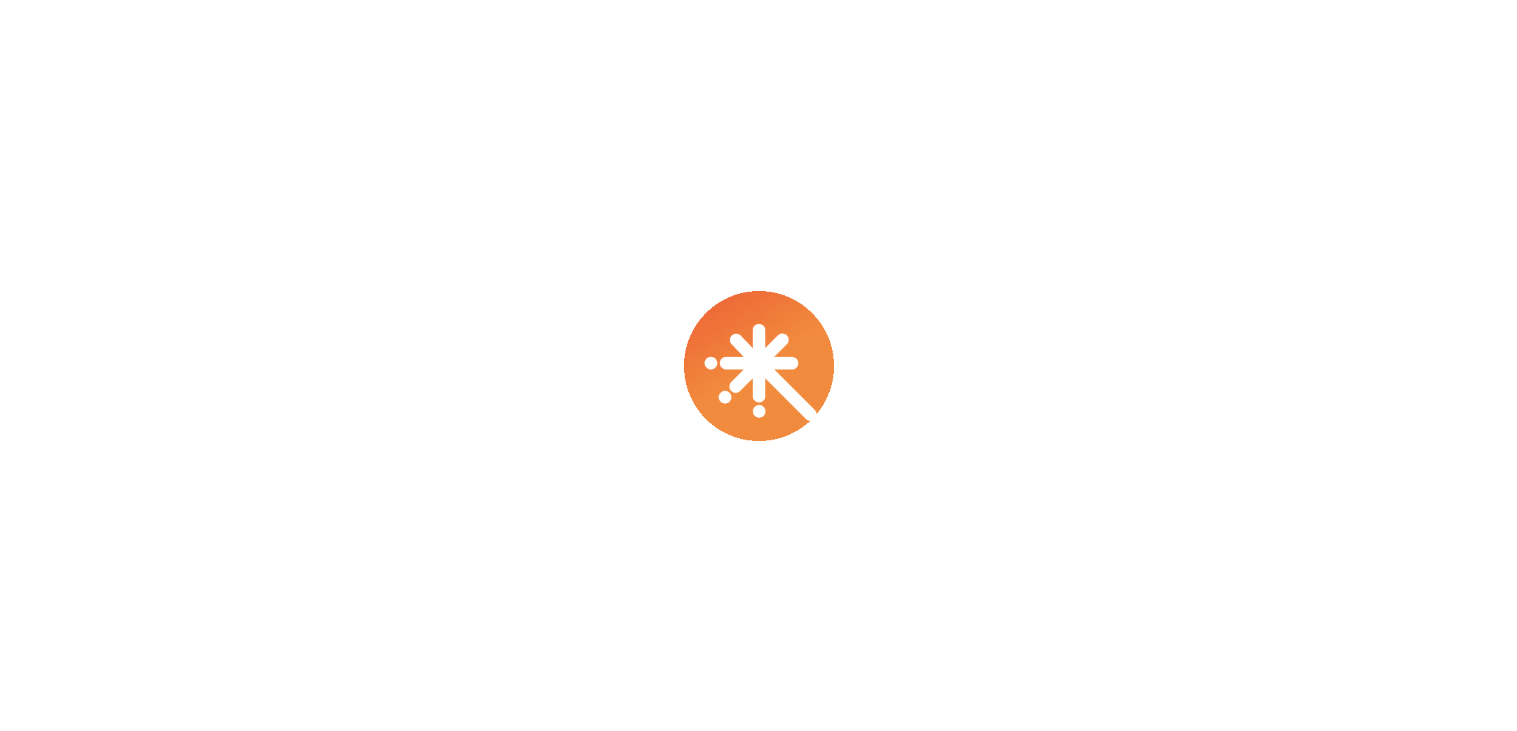 scroll, scrollTop: 0, scrollLeft: 0, axis: both 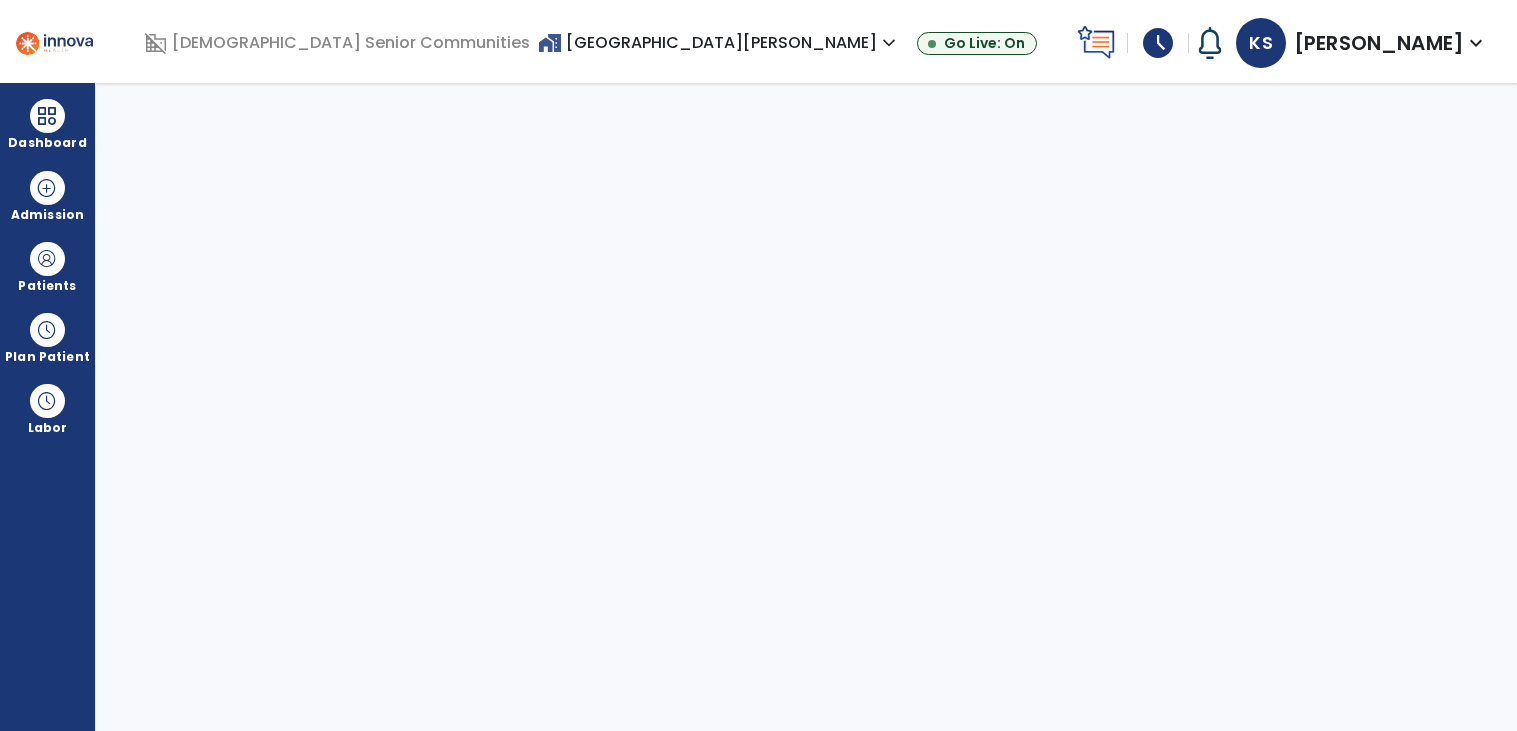 select on "****" 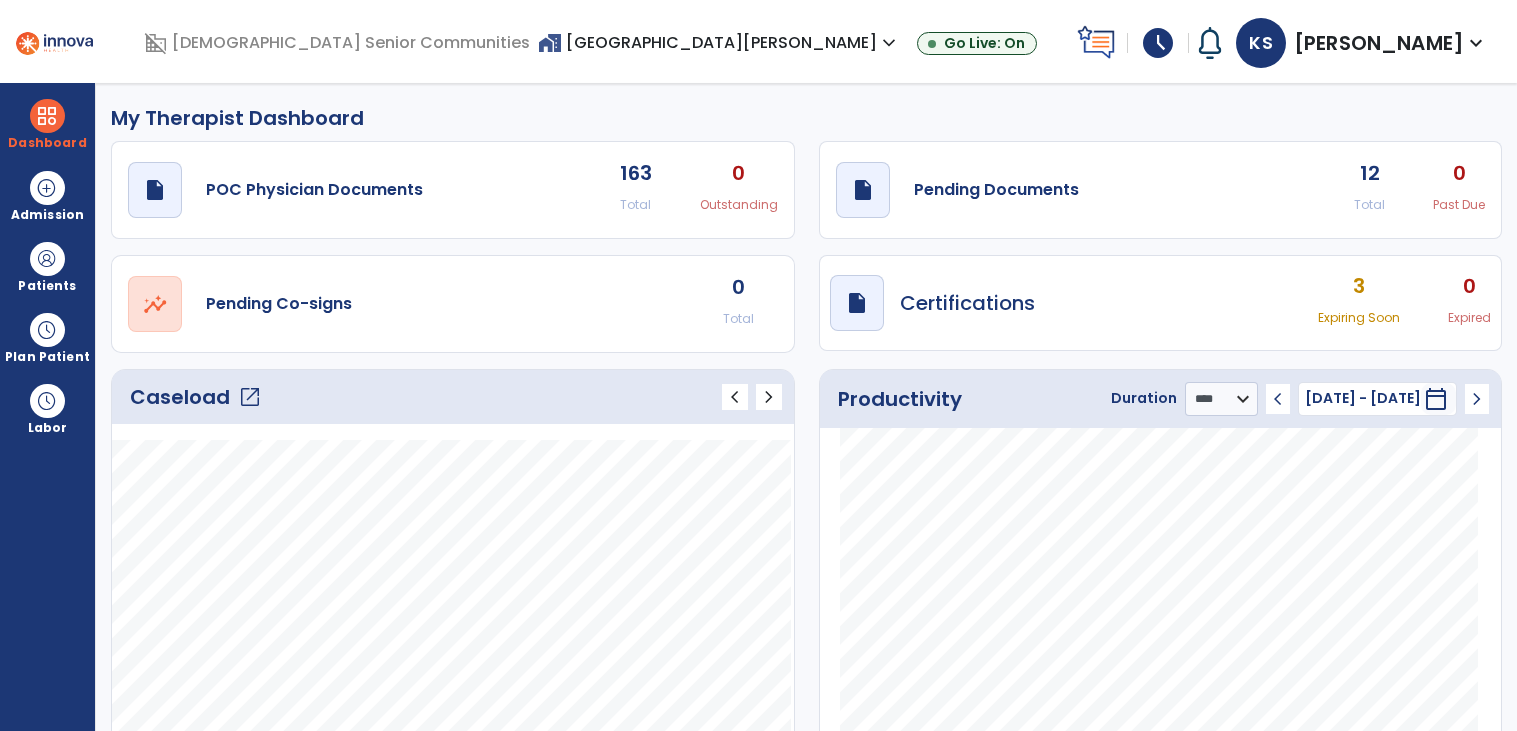 click on "open_in_new" 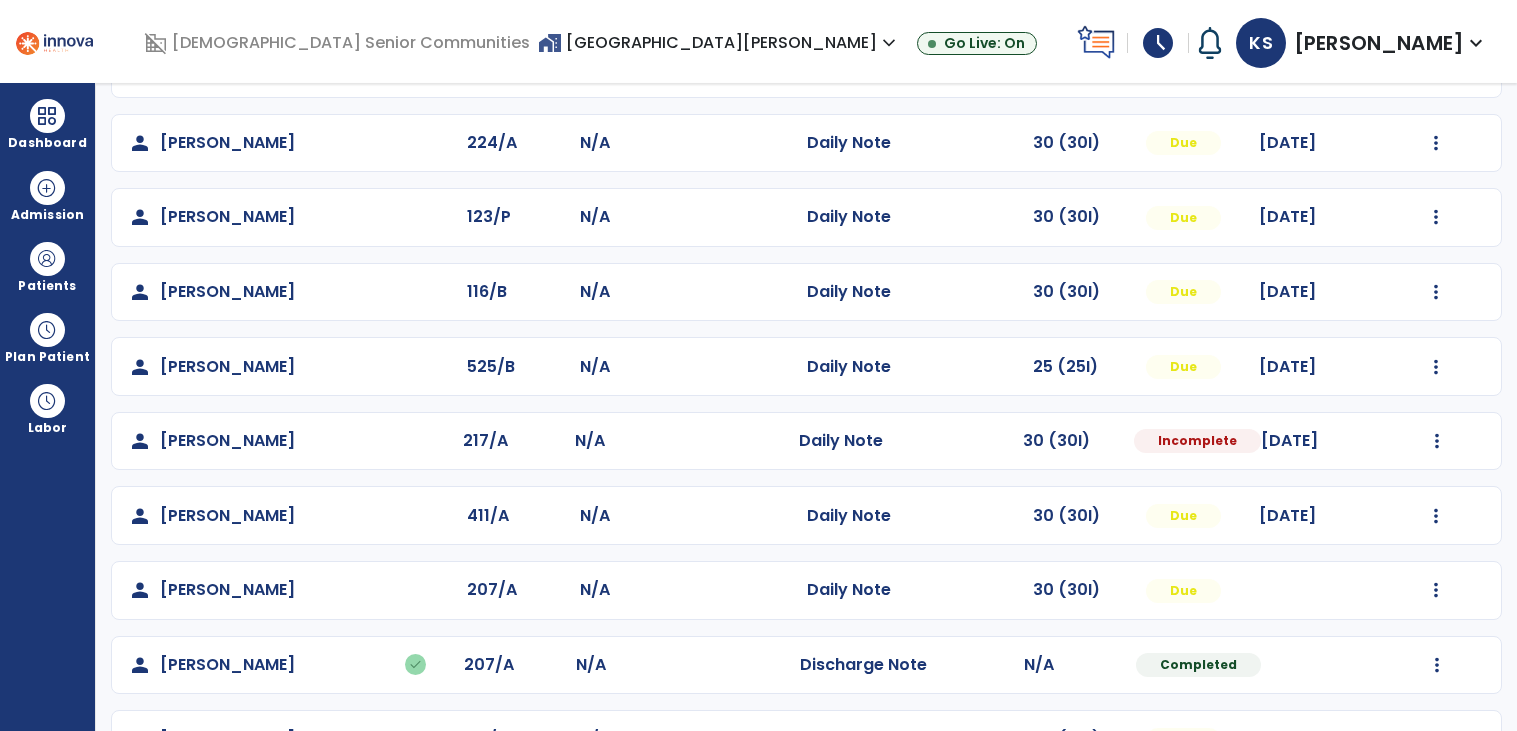 scroll, scrollTop: 659, scrollLeft: 0, axis: vertical 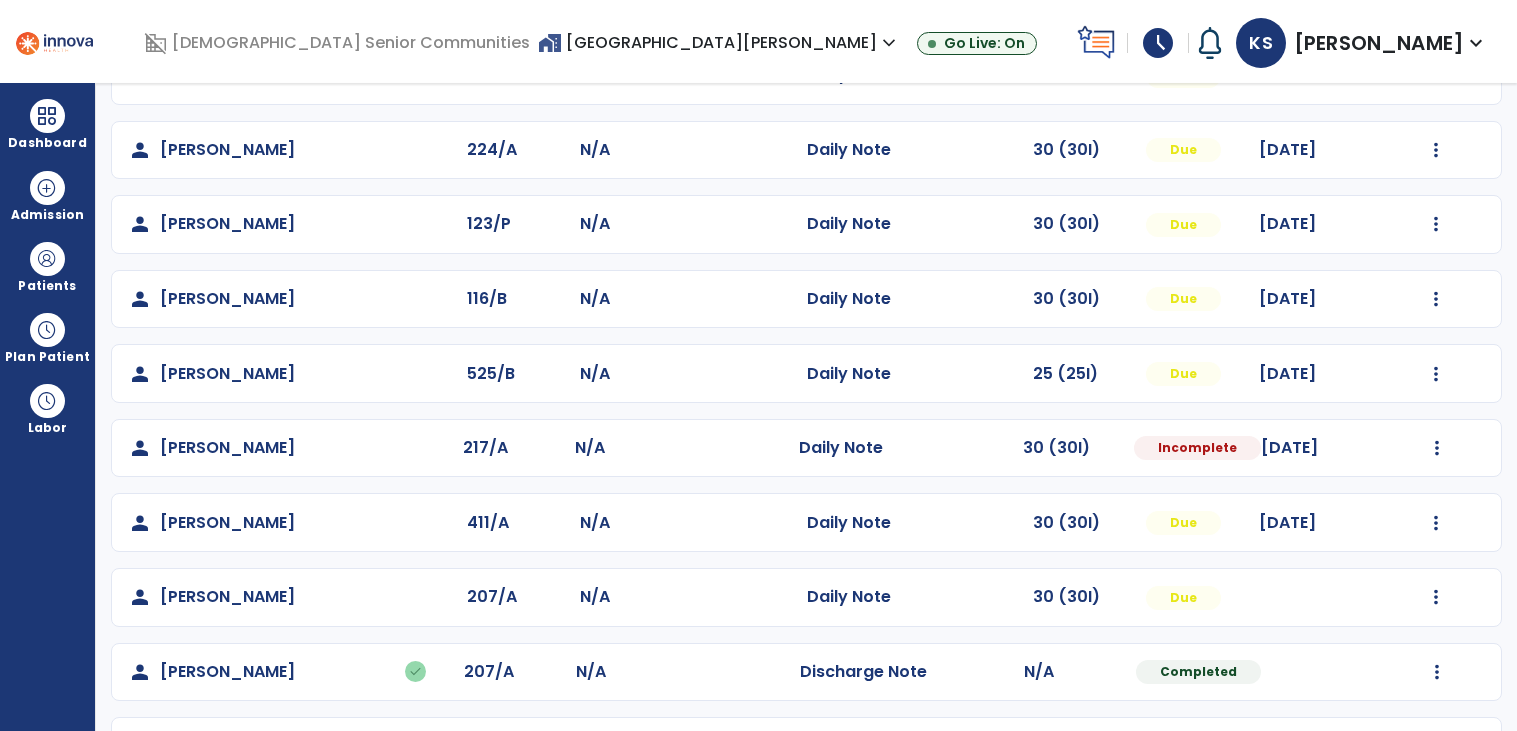click on "Mark Visit As Complete   Reset Note   Open Document   G + C Mins" 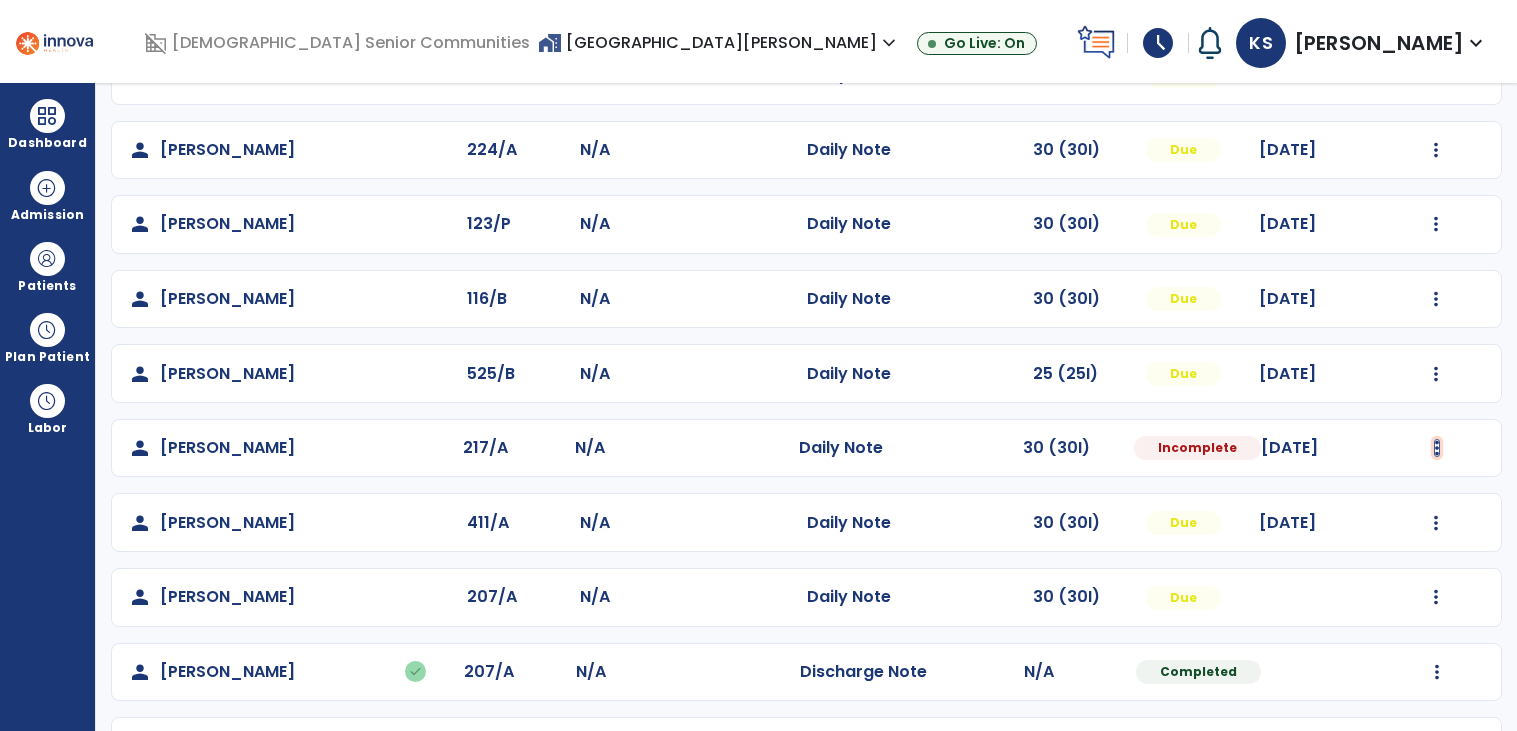 click at bounding box center (1436, -371) 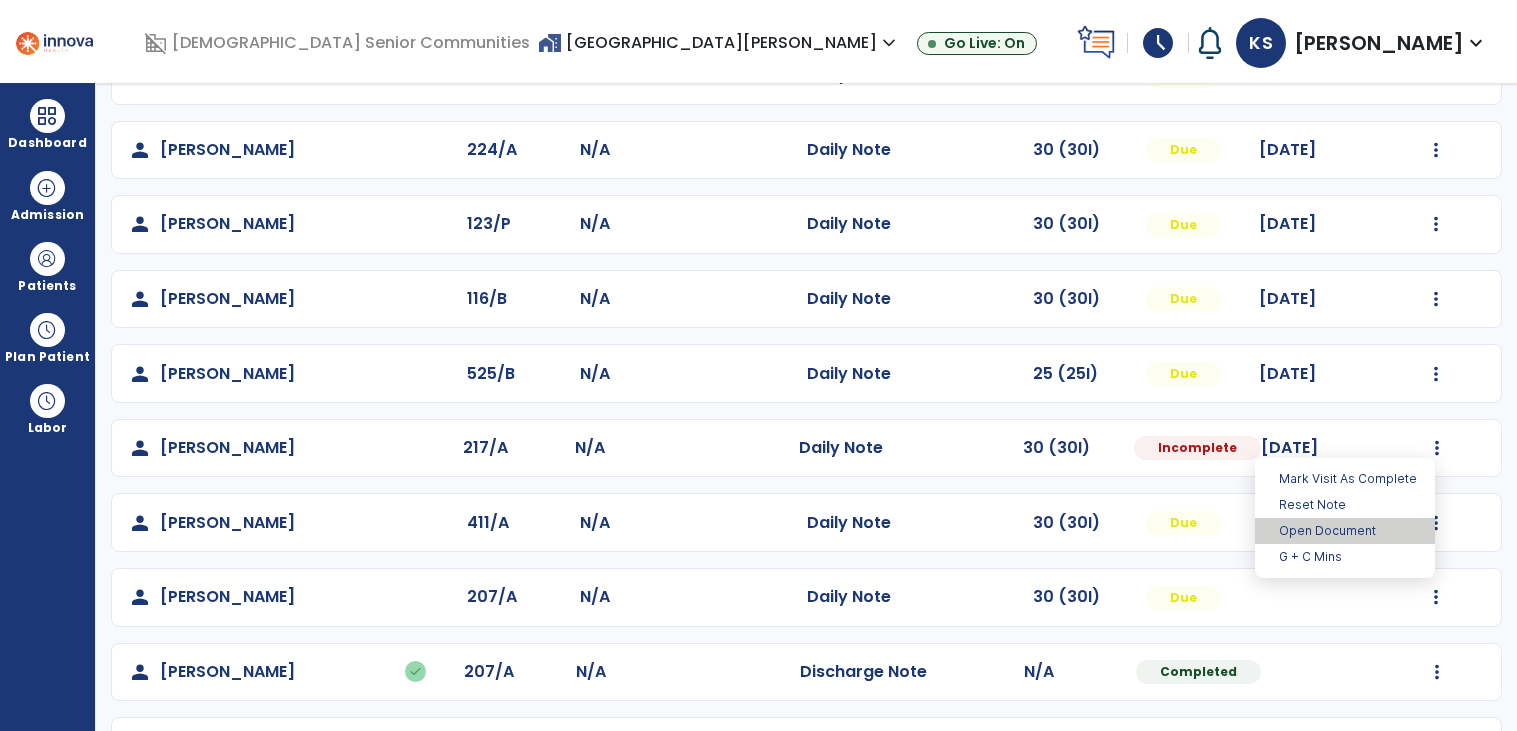 click on "Open Document" at bounding box center (1345, 531) 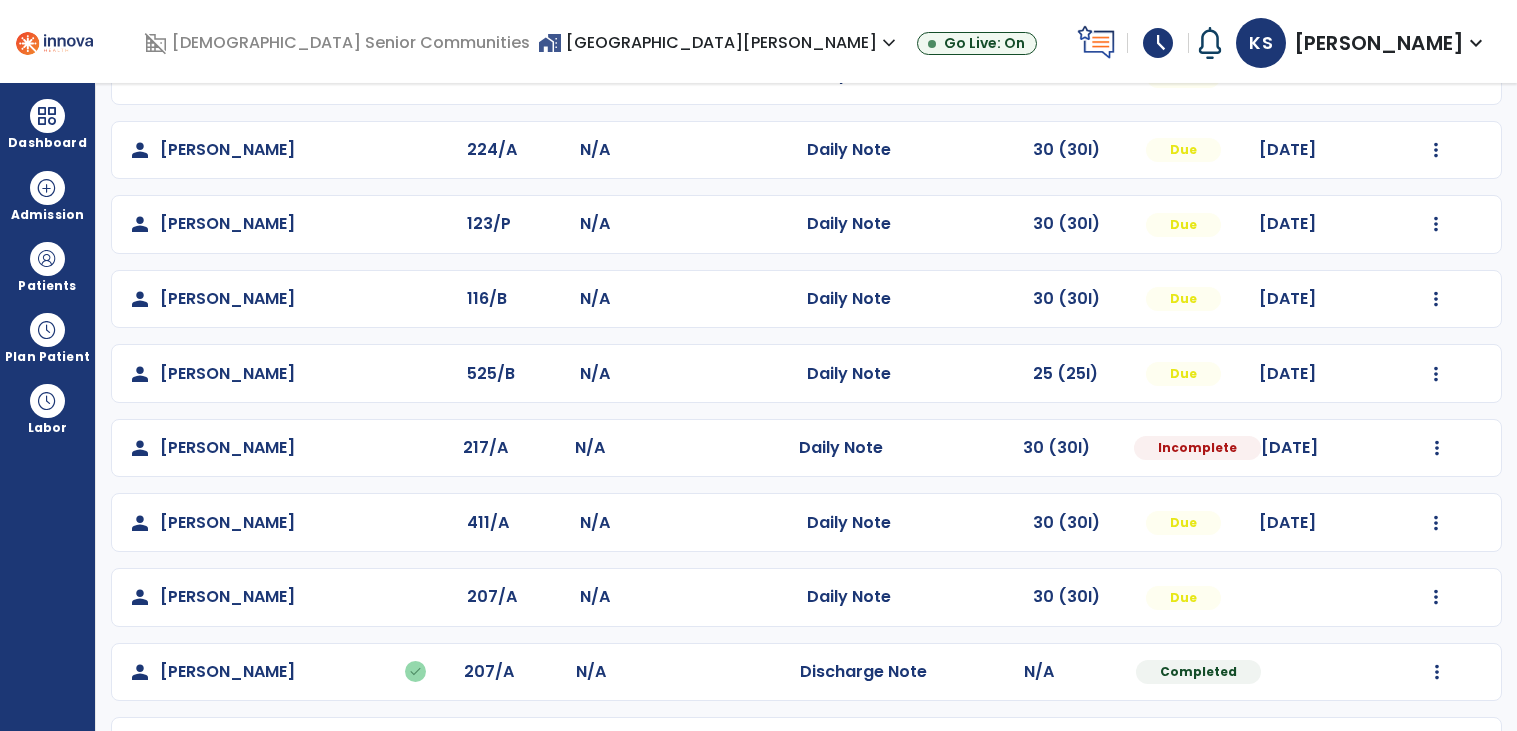 select on "*" 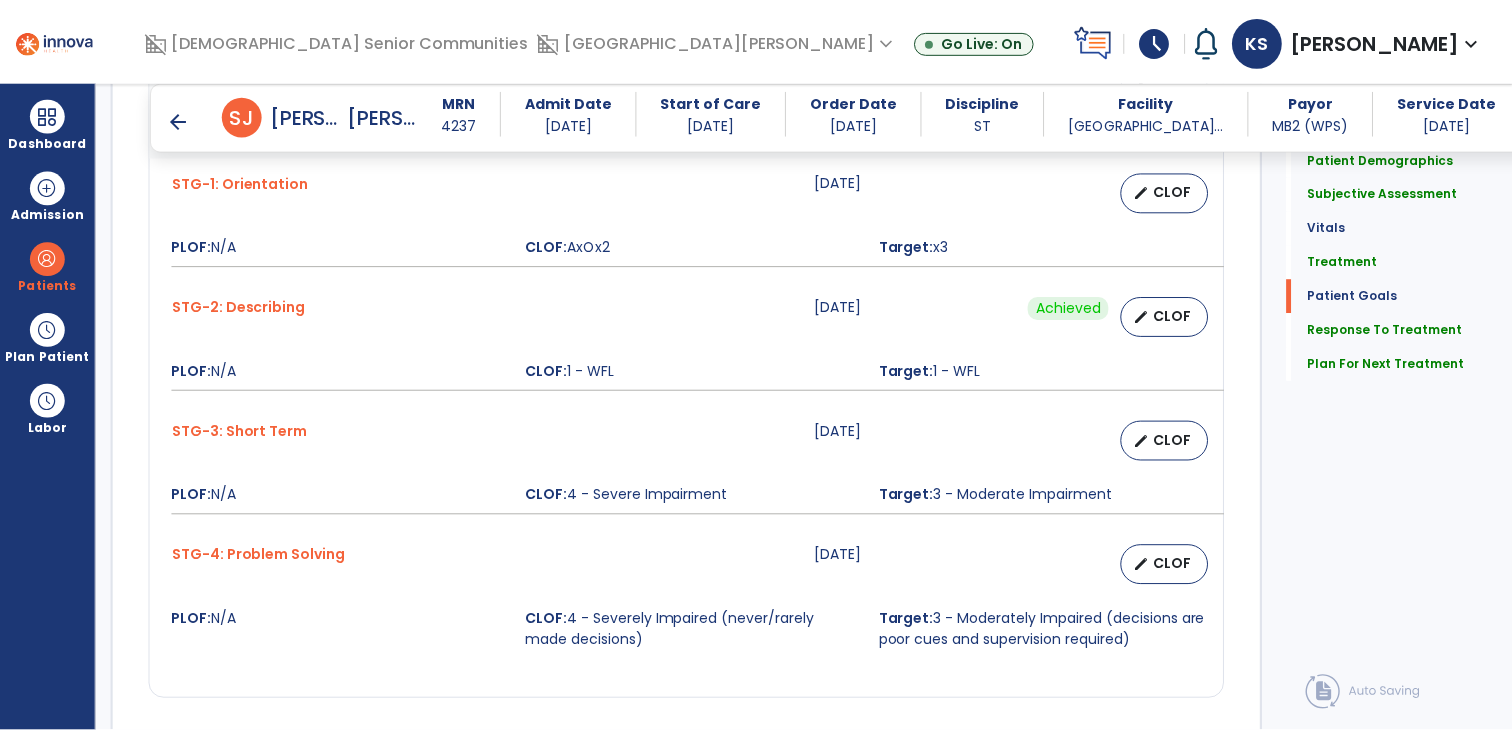 scroll, scrollTop: 2493, scrollLeft: 0, axis: vertical 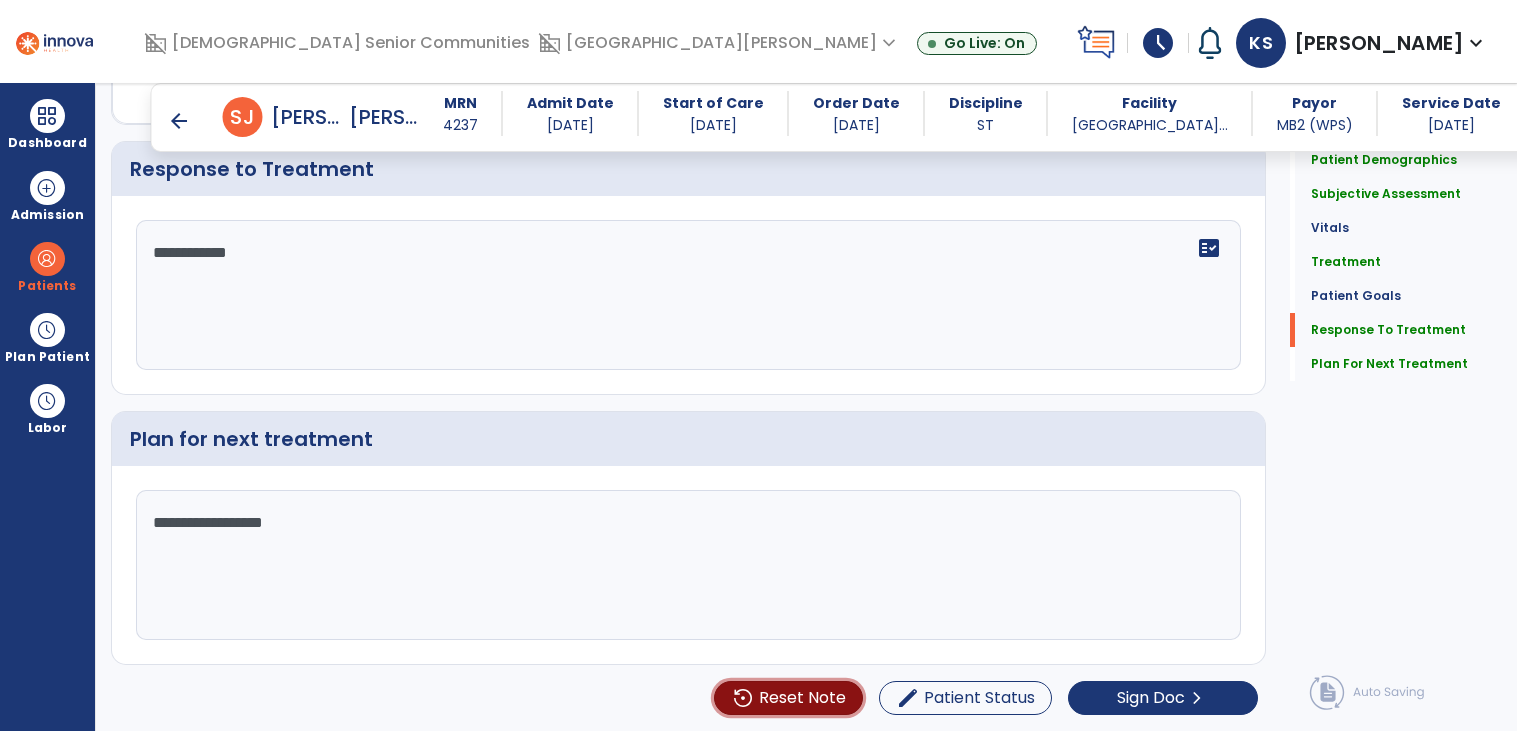 click on "Reset Note" 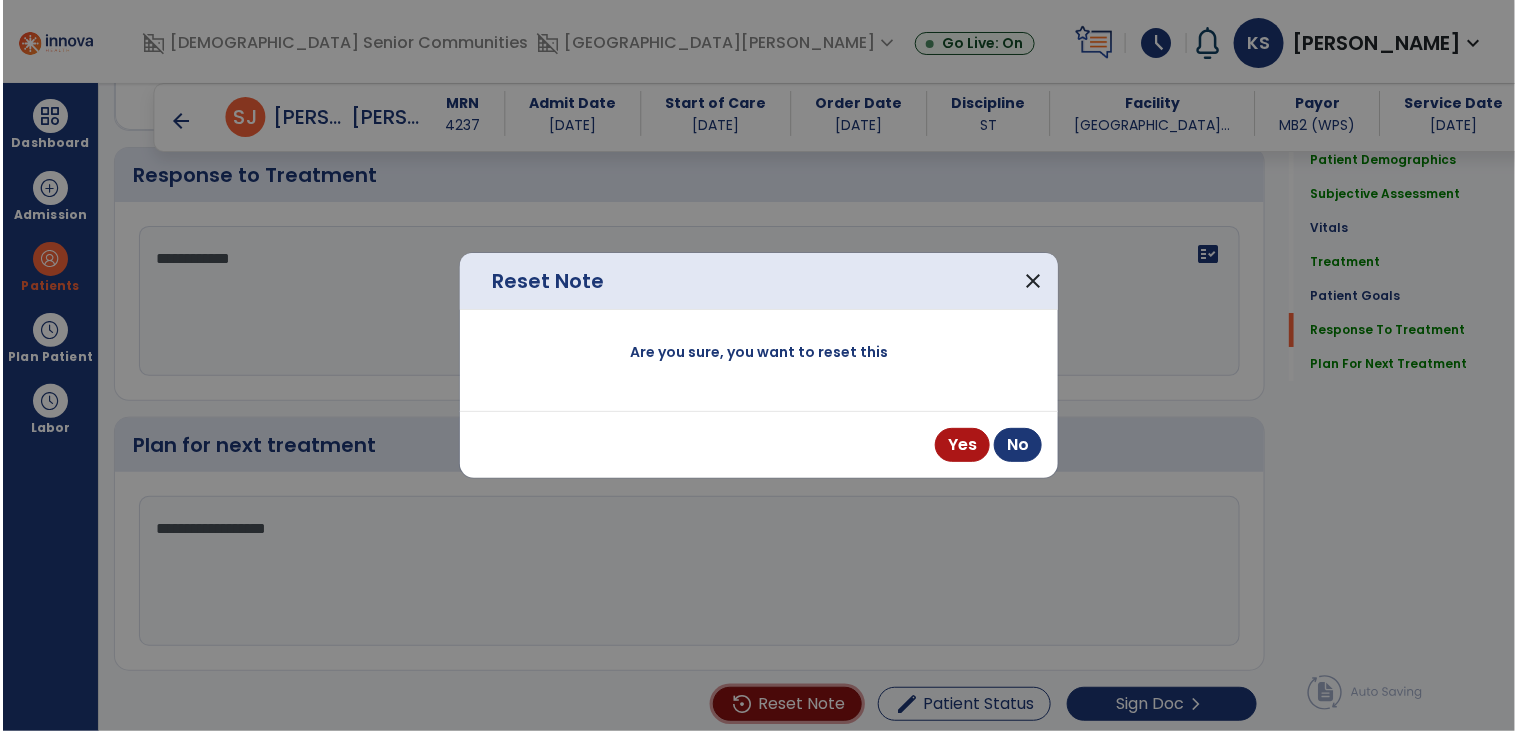 scroll, scrollTop: 2493, scrollLeft: 0, axis: vertical 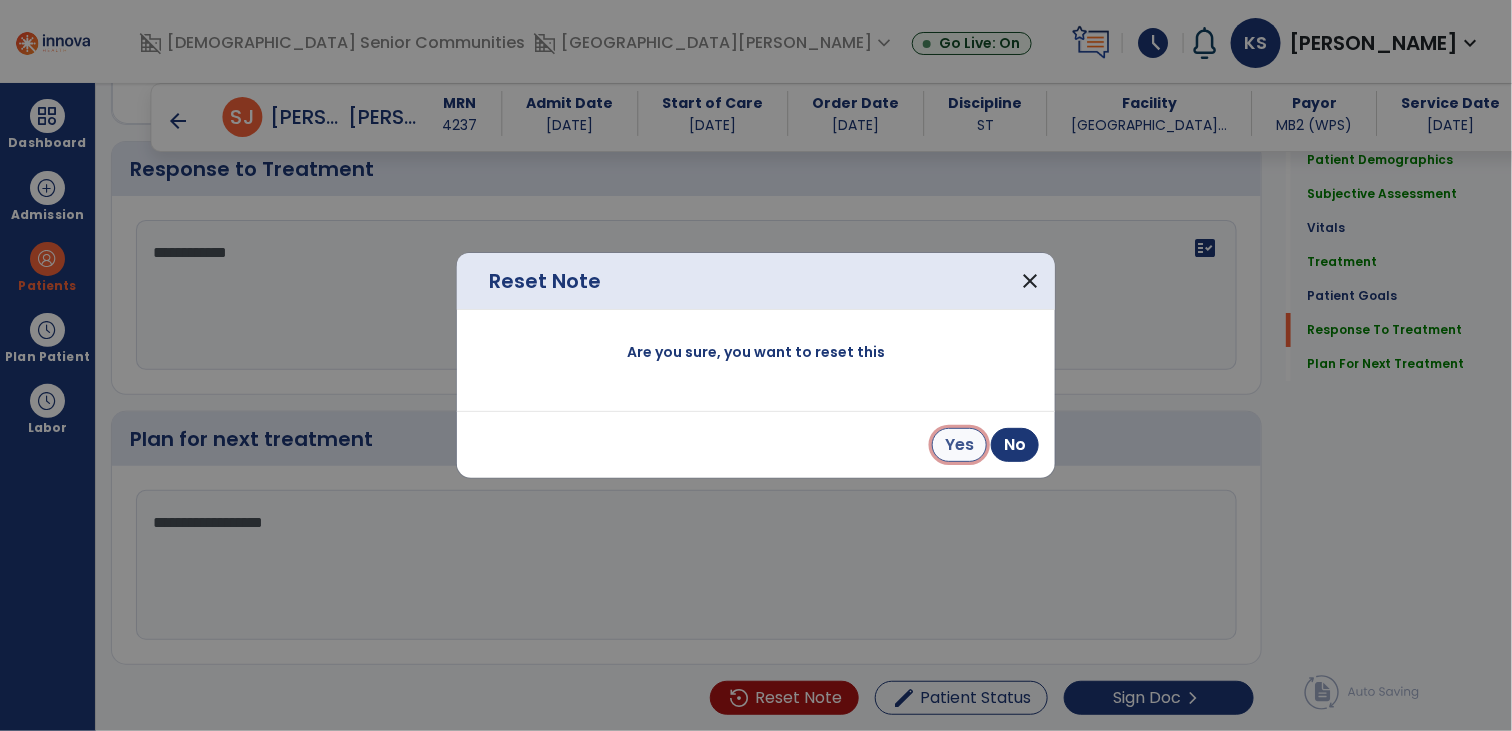 click on "Yes" at bounding box center (959, 445) 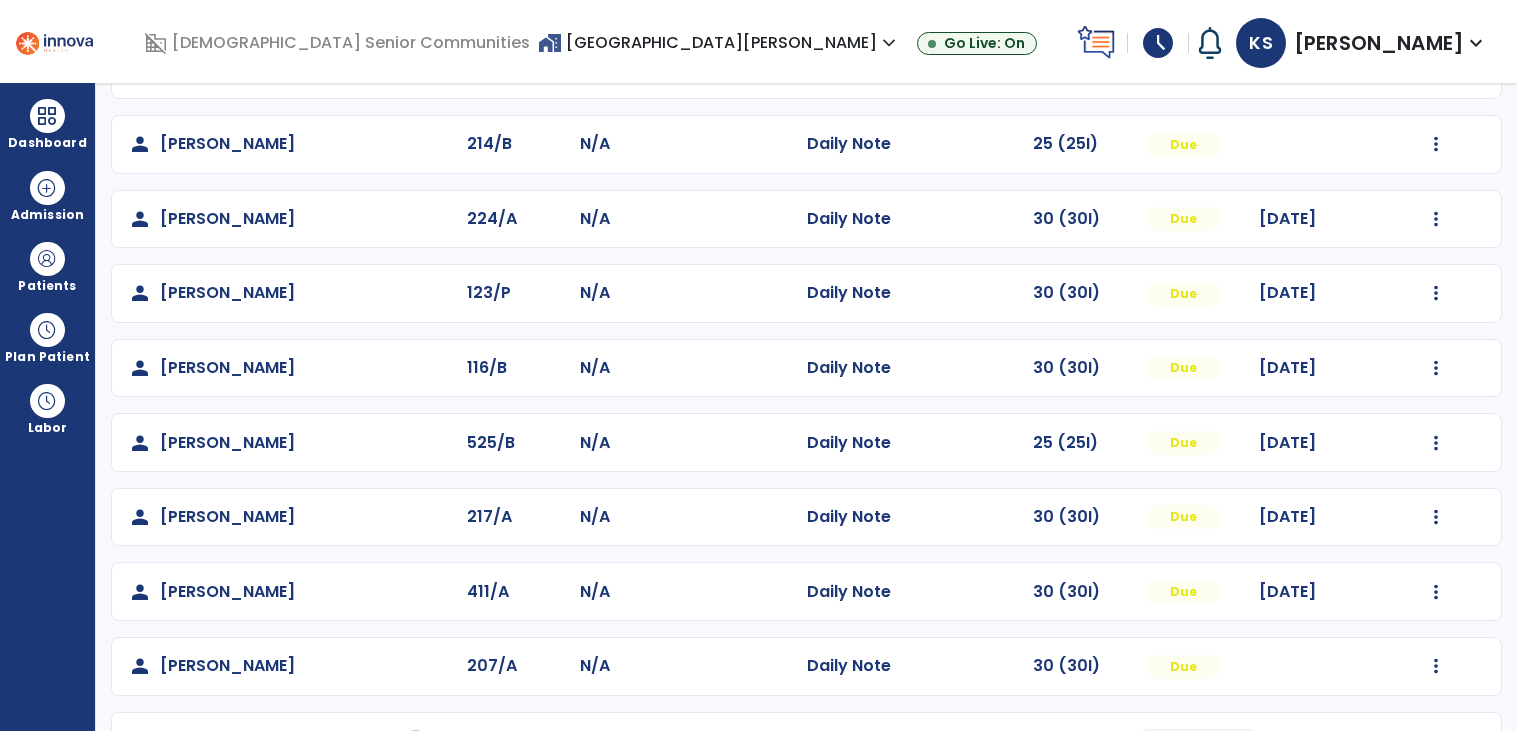 scroll, scrollTop: 589, scrollLeft: 0, axis: vertical 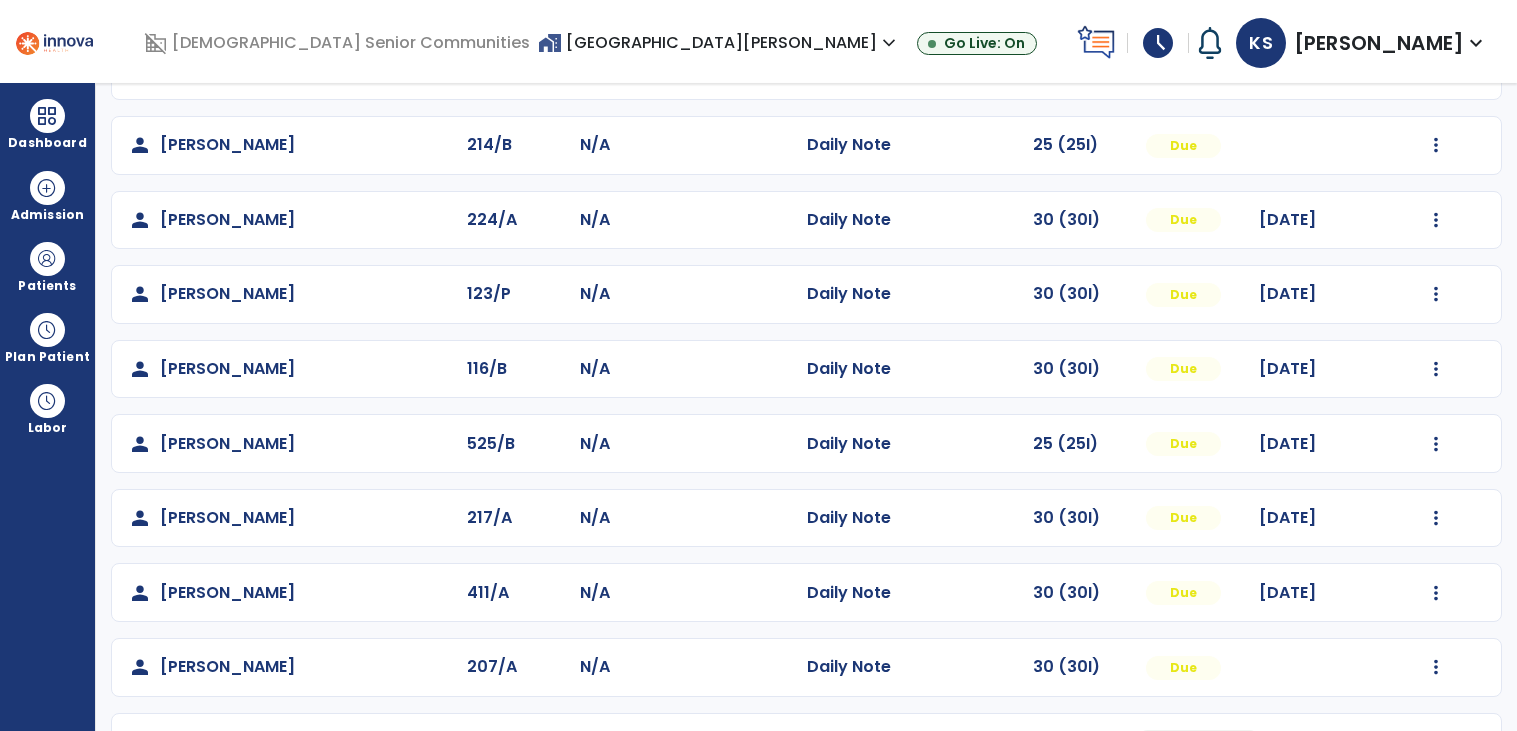 click on "person   [PERSON_NAME]  116/B N/A  Daily Note   30 (30I)  Due [DATE]  Mark Visit As Complete   Reset Note   Open Document   G + C Mins" 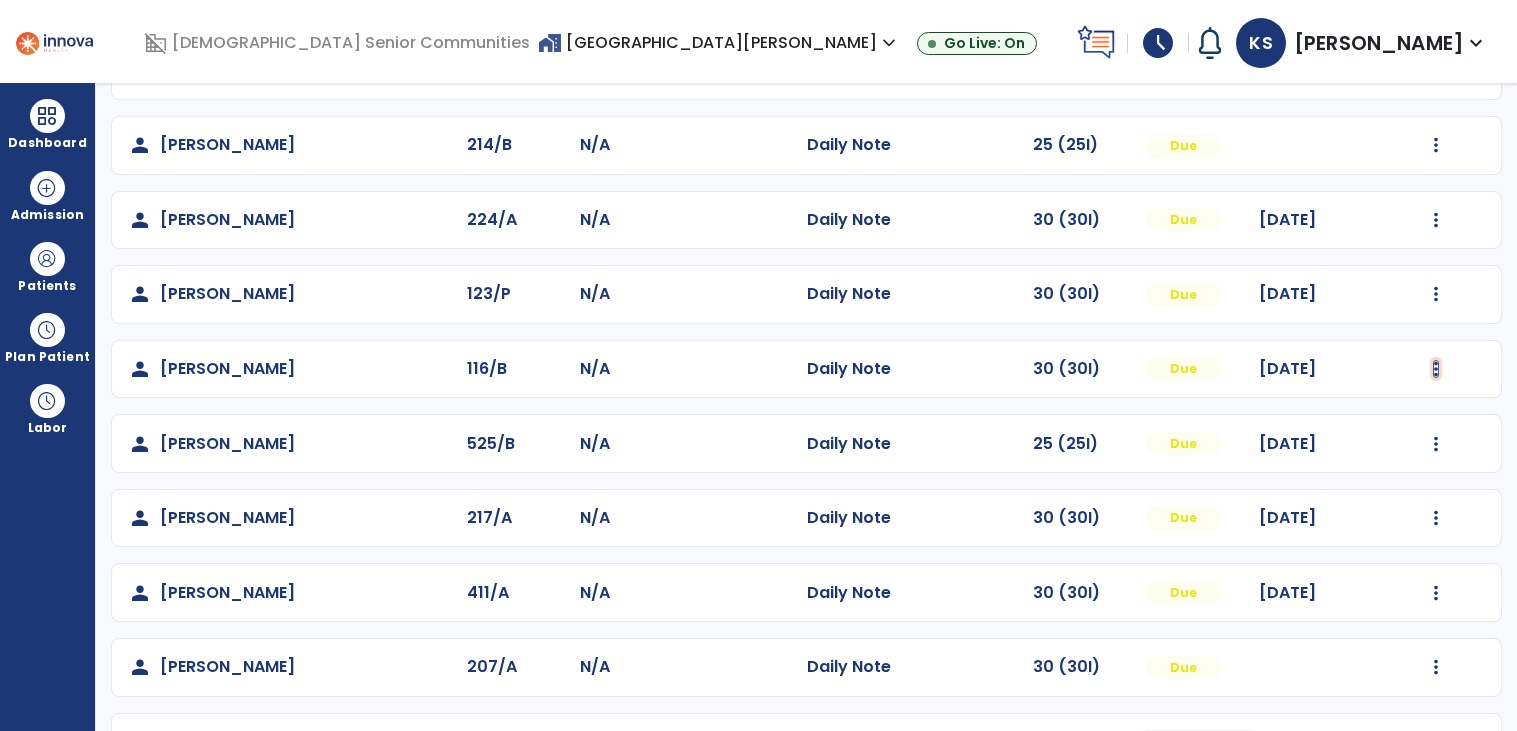click at bounding box center (1436, -301) 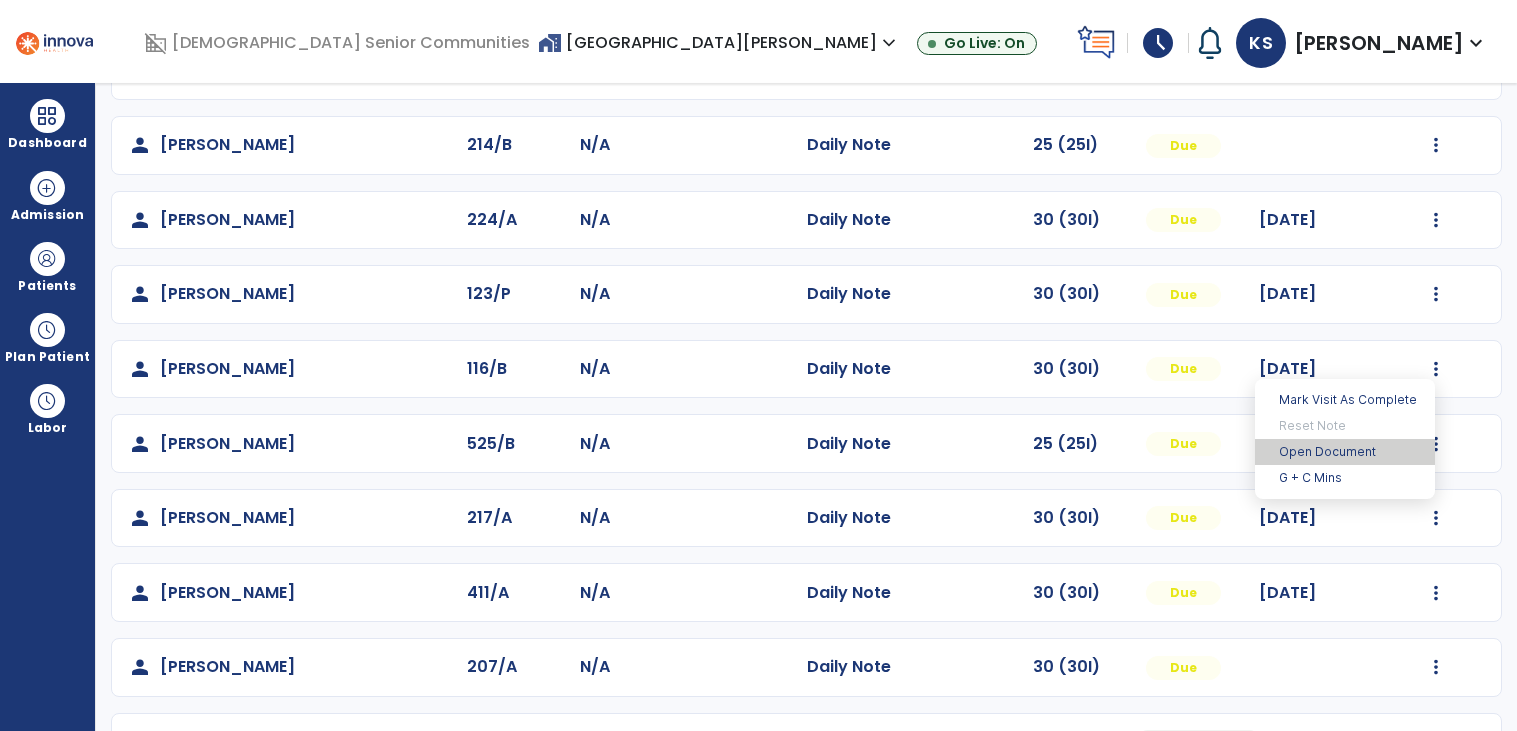 click on "Open Document" at bounding box center [1345, 452] 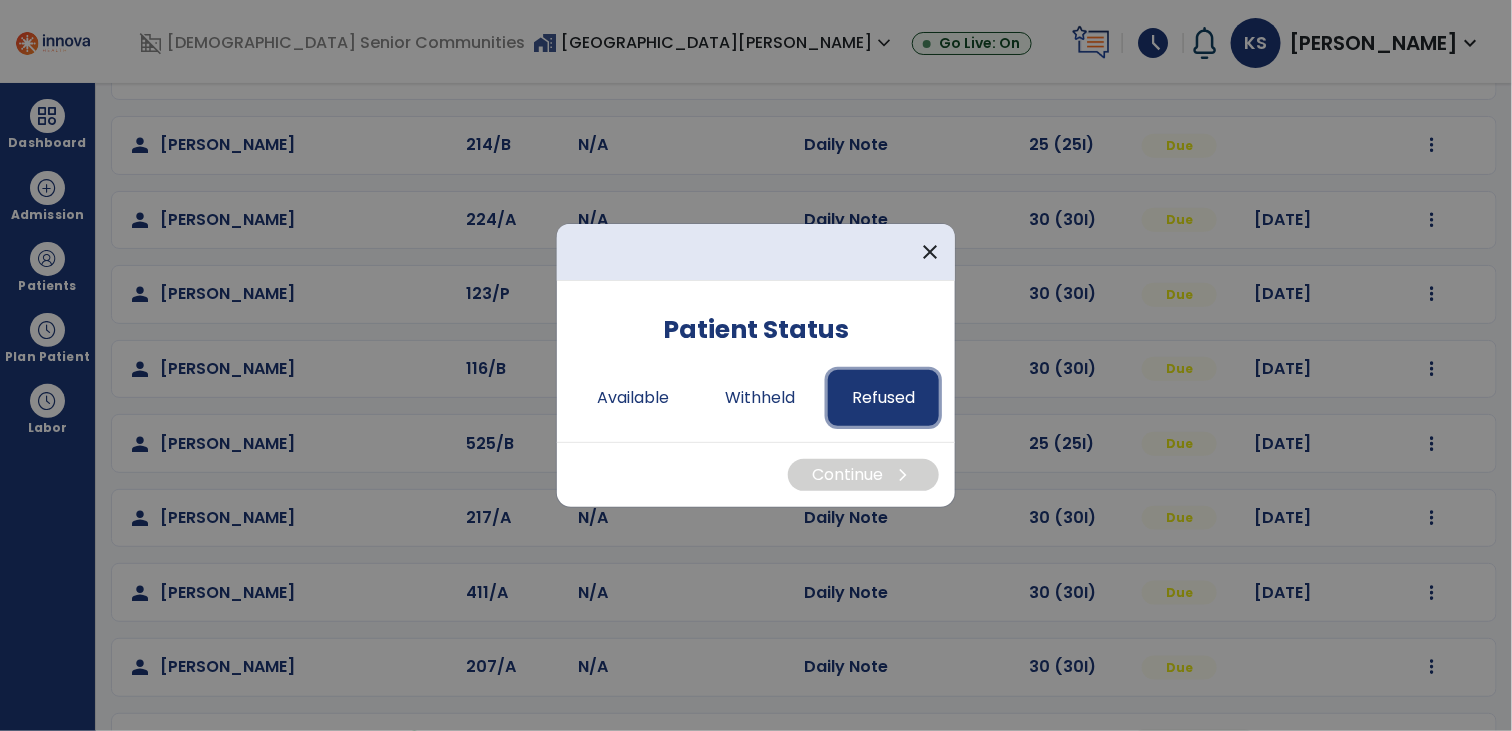 click on "Refused" at bounding box center [883, 398] 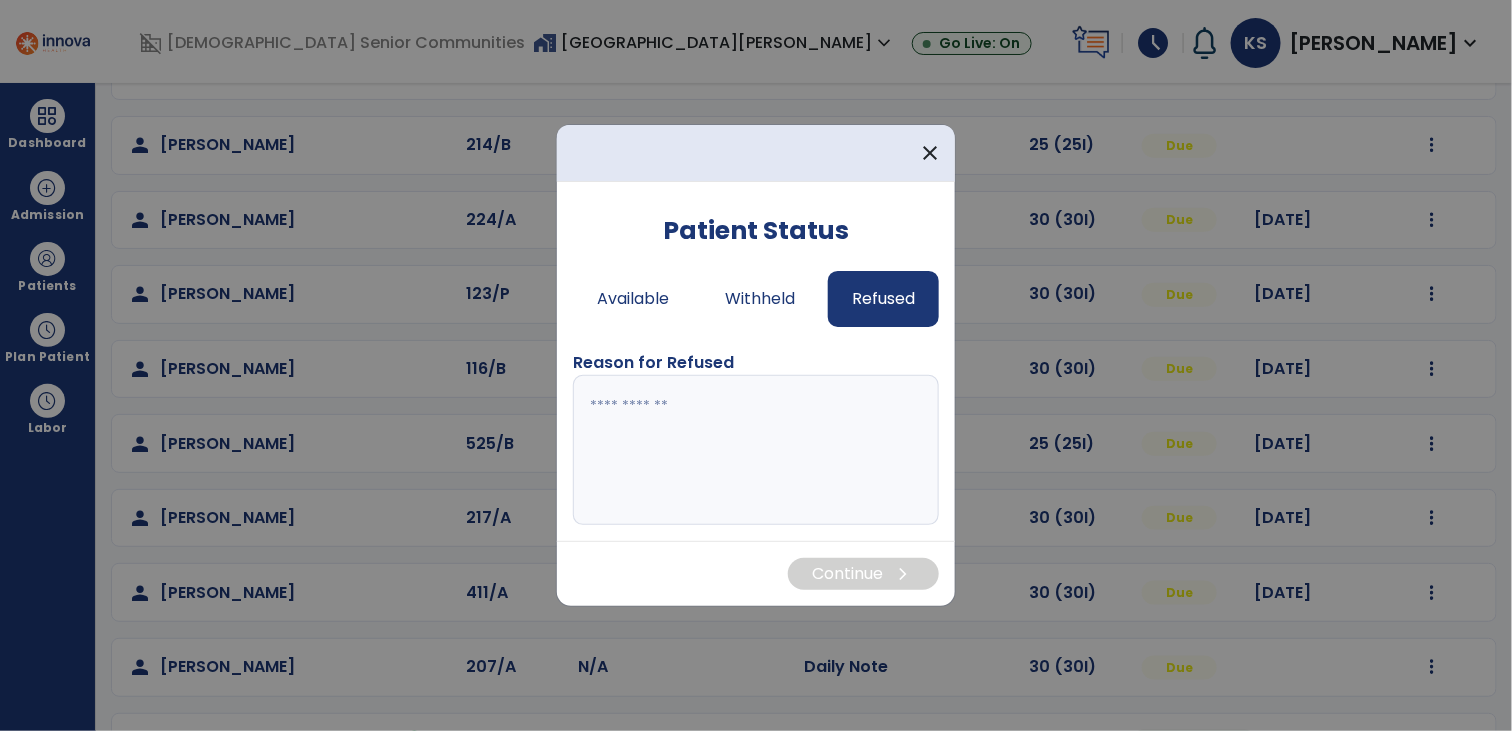 click at bounding box center (756, 450) 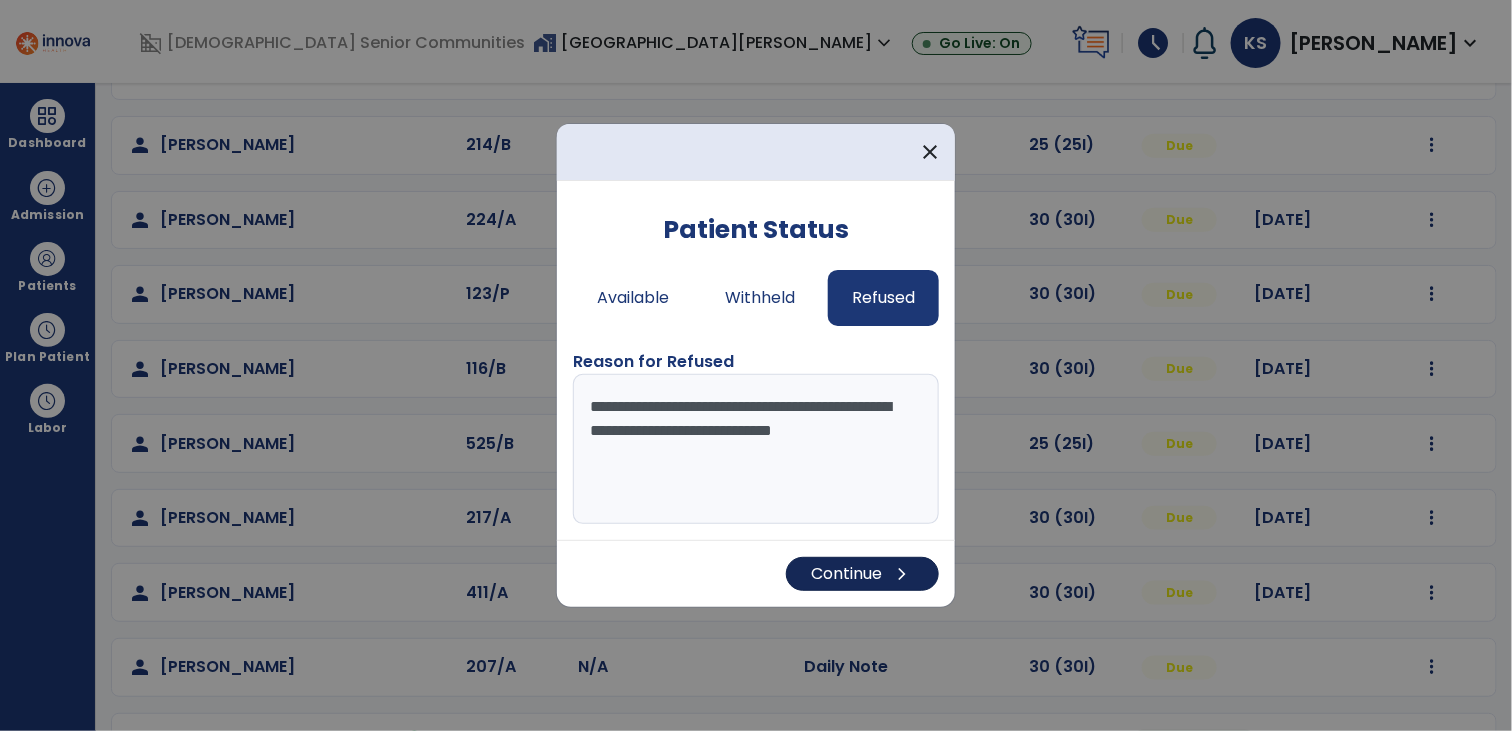type on "**********" 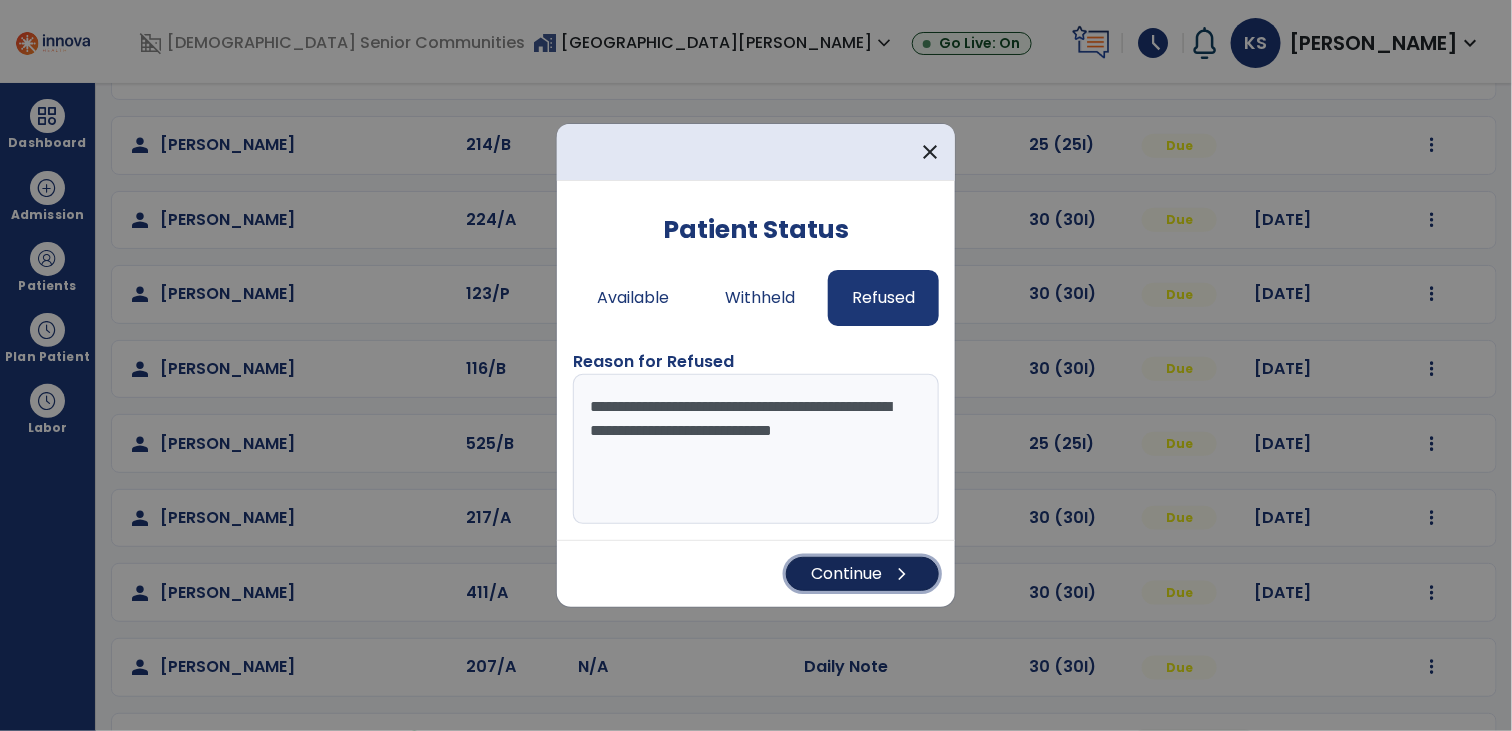 click on "chevron_right" at bounding box center (902, 574) 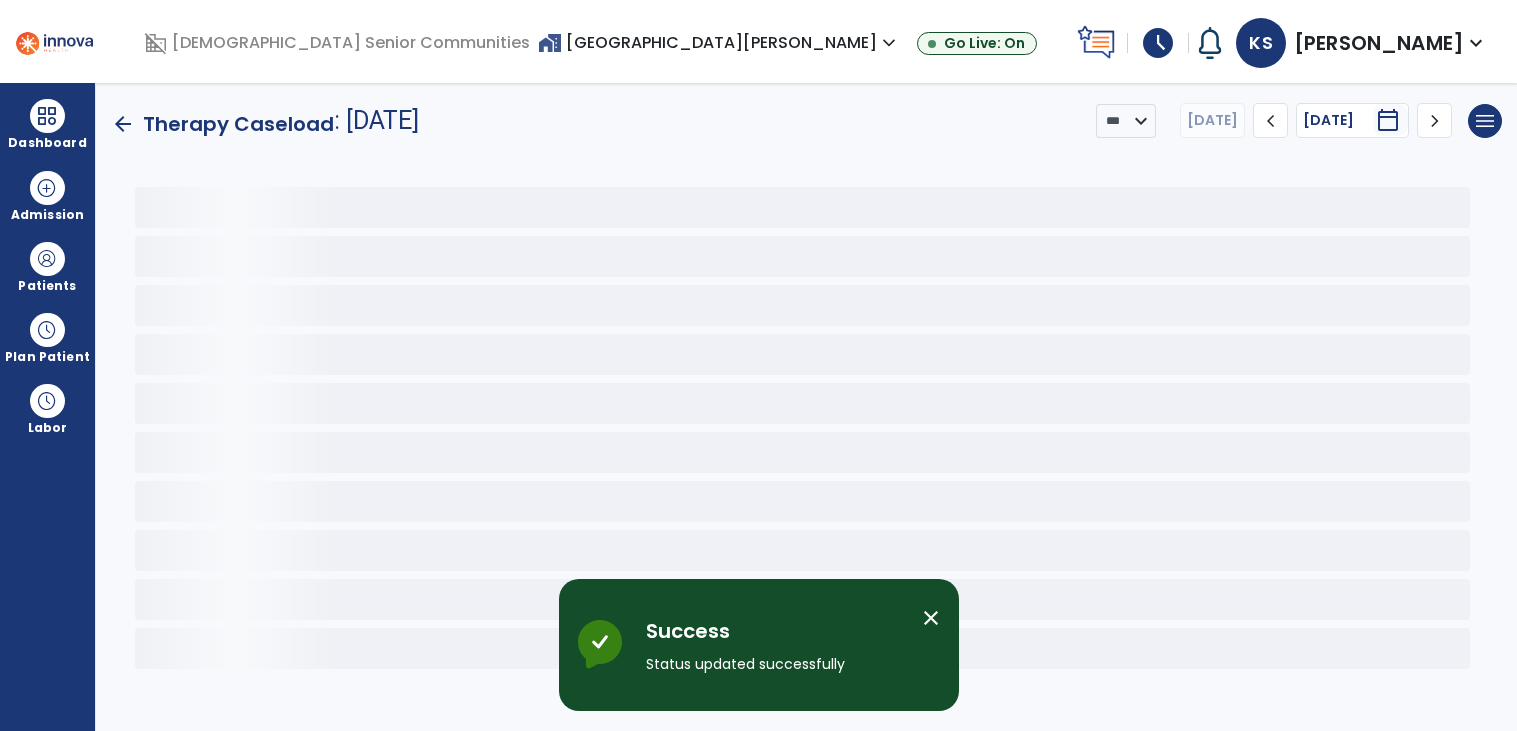 scroll, scrollTop: 0, scrollLeft: 0, axis: both 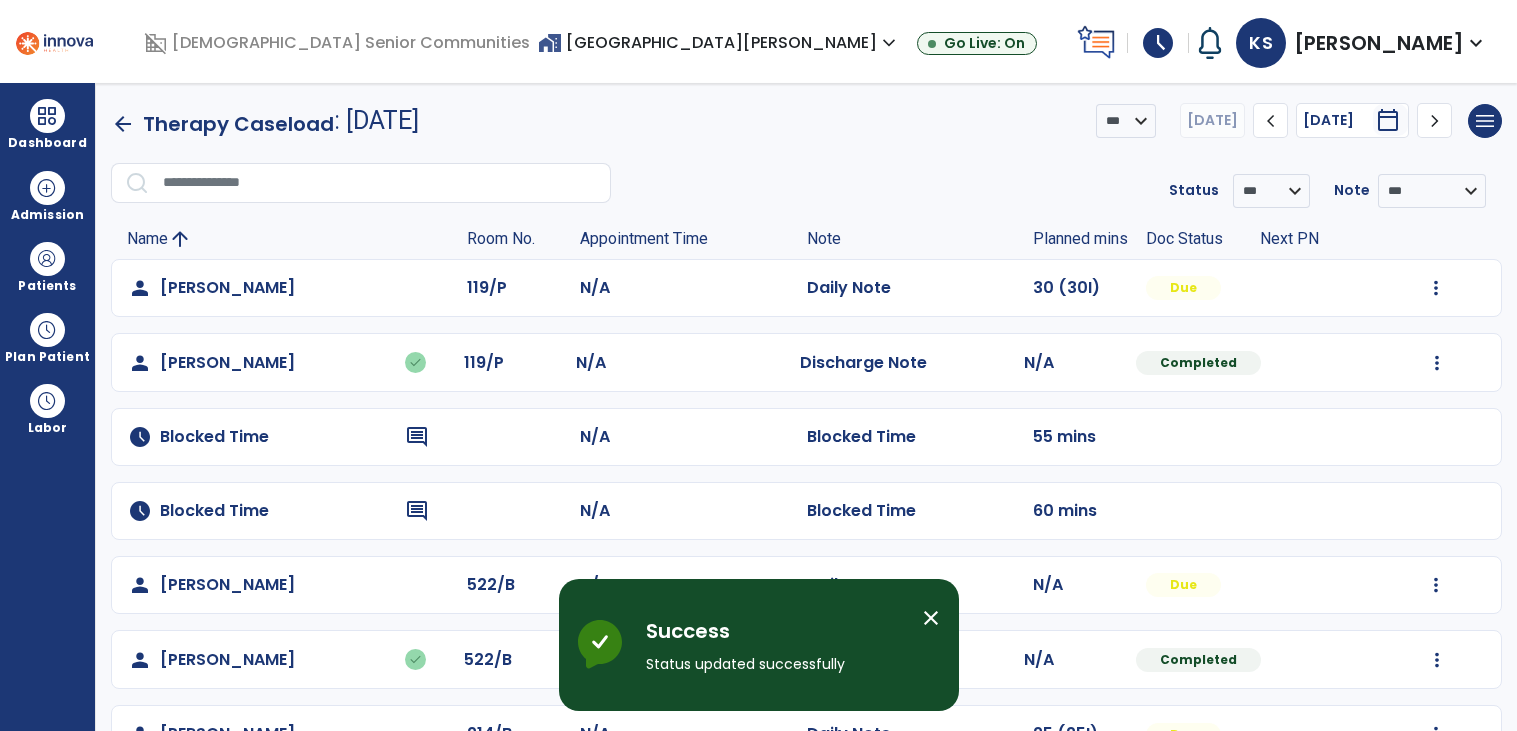 click on "Mark Visit As Complete   Reset Note   Open Document   G + C Mins" 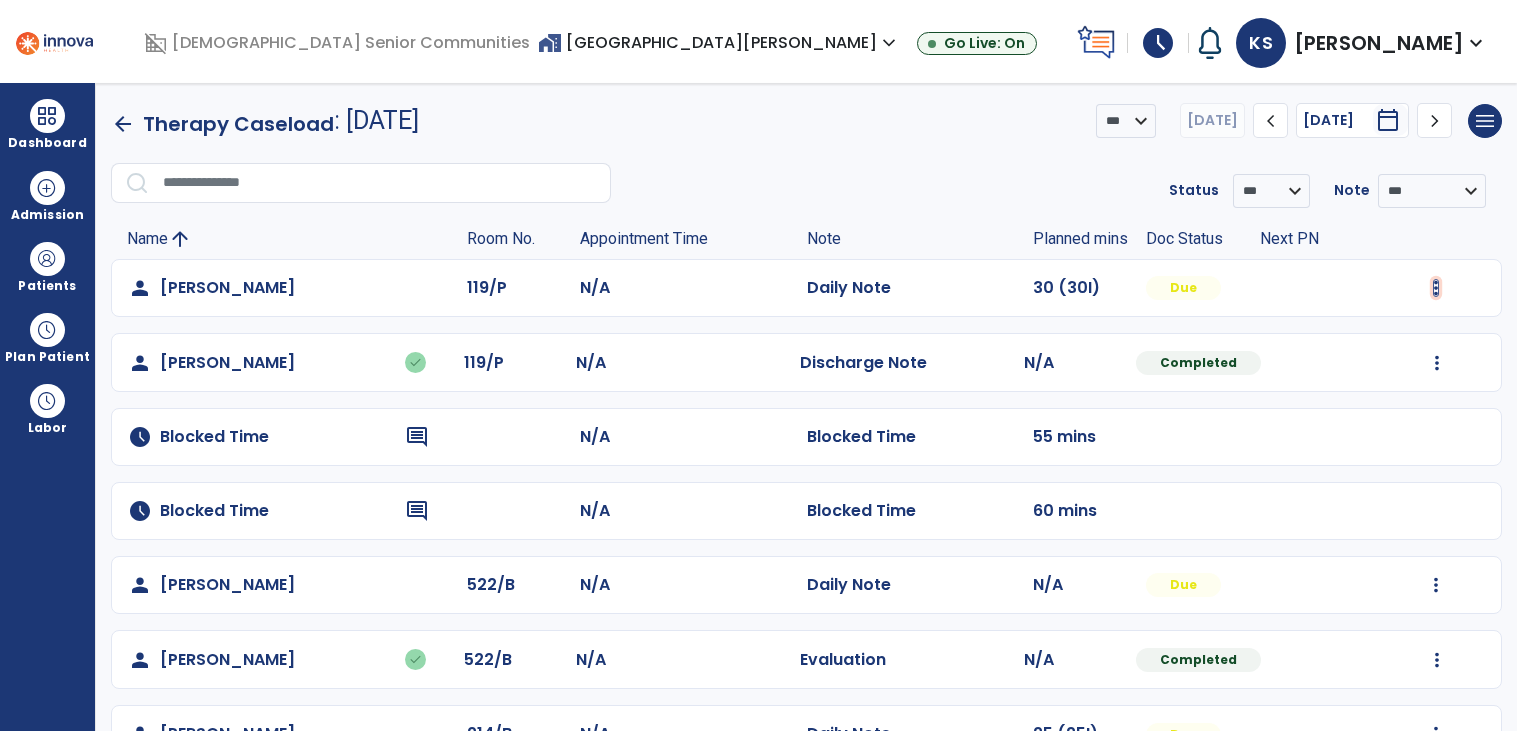 click at bounding box center (1436, 288) 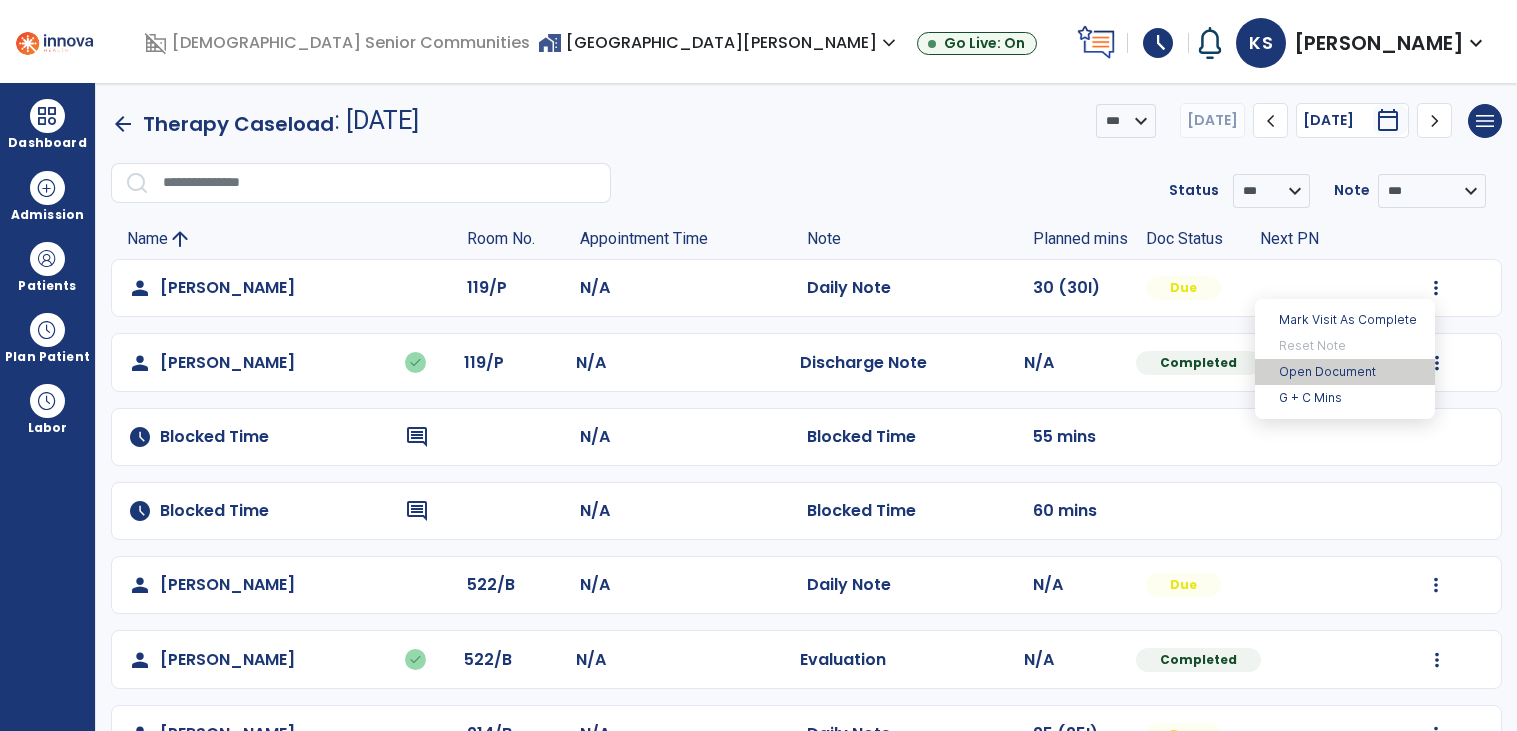 click on "Open Document" at bounding box center (1345, 372) 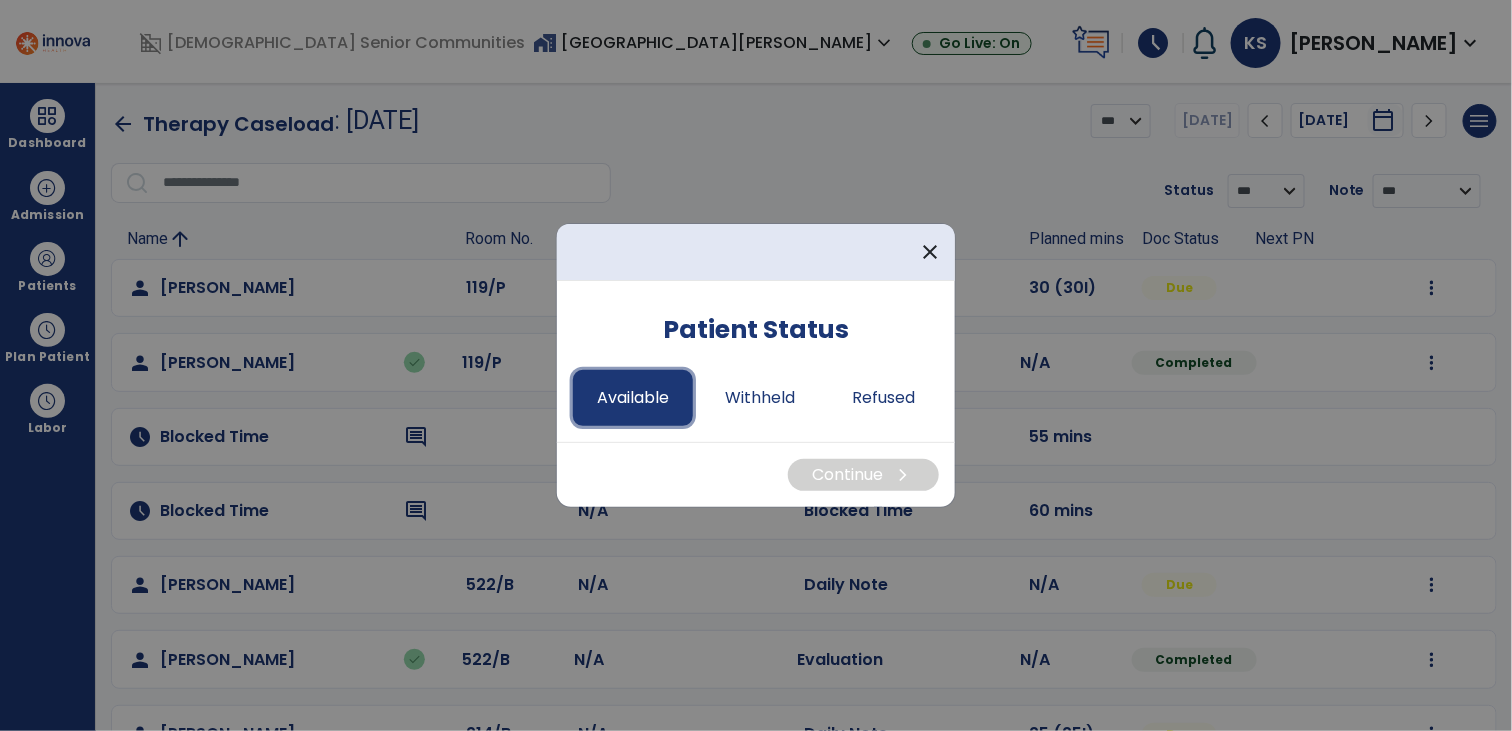 click on "Available" at bounding box center [633, 398] 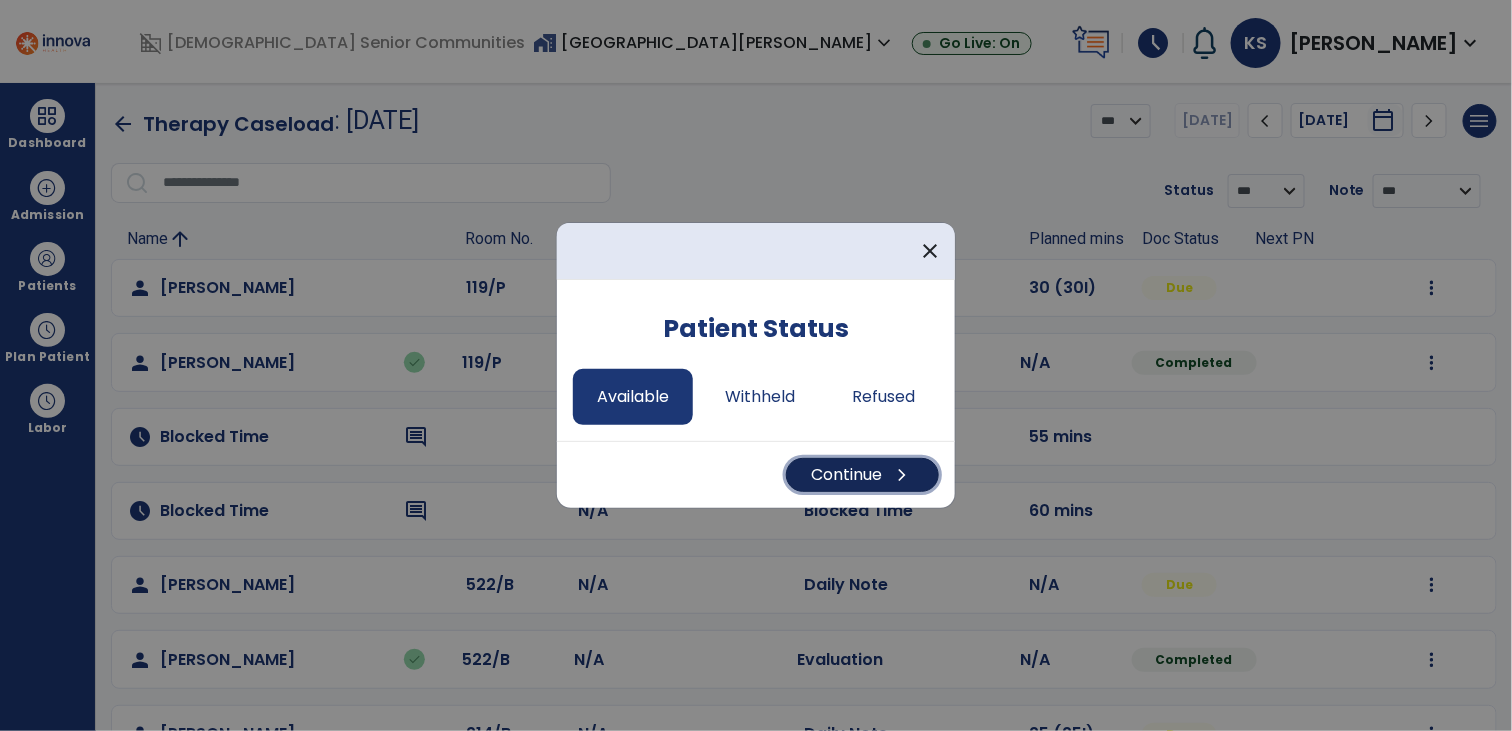 click on "Continue   chevron_right" at bounding box center [862, 475] 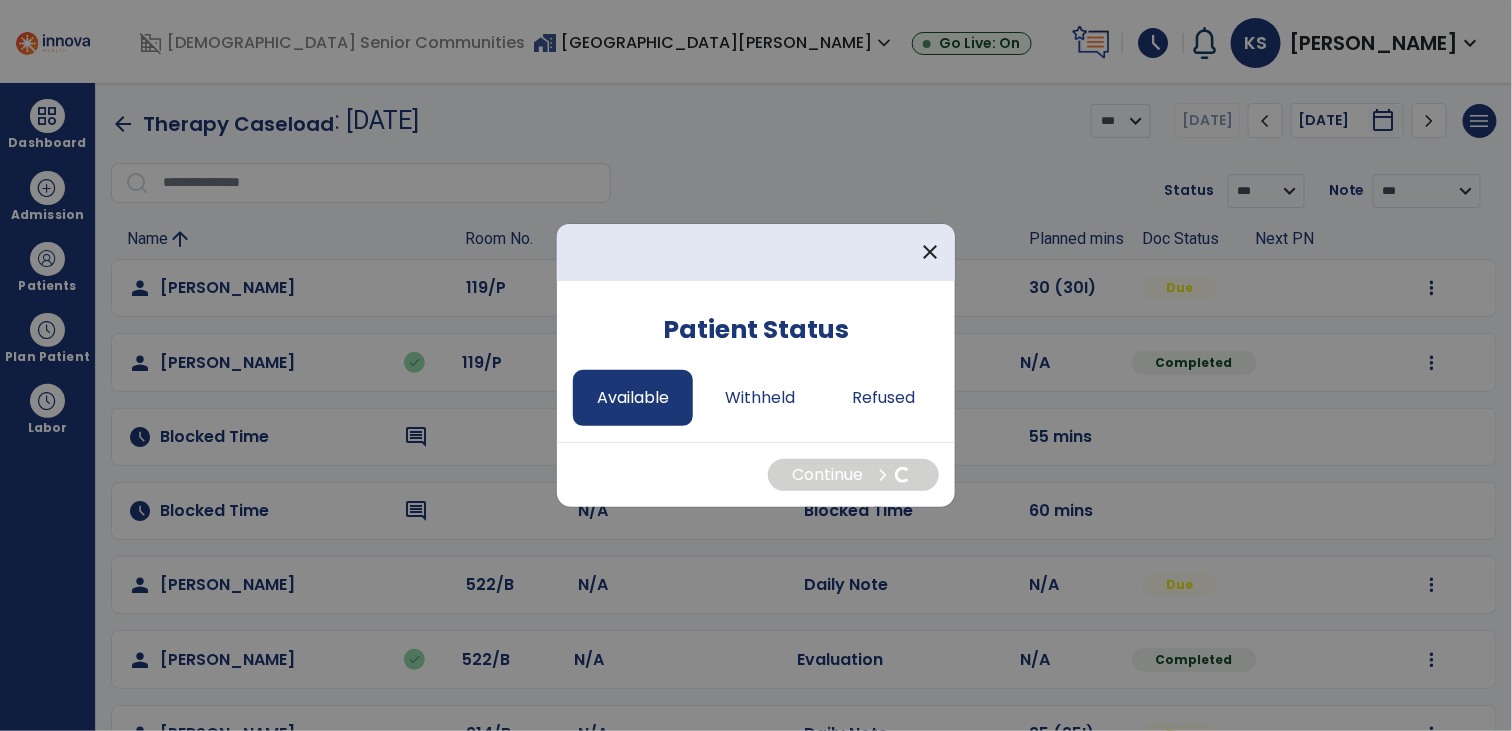 select on "*" 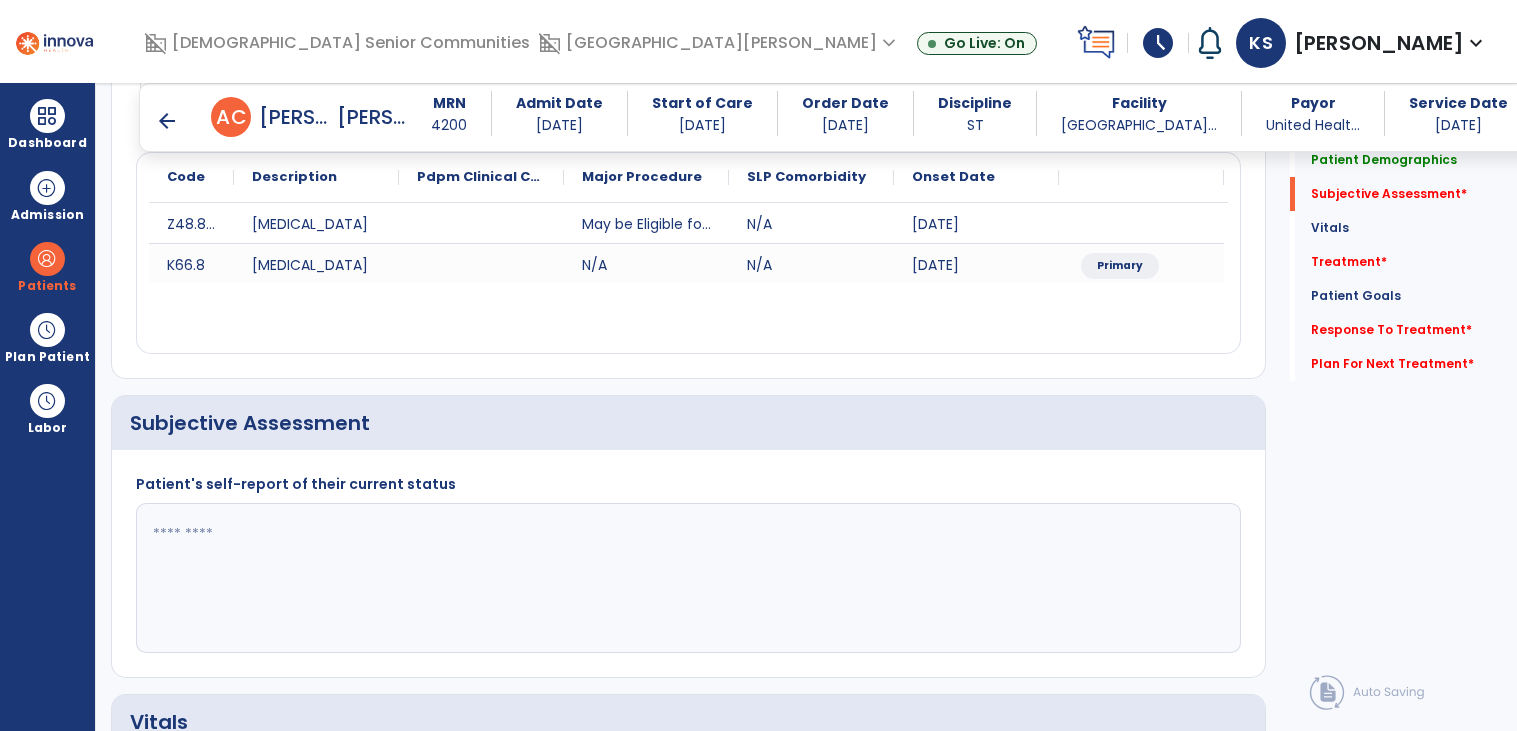 scroll, scrollTop: 324, scrollLeft: 0, axis: vertical 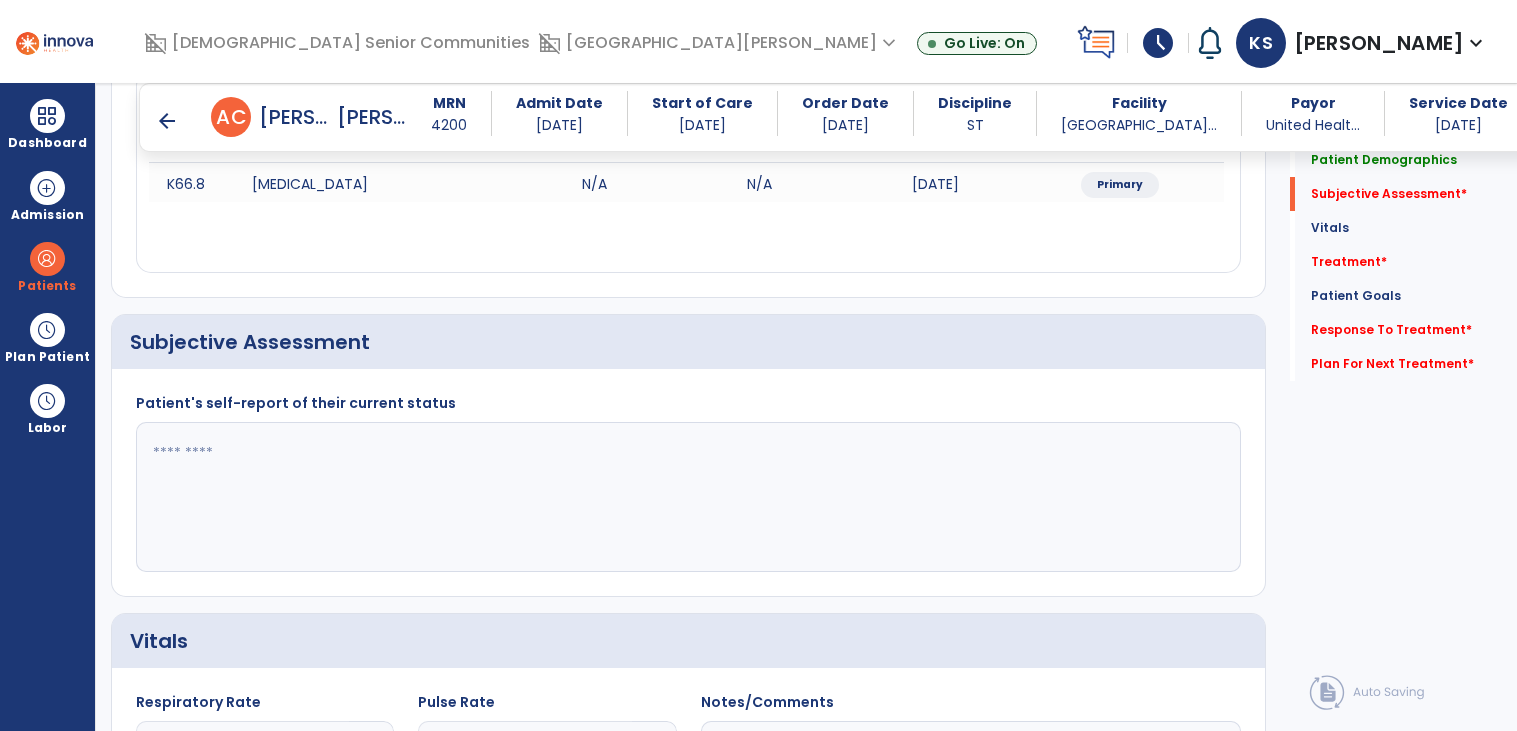 click 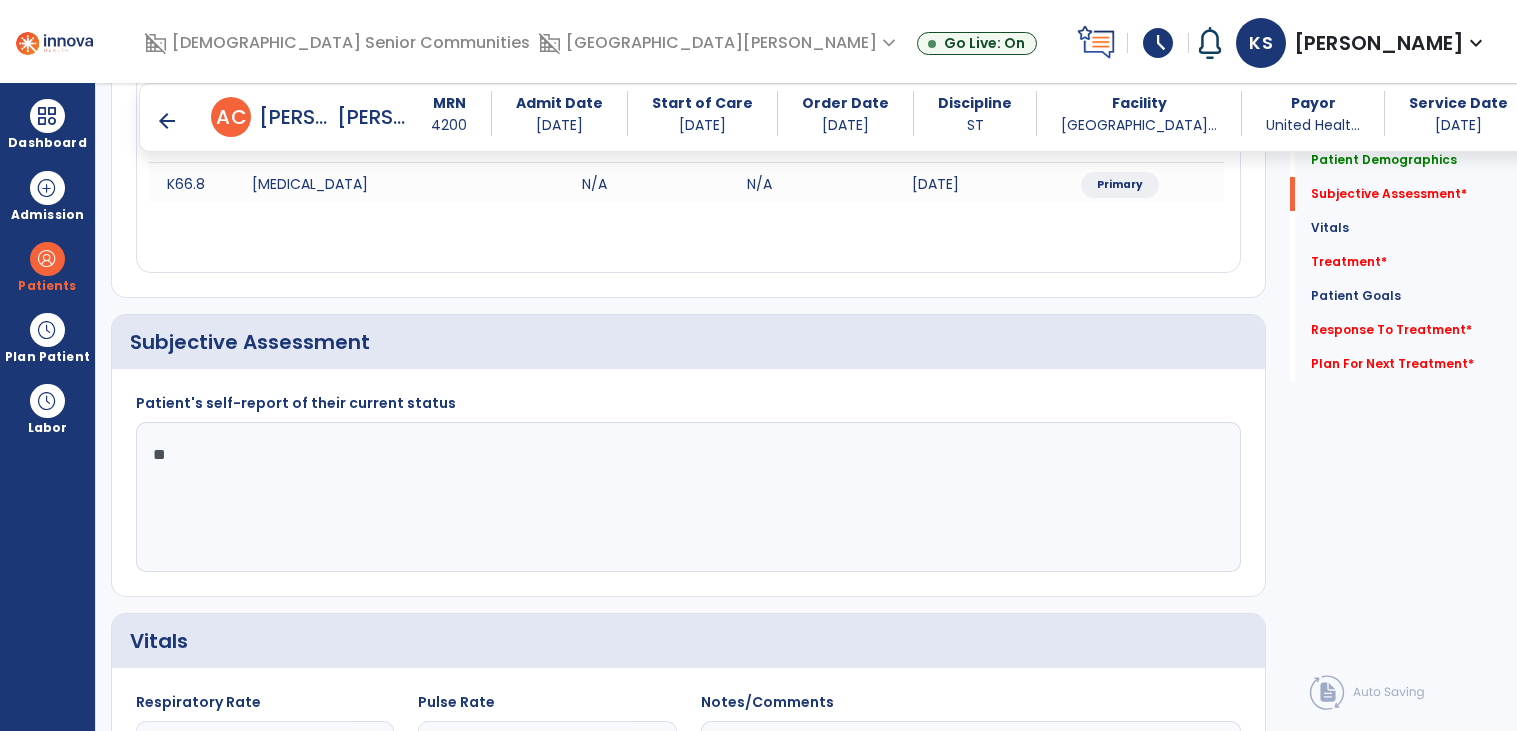 type on "*" 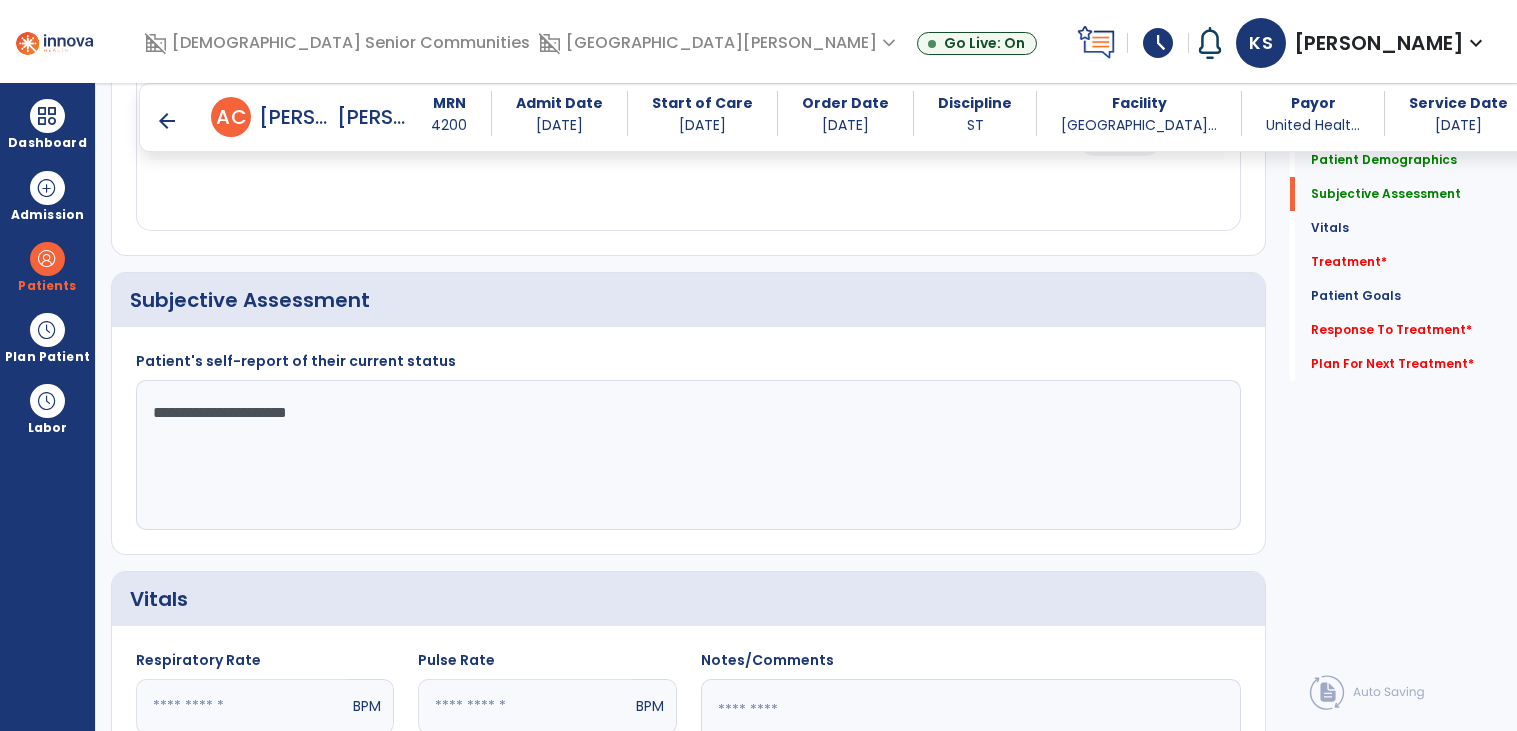 scroll, scrollTop: 368, scrollLeft: 0, axis: vertical 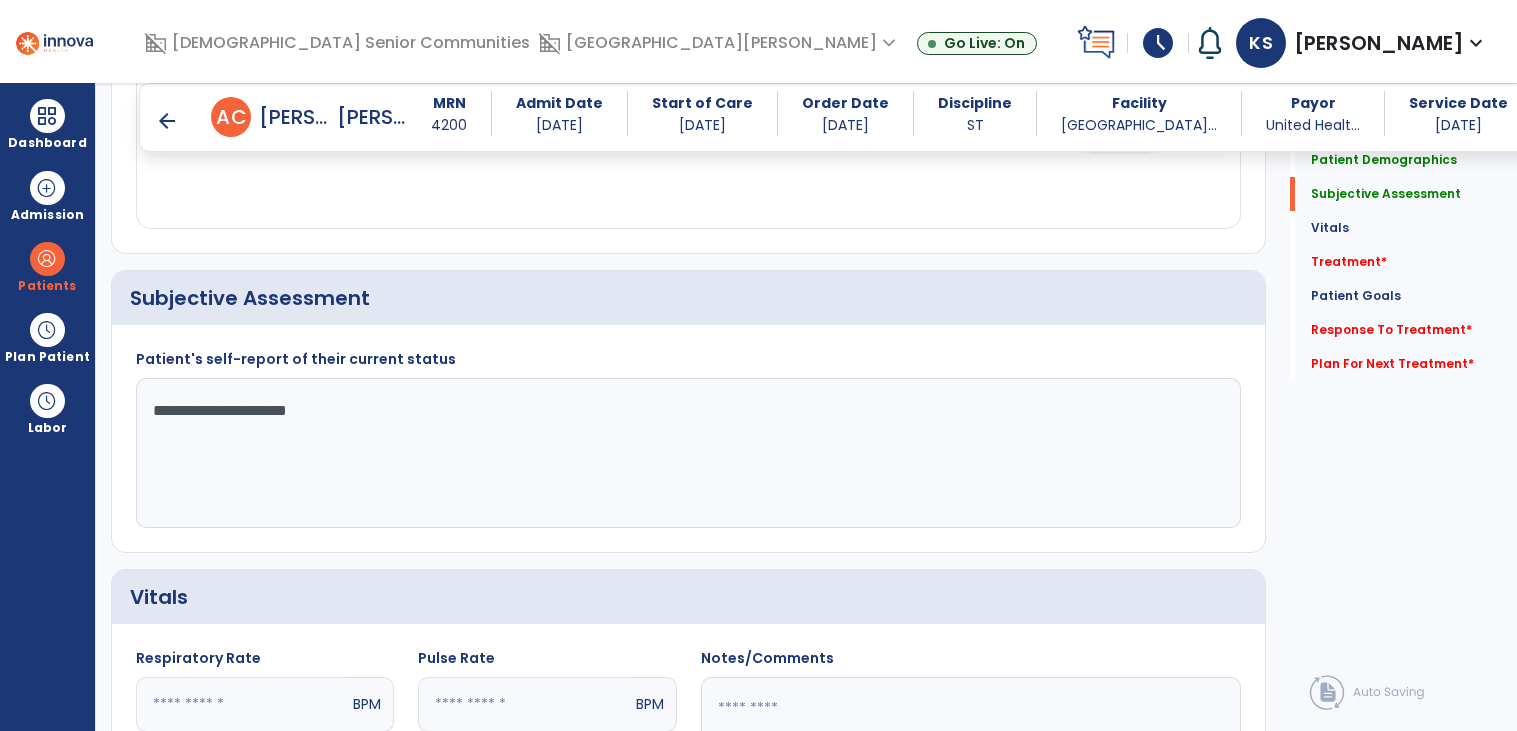 click on "domain_disabled   [GEOGRAPHIC_DATA][PERSON_NAME]   expand_more   [GEOGRAPHIC_DATA][PERSON_NAME]   [GEOGRAPHIC_DATA]   CORE-[GEOGRAPHIC_DATA][PERSON_NAME]   [GEOGRAPHIC_DATA][PERSON_NAME]  Show All" at bounding box center (719, 43) 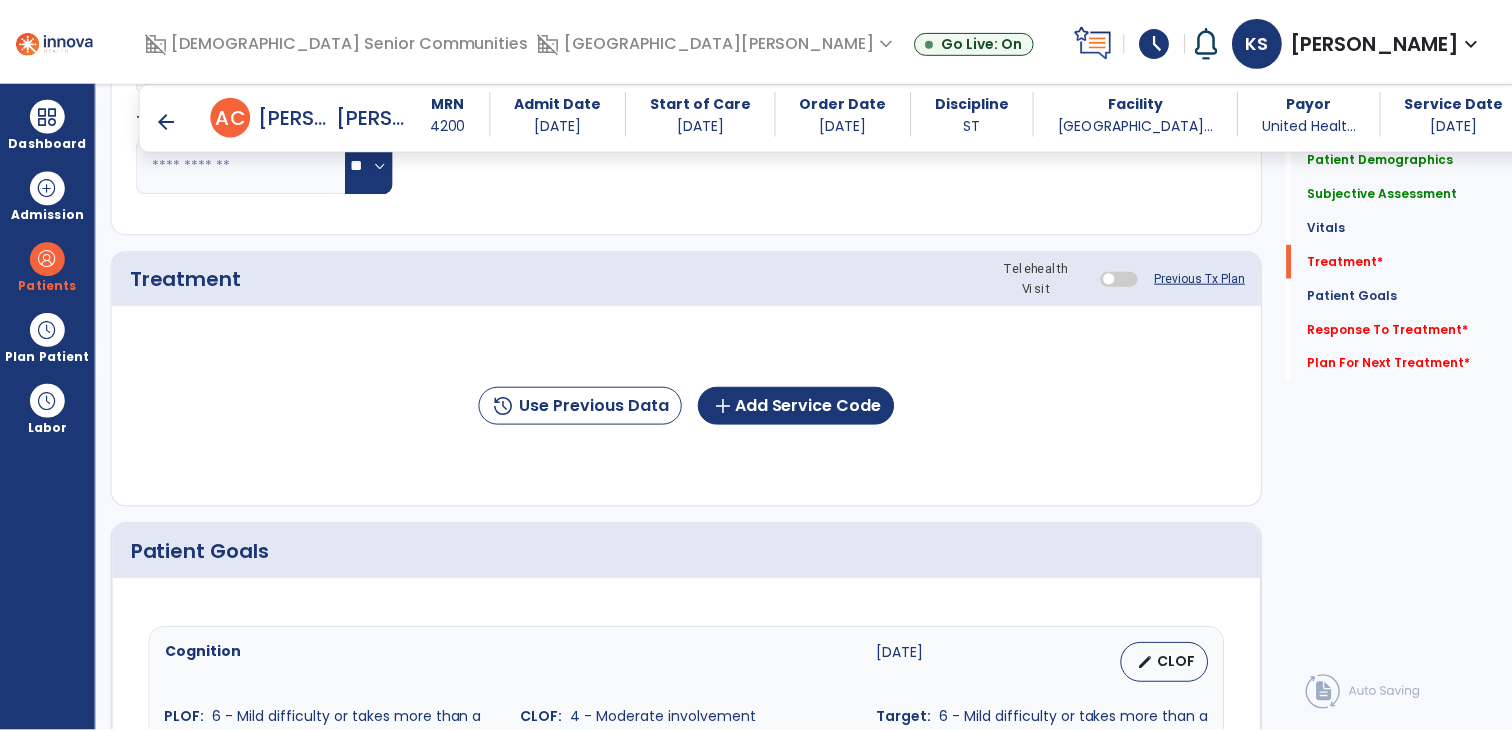 scroll, scrollTop: 1113, scrollLeft: 0, axis: vertical 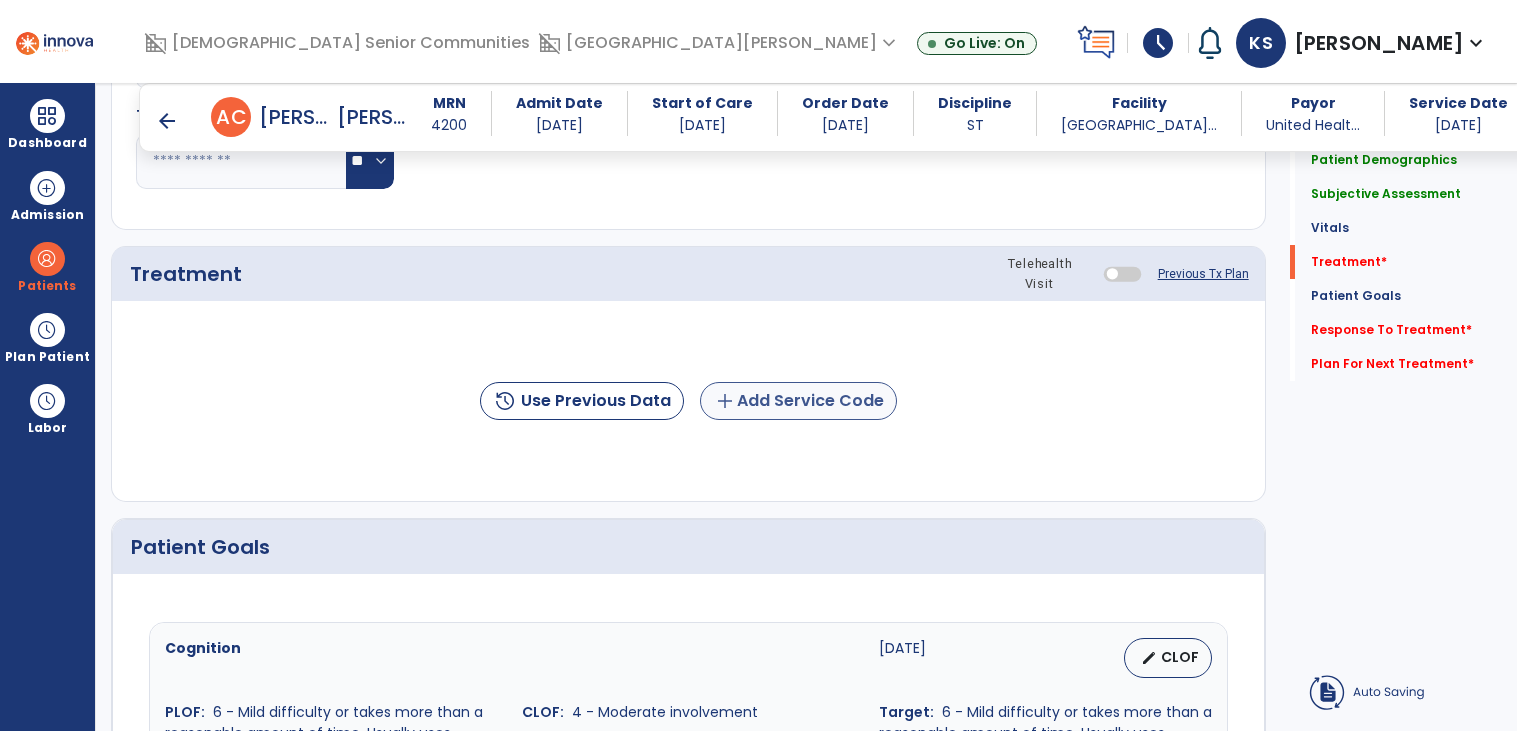 type on "**********" 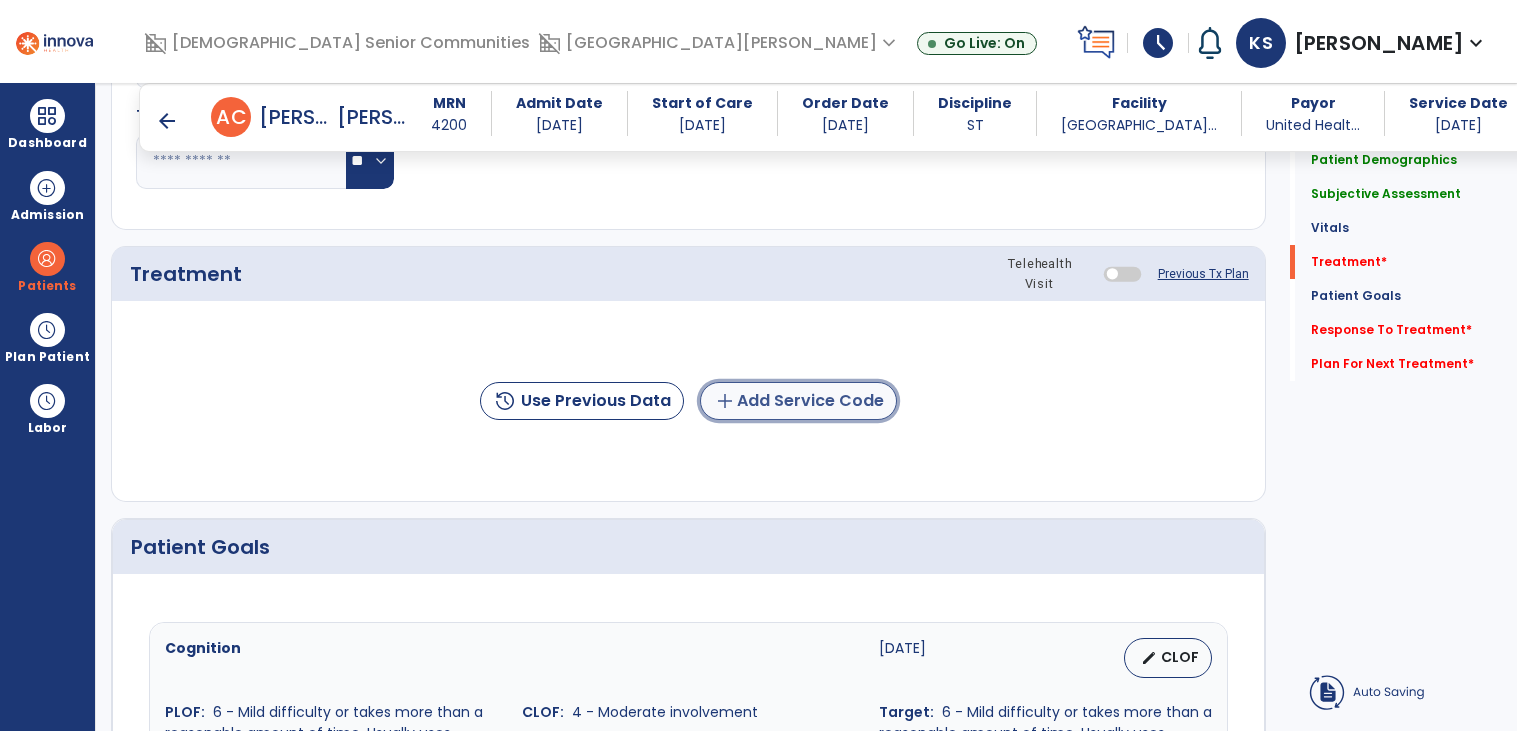 click on "add  Add Service Code" 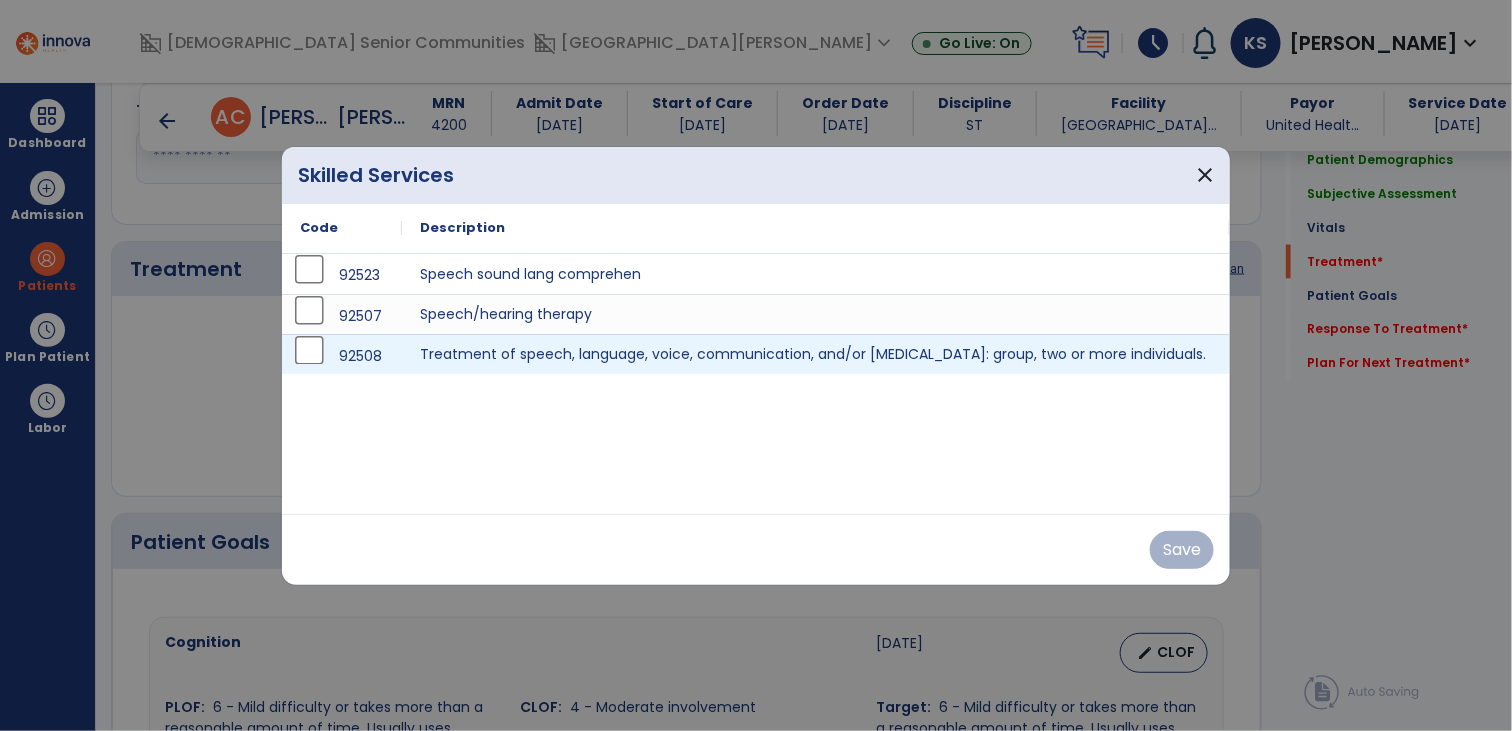 scroll, scrollTop: 1113, scrollLeft: 0, axis: vertical 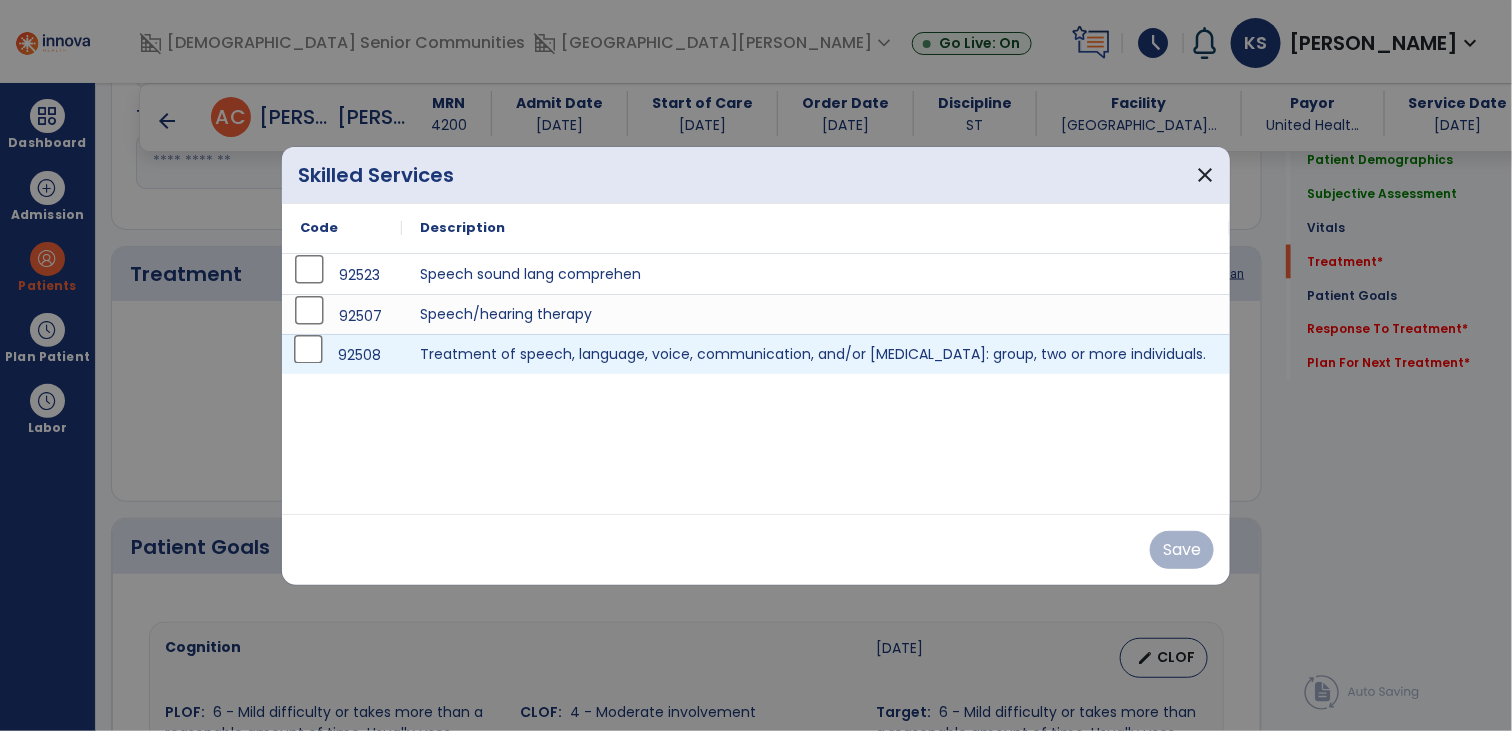 click on "92508" at bounding box center [342, 355] 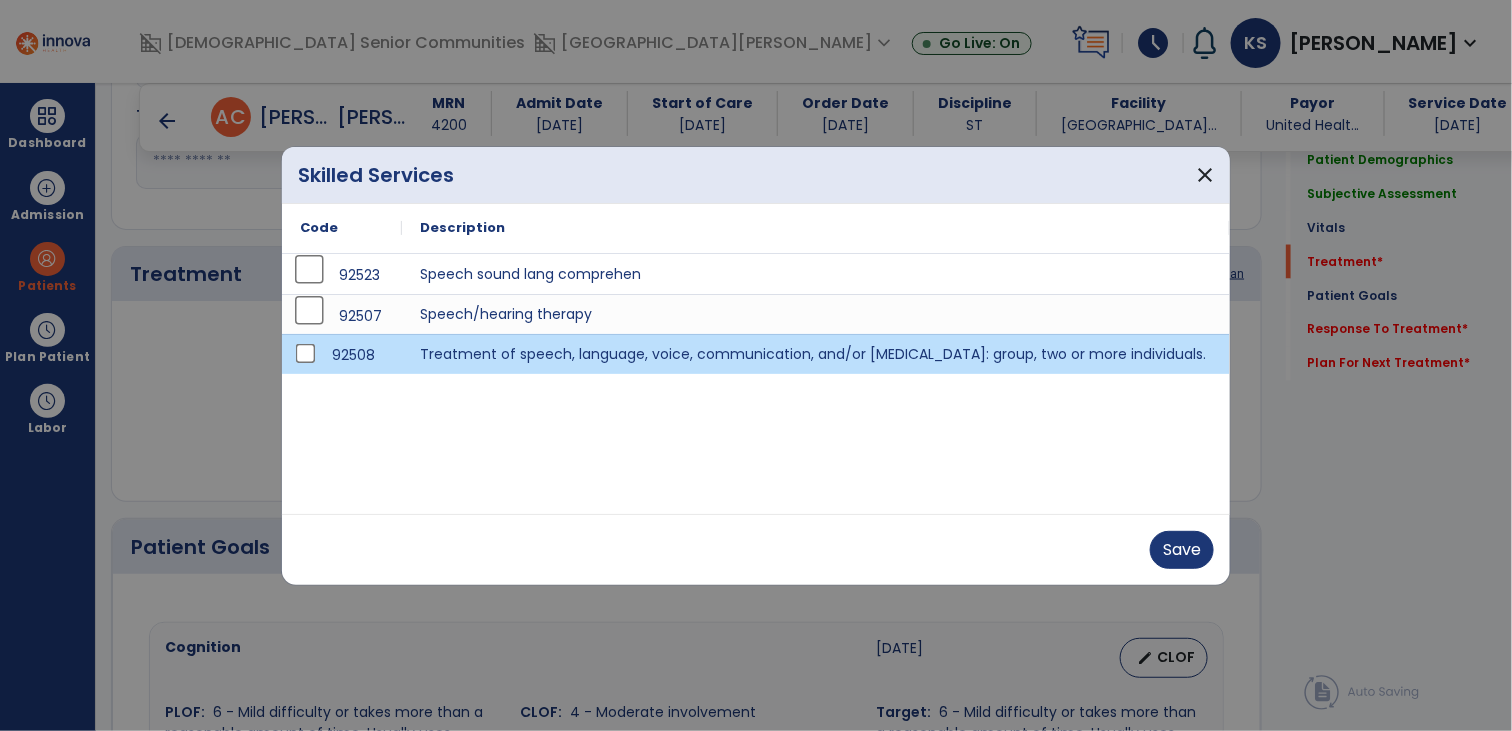 click on "92508" at bounding box center [342, 355] 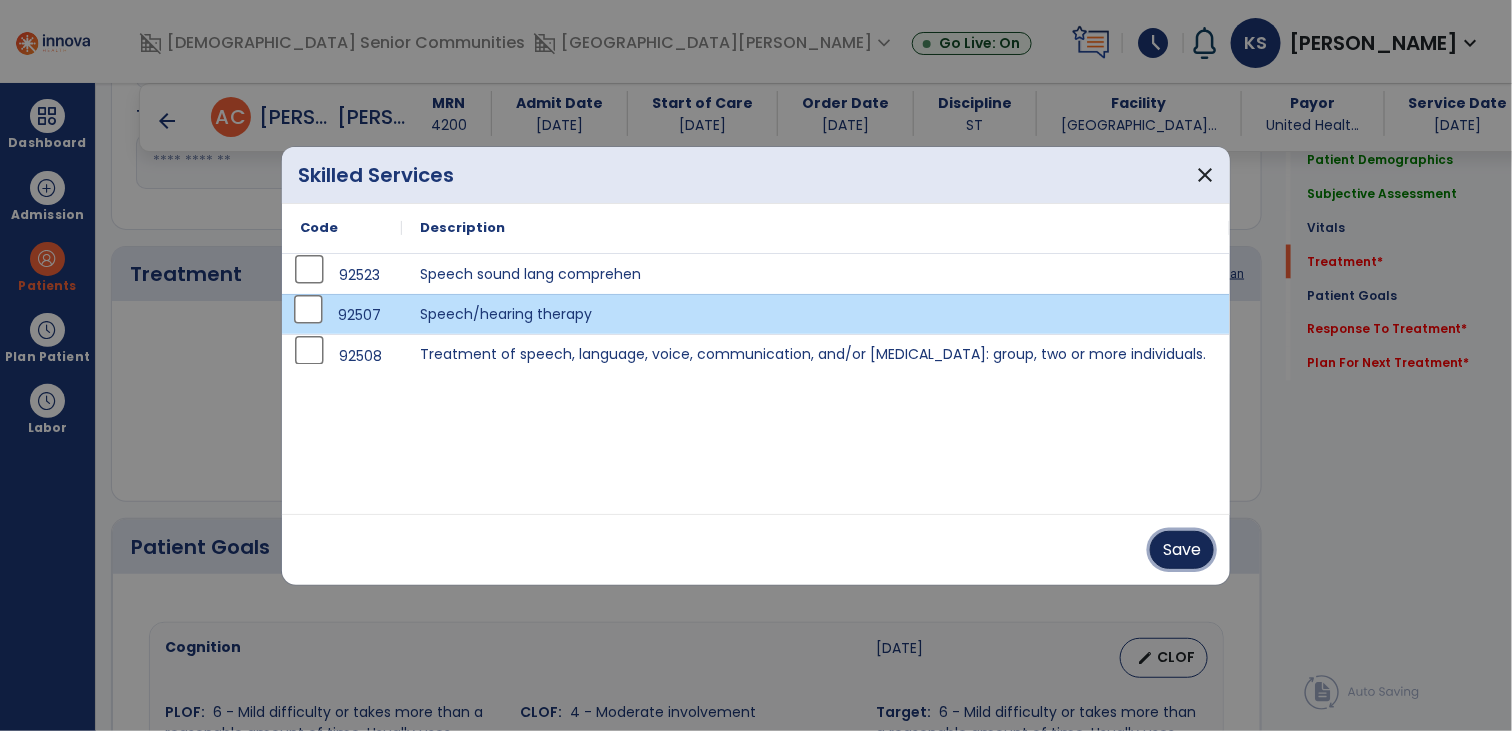 click on "Save" at bounding box center (1182, 550) 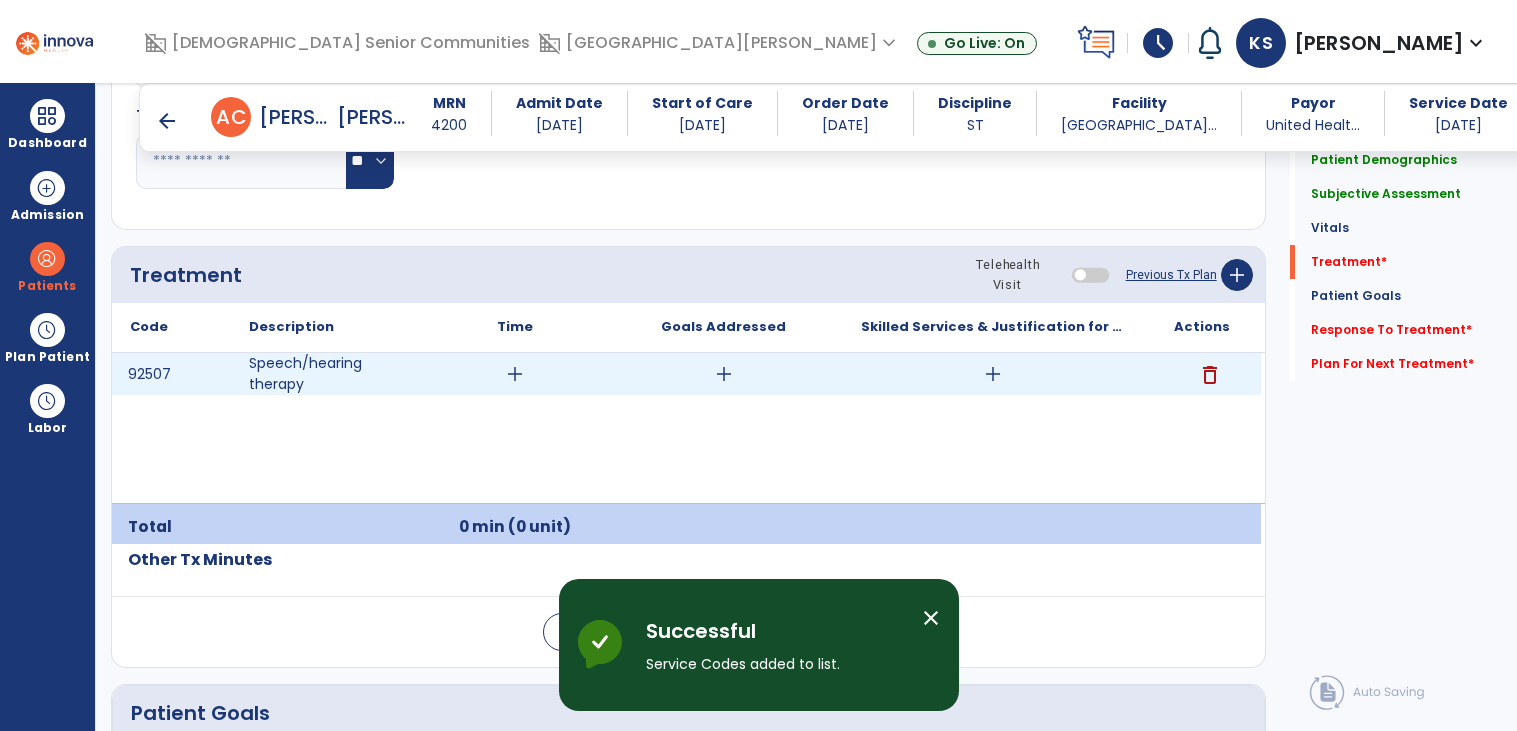 click on "add" at bounding box center (515, 374) 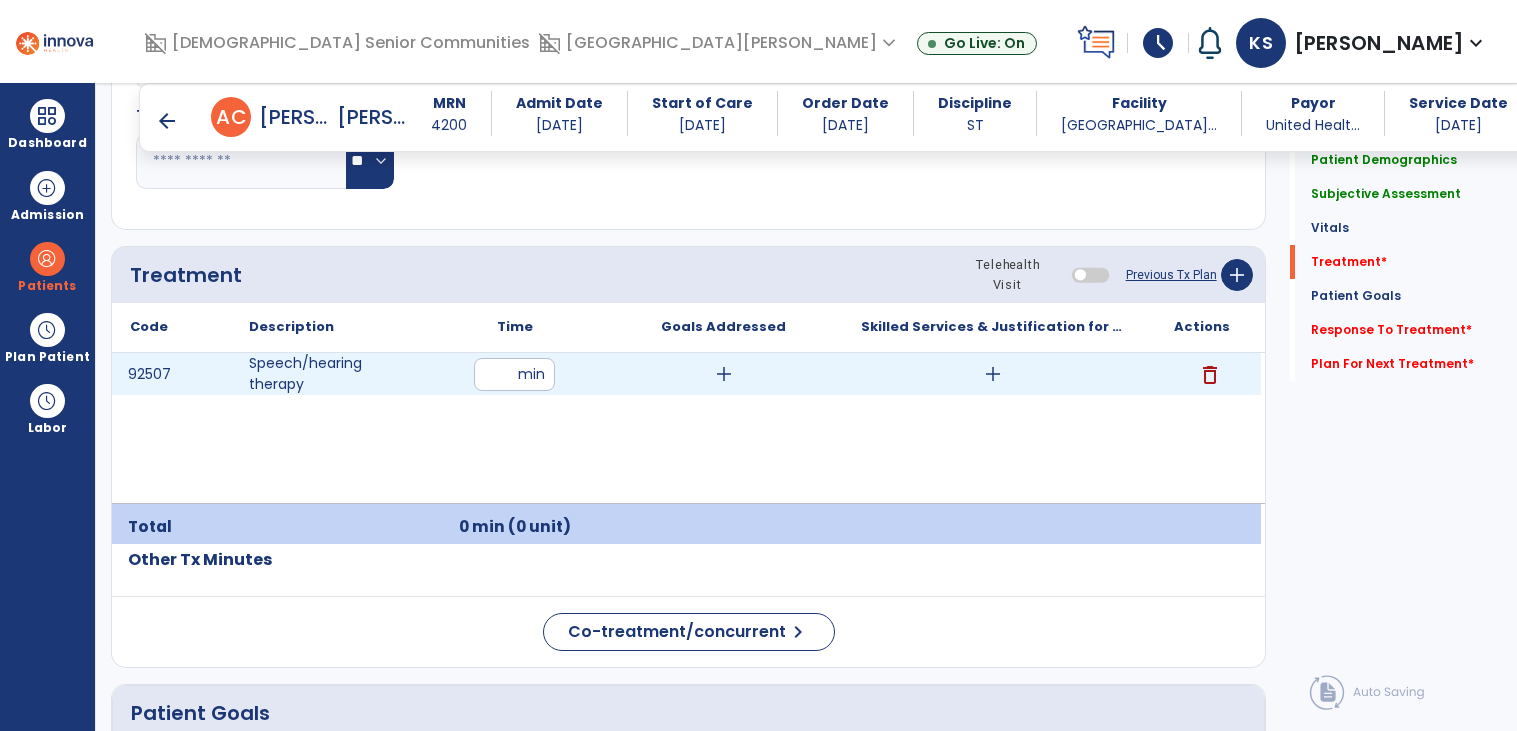 type on "**" 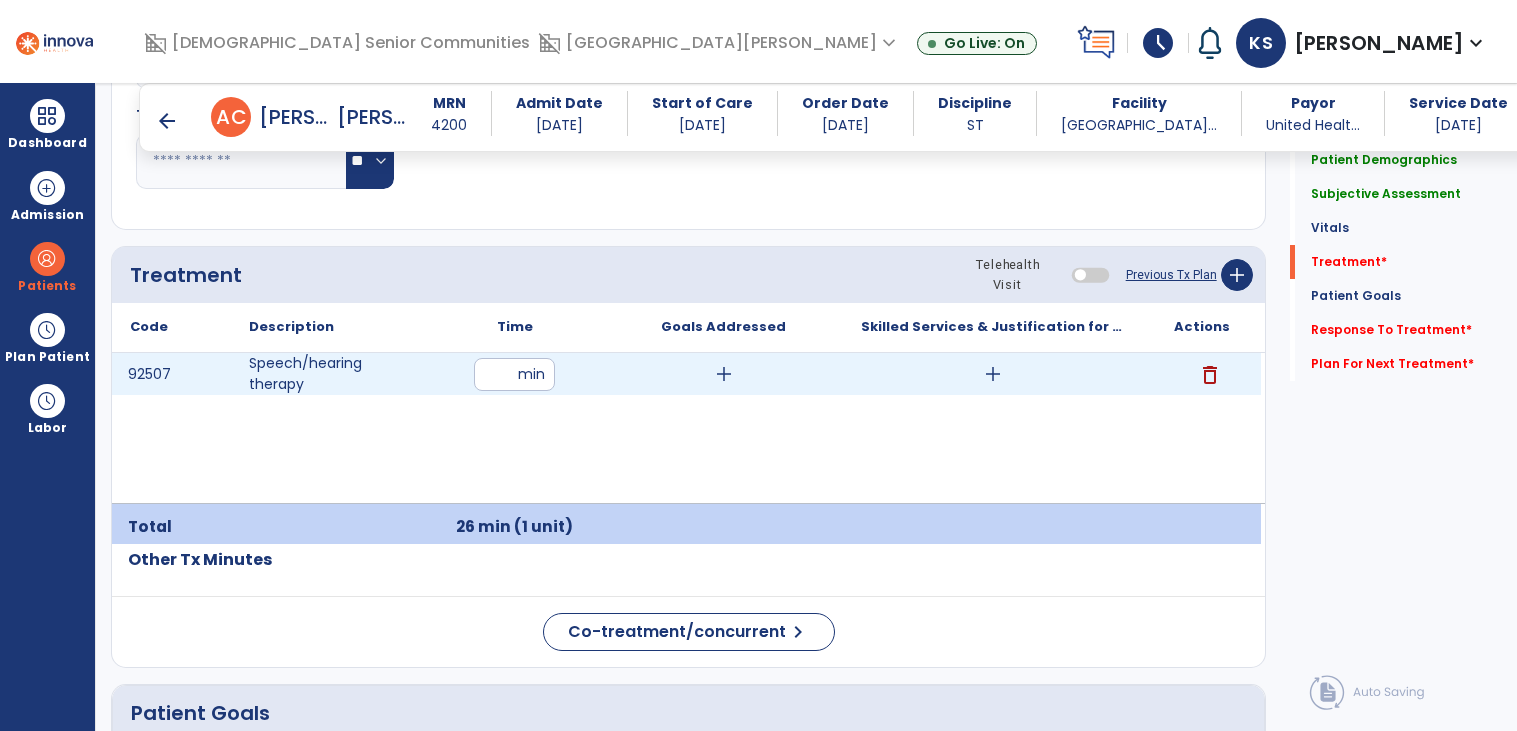 click on "add" at bounding box center [724, 374] 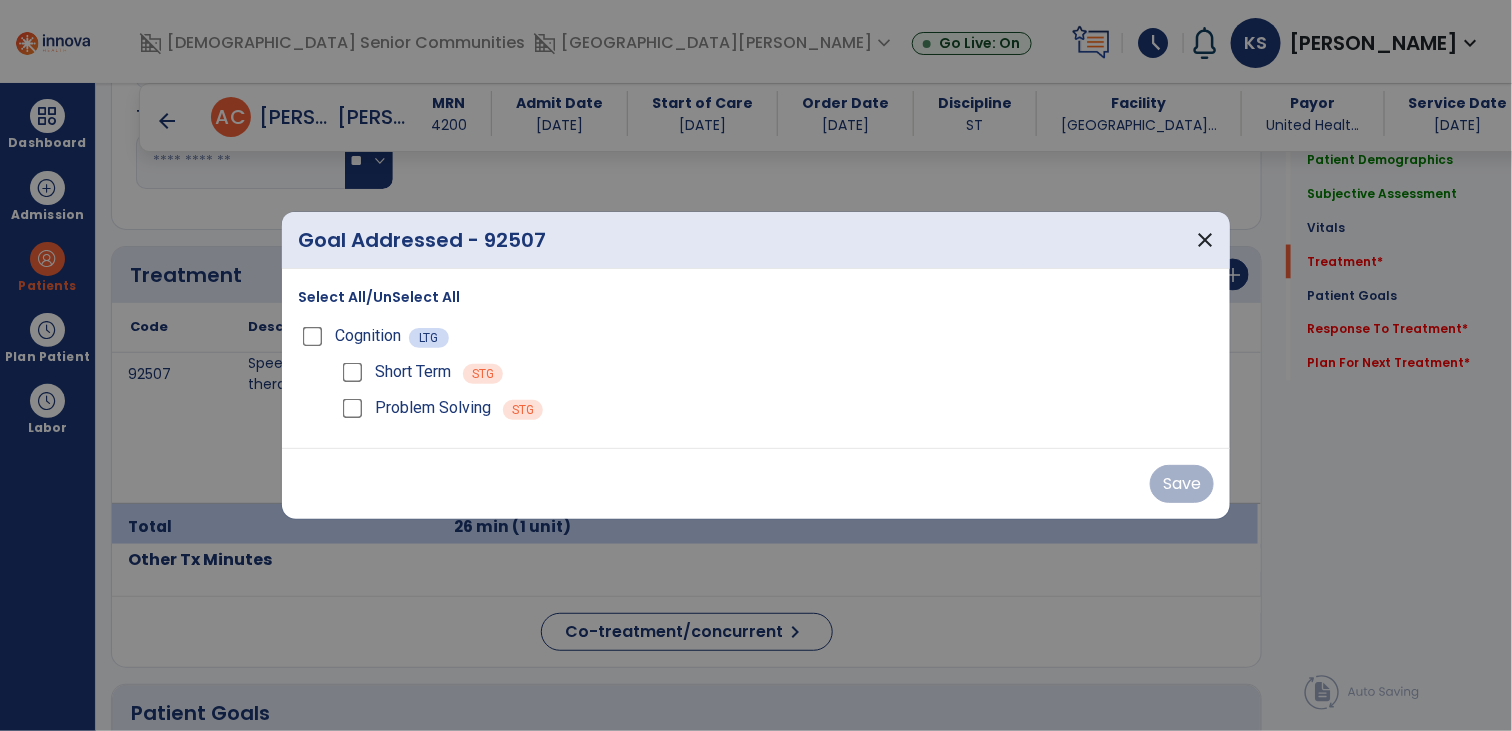 scroll, scrollTop: 1113, scrollLeft: 0, axis: vertical 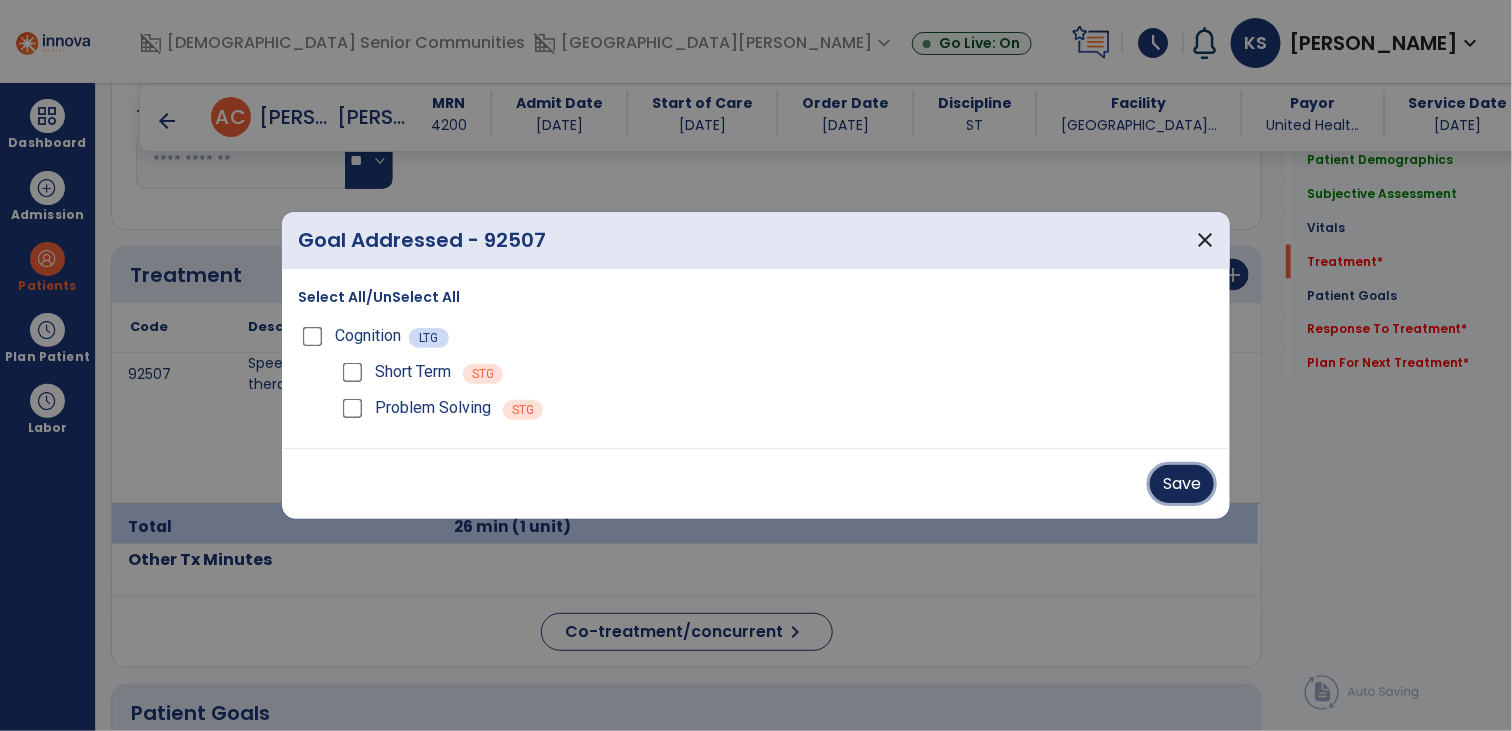 click on "Save" at bounding box center (1182, 484) 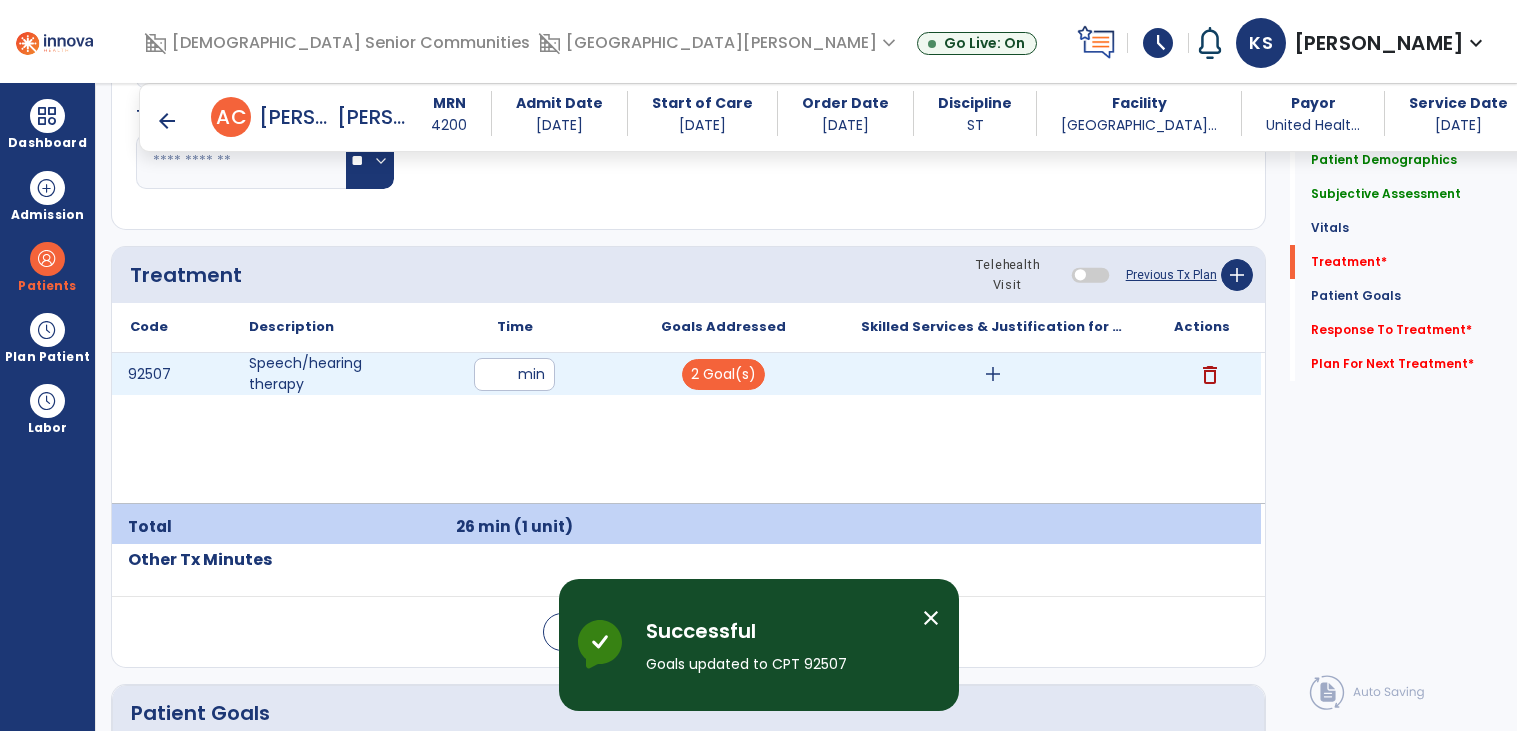click on "add" at bounding box center (993, 374) 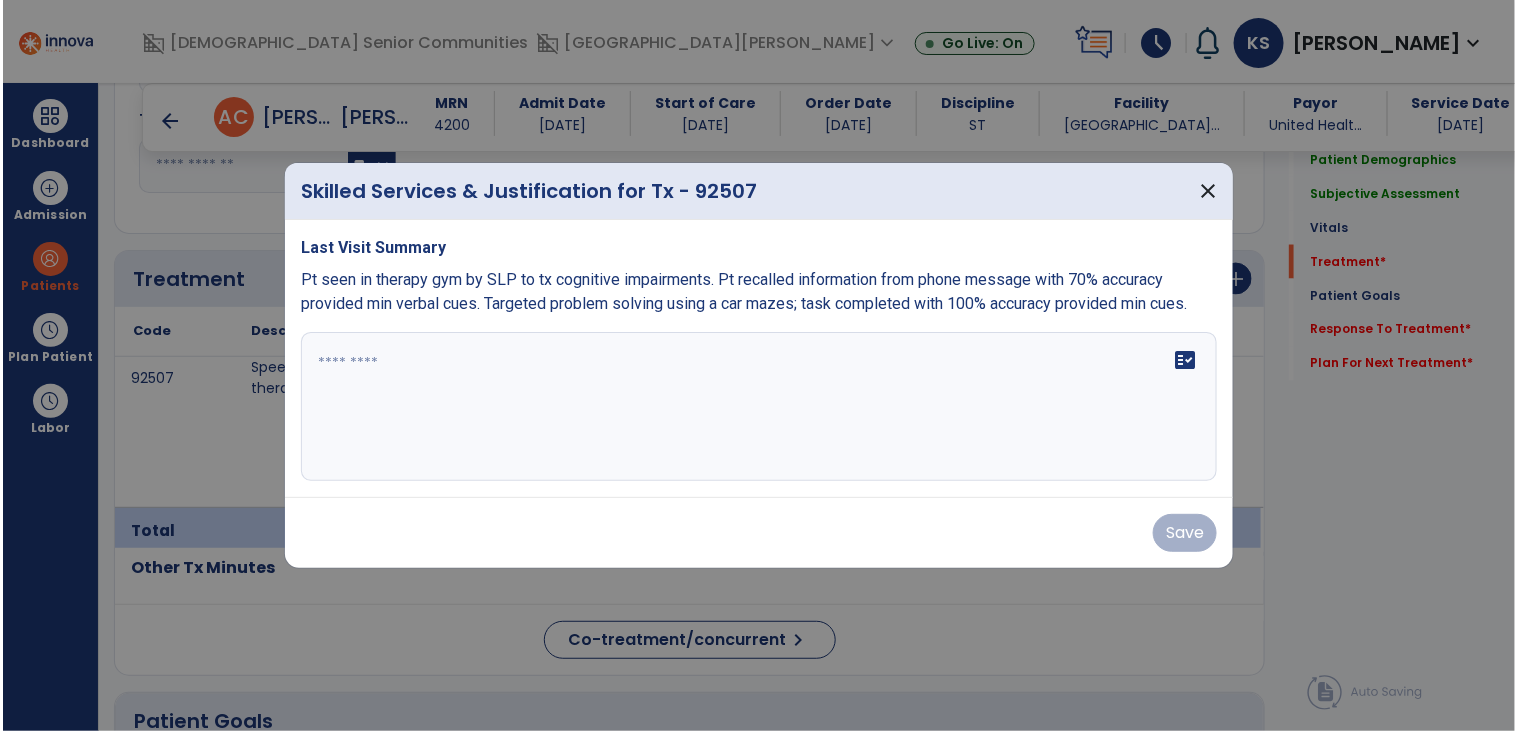 scroll, scrollTop: 1113, scrollLeft: 0, axis: vertical 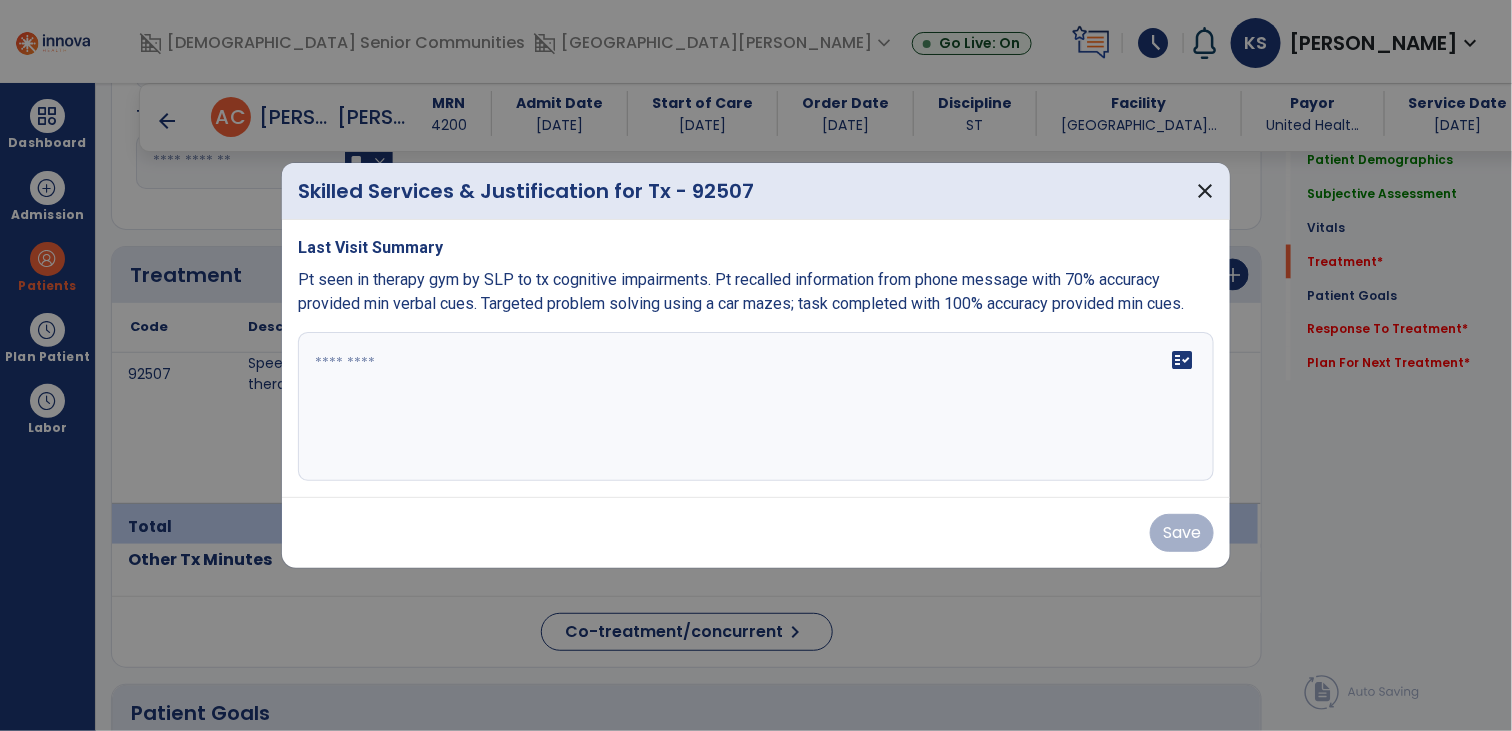 click on "fact_check" at bounding box center [756, 407] 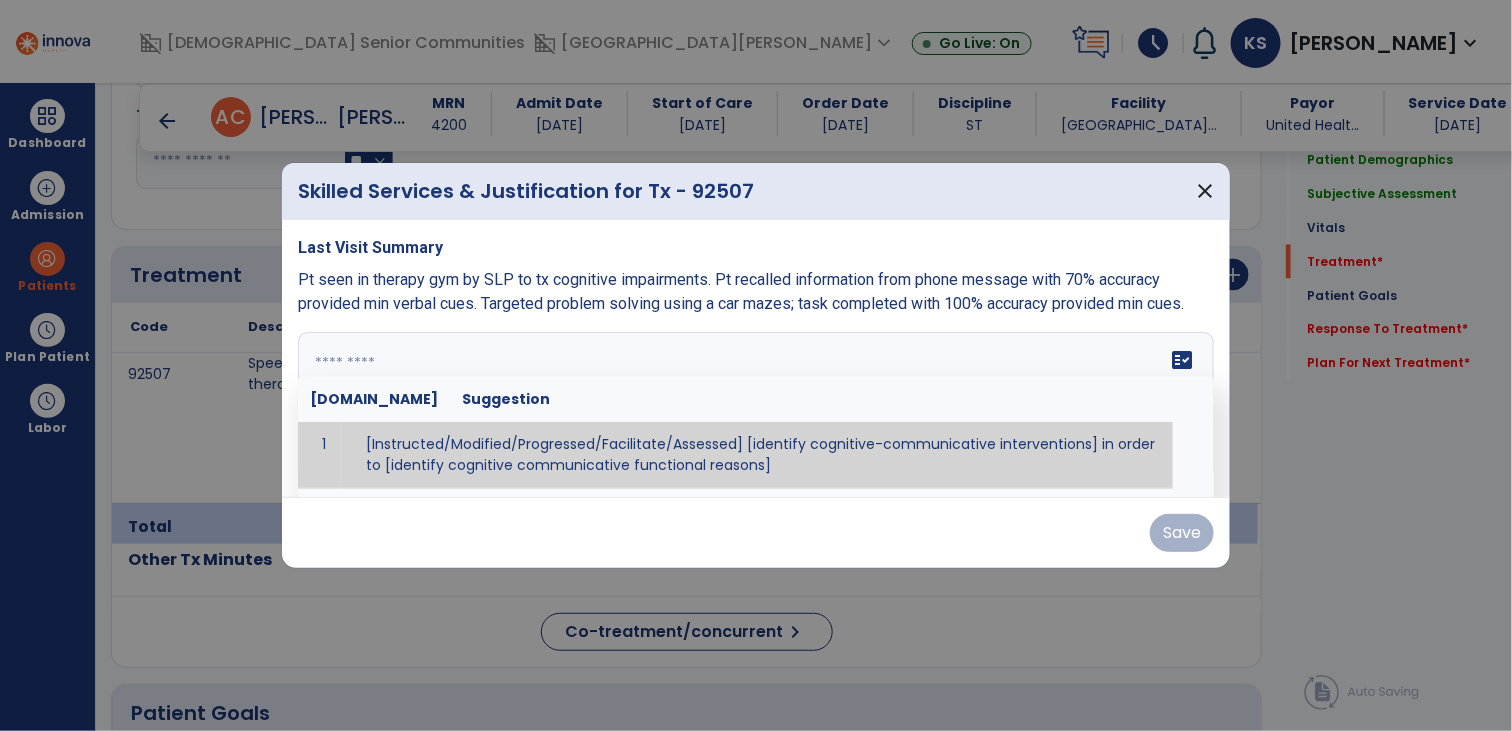 type on "*" 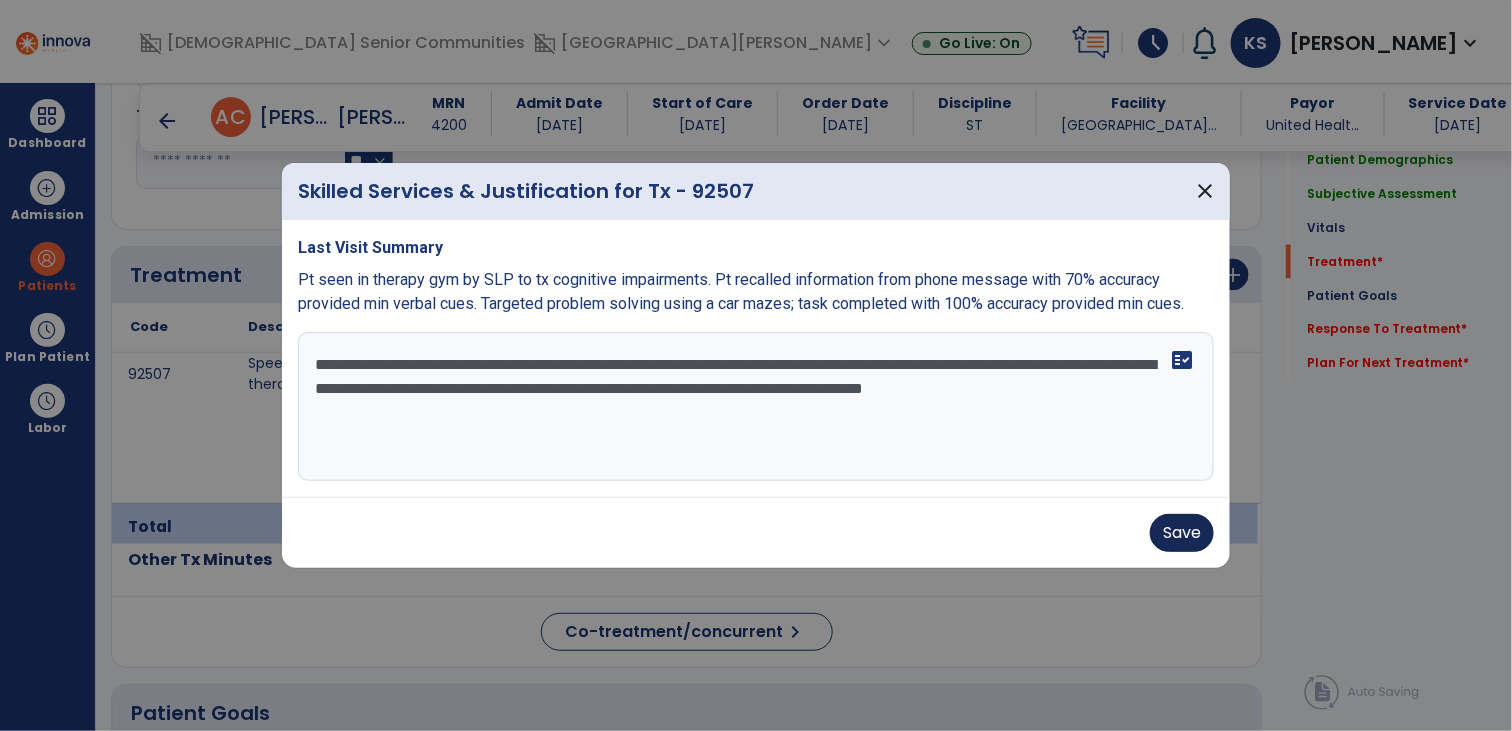 type on "**********" 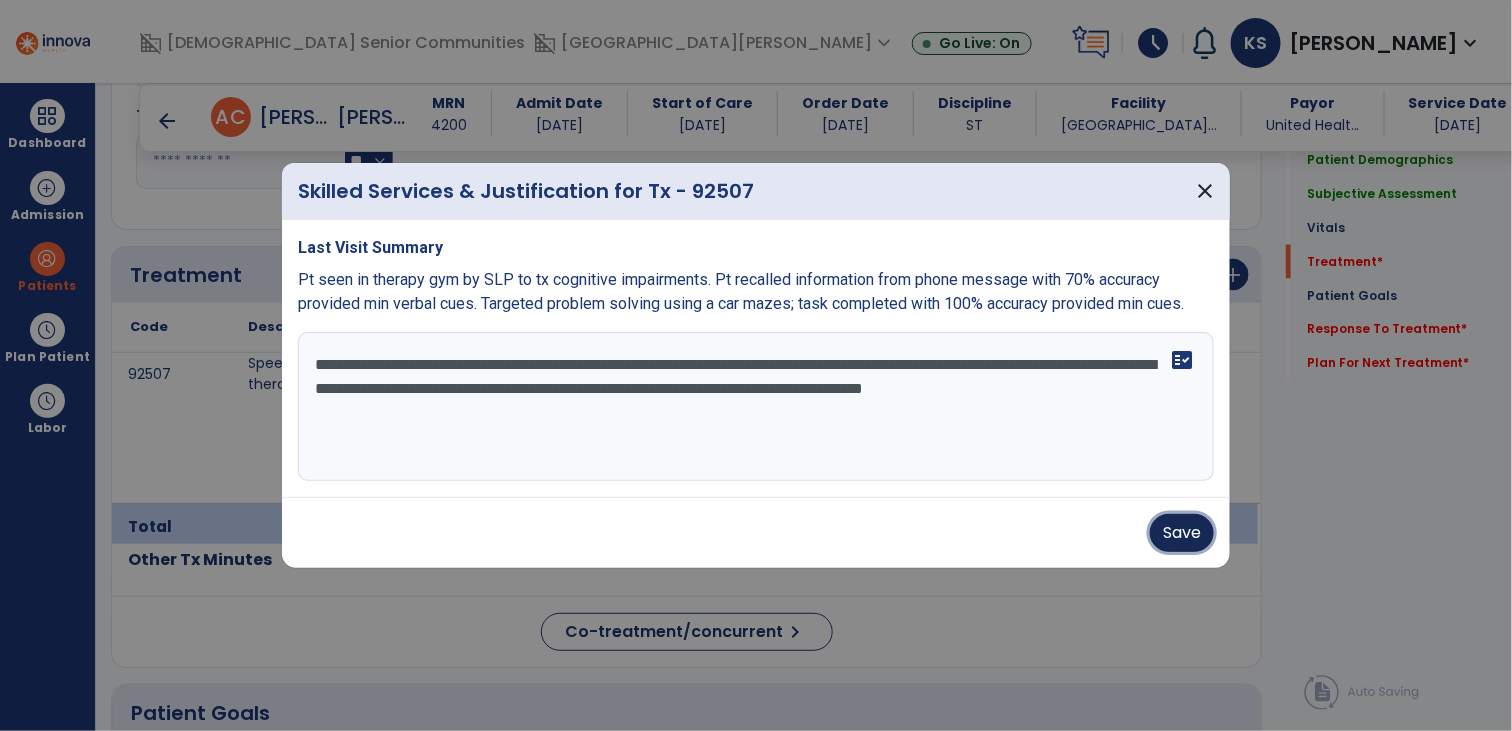 click on "Save" at bounding box center [1182, 533] 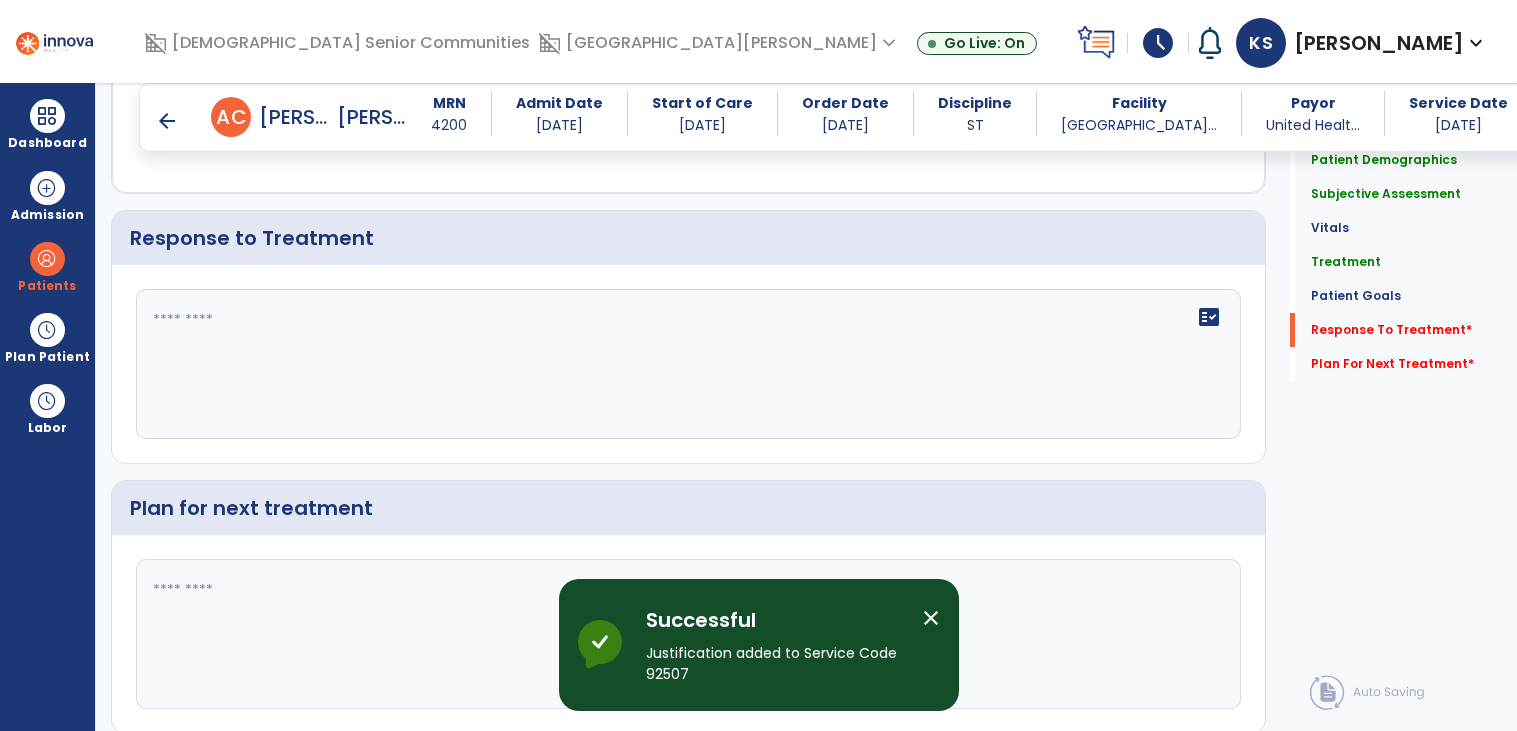 click on "fact_check" 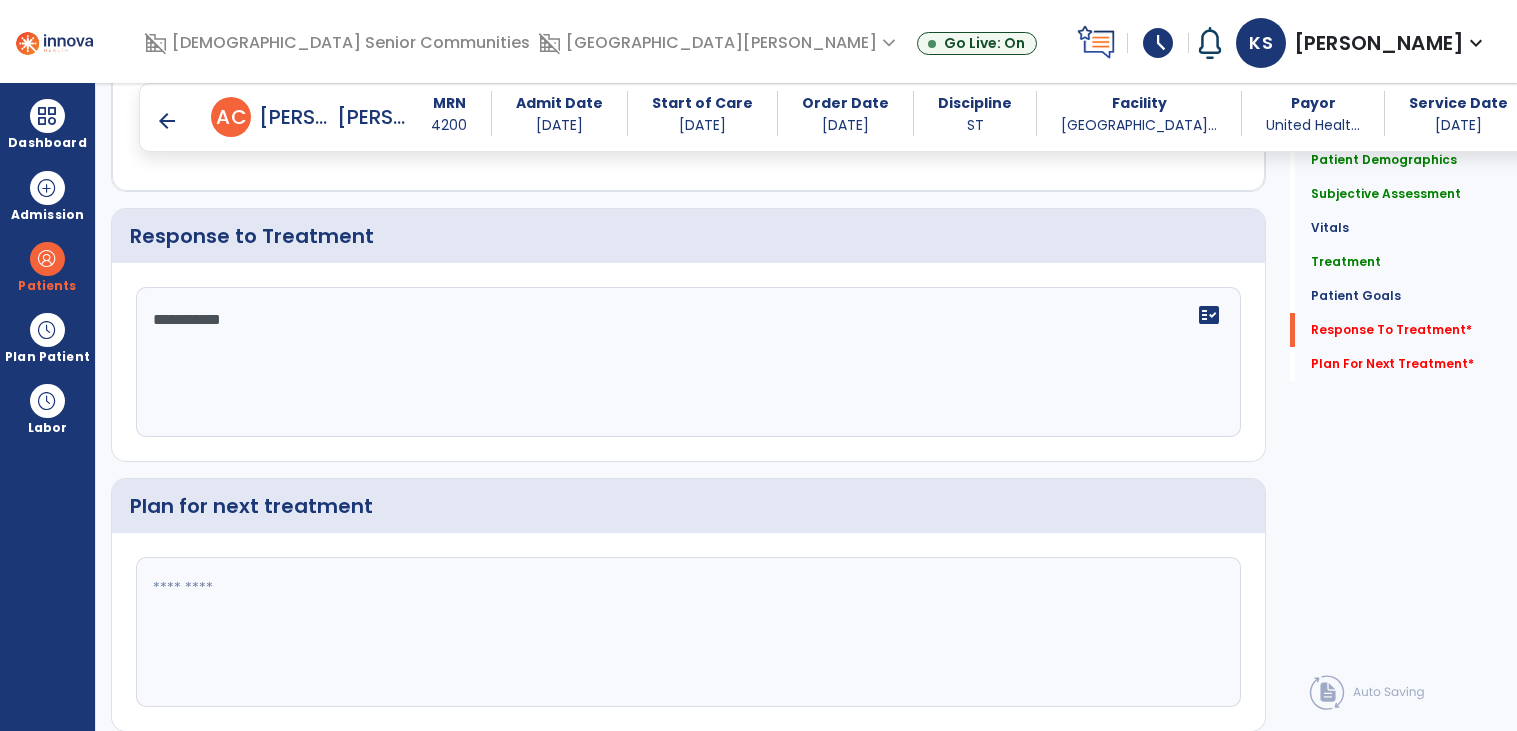 type on "**********" 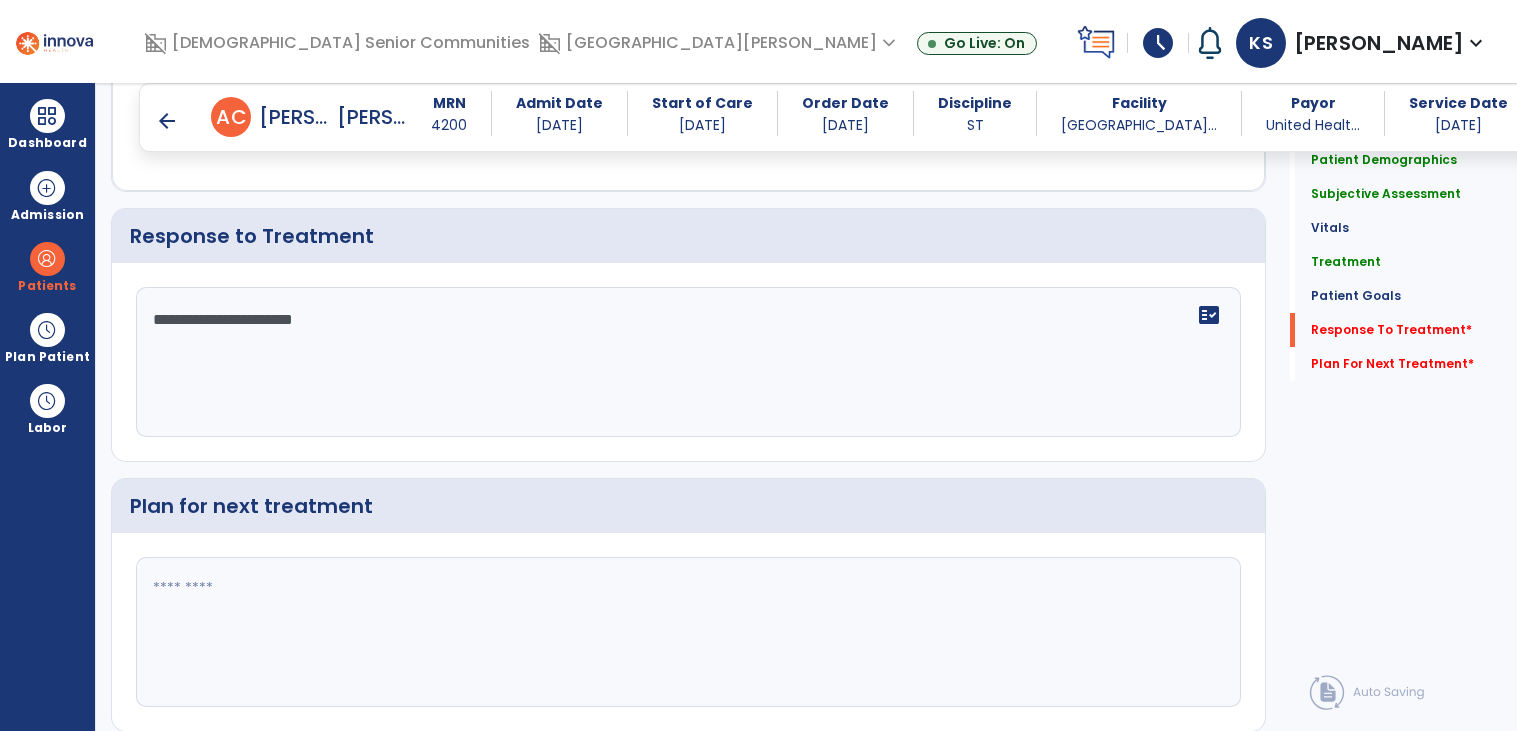 type on "**********" 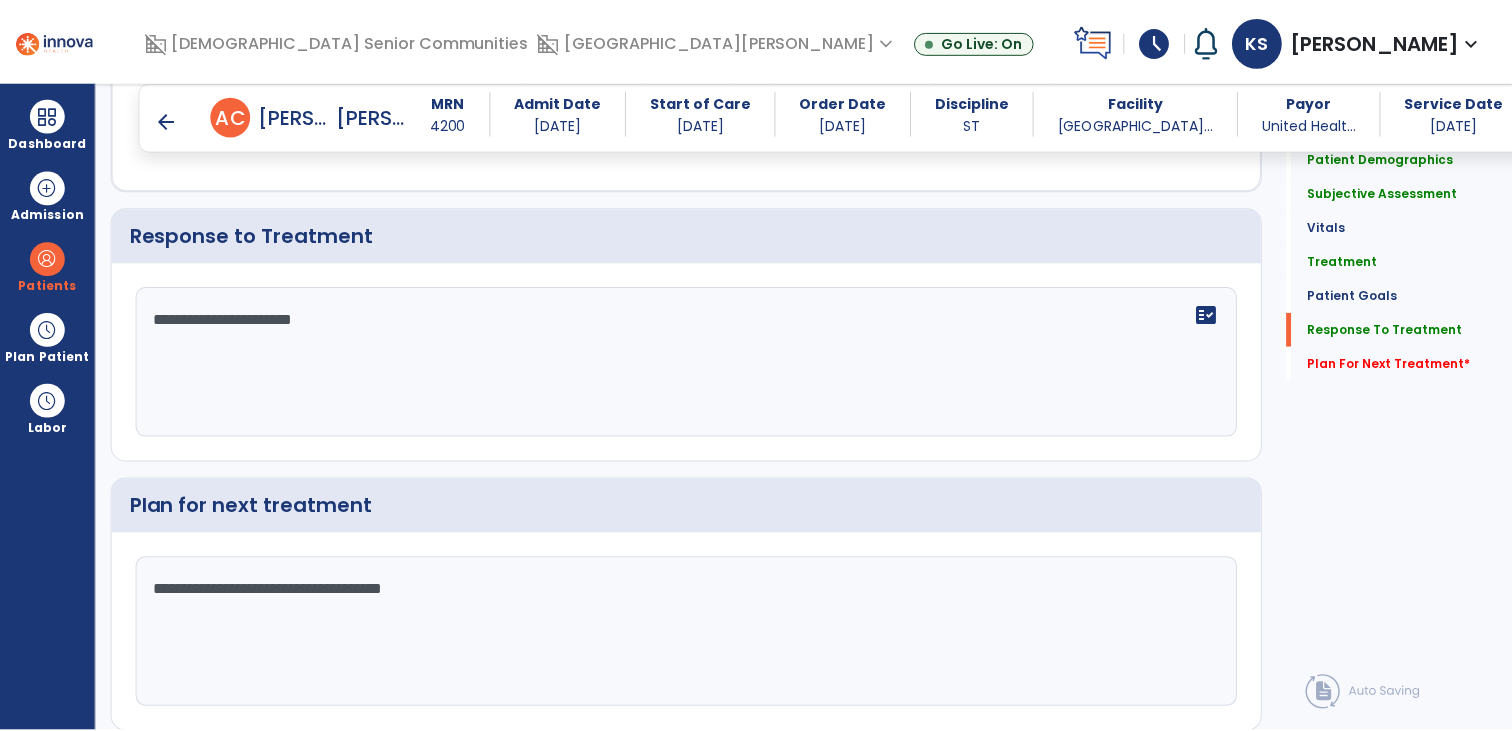 scroll, scrollTop: 2307, scrollLeft: 0, axis: vertical 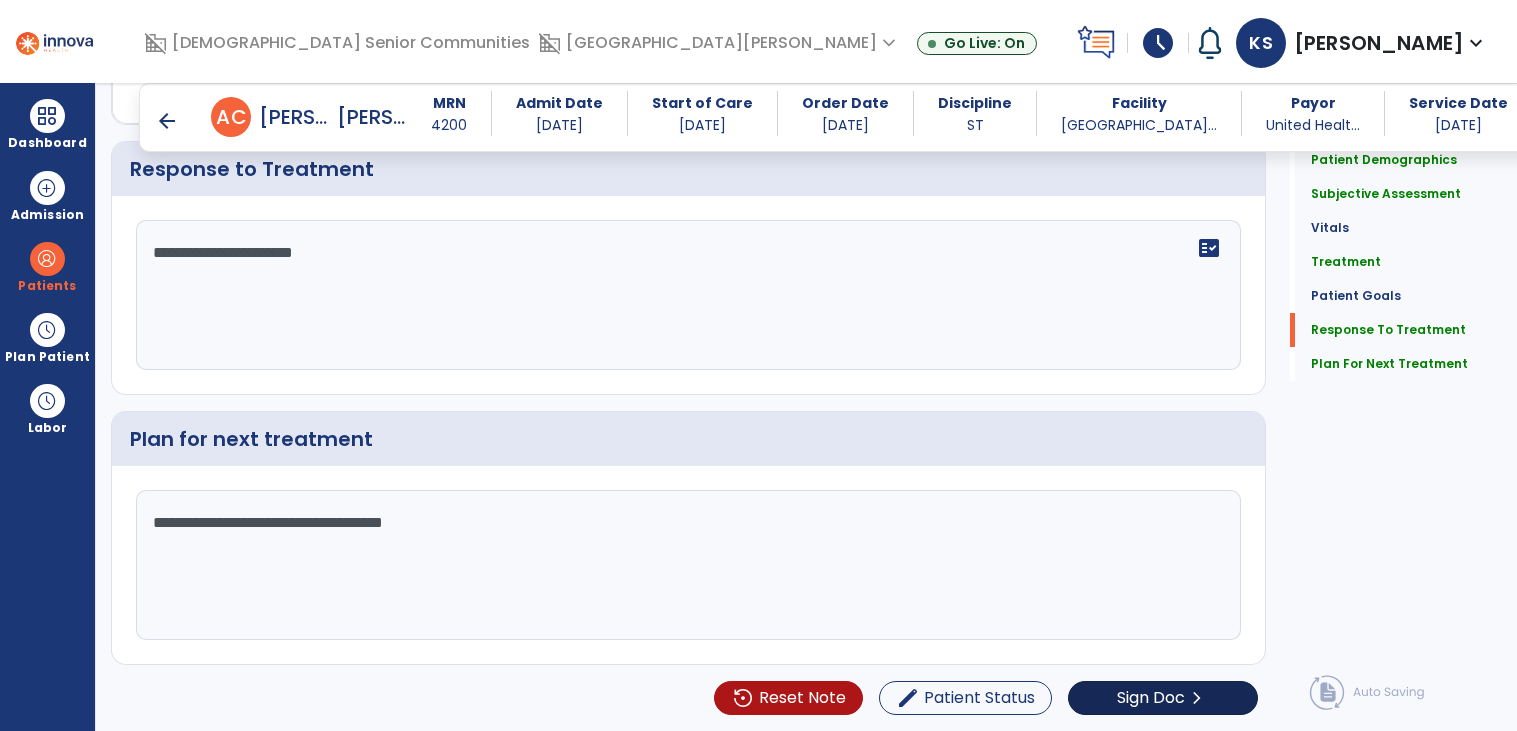 type on "**********" 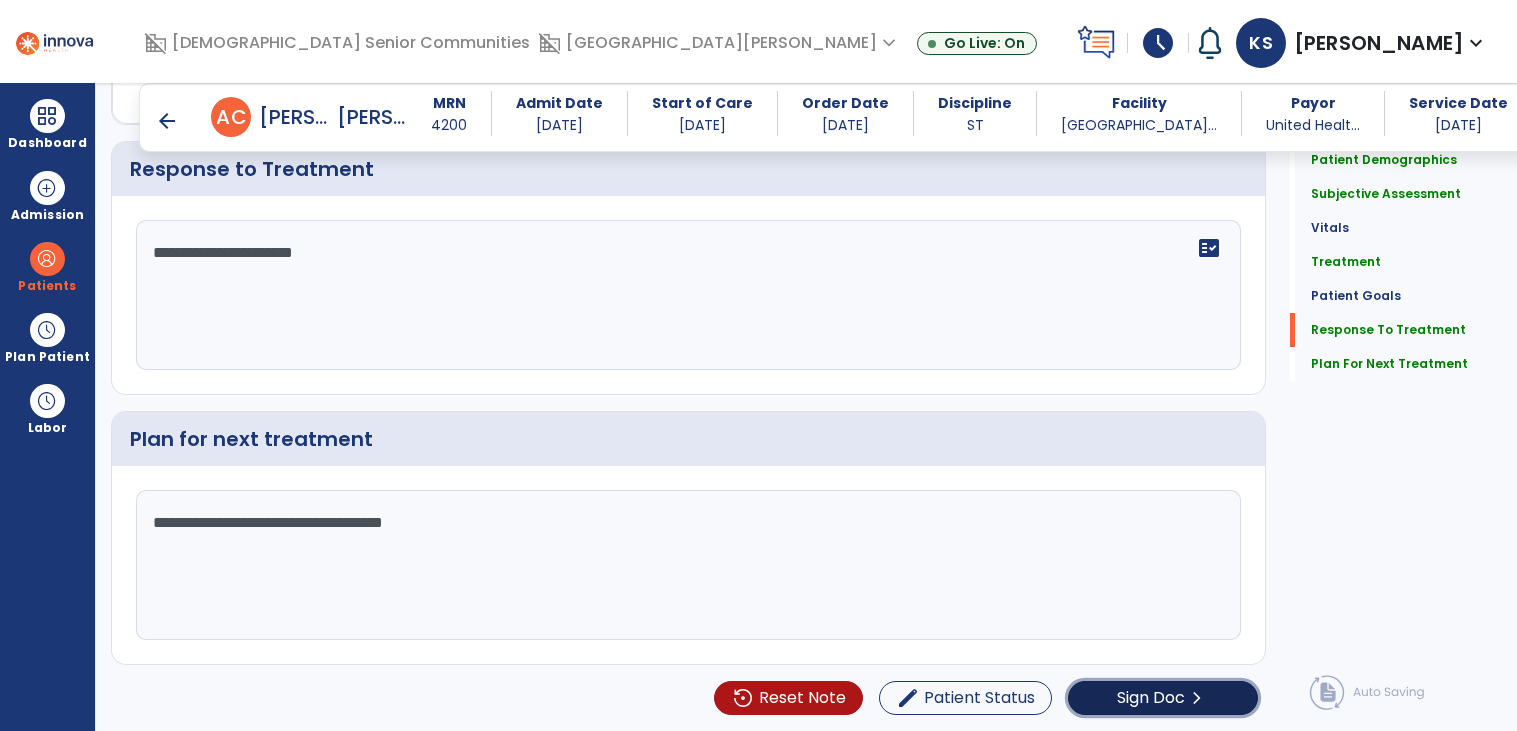 click on "Sign Doc" 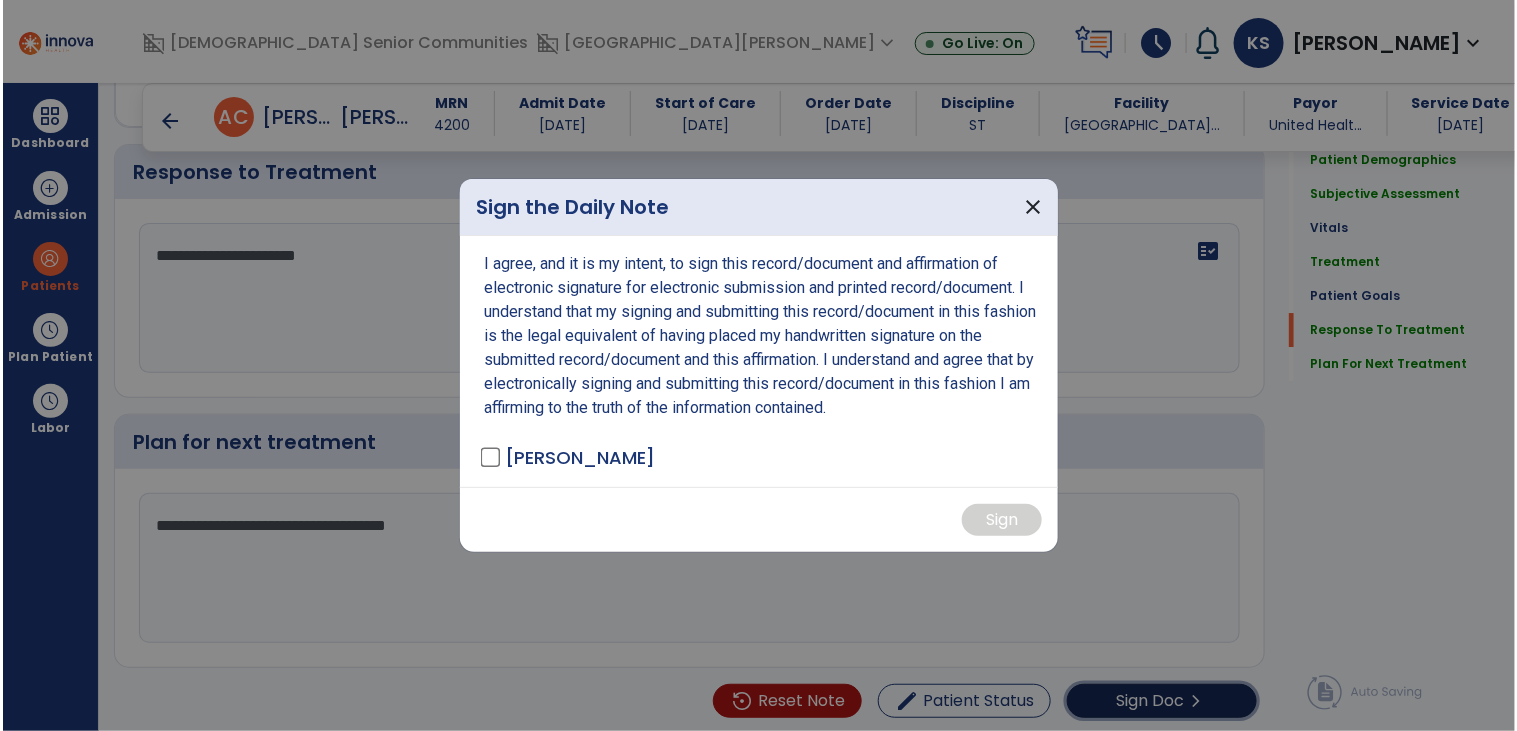 scroll, scrollTop: 2307, scrollLeft: 0, axis: vertical 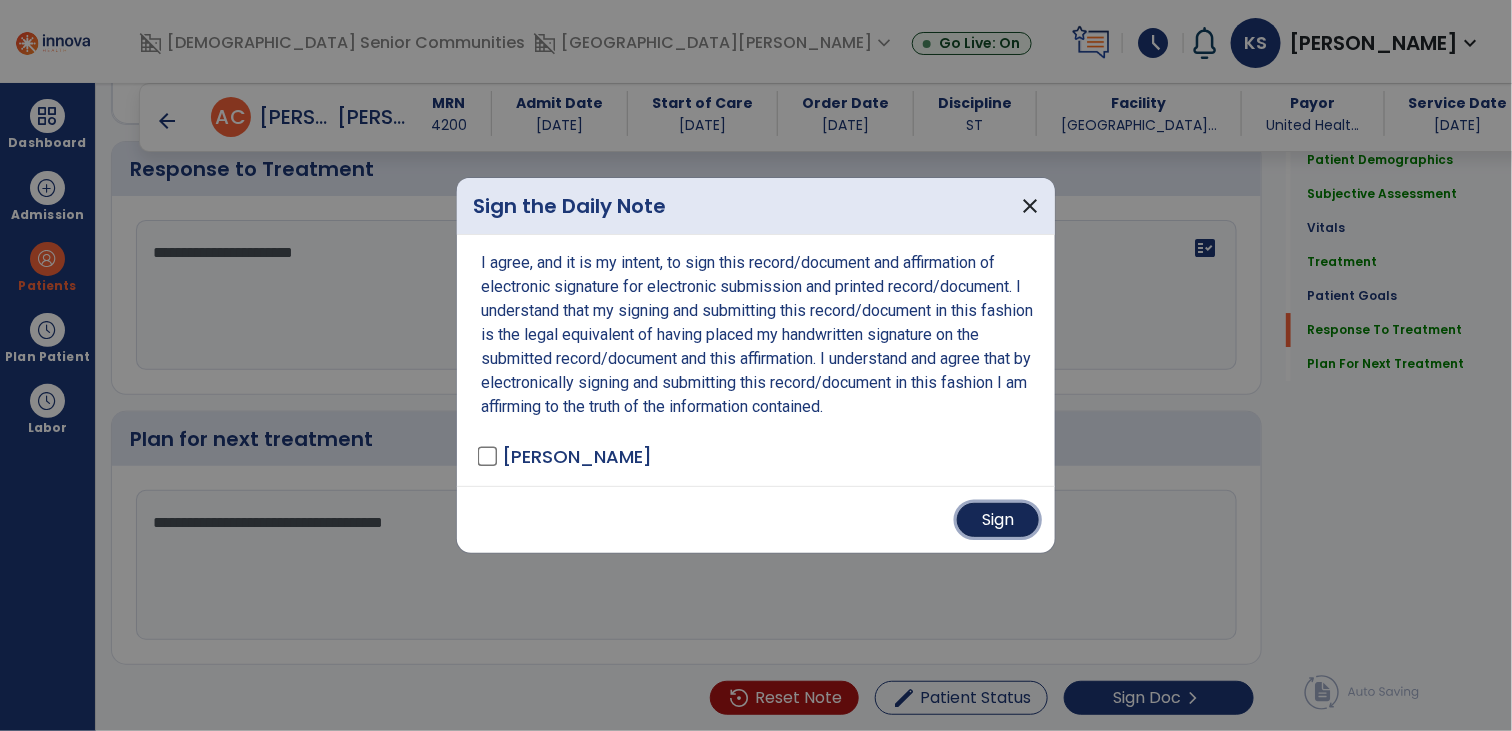 click on "Sign" at bounding box center (998, 520) 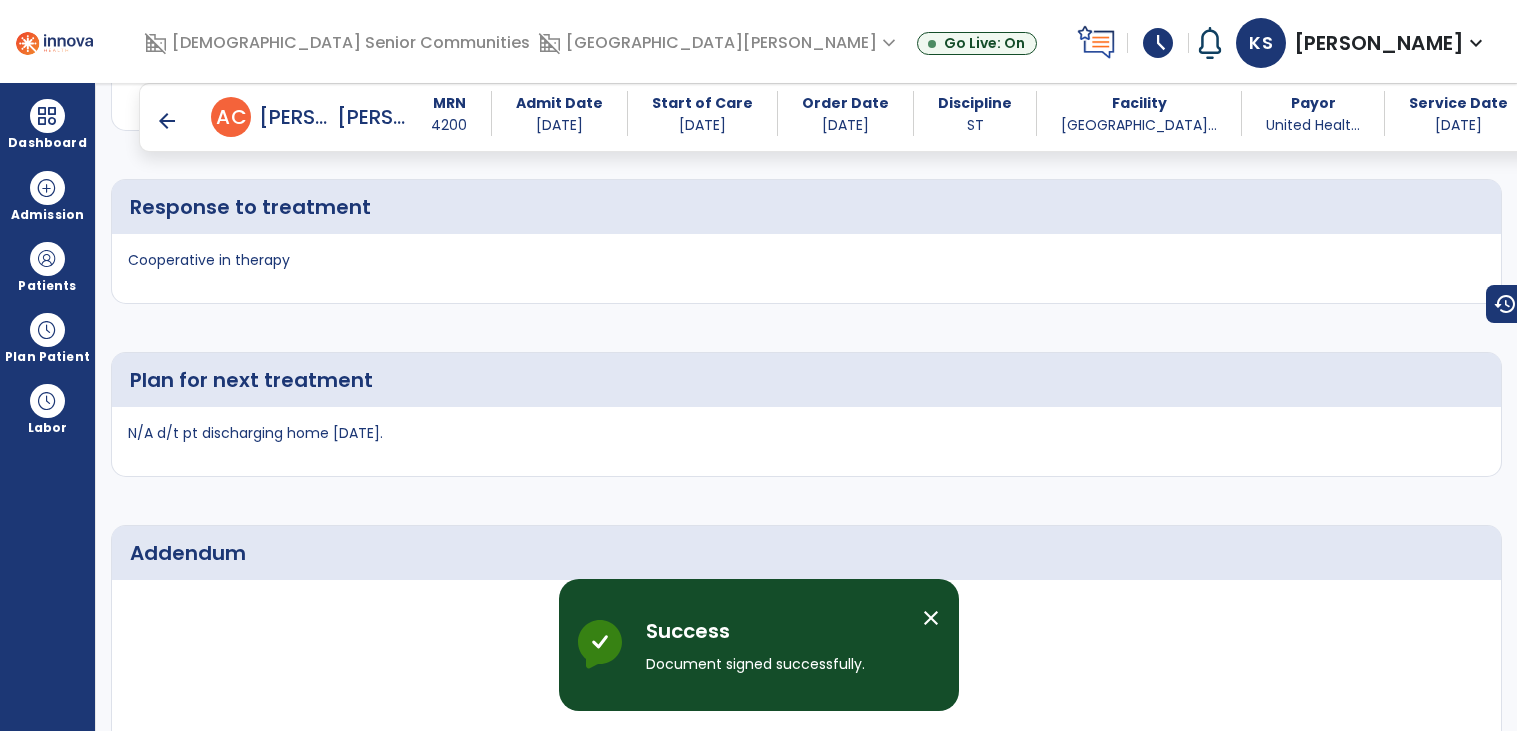 scroll, scrollTop: 2855, scrollLeft: 0, axis: vertical 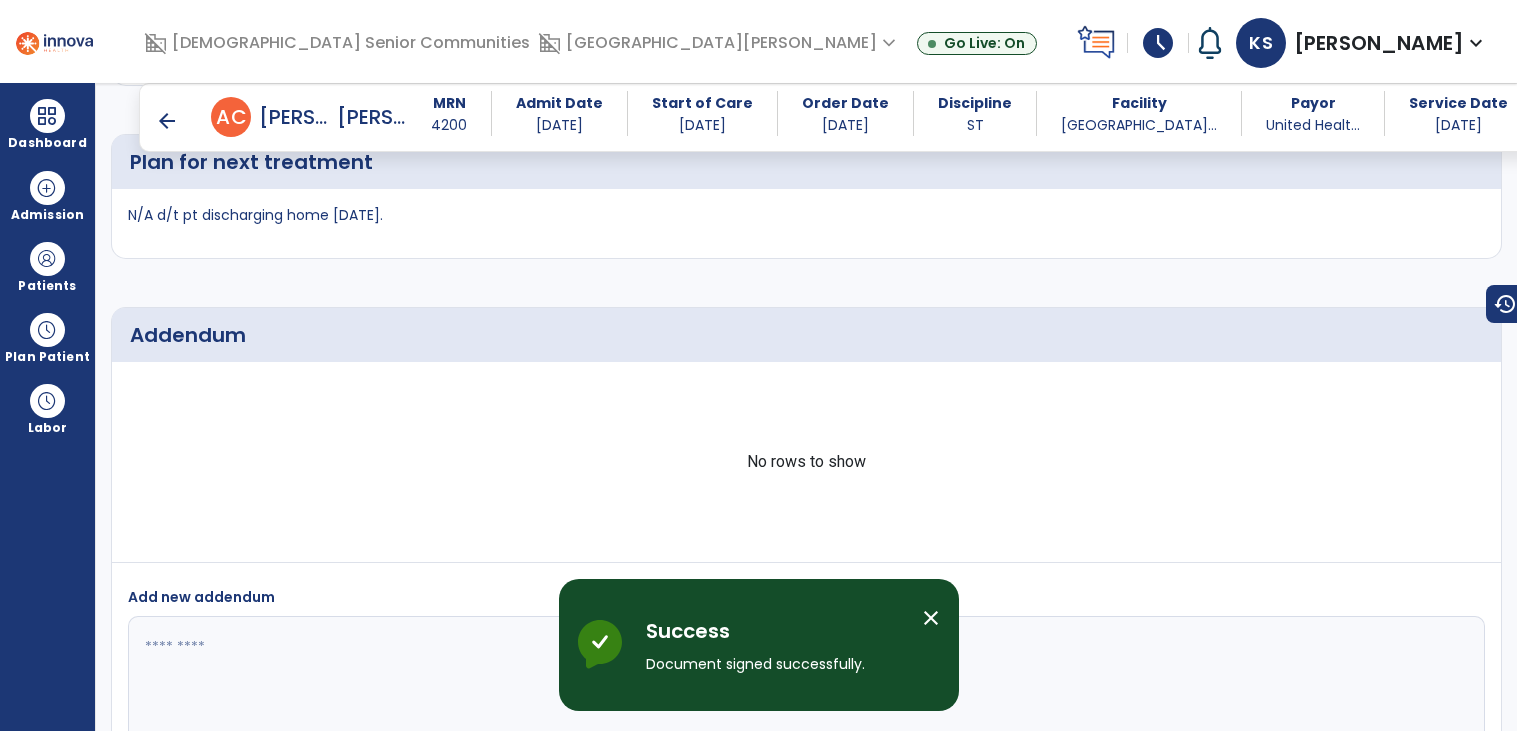 click on "arrow_back" at bounding box center (167, 121) 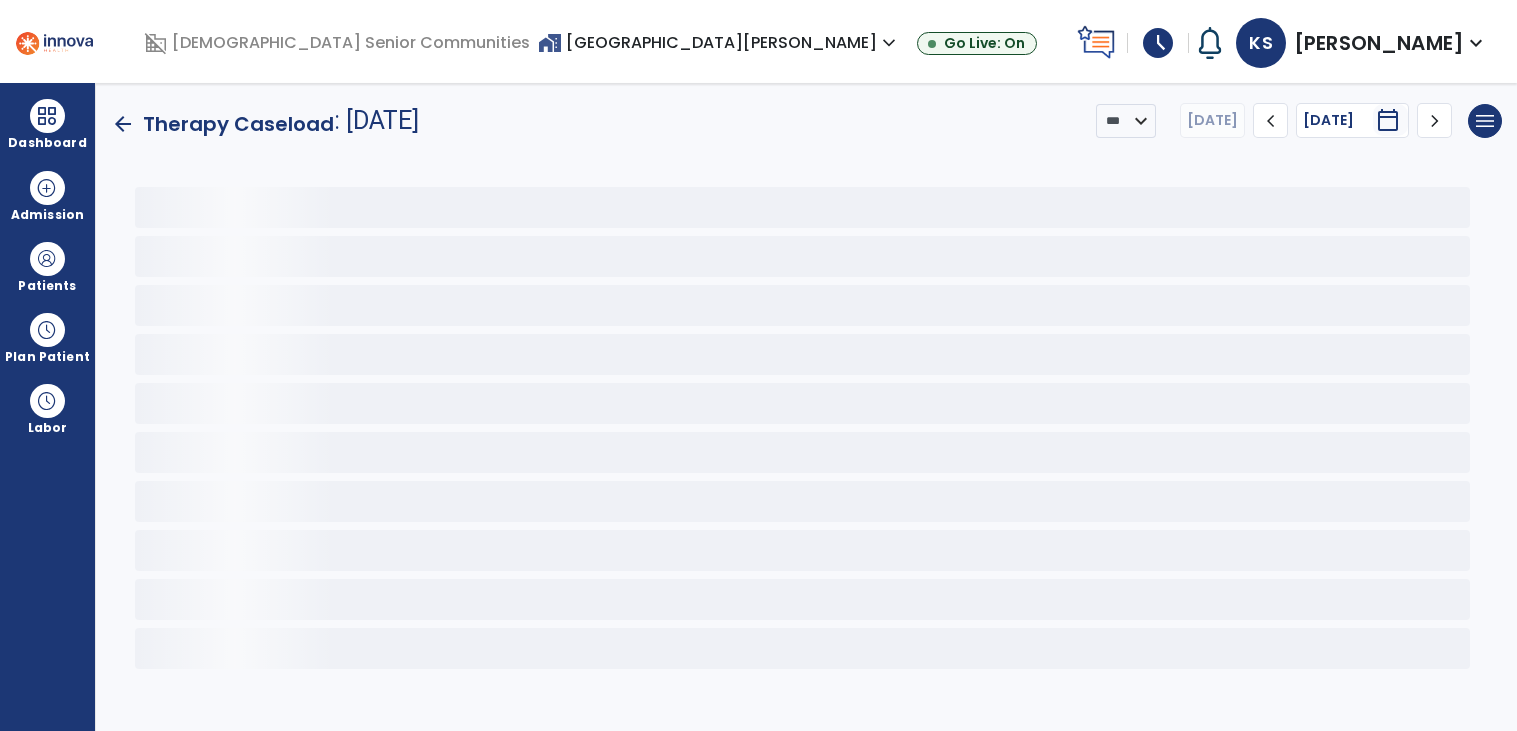 scroll, scrollTop: 0, scrollLeft: 0, axis: both 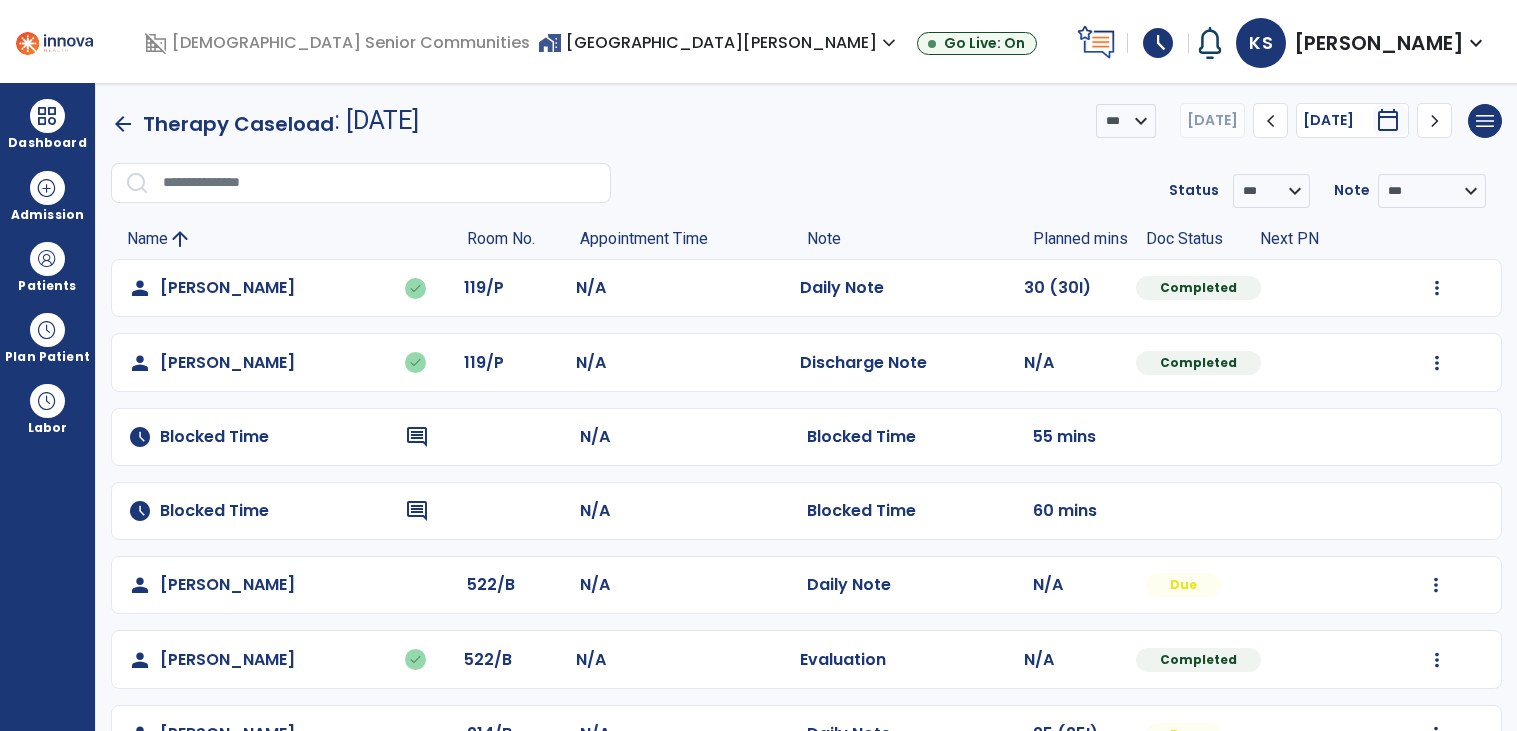 click on "Mark Visit As Complete   Reset Note   Open Document   G + C Mins" 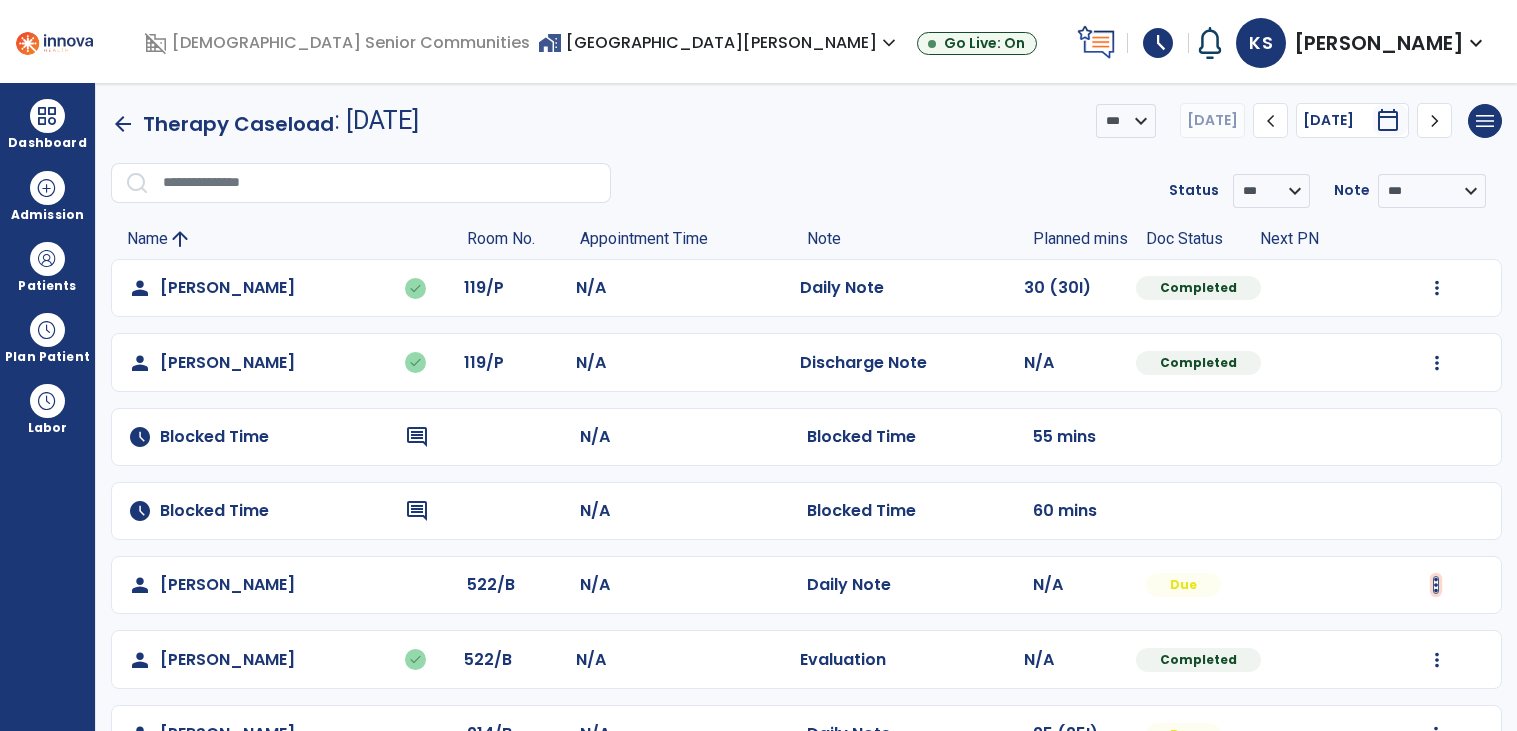 click at bounding box center [1437, 288] 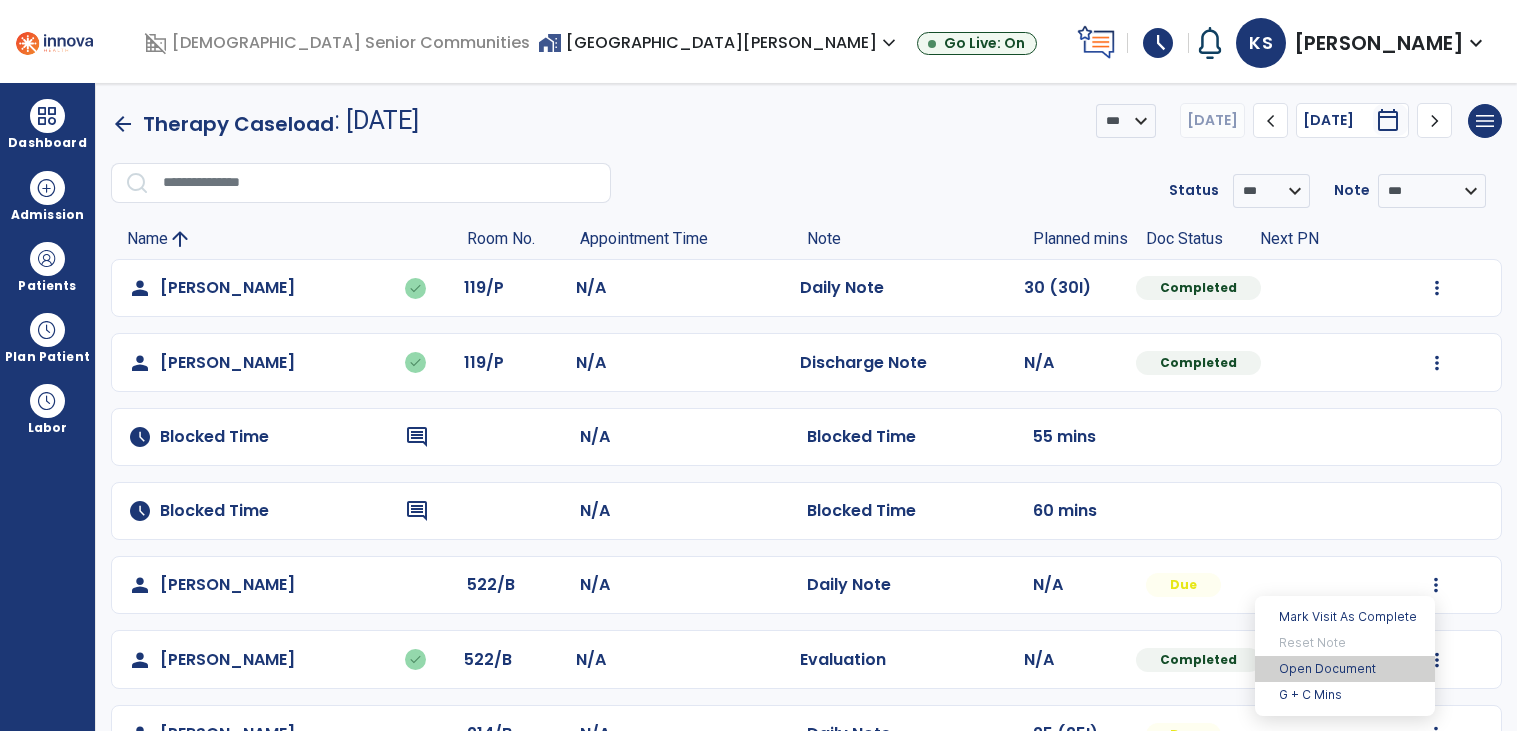 click on "Open Document" at bounding box center (1345, 669) 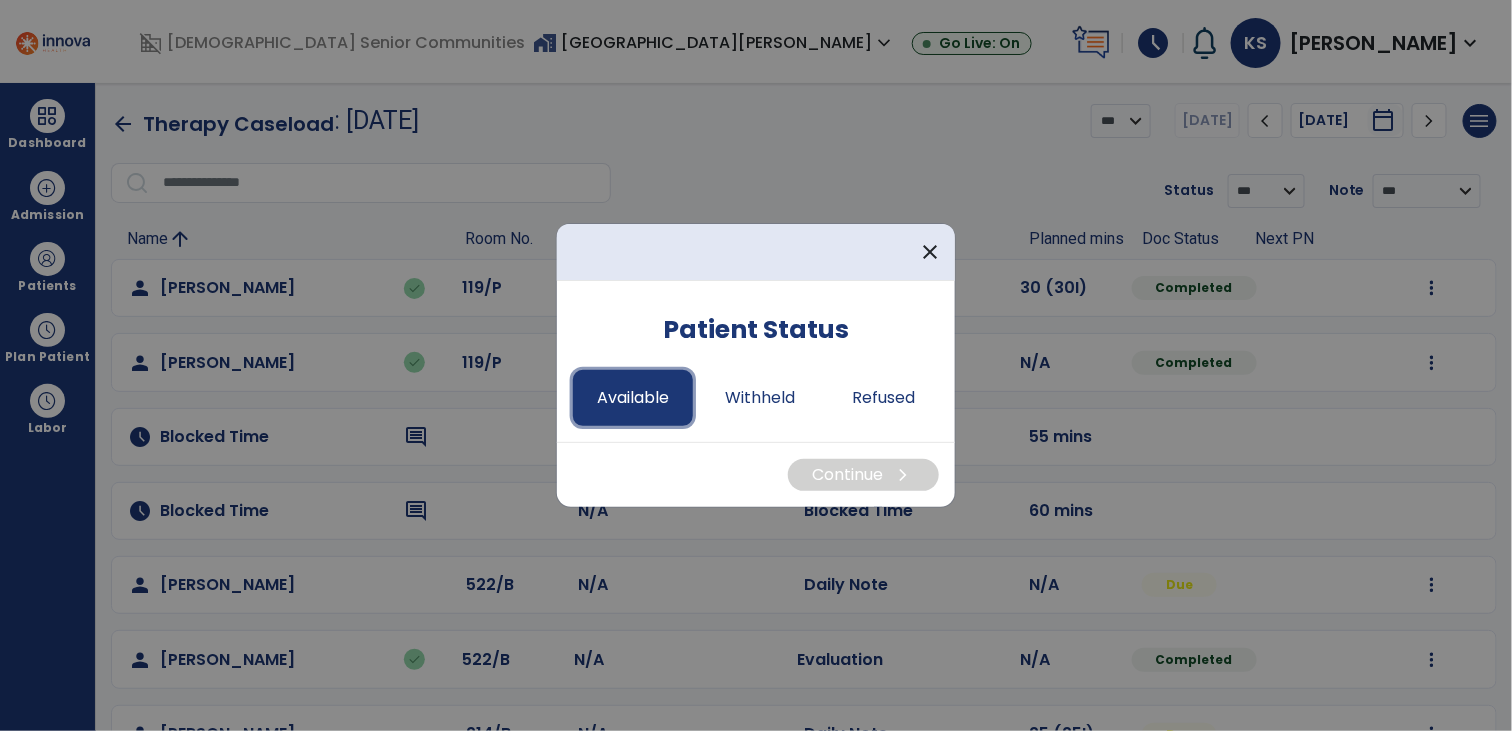 click on "Available" at bounding box center [633, 398] 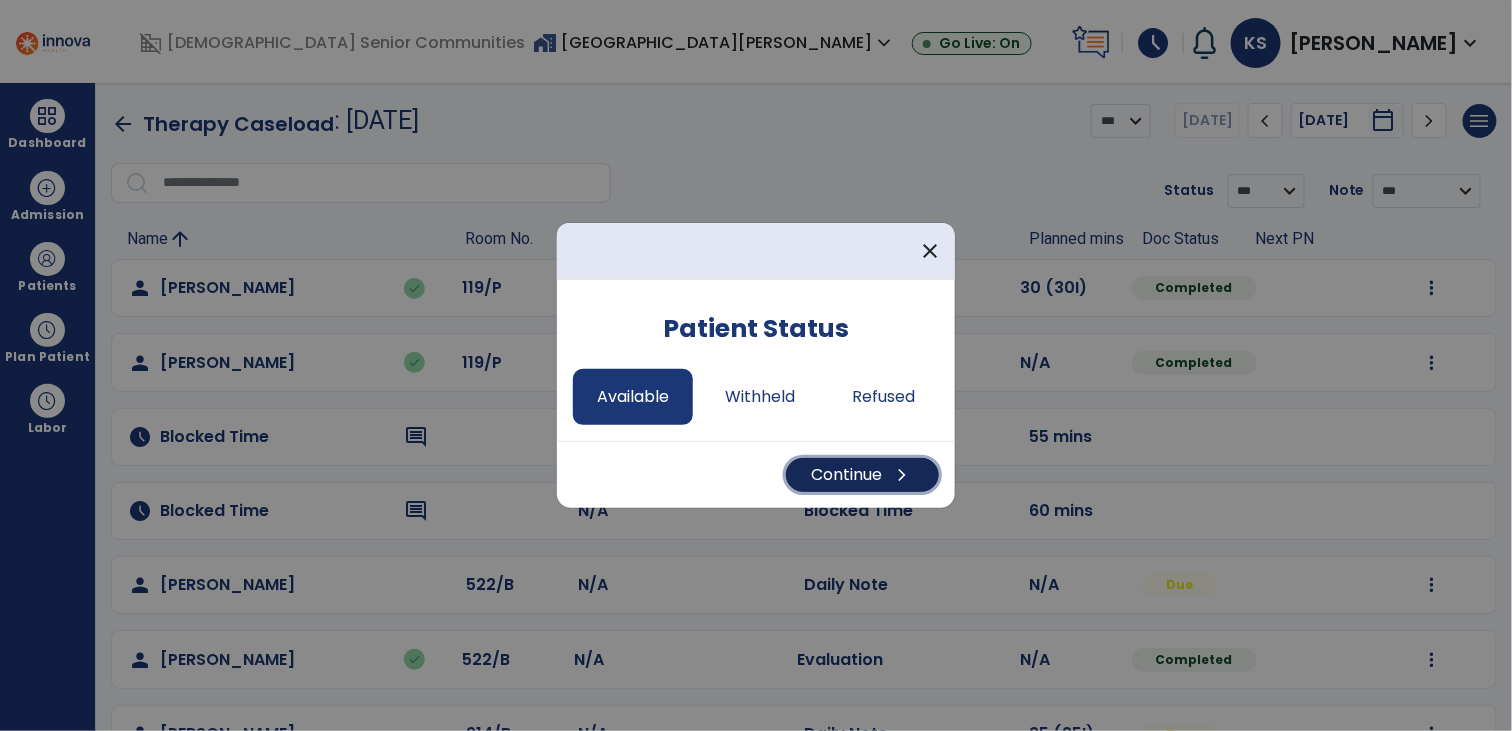 click on "Continue   chevron_right" at bounding box center (862, 475) 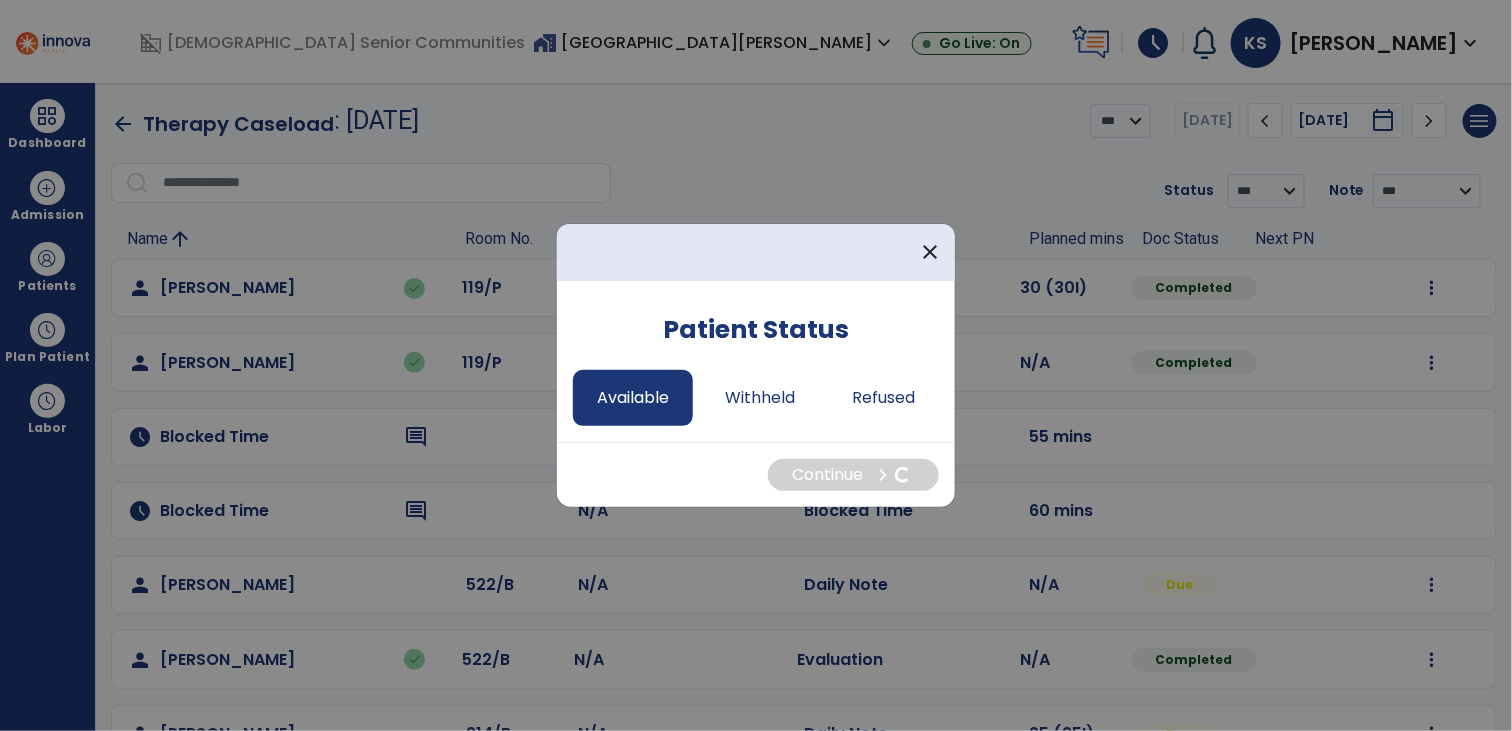 select on "*" 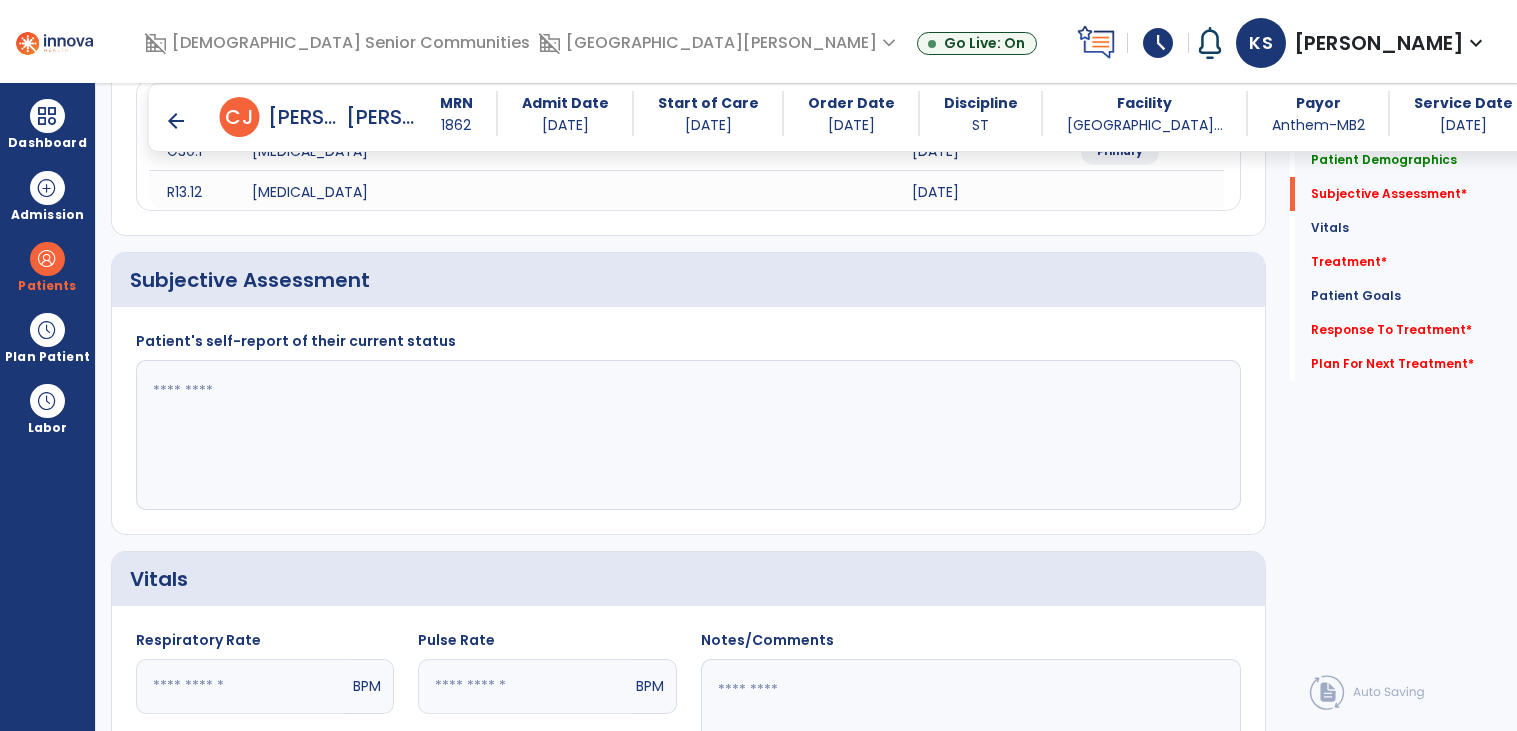 scroll, scrollTop: 319, scrollLeft: 0, axis: vertical 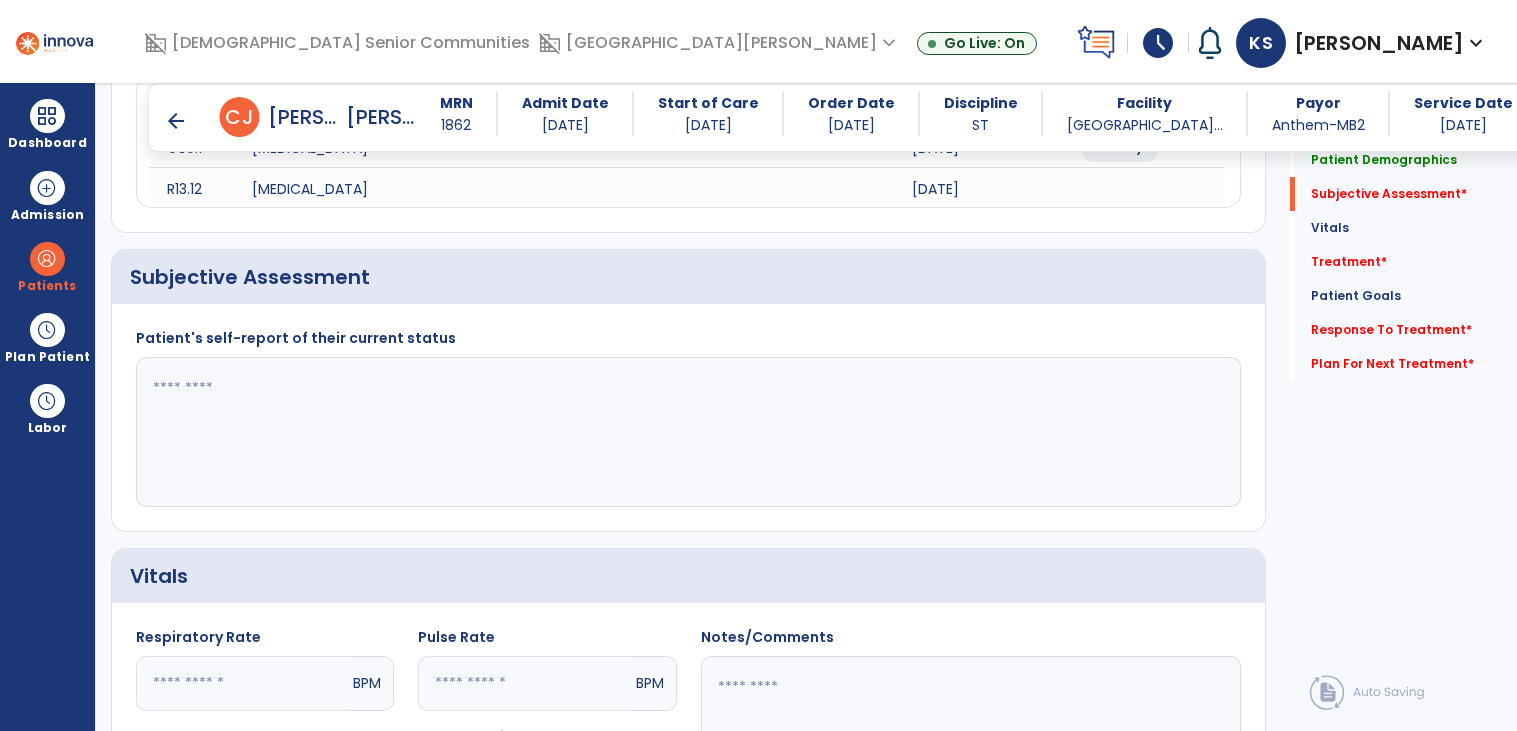 click 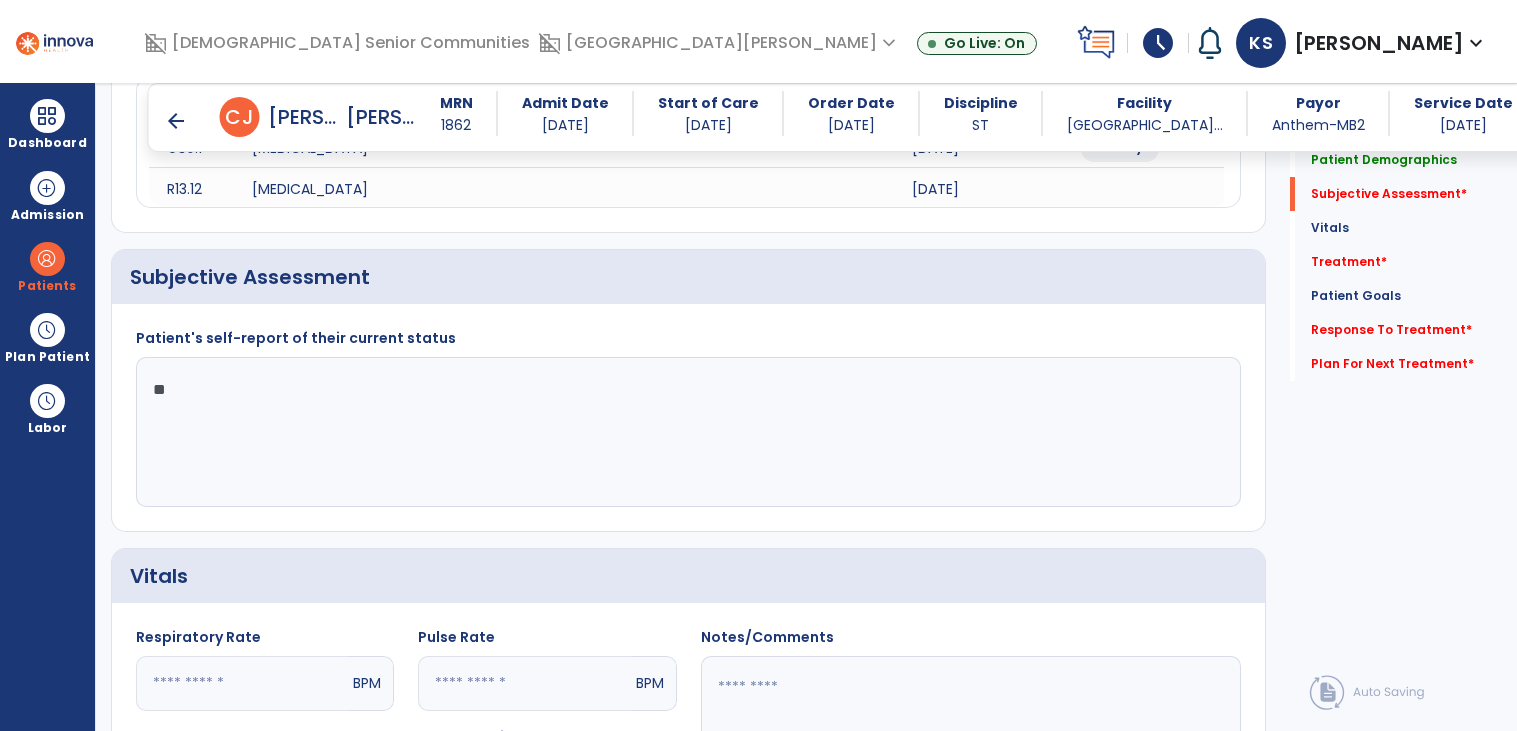 type on "*" 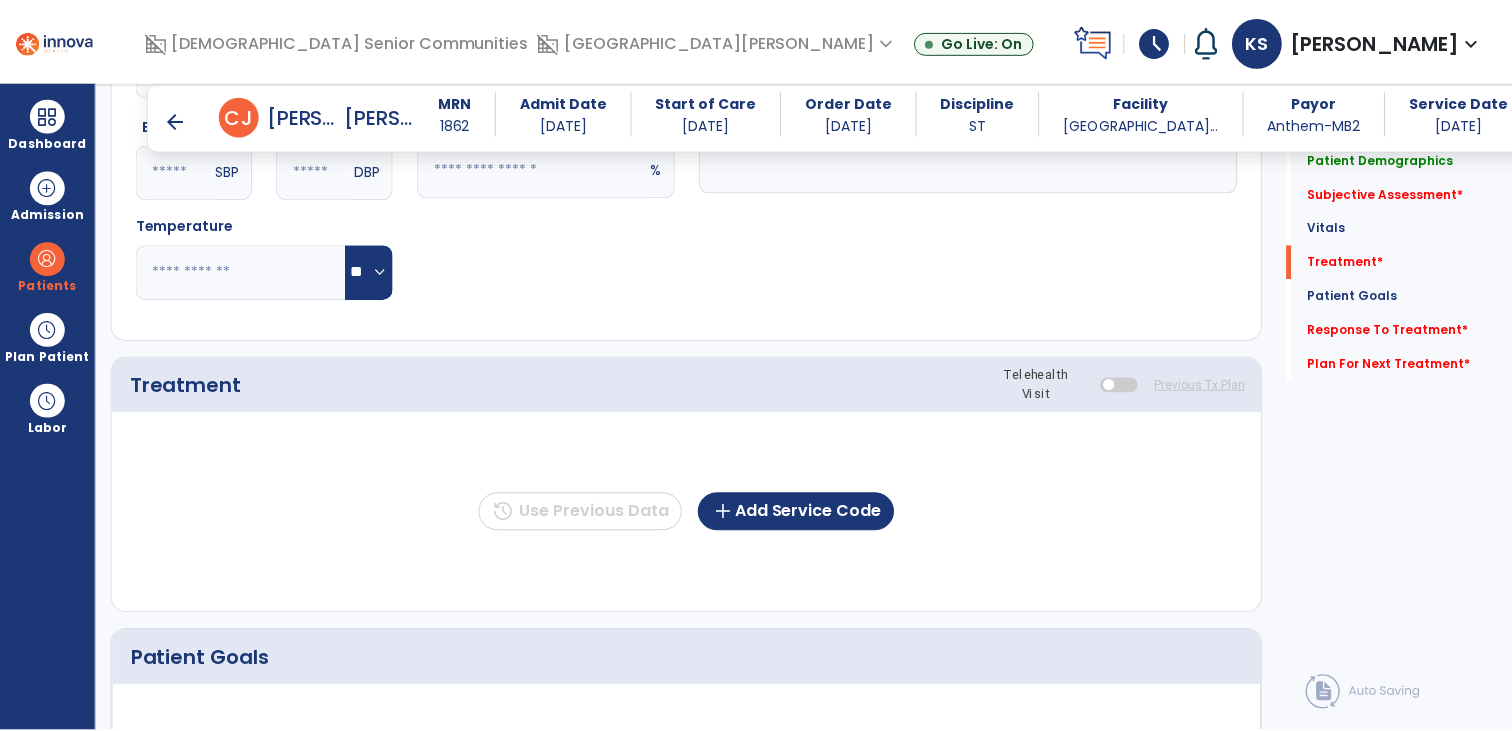 scroll, scrollTop: 933, scrollLeft: 0, axis: vertical 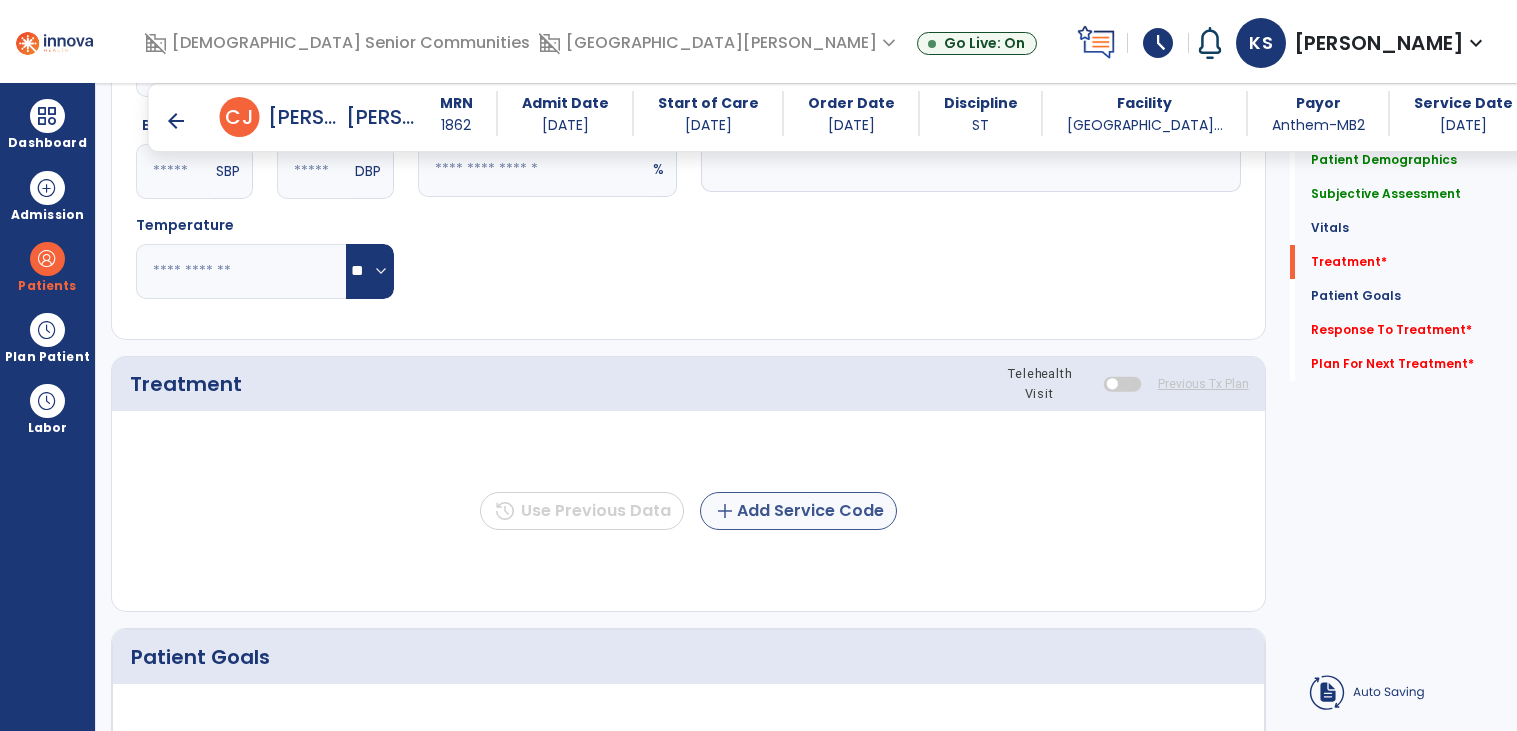 type on "**********" 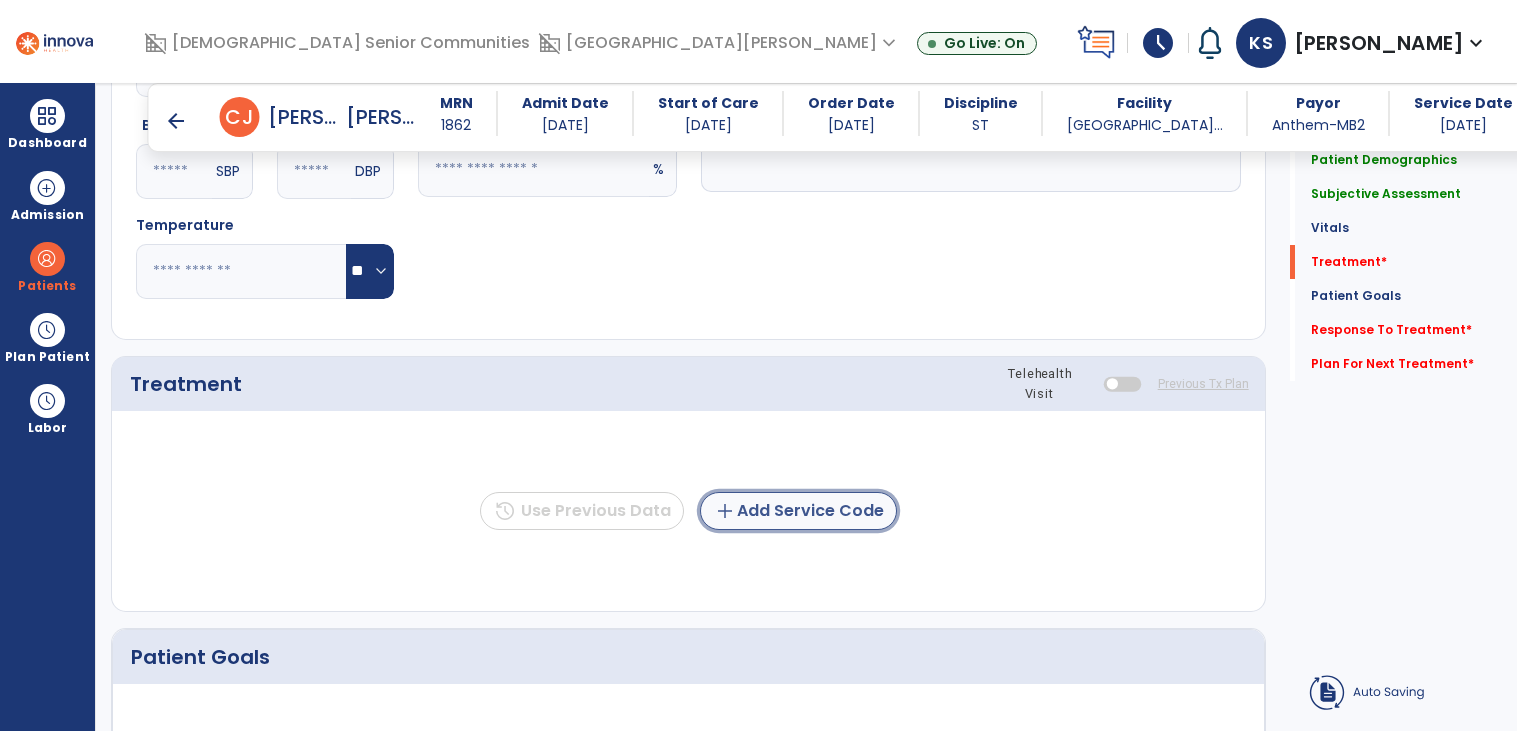 click on "add  Add Service Code" 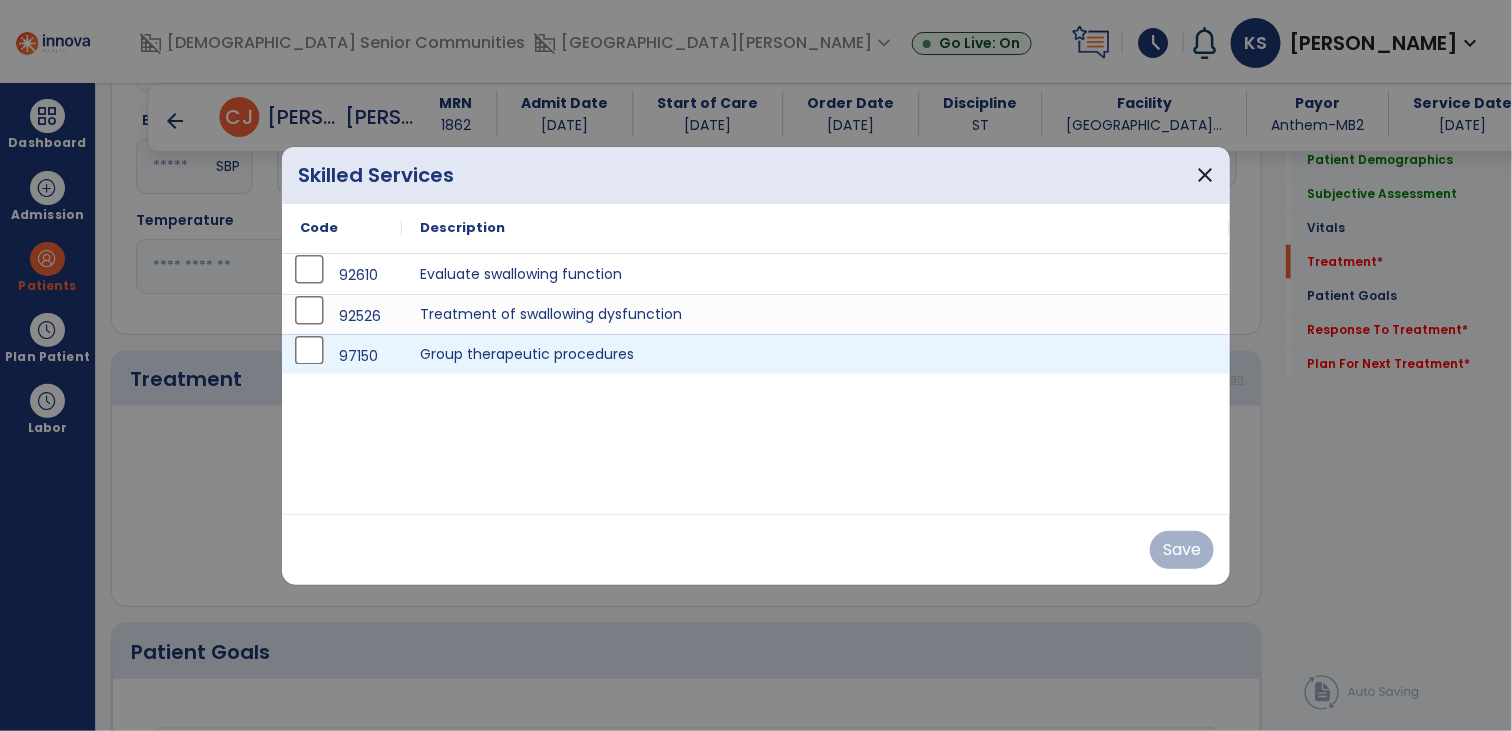 scroll, scrollTop: 933, scrollLeft: 0, axis: vertical 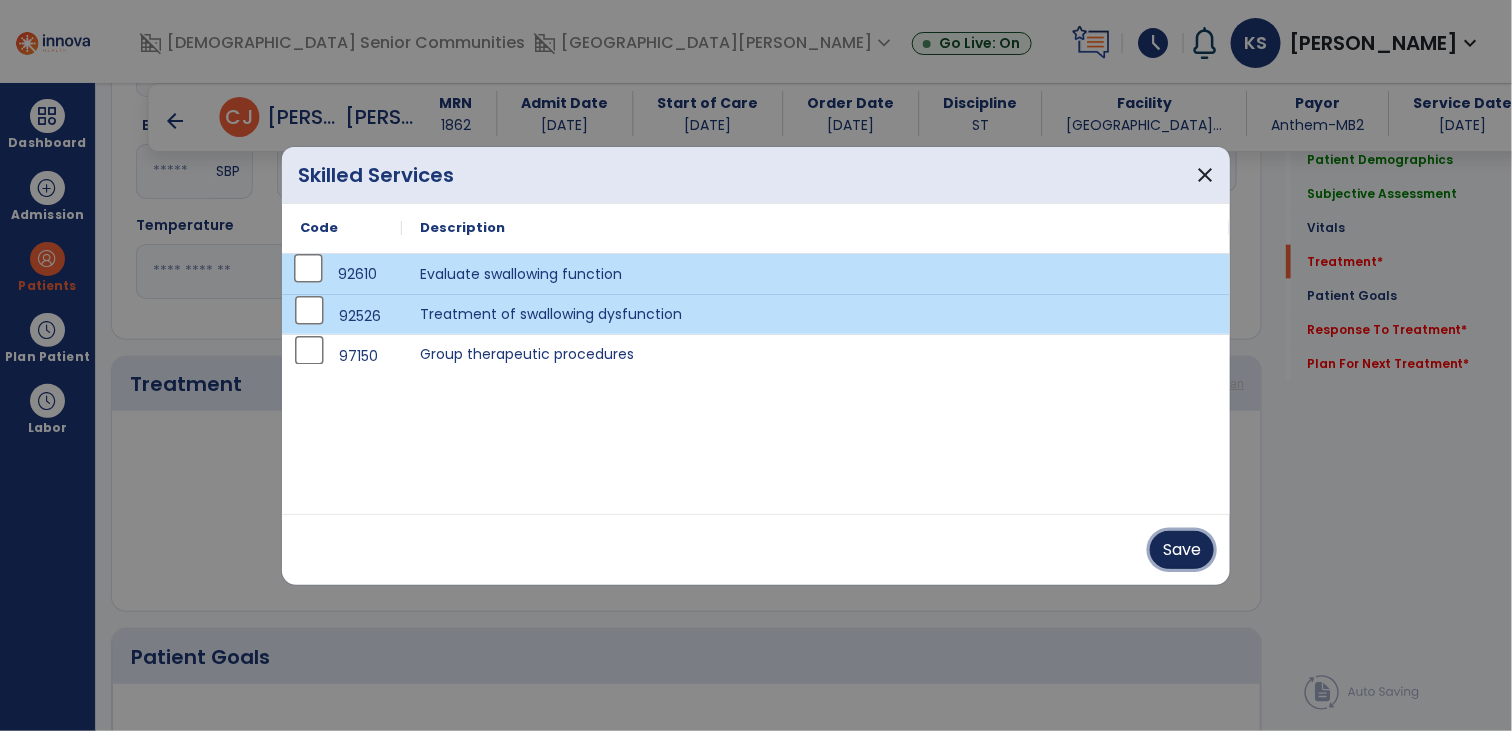 click on "Save" at bounding box center (1182, 550) 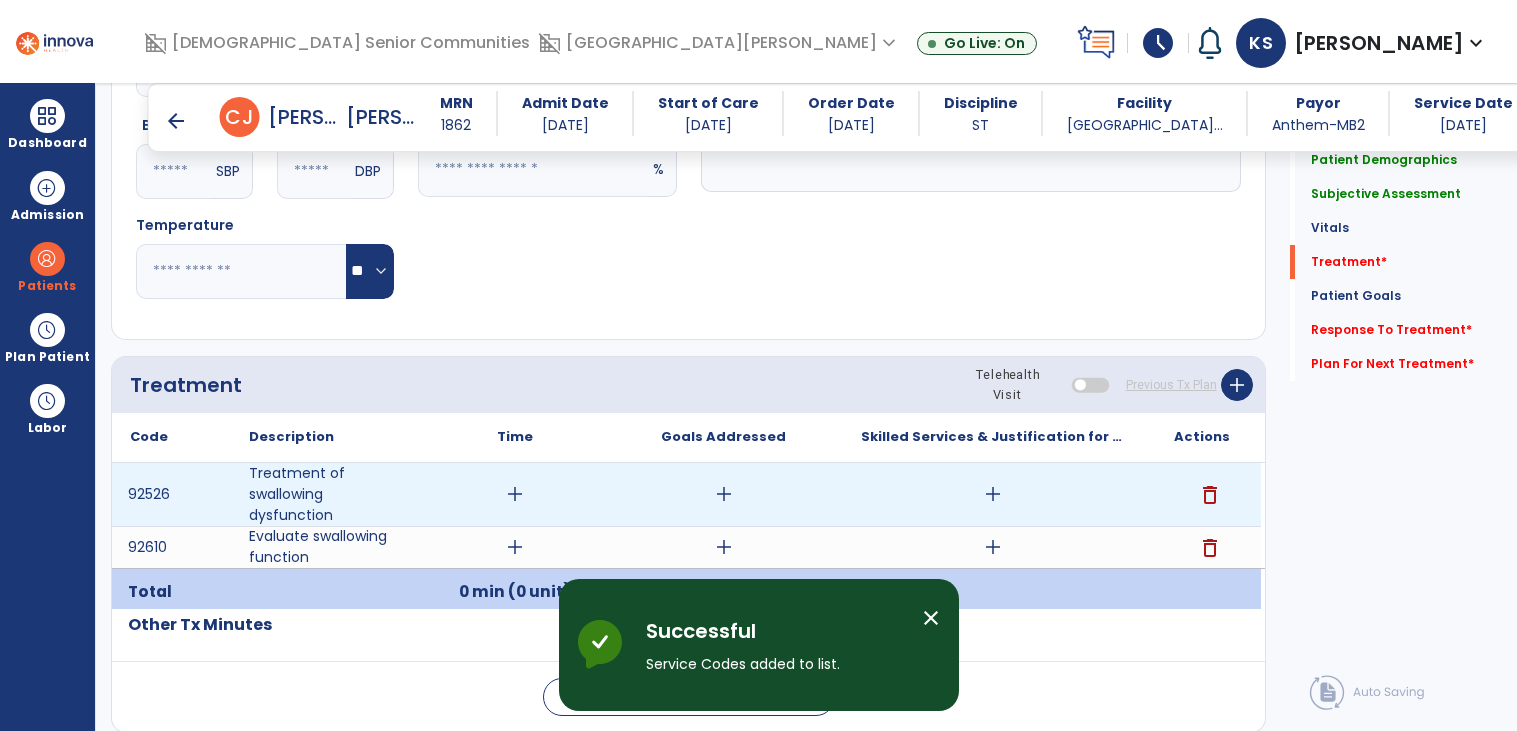click on "add" at bounding box center [515, 494] 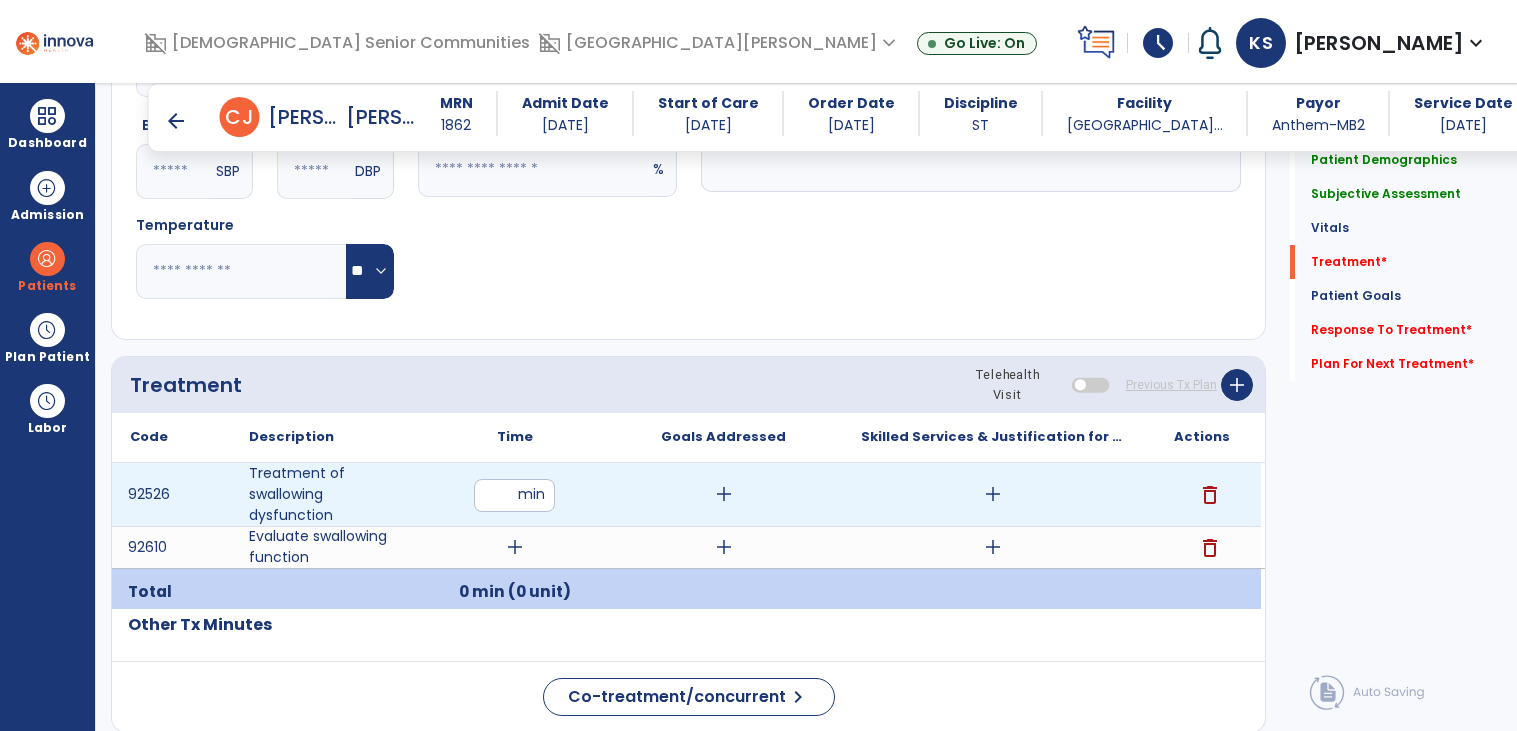 type on "**" 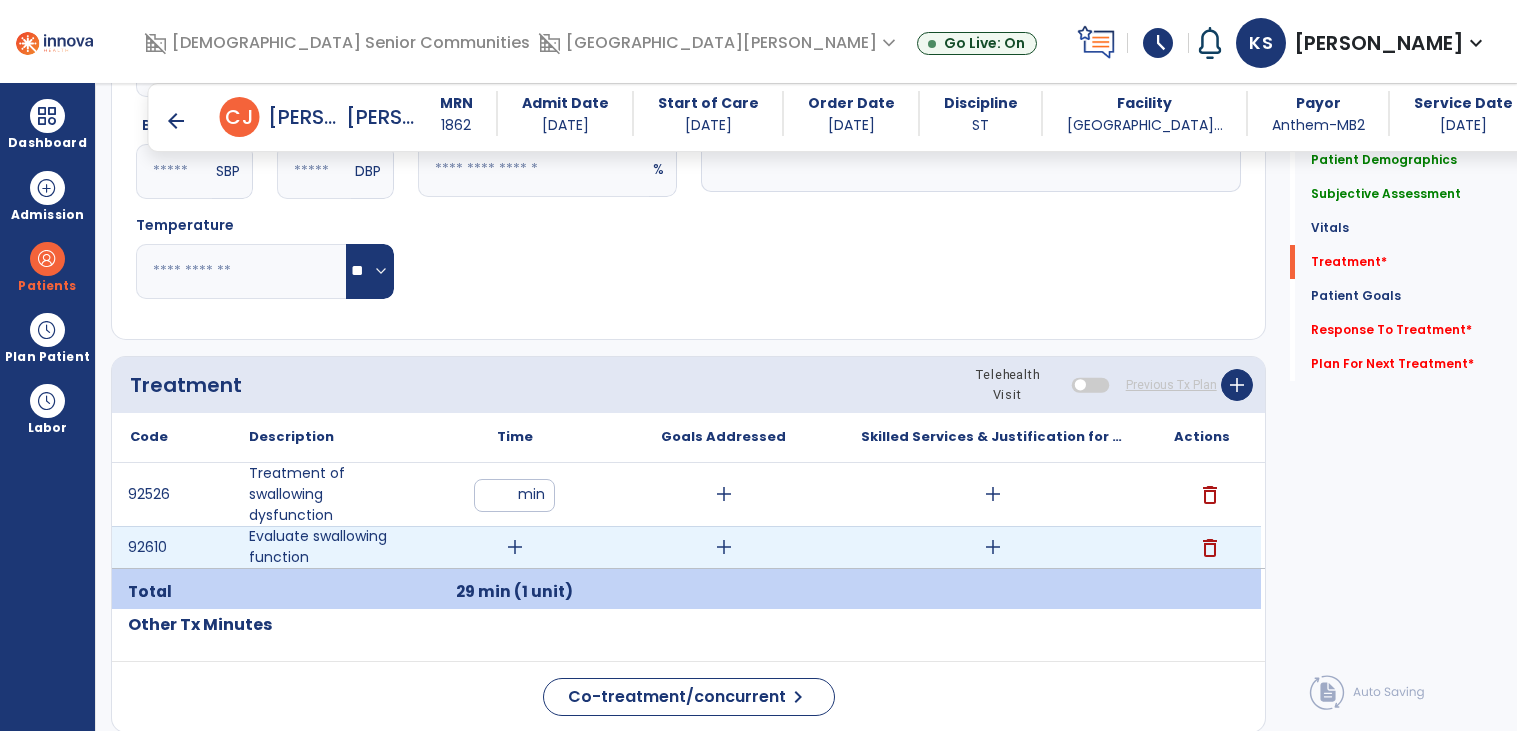 click on "add" at bounding box center [515, 547] 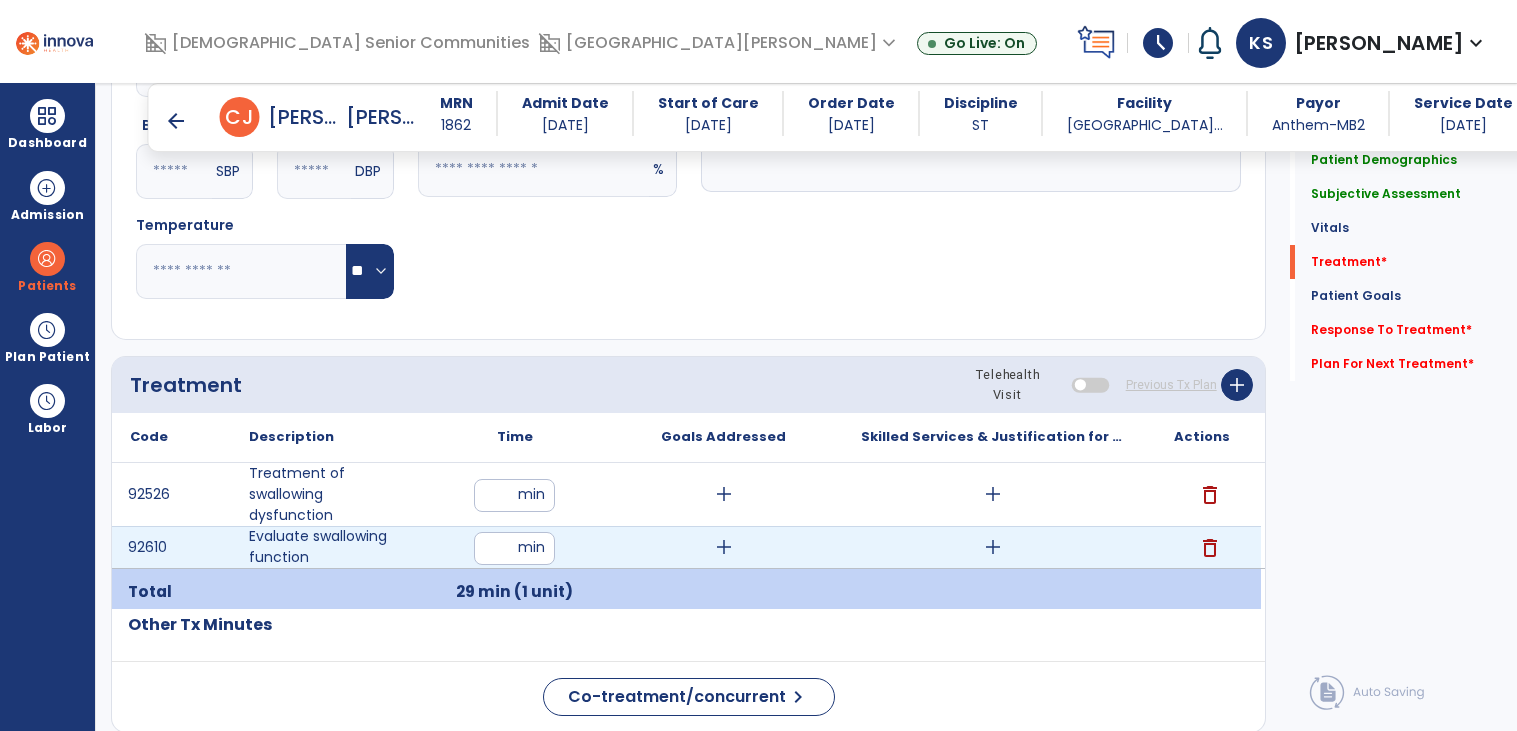 type on "**" 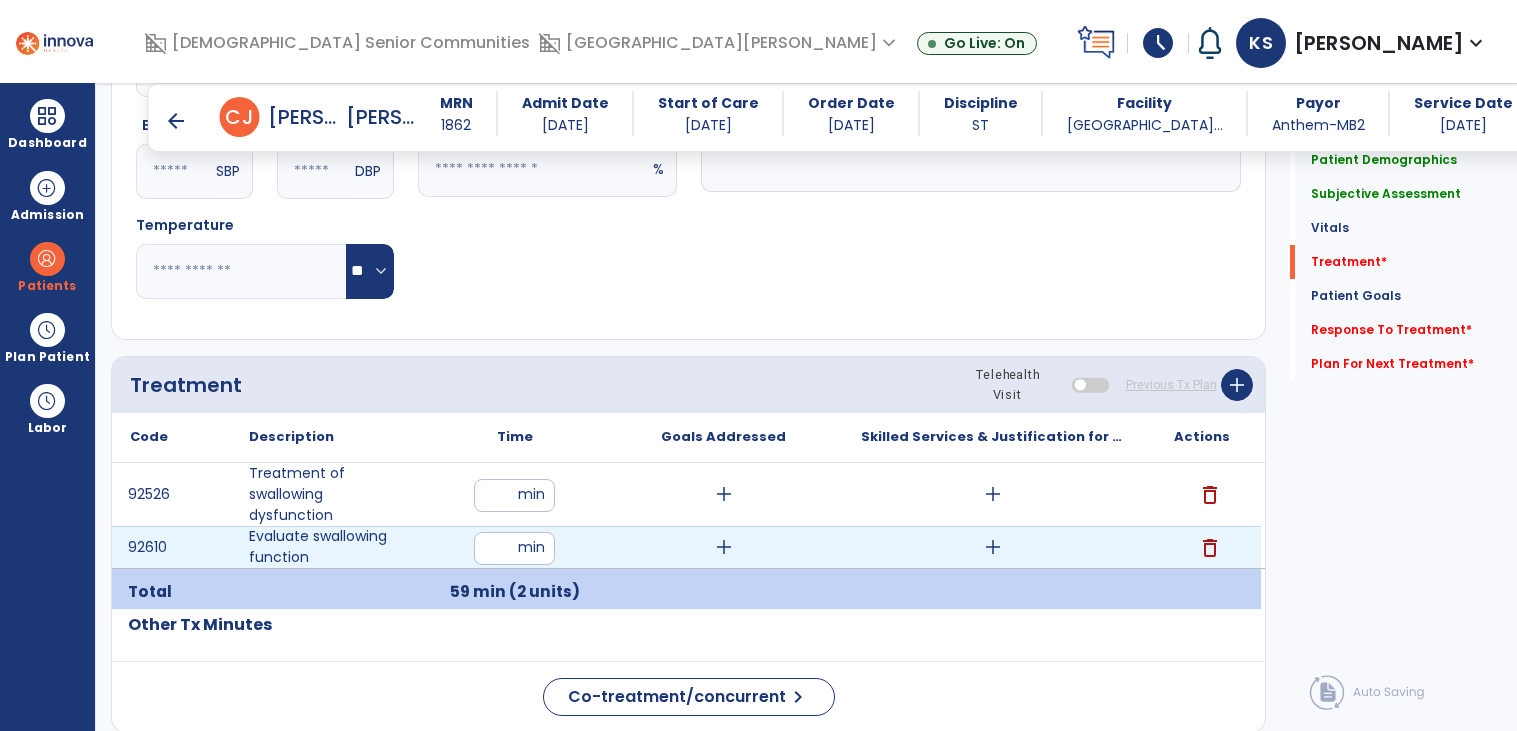 click on "add" at bounding box center (724, 547) 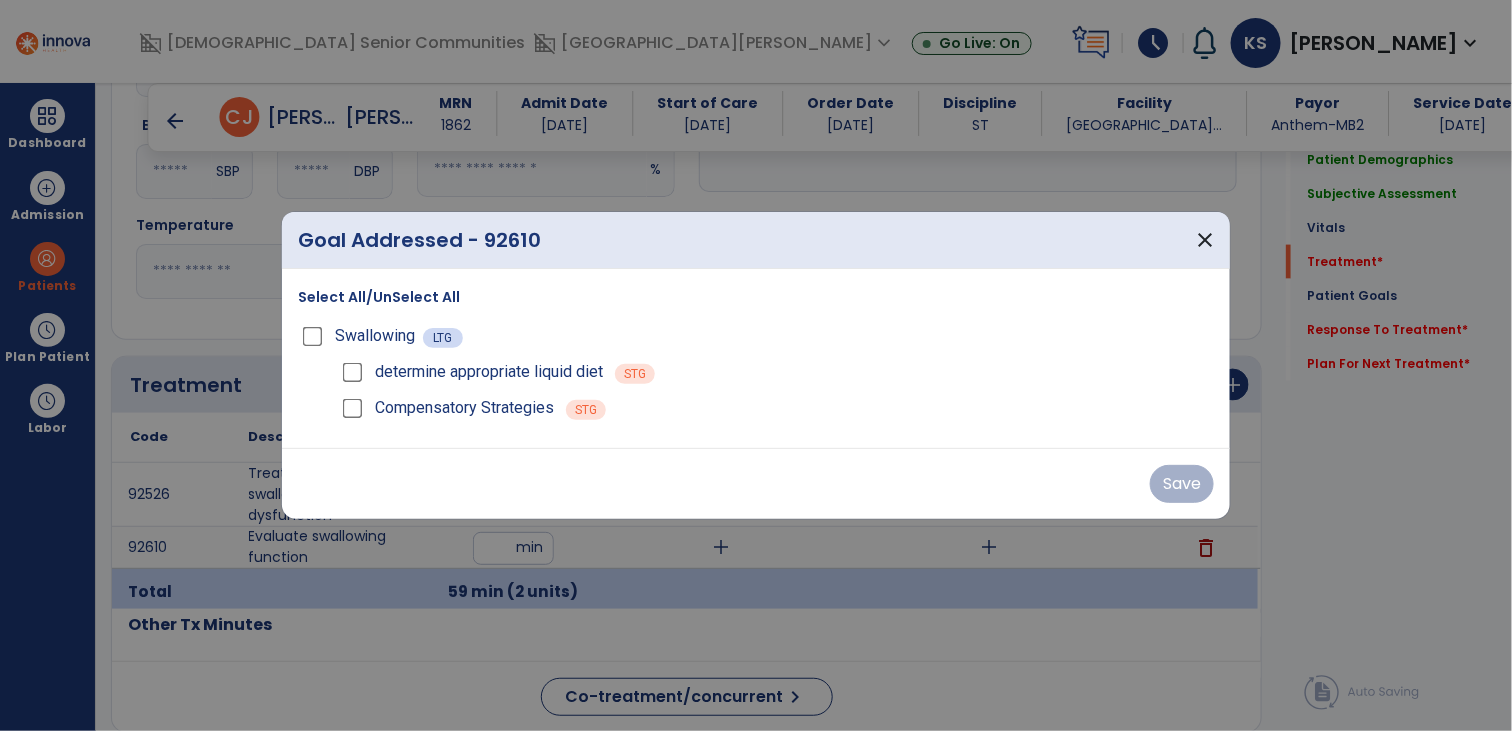 scroll, scrollTop: 933, scrollLeft: 0, axis: vertical 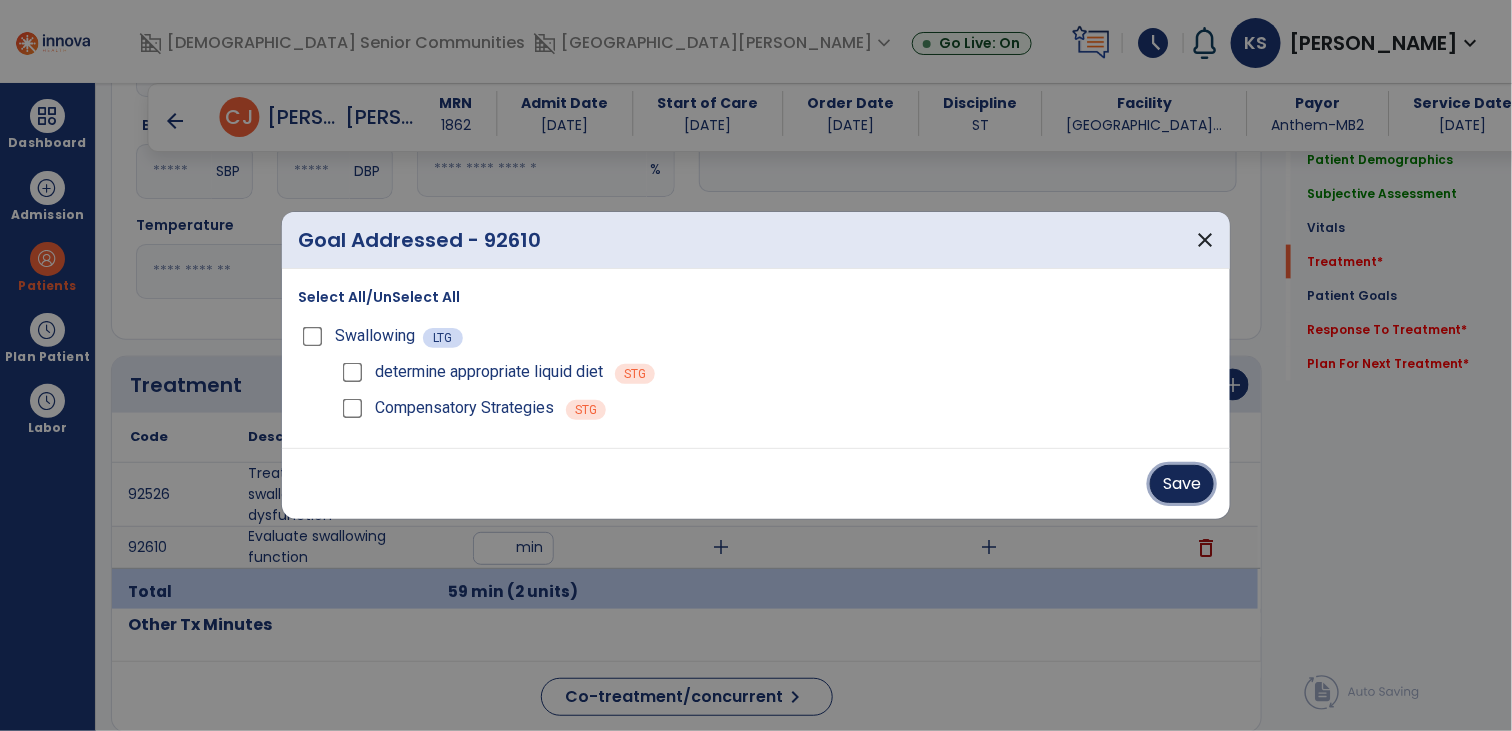 click on "Save" at bounding box center (1182, 484) 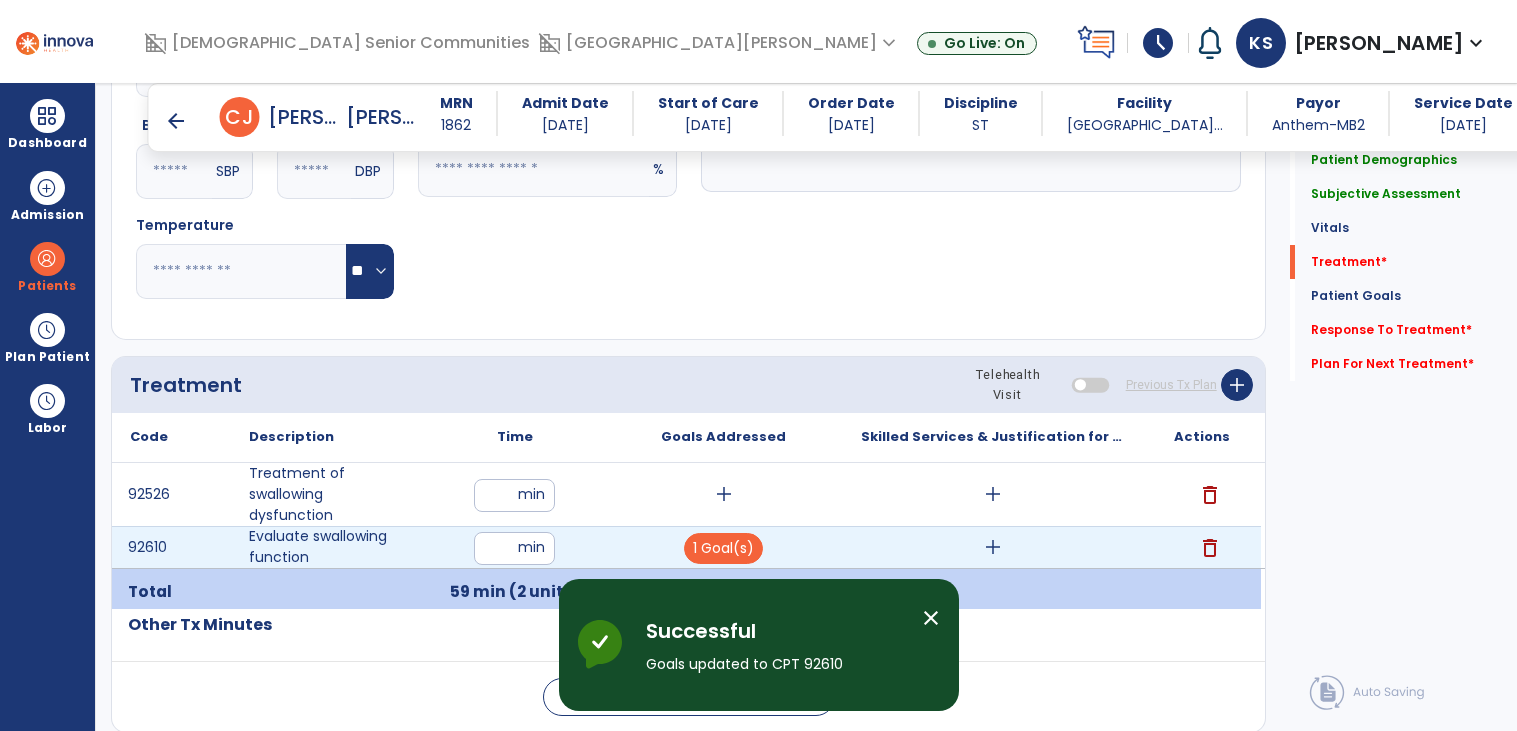 click on "add" at bounding box center (993, 547) 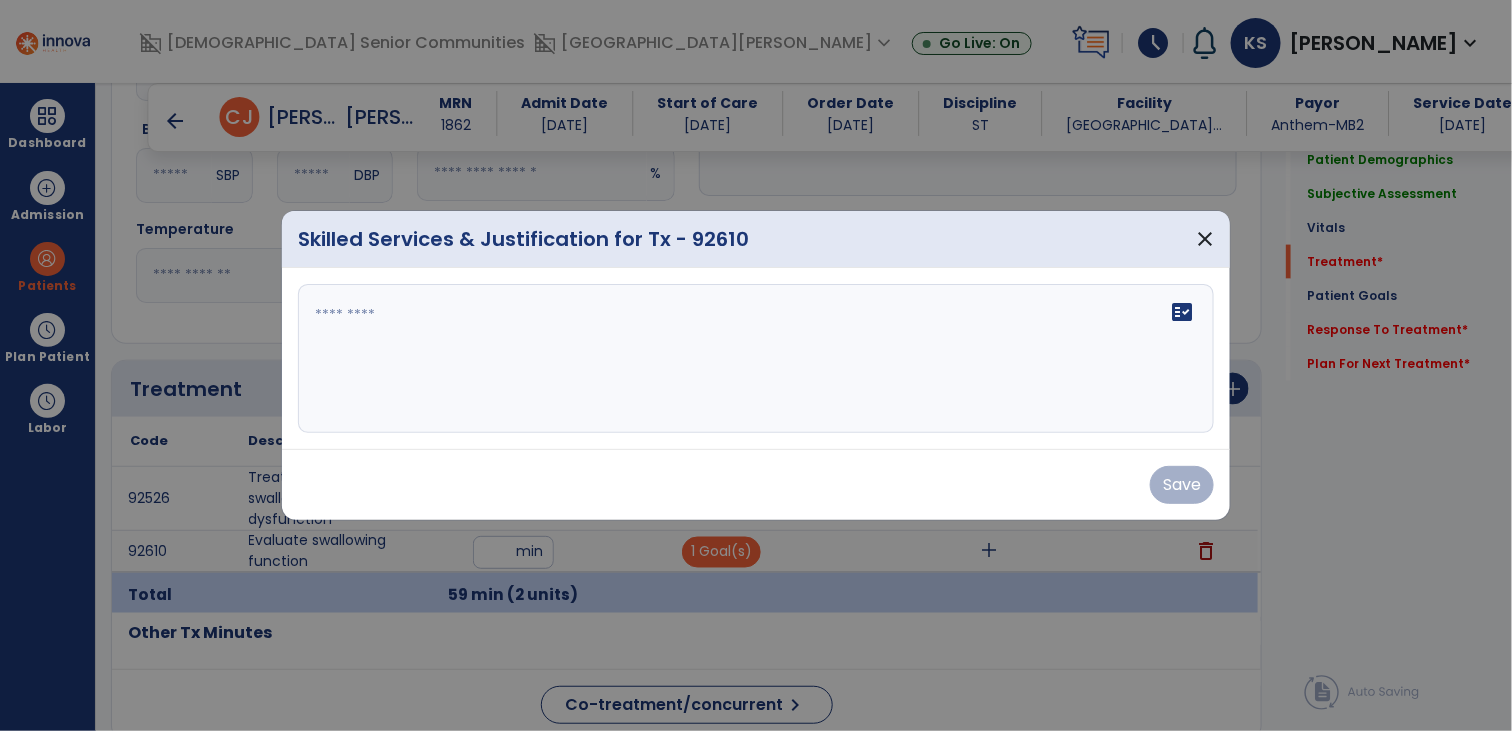scroll, scrollTop: 933, scrollLeft: 0, axis: vertical 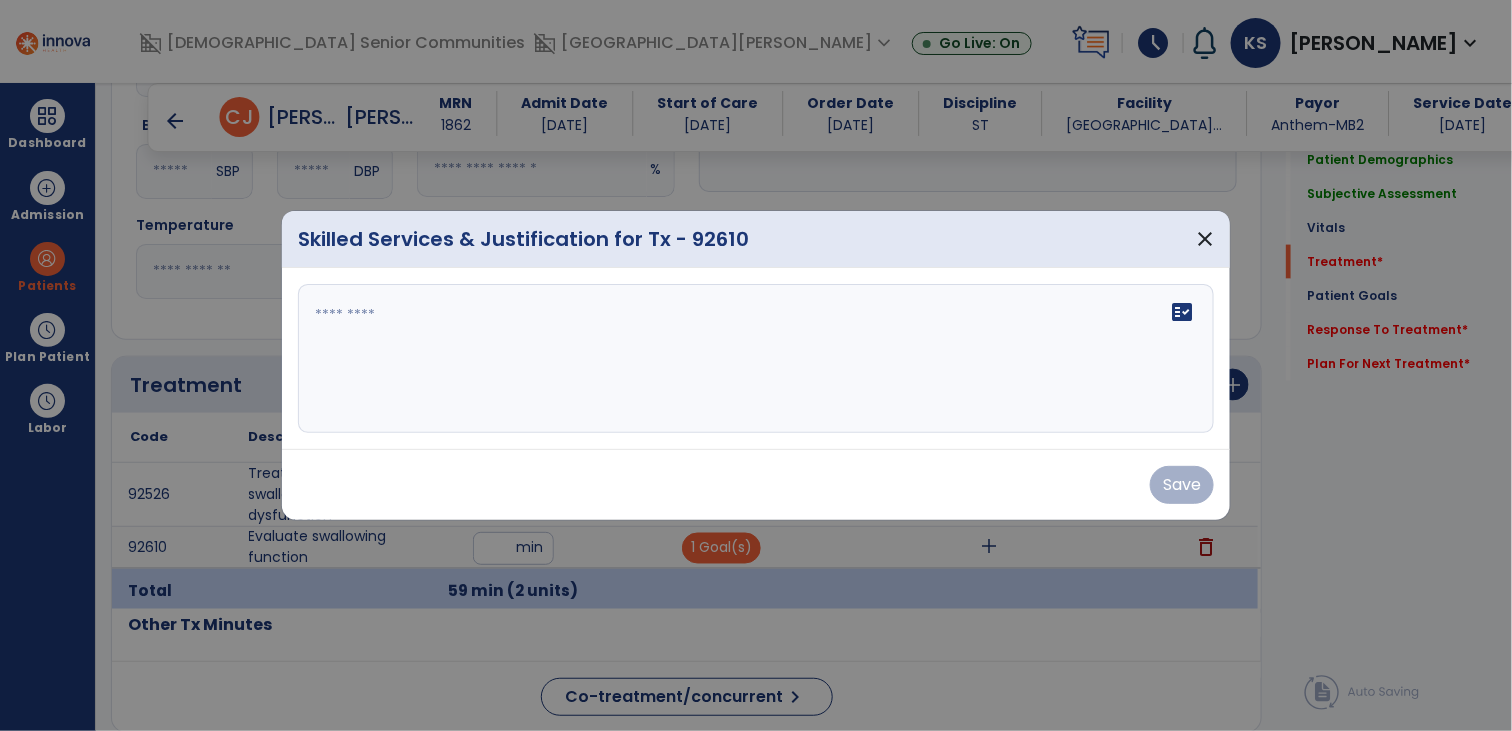 click on "fact_check" at bounding box center (756, 359) 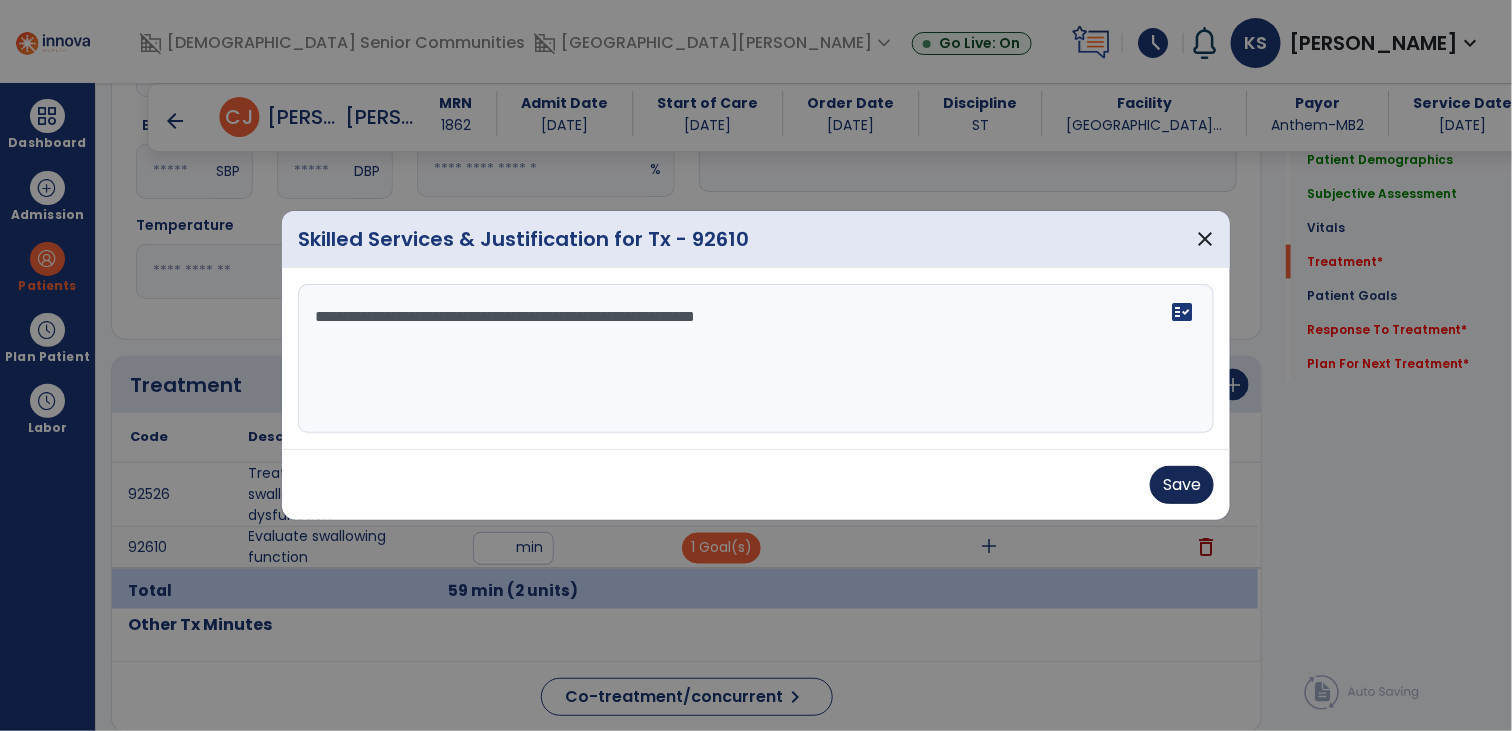 type on "**********" 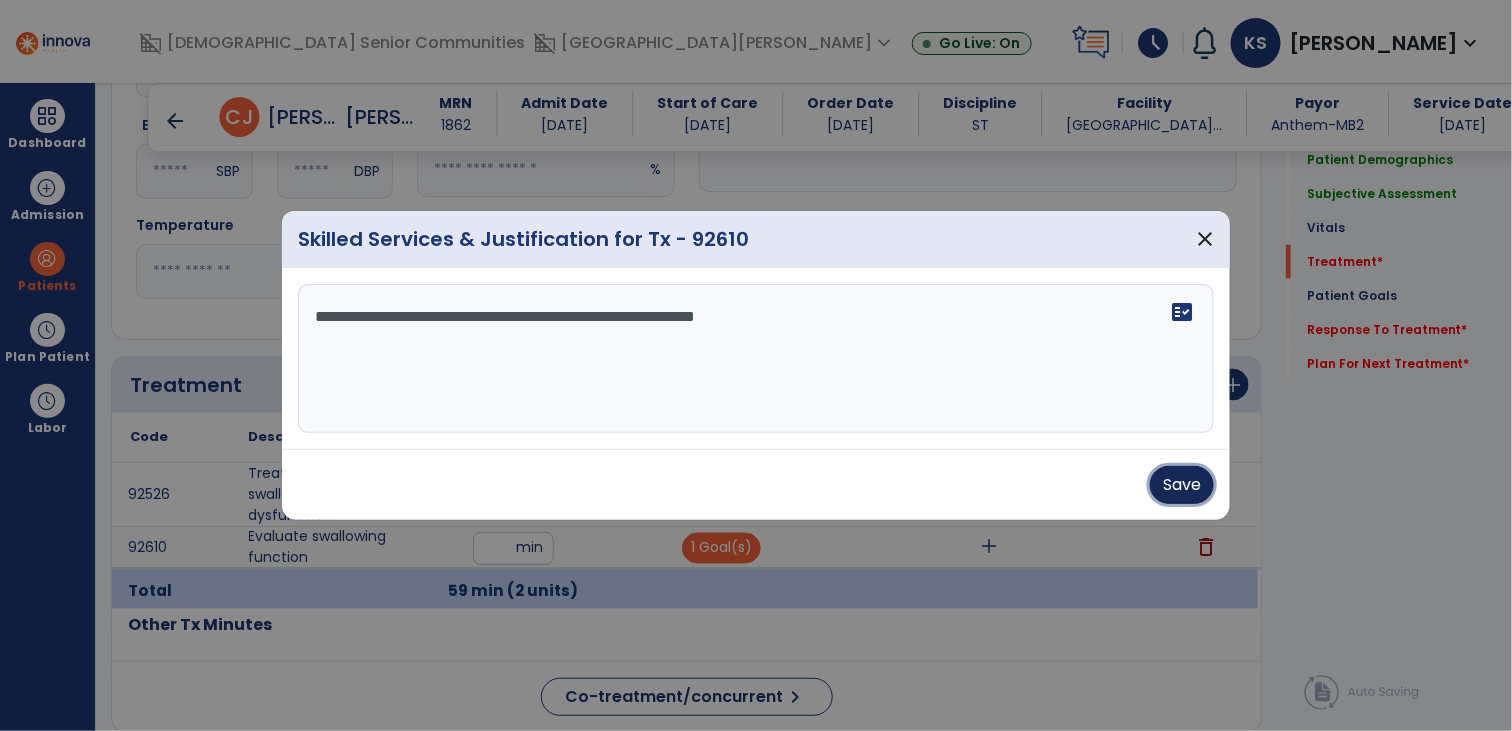 click on "Save" at bounding box center [1182, 485] 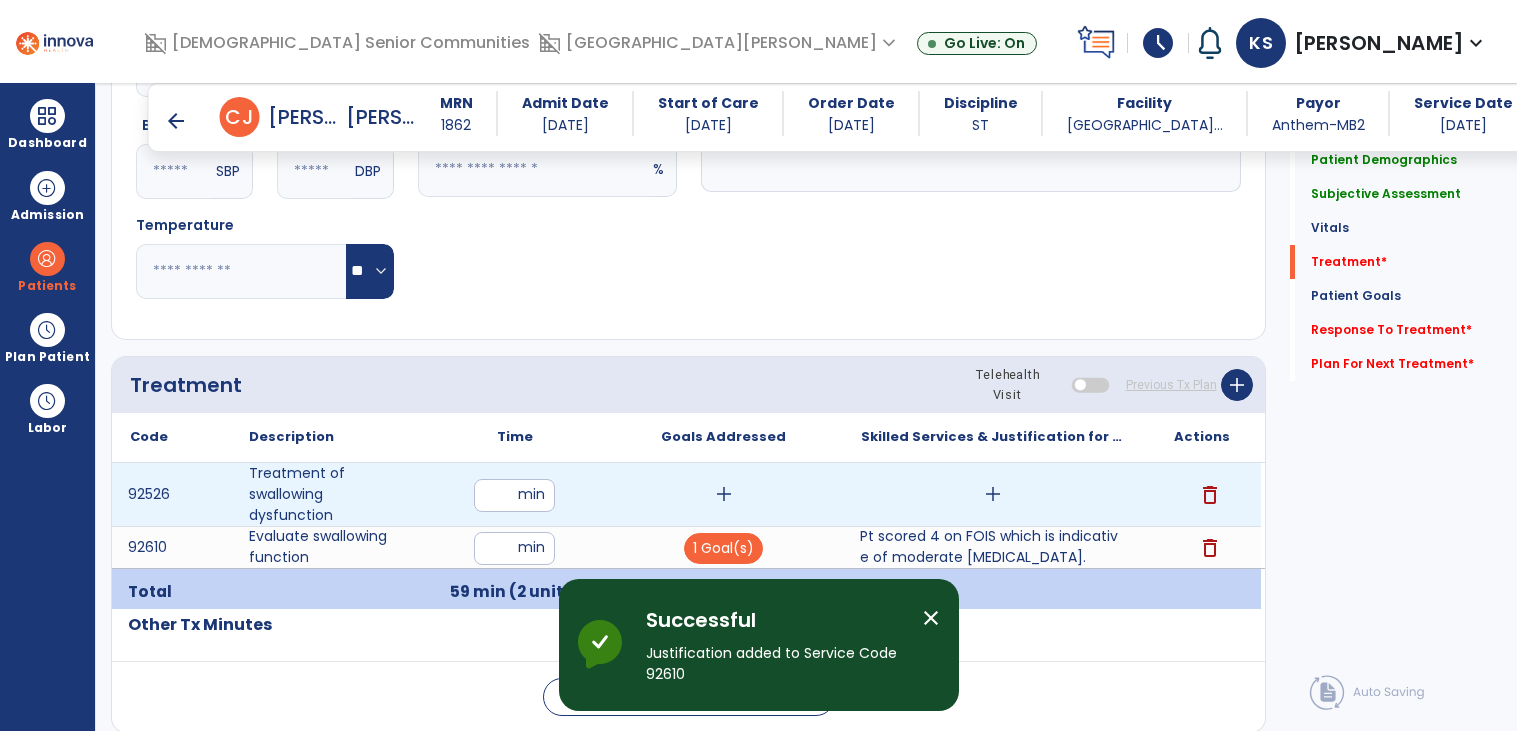 click on "add" at bounding box center (723, 494) 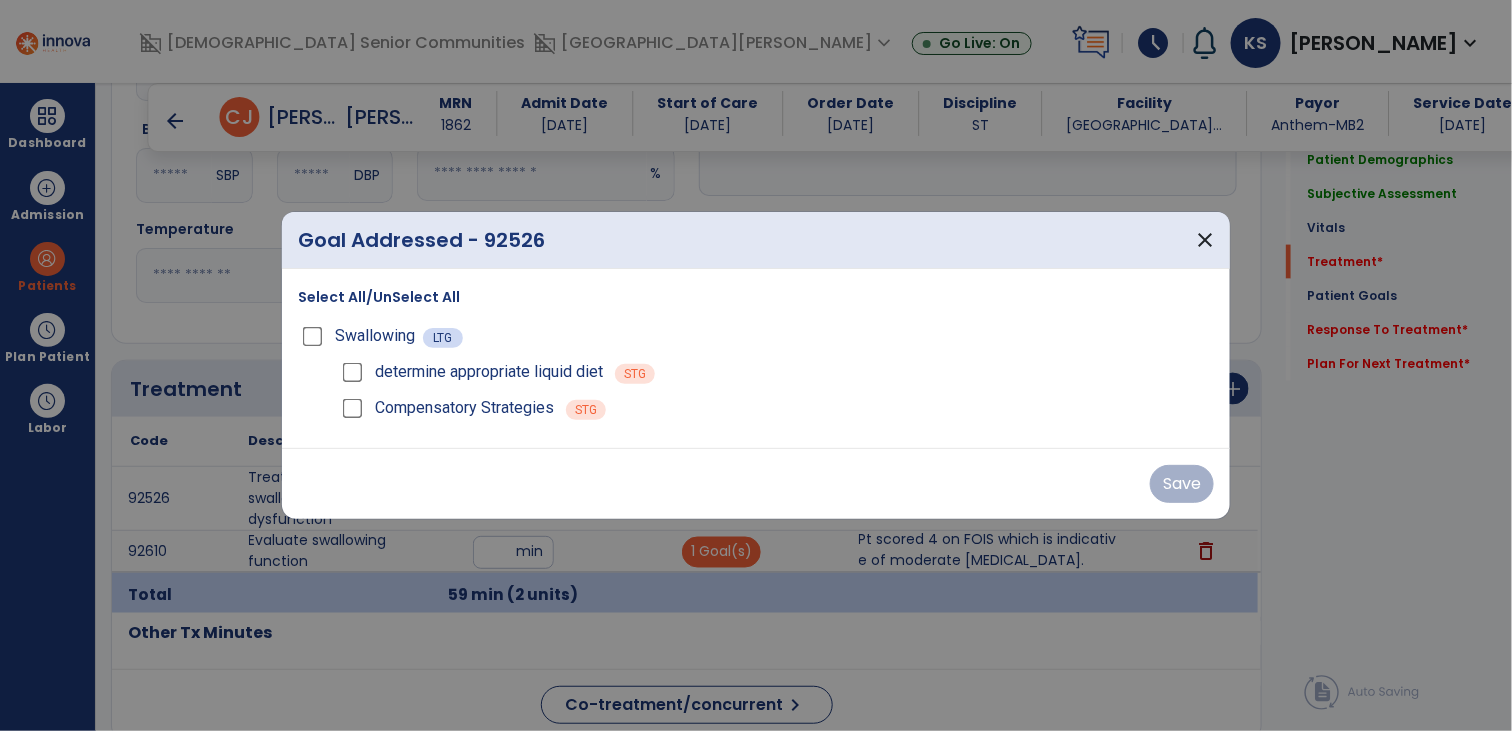 scroll, scrollTop: 933, scrollLeft: 0, axis: vertical 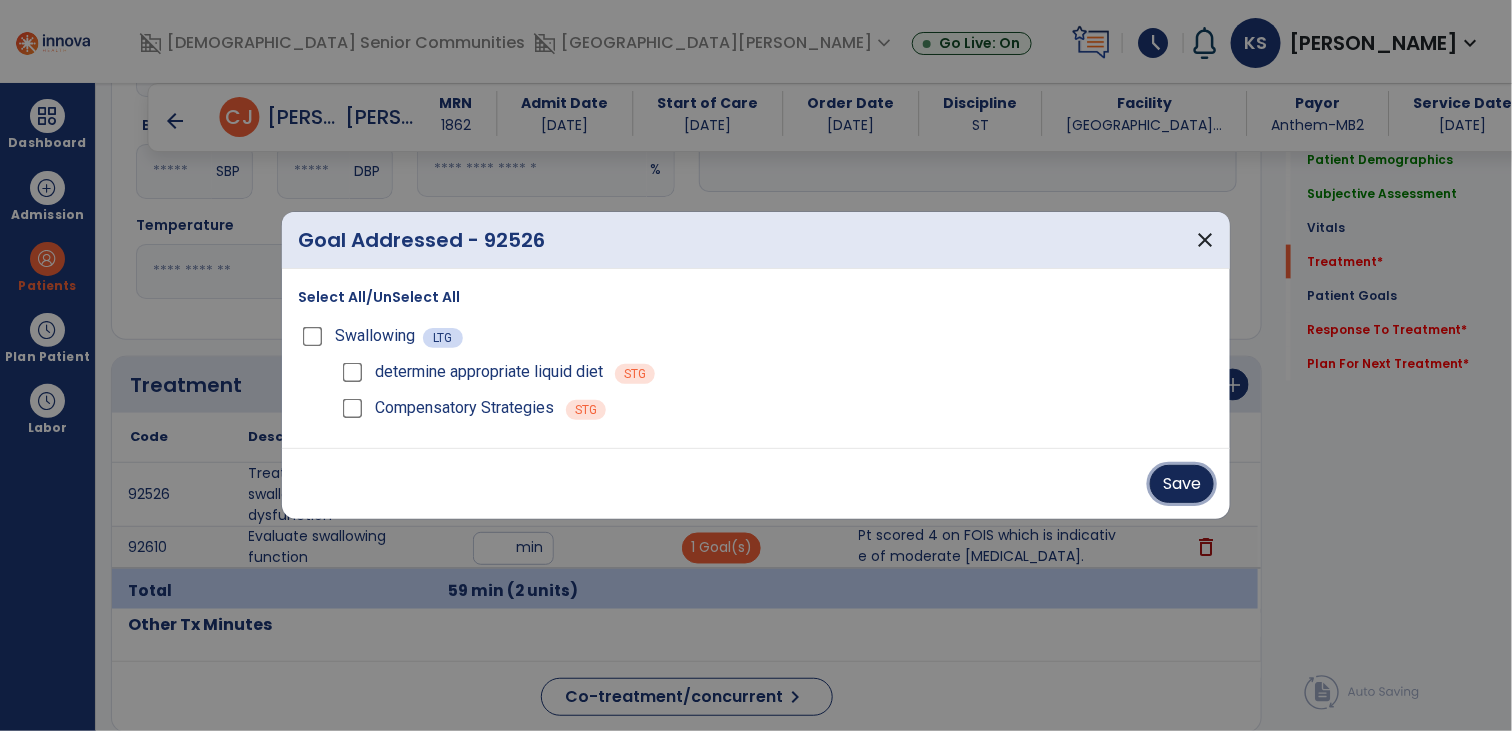 click on "Save" at bounding box center [1182, 484] 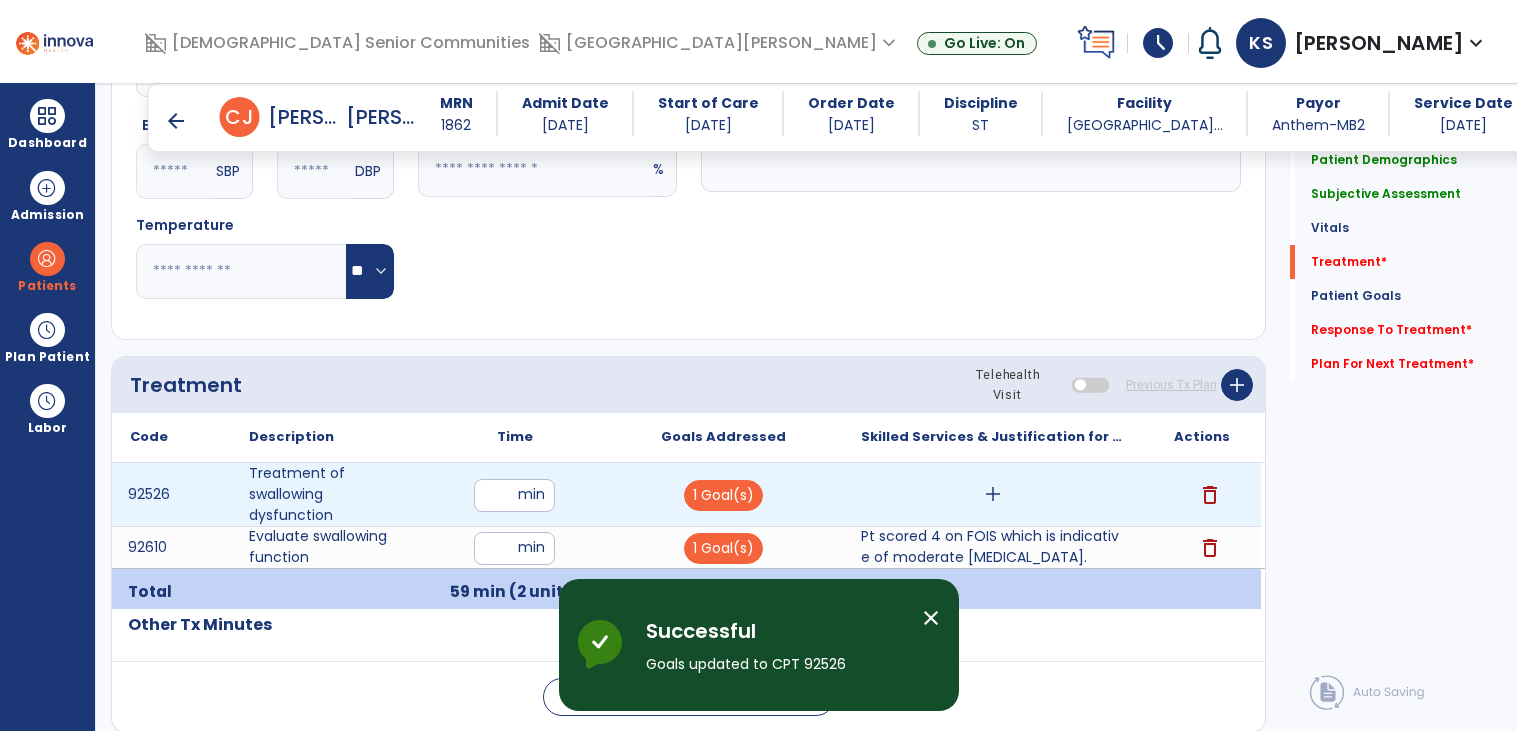 click on "add" at bounding box center [993, 494] 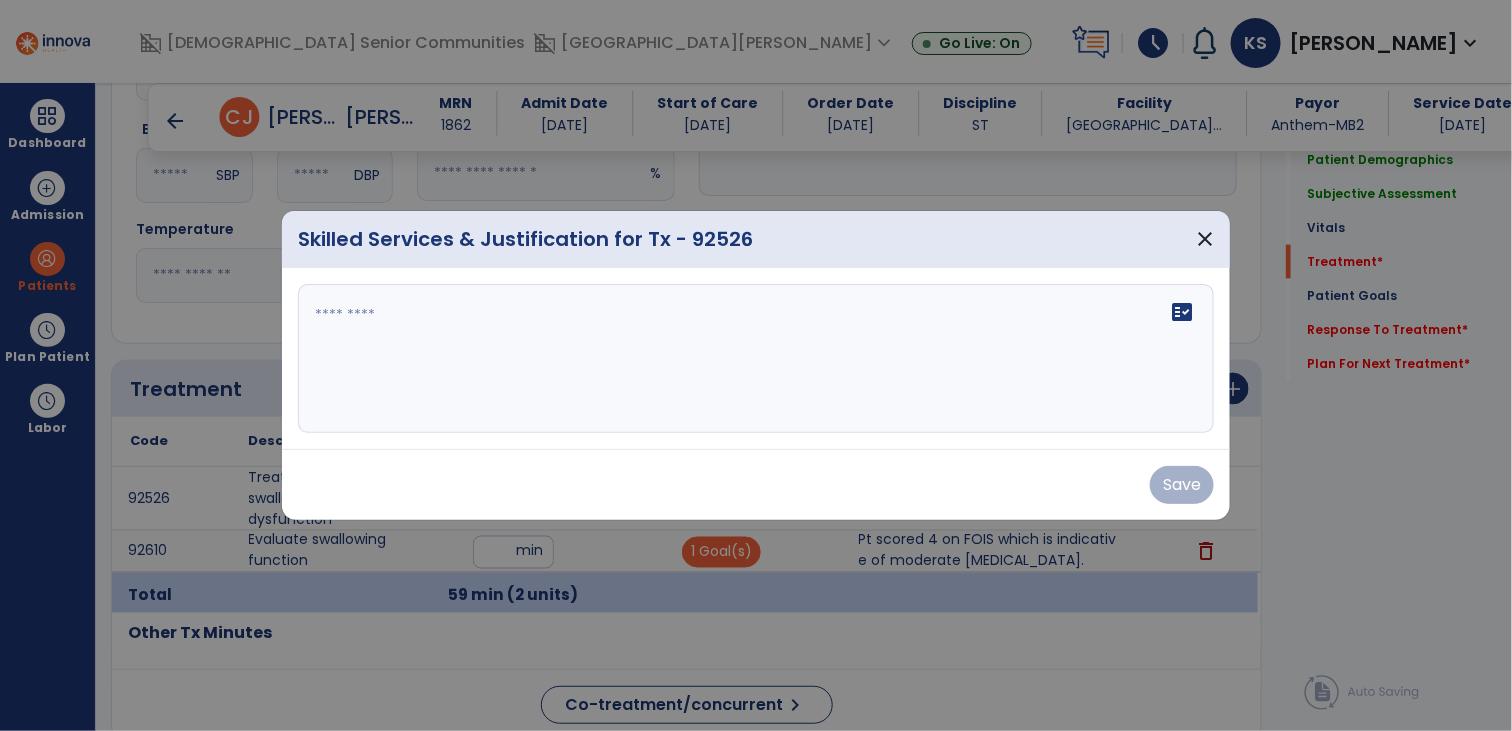 scroll, scrollTop: 933, scrollLeft: 0, axis: vertical 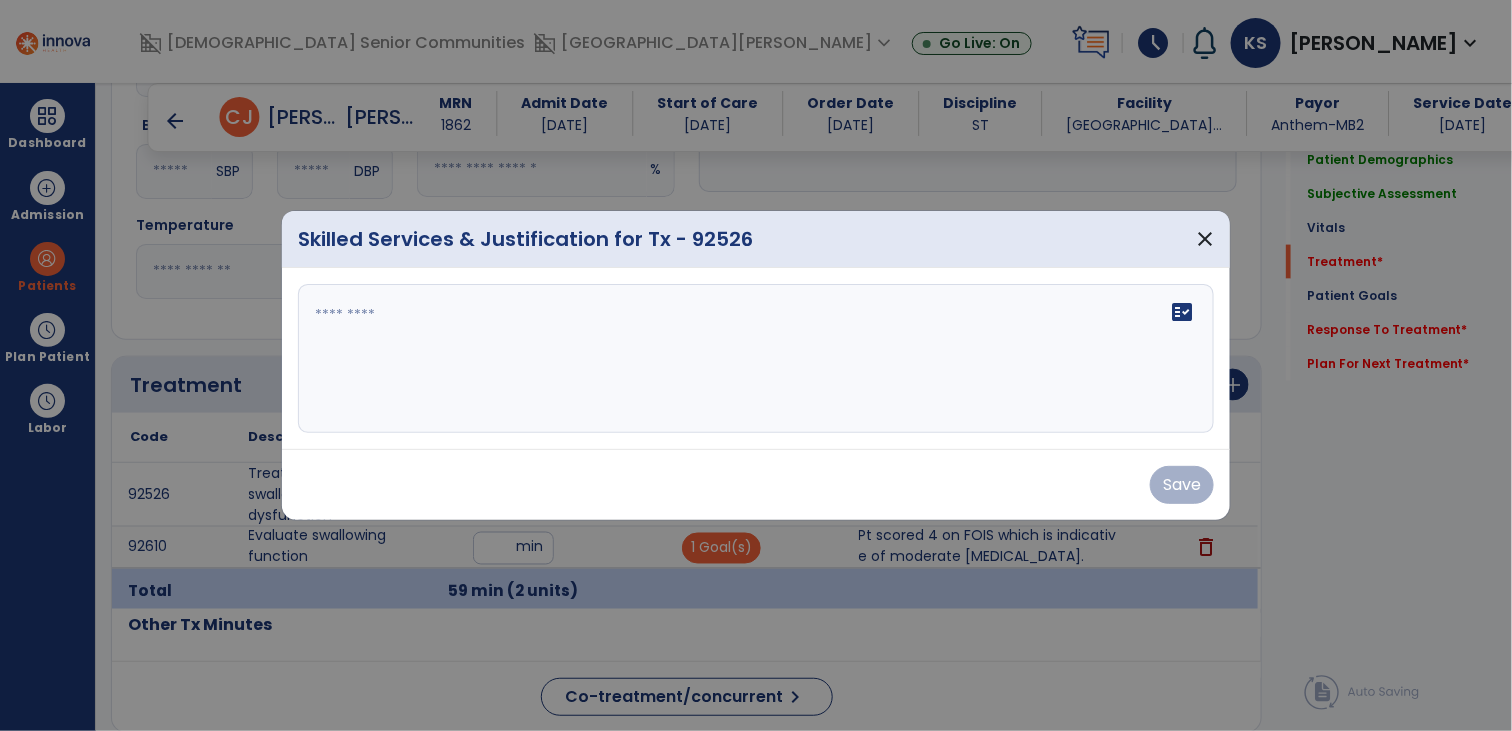 click on "fact_check" at bounding box center [756, 359] 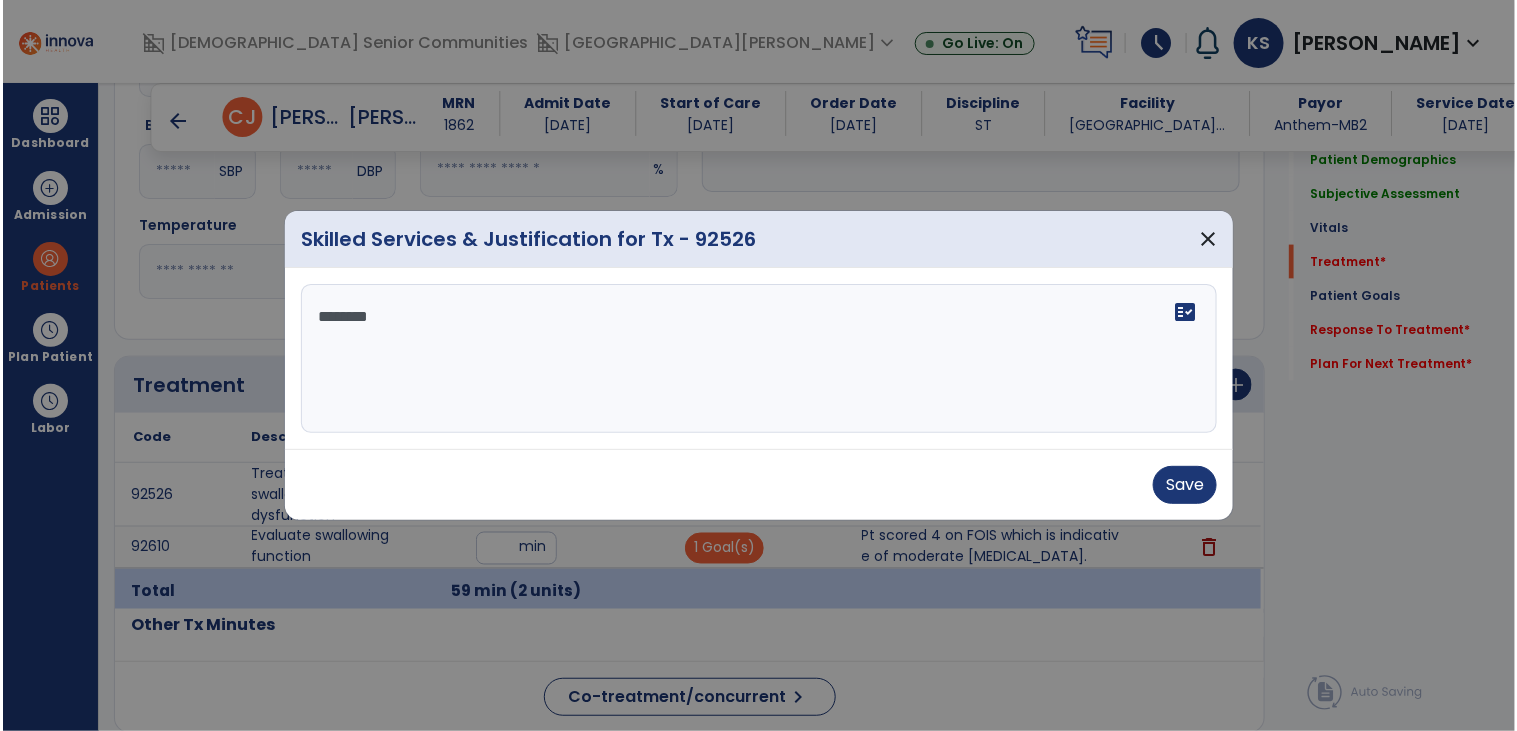 scroll, scrollTop: 0, scrollLeft: 0, axis: both 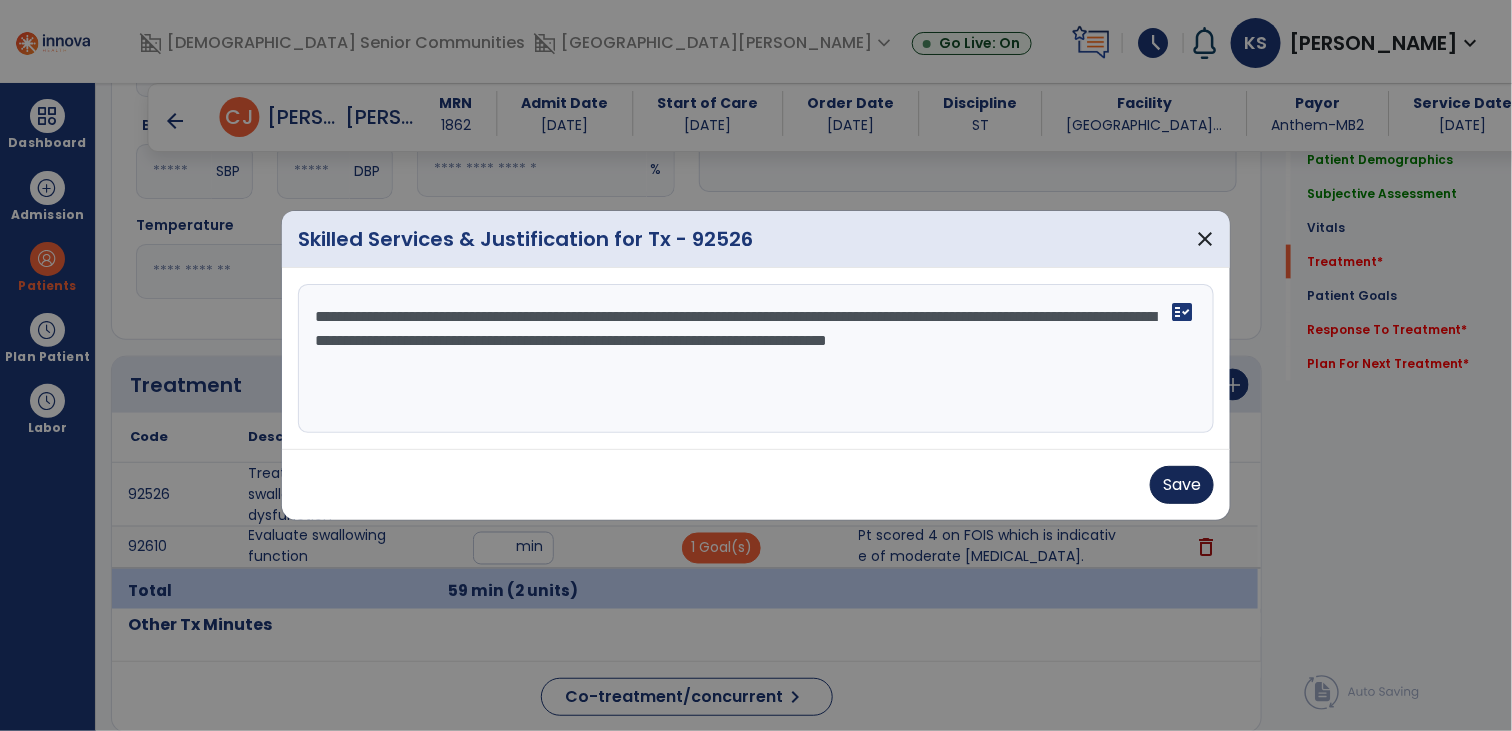 type on "**********" 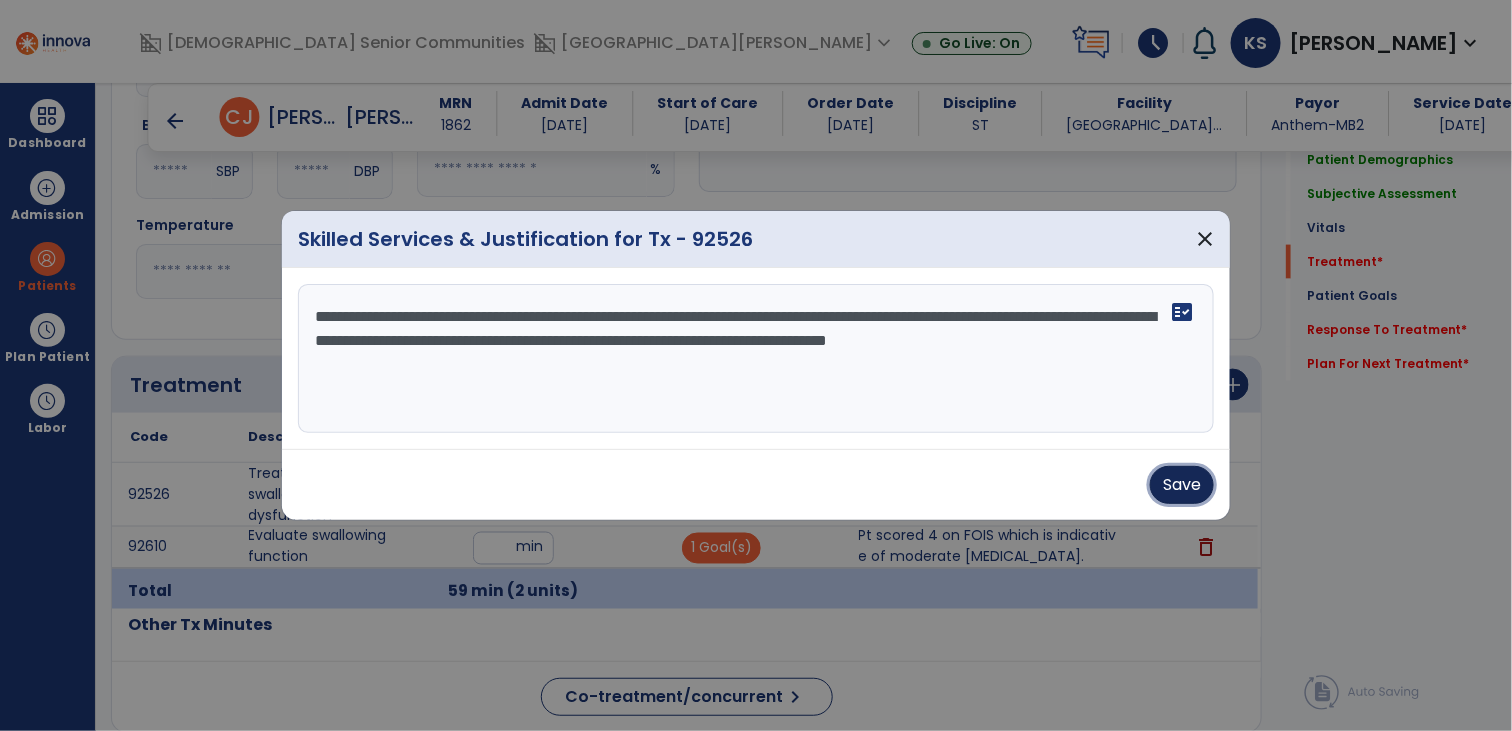 click on "Save" at bounding box center [1182, 485] 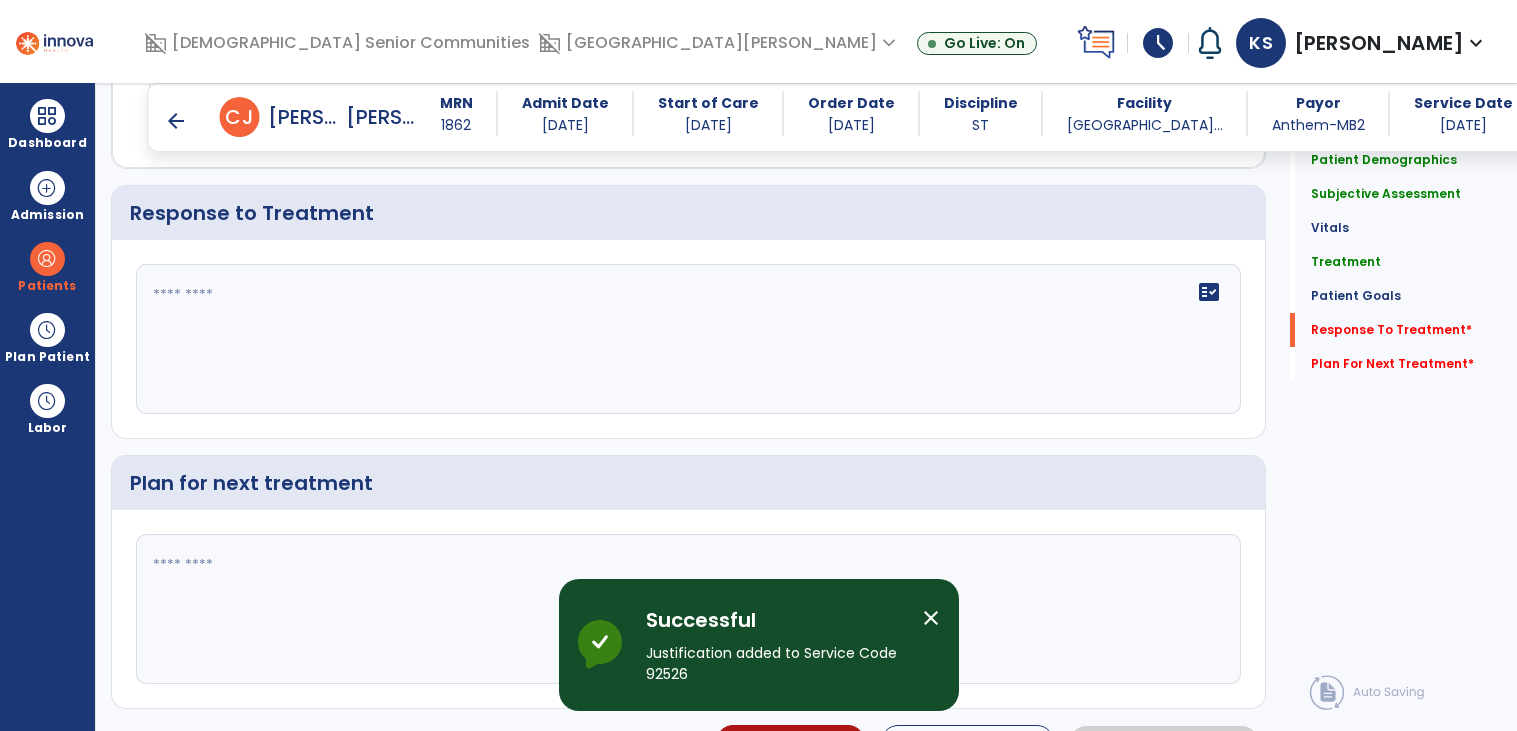scroll, scrollTop: 2277, scrollLeft: 0, axis: vertical 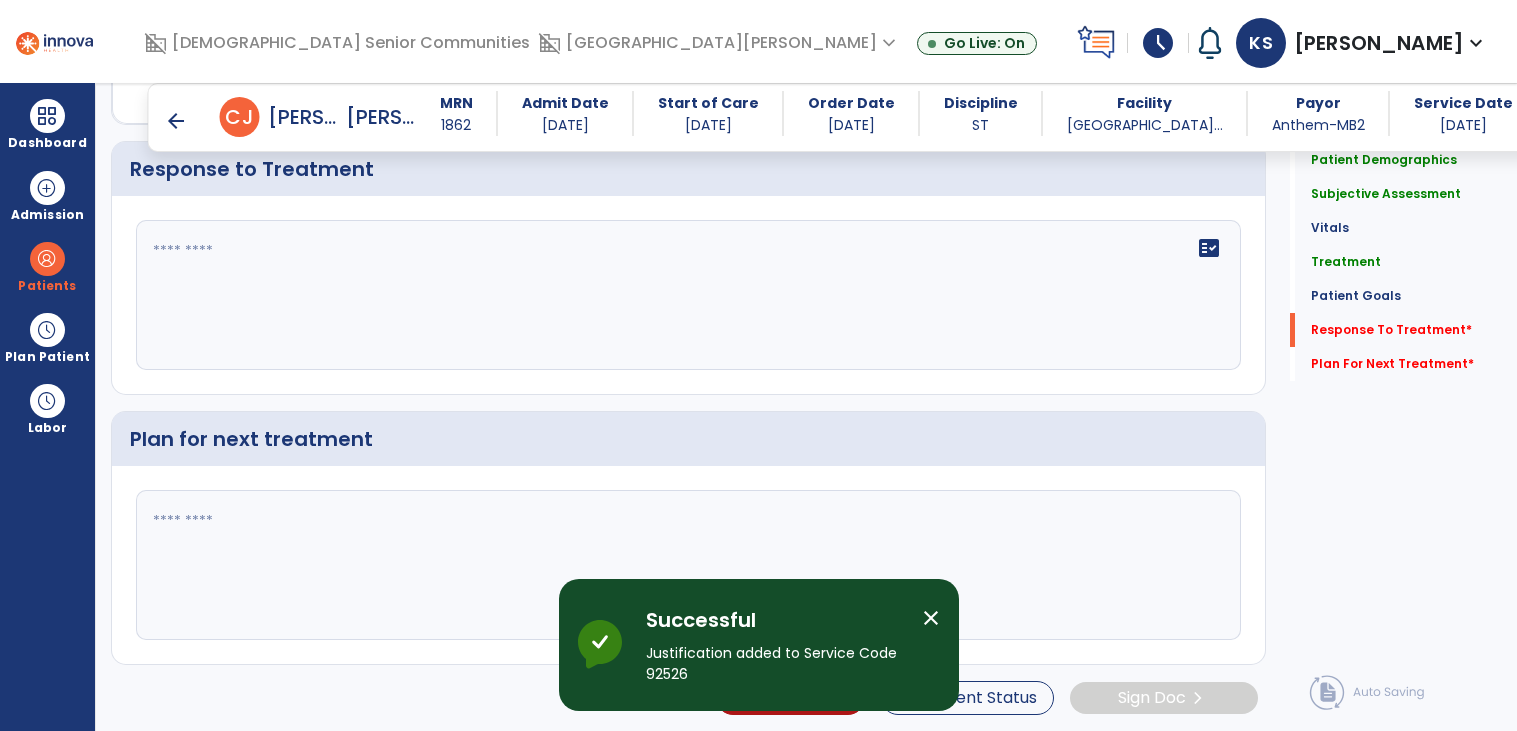 click on "fact_check" 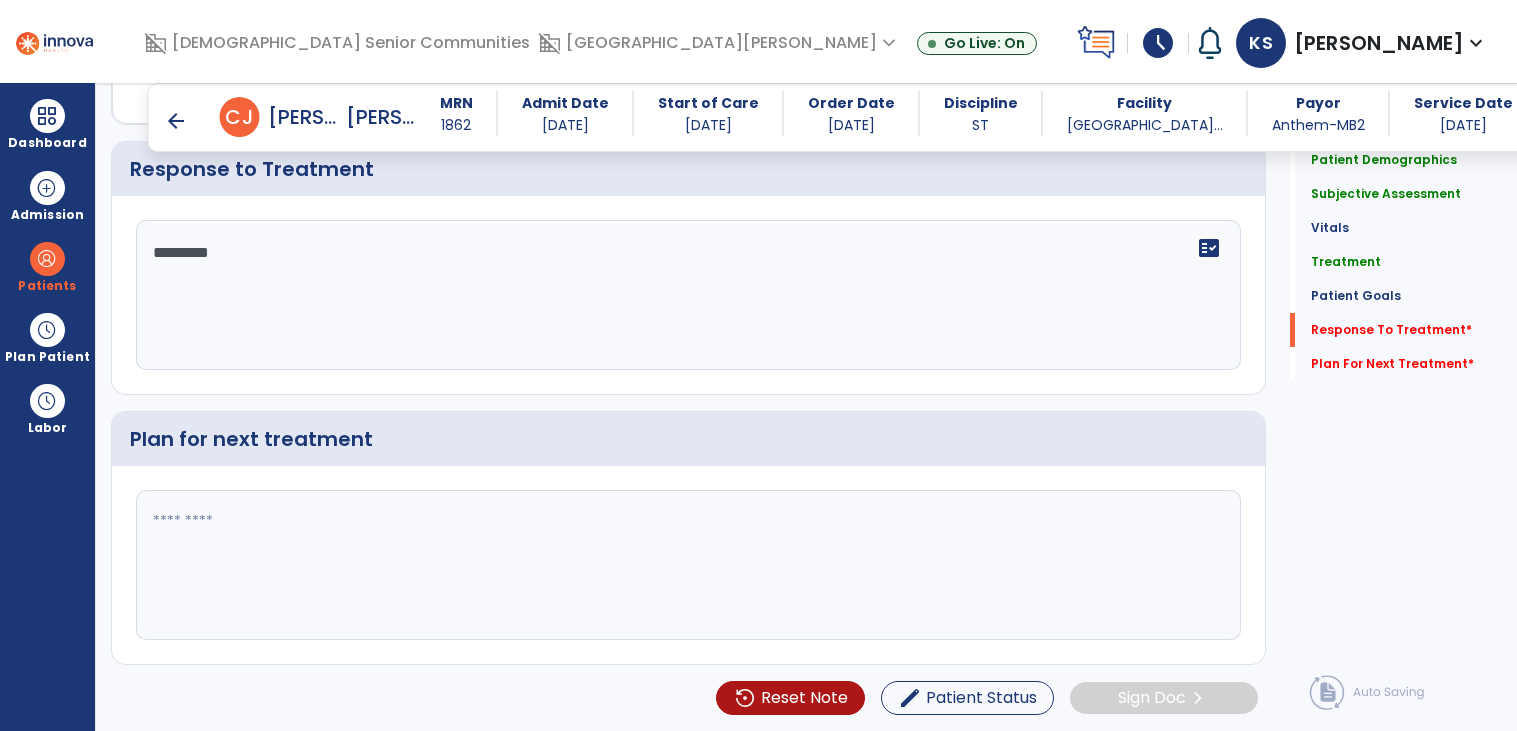 type on "**********" 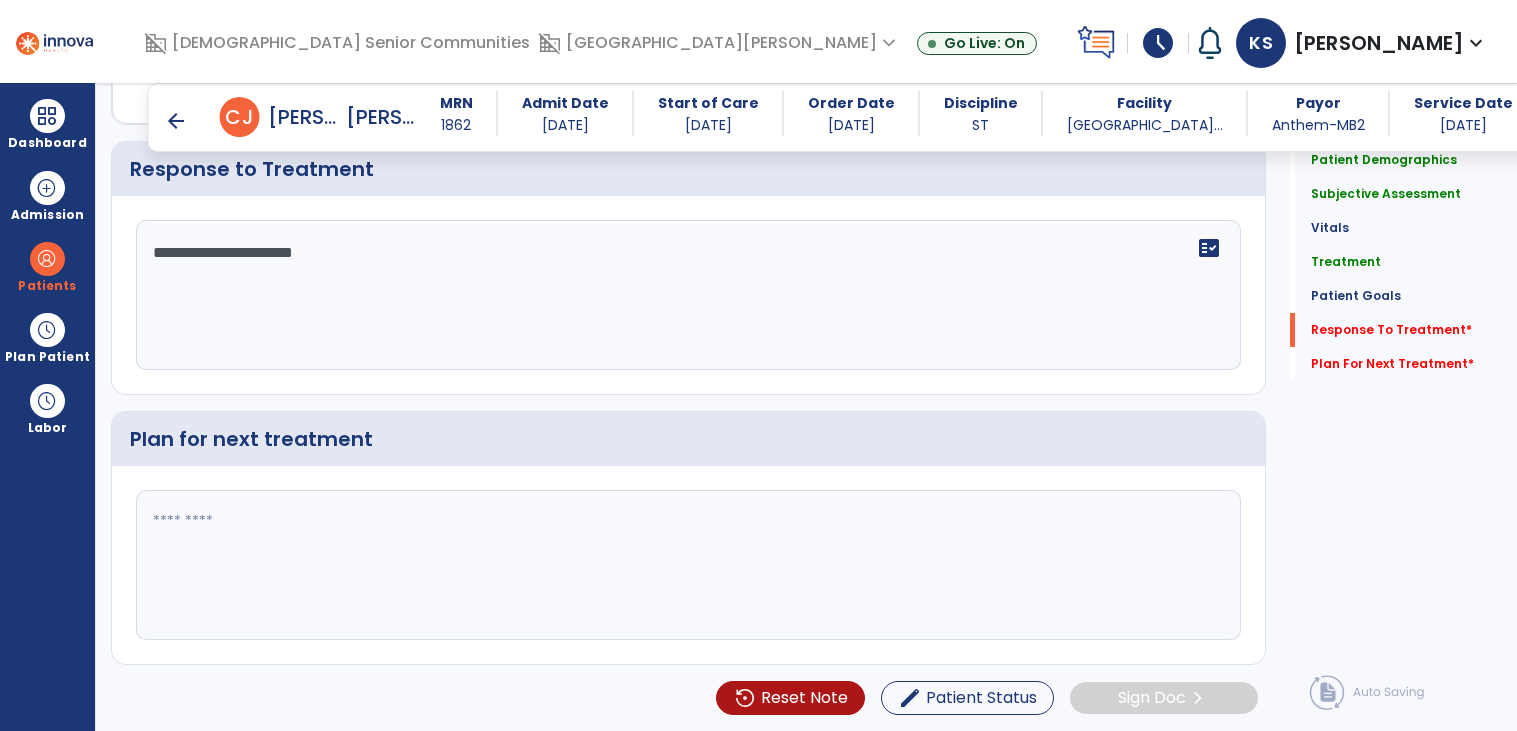 type on "**********" 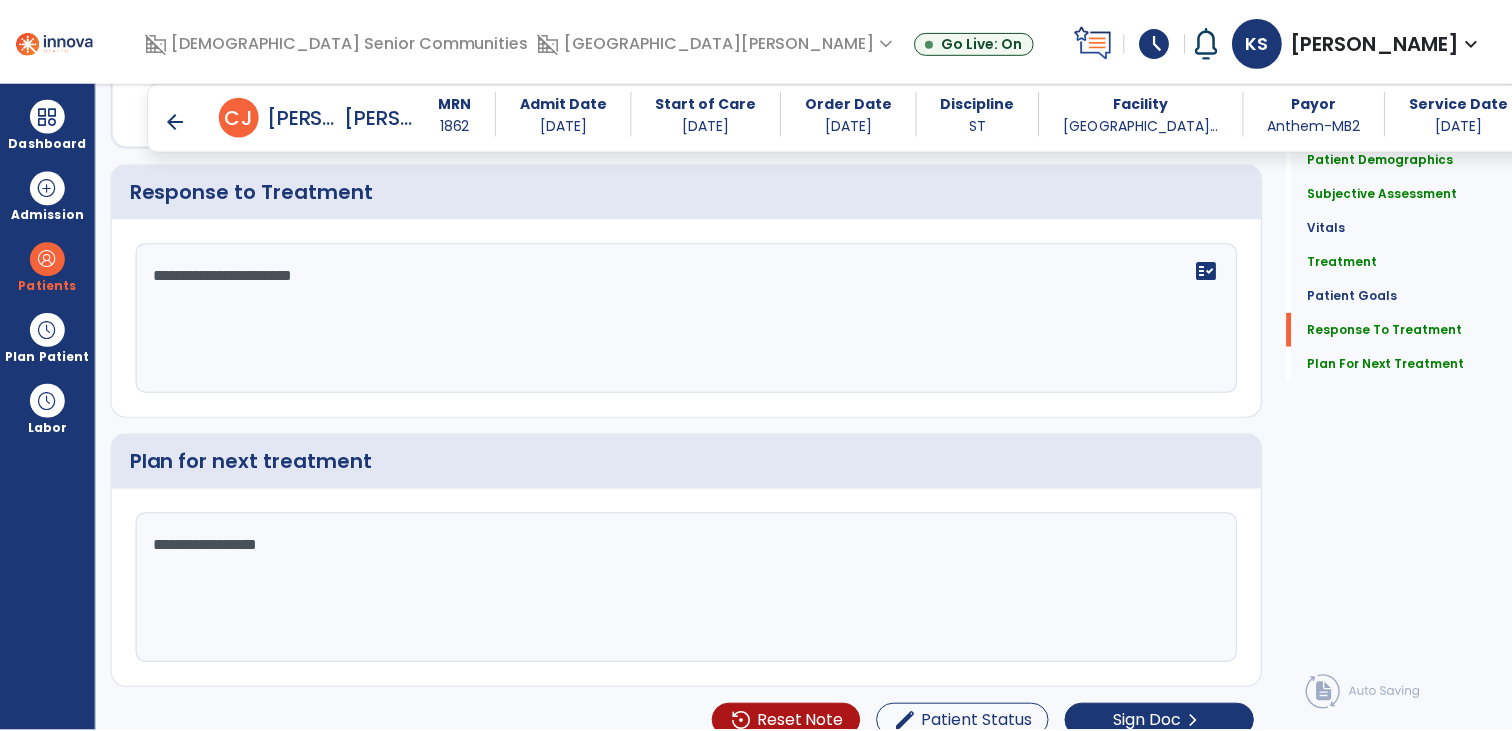 scroll, scrollTop: 2277, scrollLeft: 0, axis: vertical 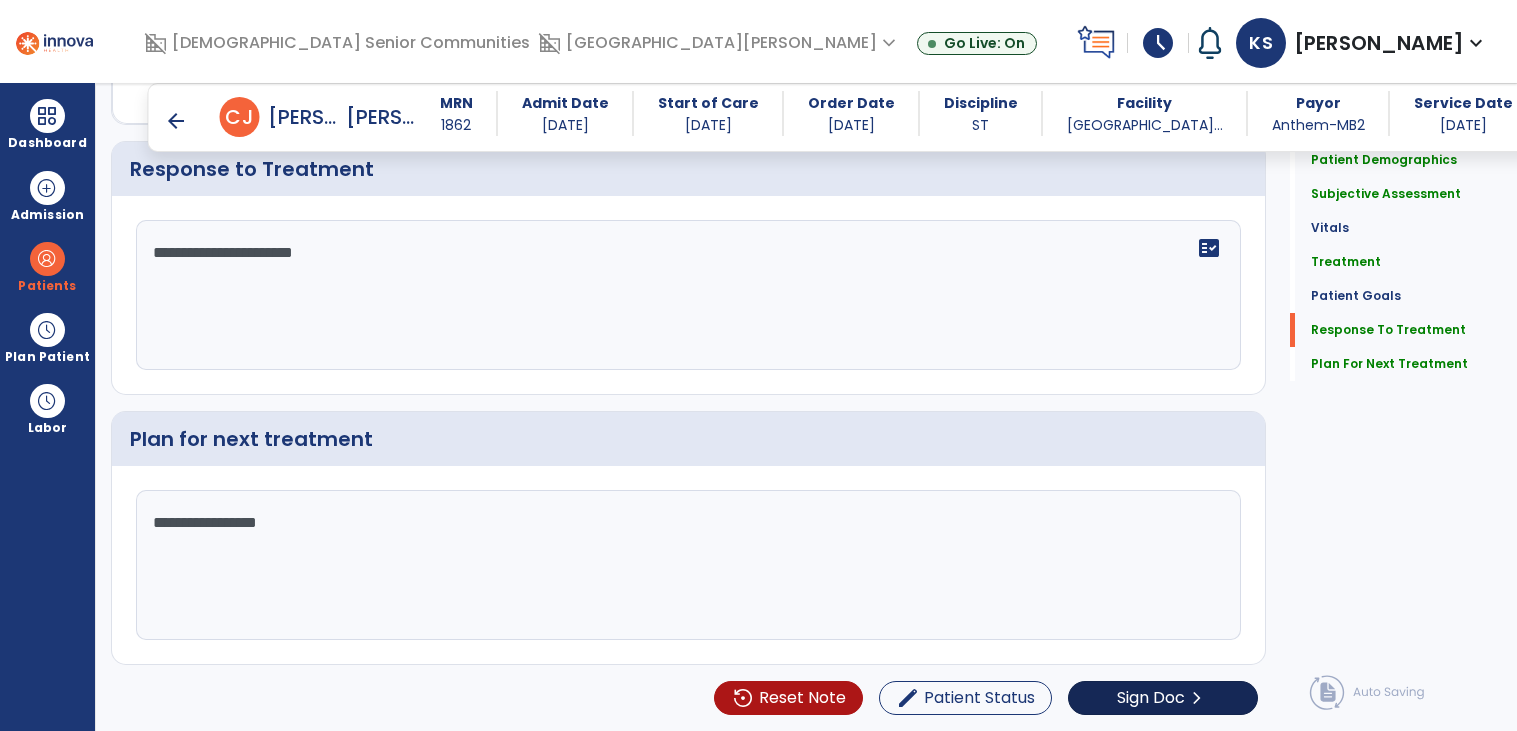 type on "**********" 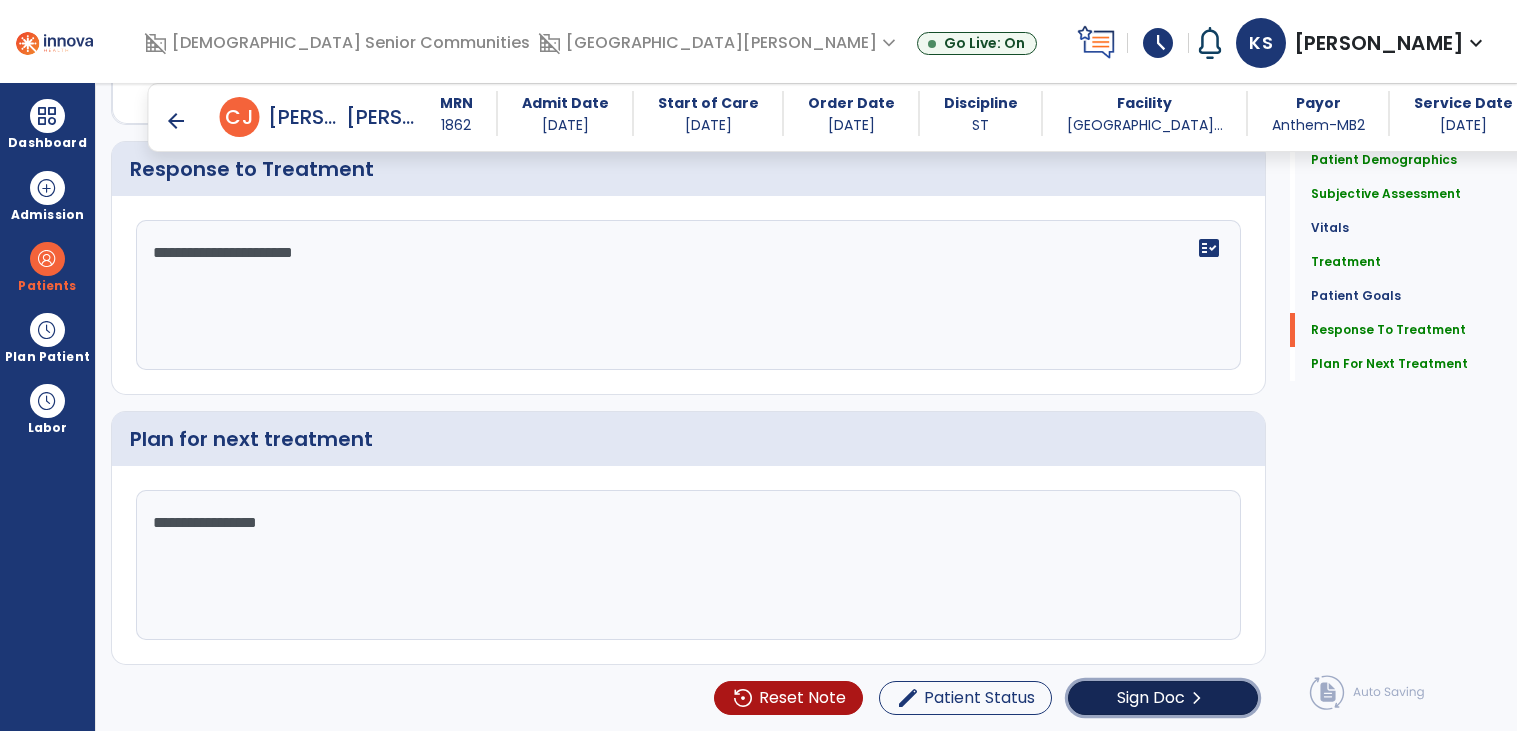 click on "Sign Doc" 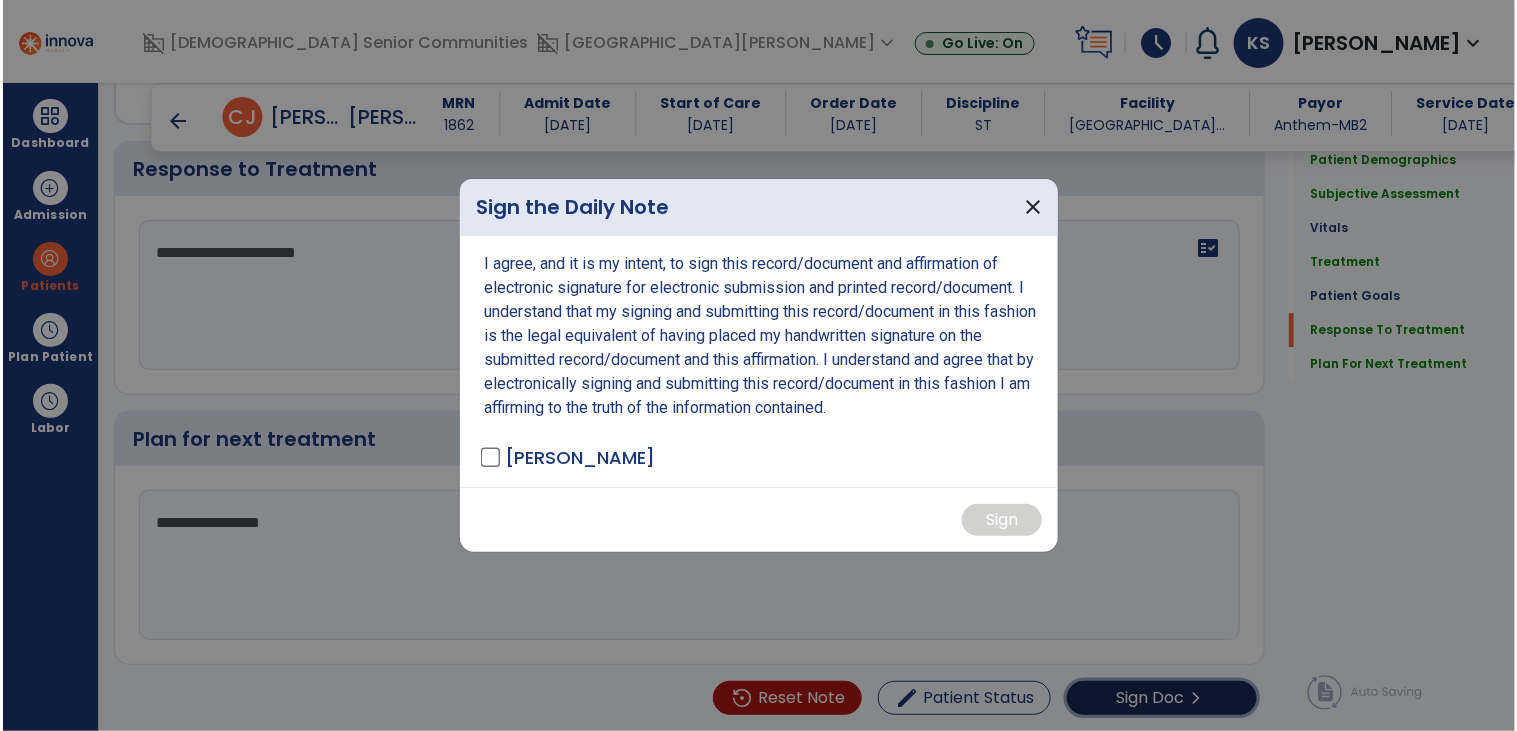 scroll, scrollTop: 2277, scrollLeft: 0, axis: vertical 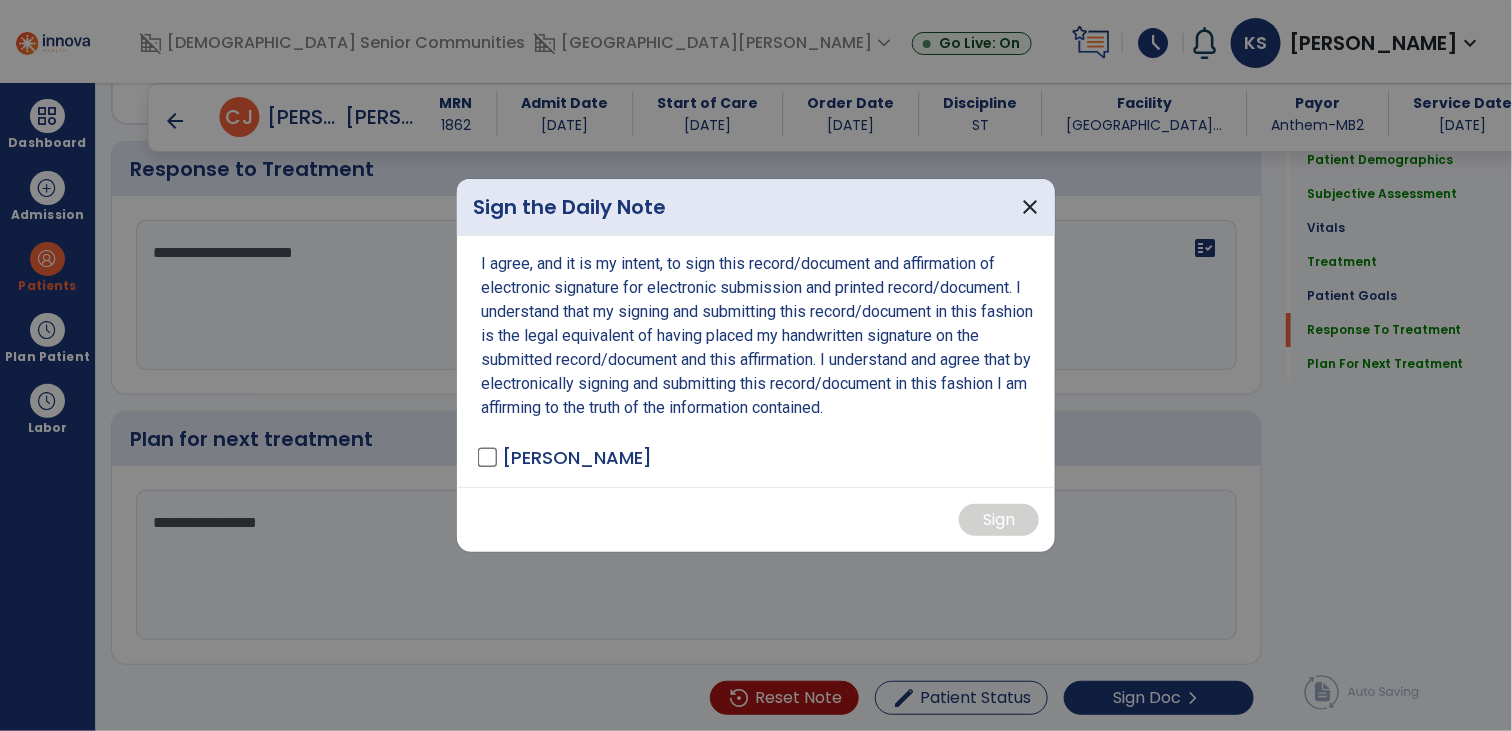 click on "[PERSON_NAME]" at bounding box center (566, 457) 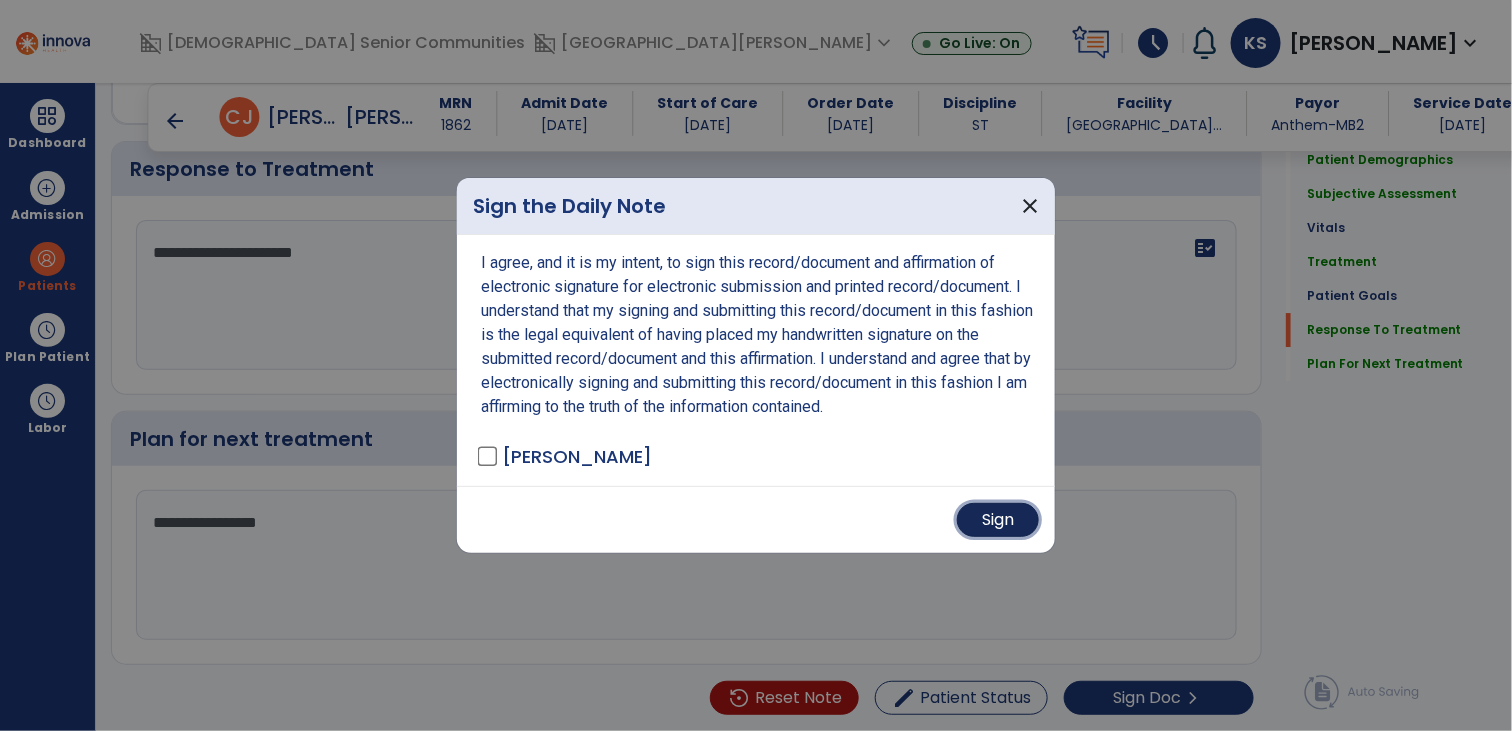 click on "Sign" at bounding box center (998, 520) 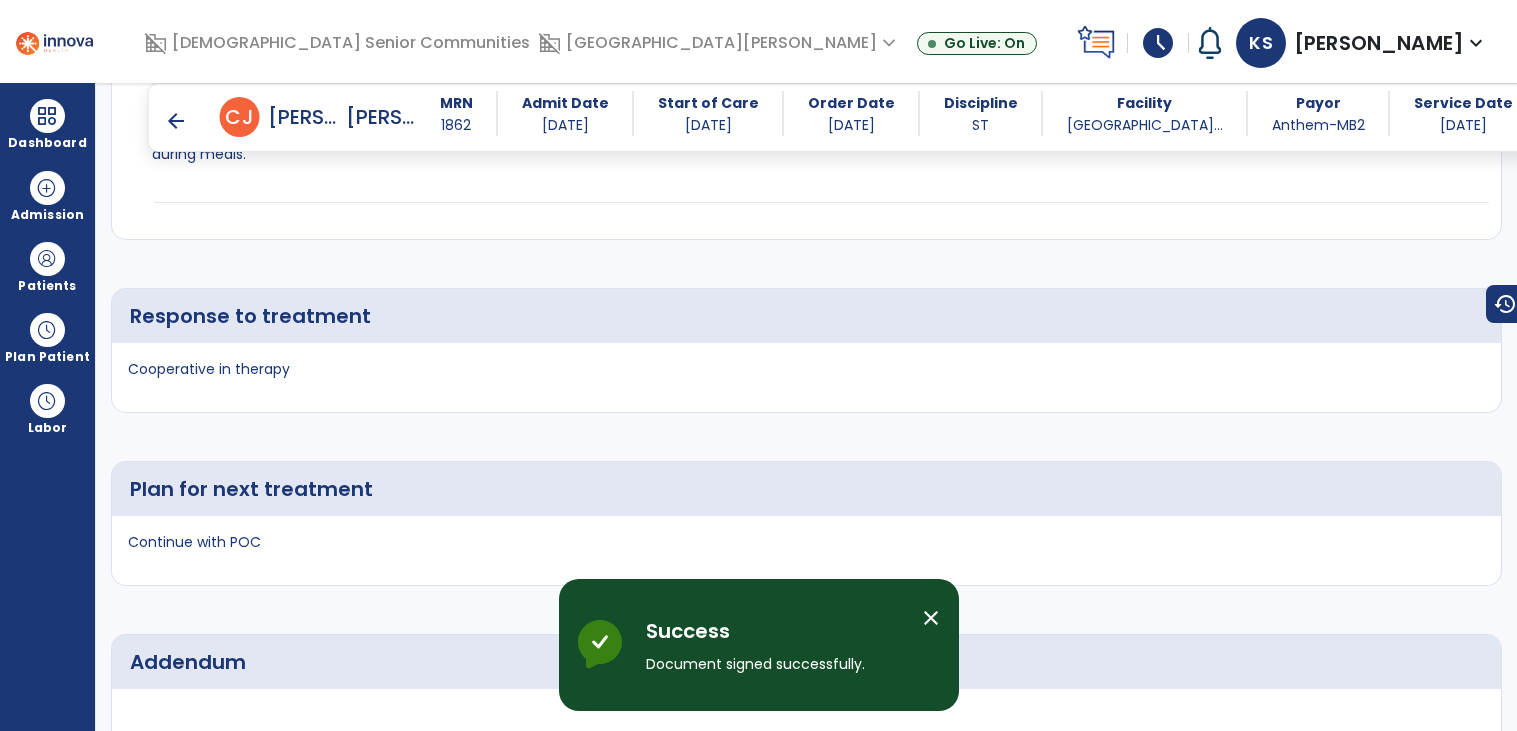 scroll, scrollTop: 2919, scrollLeft: 0, axis: vertical 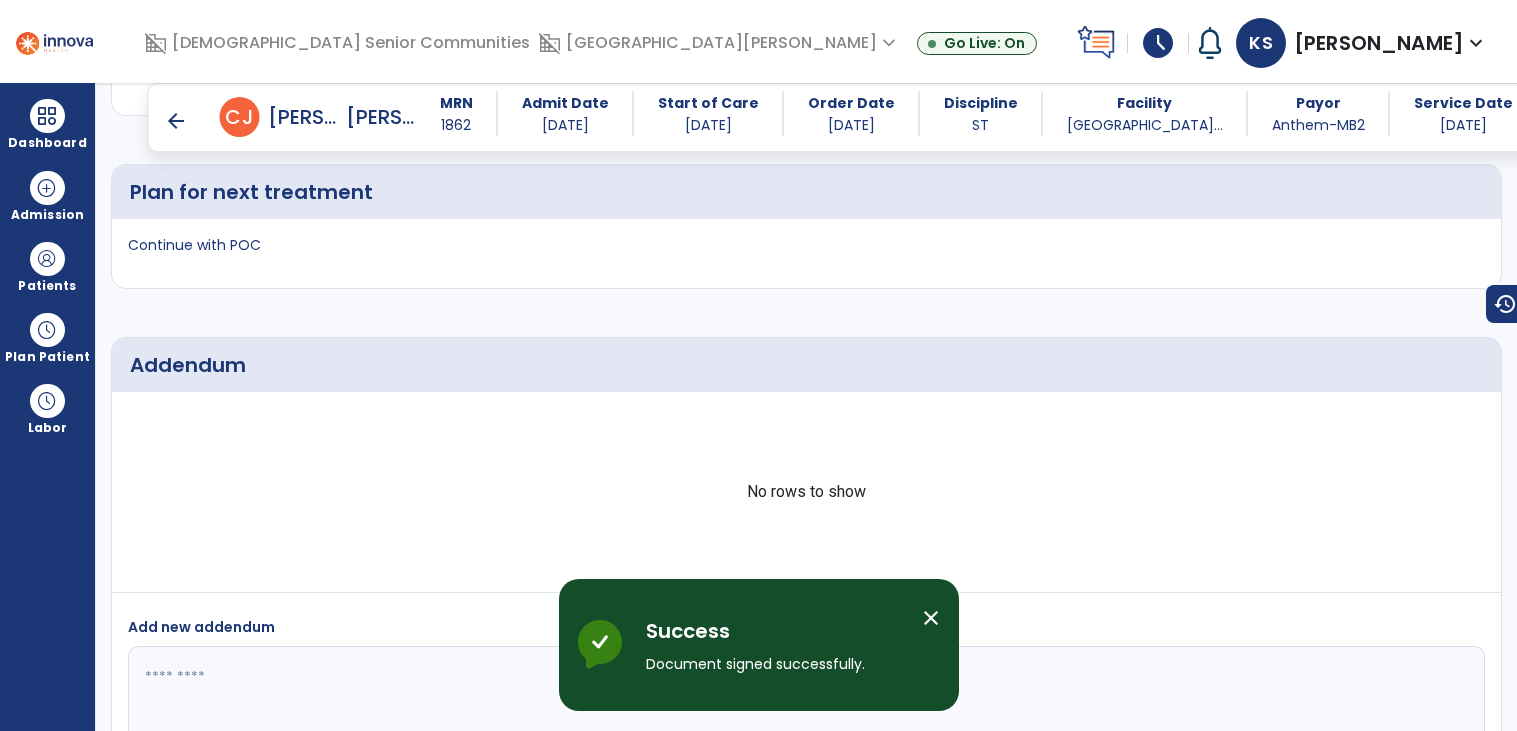 click on "arrow_back" at bounding box center [176, 121] 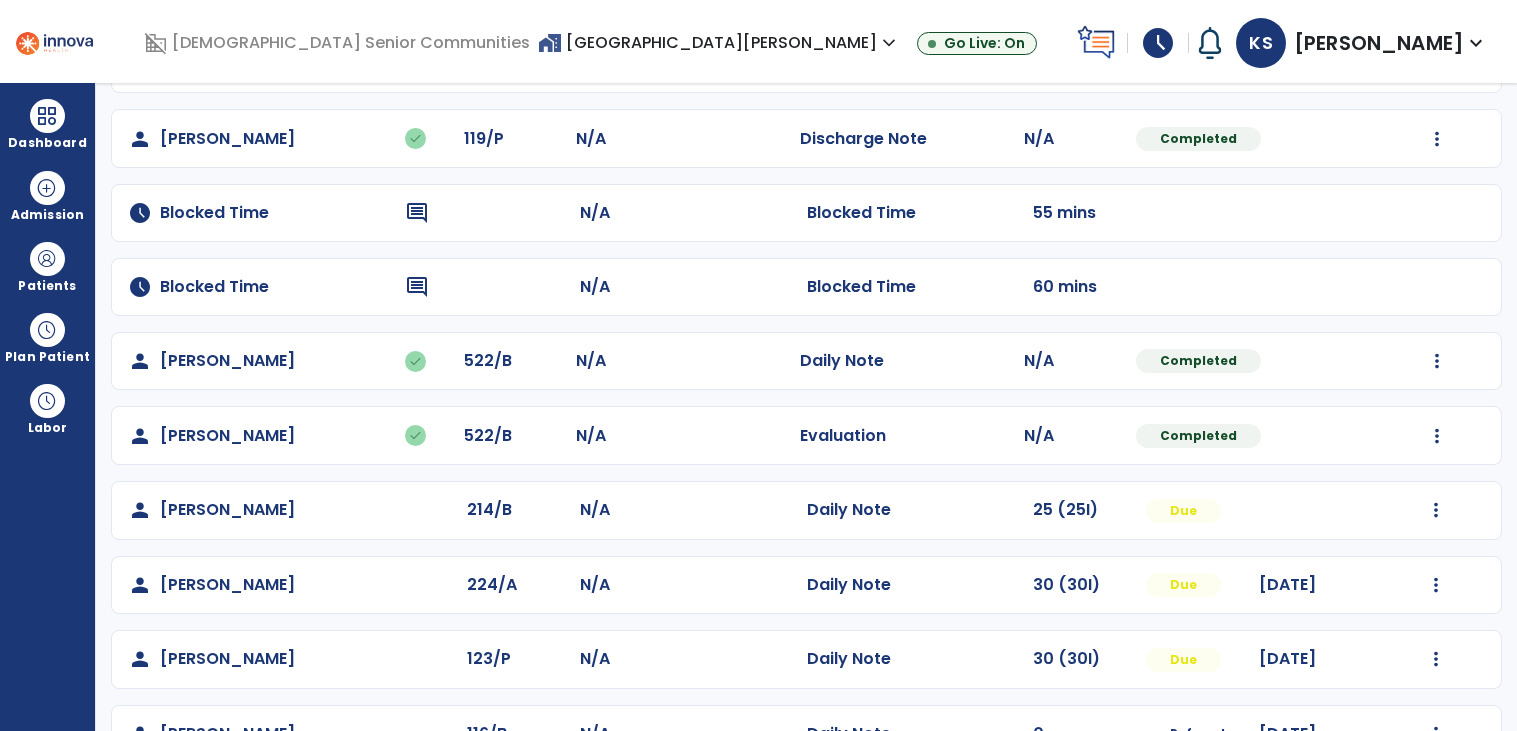 scroll, scrollTop: 230, scrollLeft: 0, axis: vertical 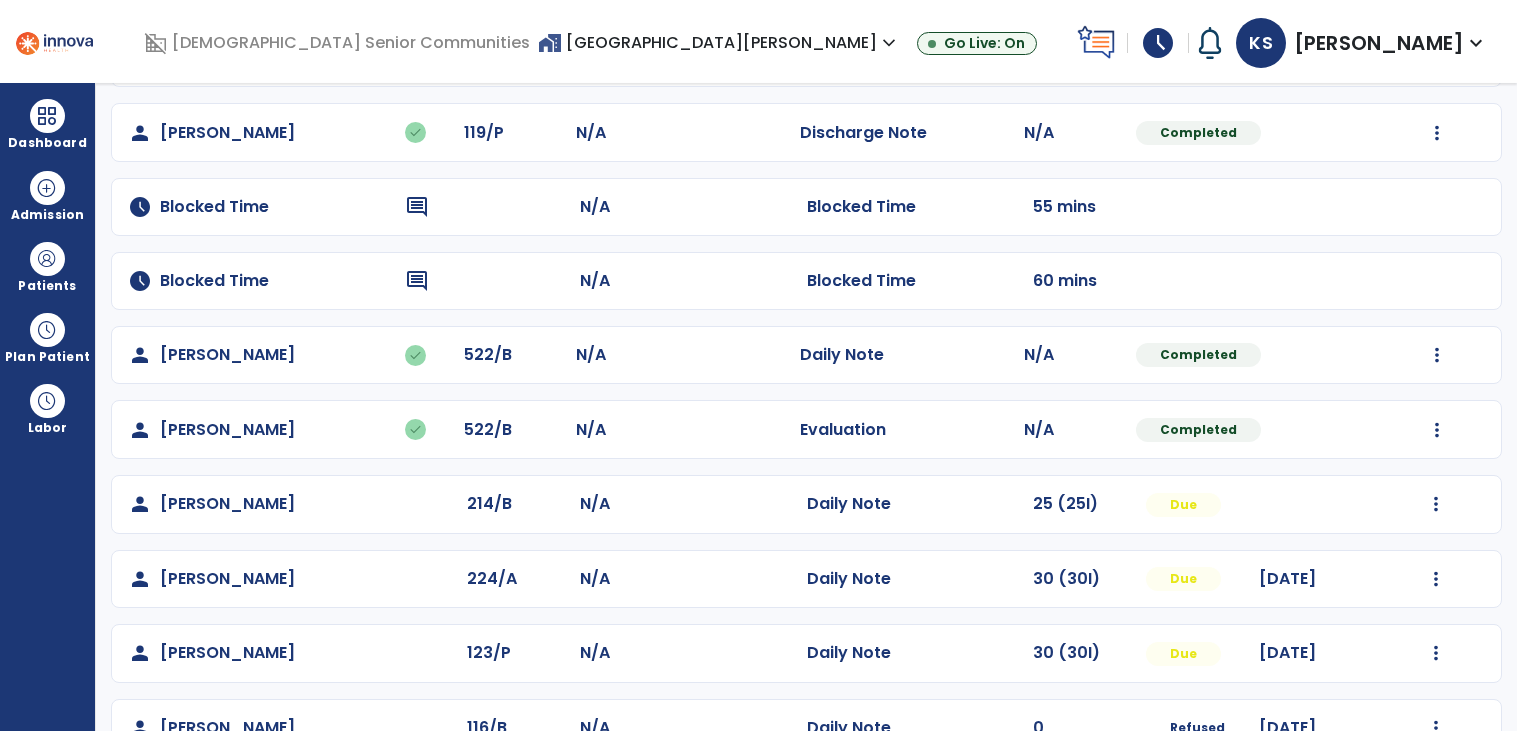 click on "person   [PERSON_NAME]  214/B N/A  Daily Note   25 (25I)  Due  Mark Visit As Complete   Reset Note   Open Document   G + C Mins" 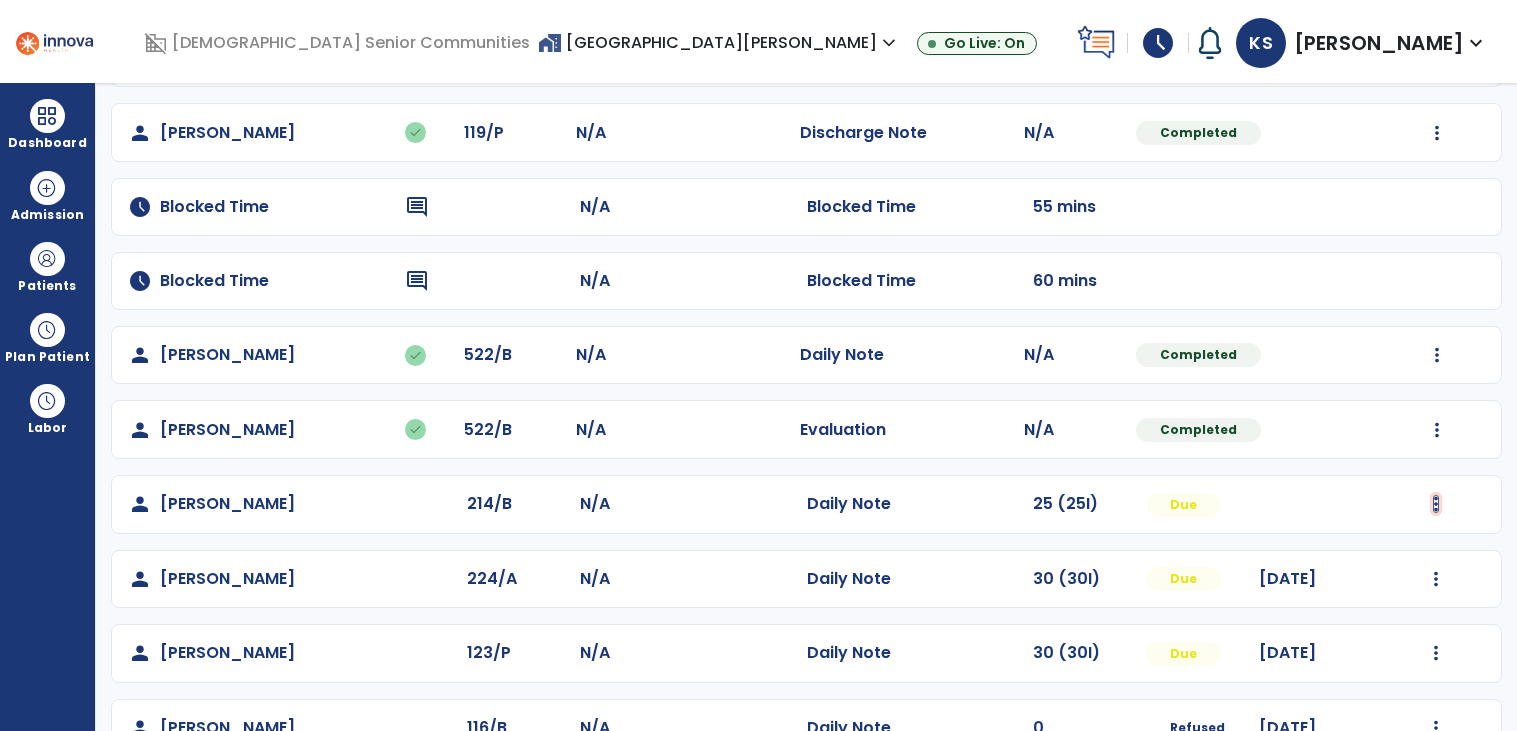 click at bounding box center (1437, 58) 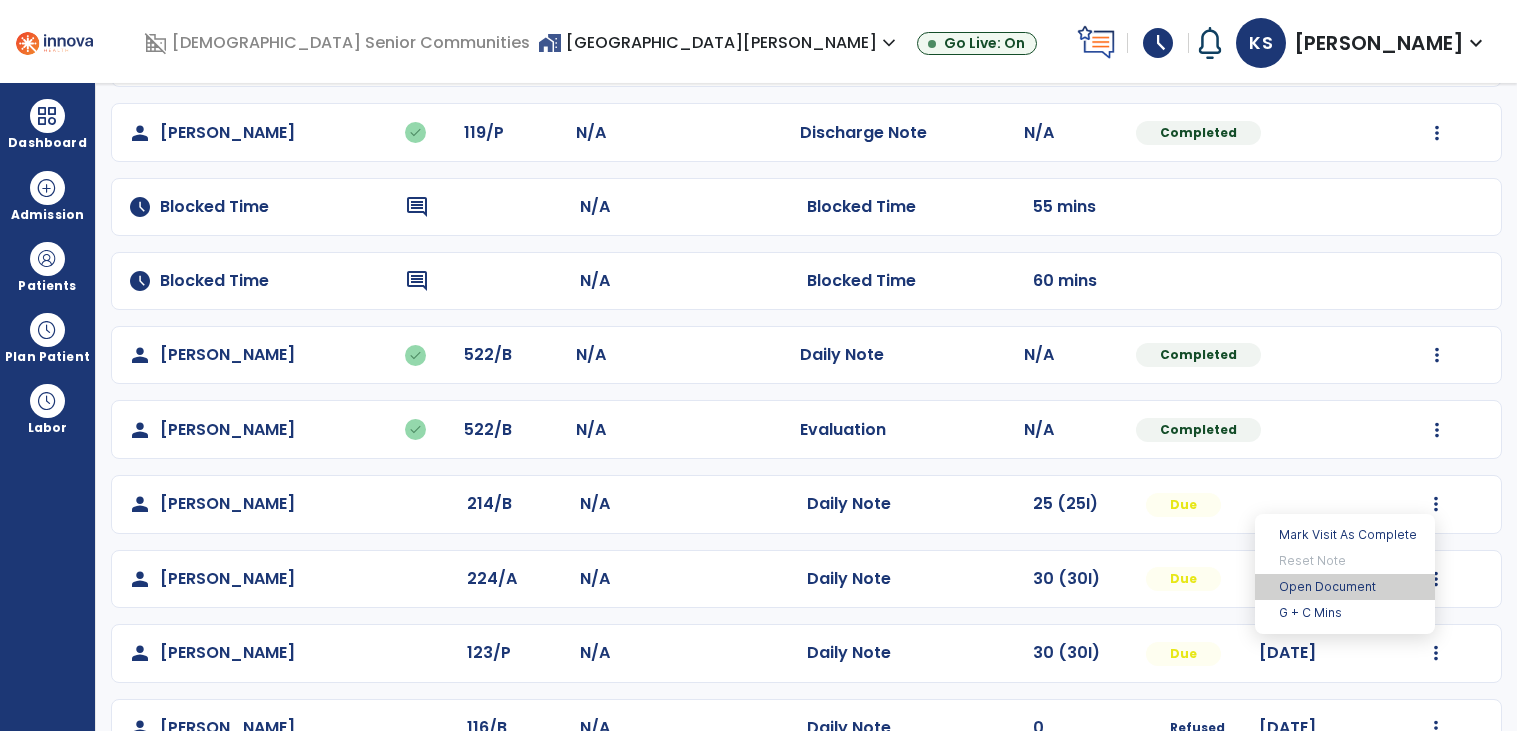 click on "Open Document" at bounding box center [1345, 587] 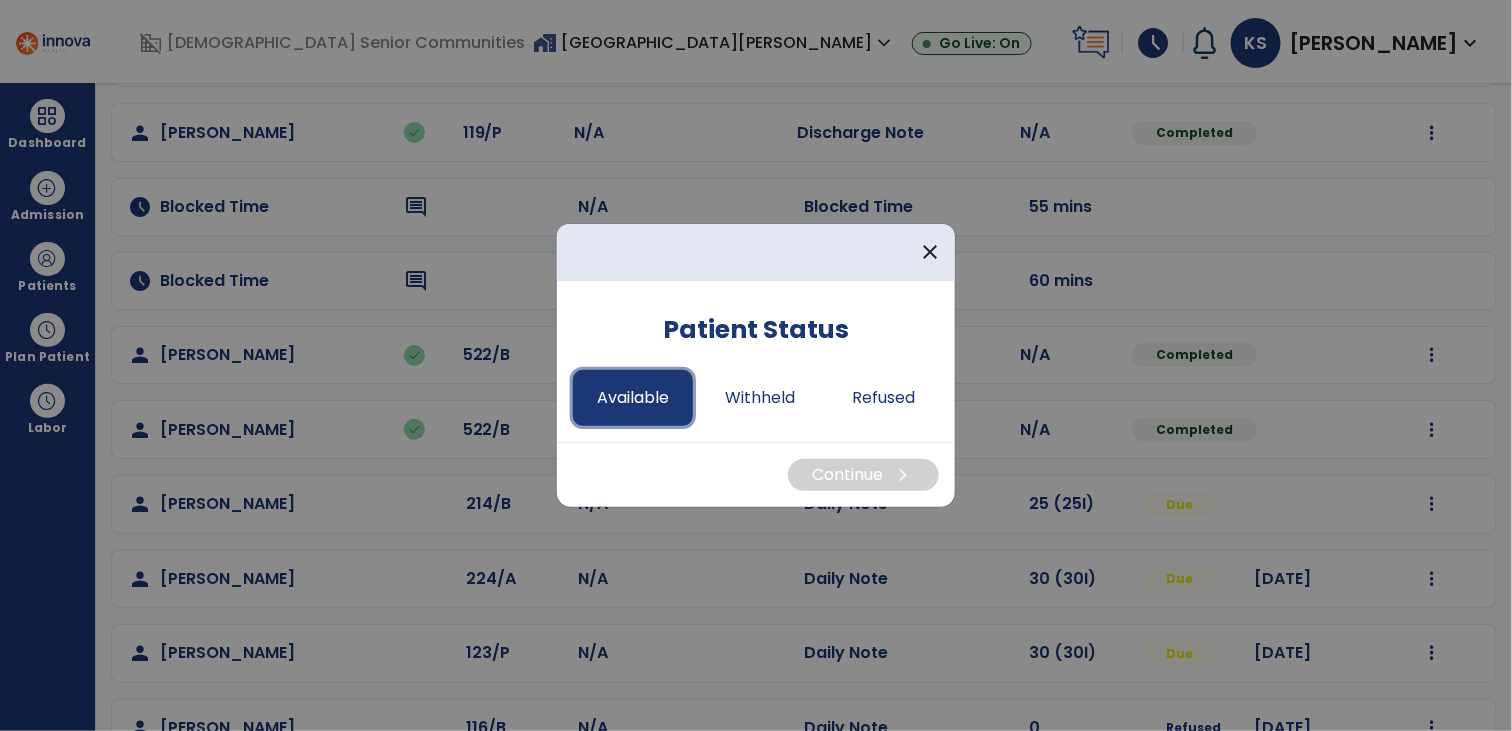 click on "Available" at bounding box center [633, 398] 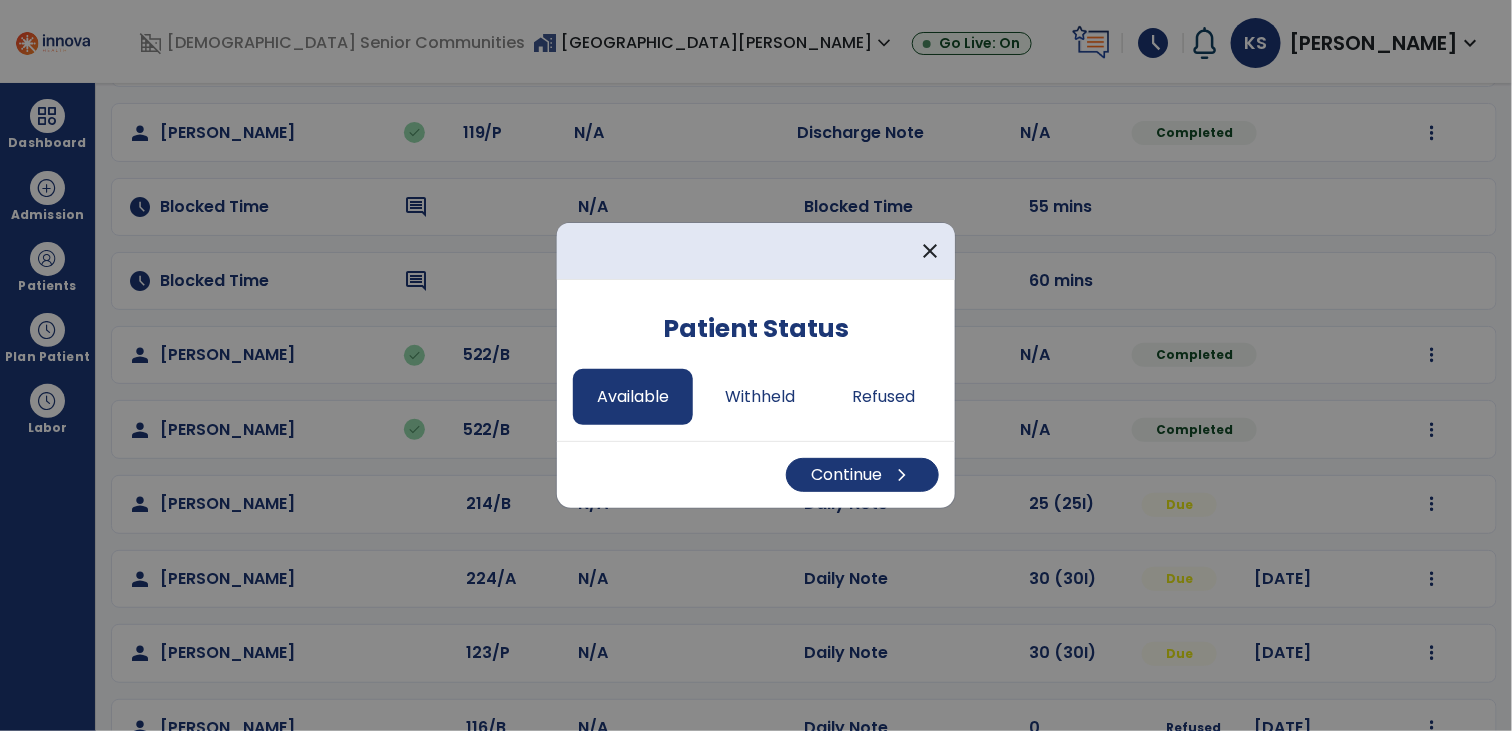 click on "Continue   chevron_right" at bounding box center (756, 474) 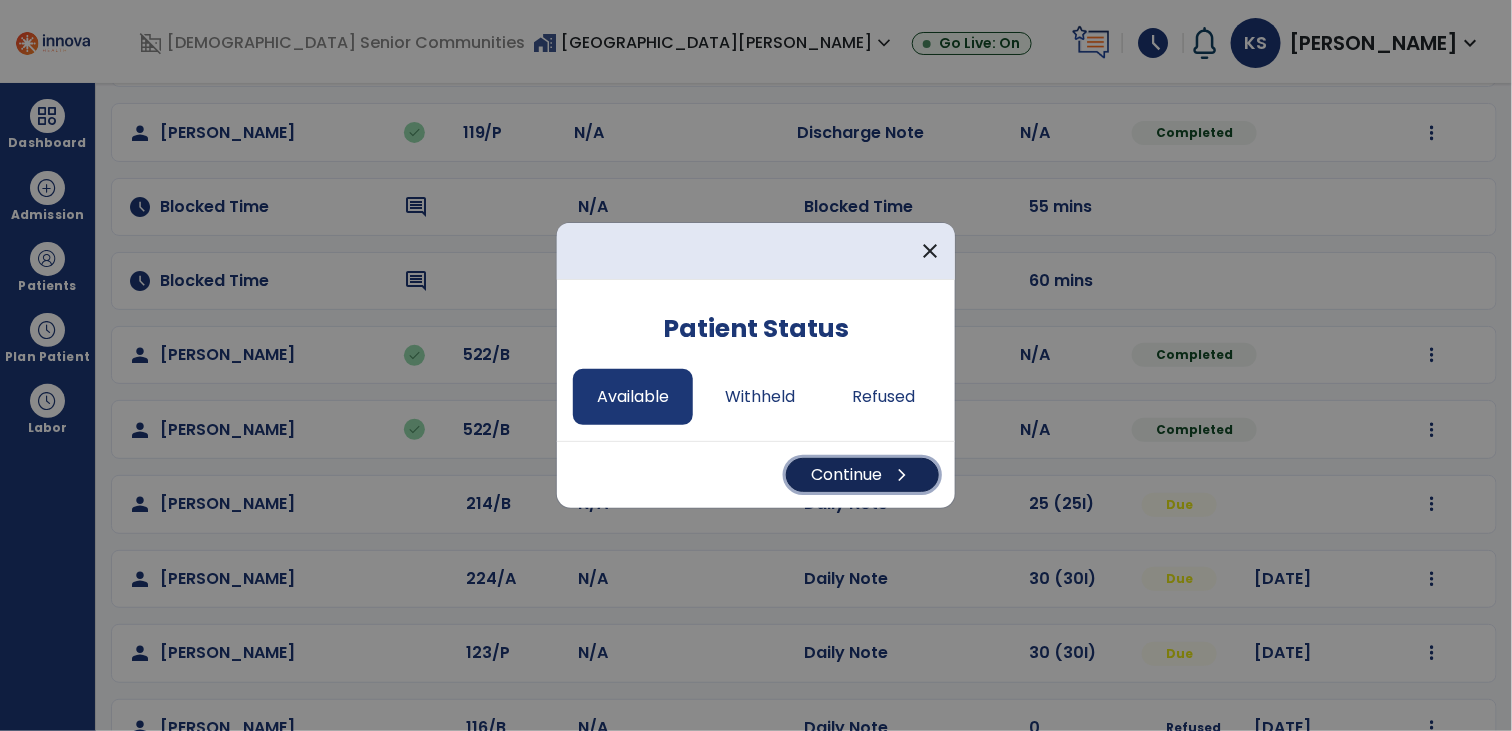 click on "Continue   chevron_right" at bounding box center [862, 475] 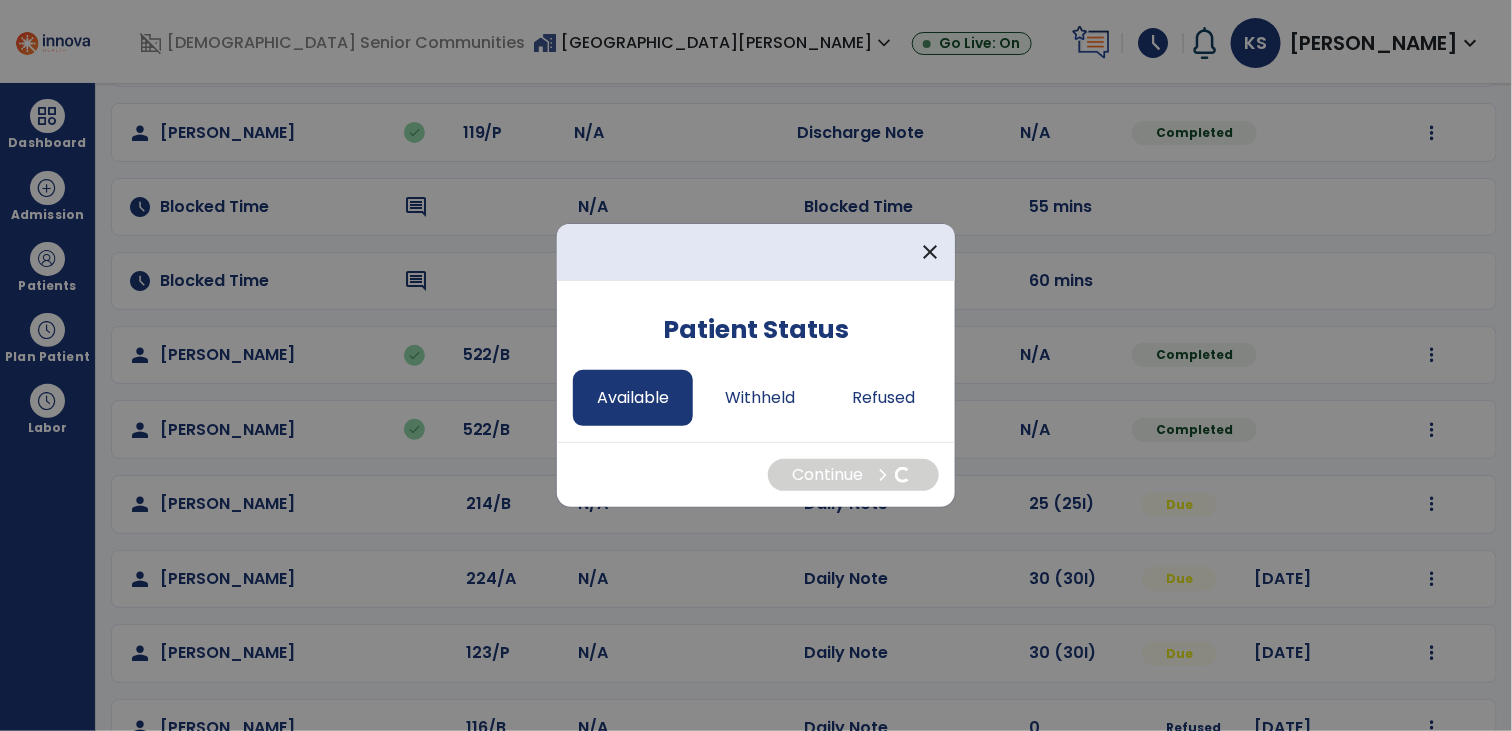 select on "*" 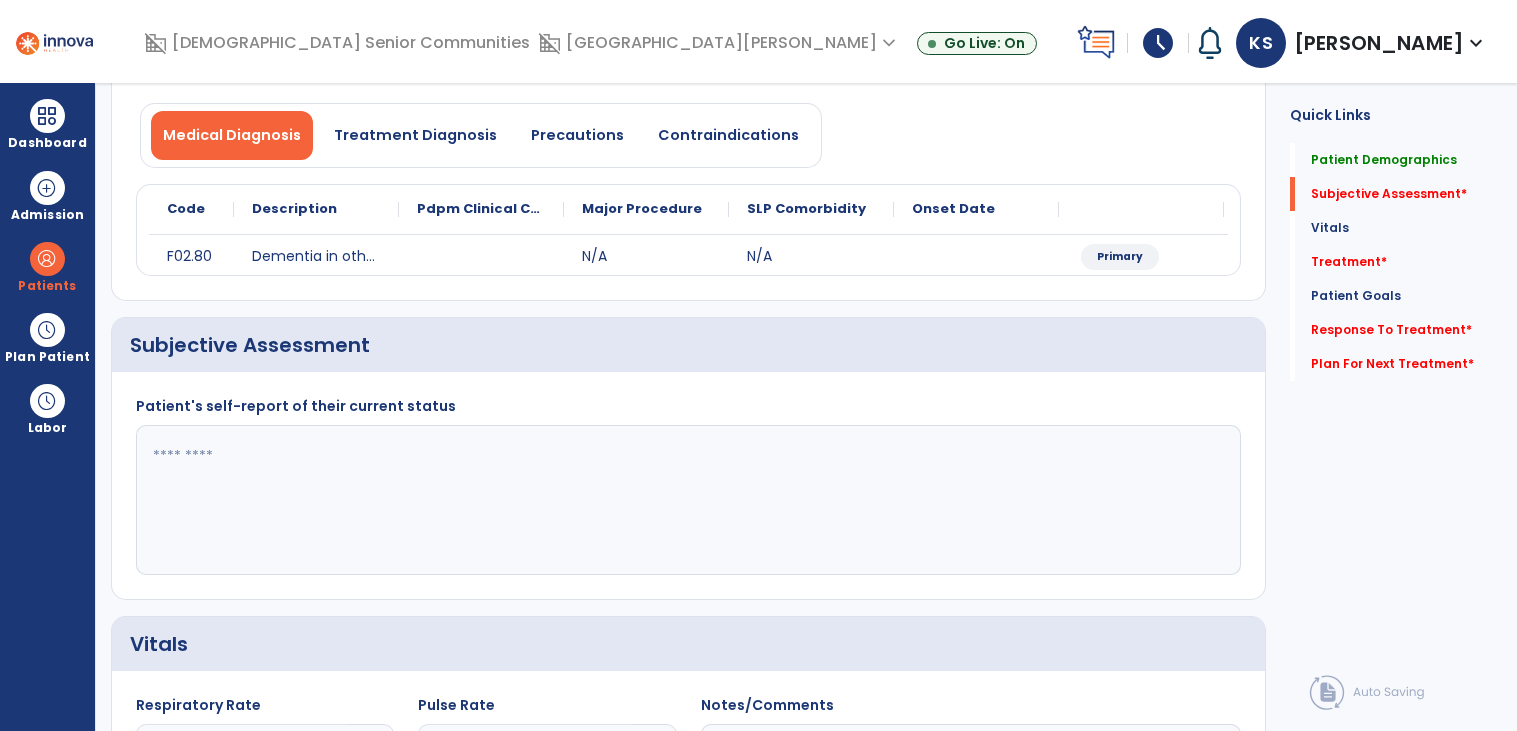 click 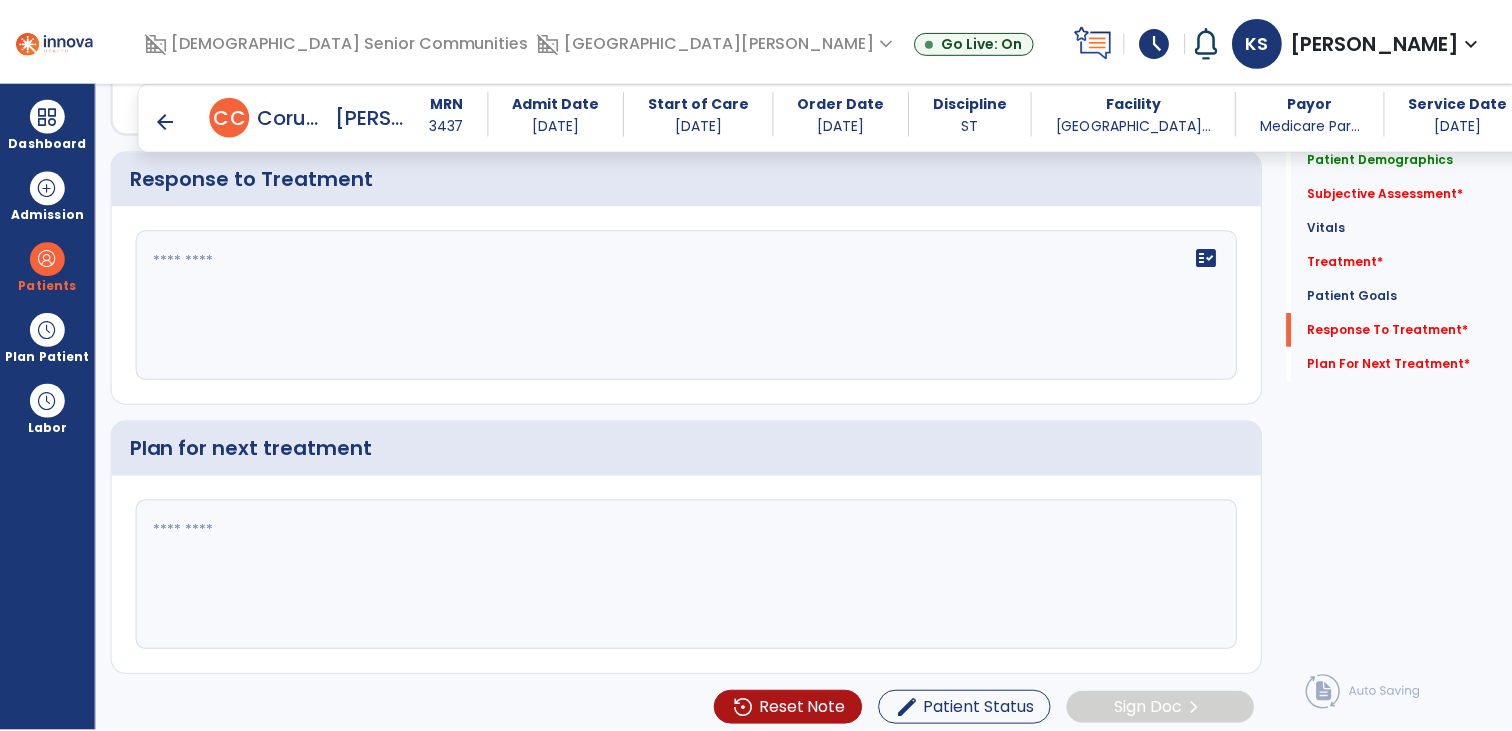 scroll, scrollTop: 2221, scrollLeft: 0, axis: vertical 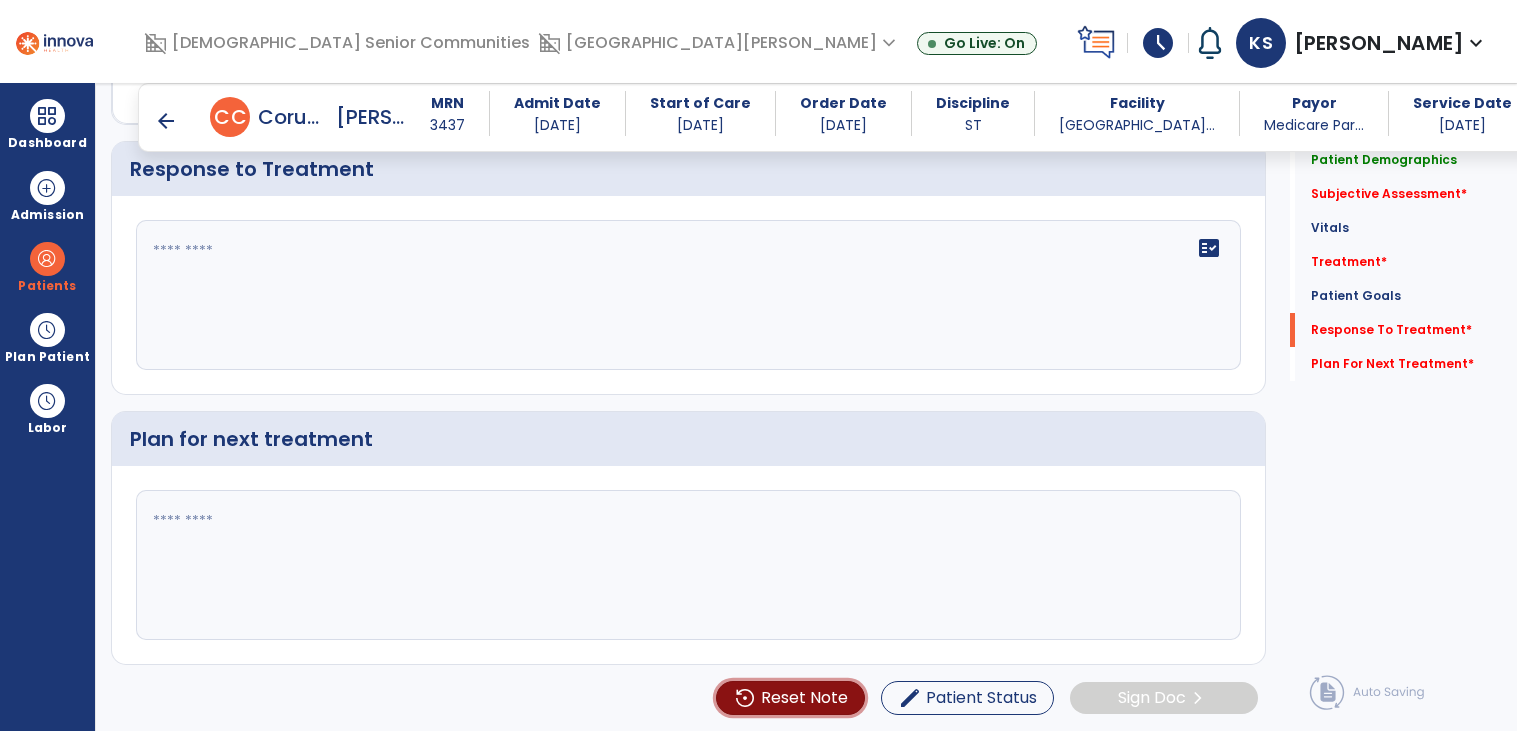 click on "Reset Note" 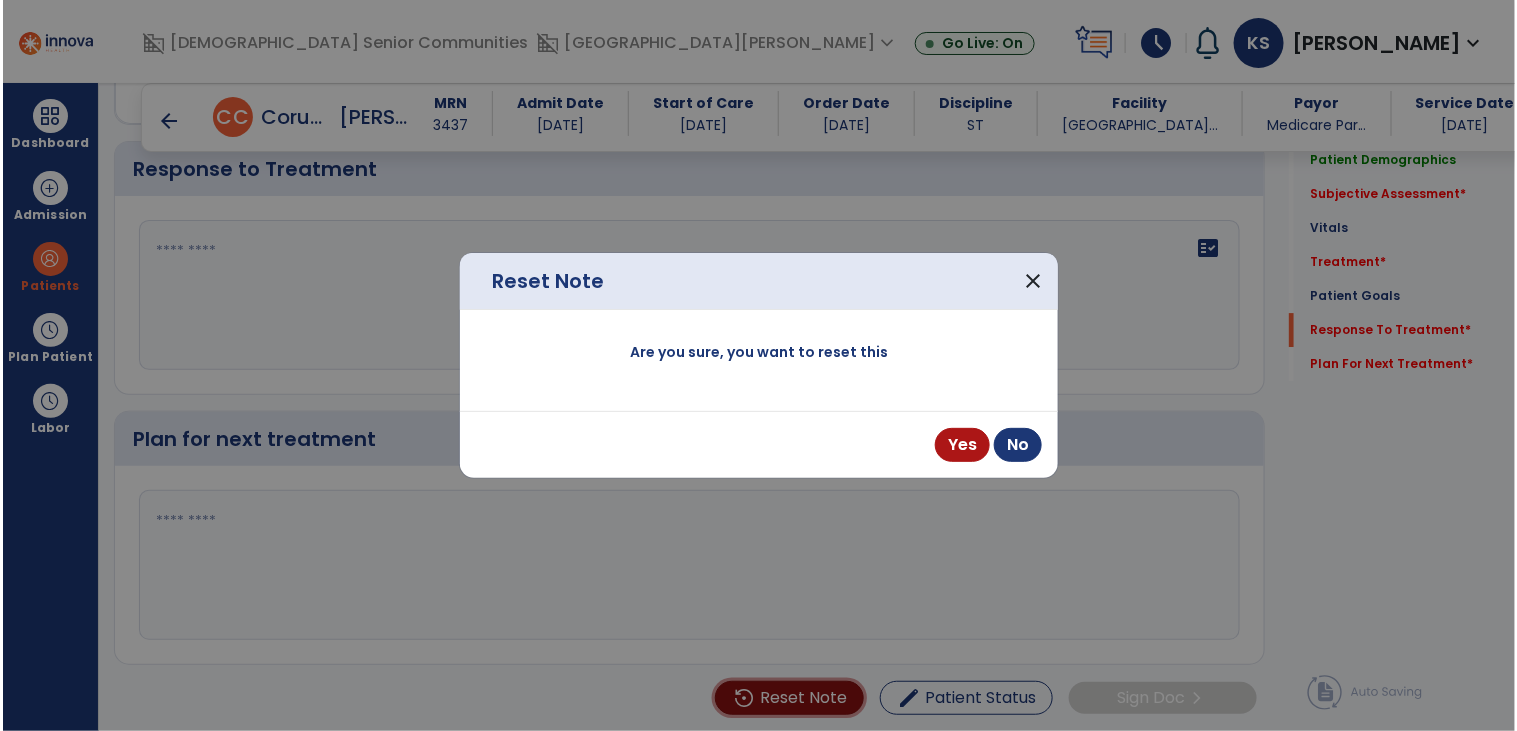 scroll, scrollTop: 2221, scrollLeft: 0, axis: vertical 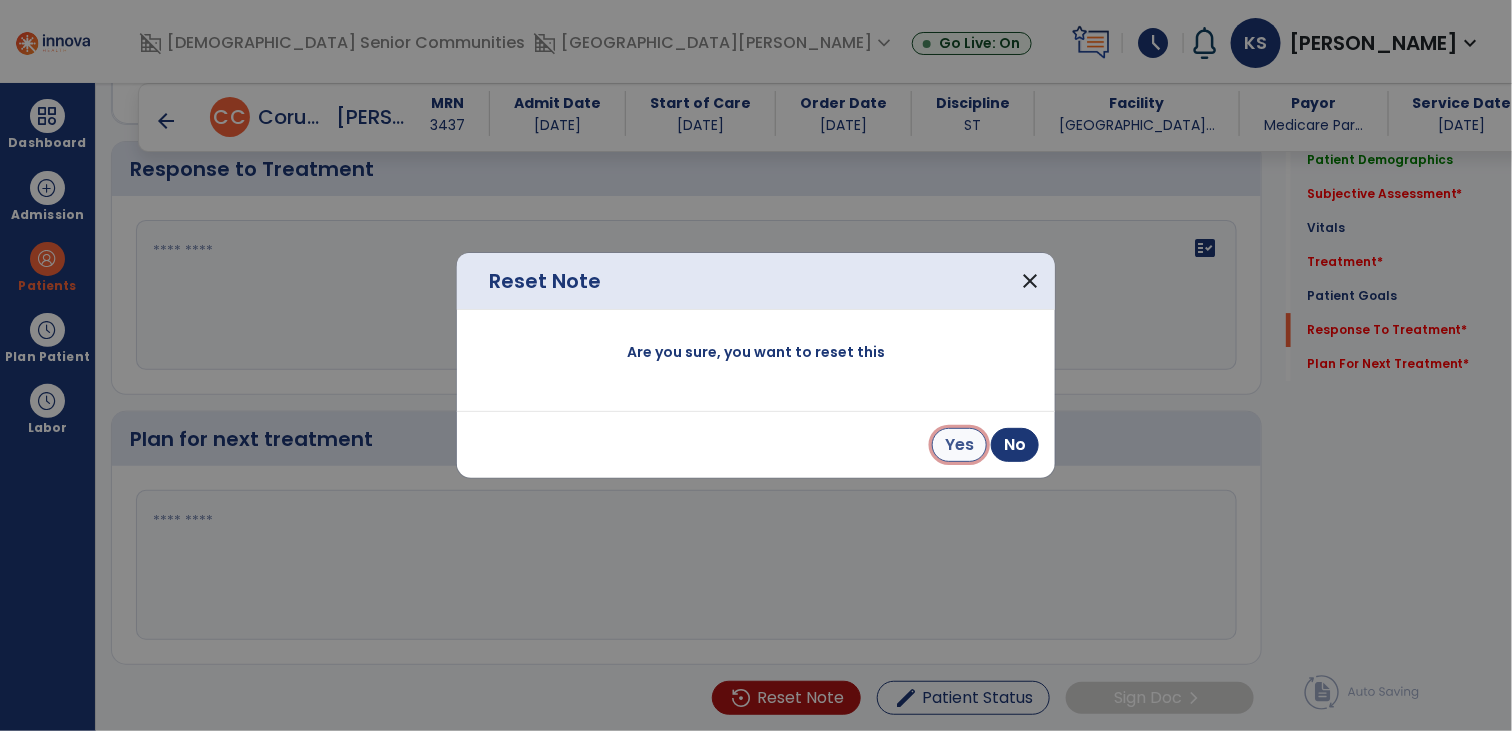 click on "Yes" at bounding box center (959, 445) 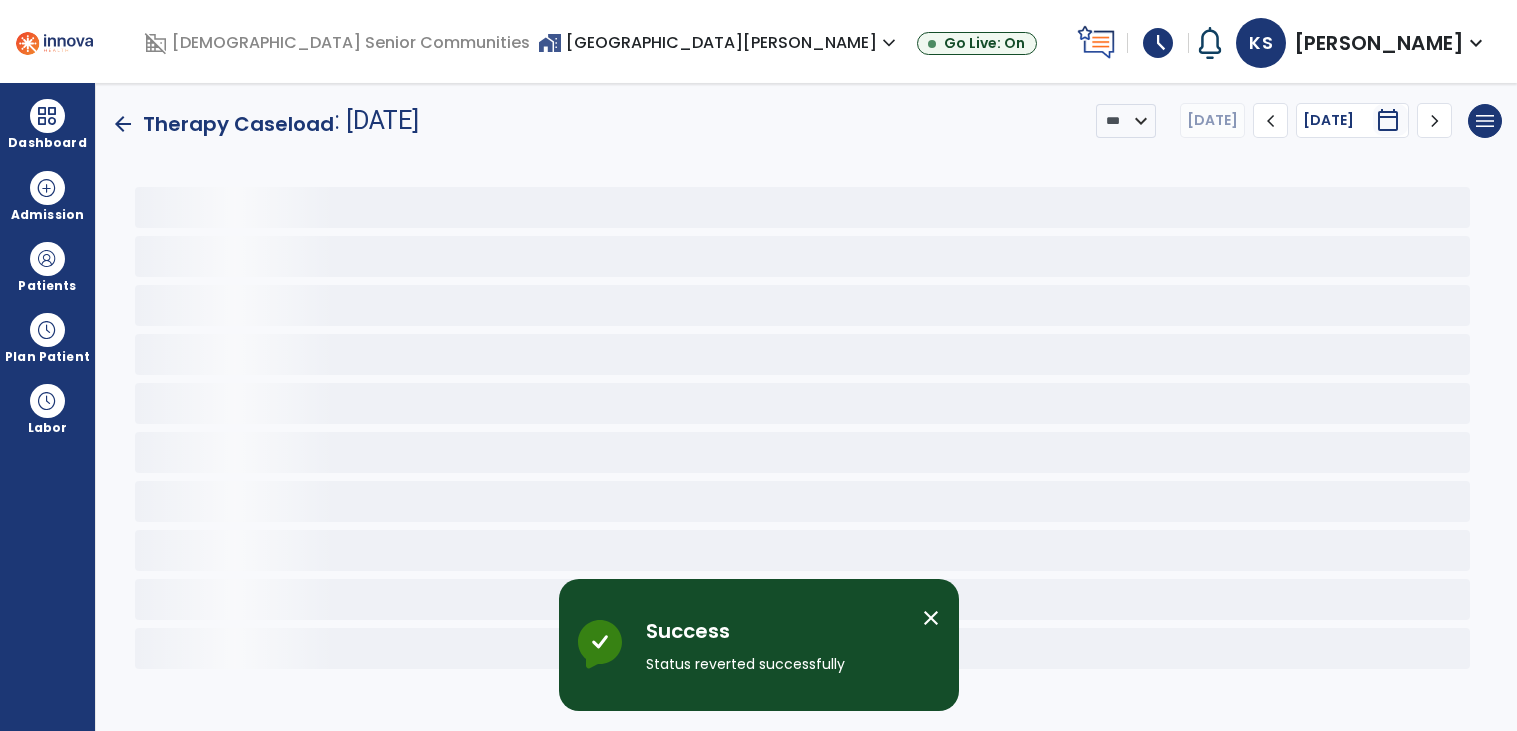 scroll, scrollTop: 0, scrollLeft: 0, axis: both 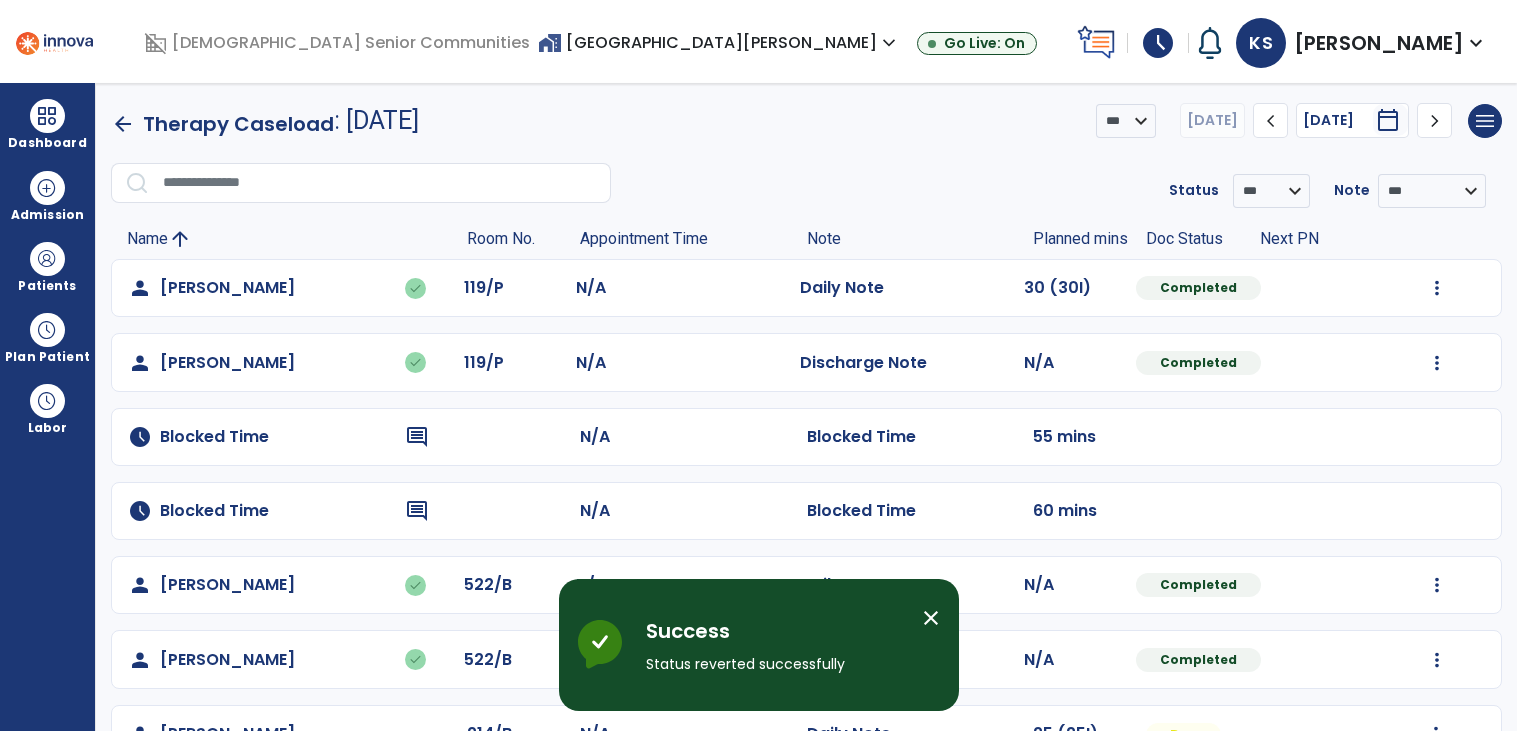click on "Name arrow_upward" 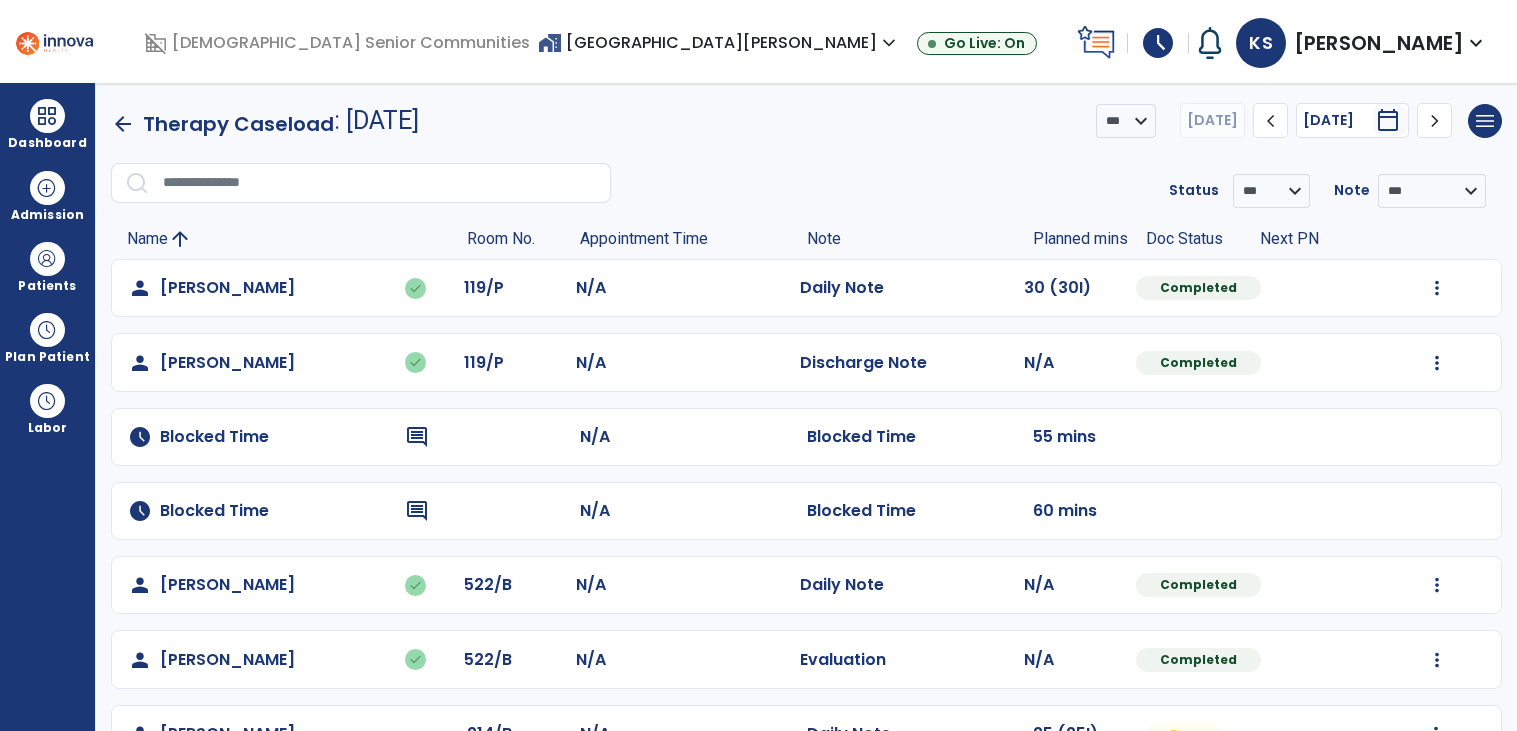 click 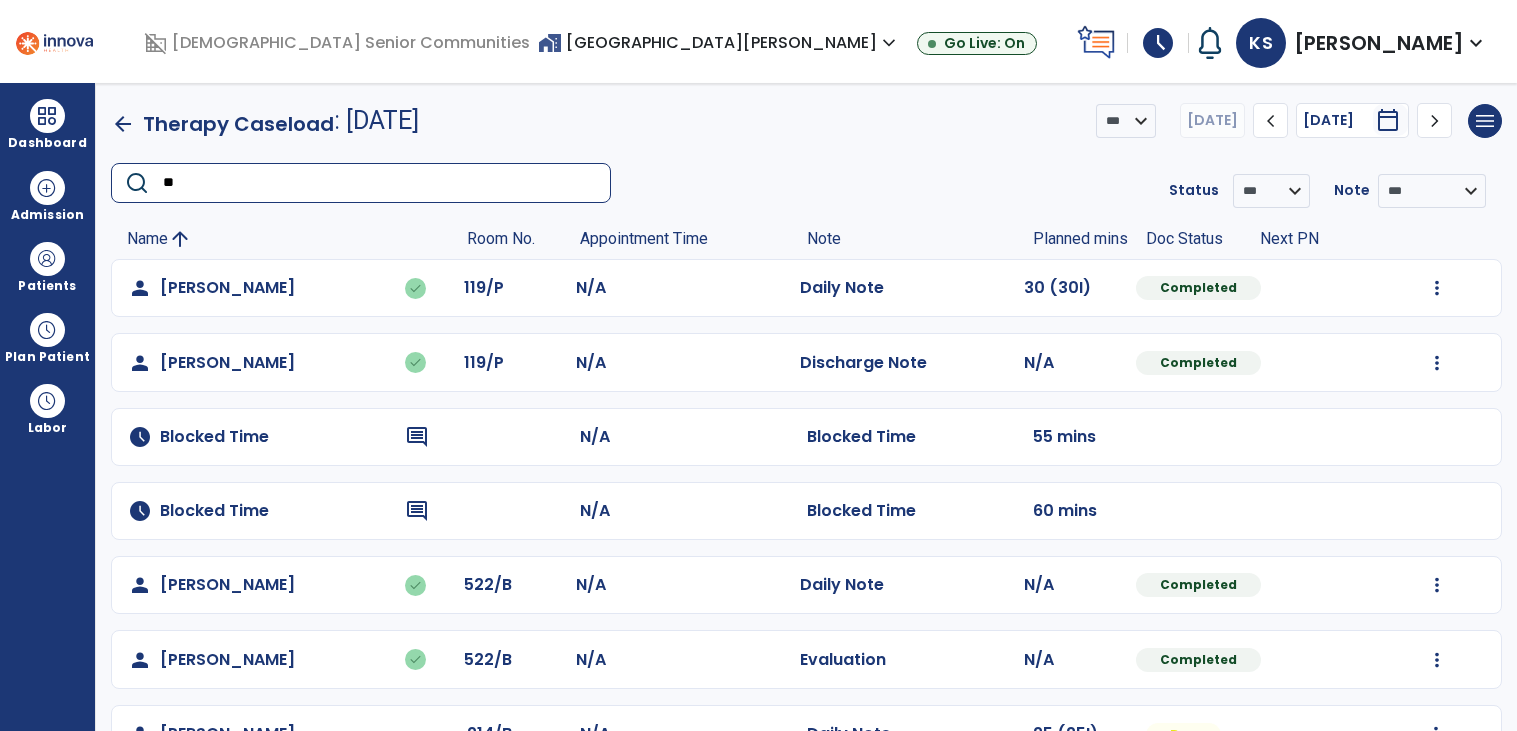 type on "***" 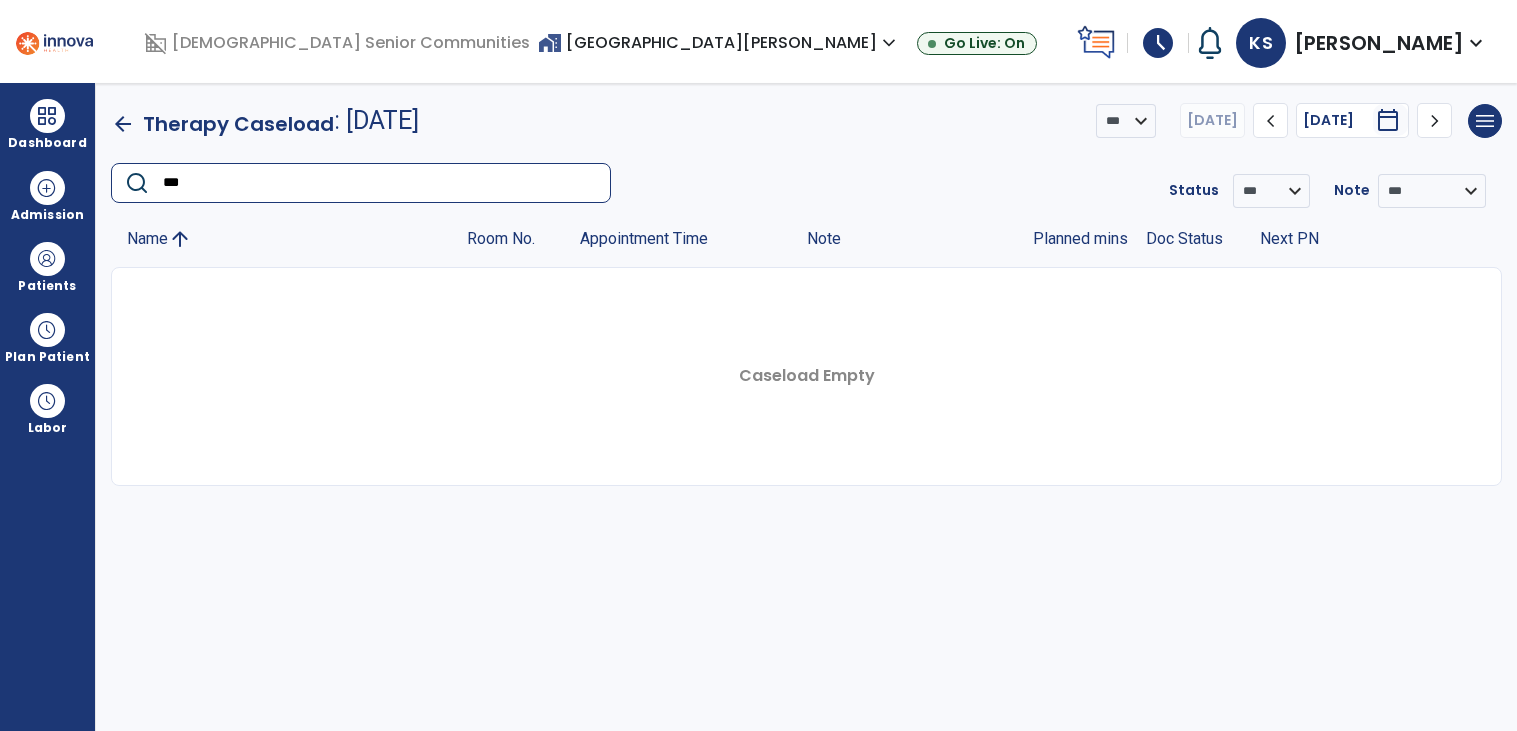 click on "***" 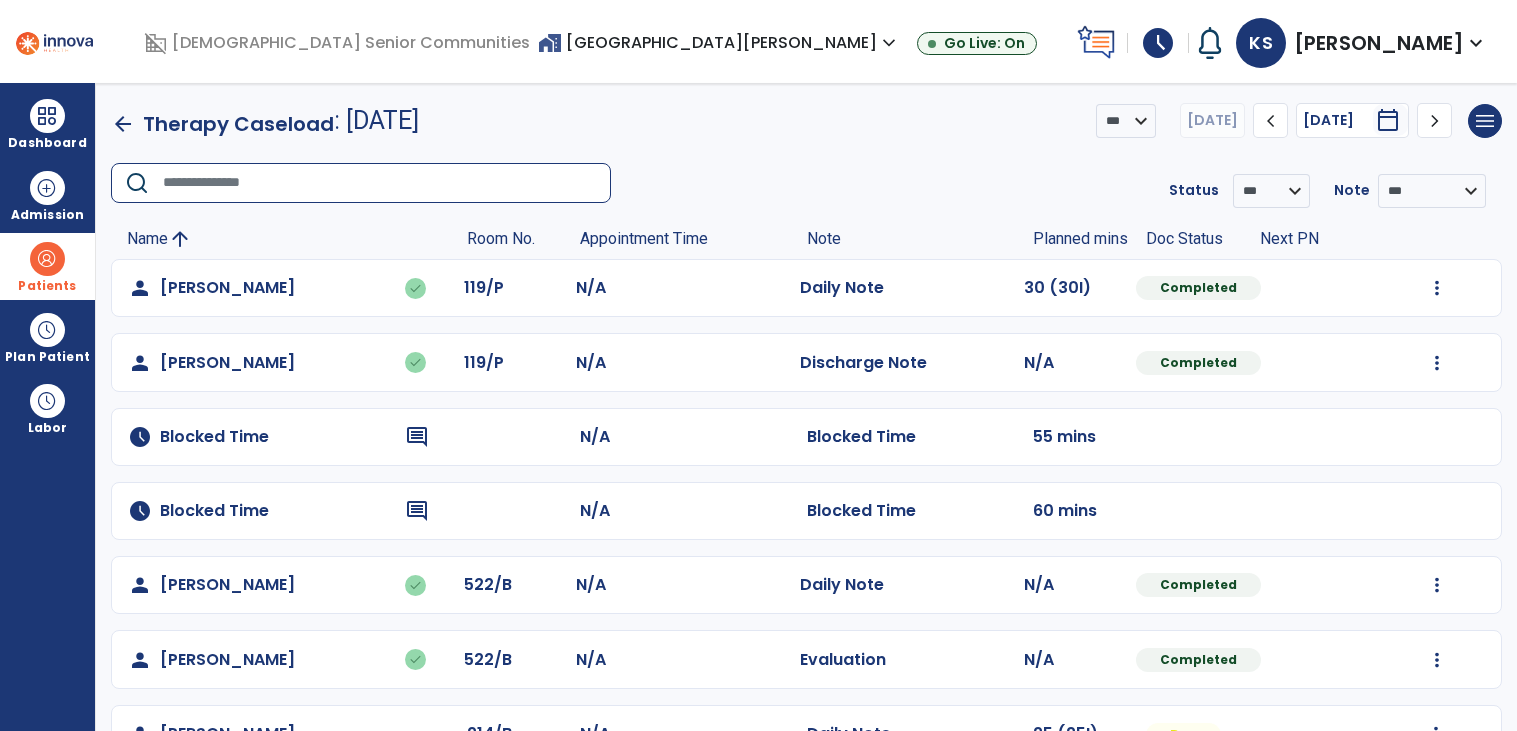 click at bounding box center (47, 259) 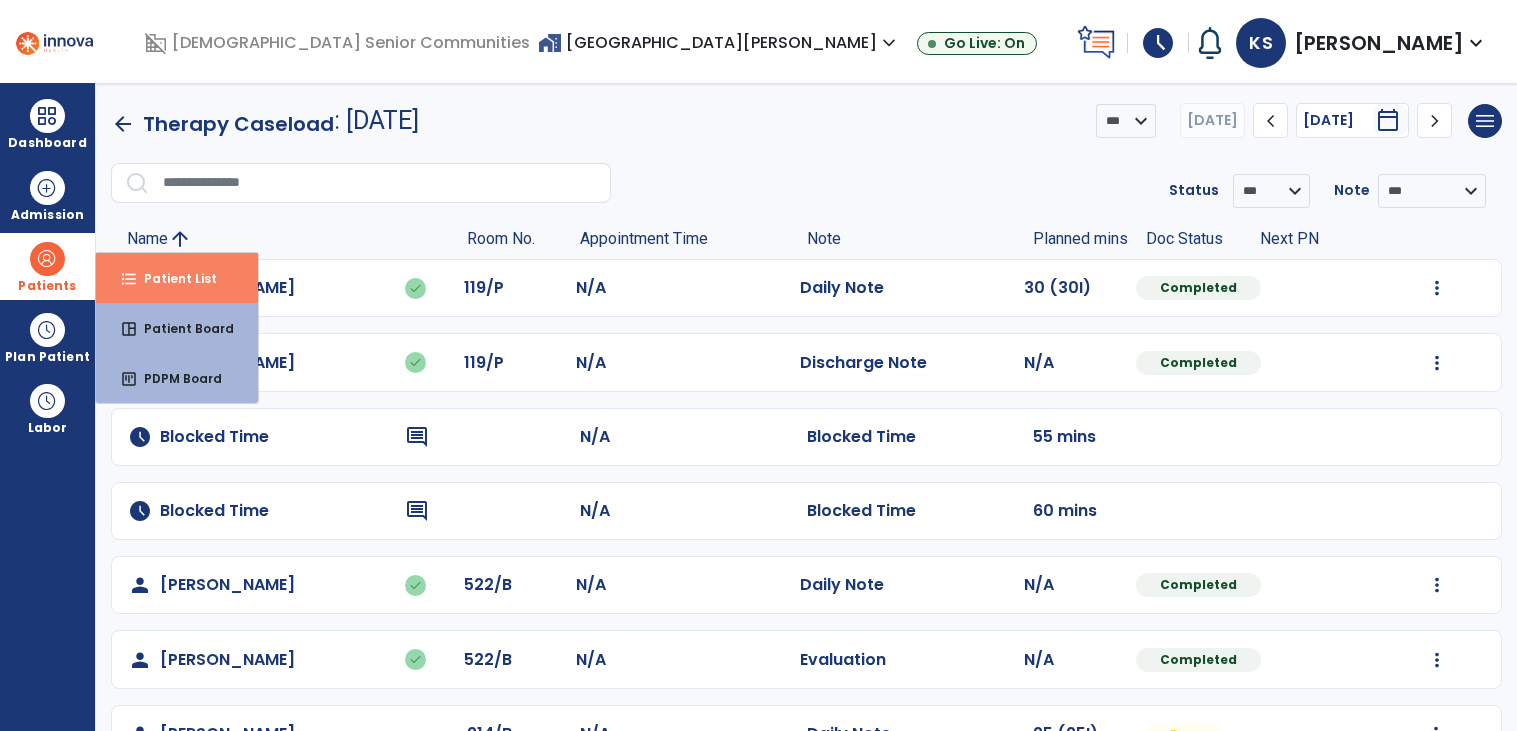 click on "Patient List" at bounding box center [172, 278] 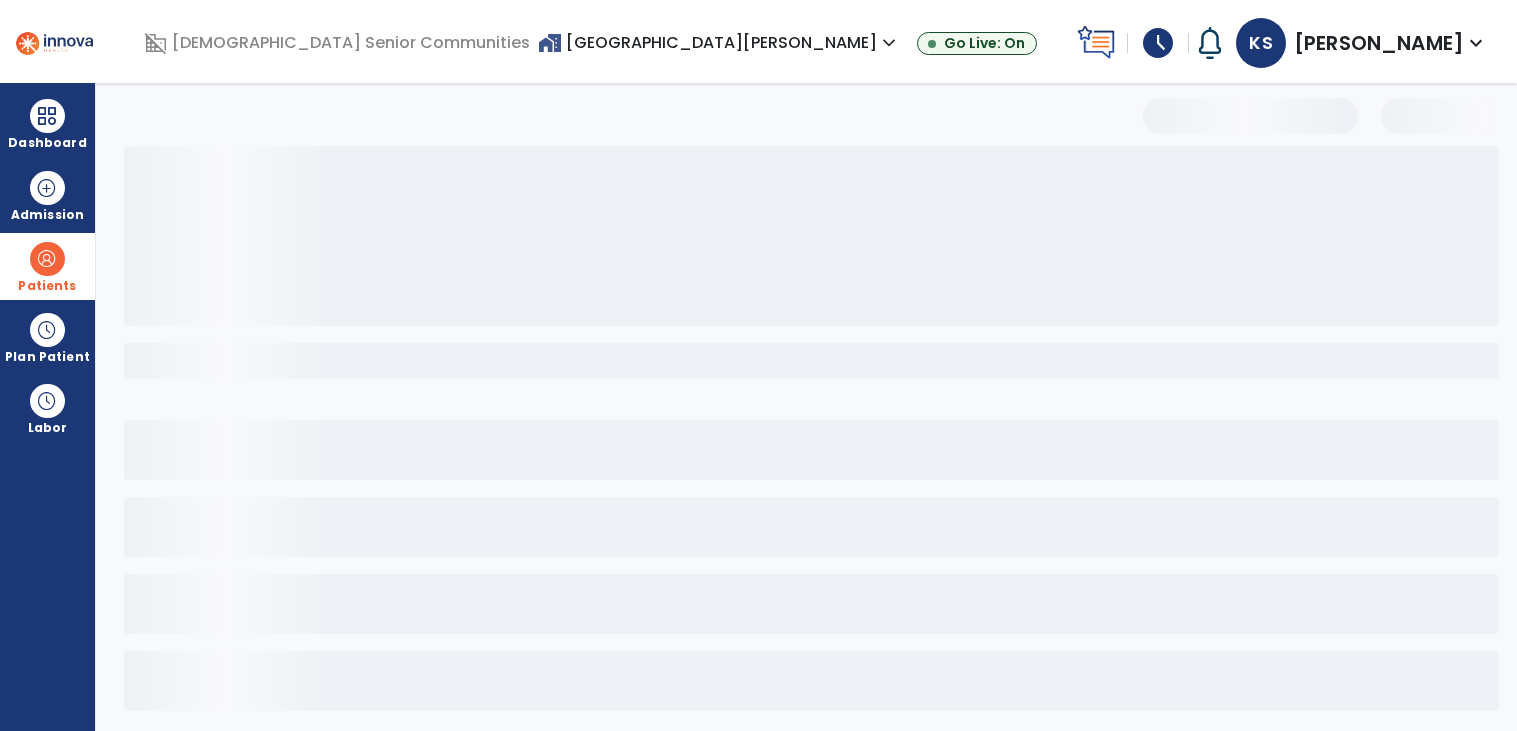 select on "***" 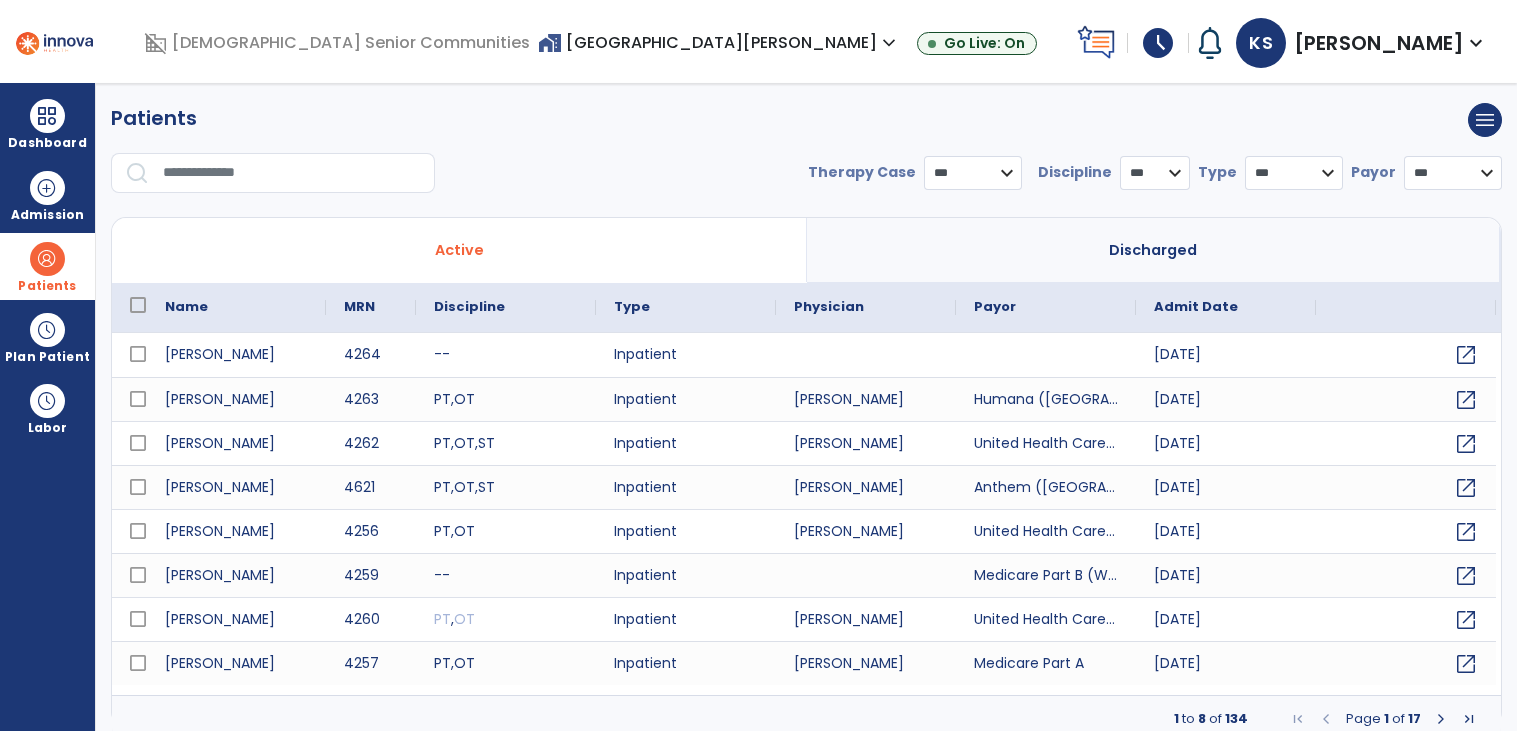 click at bounding box center [292, 173] 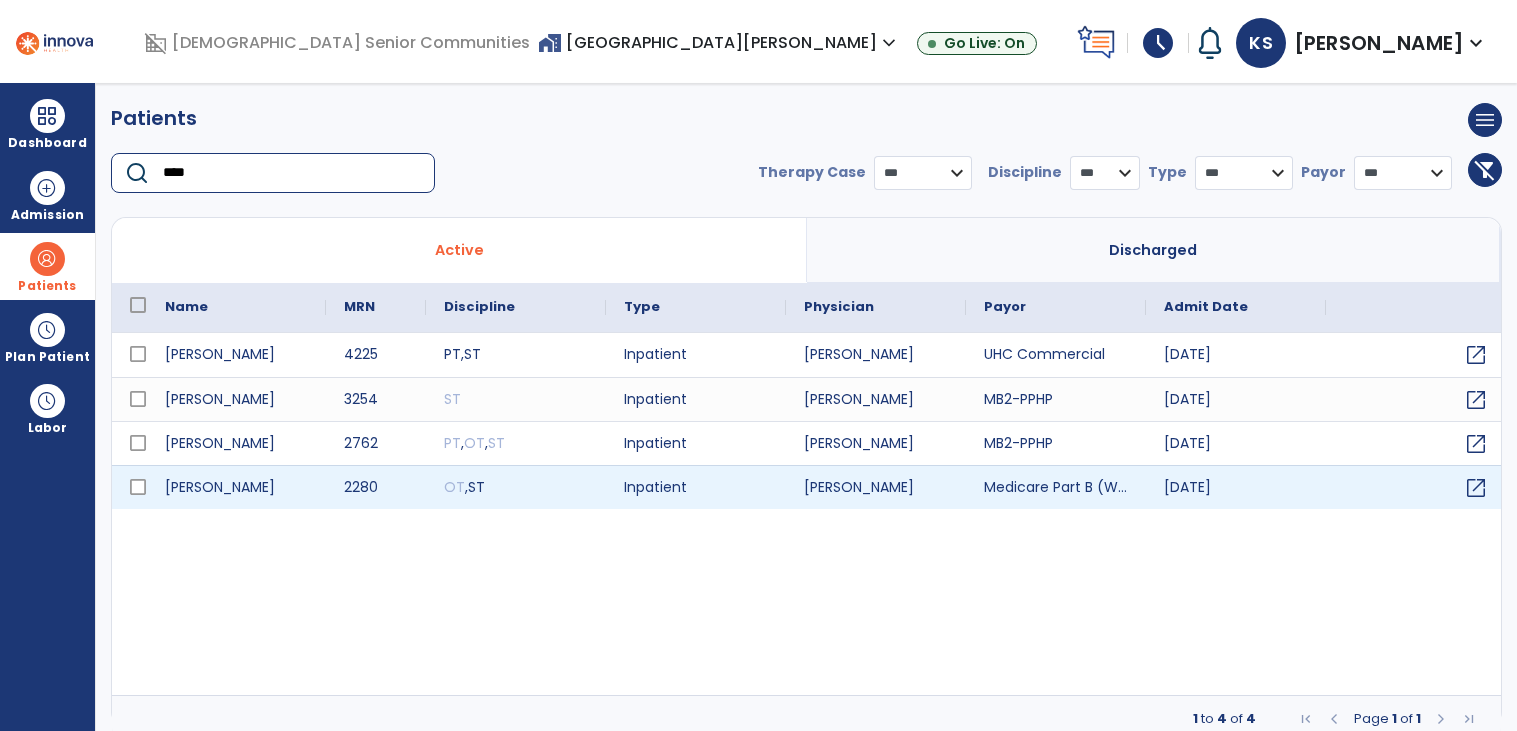type on "****" 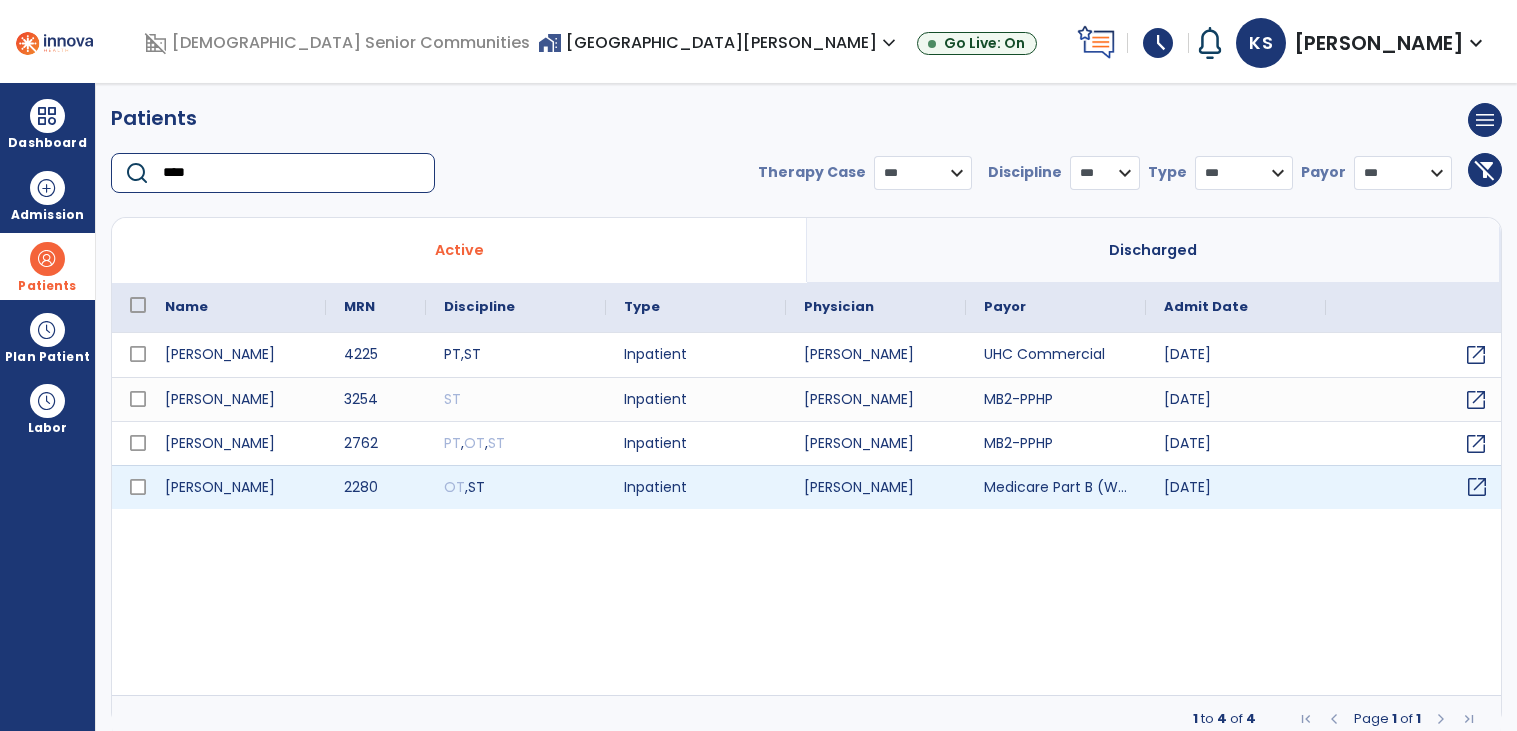 click on "open_in_new" at bounding box center [1477, 487] 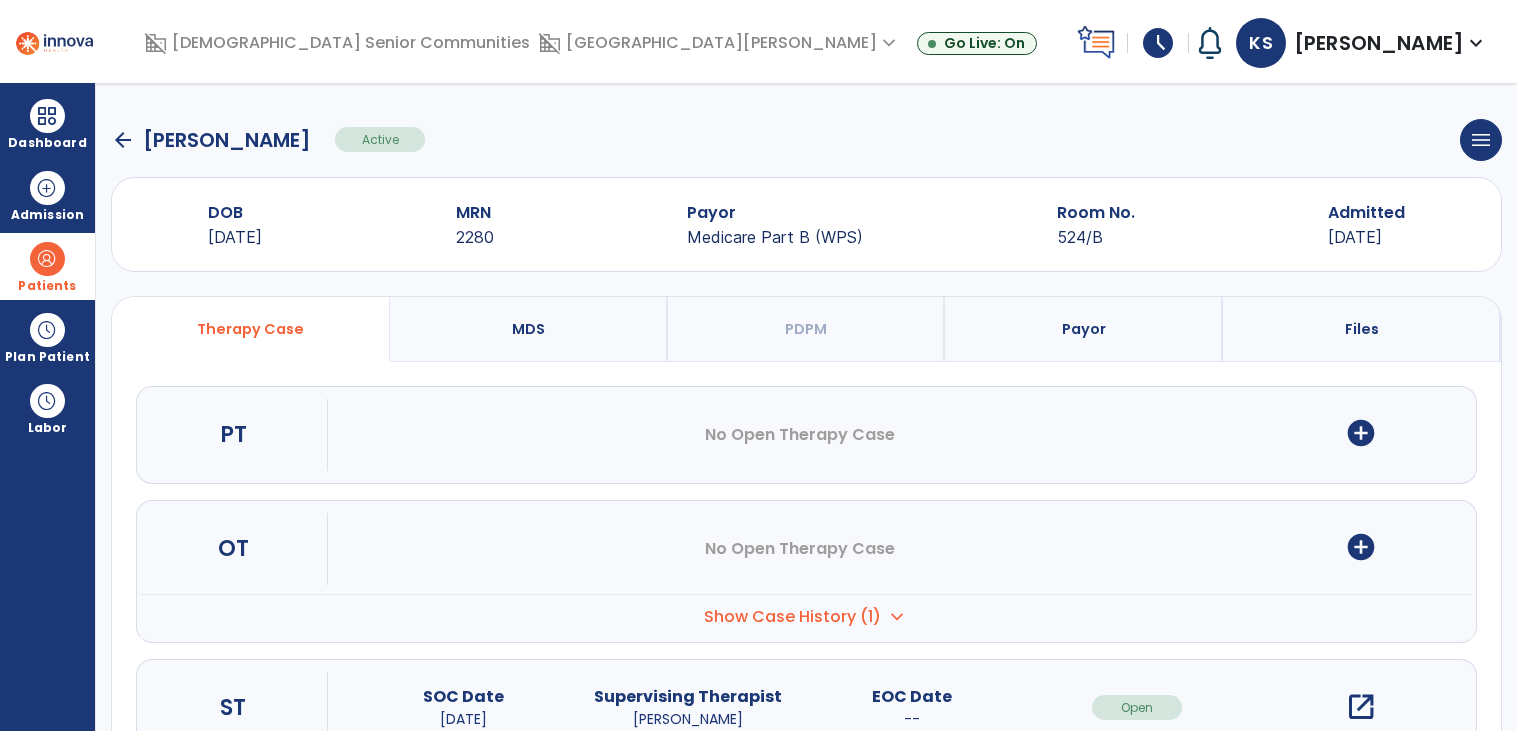 scroll, scrollTop: 75, scrollLeft: 0, axis: vertical 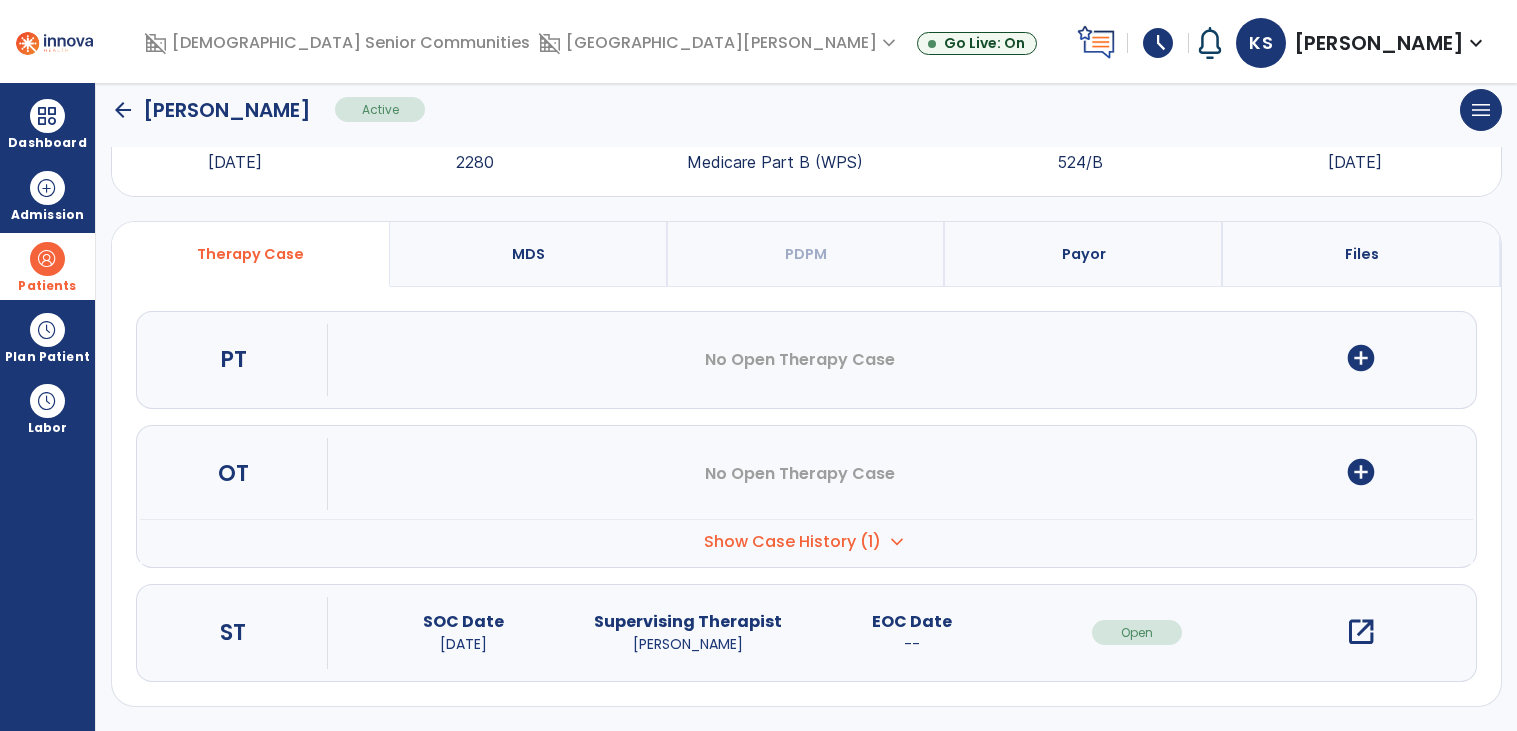 click on "open_in_new" at bounding box center [1361, 632] 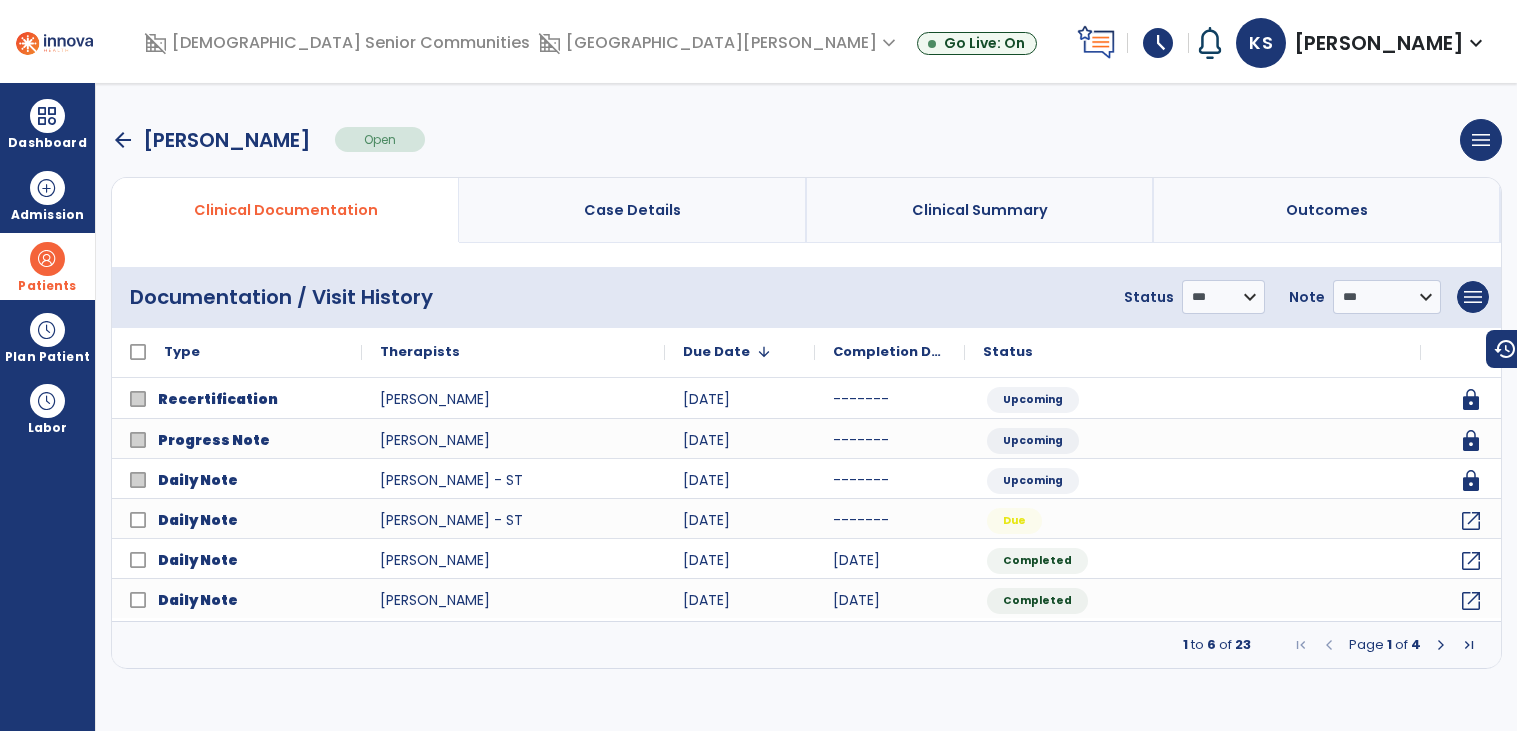 scroll, scrollTop: 0, scrollLeft: 0, axis: both 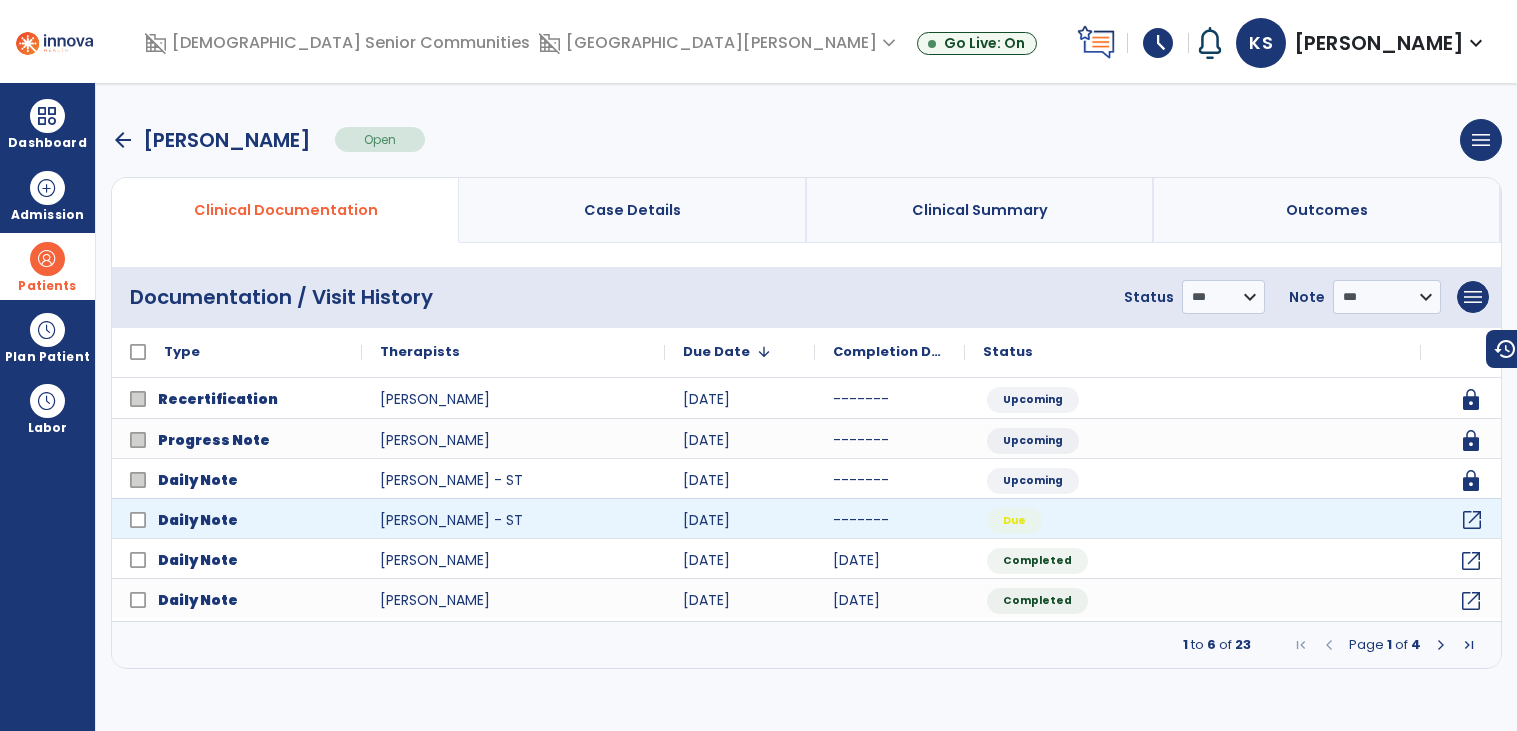 click on "open_in_new" 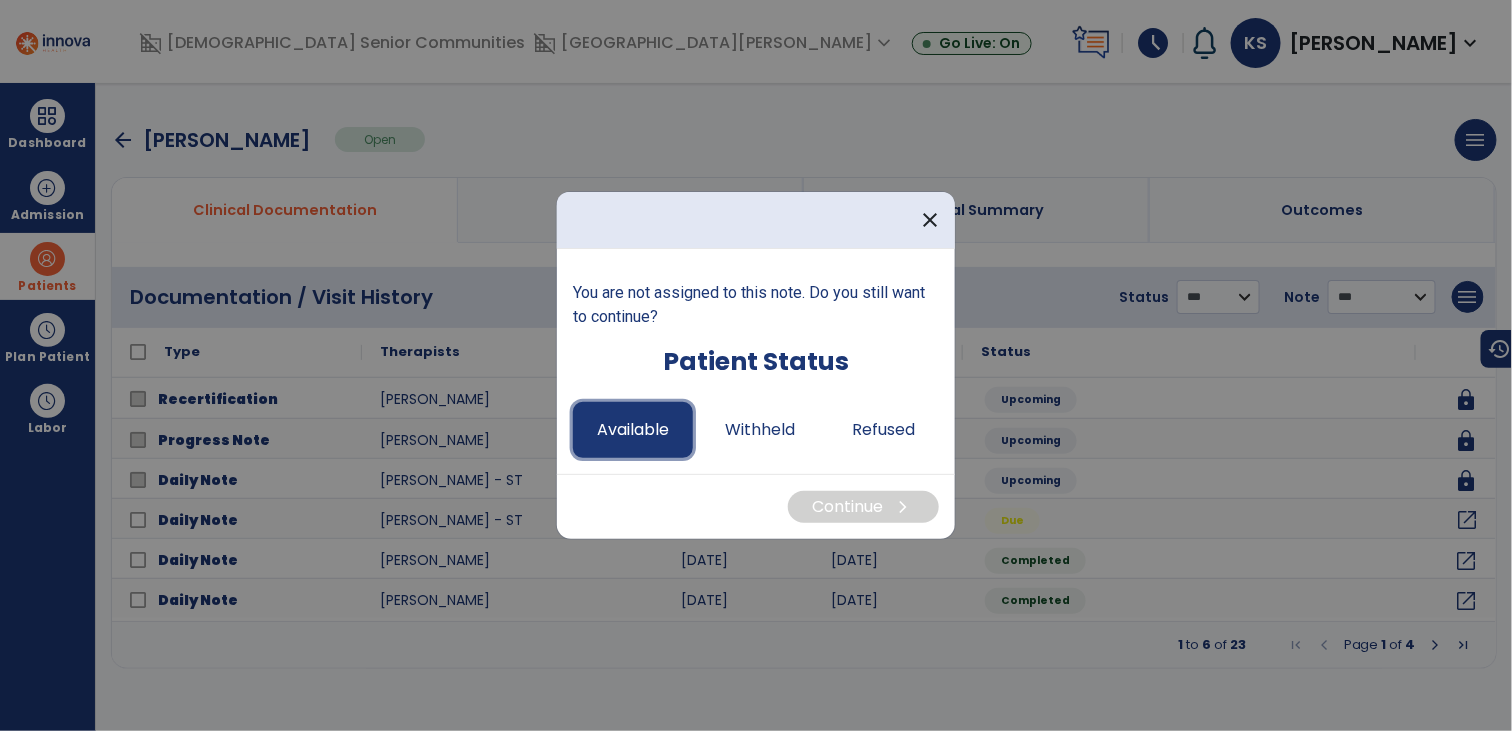 click on "Available" at bounding box center (633, 430) 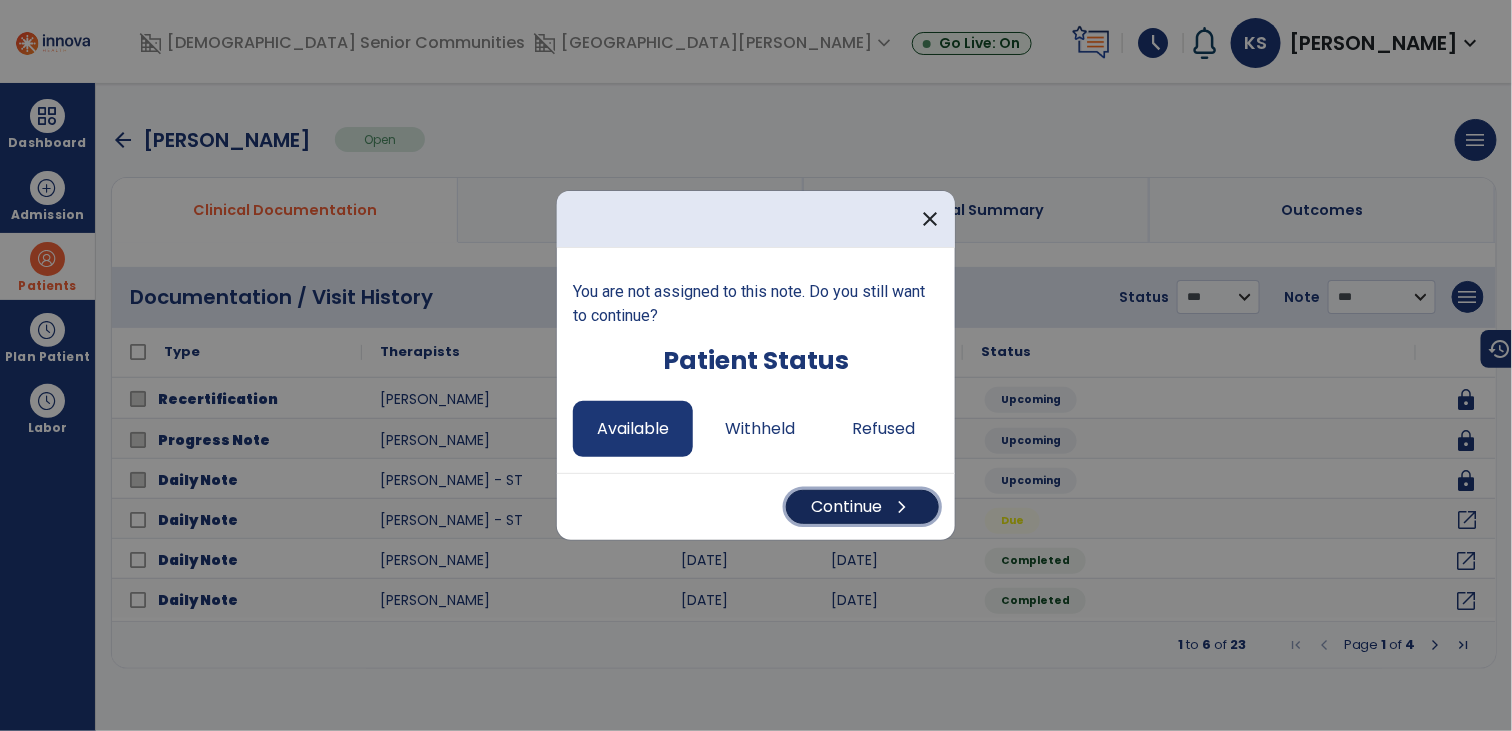 click on "Continue   chevron_right" at bounding box center (862, 507) 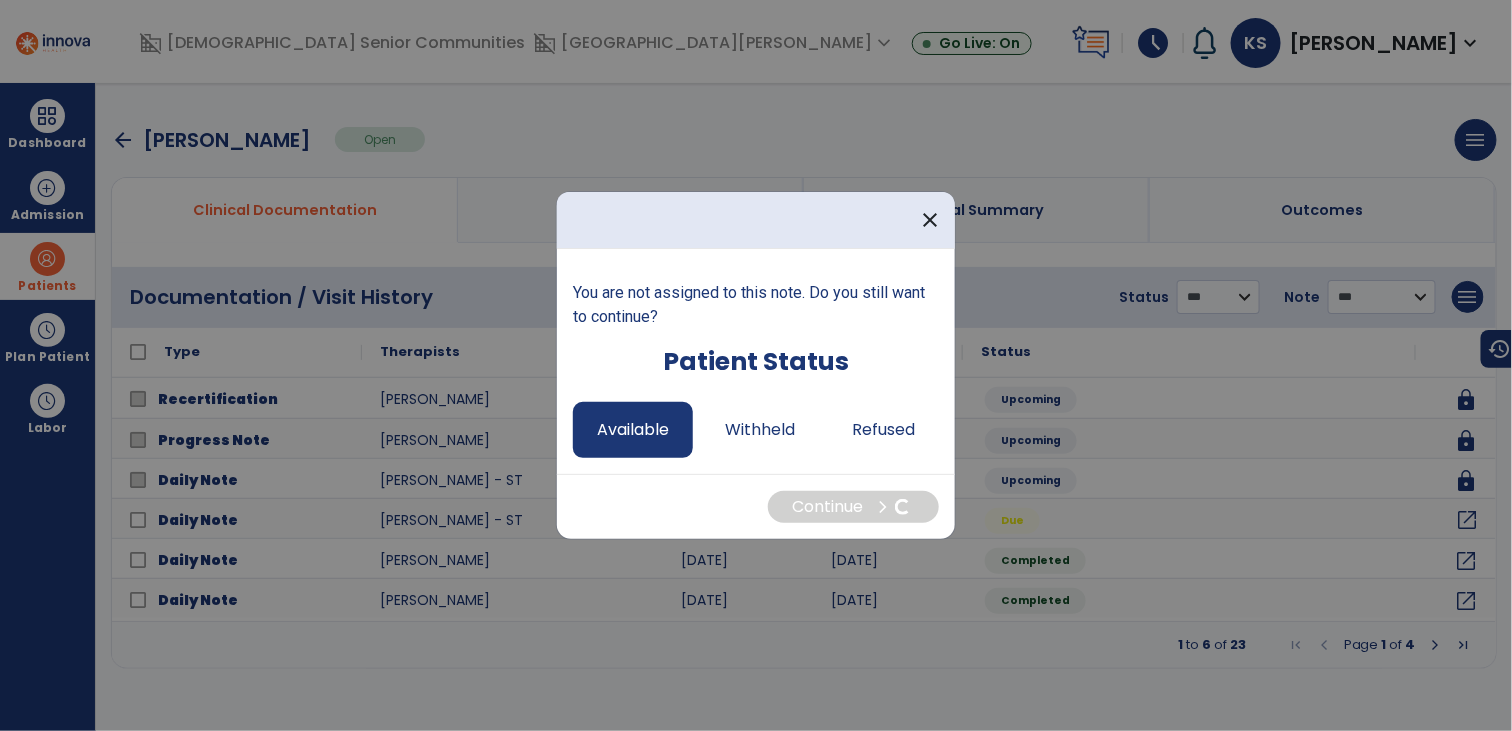 select on "*" 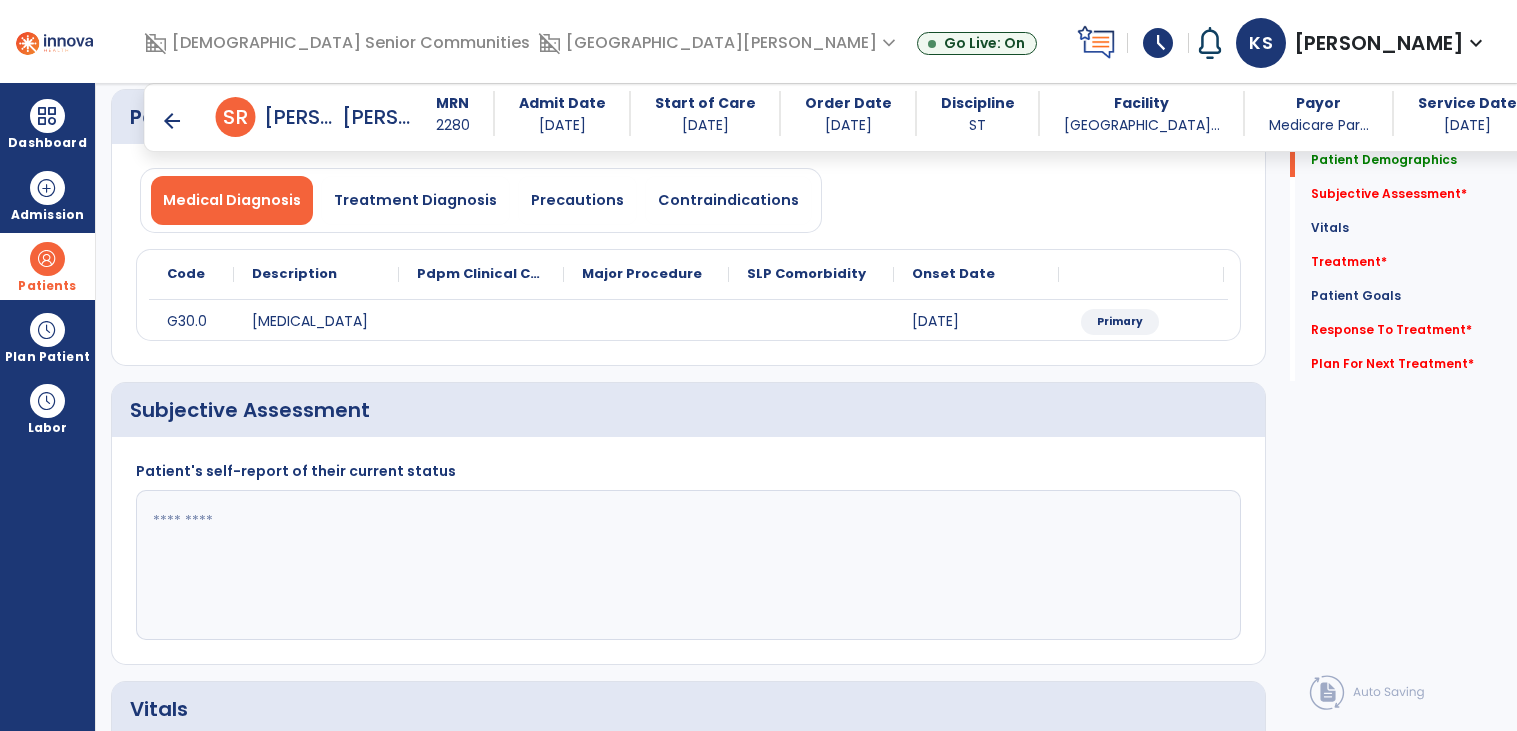 scroll, scrollTop: 146, scrollLeft: 0, axis: vertical 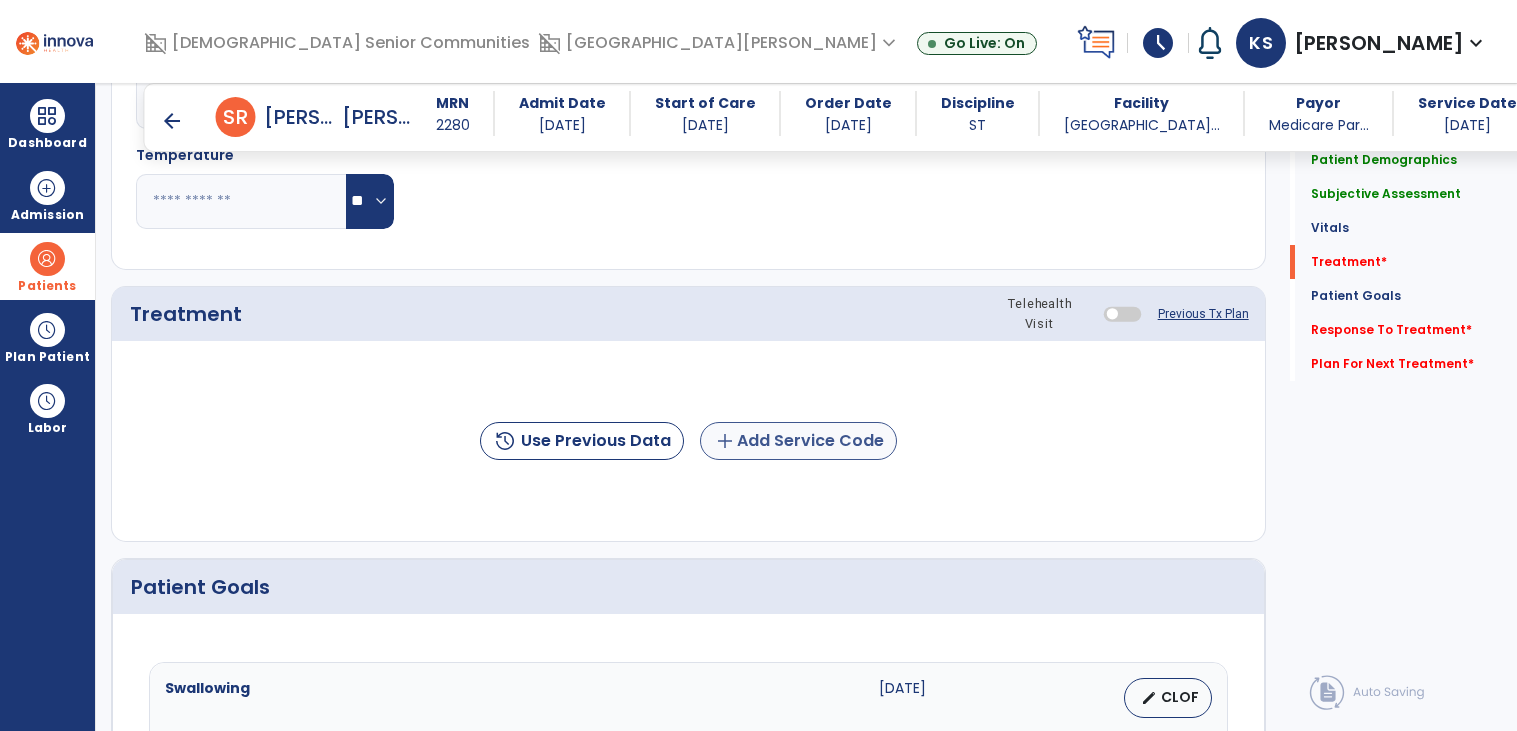type on "**********" 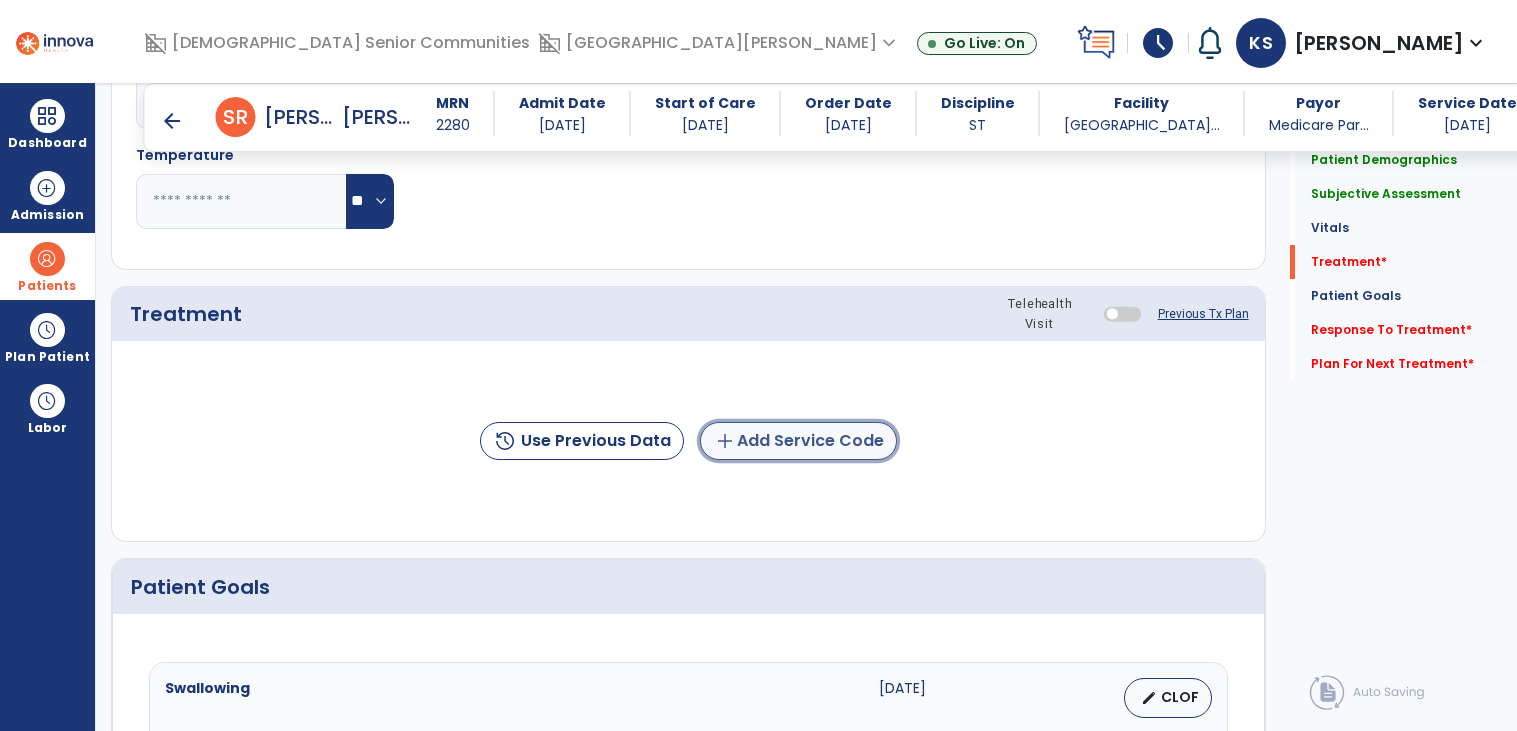 click on "add  Add Service Code" 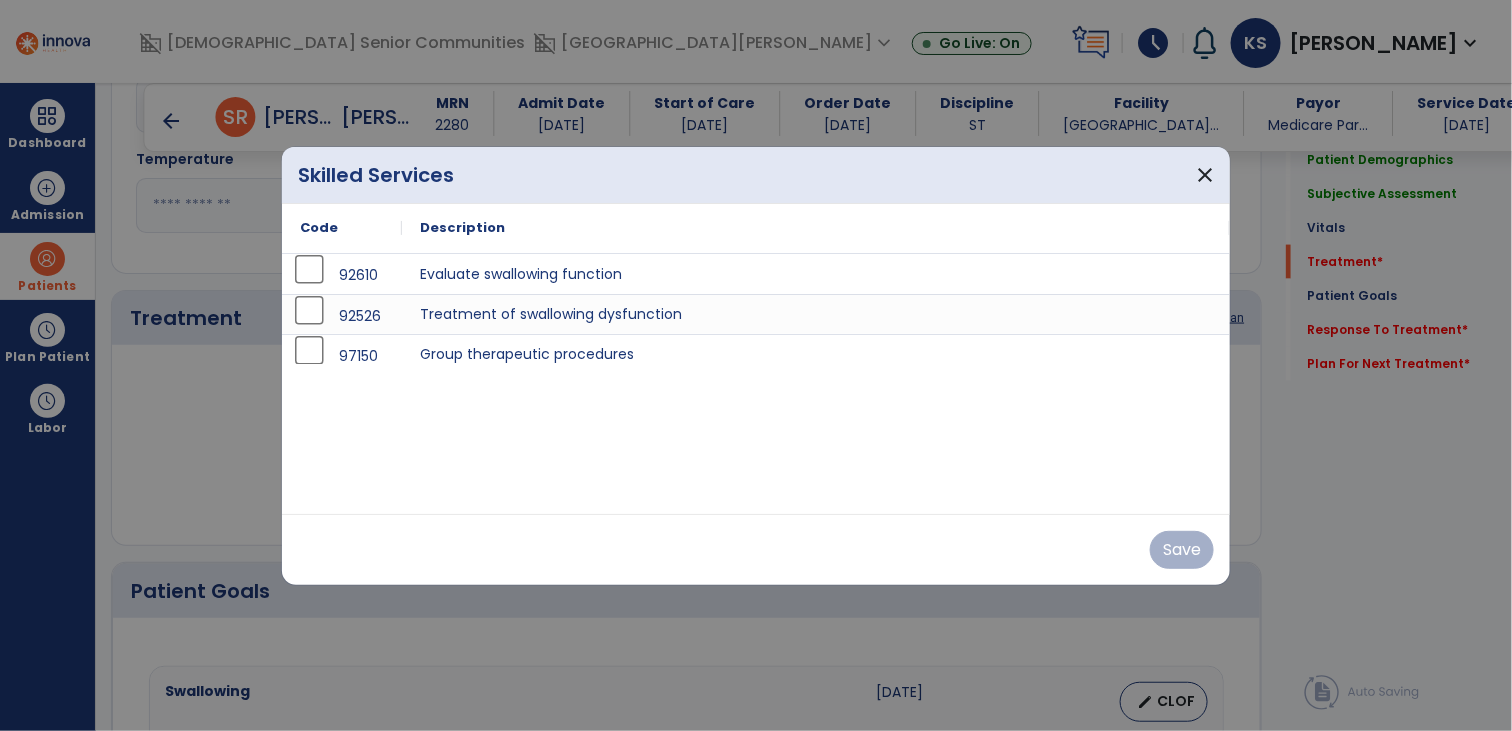 scroll, scrollTop: 963, scrollLeft: 0, axis: vertical 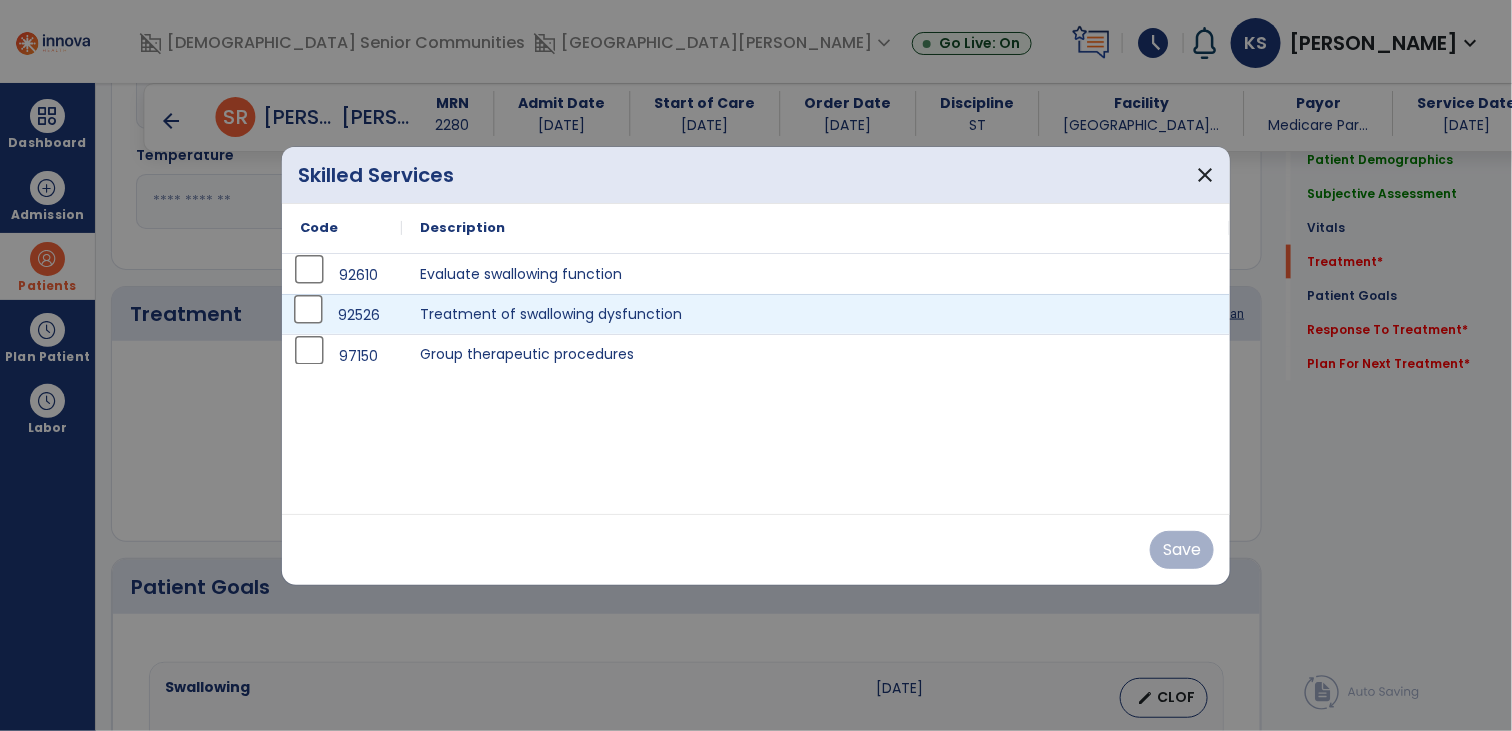 click on "92526" at bounding box center (342, 315) 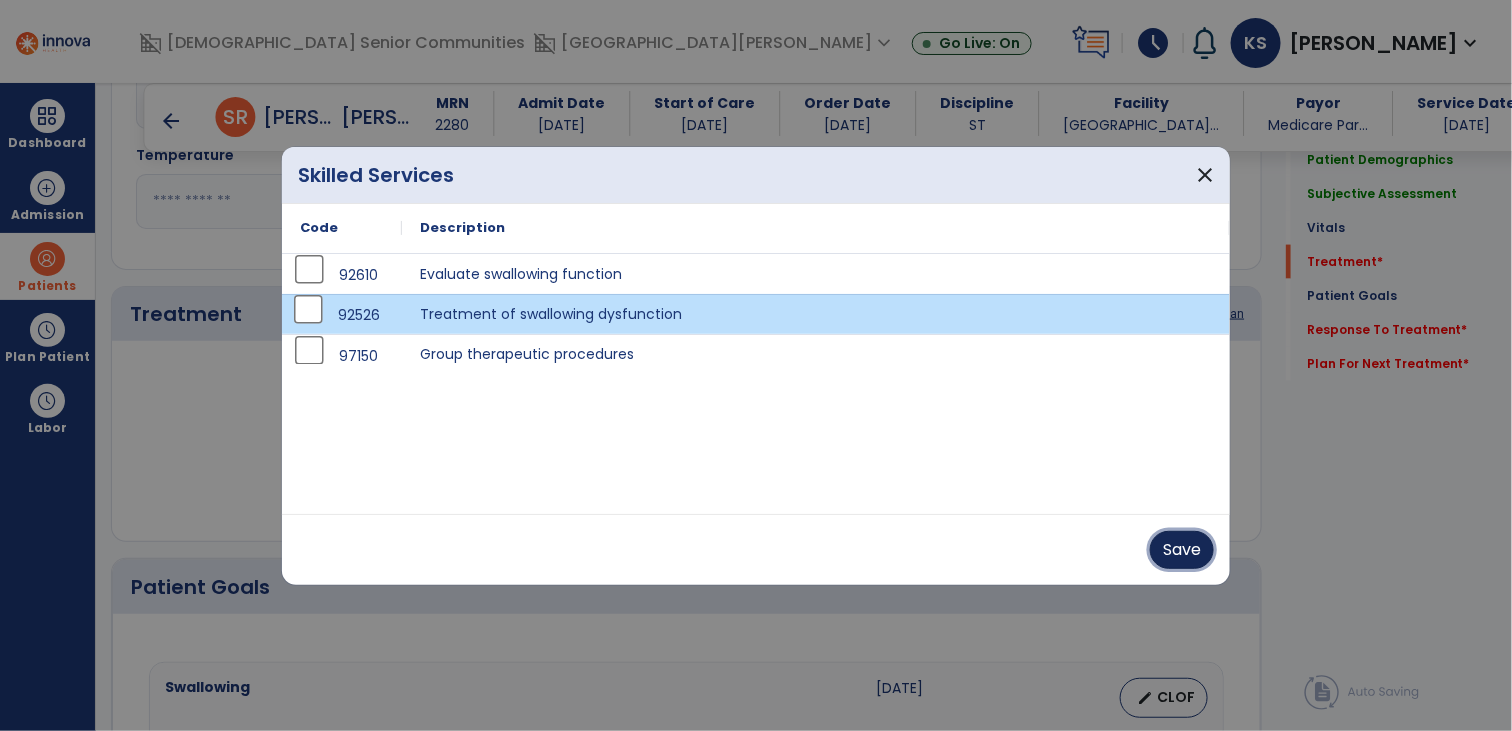 click on "Save" at bounding box center (1182, 550) 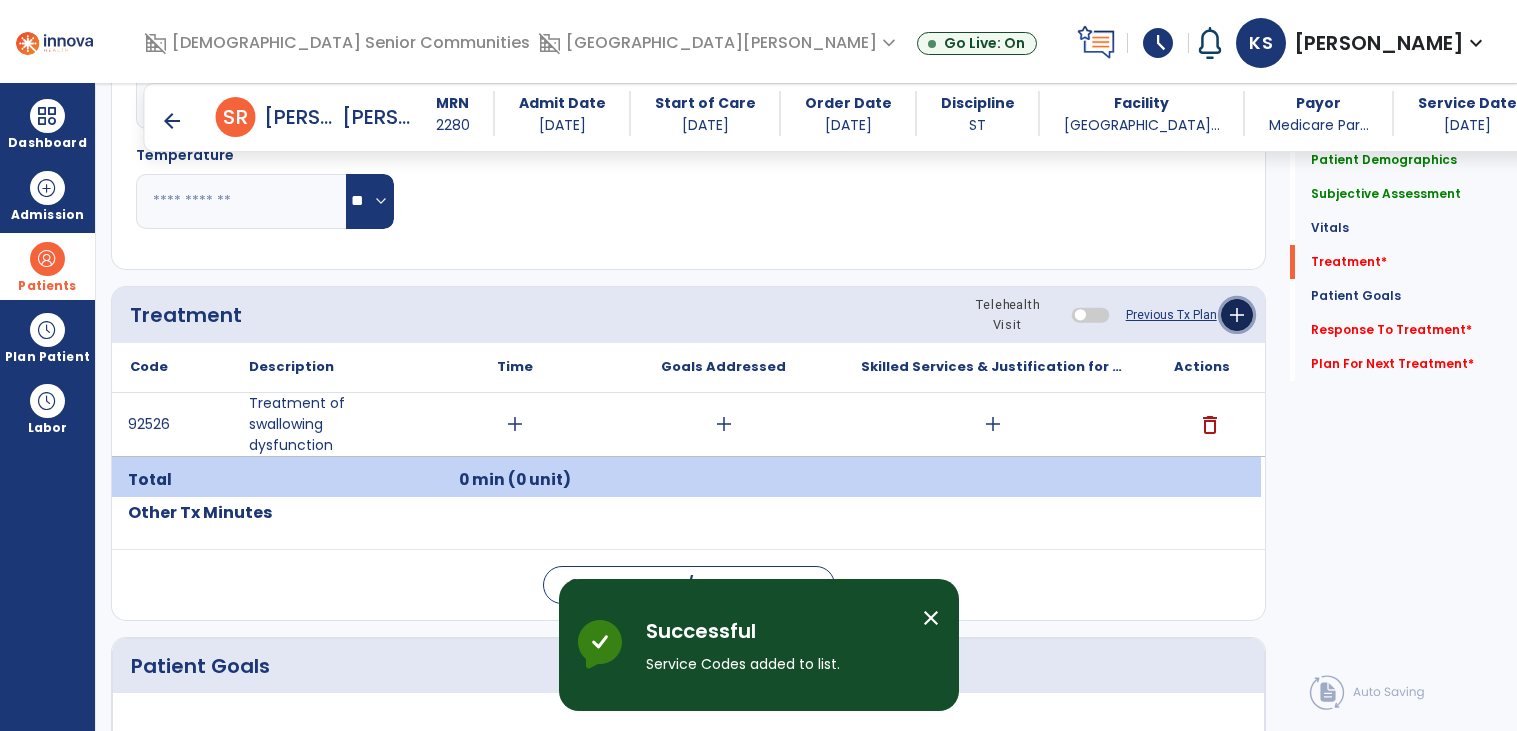 click on "add" 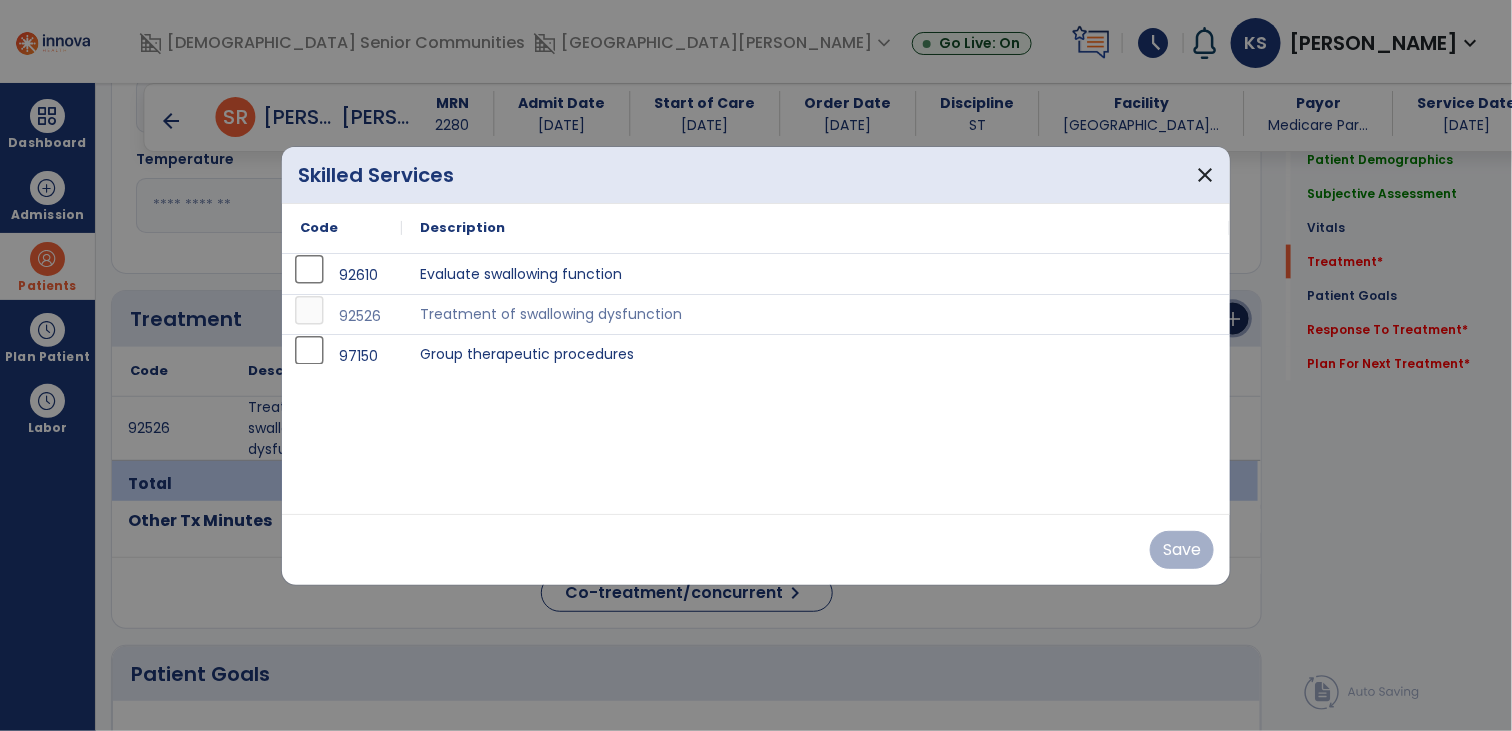 scroll, scrollTop: 963, scrollLeft: 0, axis: vertical 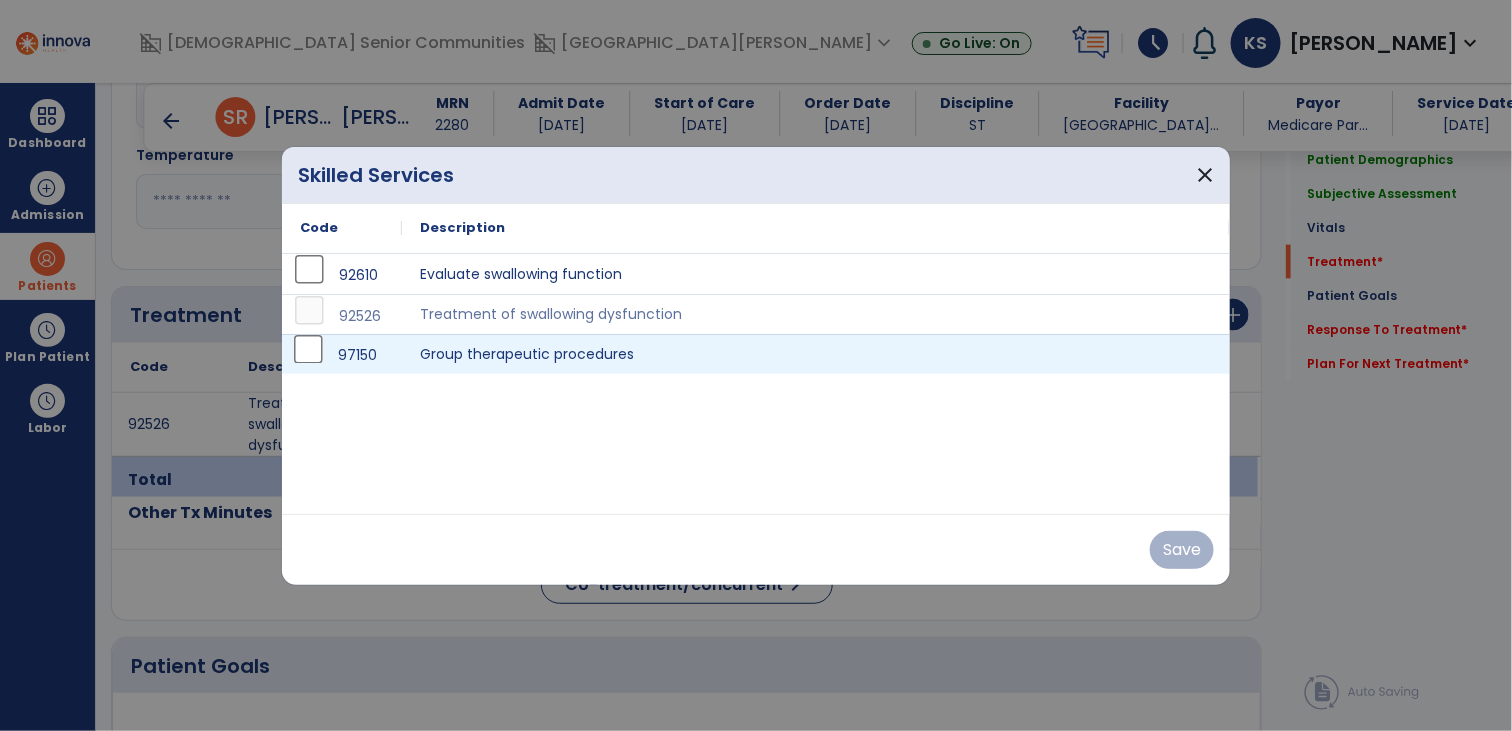 click on "97150" at bounding box center (342, 354) 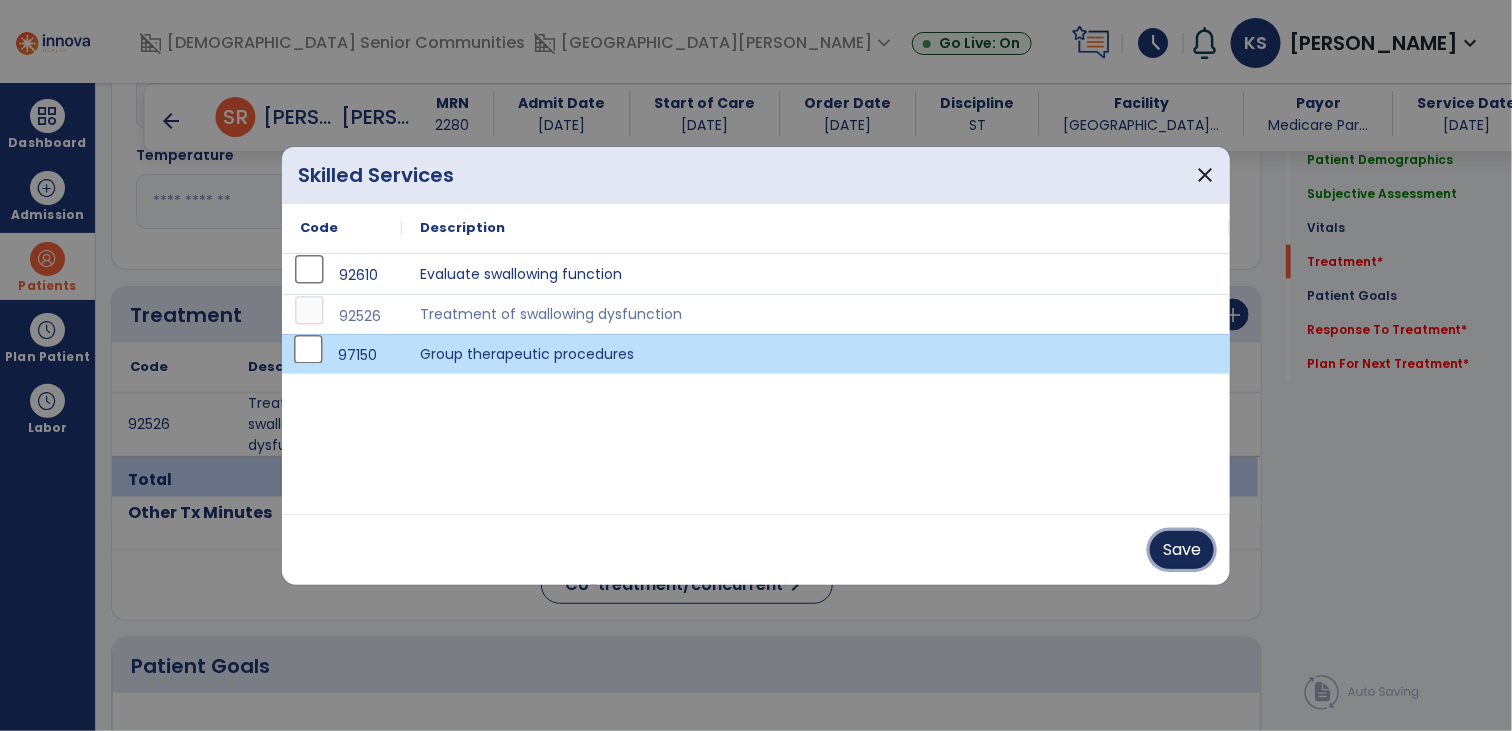 click on "Save" at bounding box center [1182, 550] 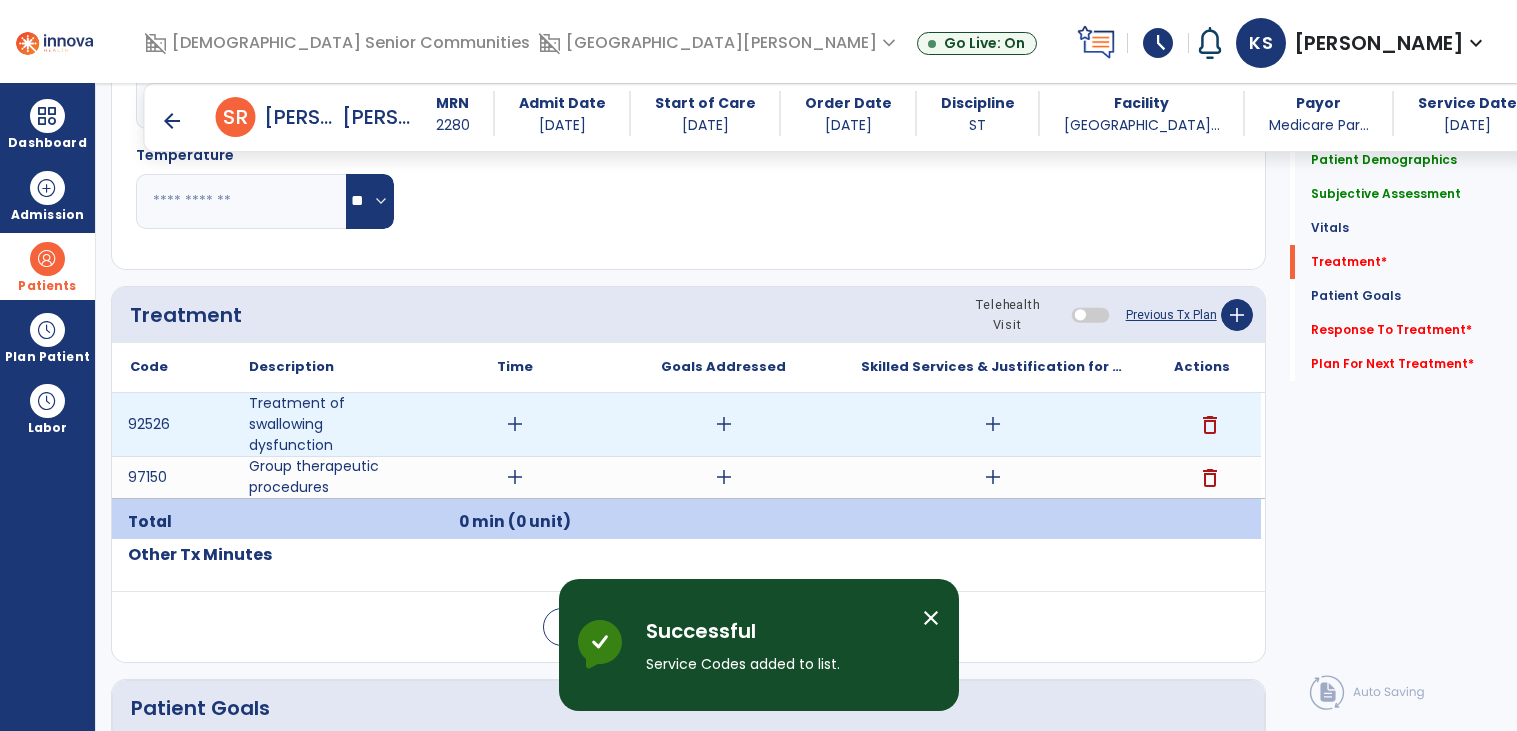 click on "delete" at bounding box center (1210, 425) 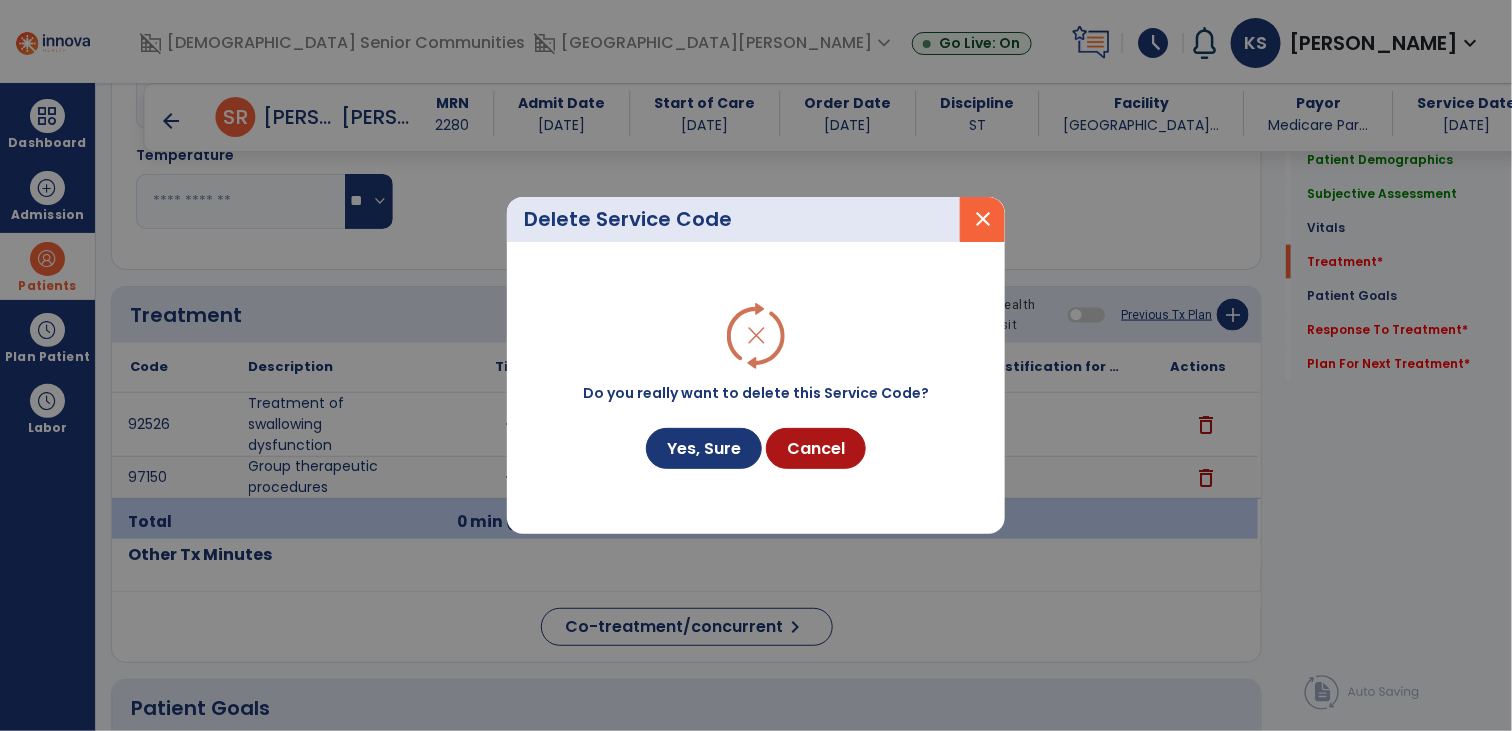 scroll, scrollTop: 963, scrollLeft: 0, axis: vertical 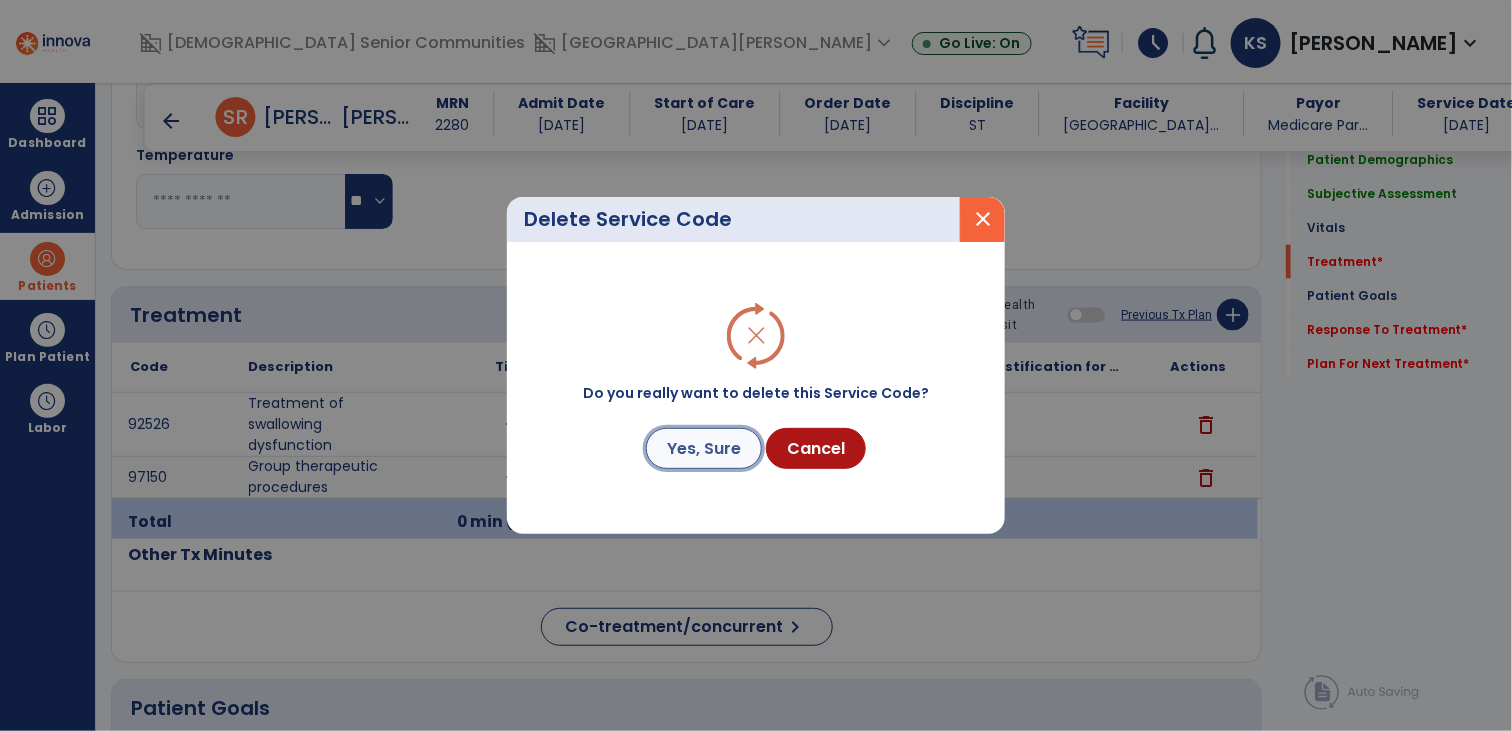 click on "Yes, Sure" at bounding box center [704, 448] 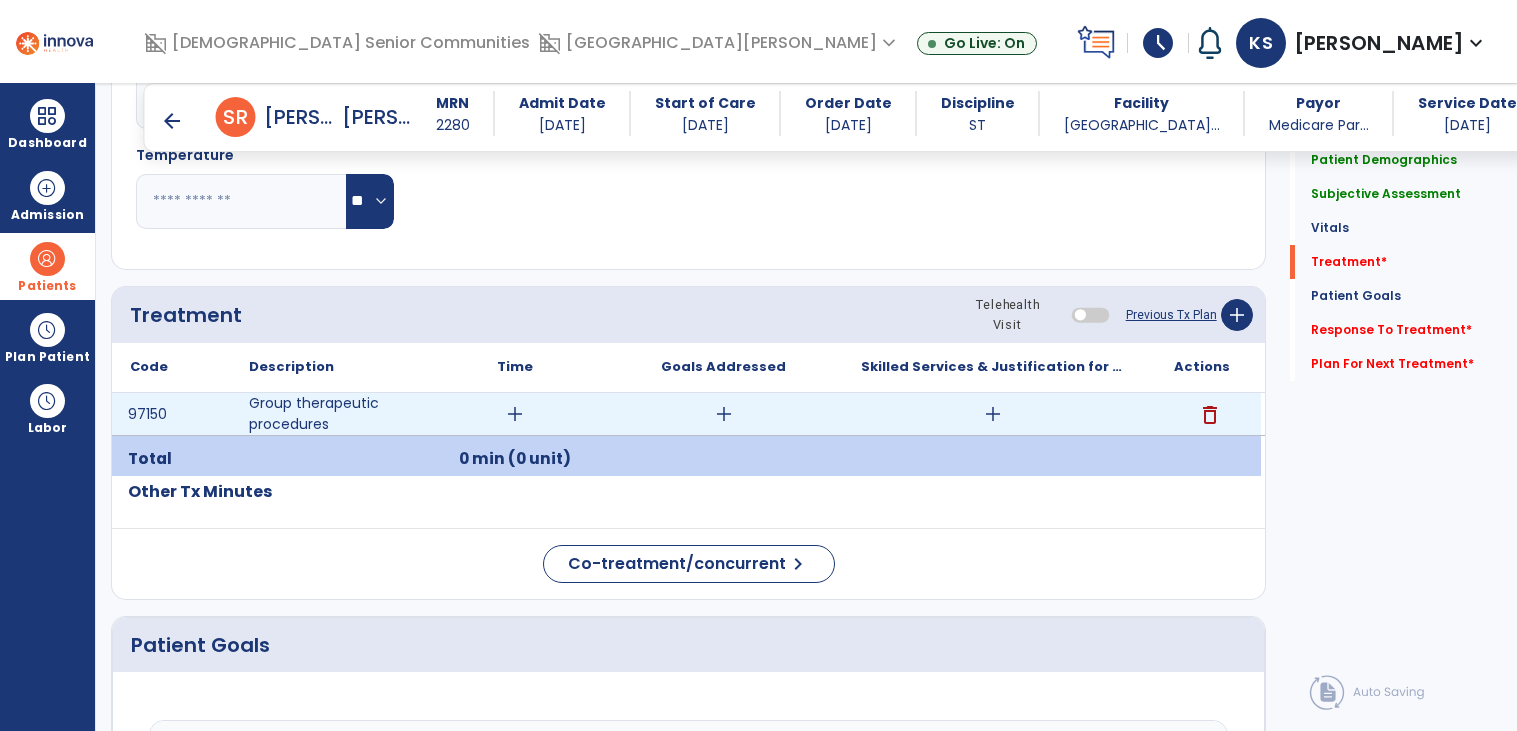 click on "add" at bounding box center [515, 414] 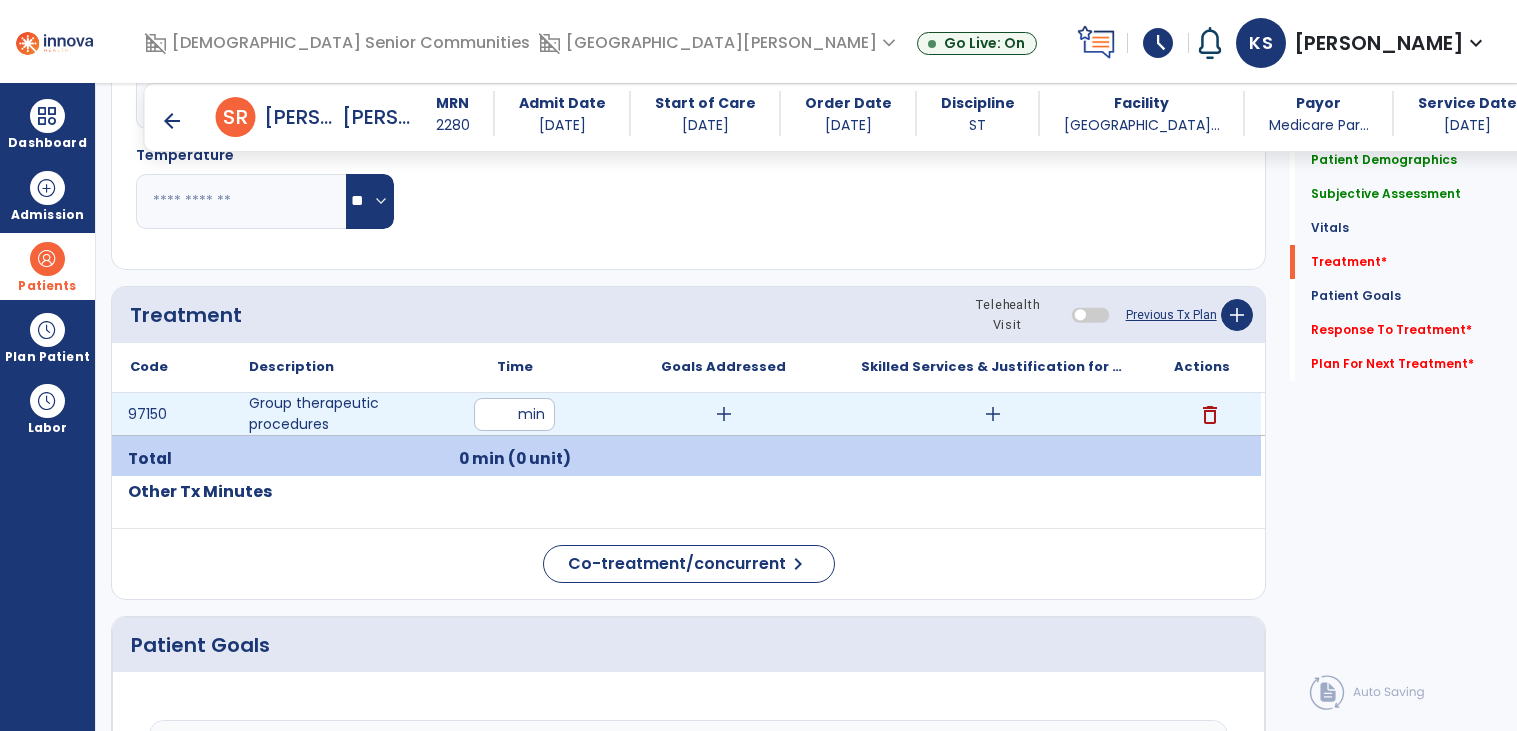 type on "**" 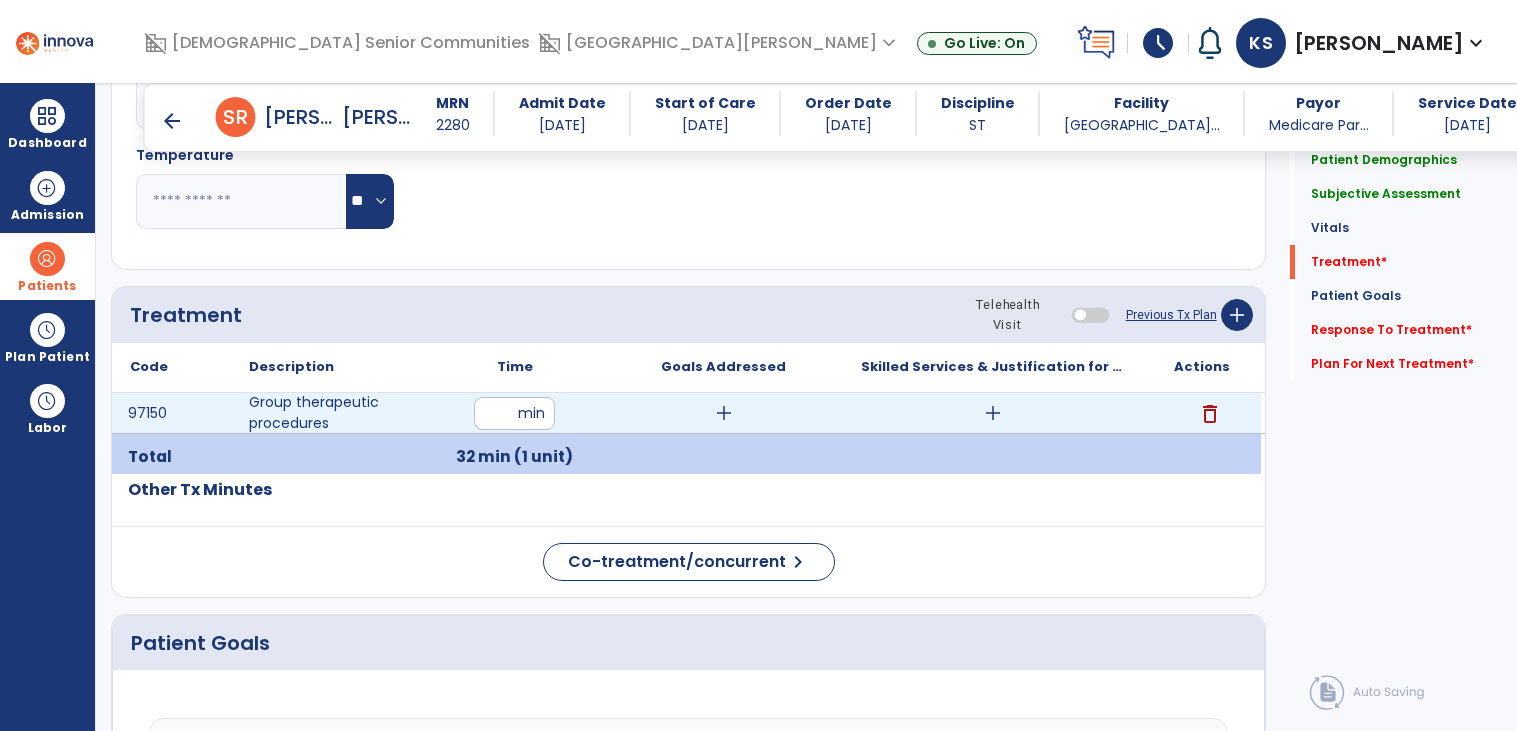 click on "add" at bounding box center (724, 413) 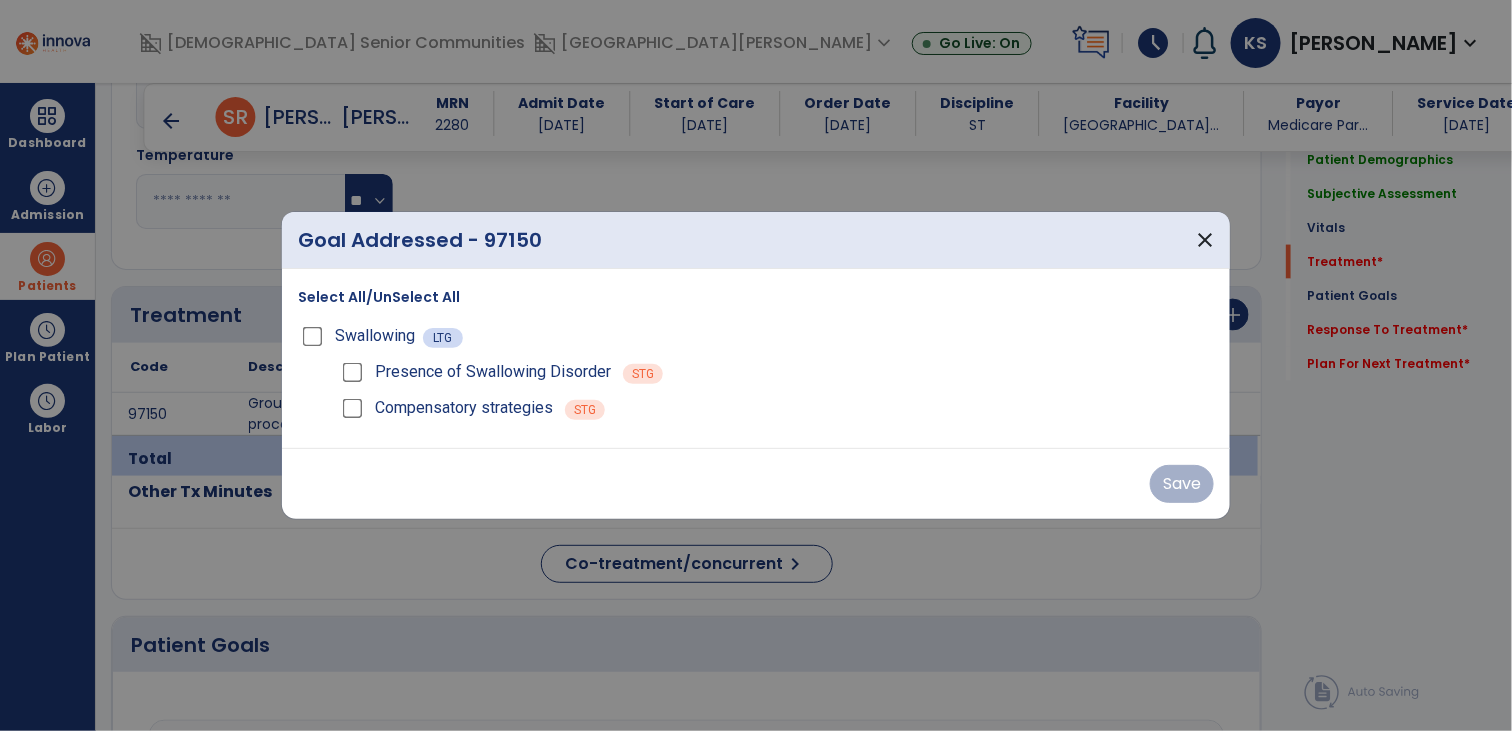 scroll, scrollTop: 963, scrollLeft: 0, axis: vertical 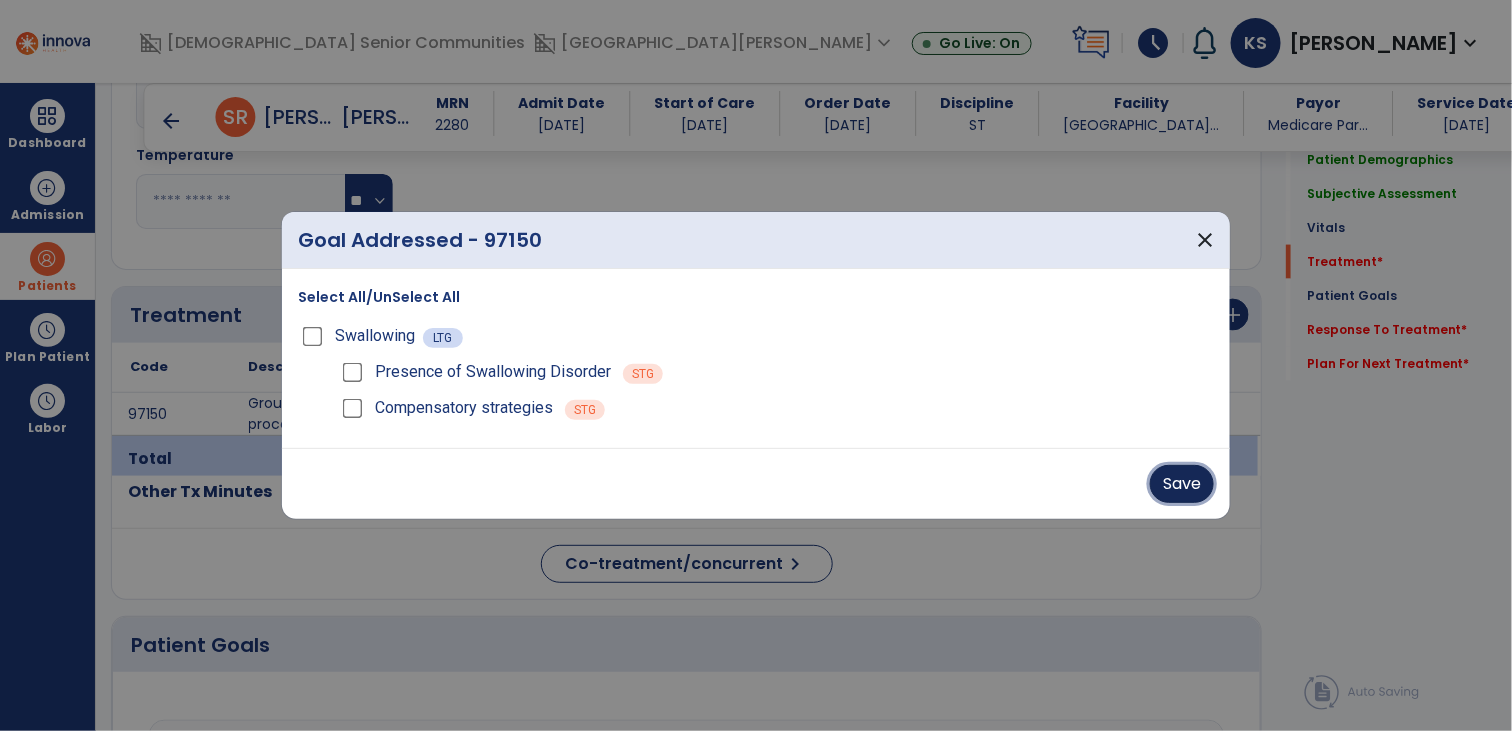 click on "Save" at bounding box center (1182, 484) 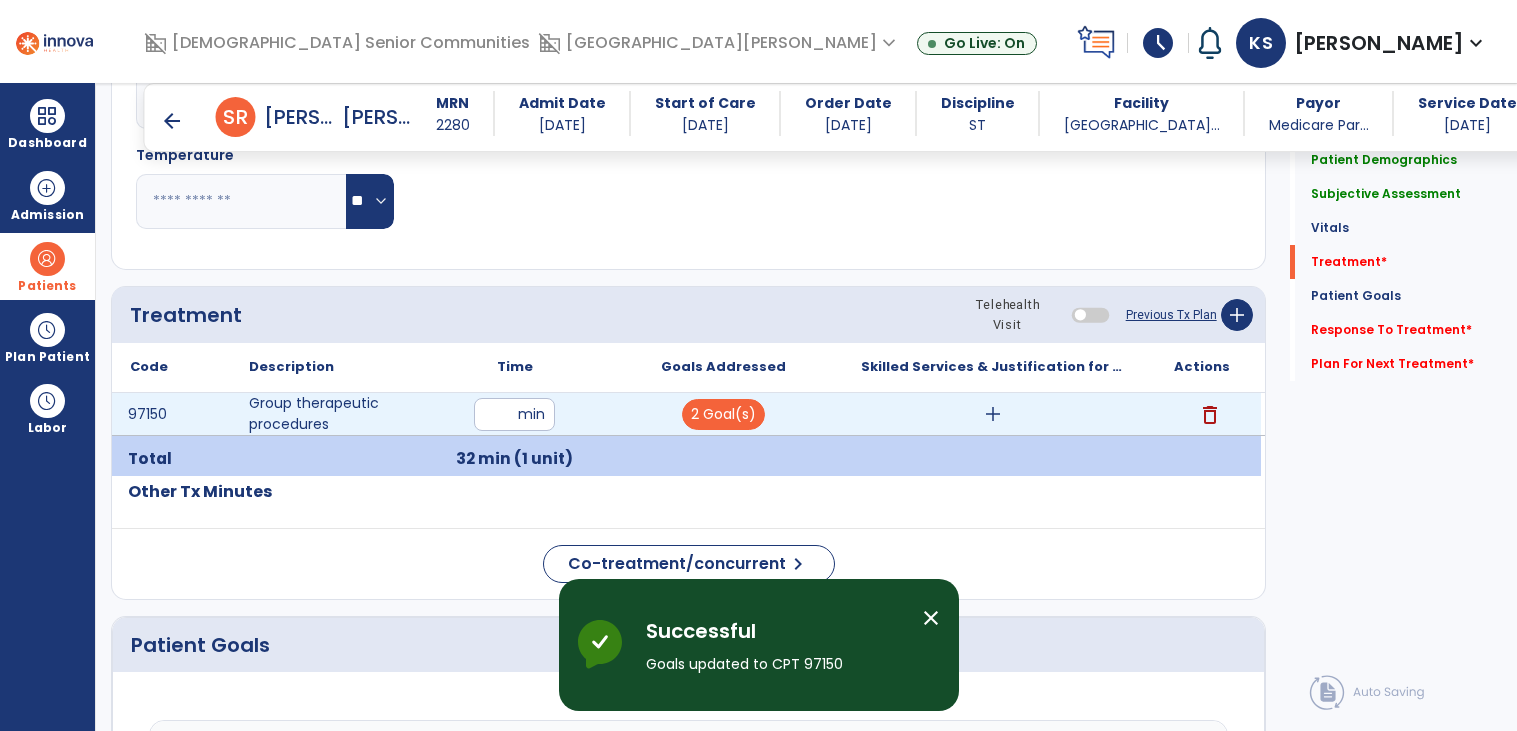 click on "add" at bounding box center (993, 414) 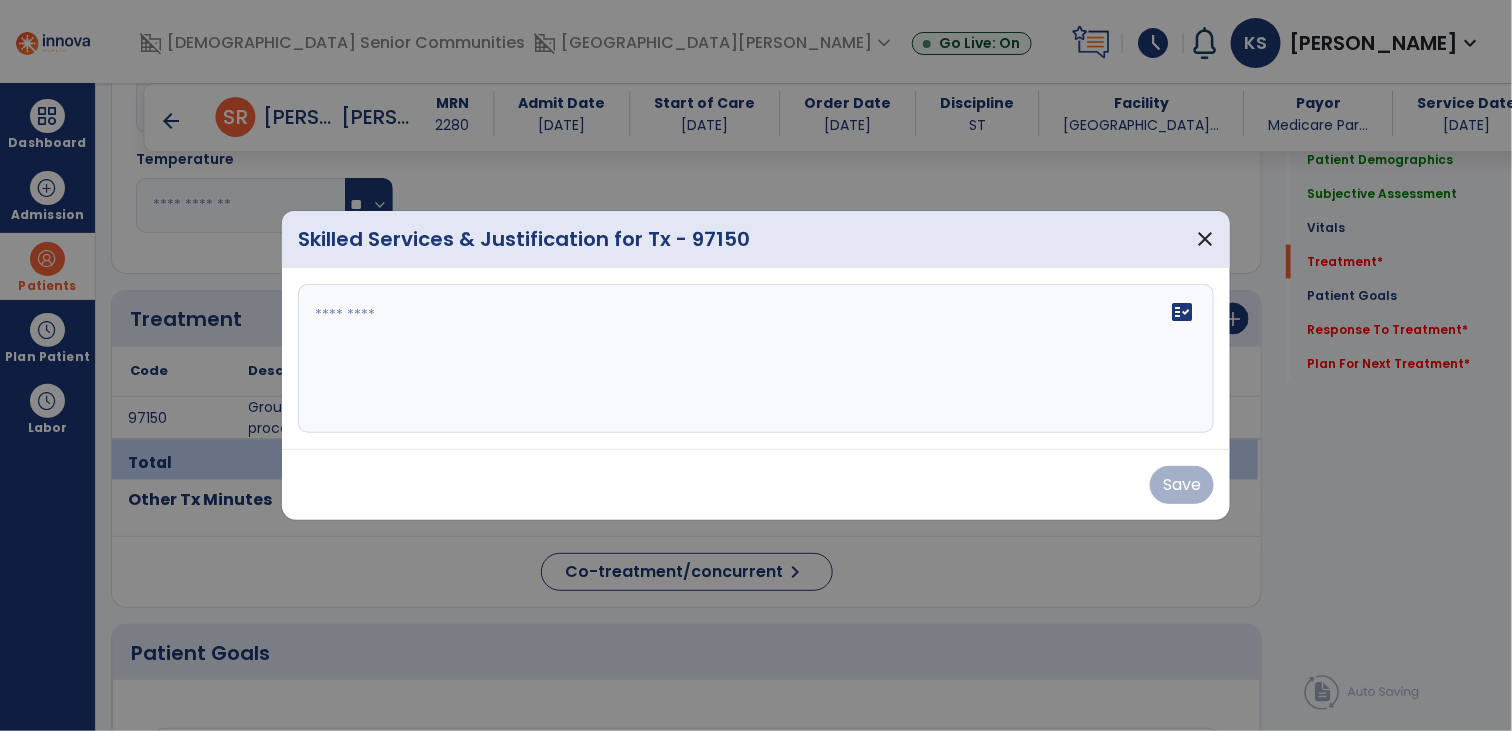 scroll, scrollTop: 963, scrollLeft: 0, axis: vertical 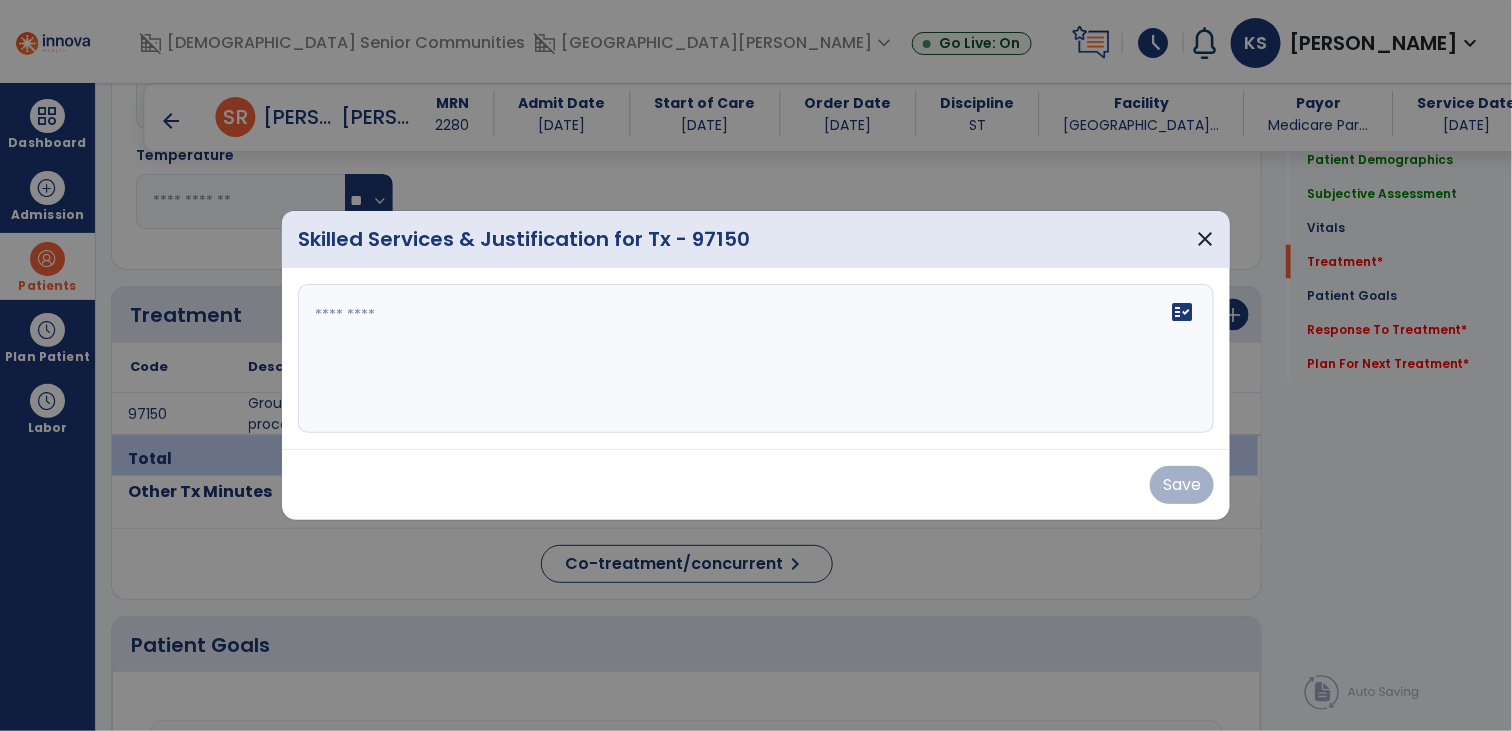 click on "fact_check" at bounding box center [756, 359] 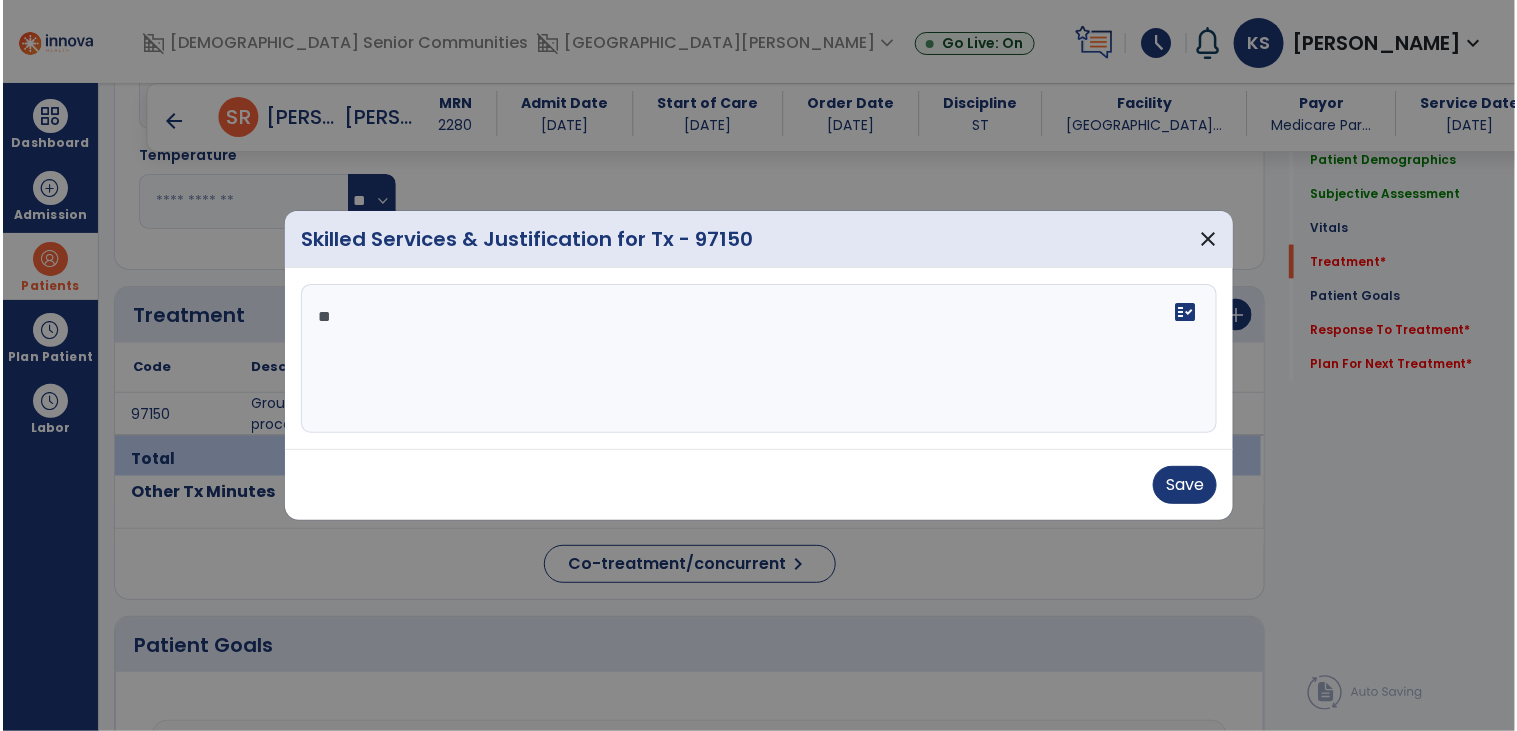 scroll, scrollTop: 0, scrollLeft: 0, axis: both 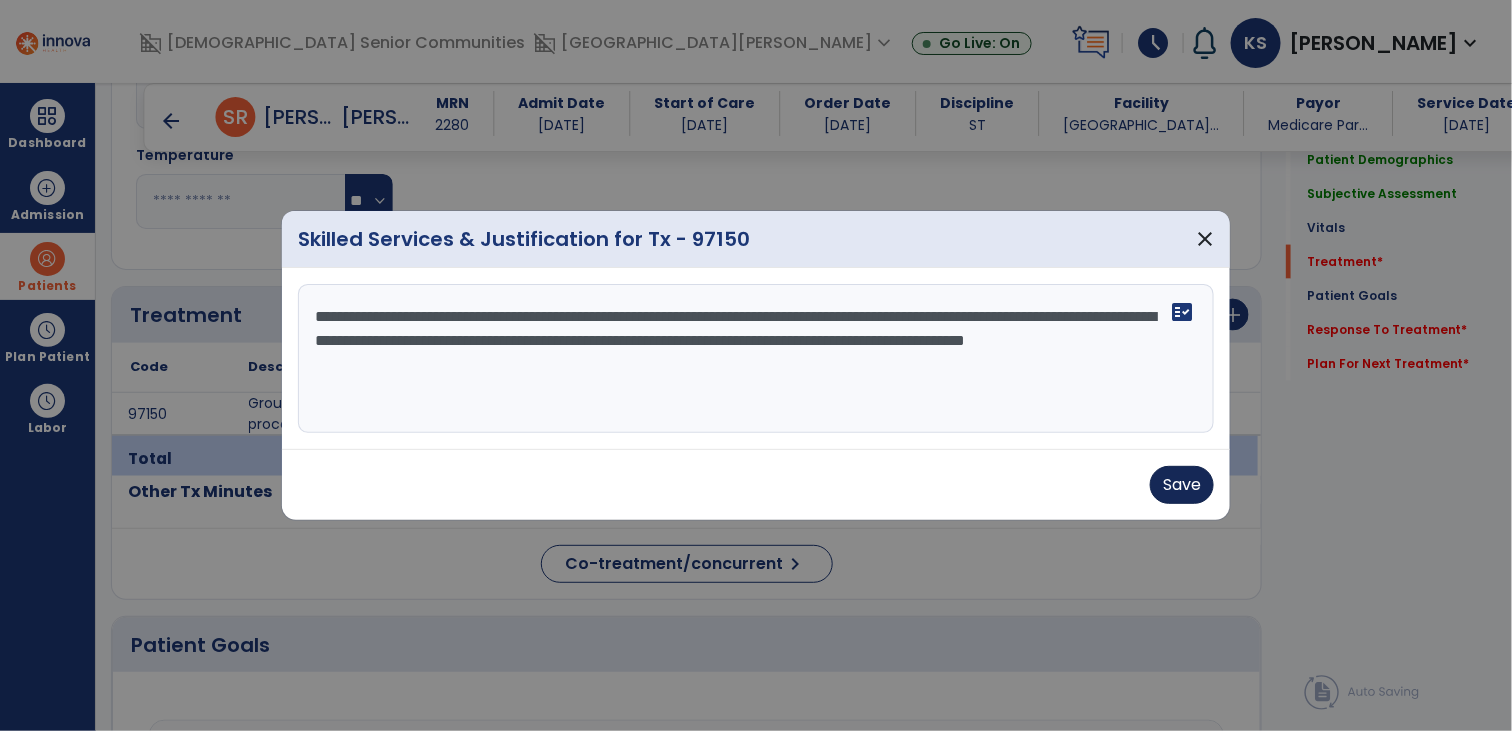 type on "**********" 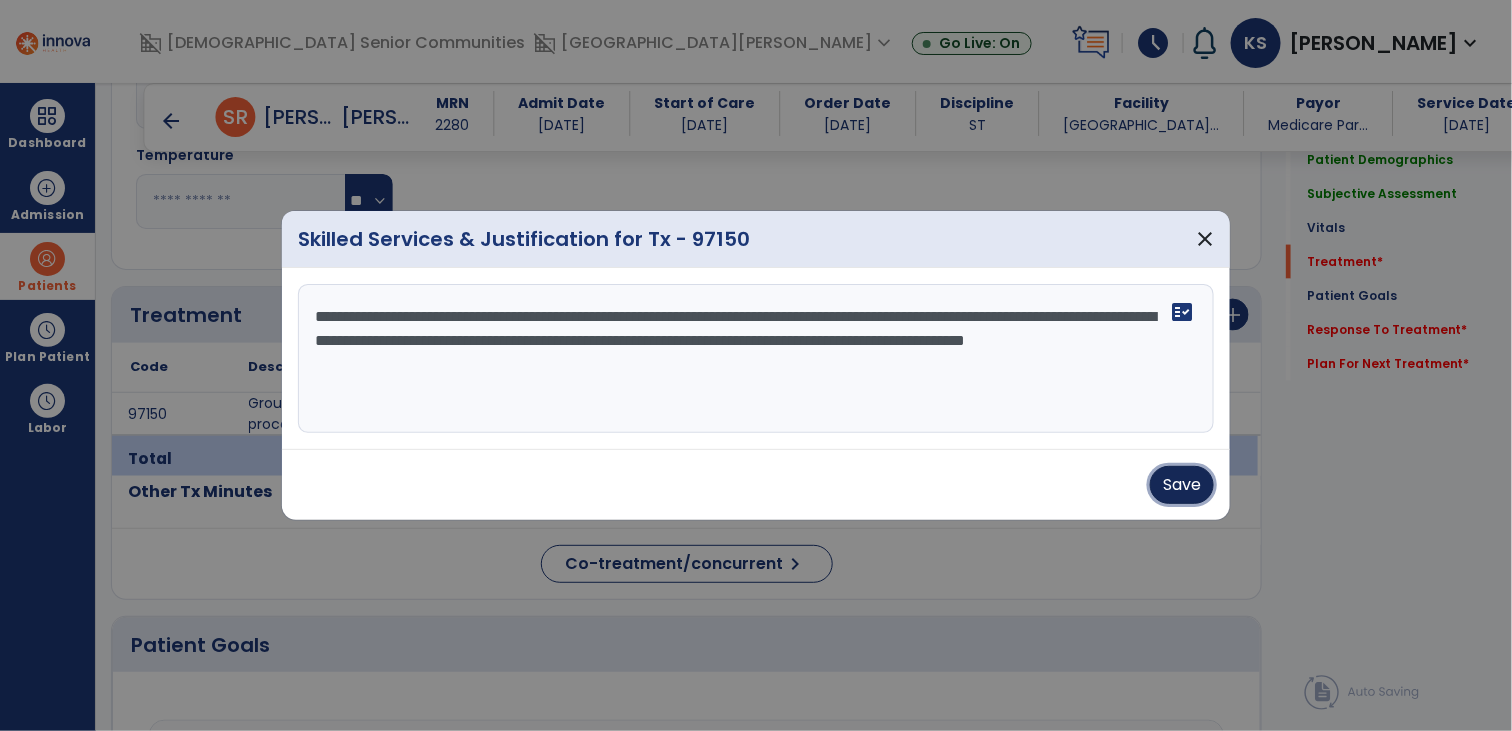 click on "Save" at bounding box center (1182, 485) 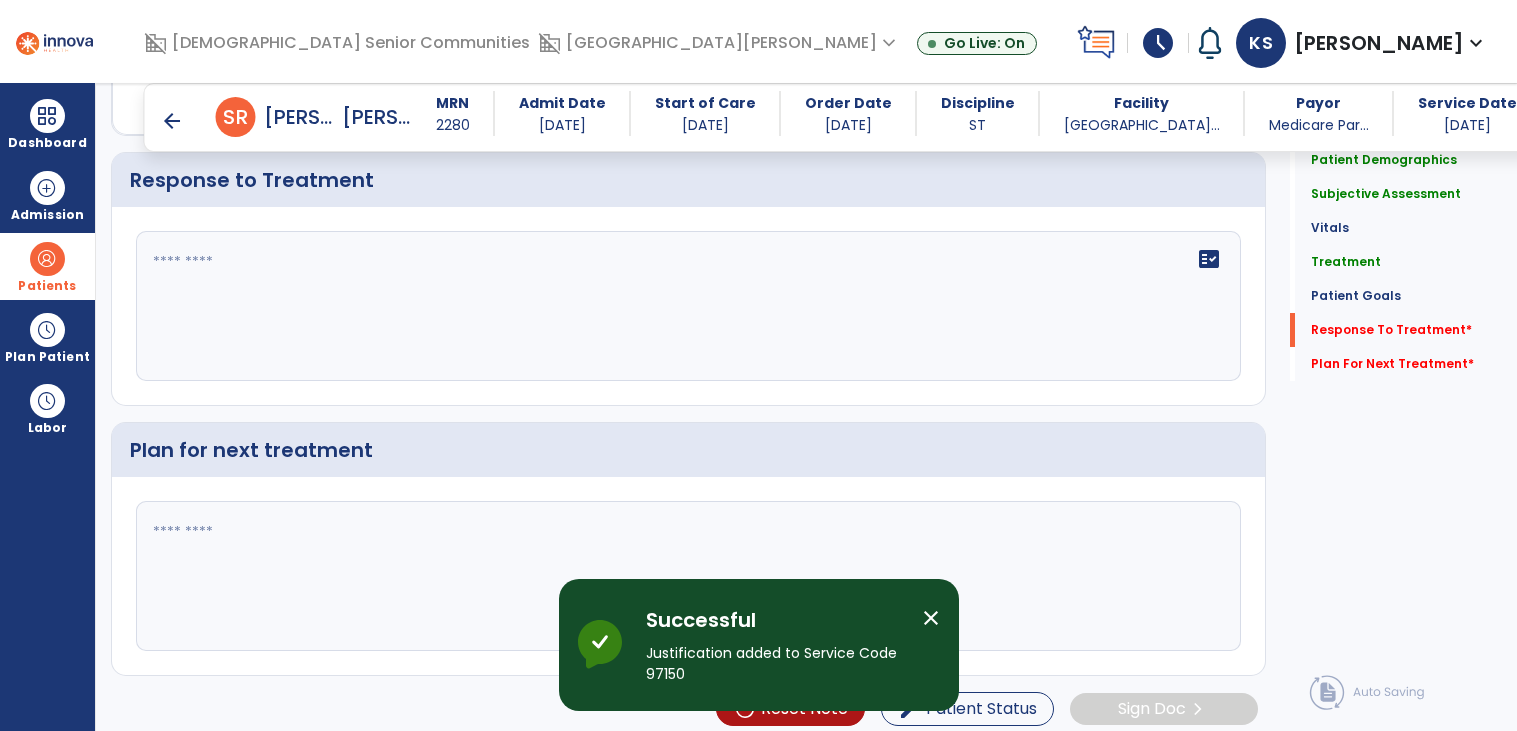scroll, scrollTop: 2195, scrollLeft: 0, axis: vertical 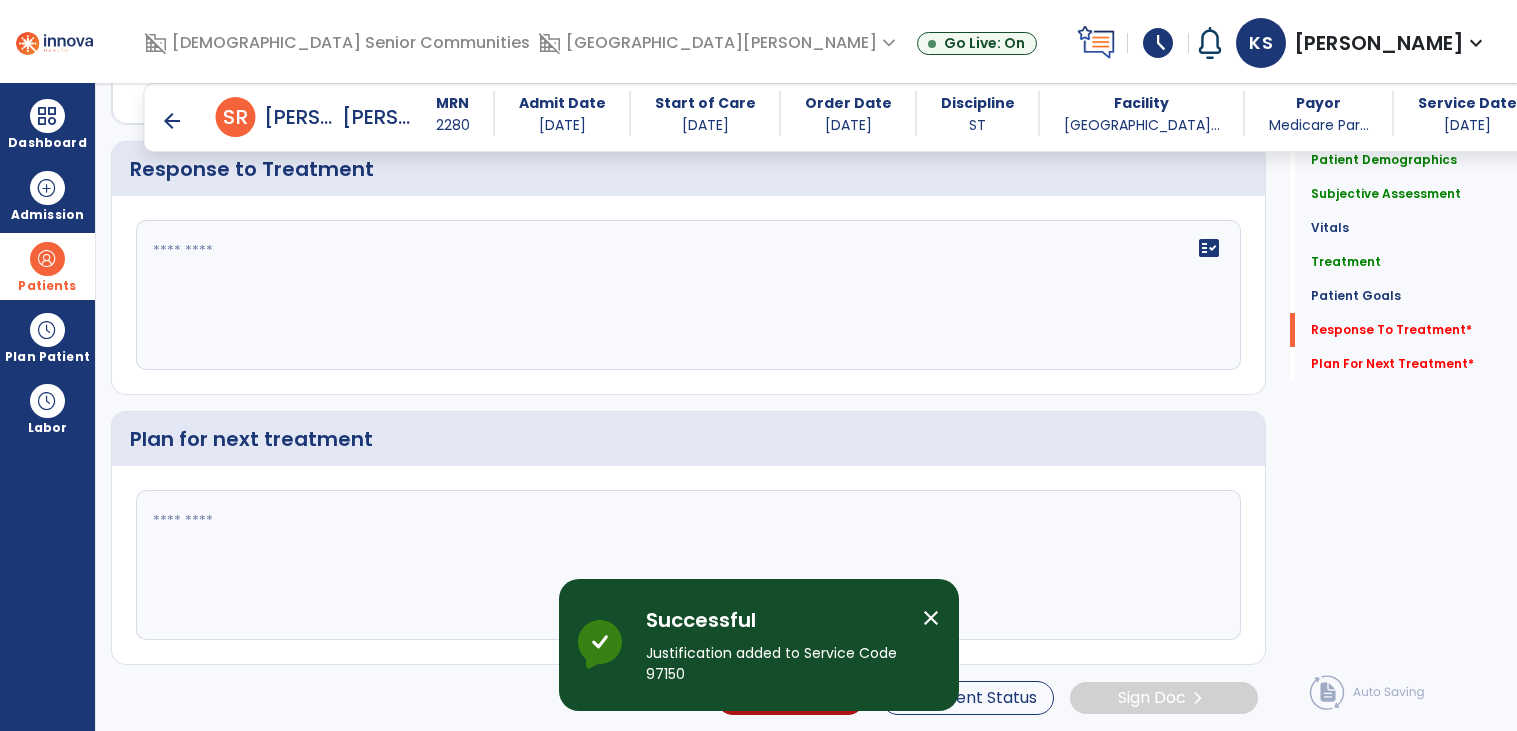 click on "fact_check" 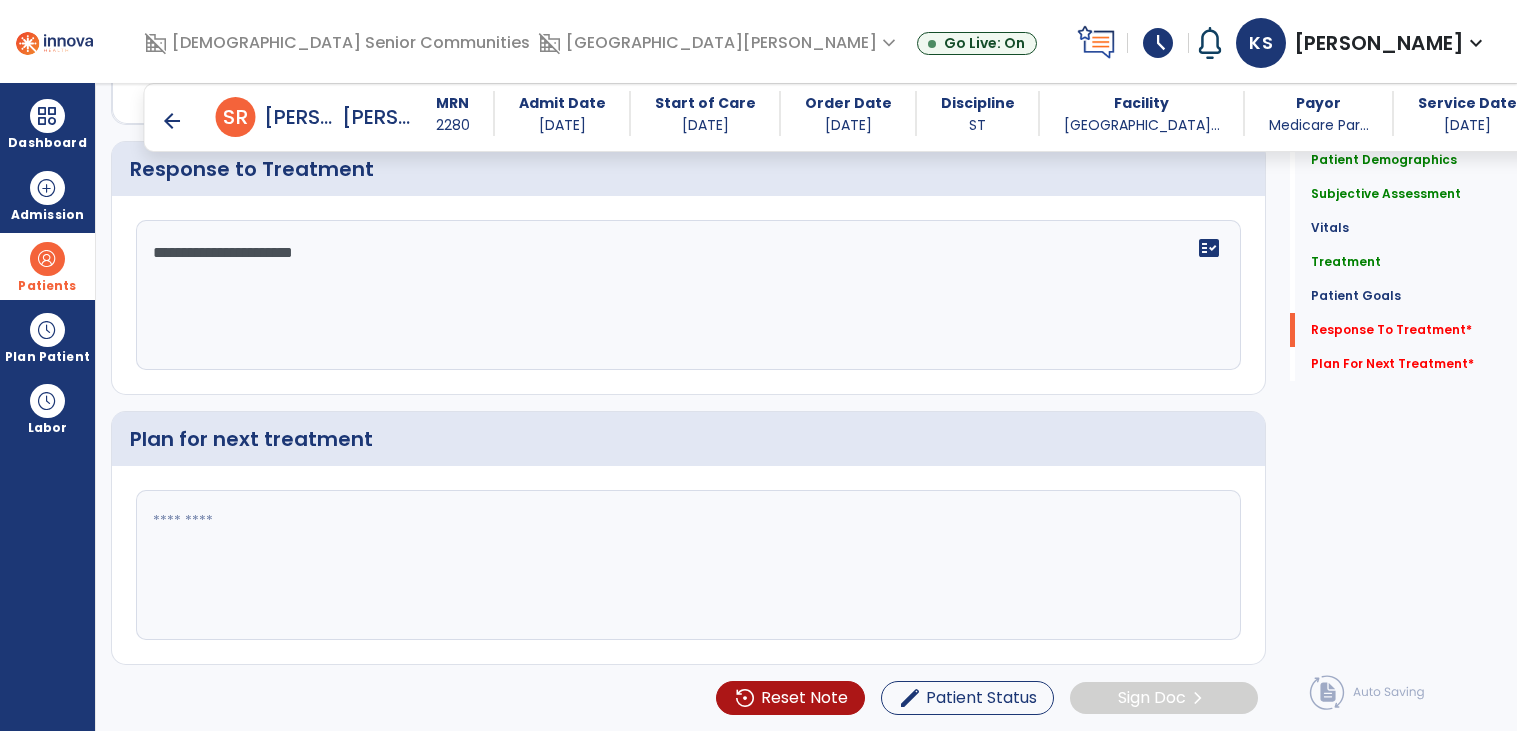 type on "**********" 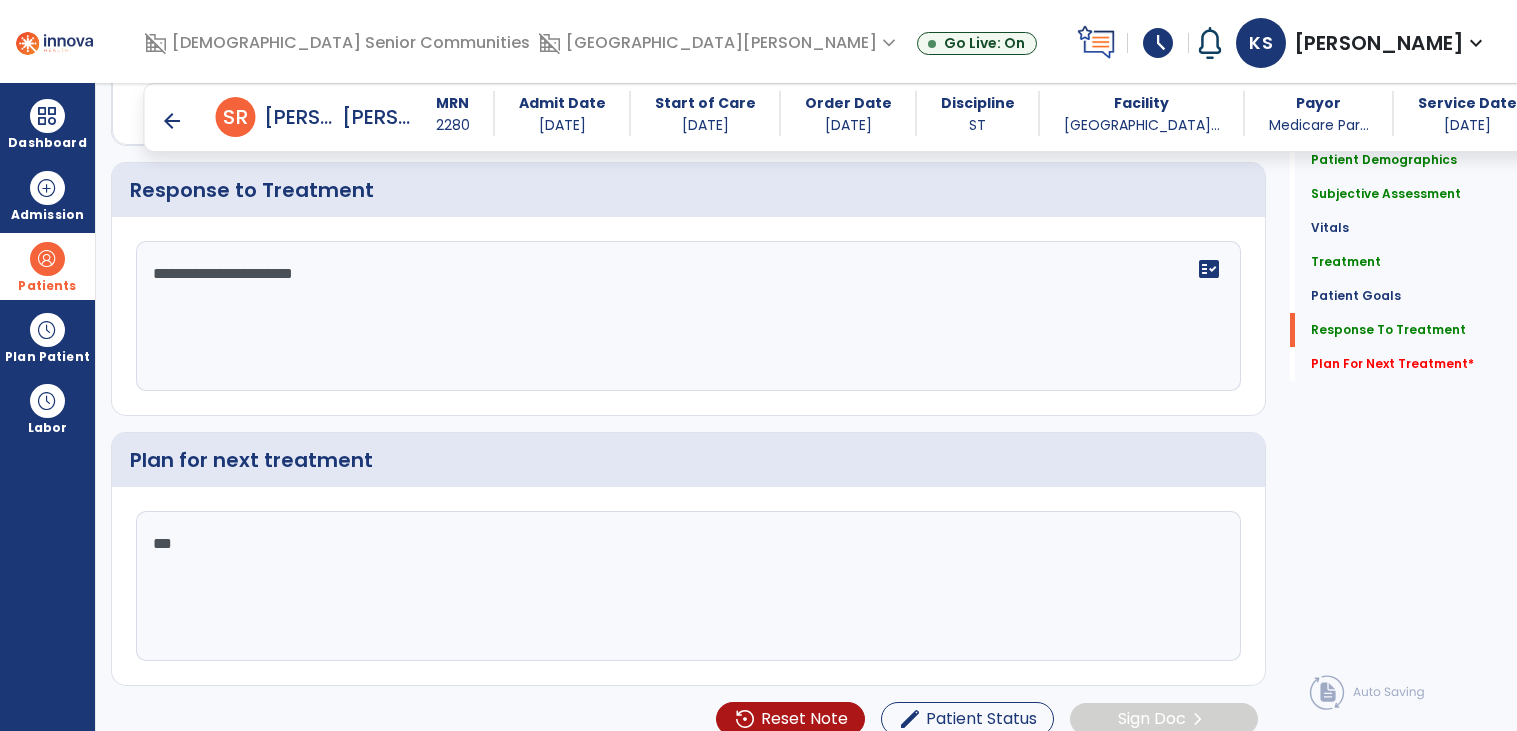 scroll, scrollTop: 2195, scrollLeft: 0, axis: vertical 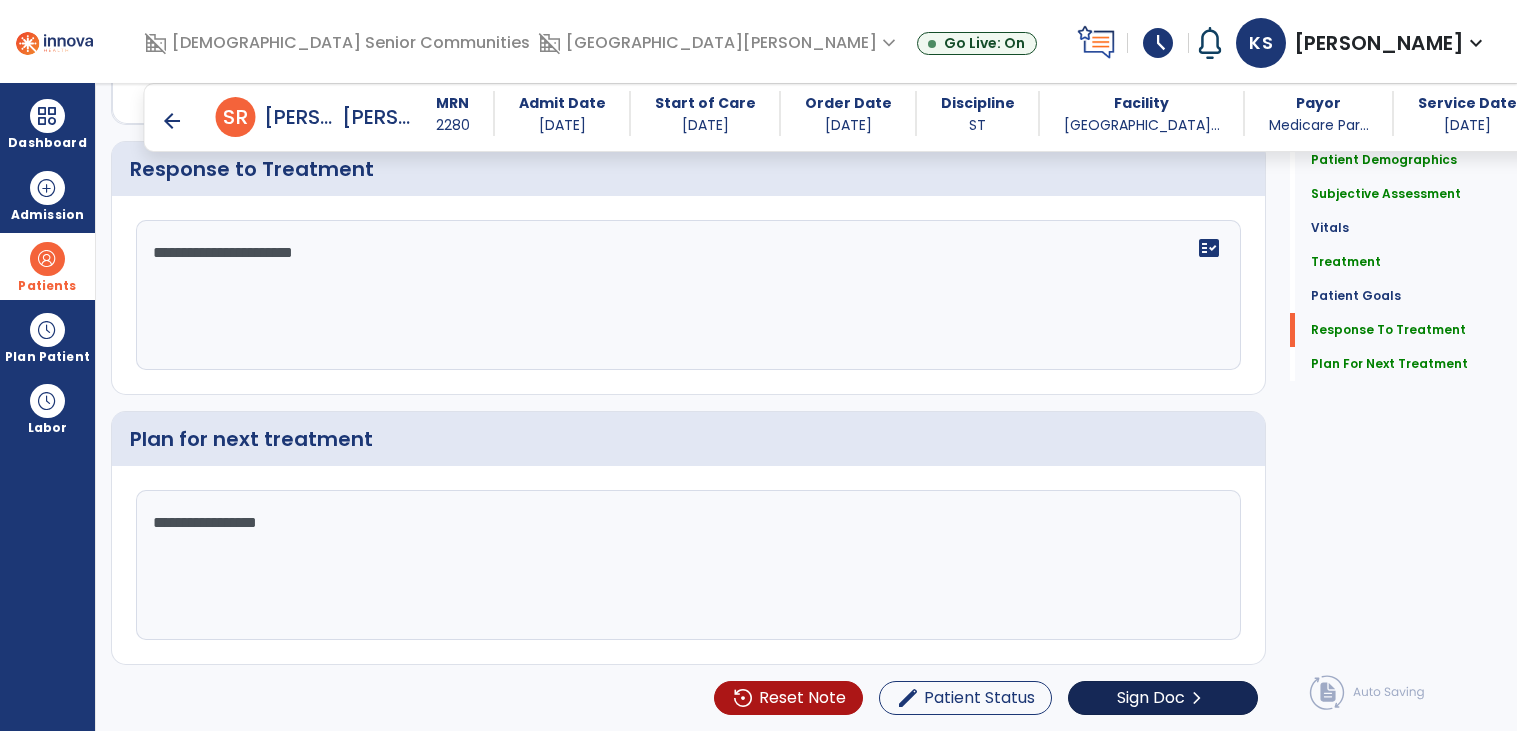 type on "**********" 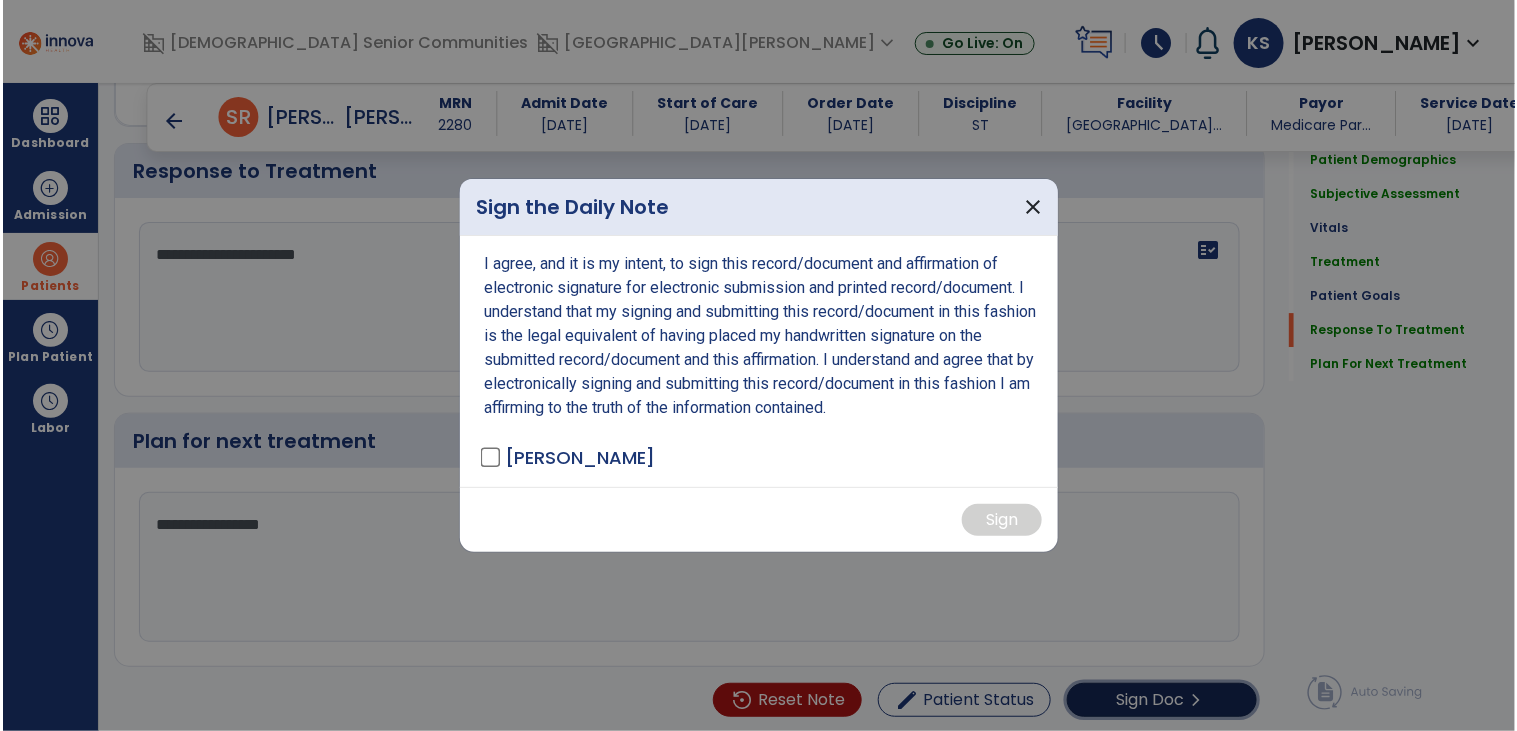 scroll, scrollTop: 2195, scrollLeft: 0, axis: vertical 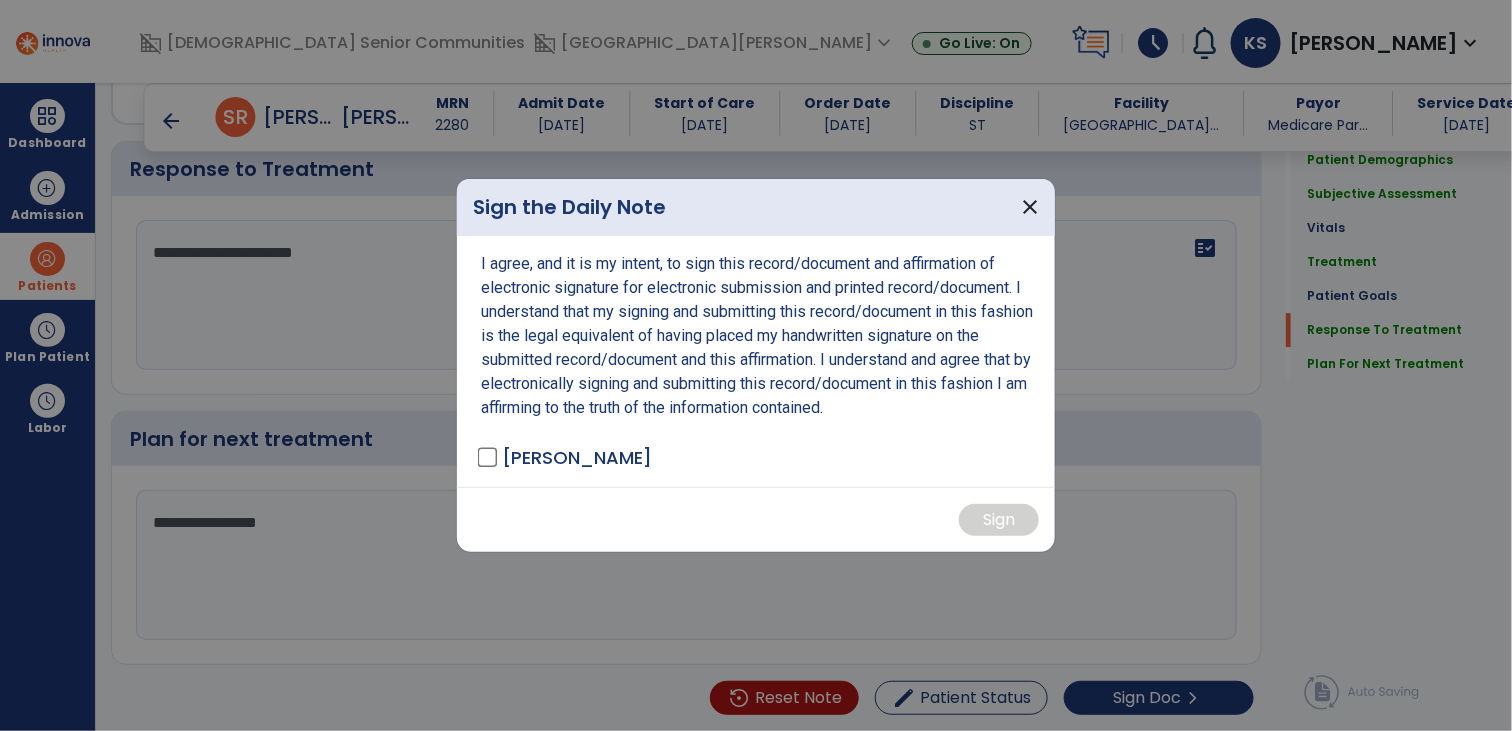 click on "[PERSON_NAME]" at bounding box center [566, 457] 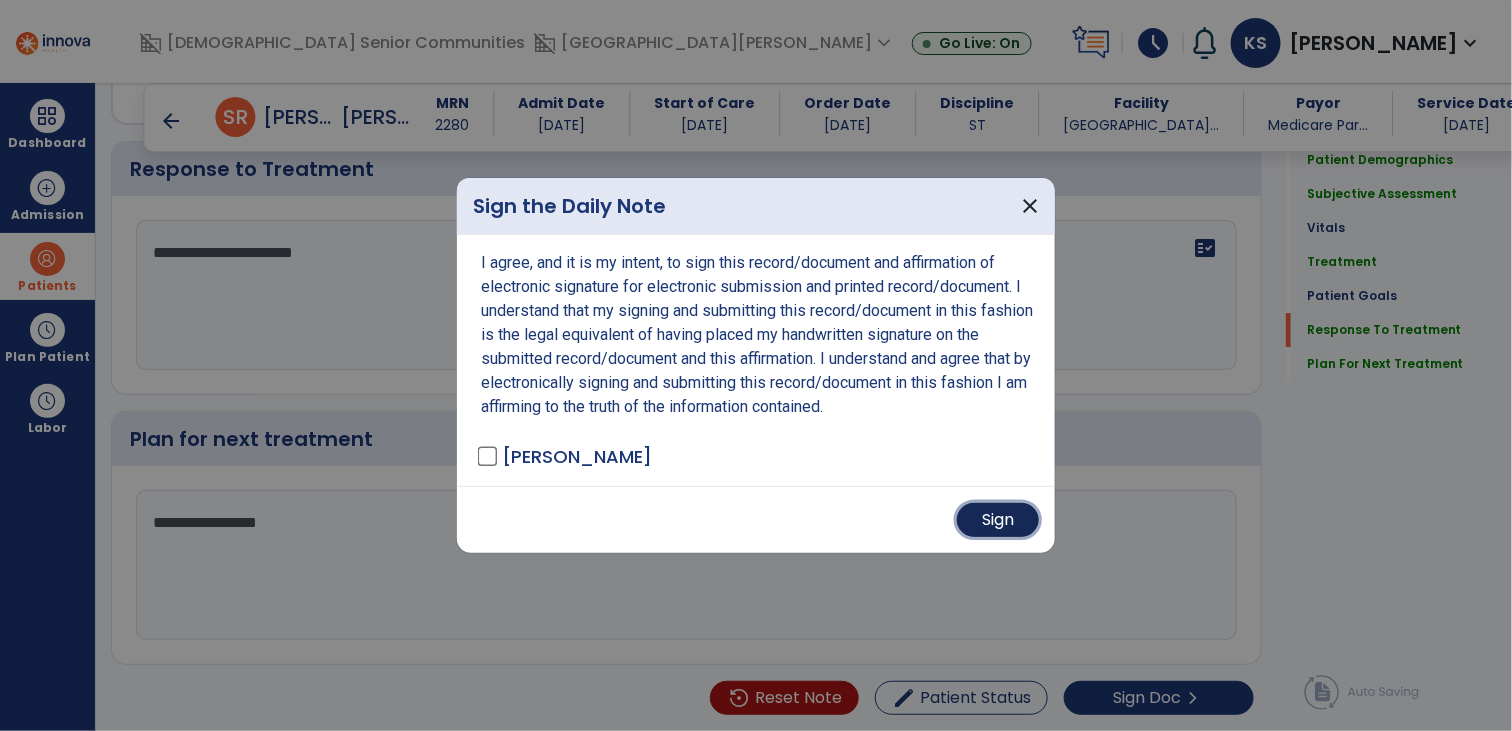 click on "Sign" at bounding box center [998, 520] 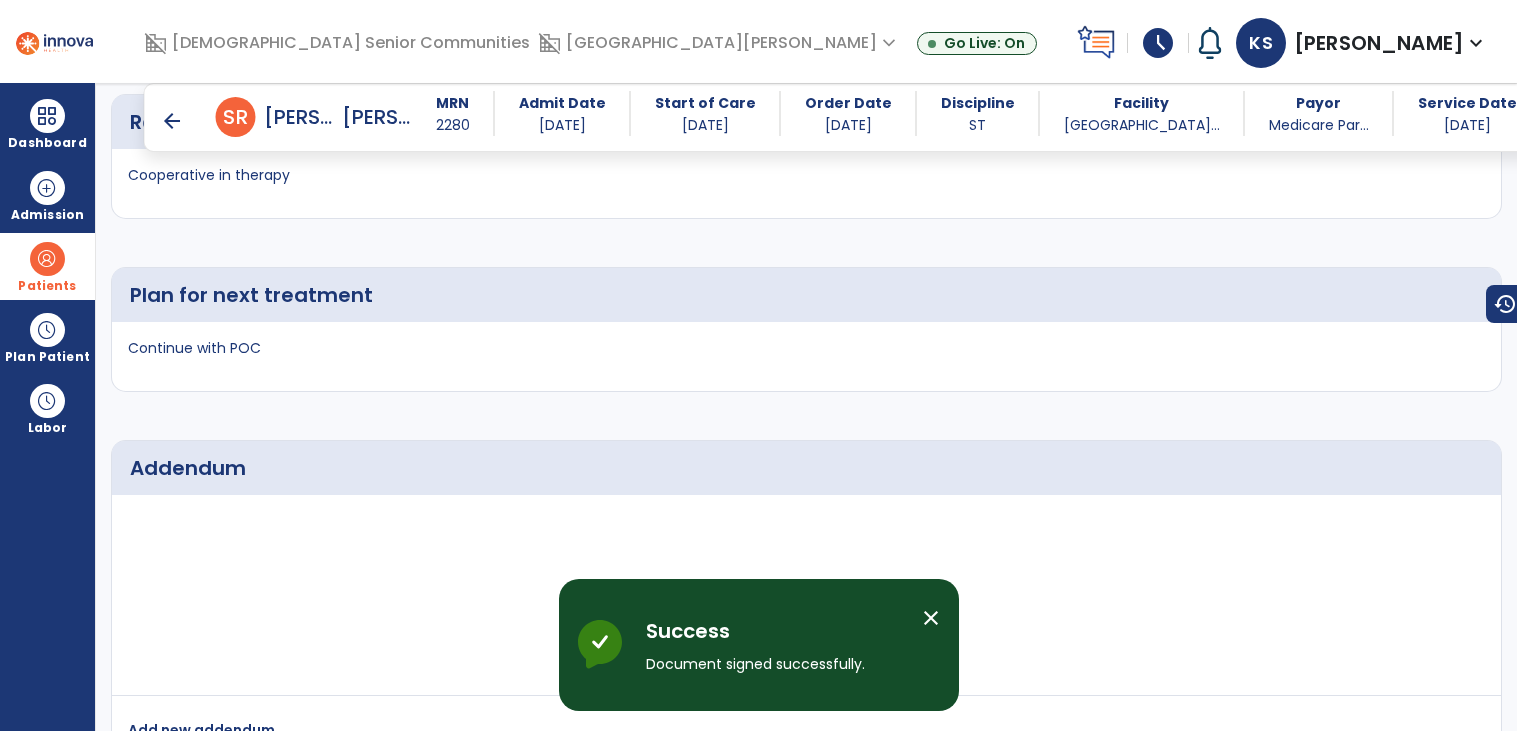 scroll, scrollTop: 2813, scrollLeft: 0, axis: vertical 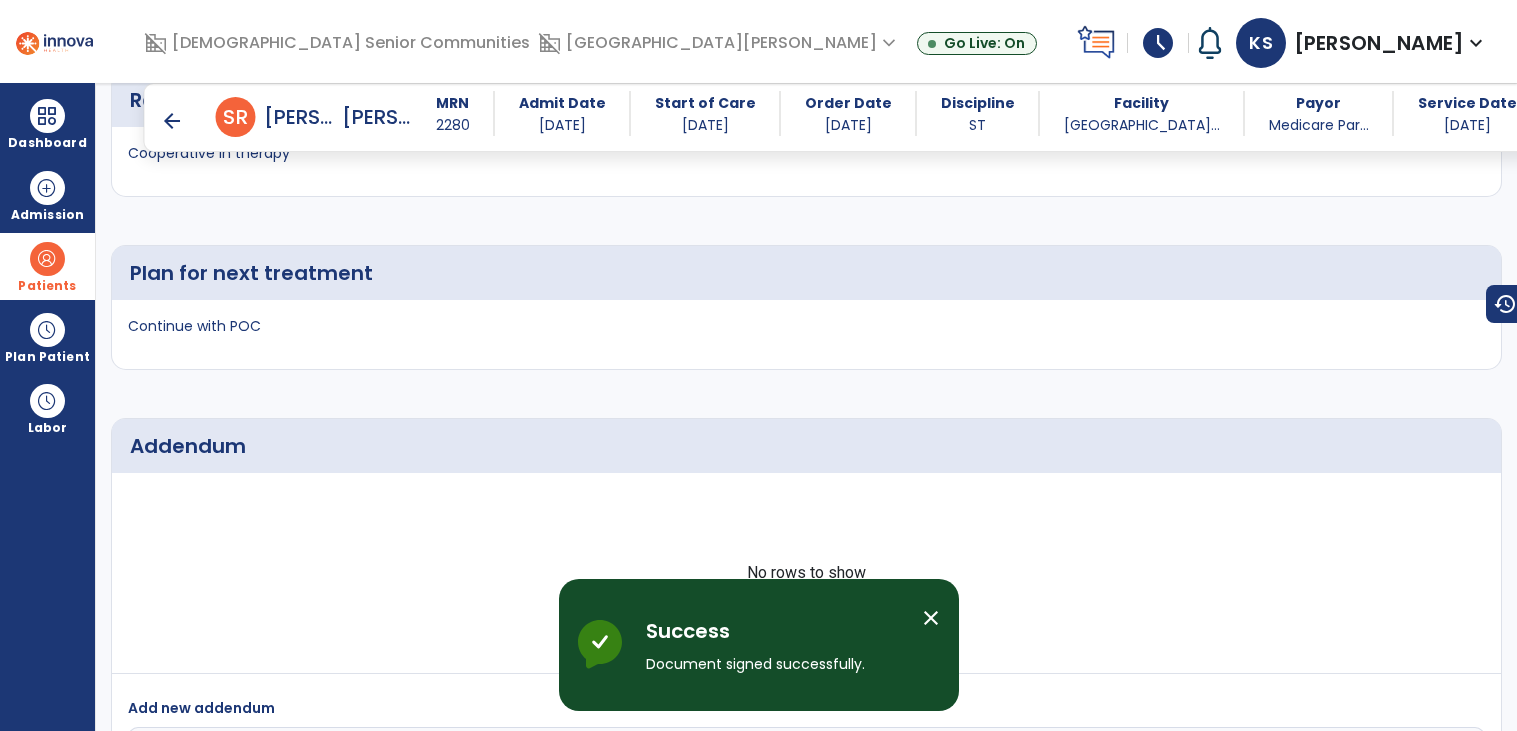 click on "arrow_back" at bounding box center [172, 121] 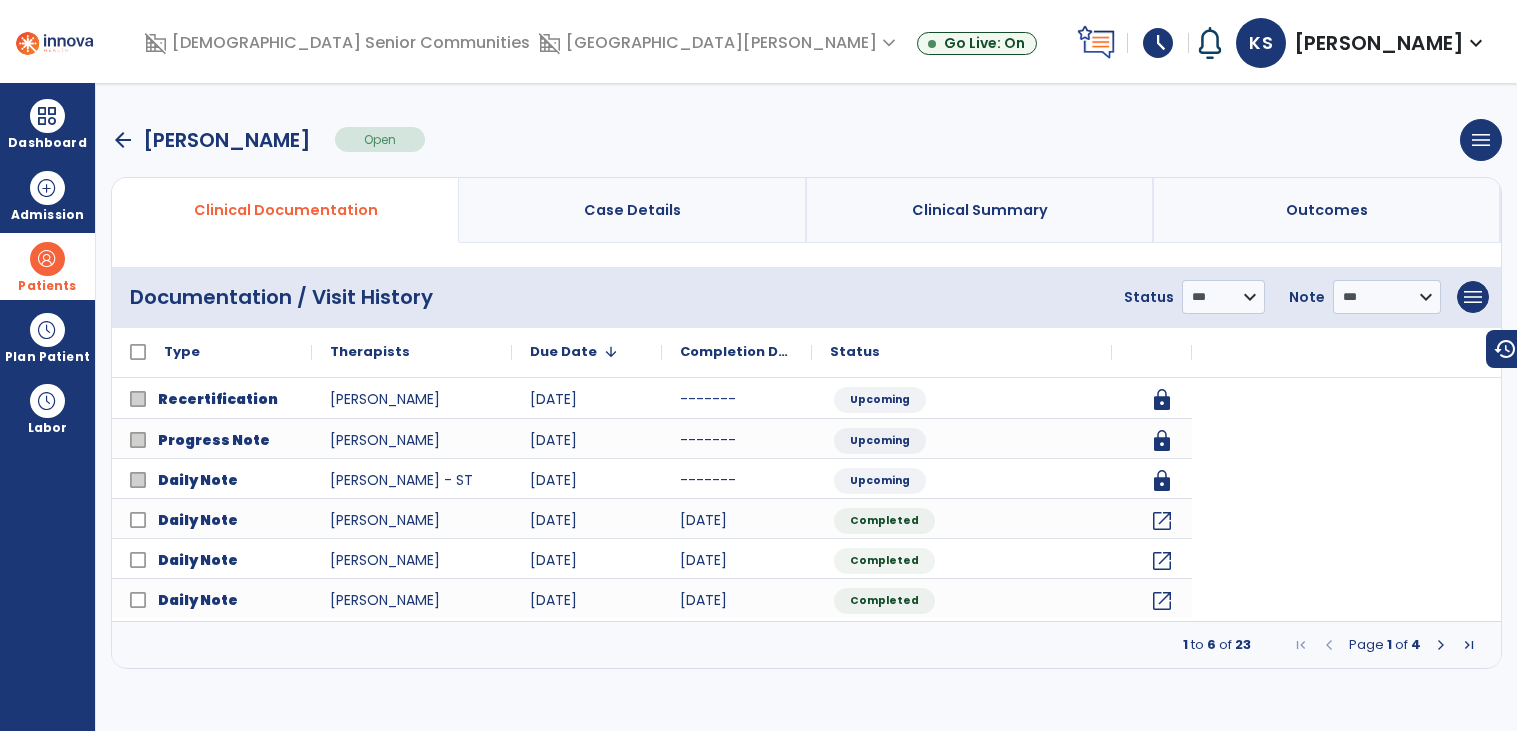 scroll, scrollTop: 0, scrollLeft: 0, axis: both 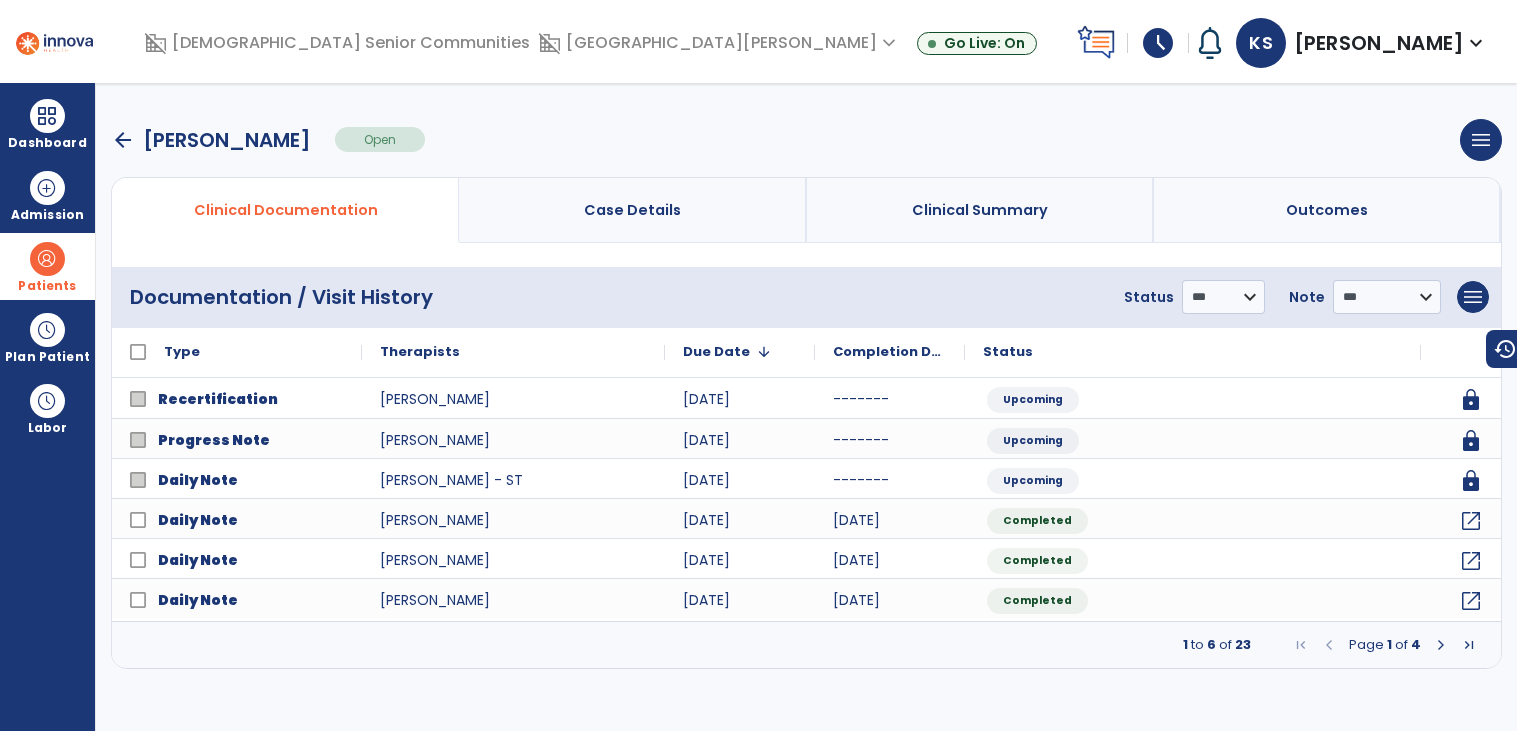 click on "arrow_back" at bounding box center [123, 140] 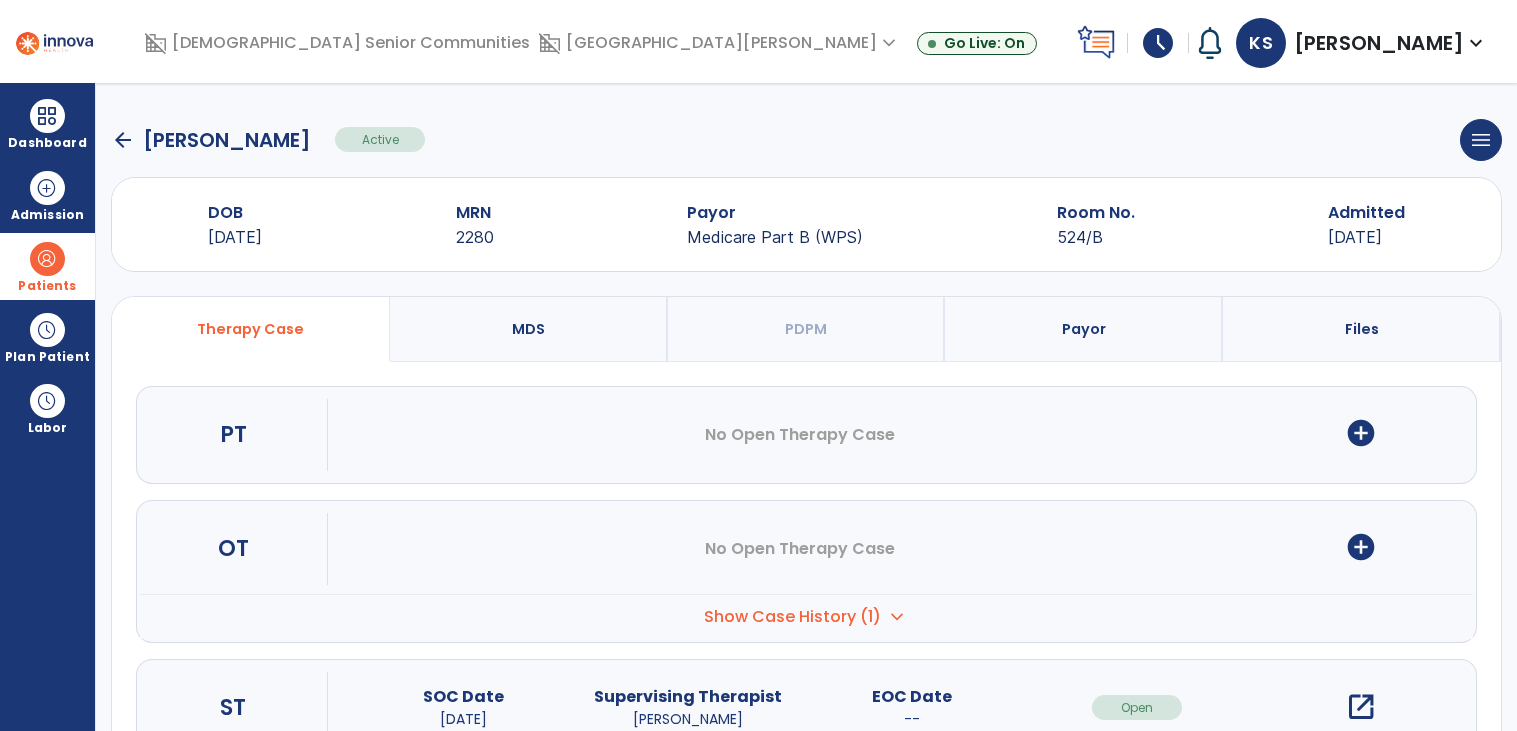 click on "arrow_back" 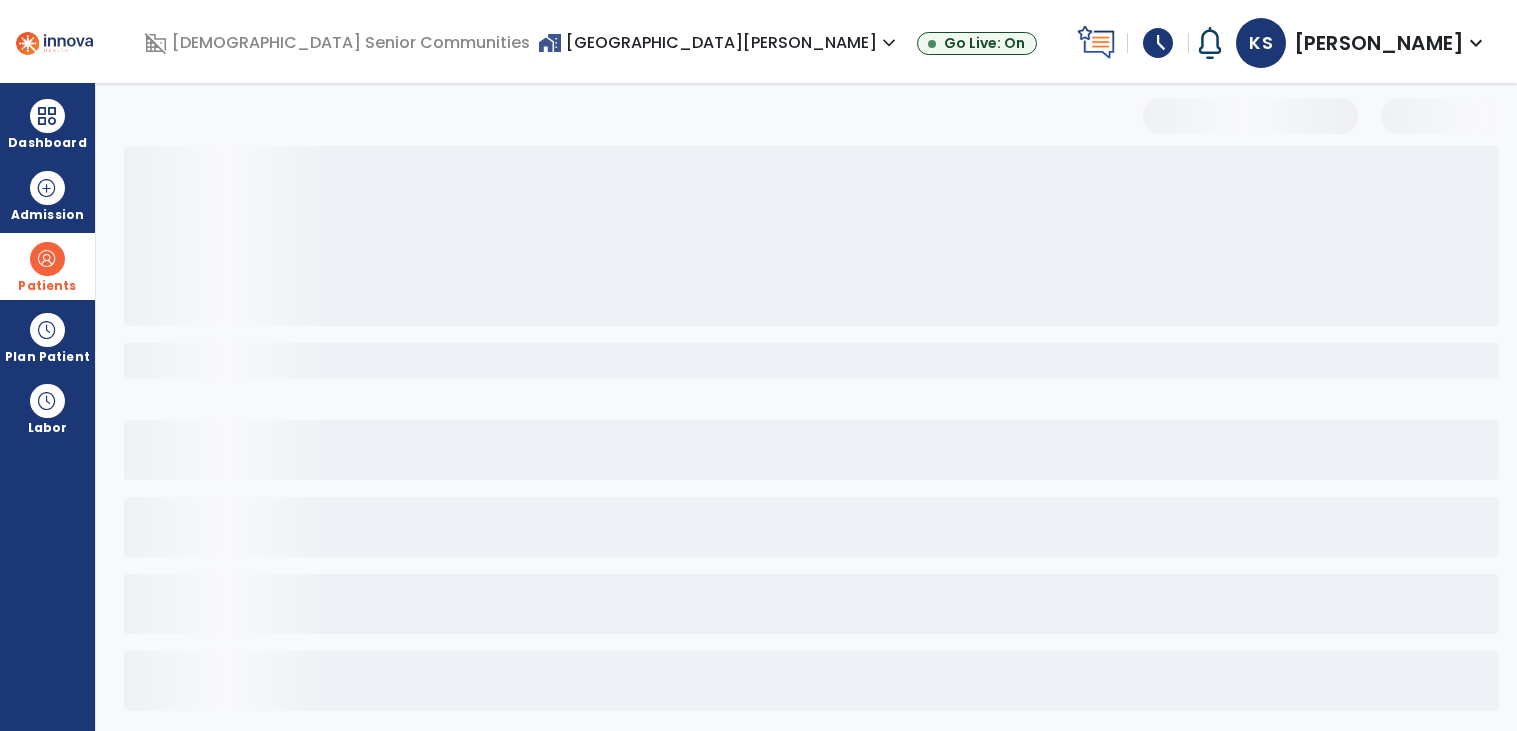 click at bounding box center [816, 448] 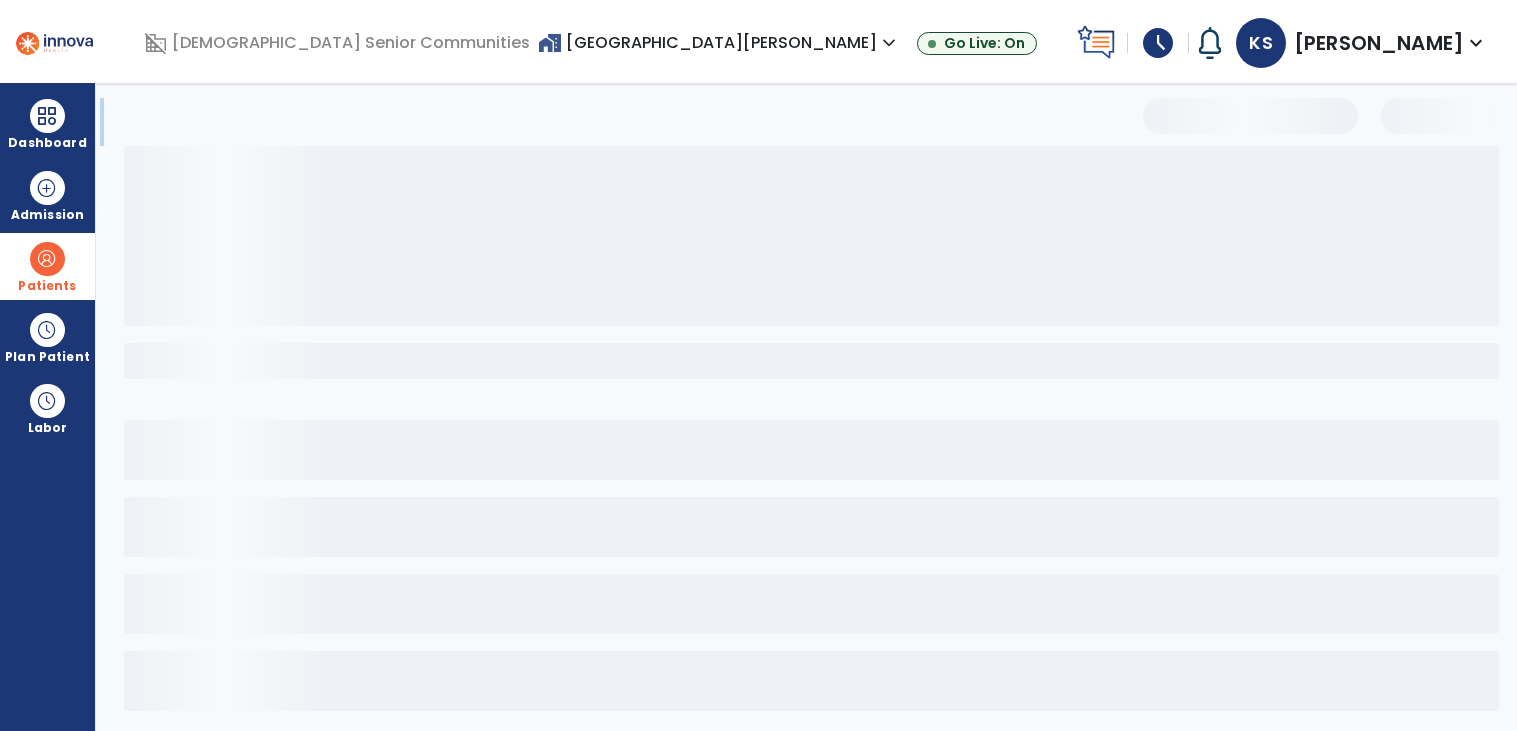 select on "***" 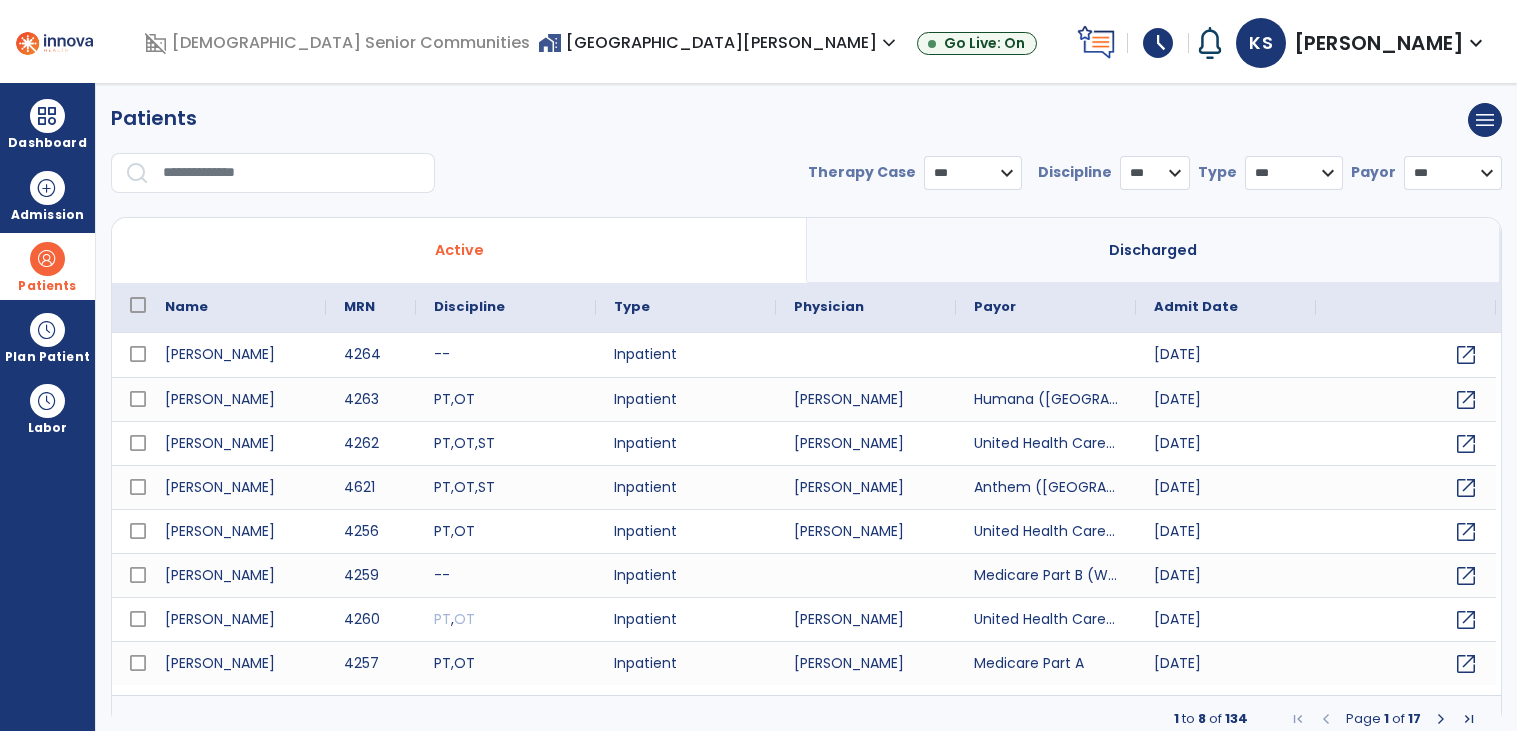 click at bounding box center [292, 173] 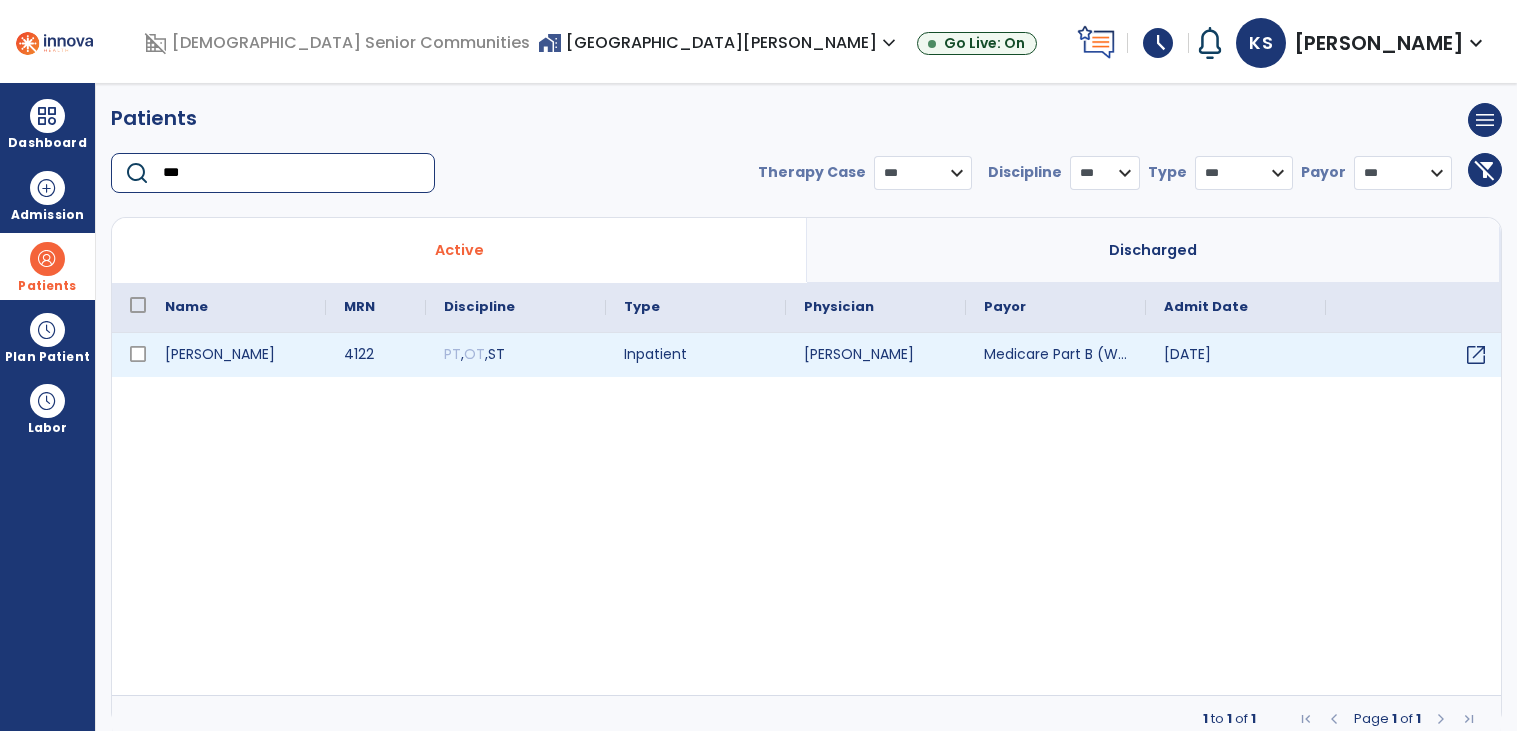 type on "***" 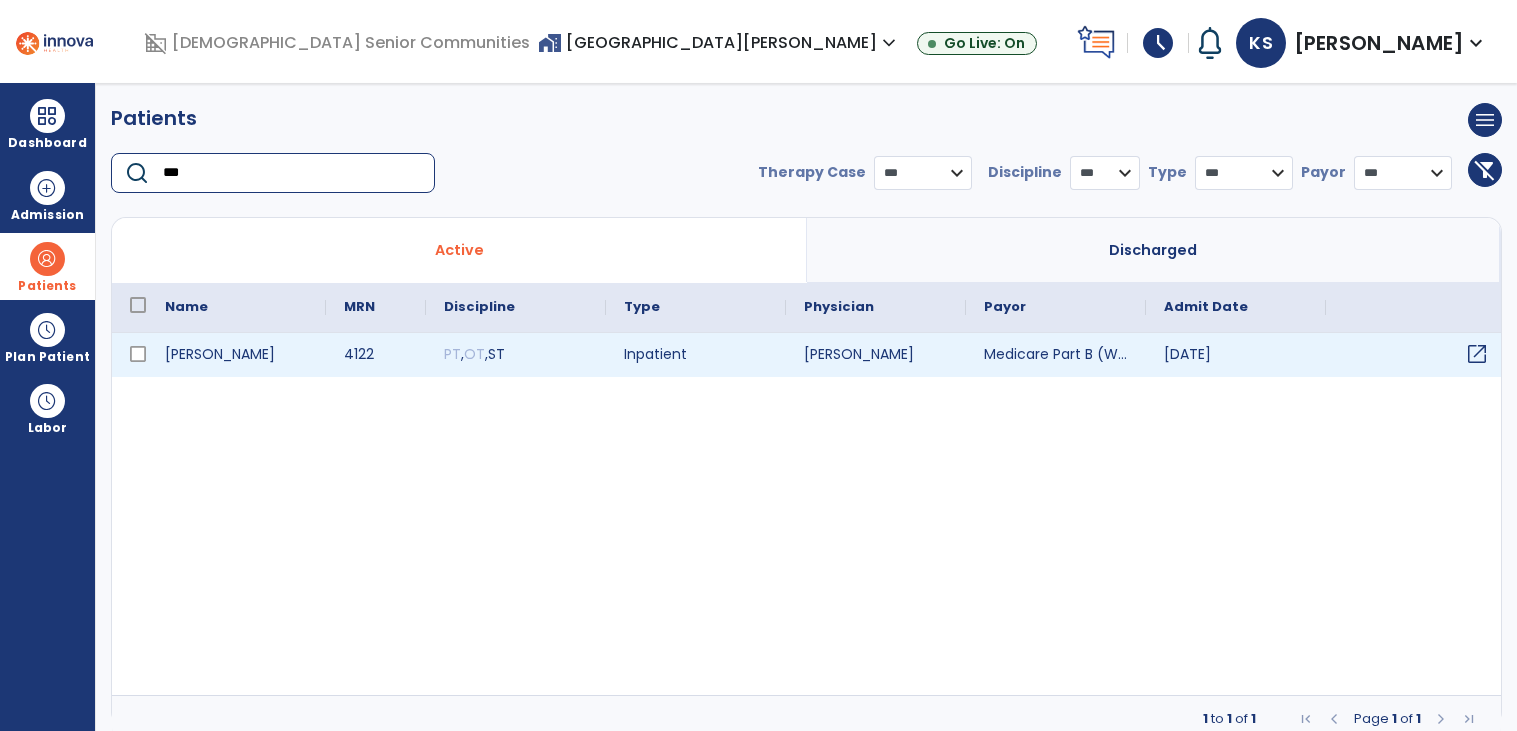 click on "open_in_new" at bounding box center [1477, 354] 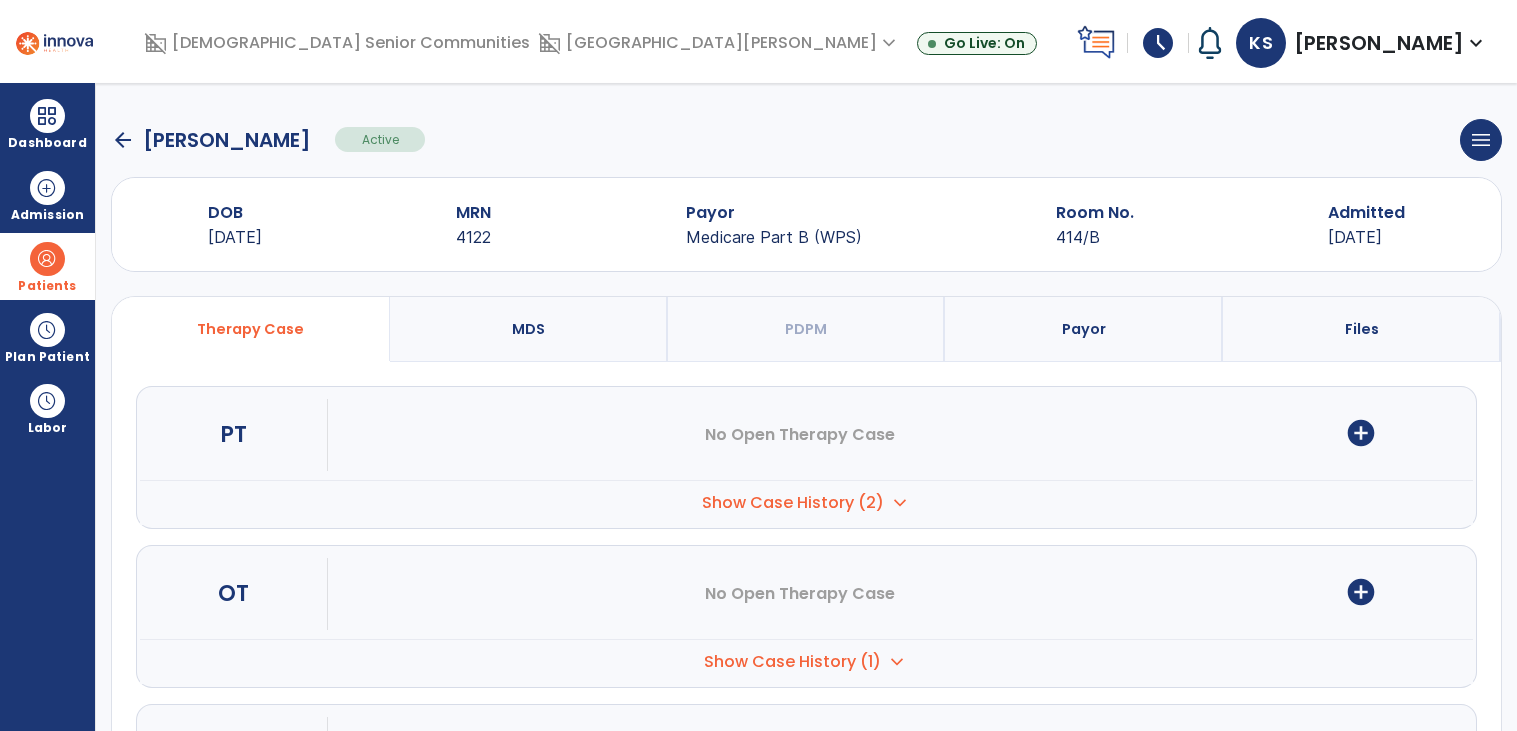 scroll, scrollTop: 165, scrollLeft: 0, axis: vertical 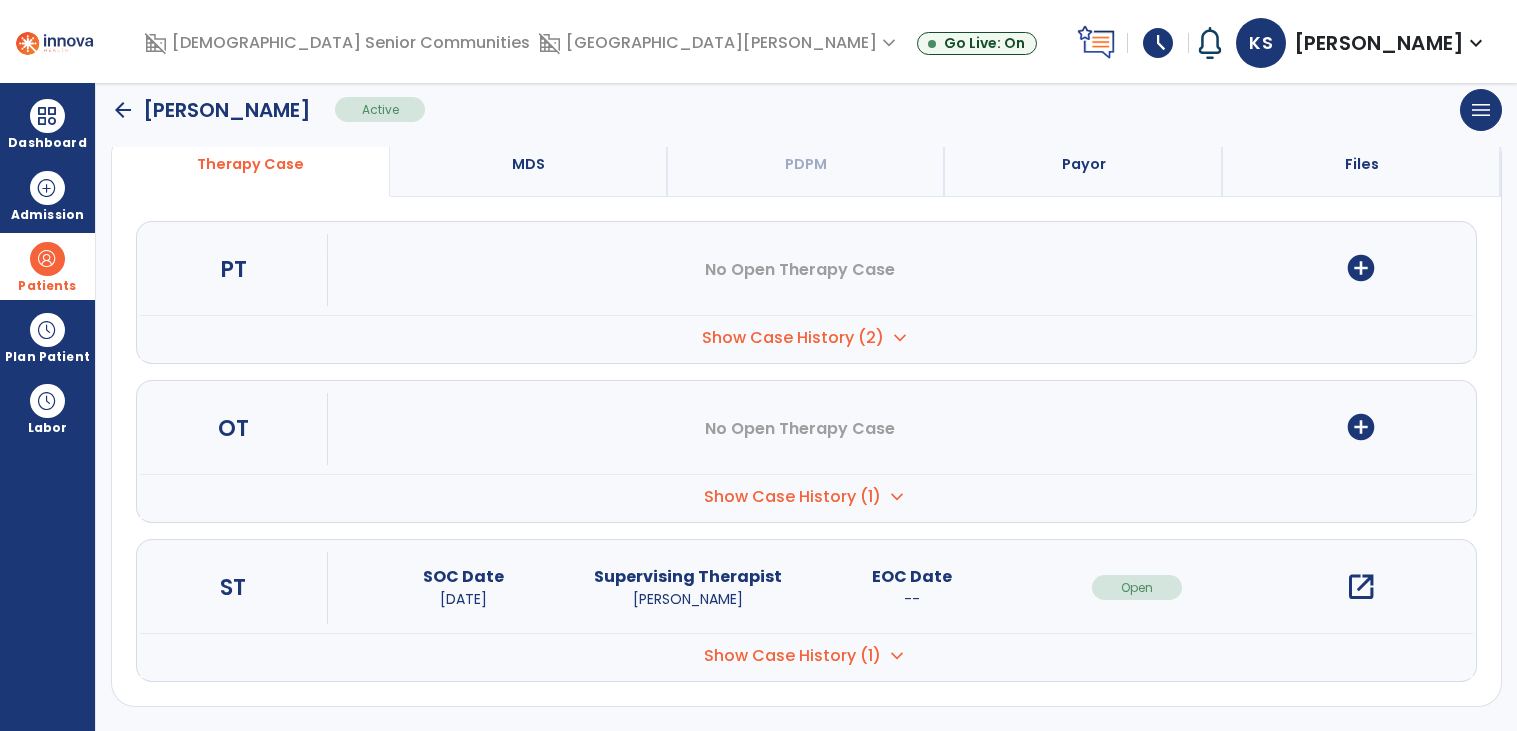 click on "open_in_new" at bounding box center [1361, 587] 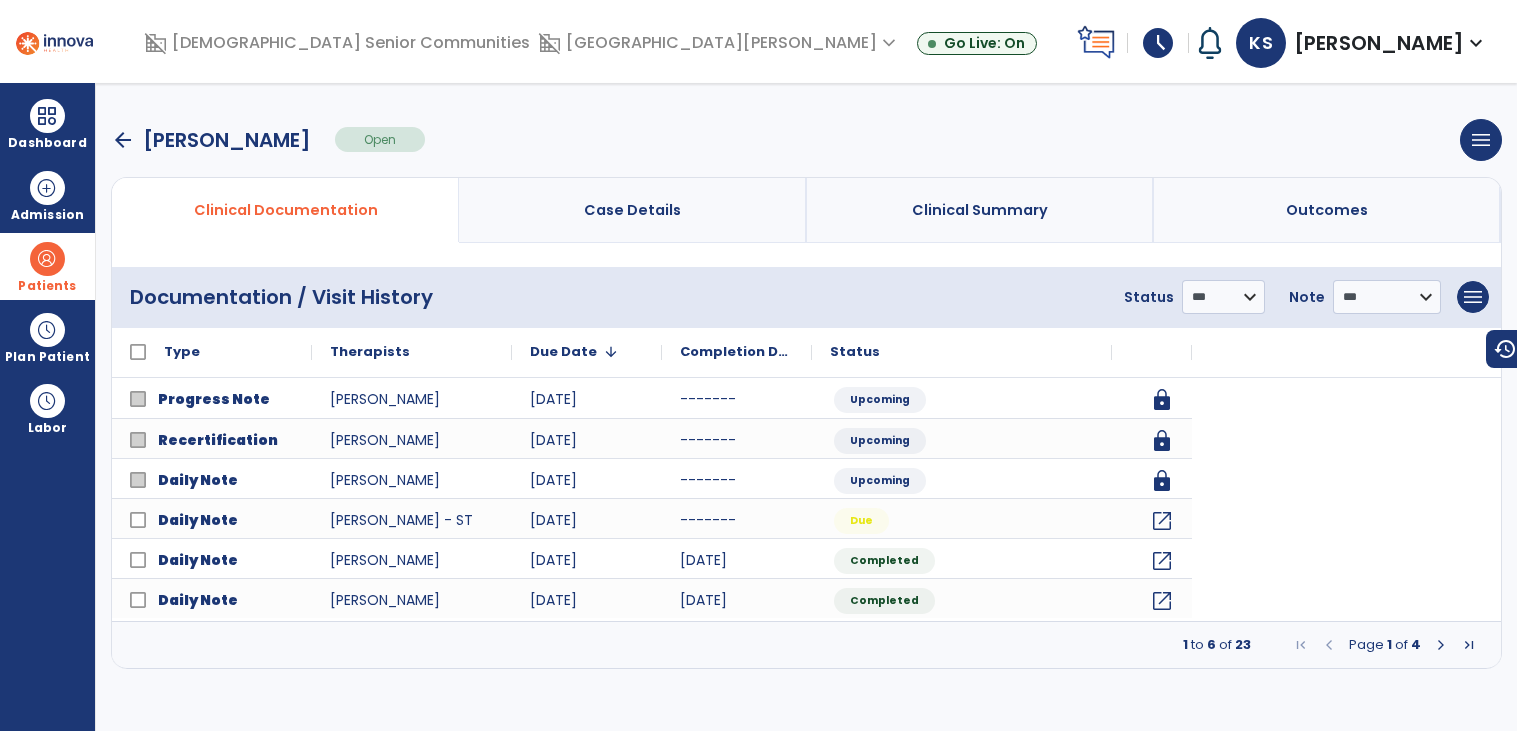 scroll, scrollTop: 0, scrollLeft: 0, axis: both 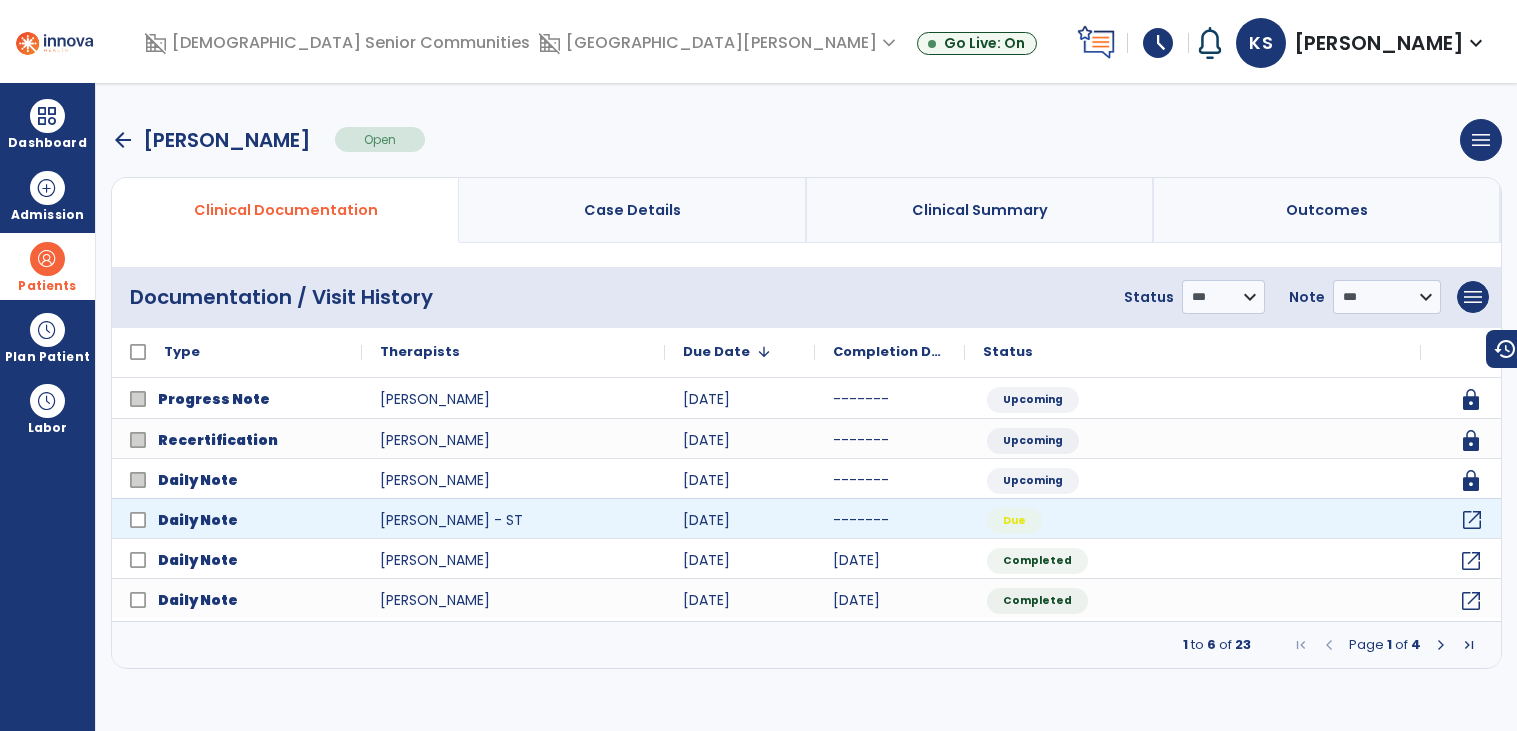 click on "open_in_new" 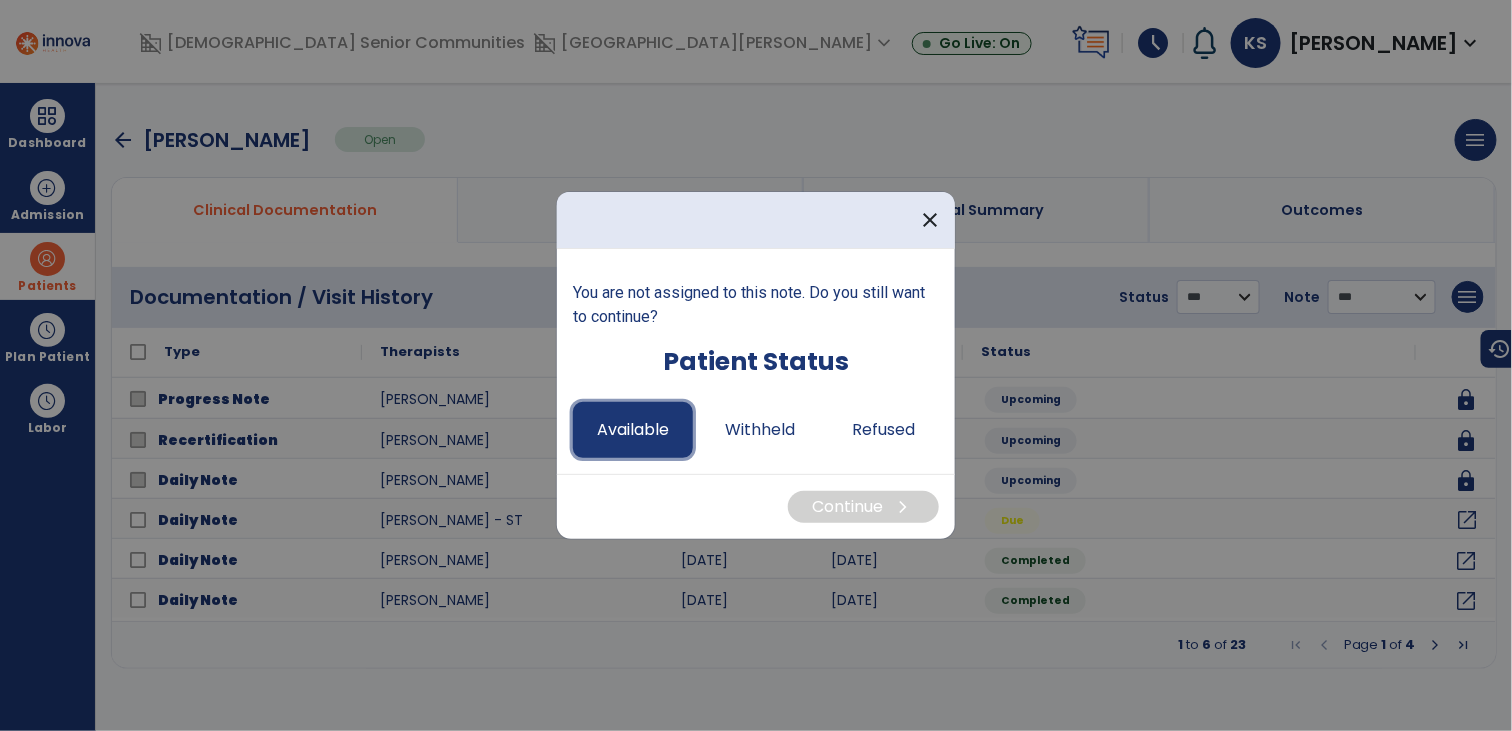 click on "Available" at bounding box center (633, 430) 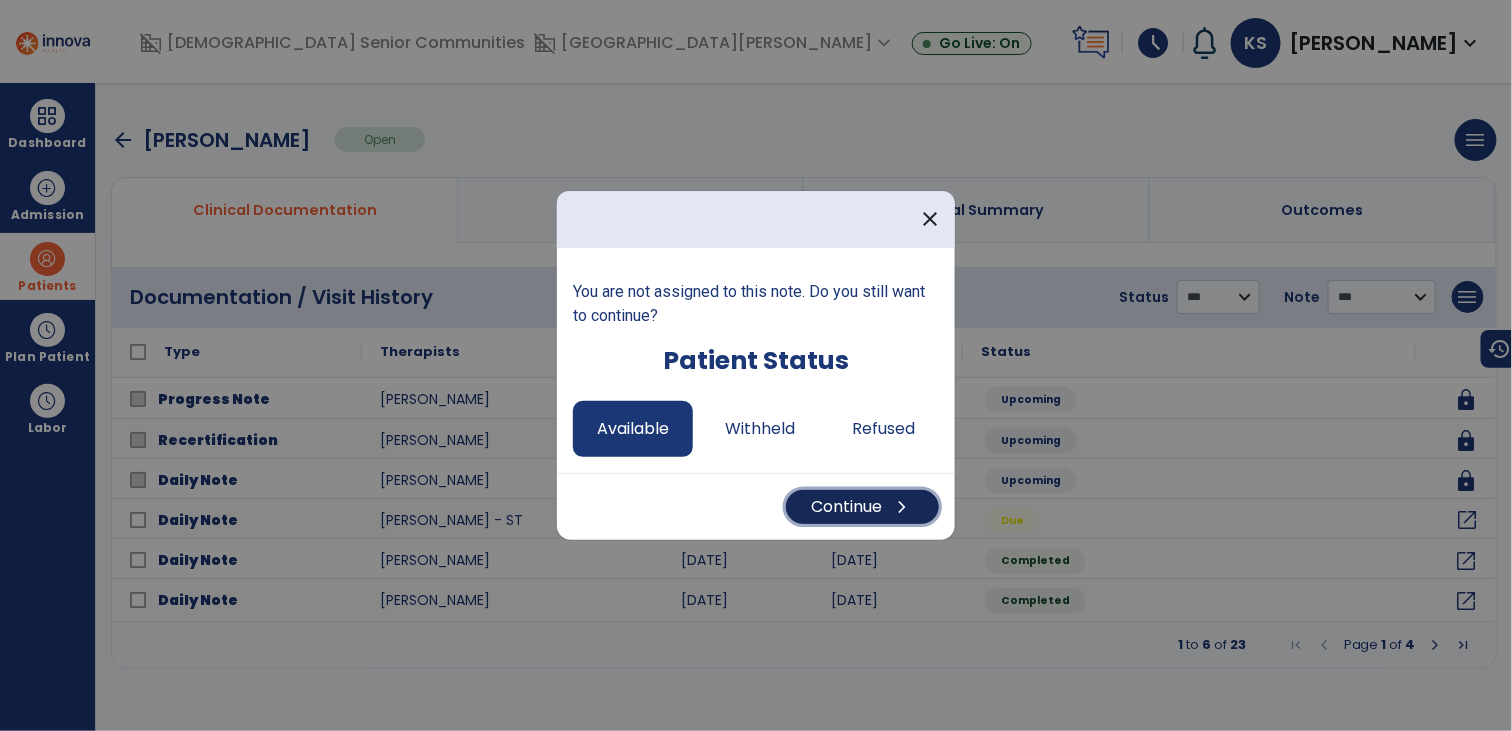 click on "Continue   chevron_right" at bounding box center (862, 507) 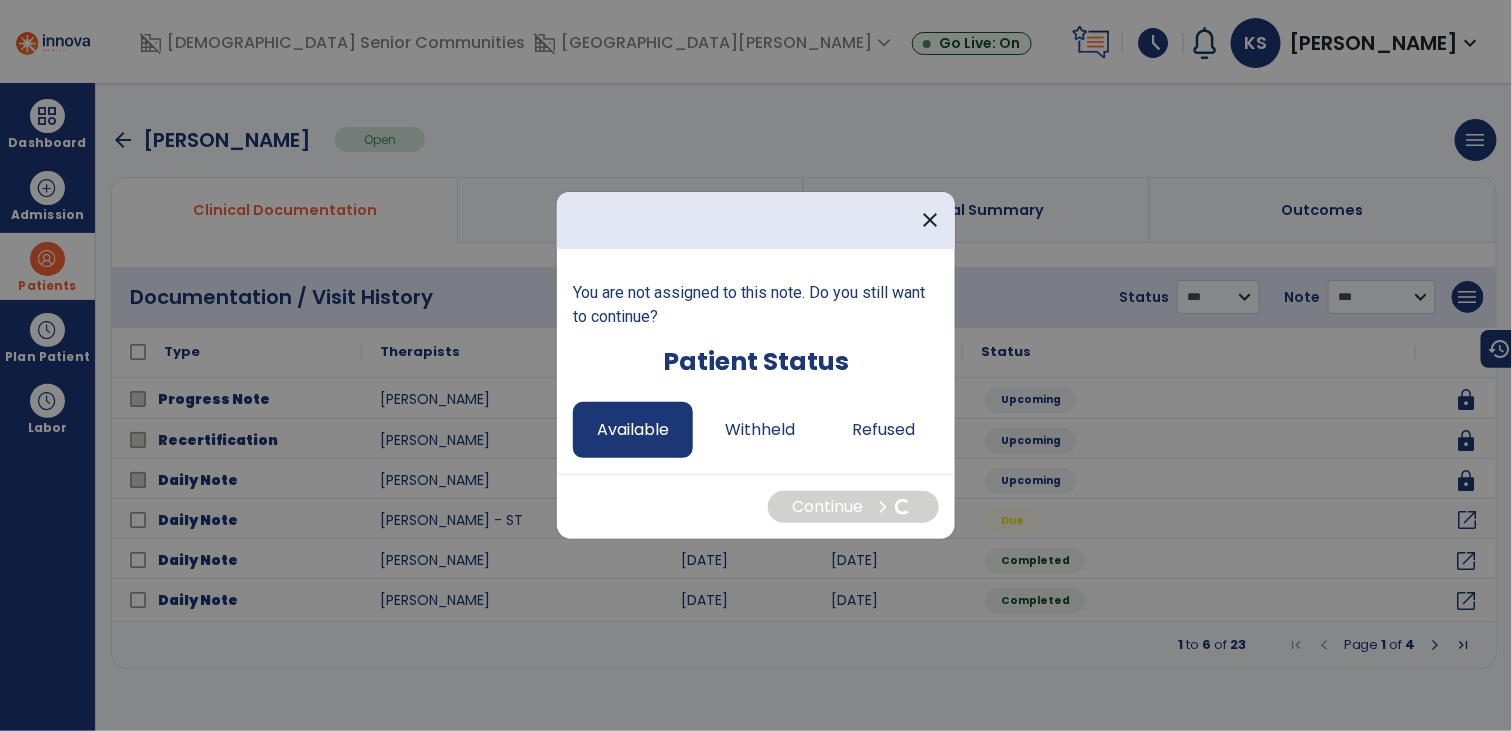 select on "*" 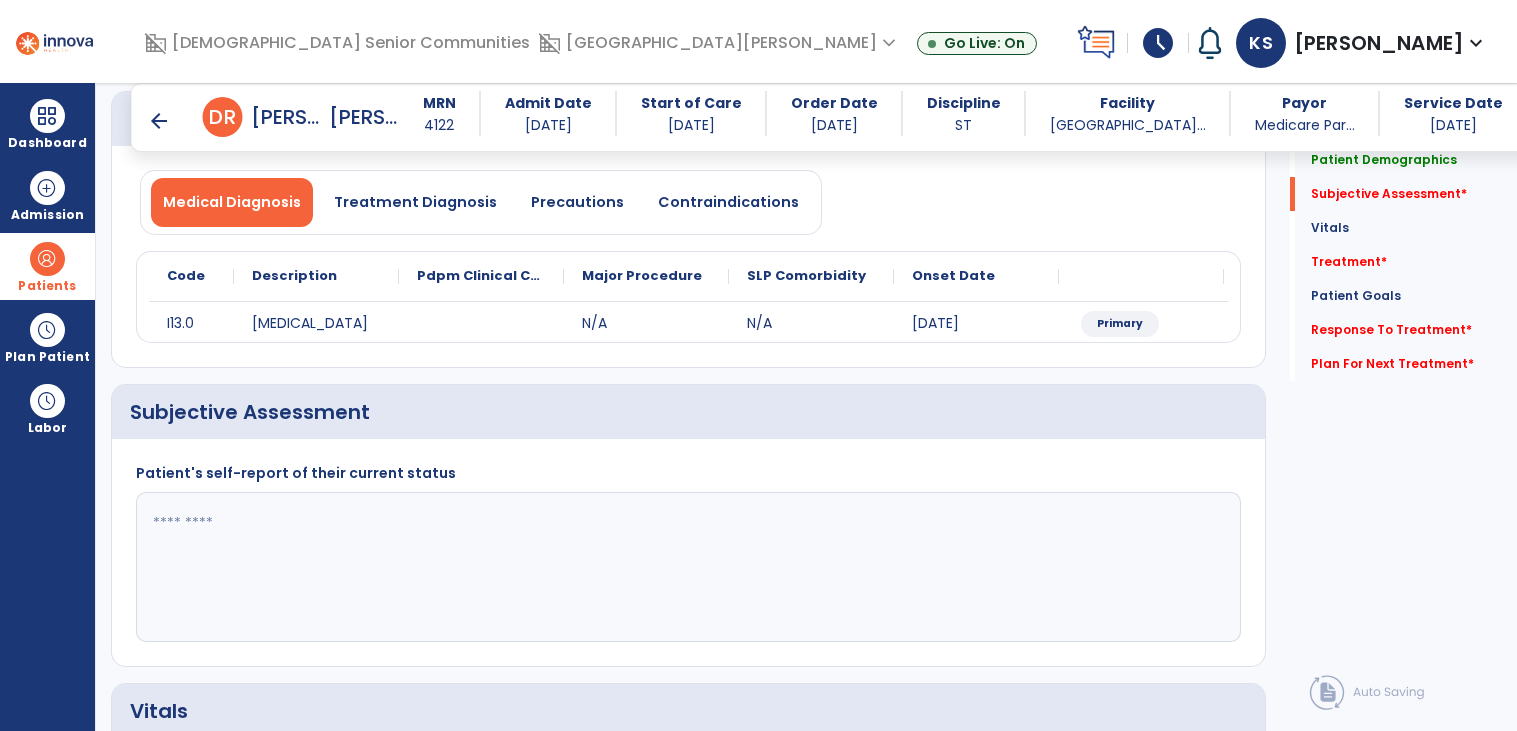 scroll, scrollTop: 225, scrollLeft: 0, axis: vertical 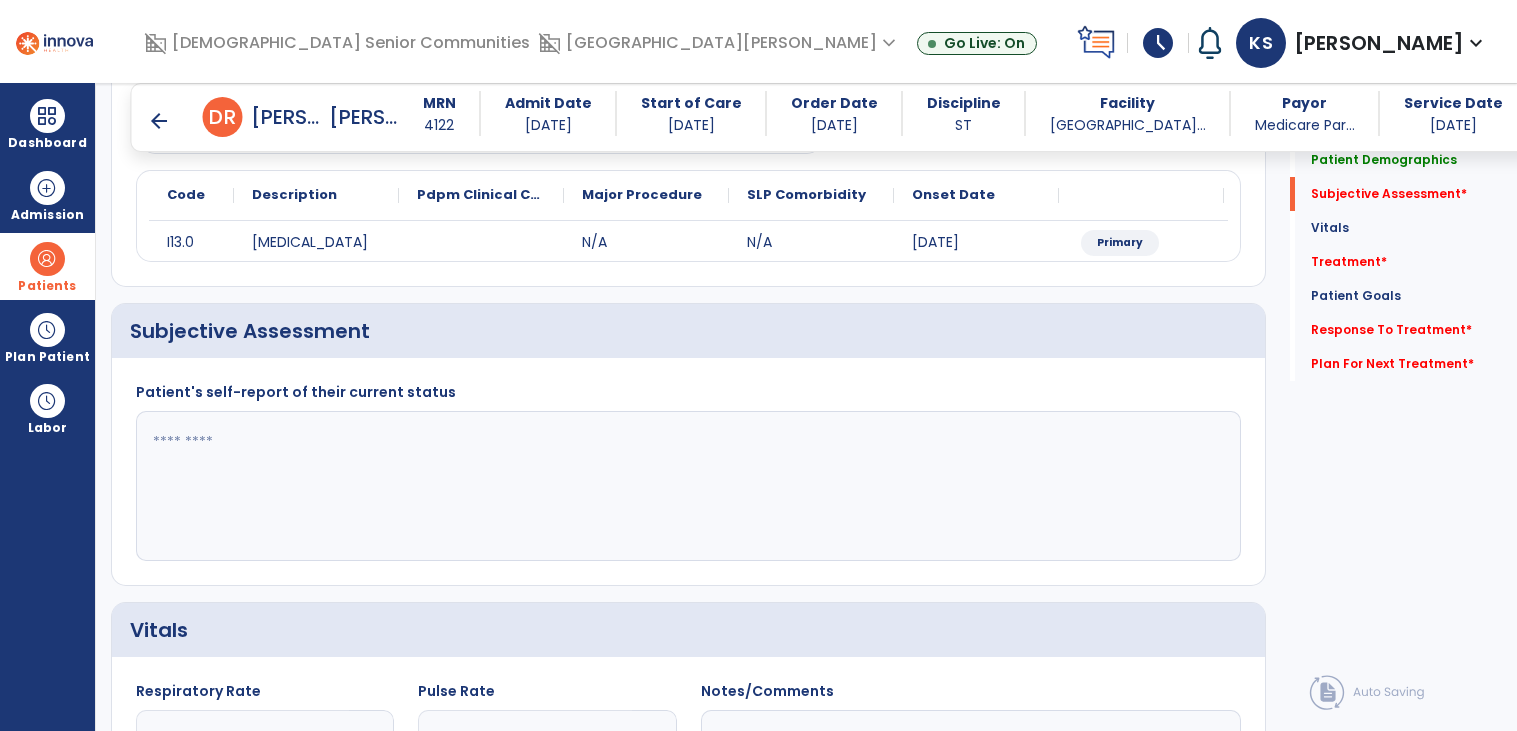 click 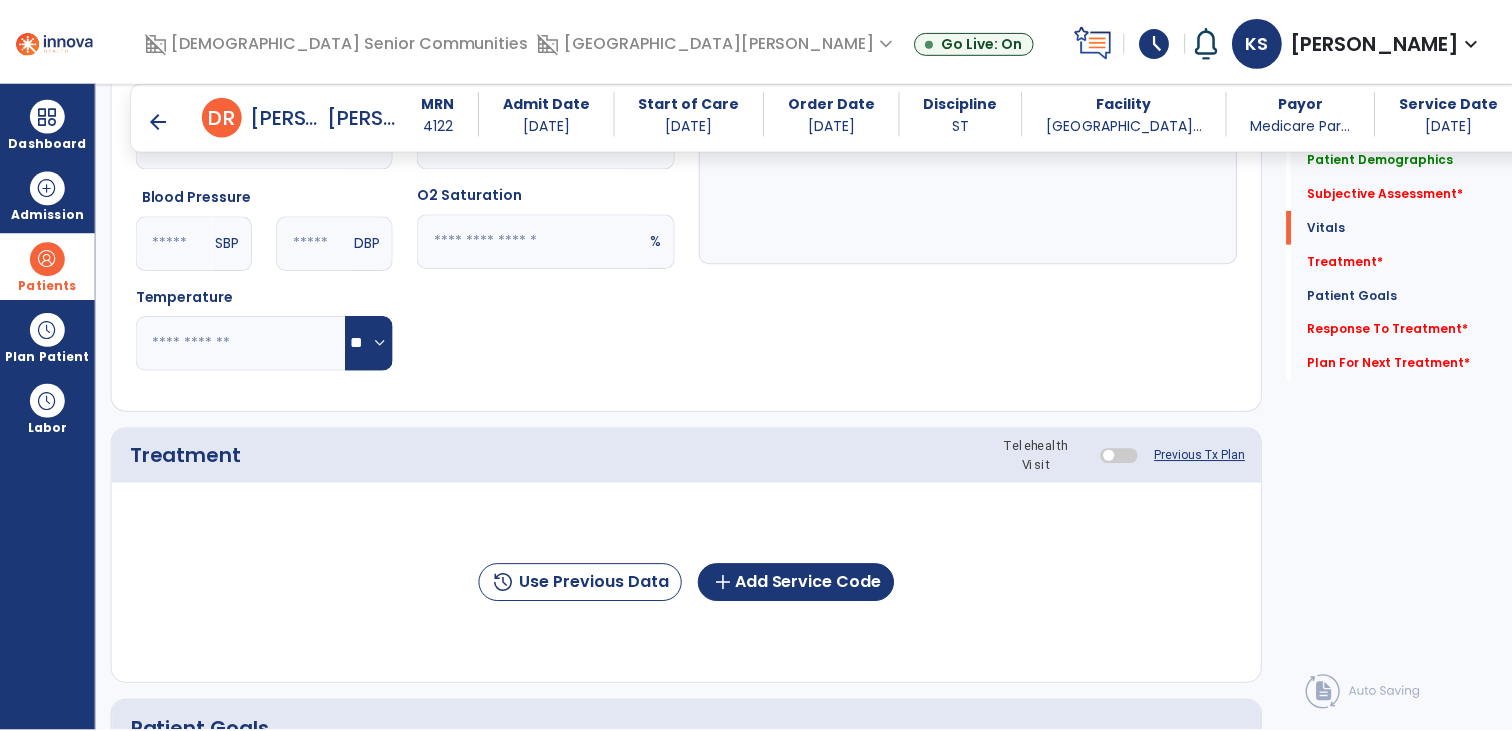 scroll, scrollTop: 822, scrollLeft: 0, axis: vertical 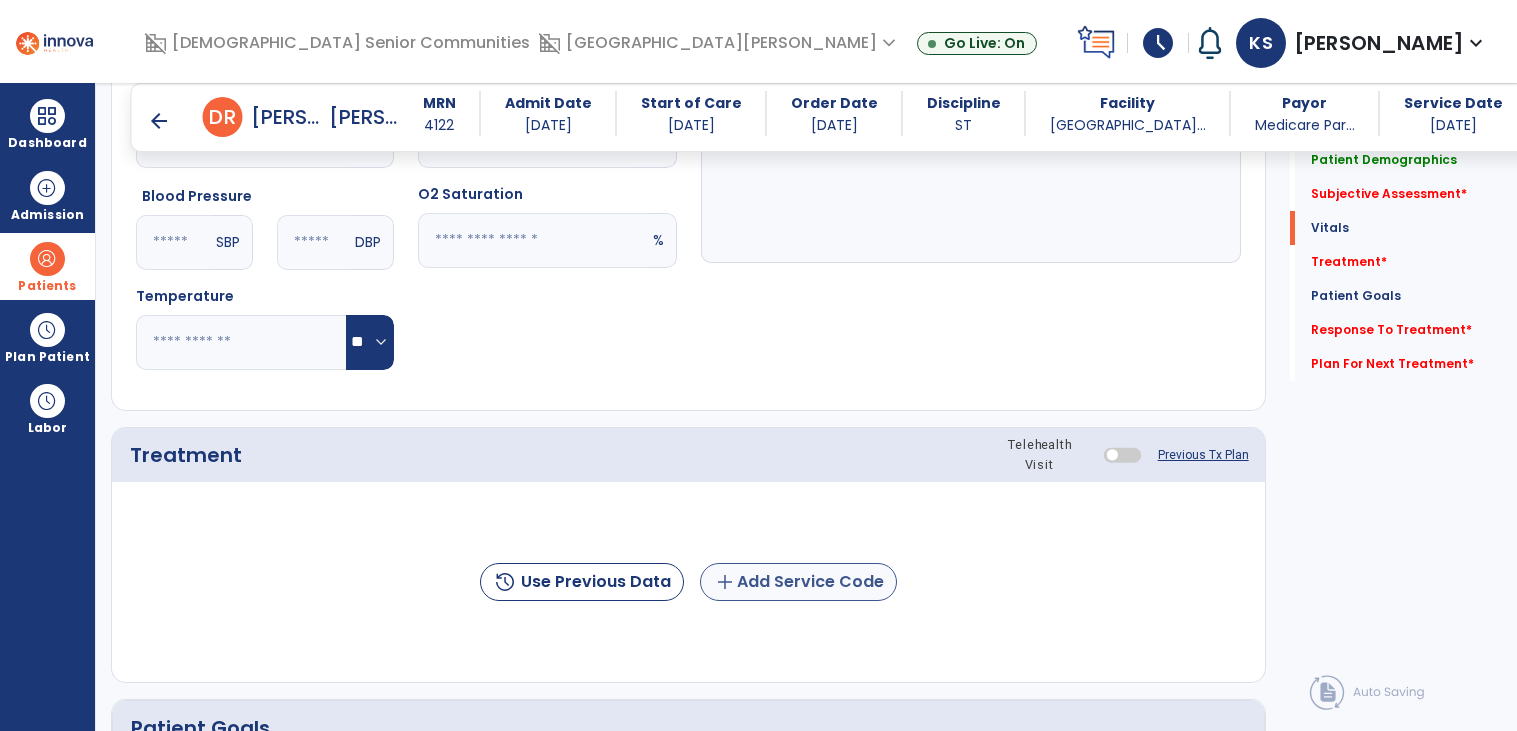 type on "**********" 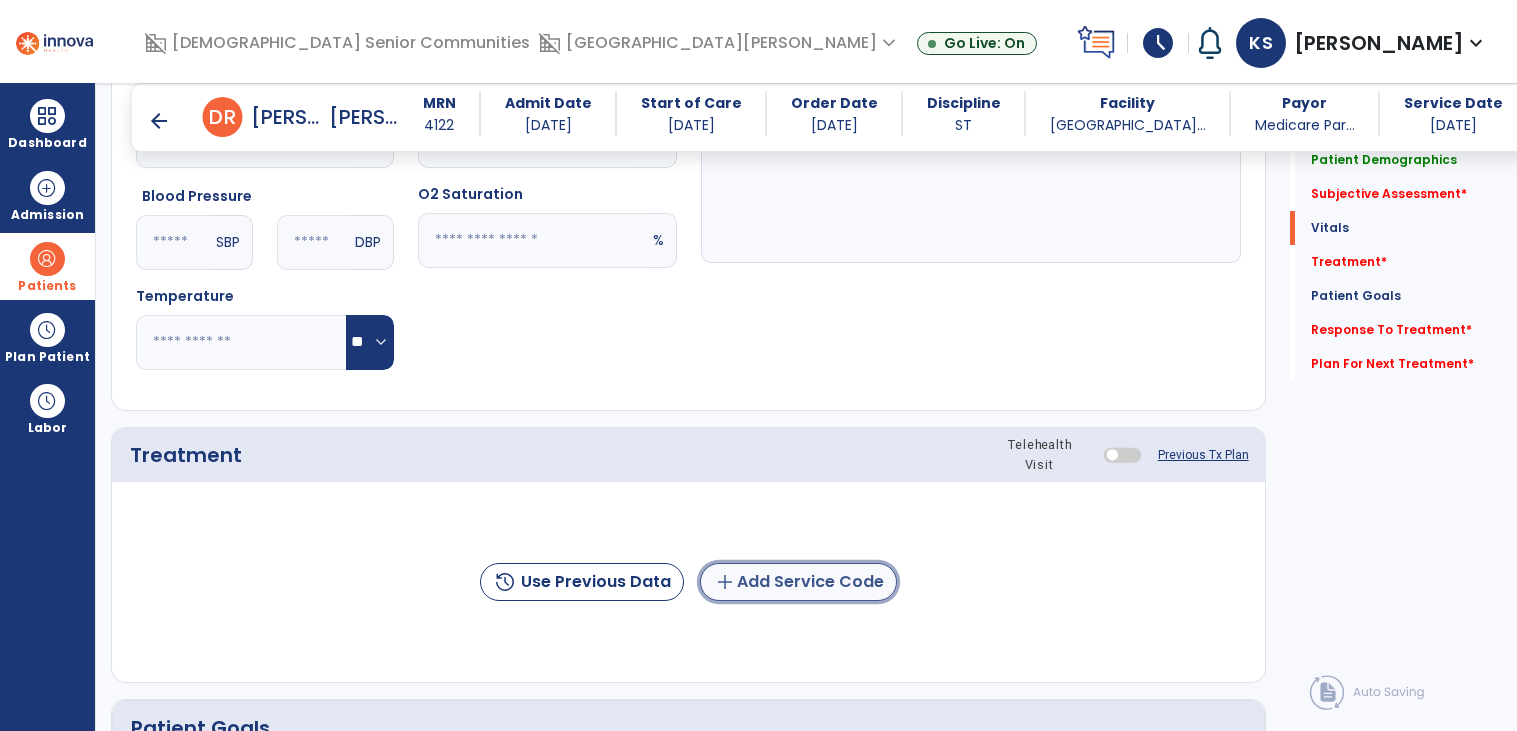 click on "add  Add Service Code" 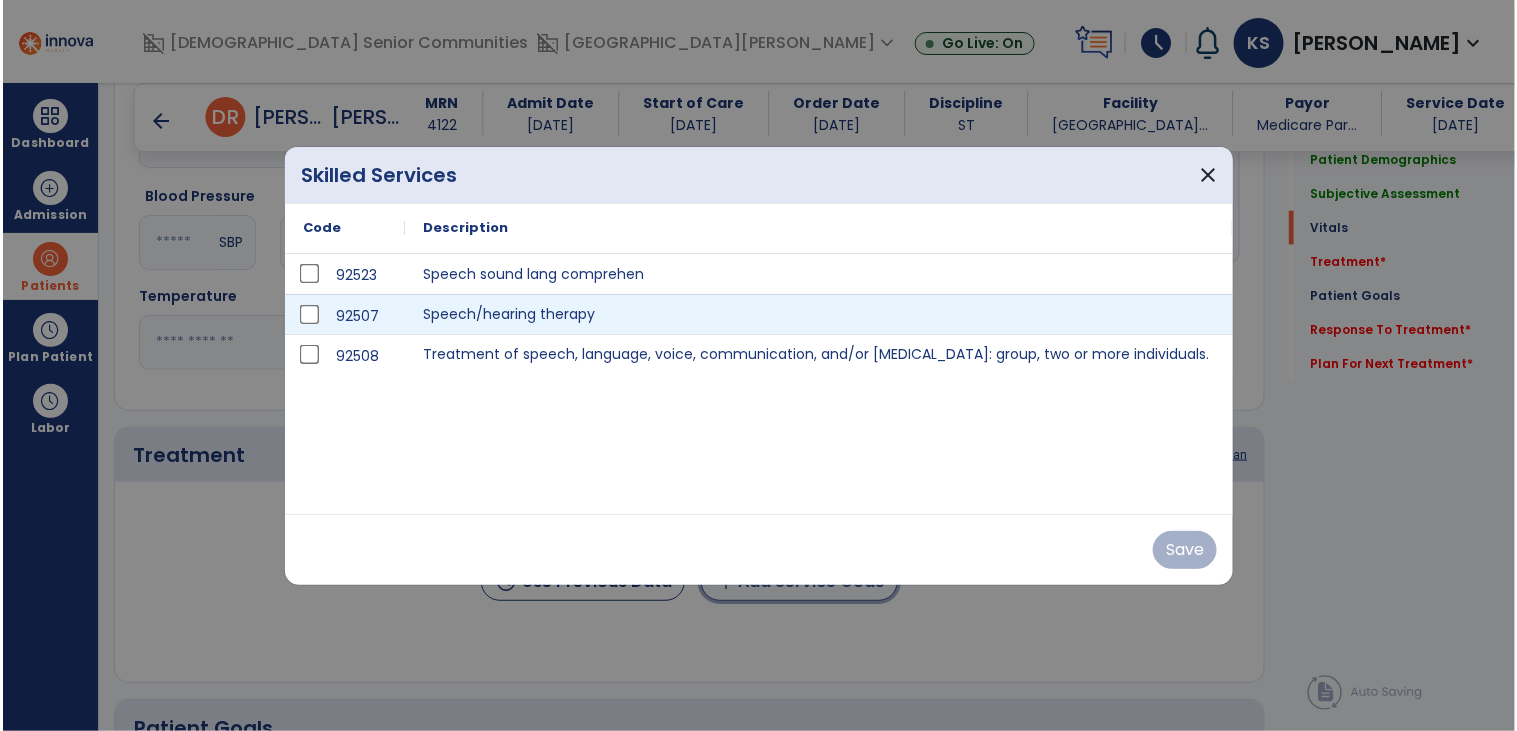 scroll, scrollTop: 822, scrollLeft: 0, axis: vertical 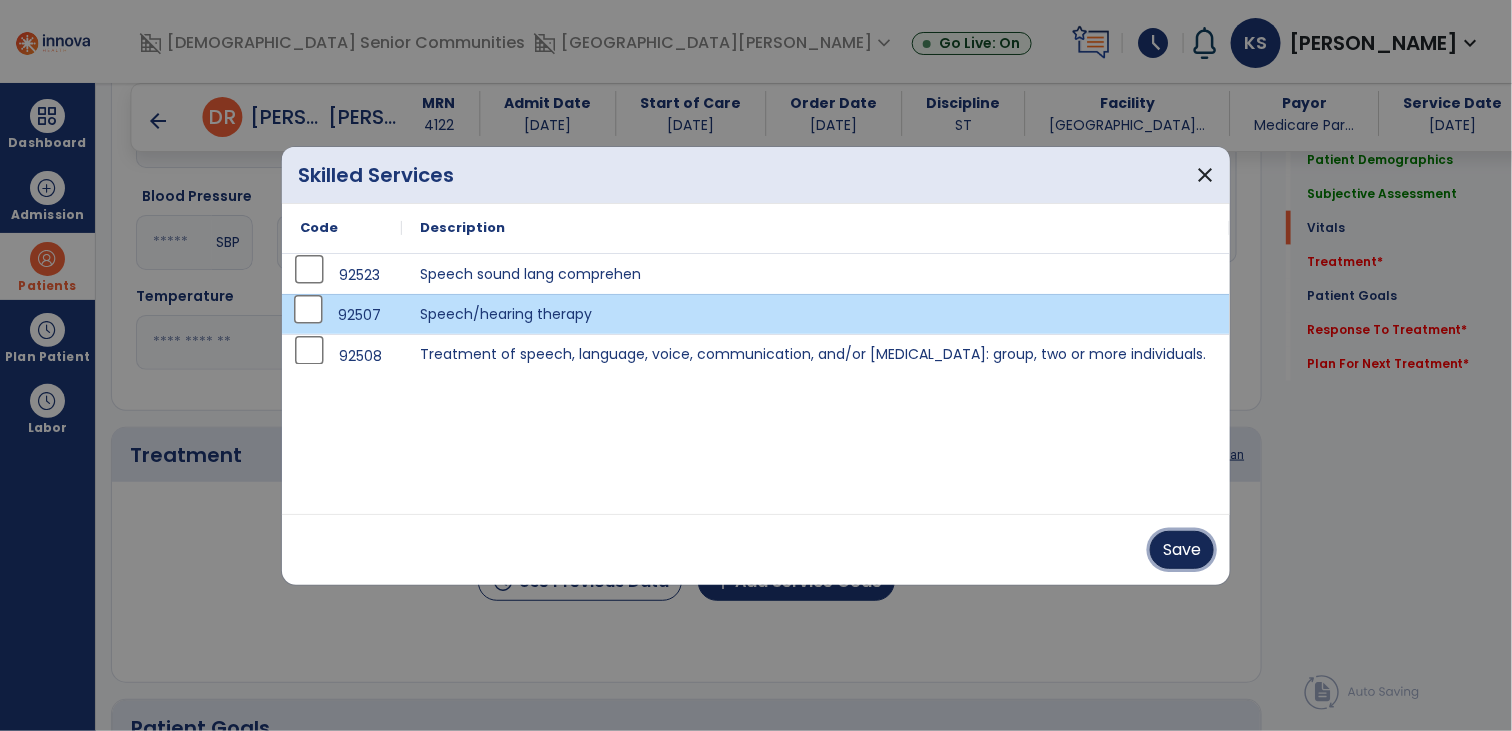 click on "Save" at bounding box center [1182, 550] 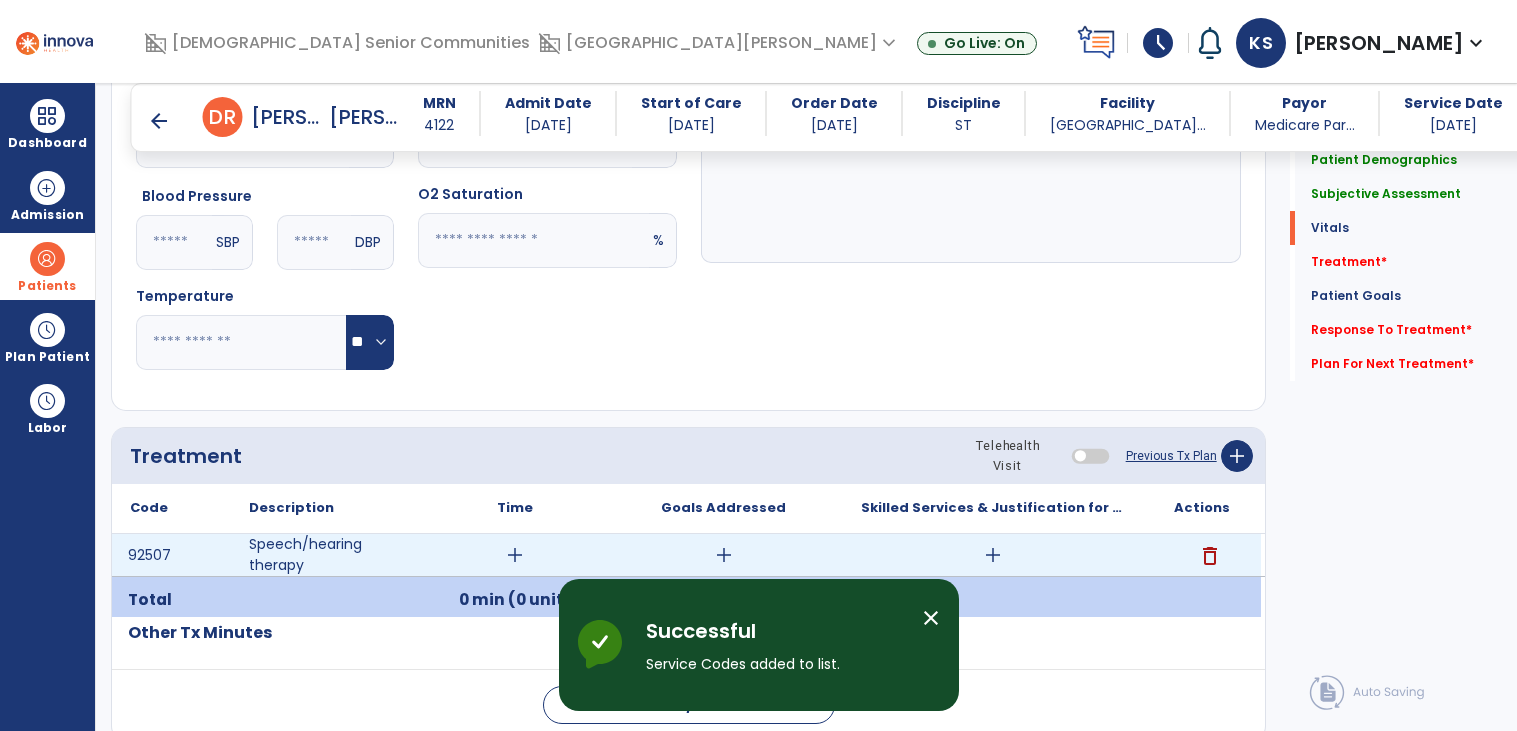 click on "delete" at bounding box center [1202, 555] 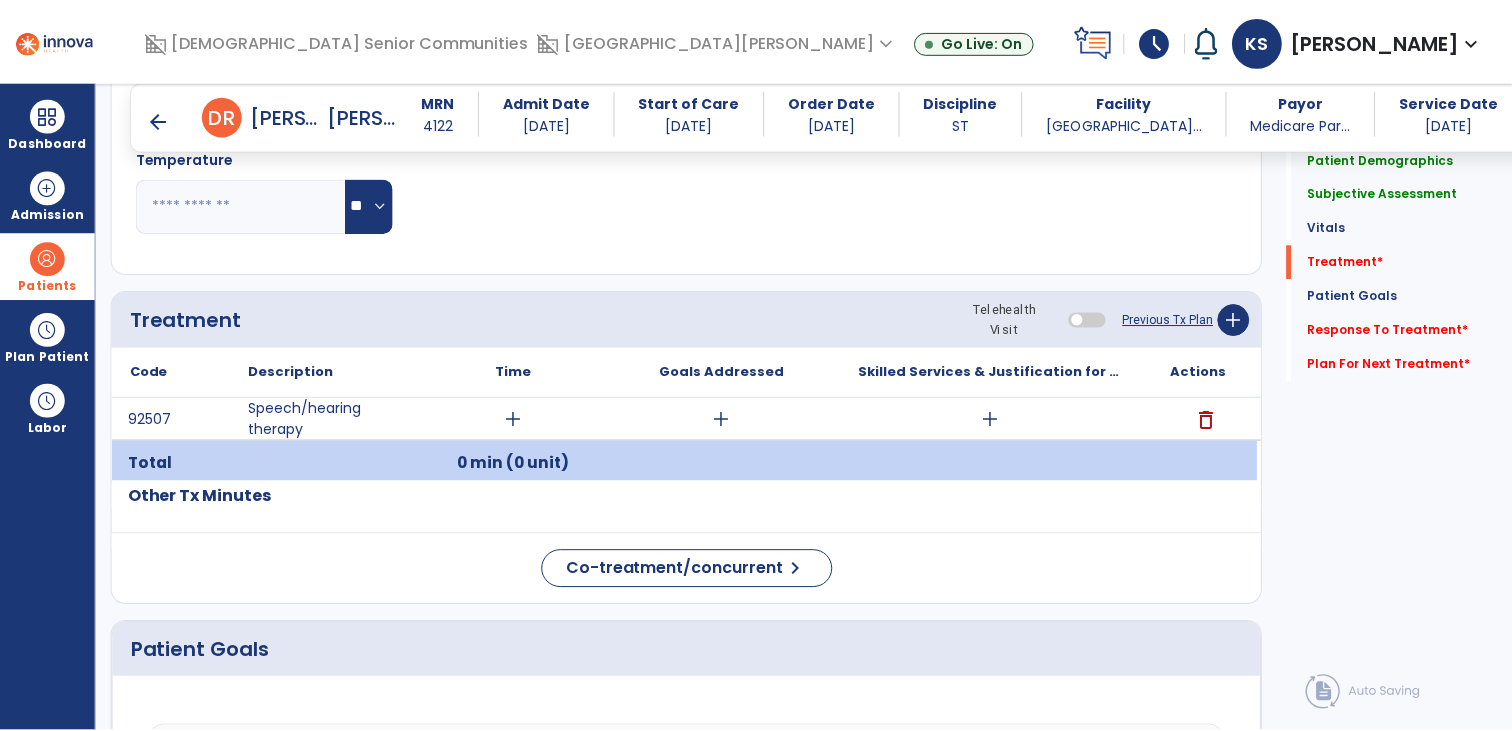 scroll, scrollTop: 965, scrollLeft: 0, axis: vertical 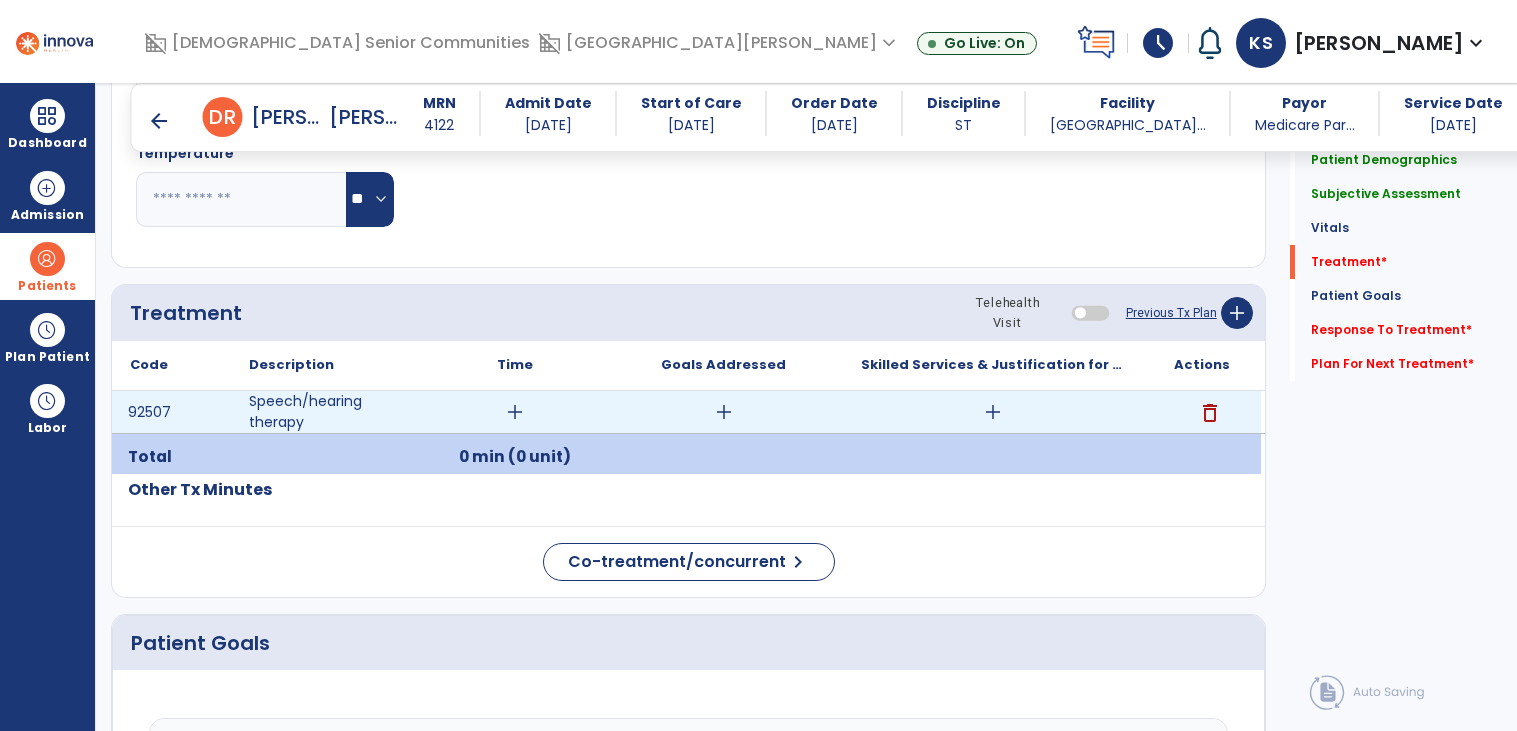 click on "add" at bounding box center [515, 412] 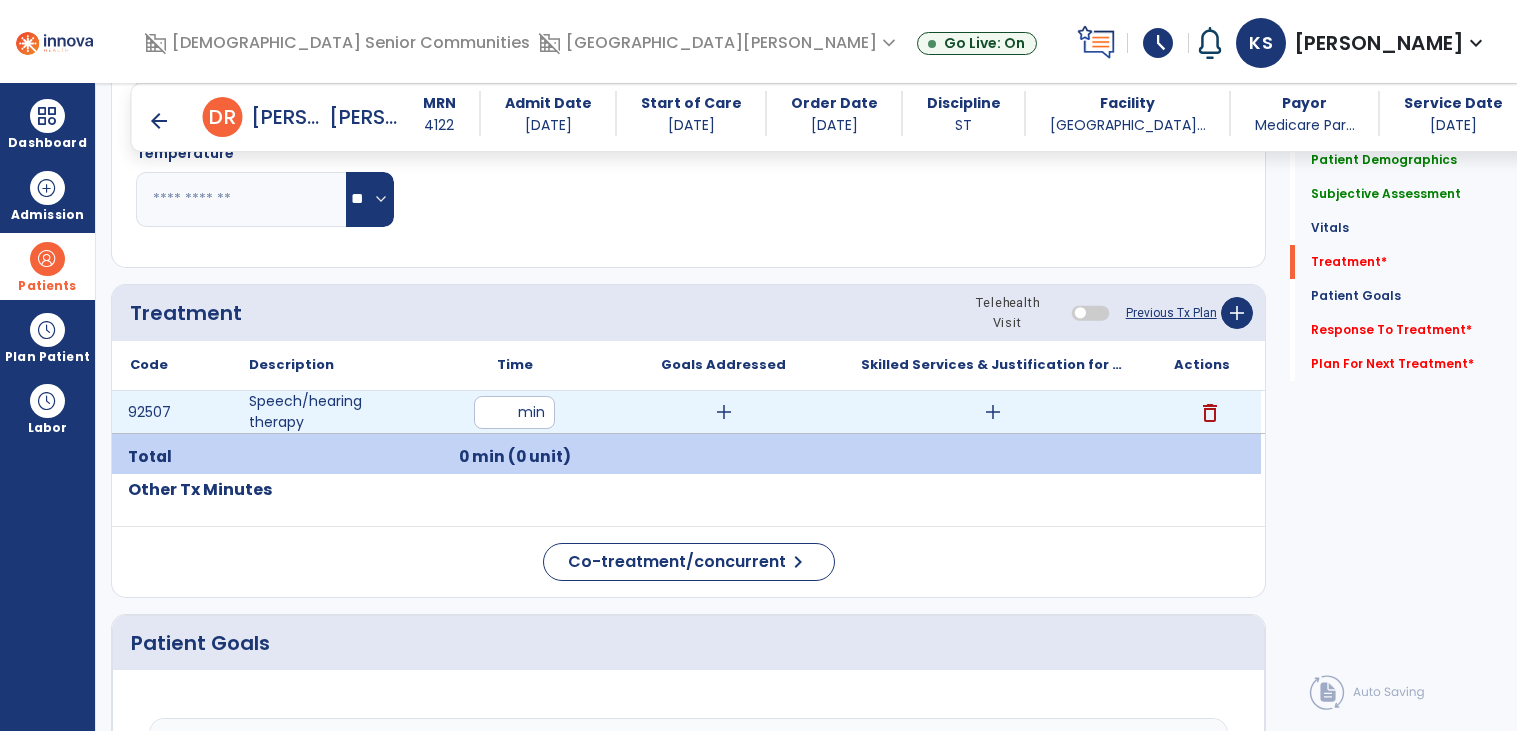 type on "**" 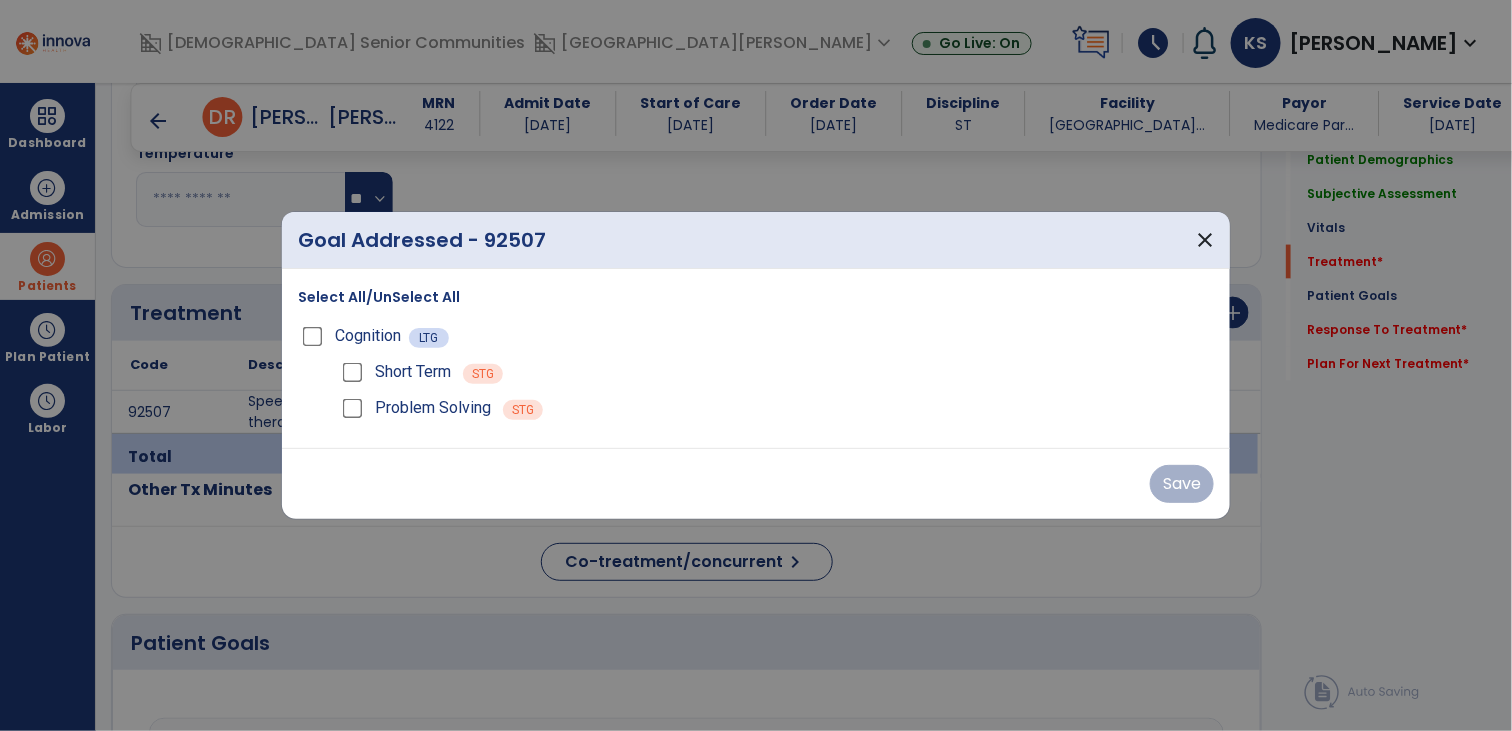 scroll, scrollTop: 965, scrollLeft: 0, axis: vertical 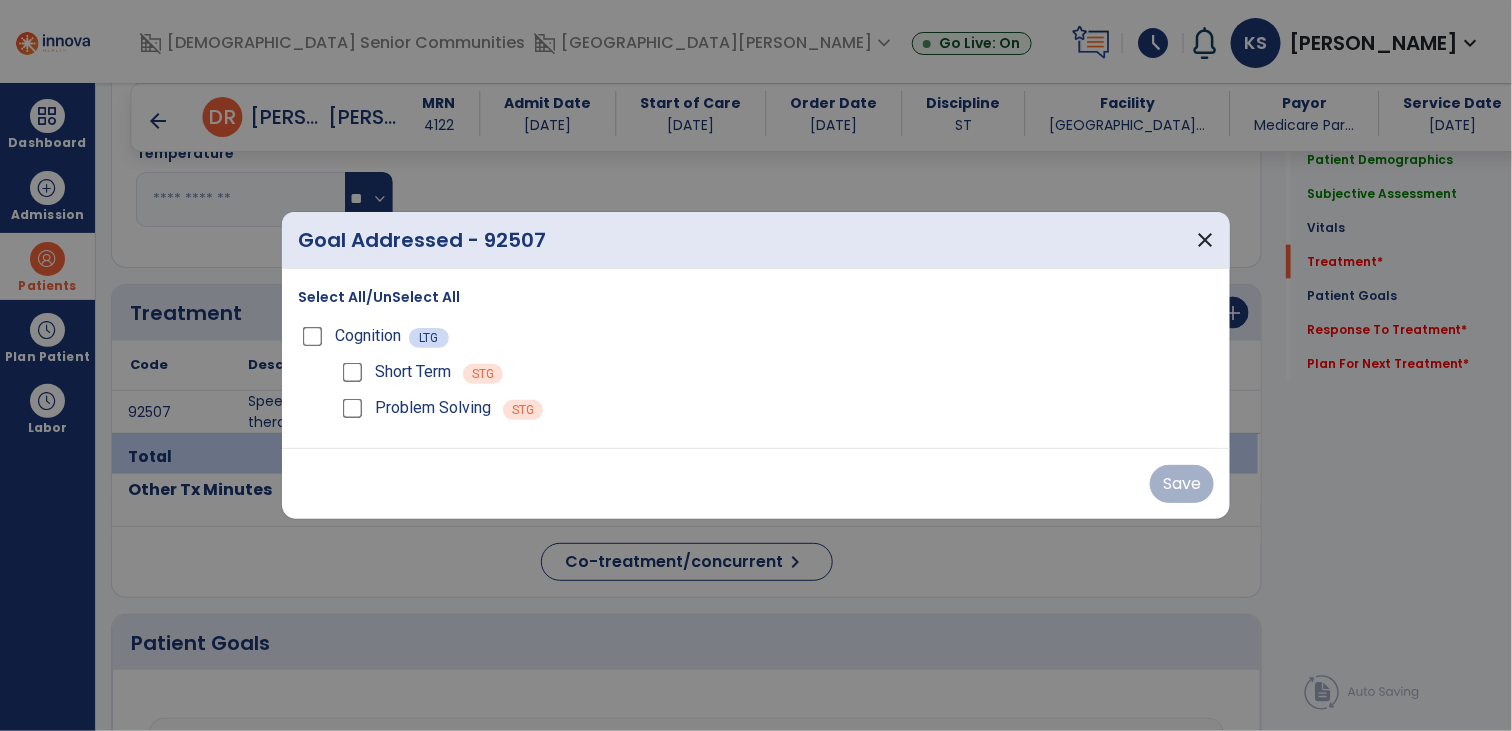 click on "Short Term  STG  Problem Solving  STG" at bounding box center (772, 390) 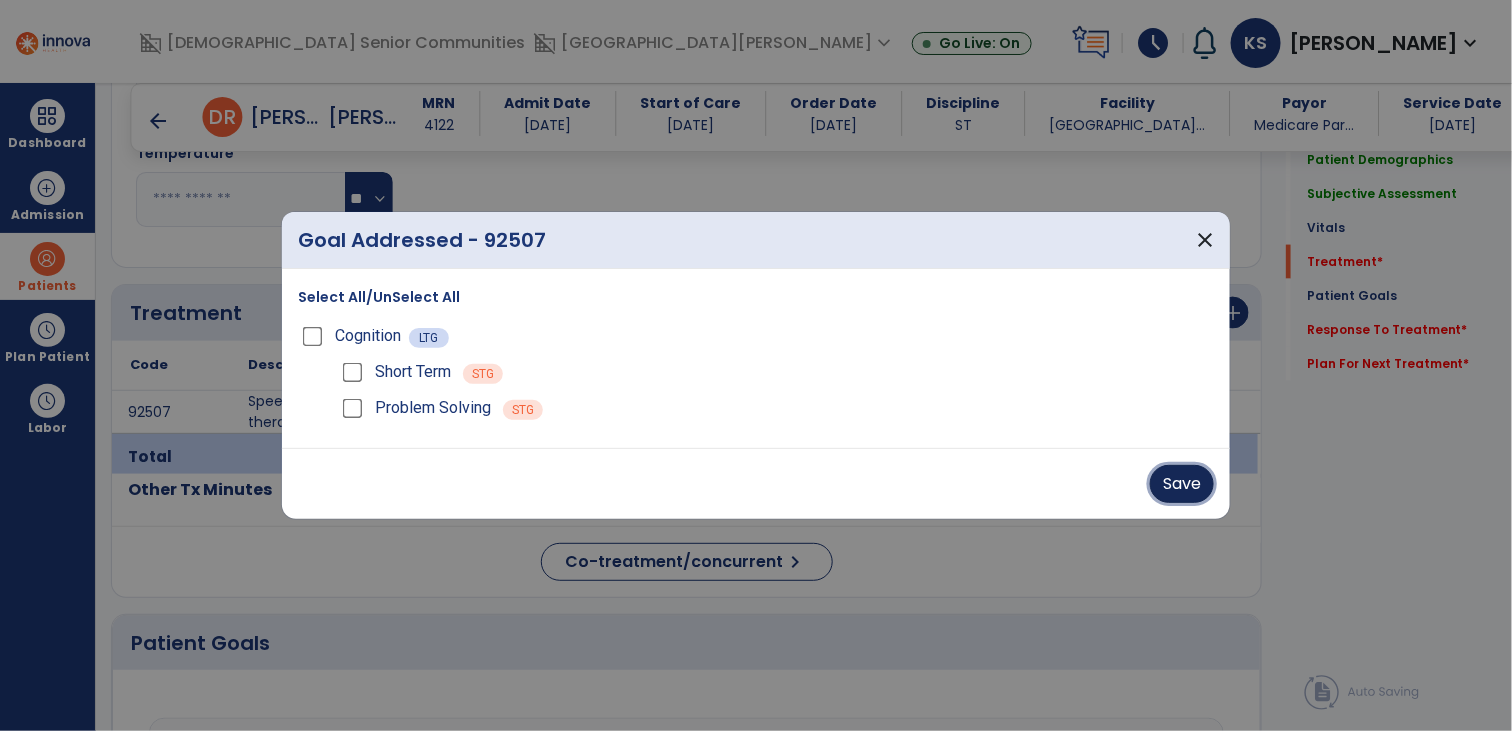 click on "Save" at bounding box center (1182, 484) 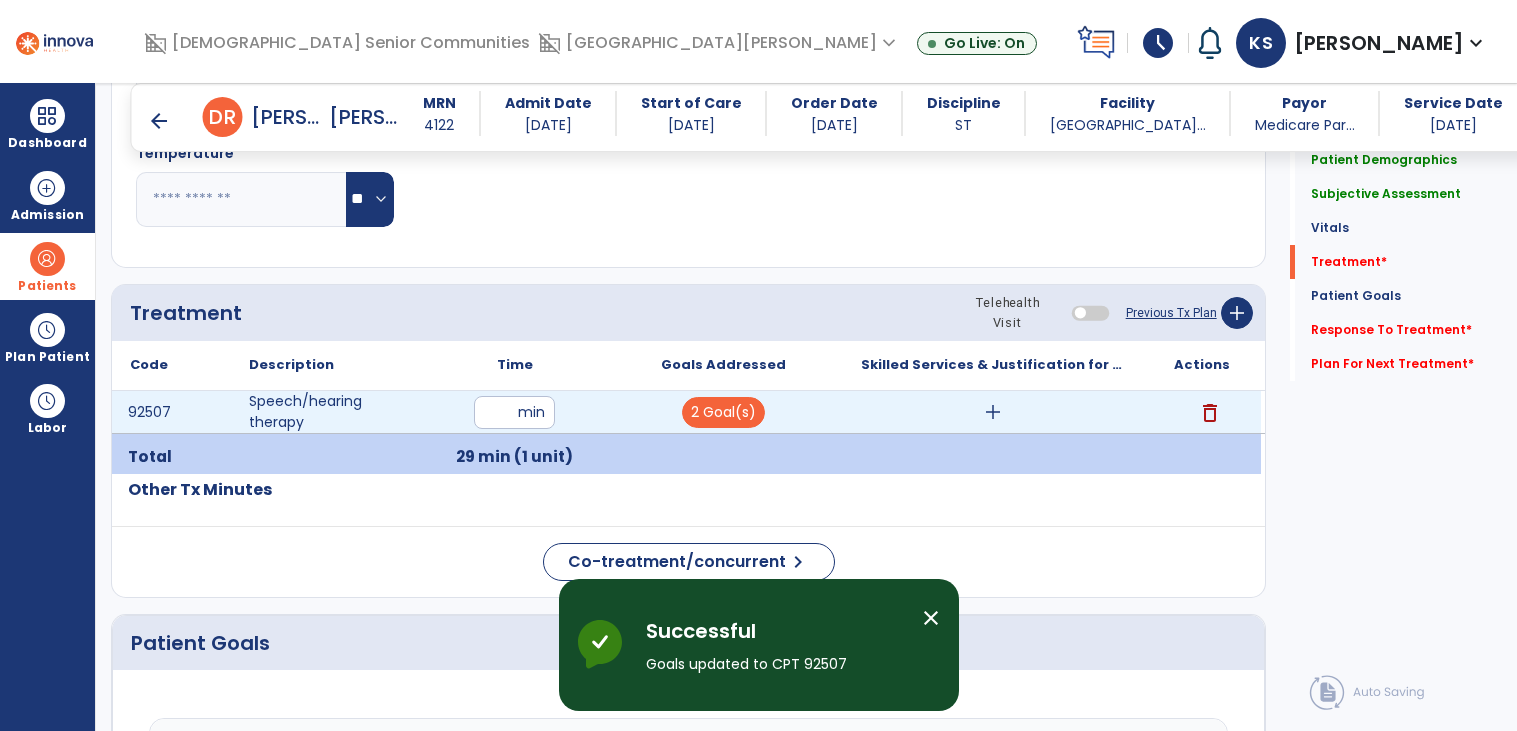 click on "add" at bounding box center (993, 412) 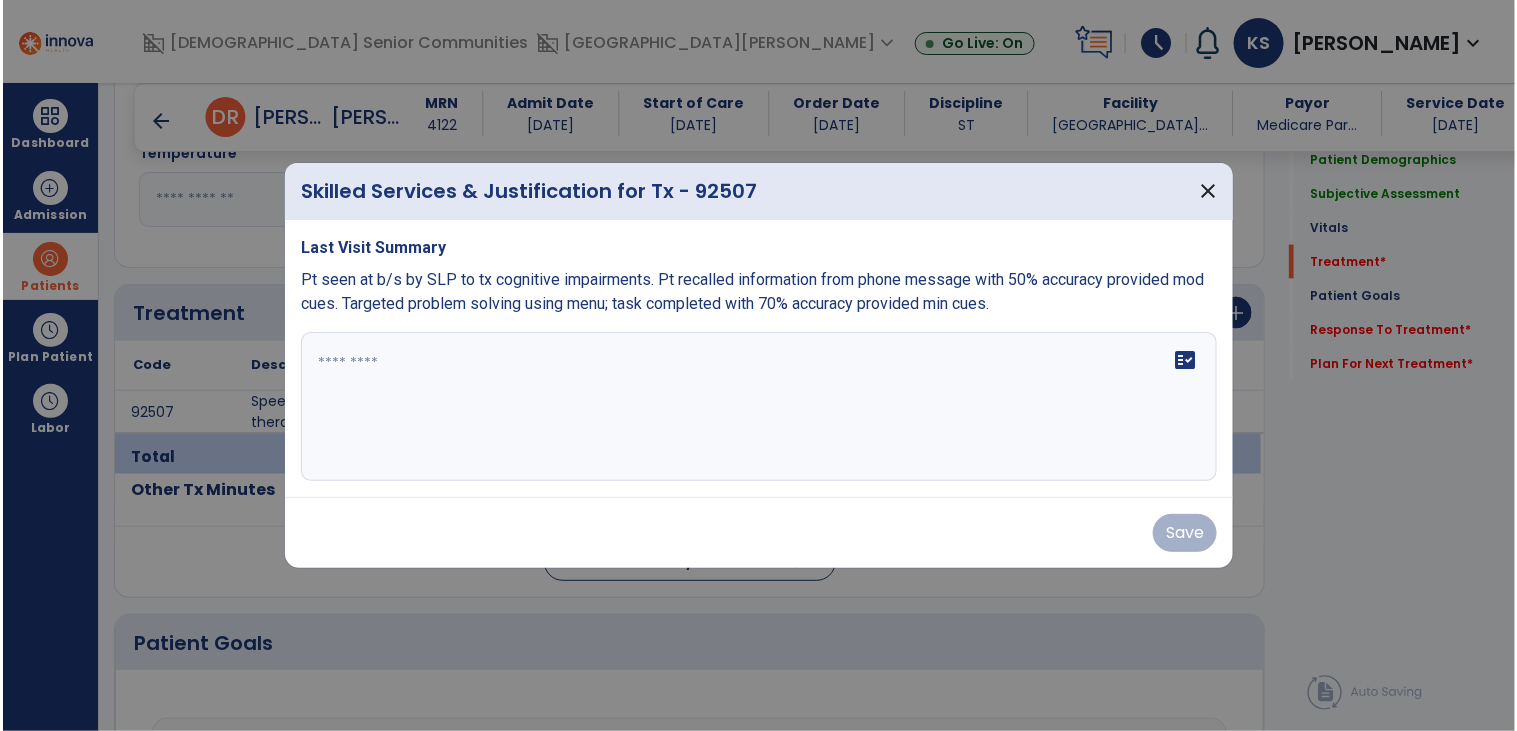 scroll, scrollTop: 965, scrollLeft: 0, axis: vertical 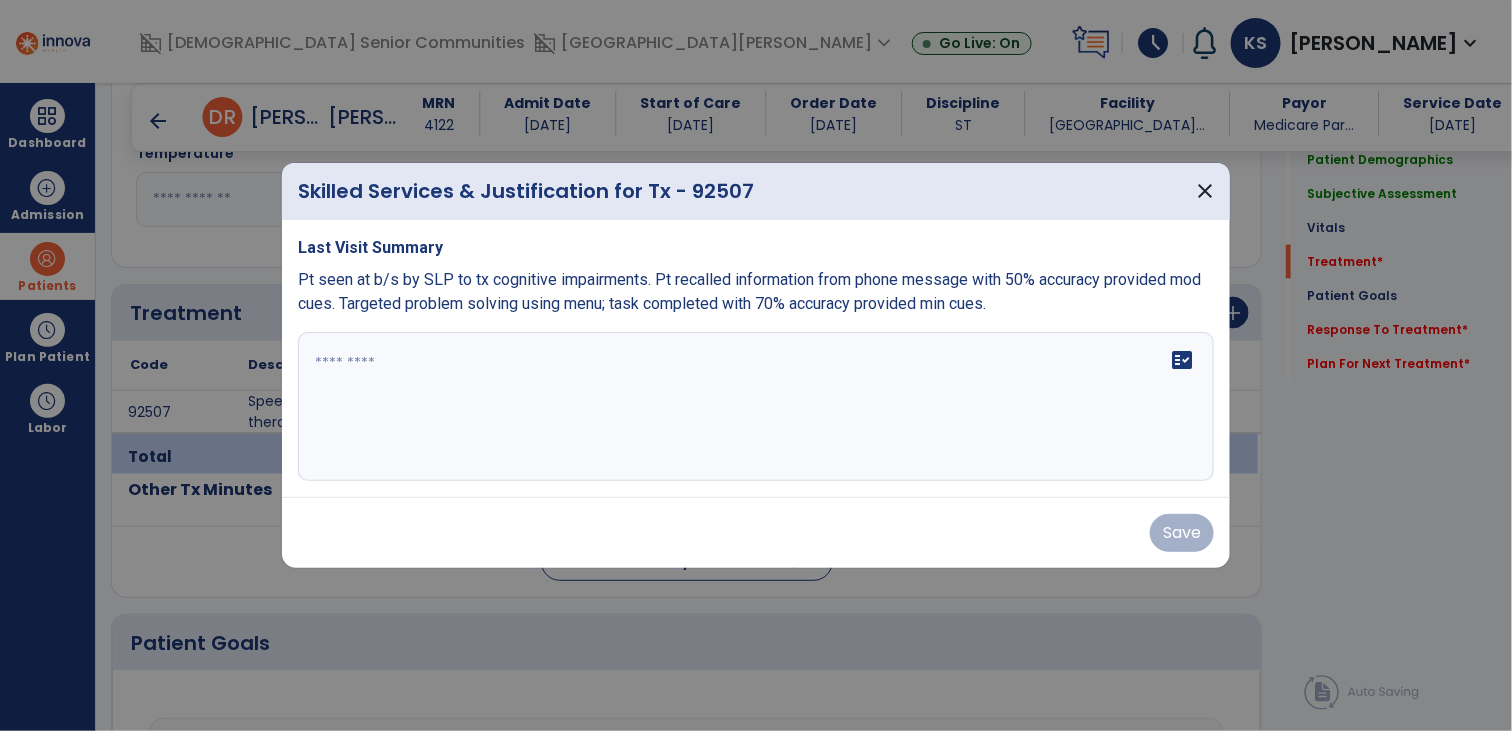 click on "fact_check" at bounding box center [756, 407] 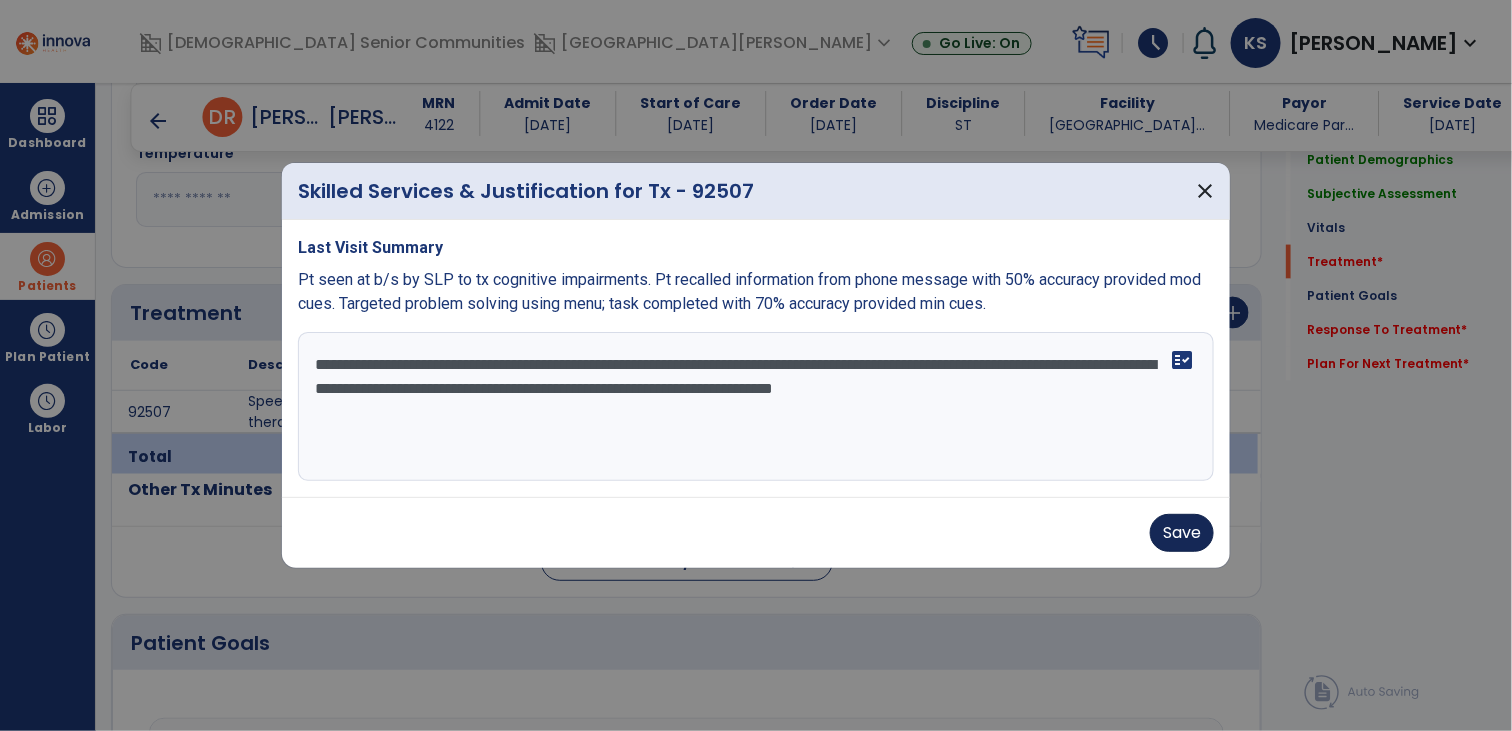 type on "**********" 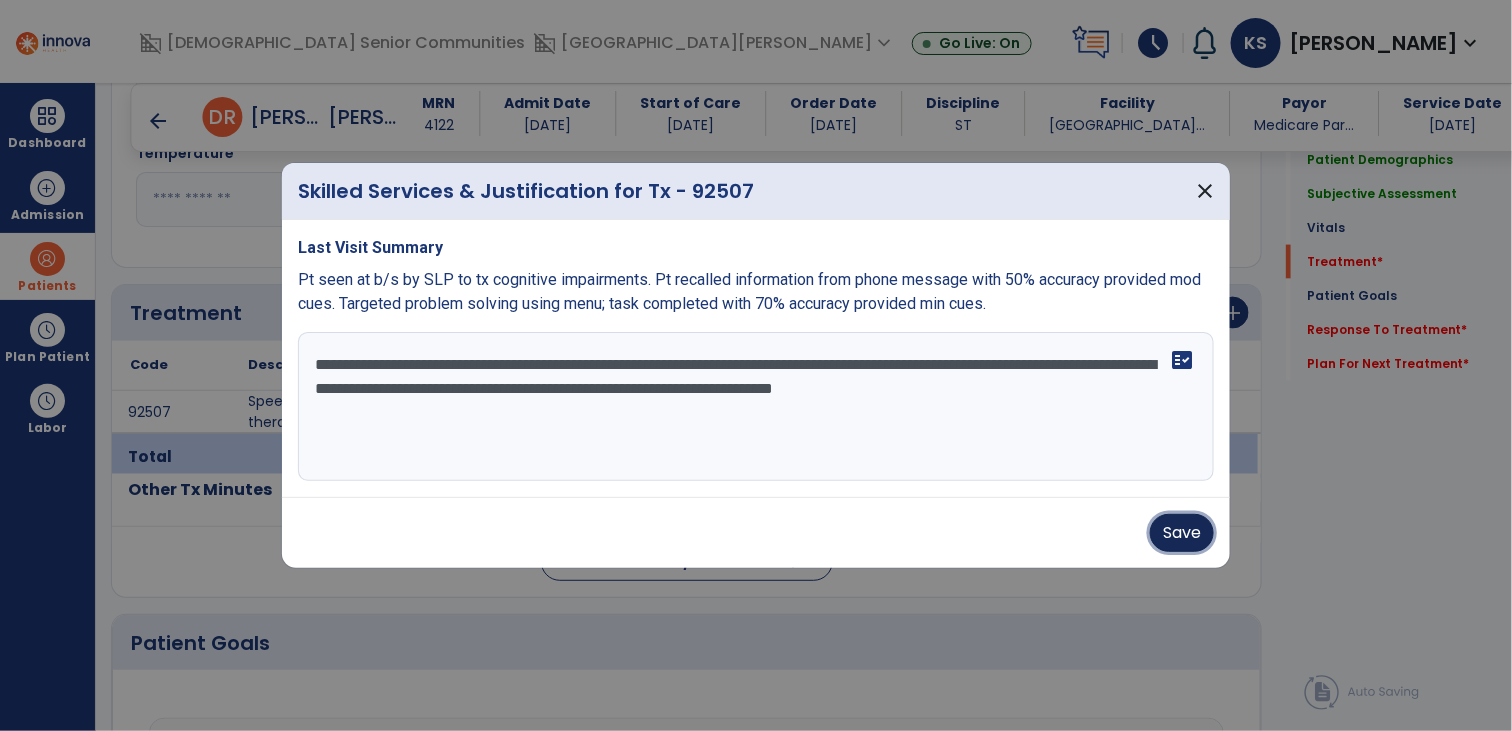 click on "Save" at bounding box center (1182, 533) 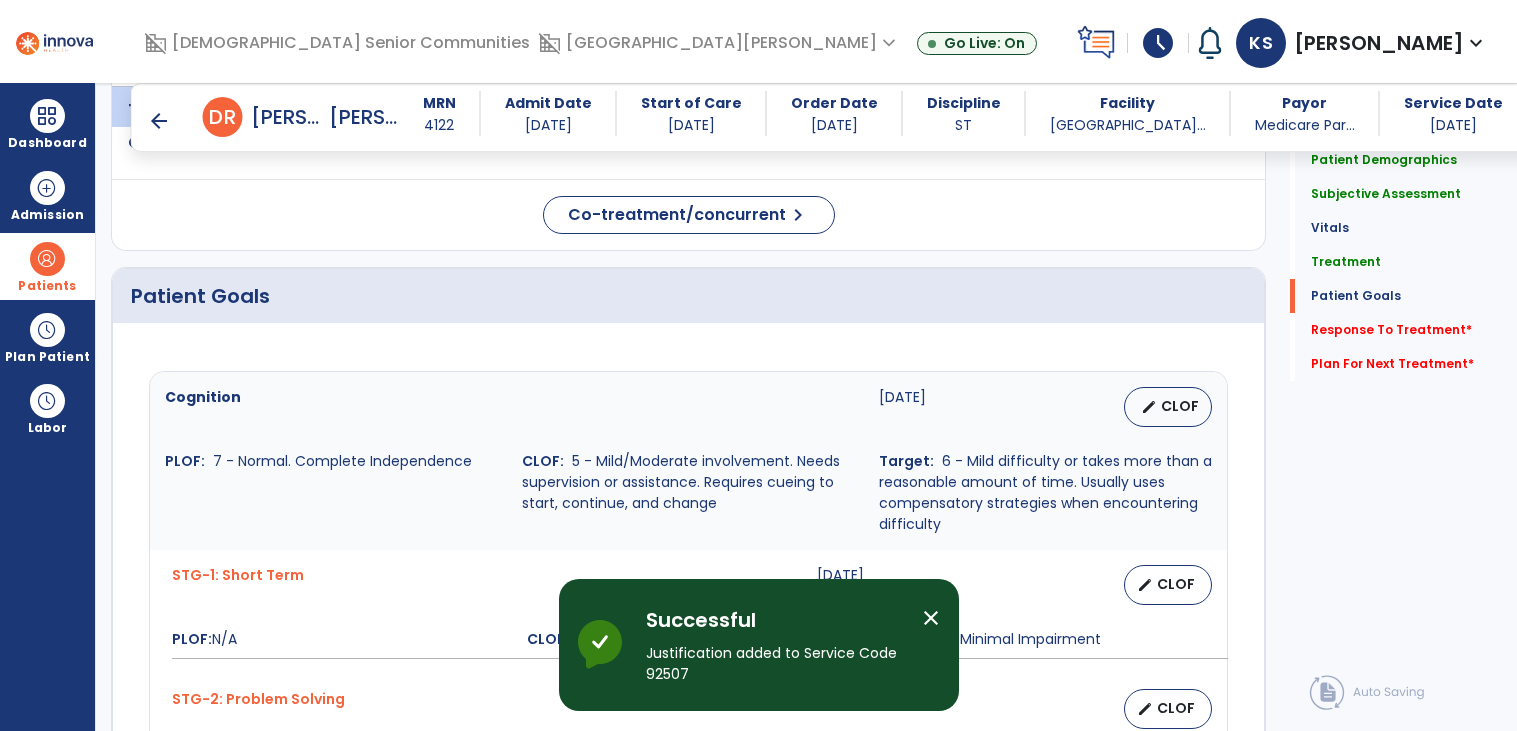 scroll, scrollTop: 1334, scrollLeft: 0, axis: vertical 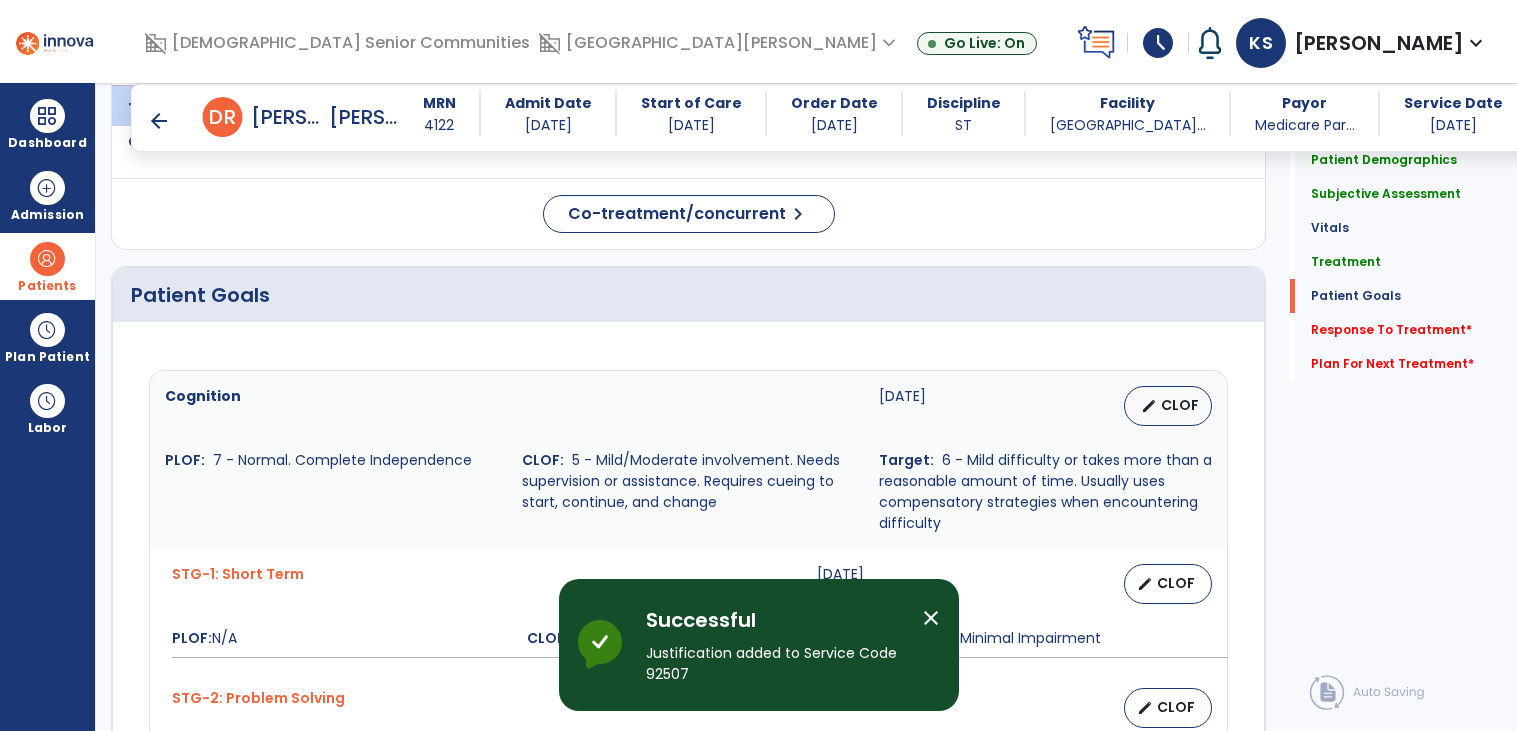 click on "Cognition  [DATE]   edit   CLOF PLOF:    7 - Normal. Complete Independence CLOF:    5 - Mild/Moderate involvement. Needs supervision or assistance. Requires cueing to start, continue, and change Target:    6 - Mild difficulty or takes more than a reasonable amount of time. Usually uses compensatory strategies when encountering difficulty" at bounding box center (688, 460) 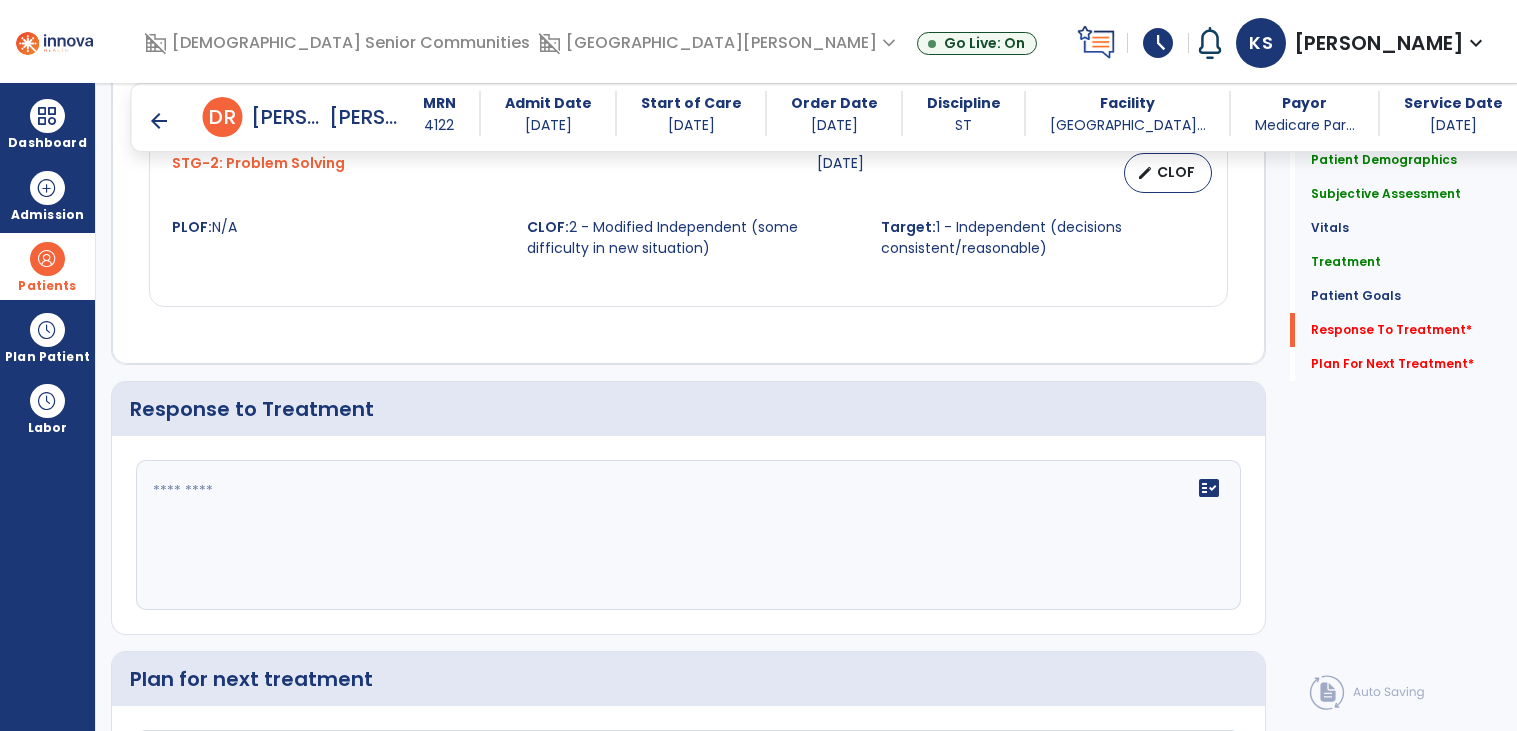 scroll, scrollTop: 2111, scrollLeft: 0, axis: vertical 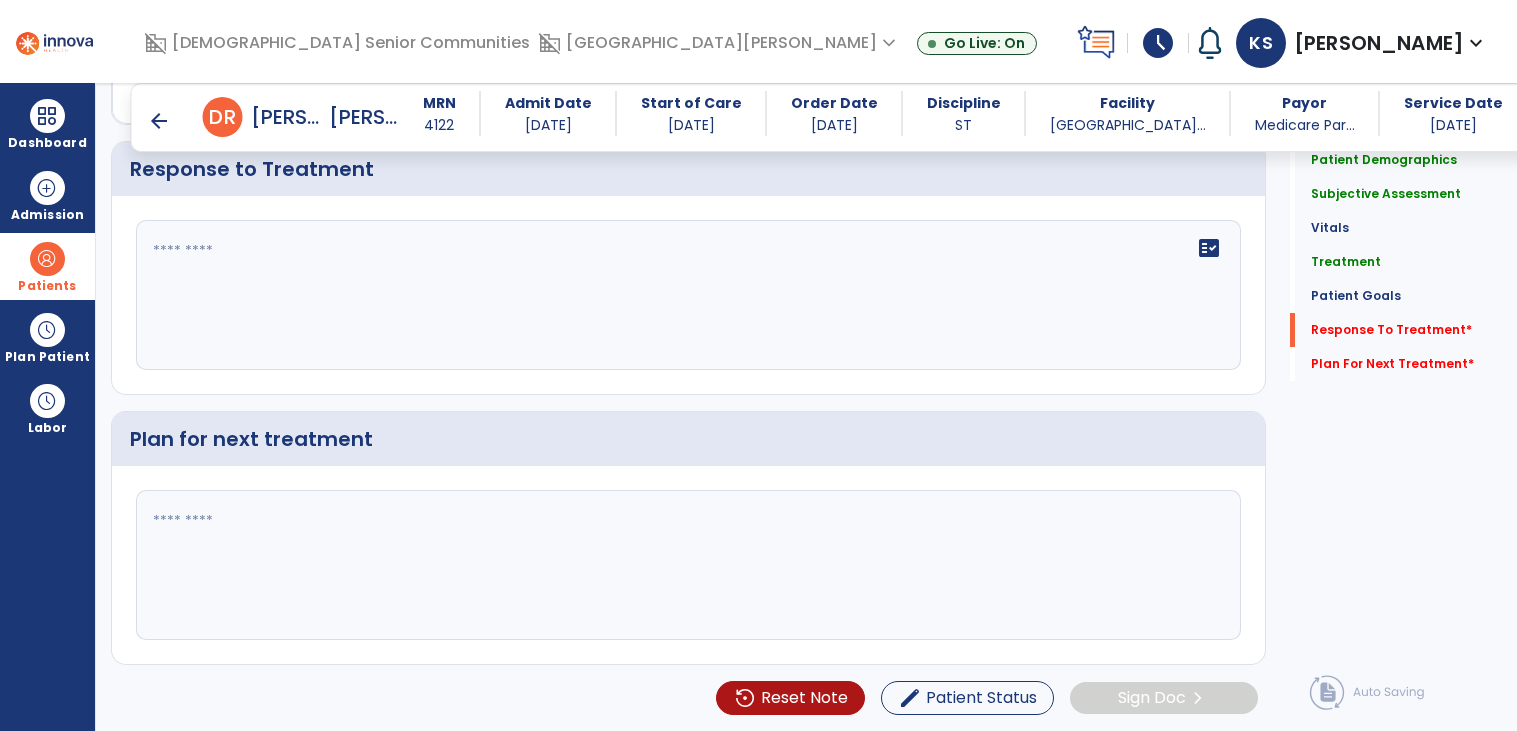 click on "fact_check" 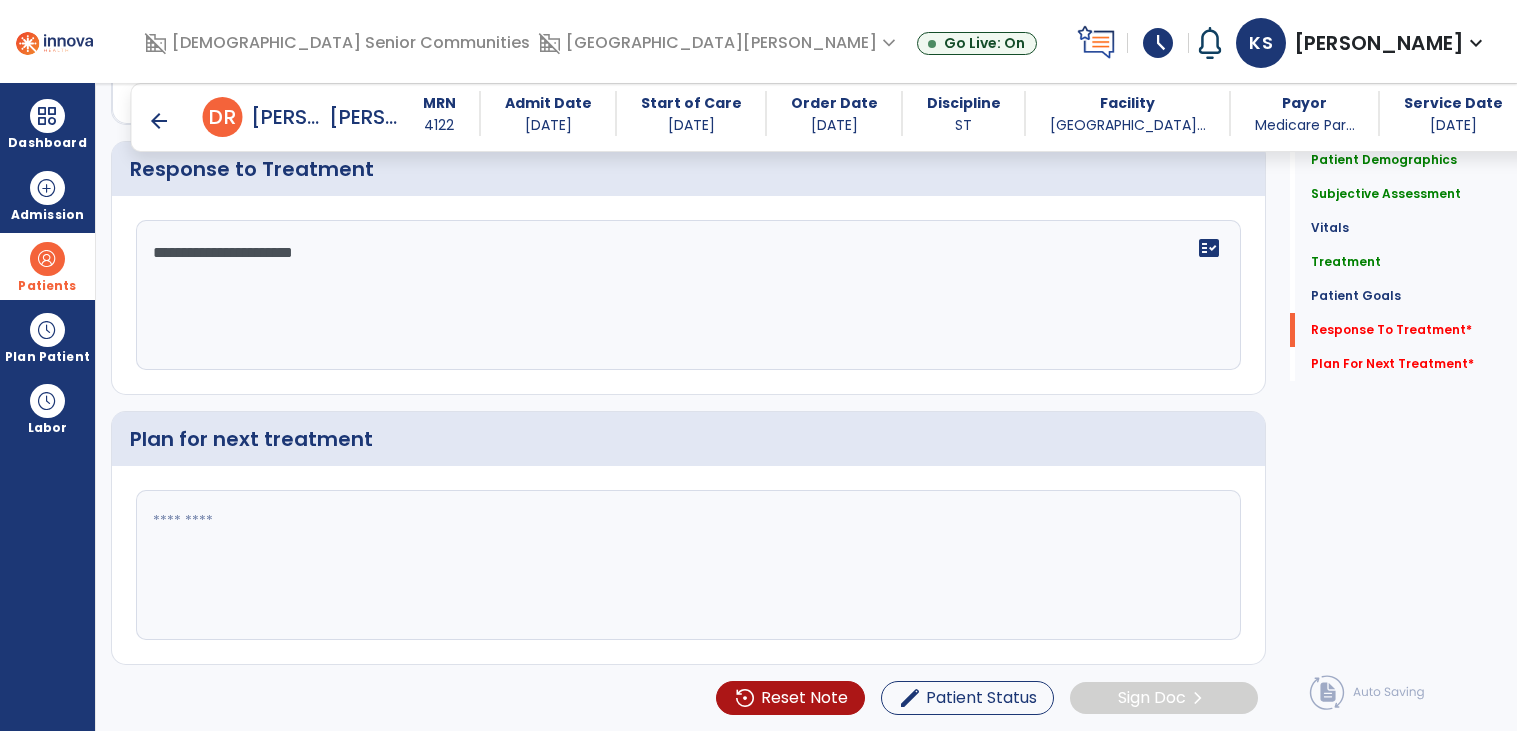 type on "**********" 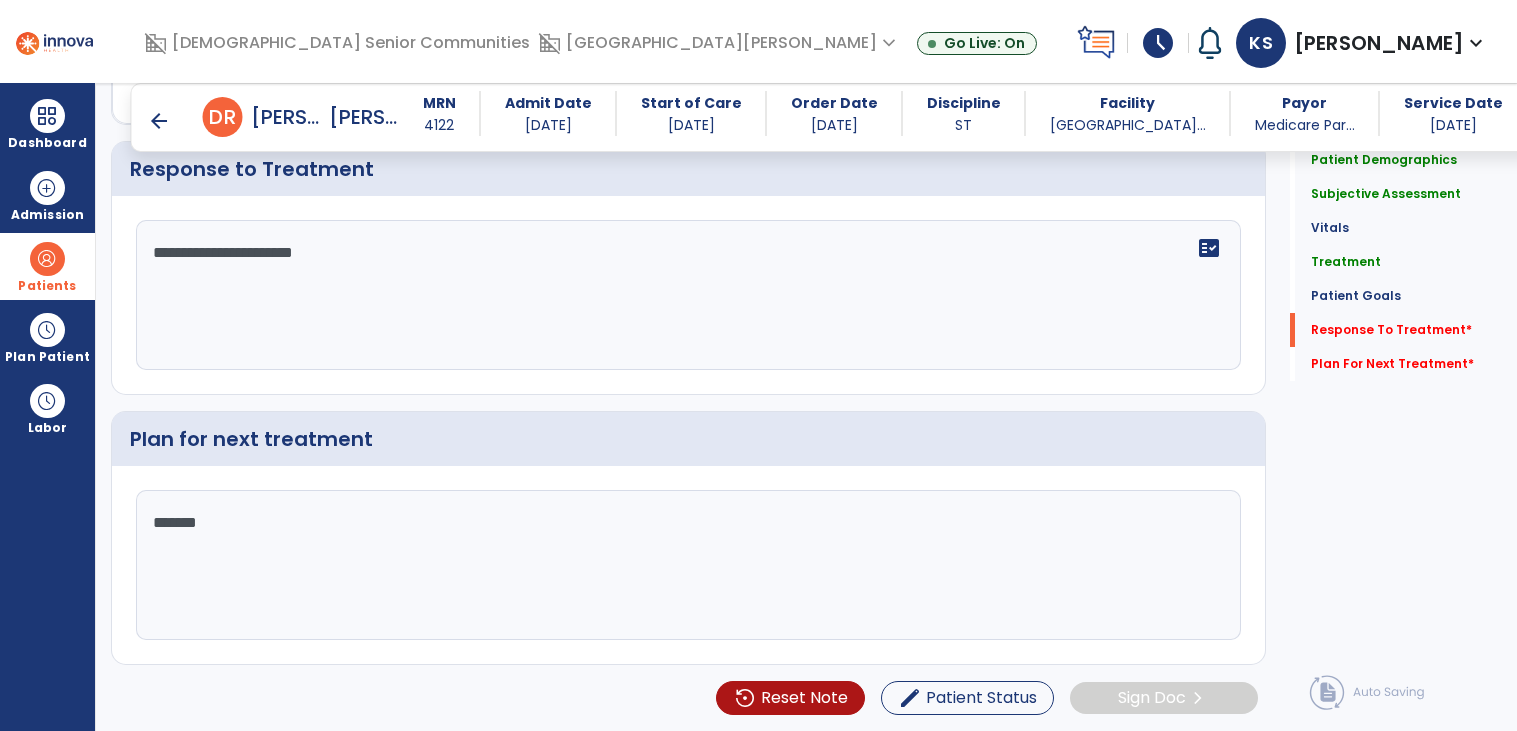 type on "********" 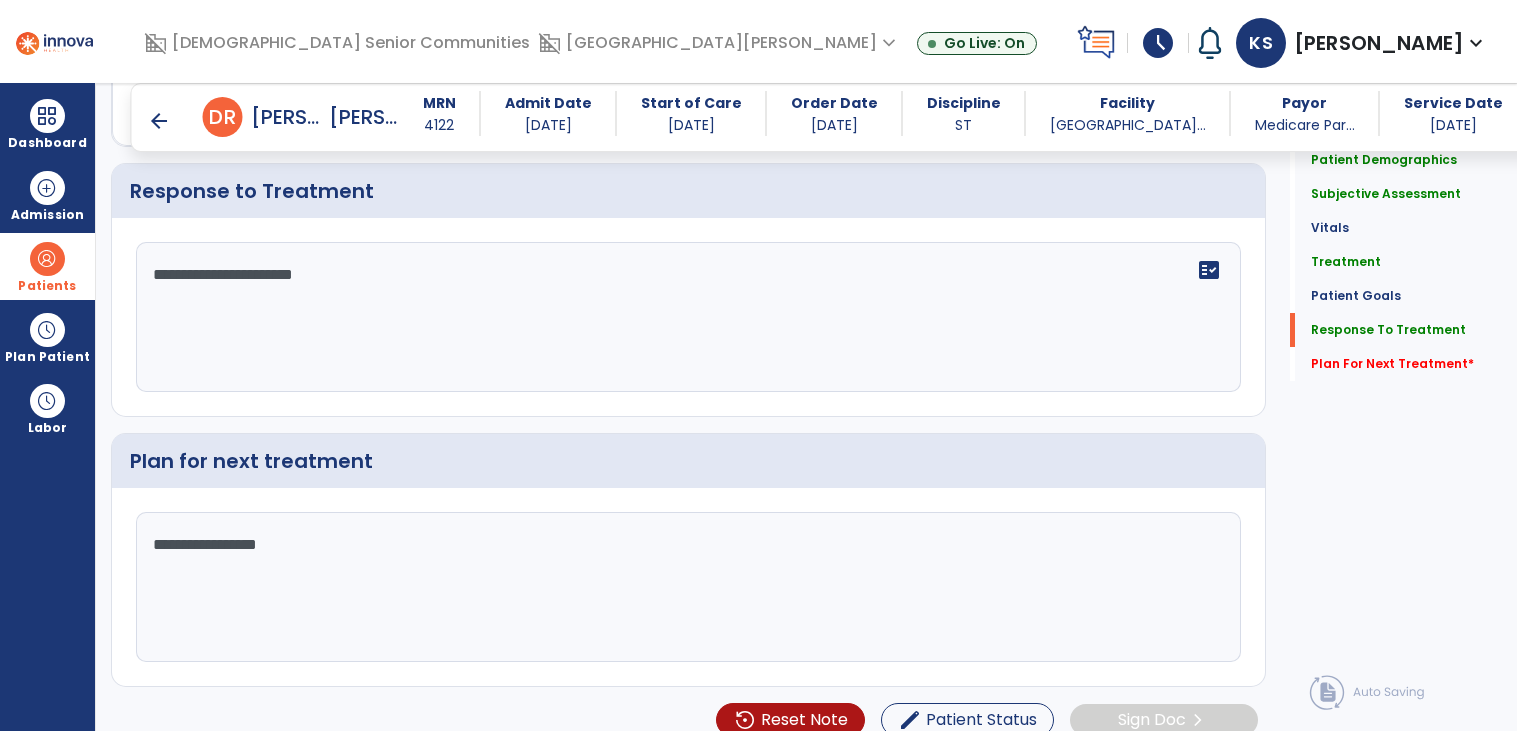 scroll, scrollTop: 2111, scrollLeft: 0, axis: vertical 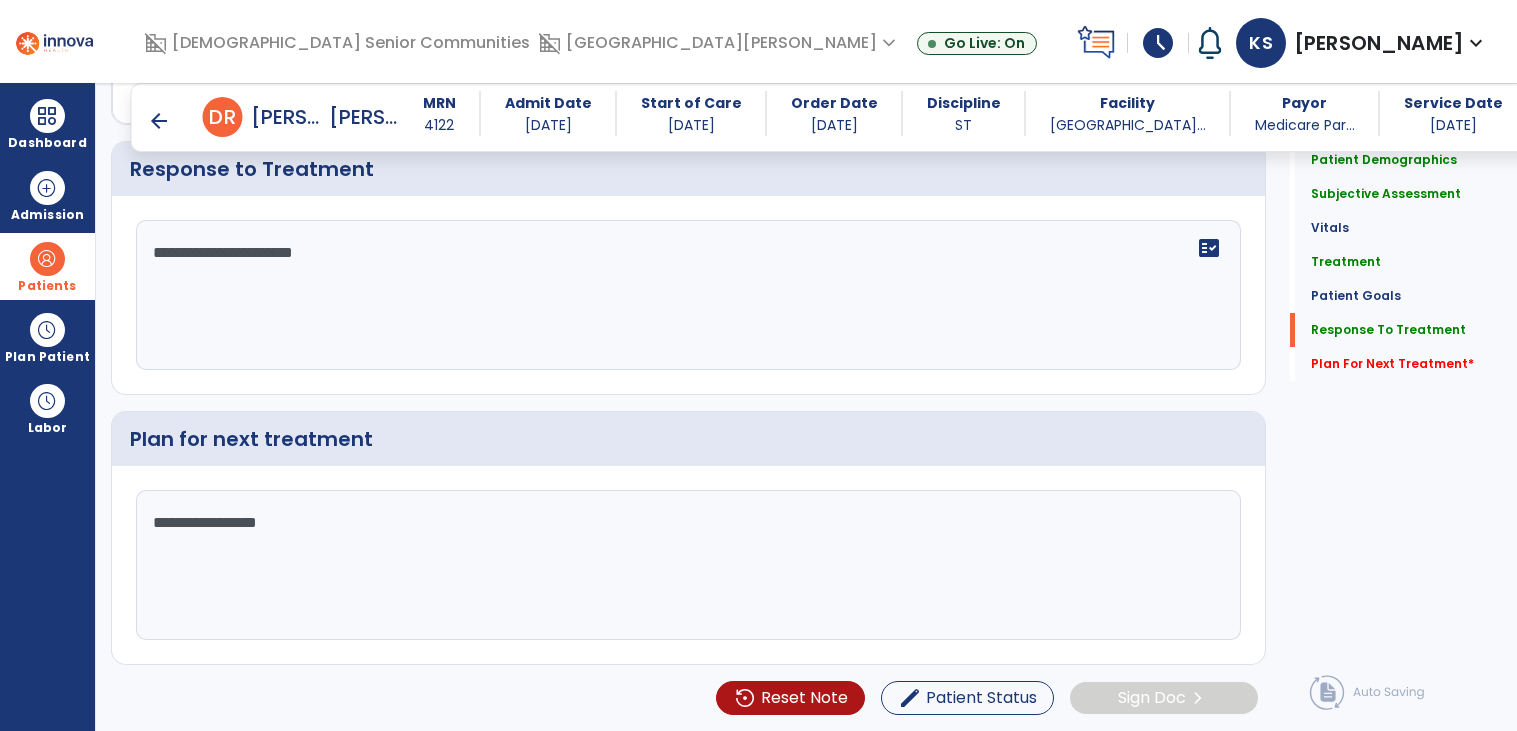 type on "**********" 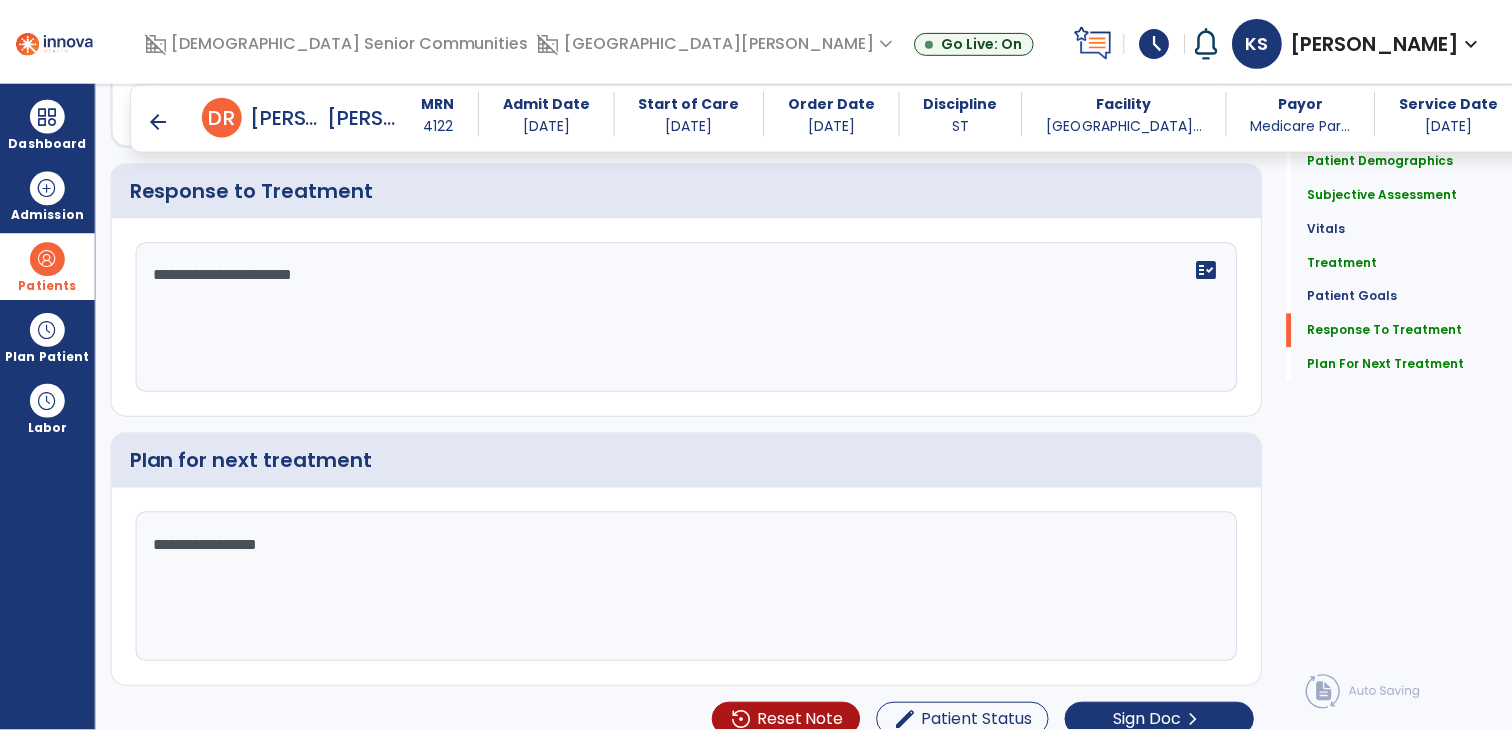scroll, scrollTop: 2111, scrollLeft: 0, axis: vertical 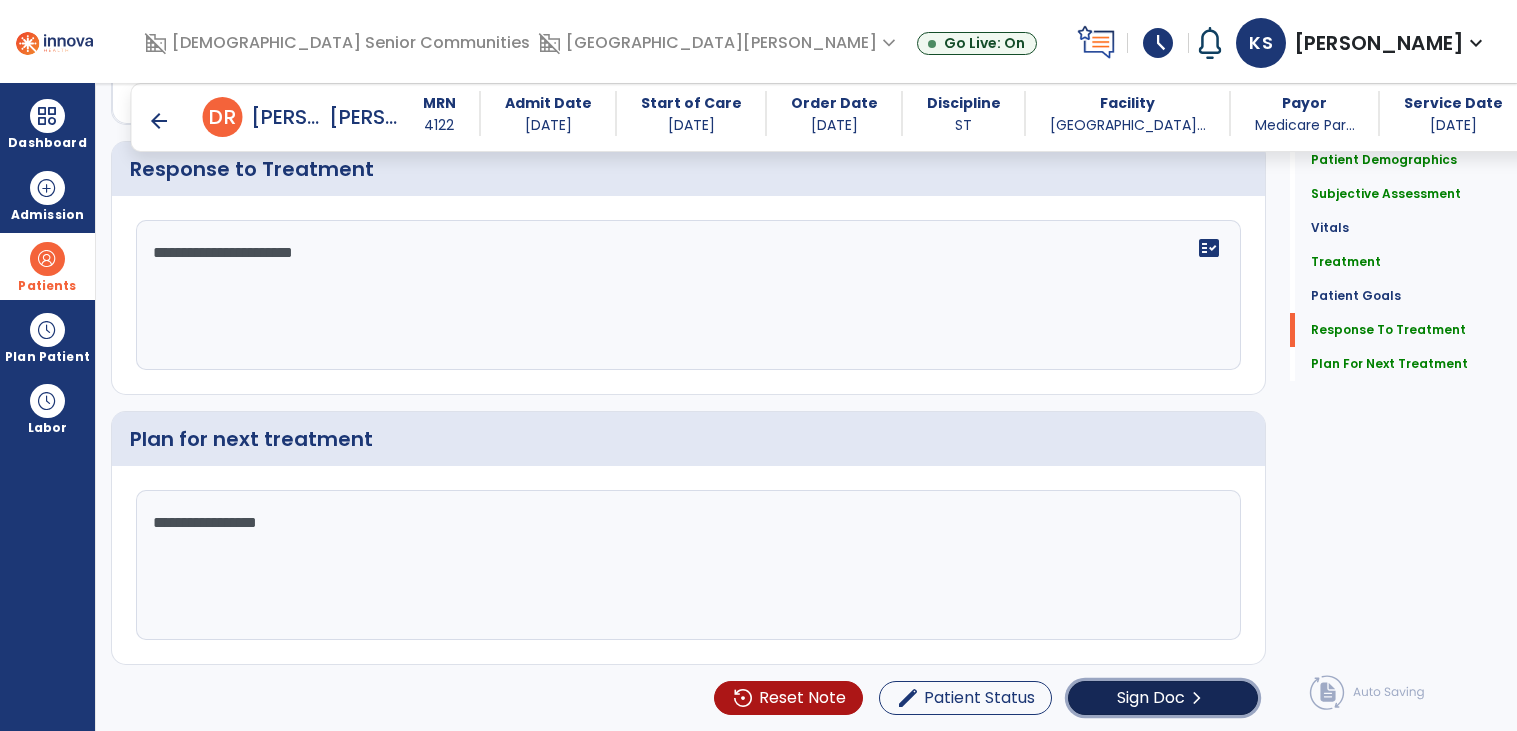 click on "Sign Doc  chevron_right" 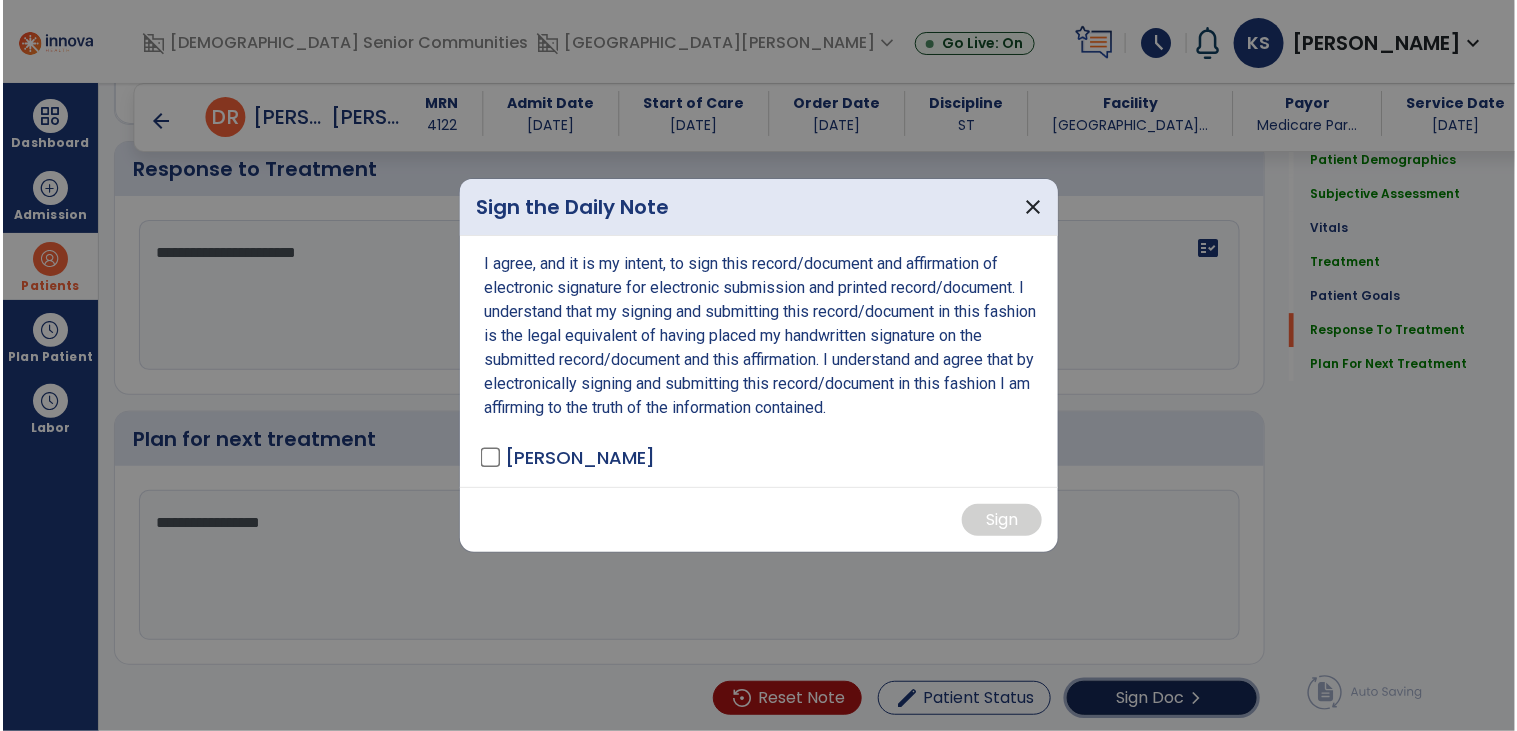 scroll, scrollTop: 2111, scrollLeft: 0, axis: vertical 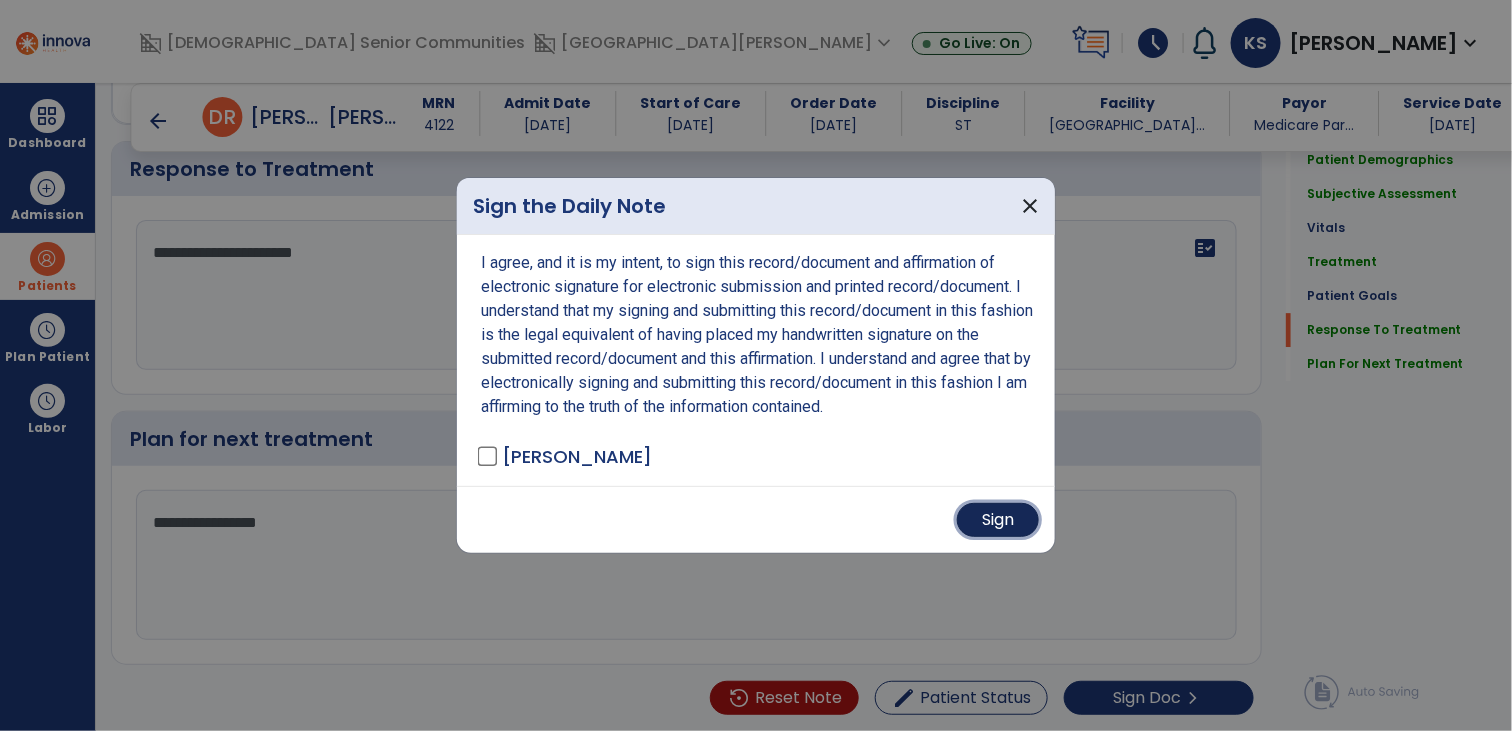 click on "Sign" at bounding box center [998, 520] 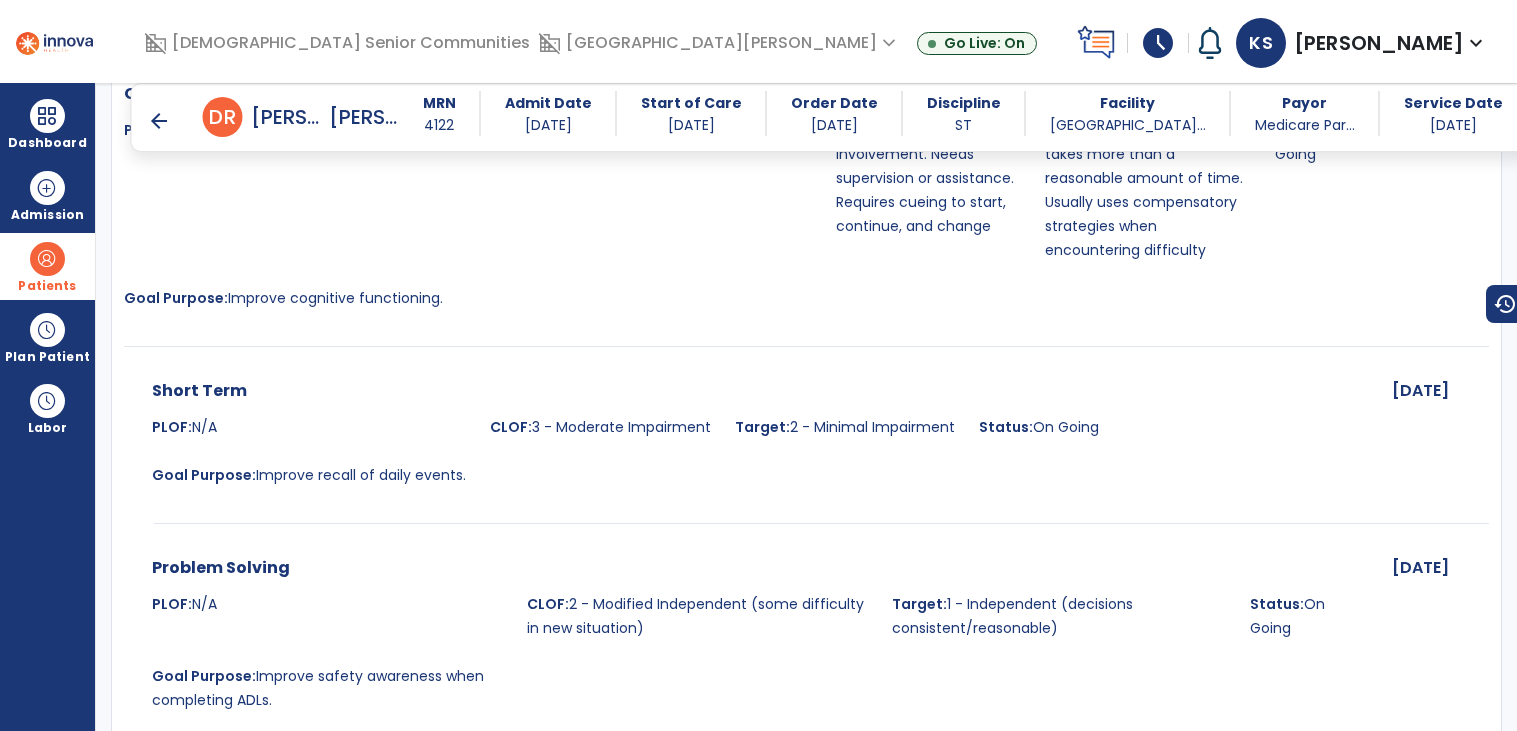 scroll, scrollTop: 3049, scrollLeft: 0, axis: vertical 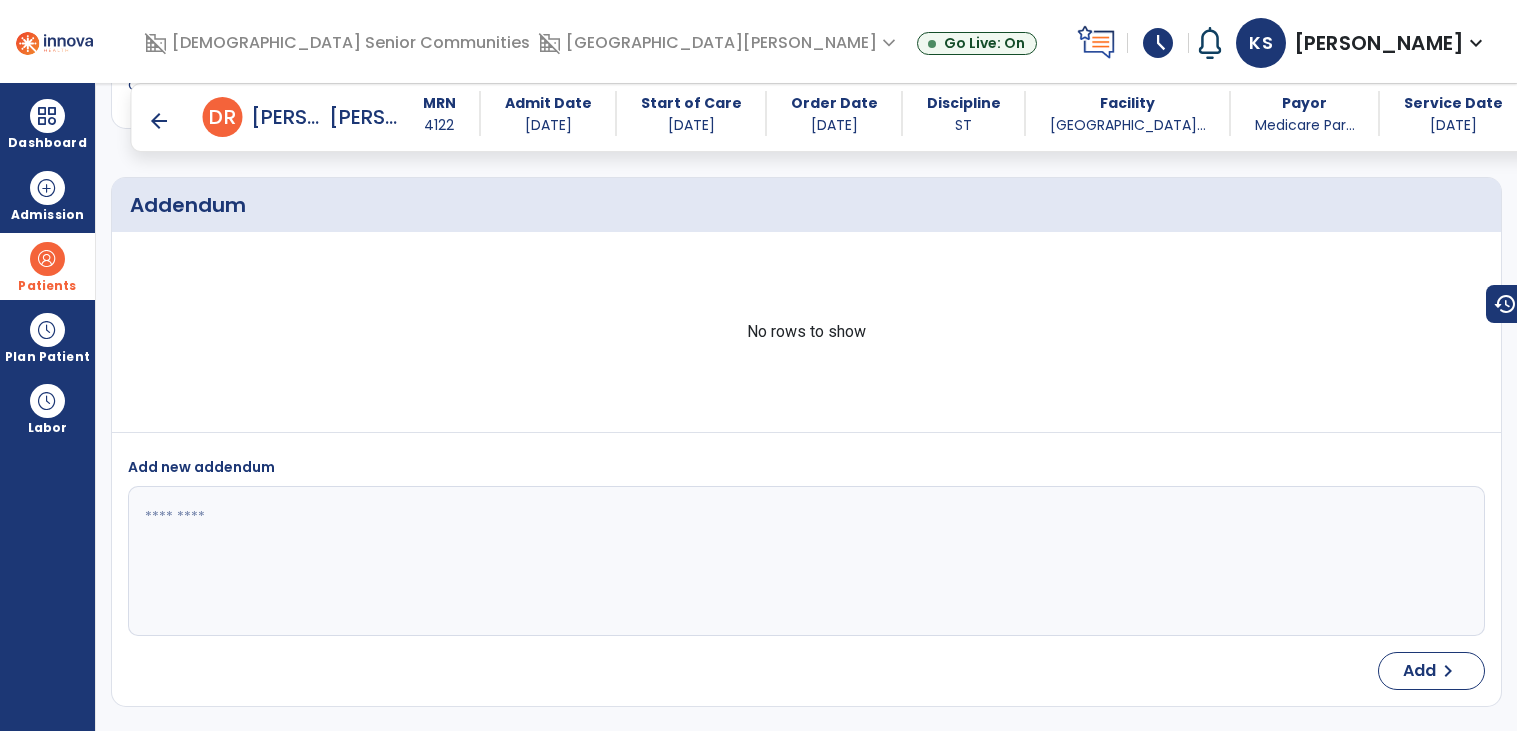 click on "arrow_back" at bounding box center (159, 121) 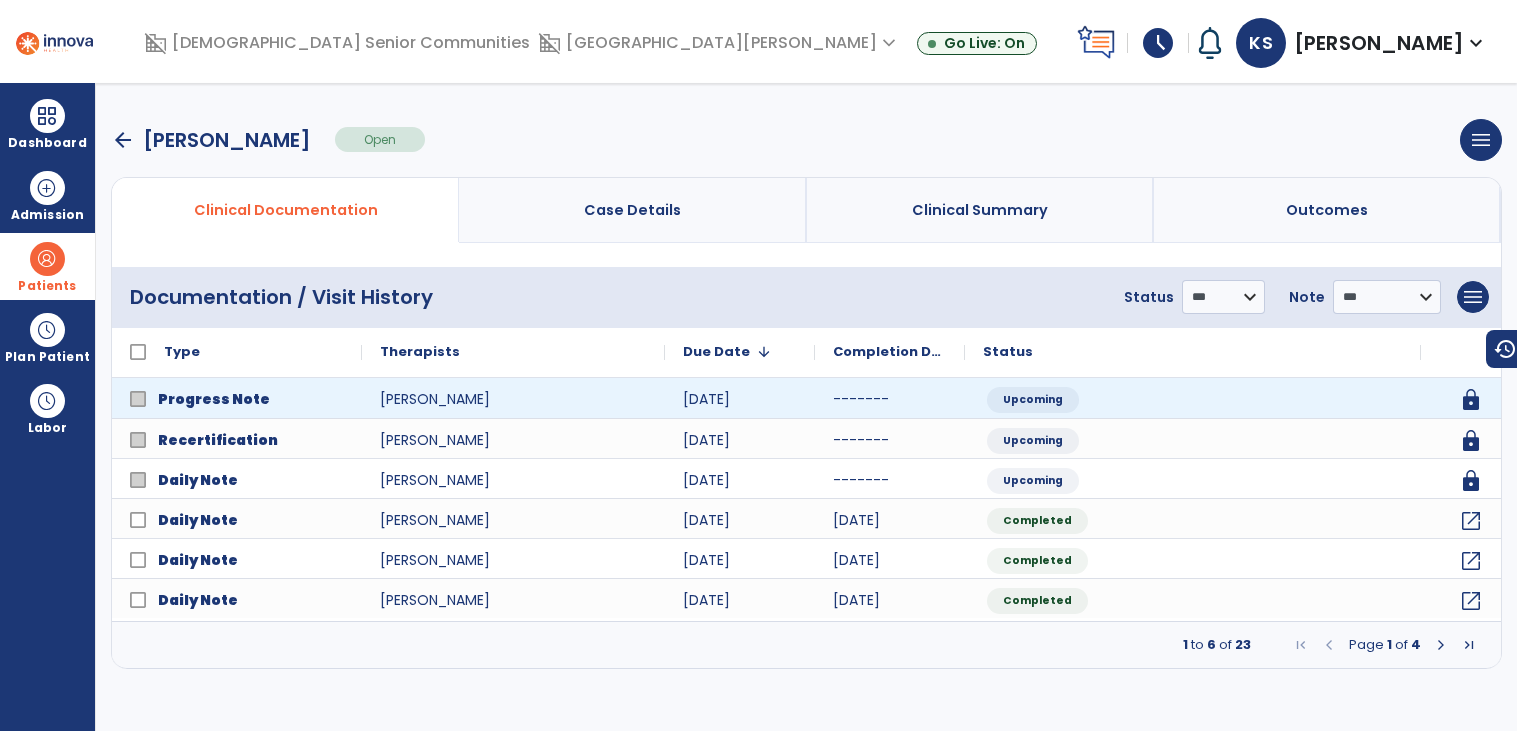 scroll, scrollTop: 0, scrollLeft: 0, axis: both 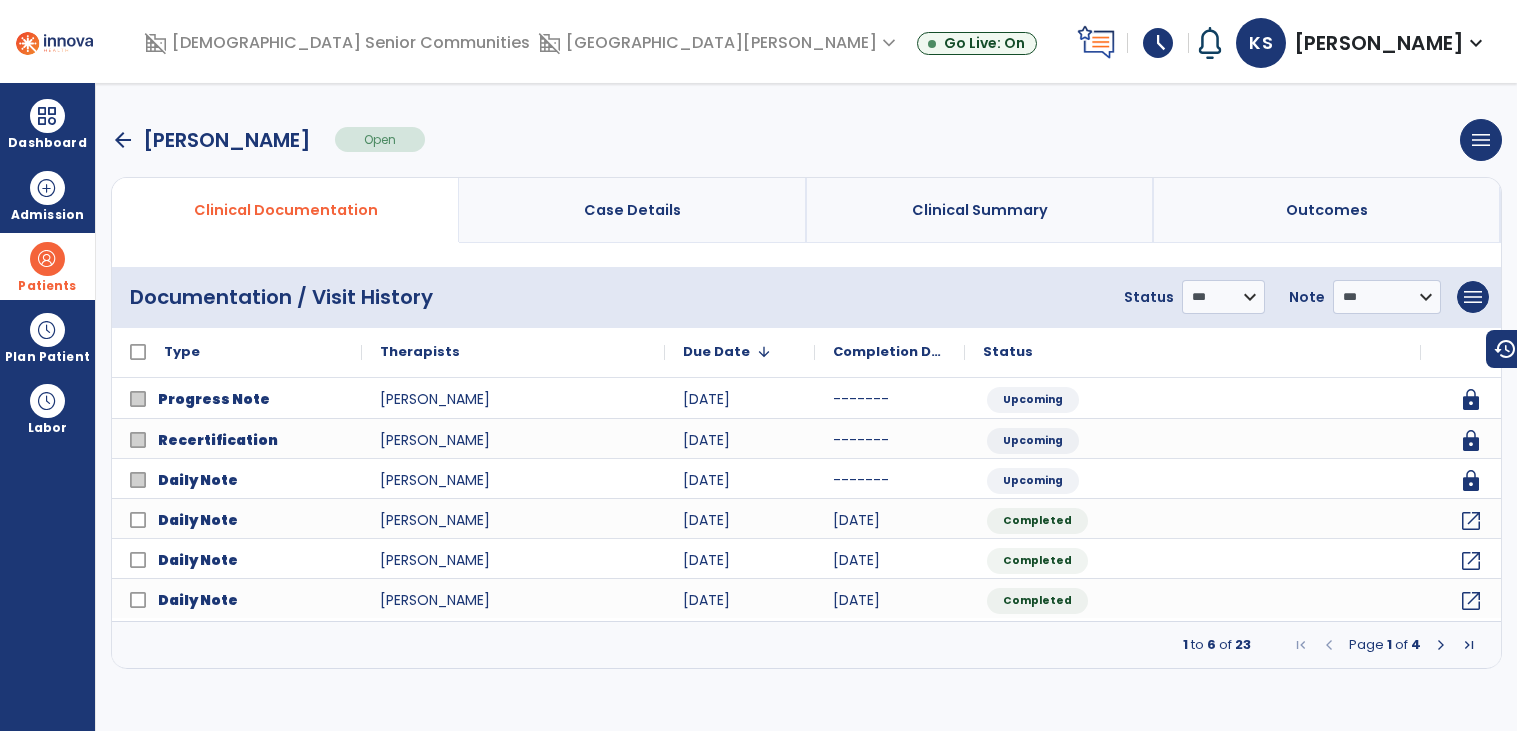 click at bounding box center (47, 259) 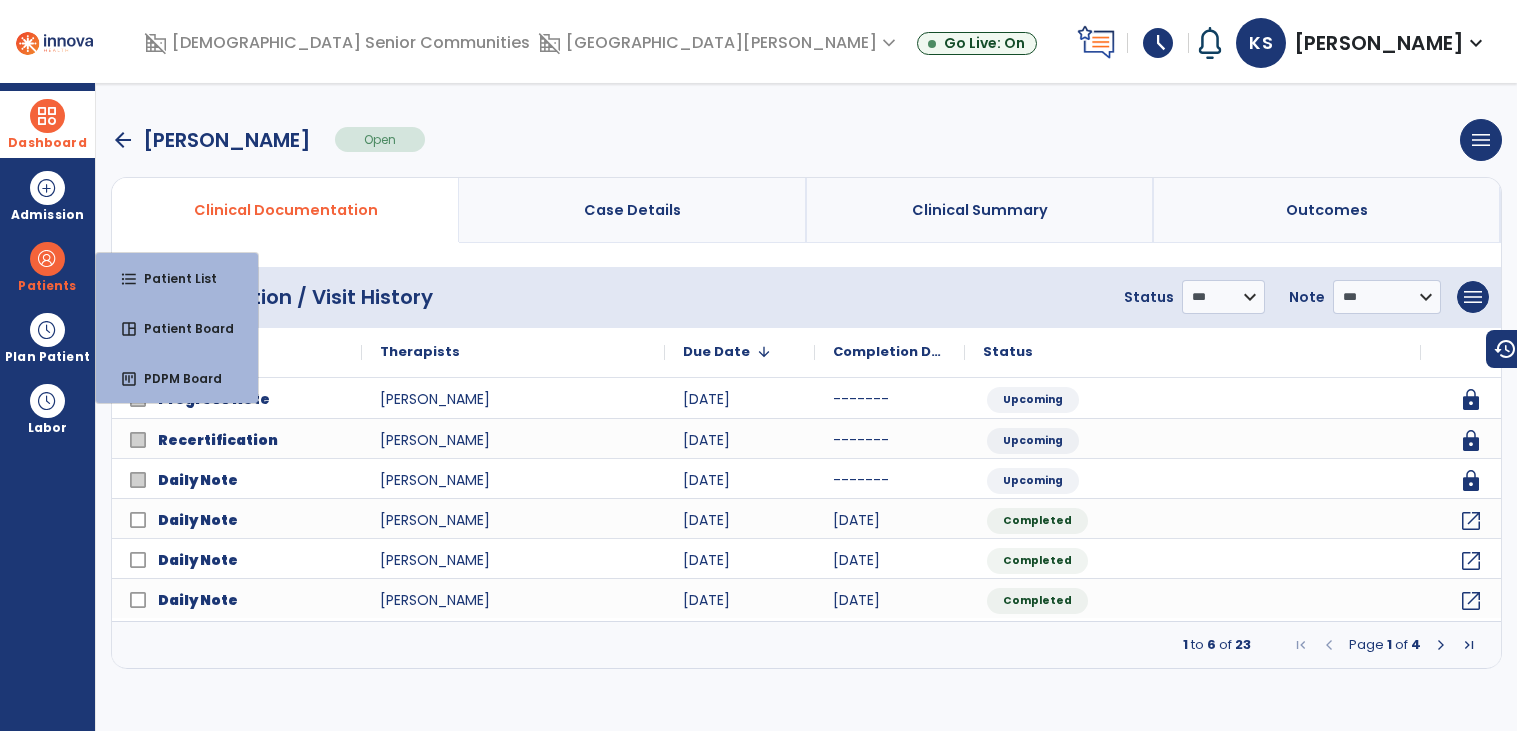 click on "Dashboard" at bounding box center [47, 124] 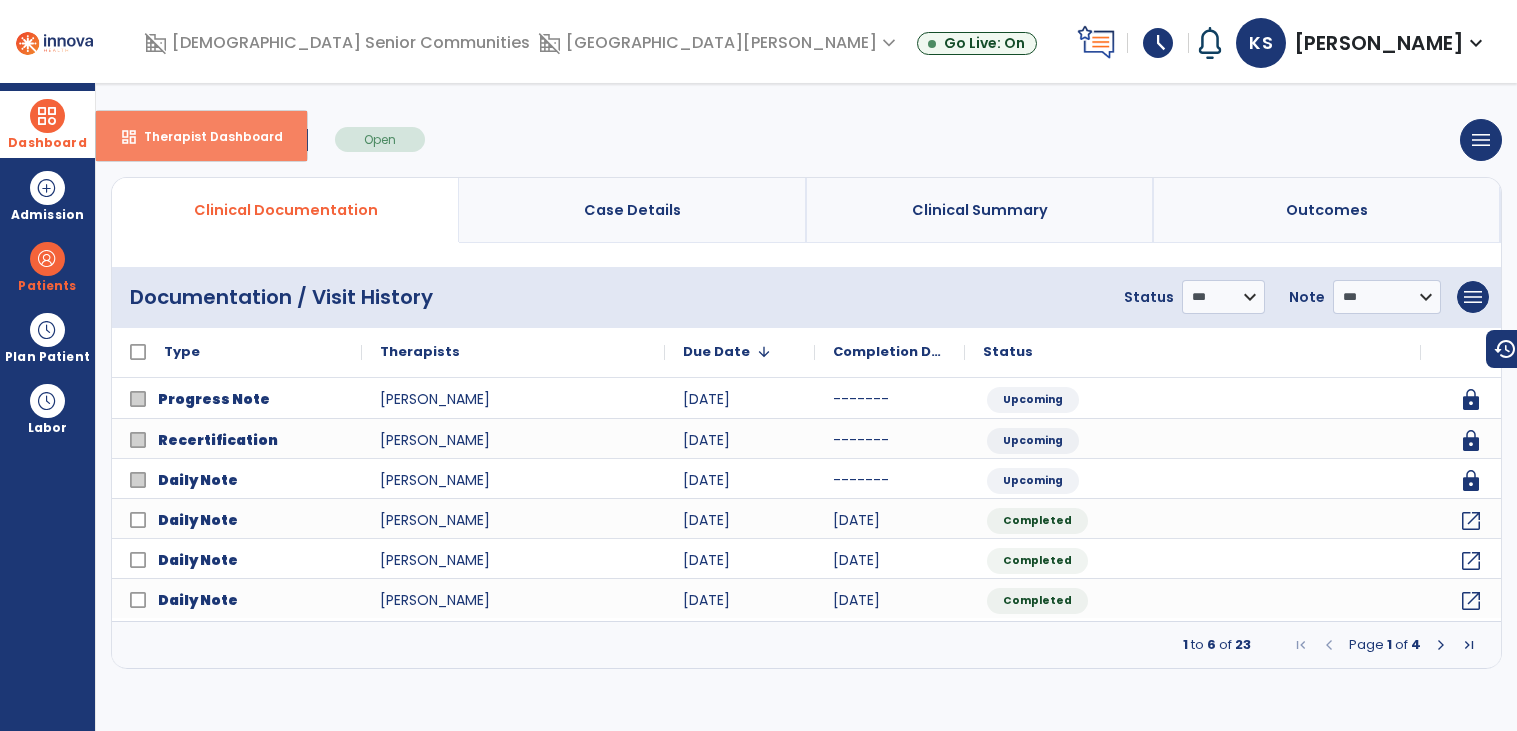 click on "Therapist Dashboard" at bounding box center [205, 136] 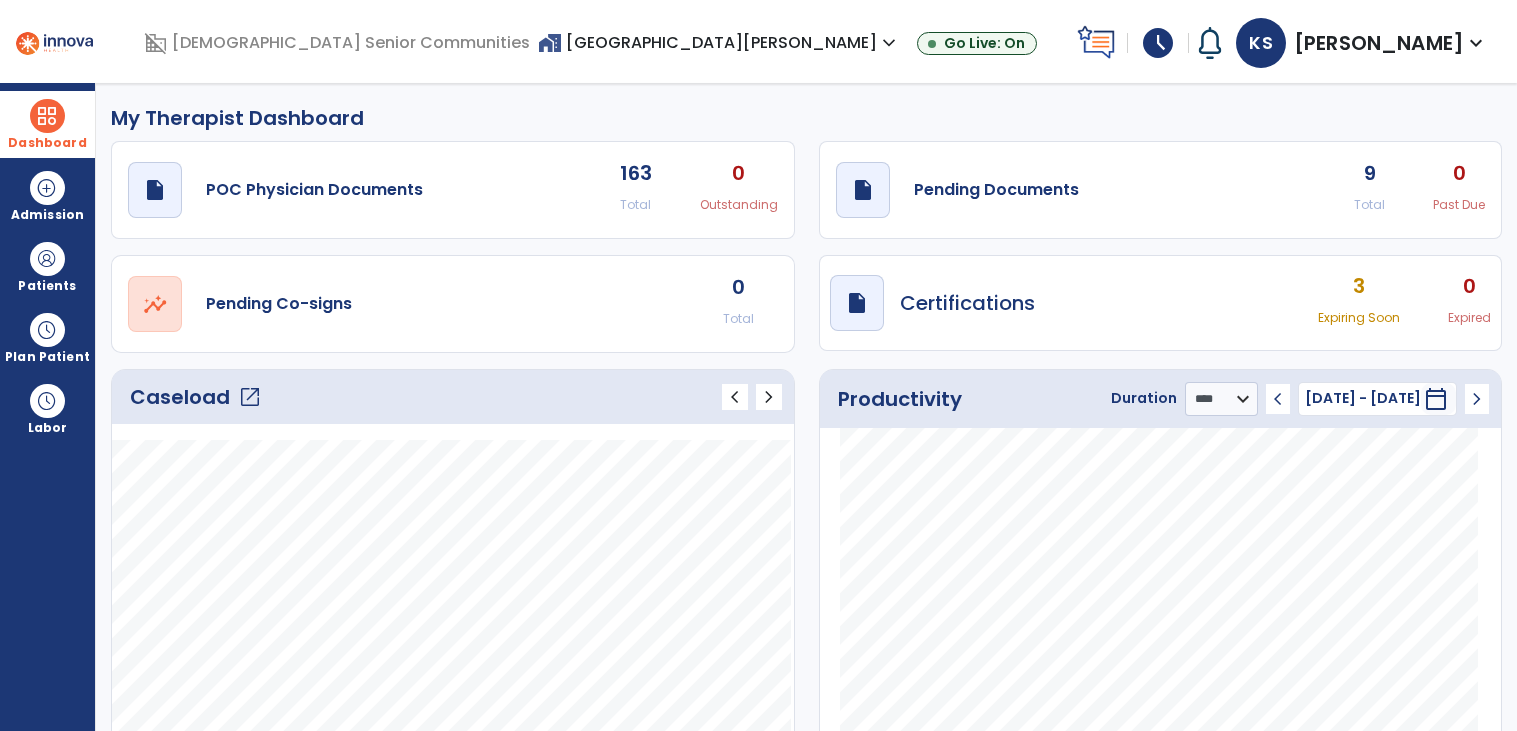 click on "open_in_new" 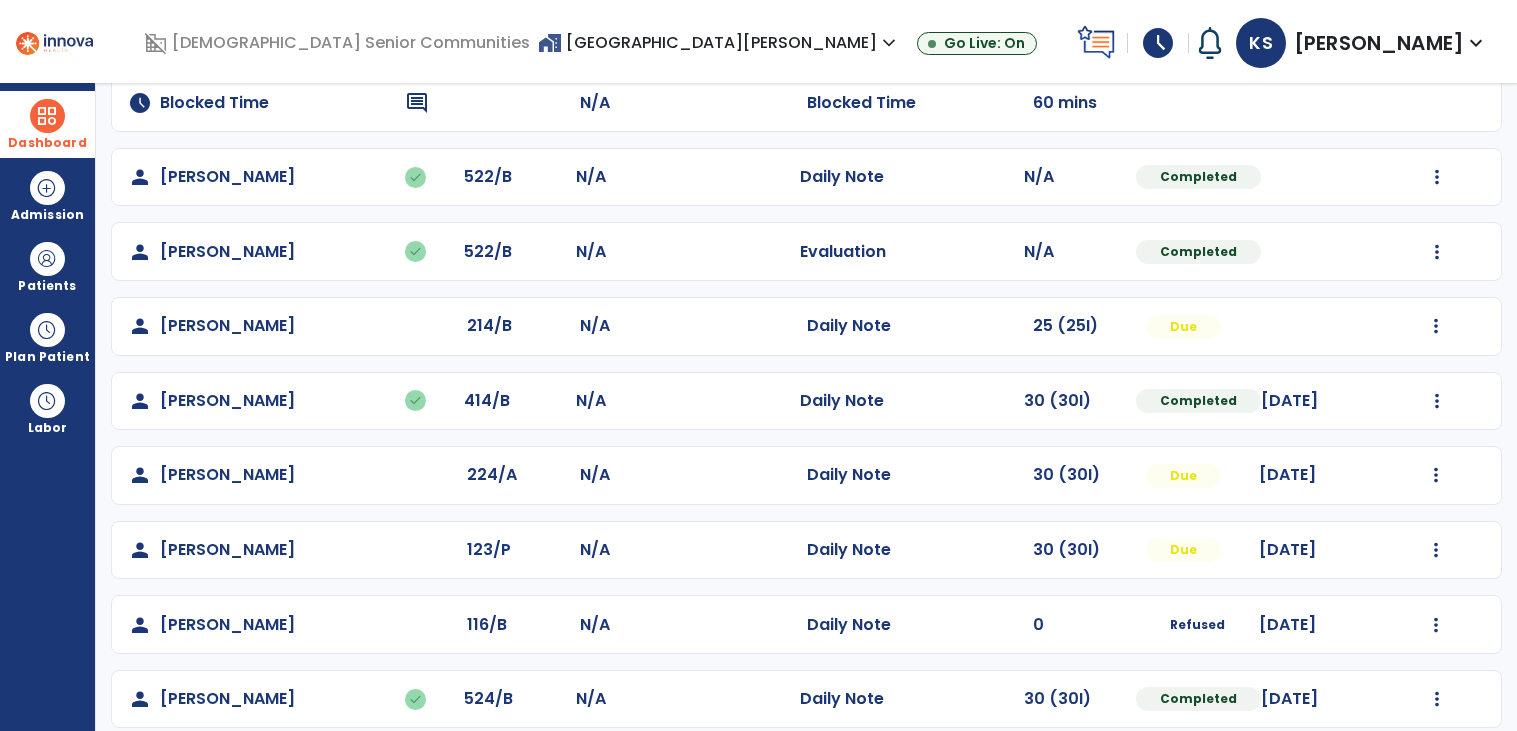 scroll, scrollTop: 412, scrollLeft: 0, axis: vertical 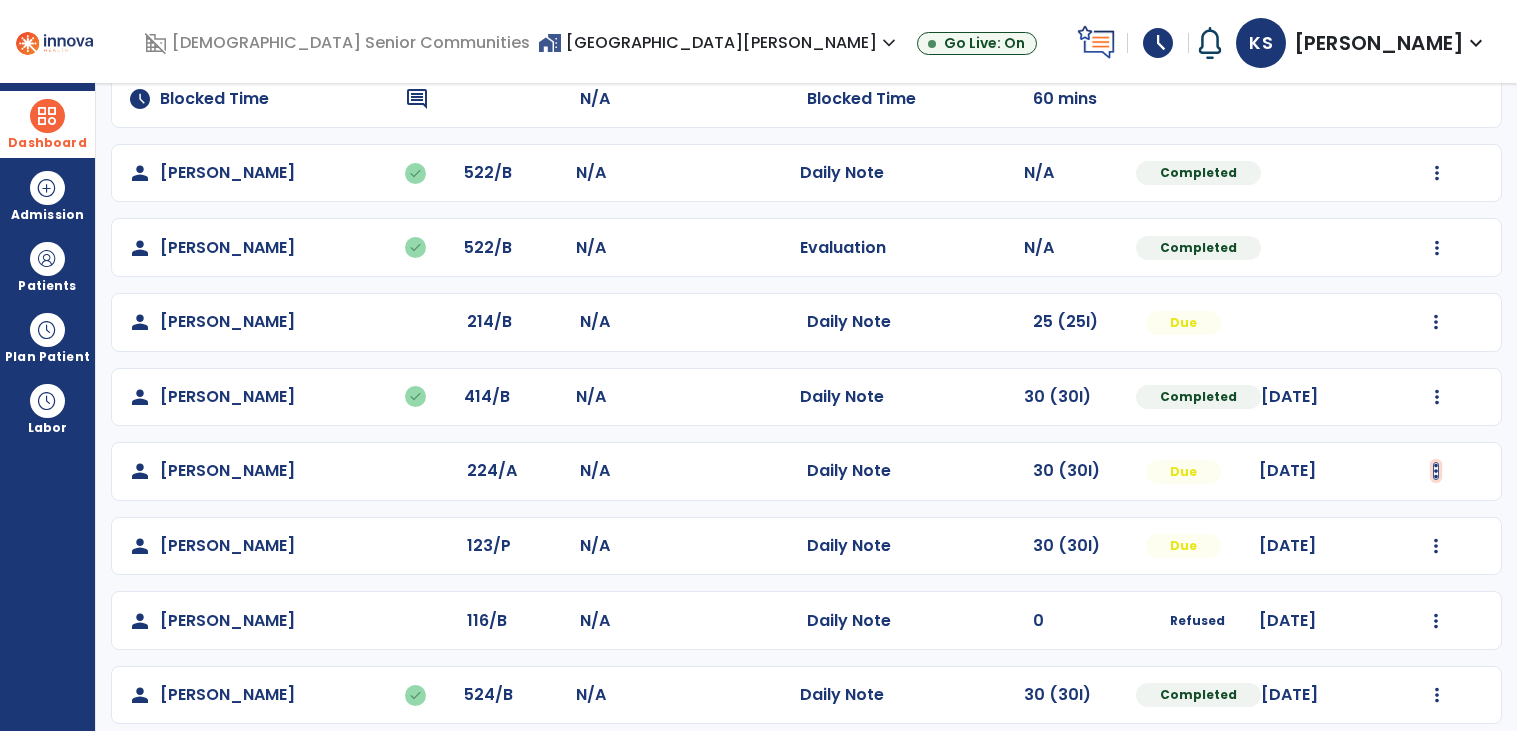 click at bounding box center [1437, -124] 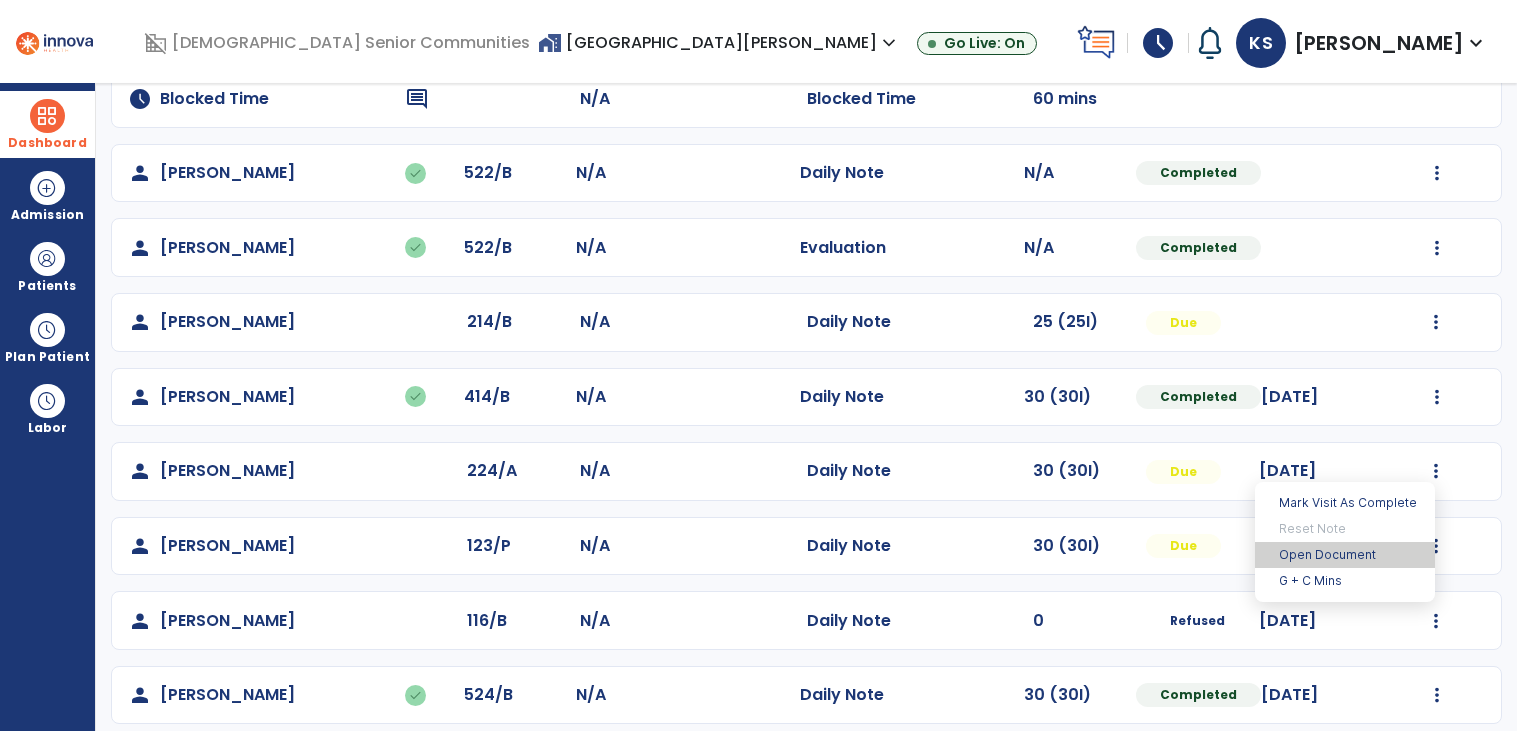 click on "Open Document" at bounding box center [1345, 555] 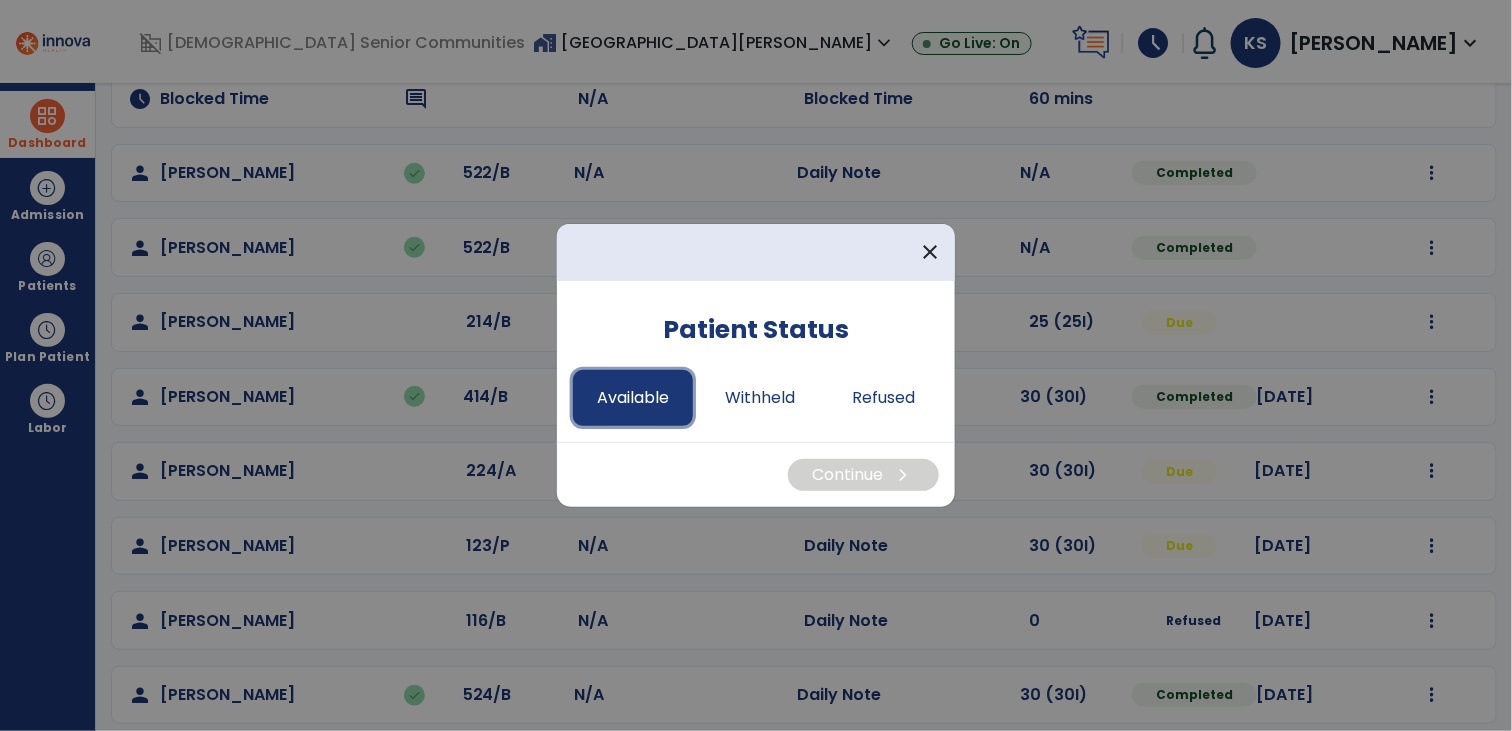 click on "Available" at bounding box center [633, 398] 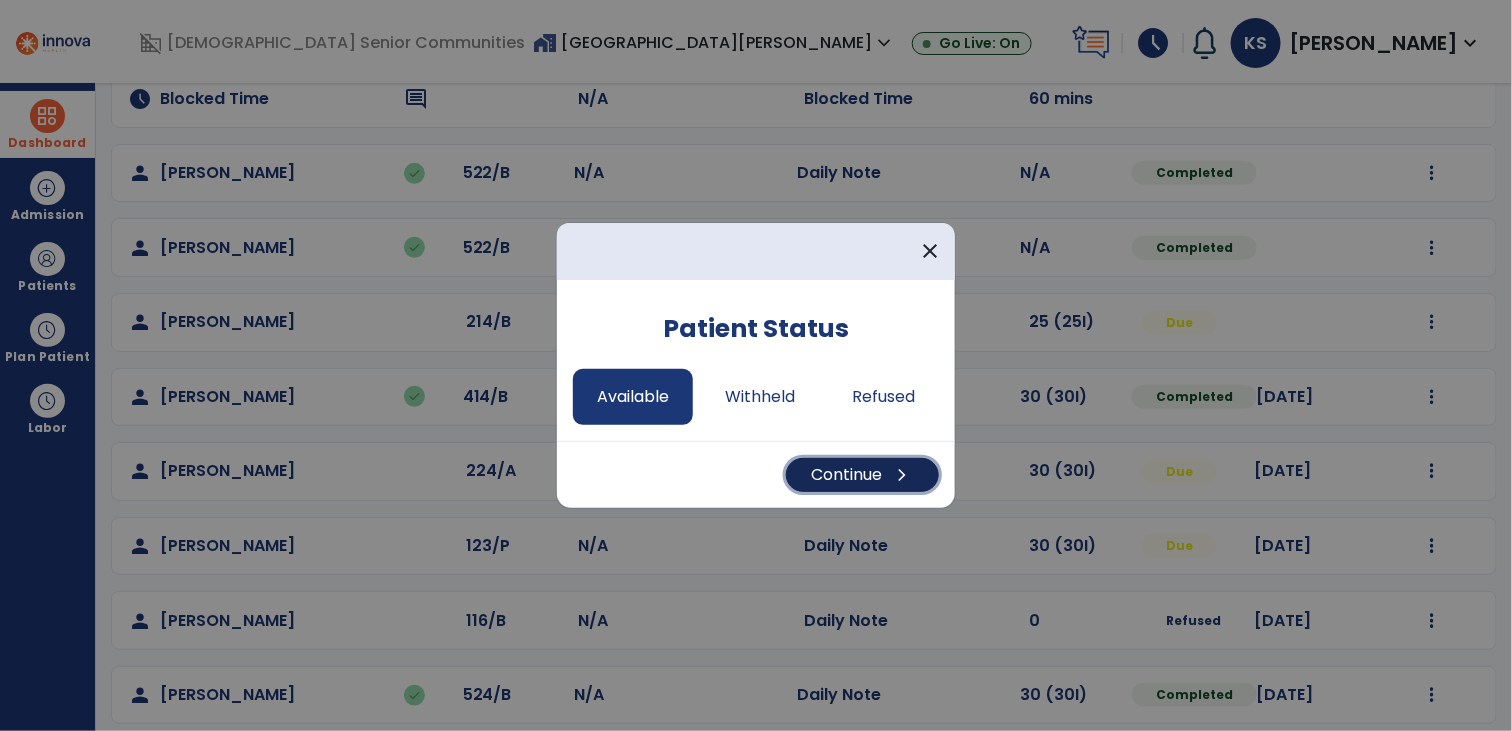 click on "Continue   chevron_right" at bounding box center (862, 475) 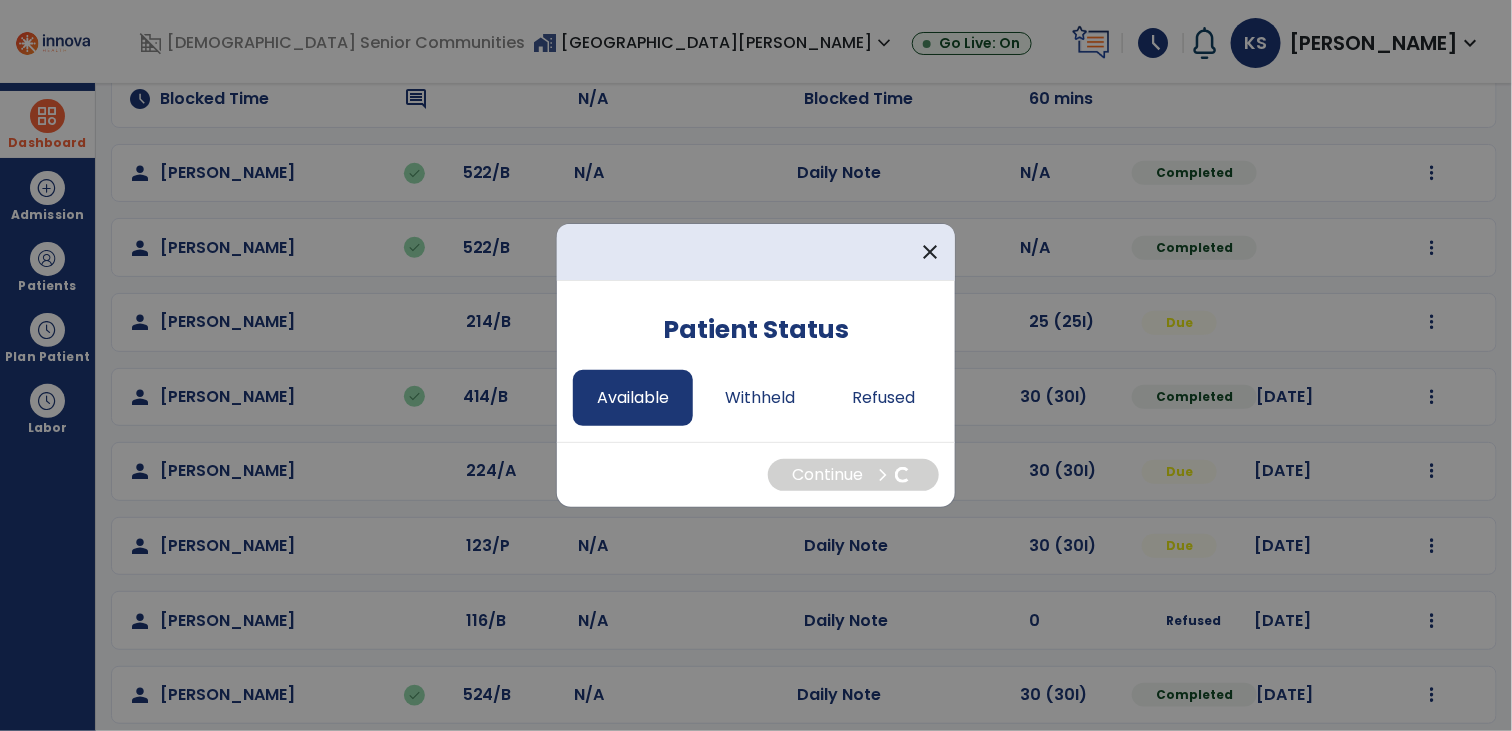 select on "*" 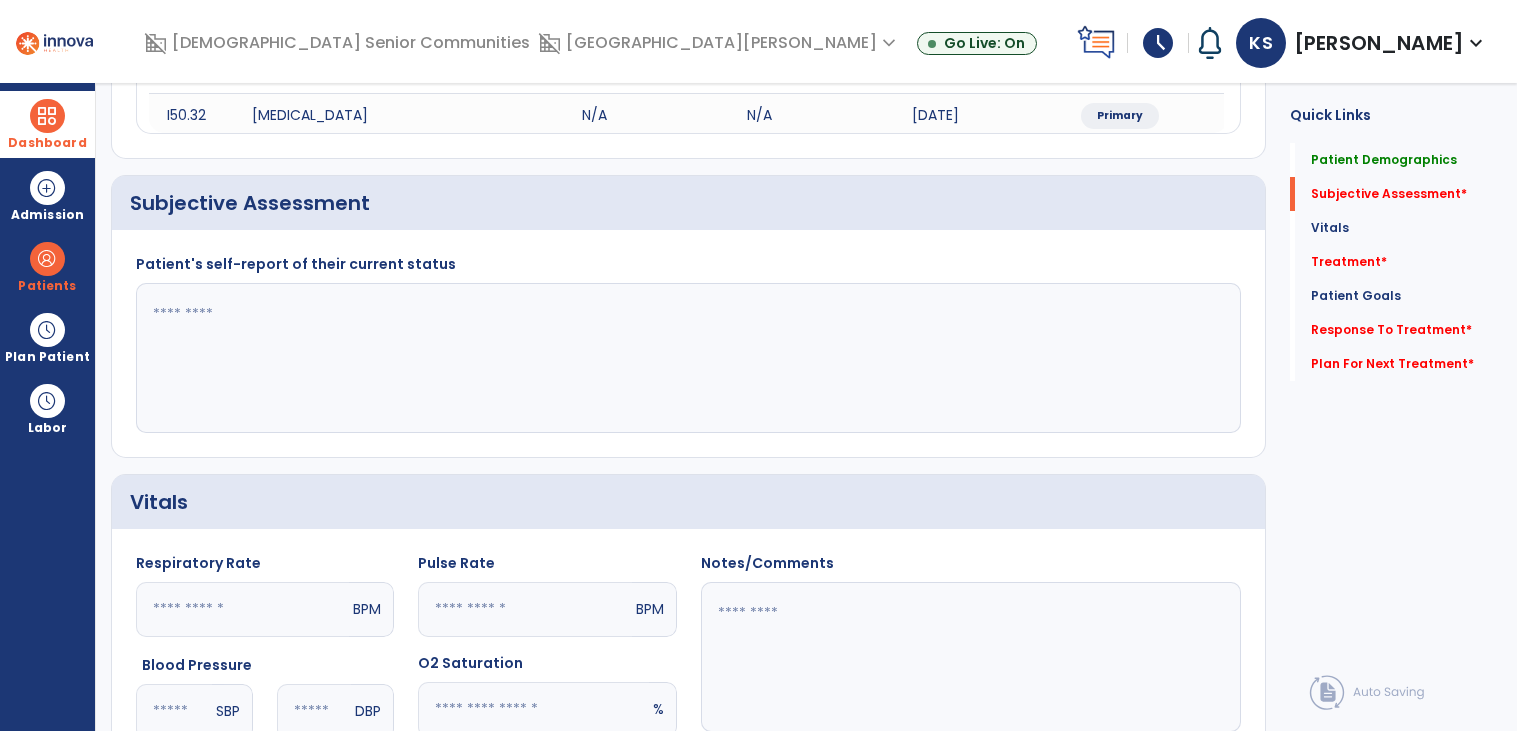 click 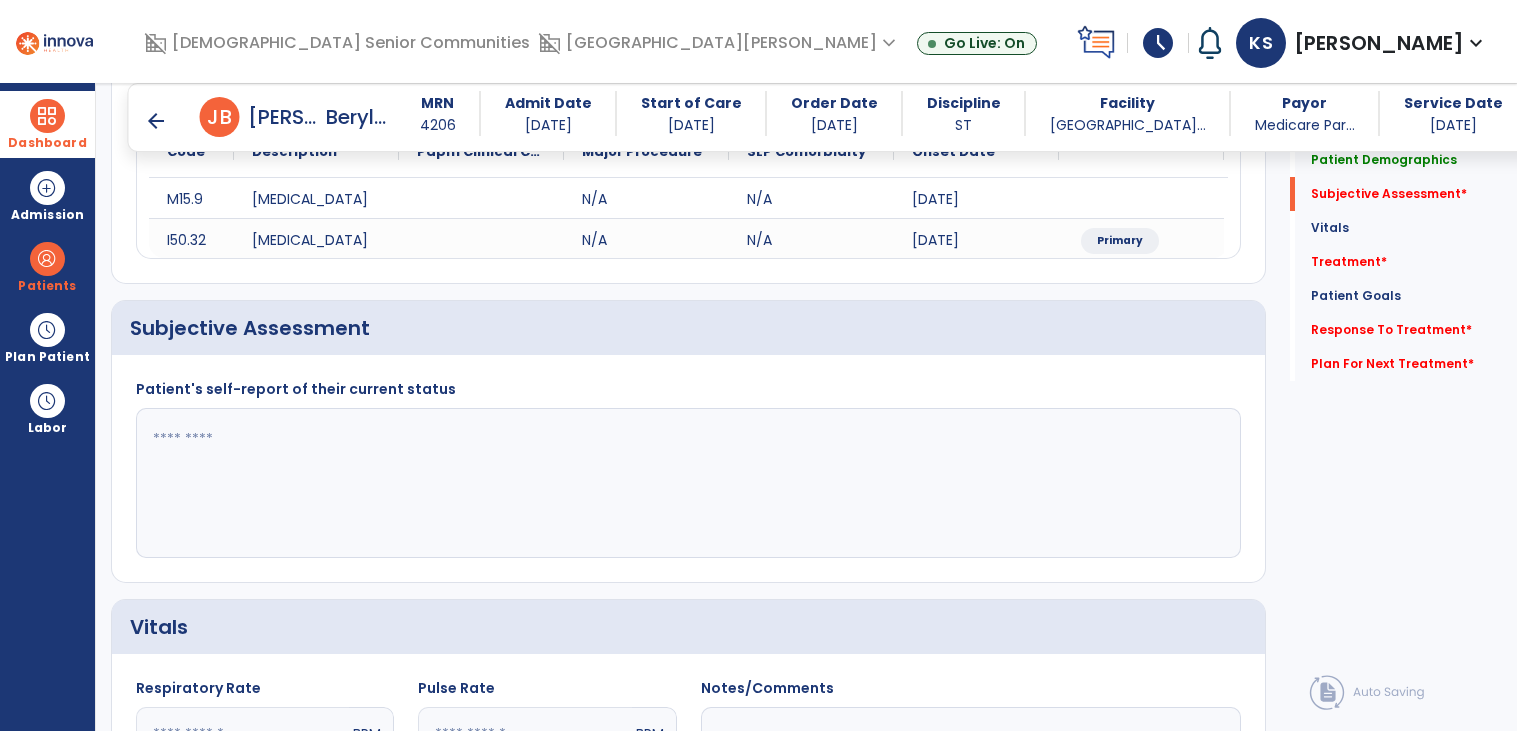 scroll, scrollTop: 265, scrollLeft: 0, axis: vertical 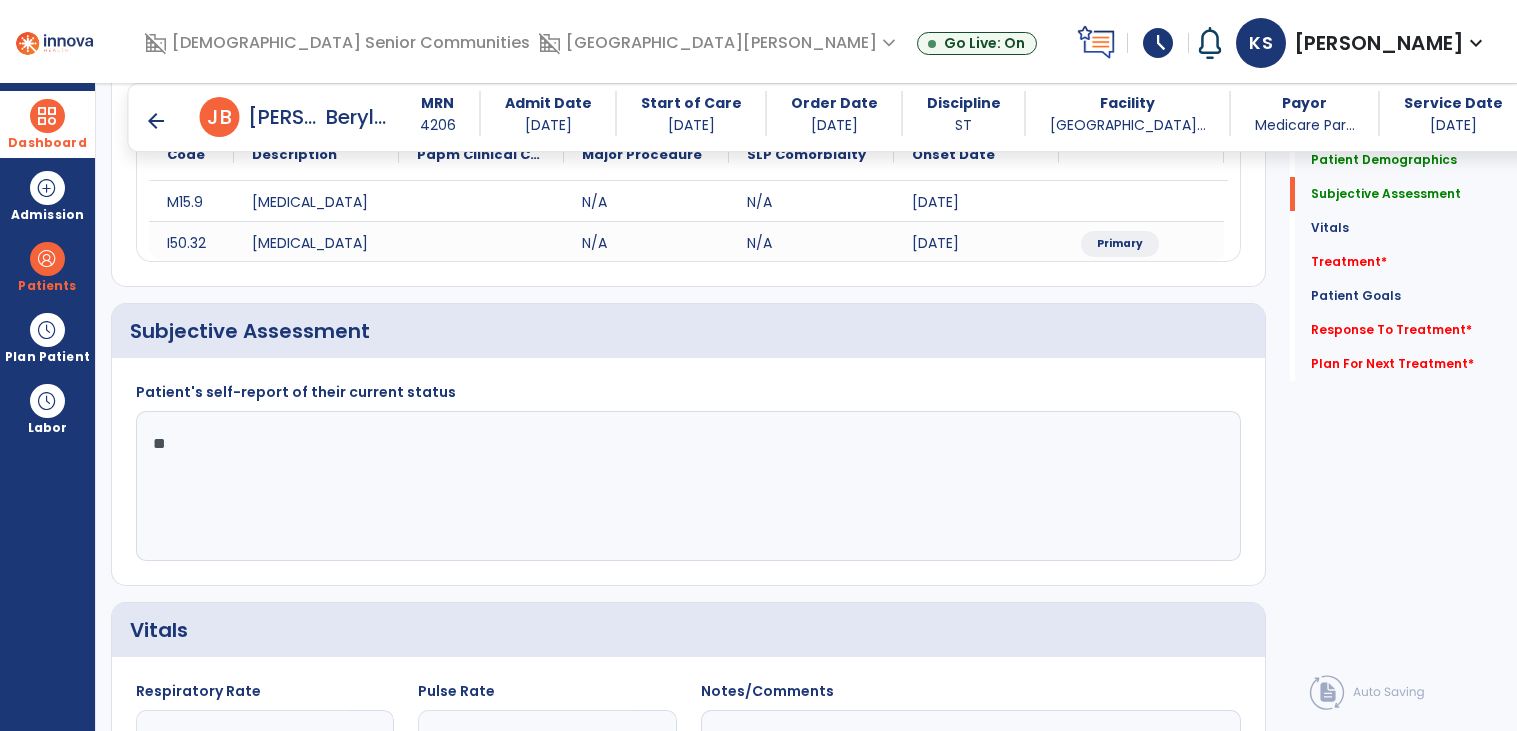 type on "*" 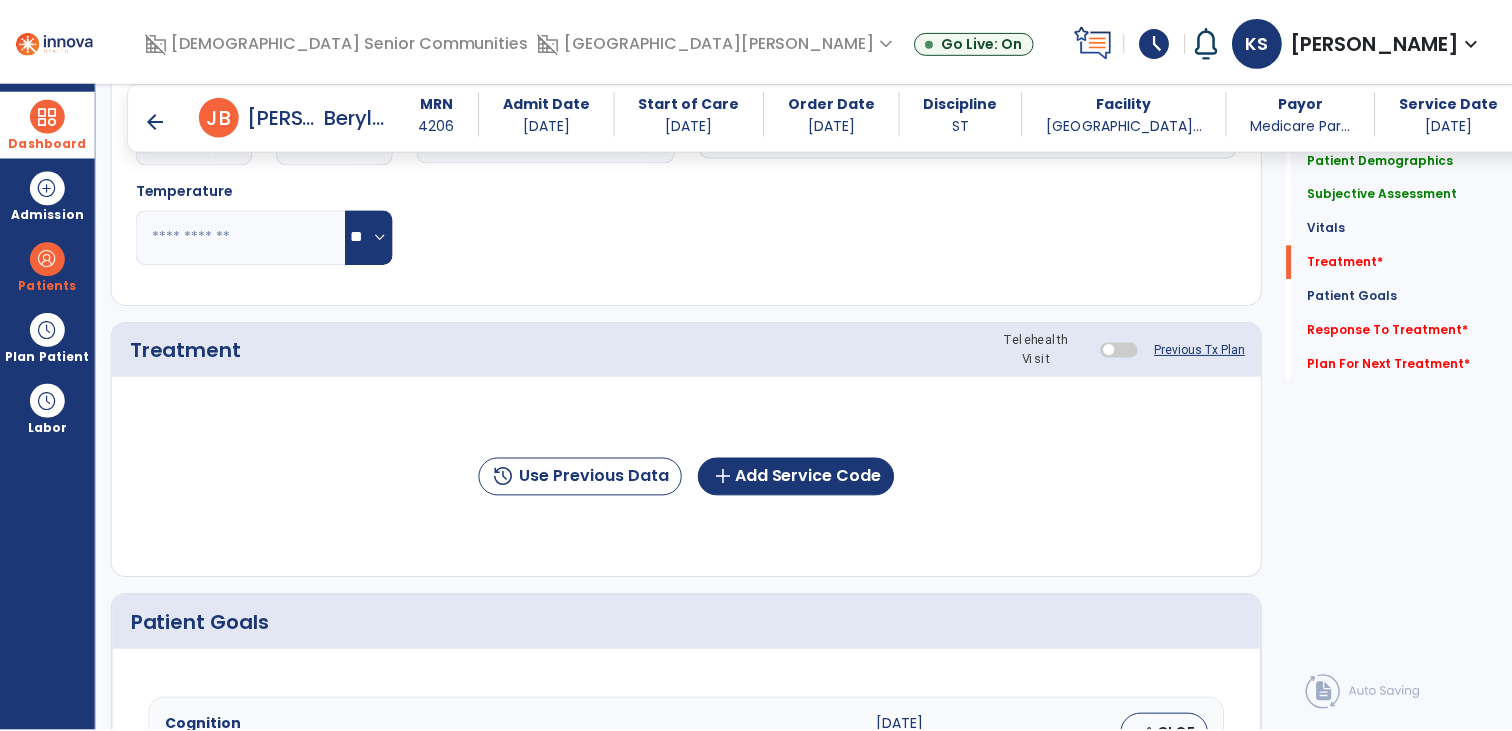 scroll, scrollTop: 976, scrollLeft: 0, axis: vertical 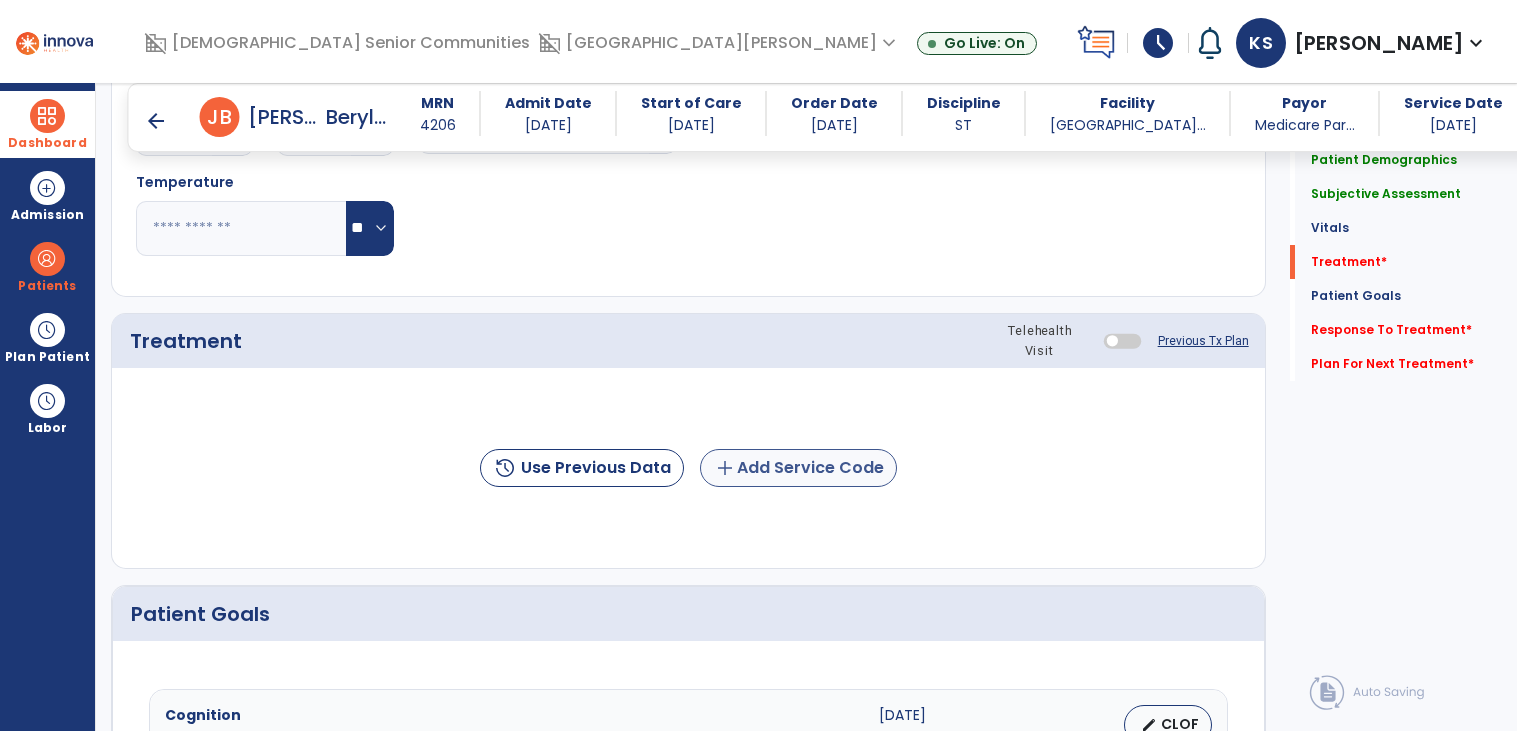 type on "**********" 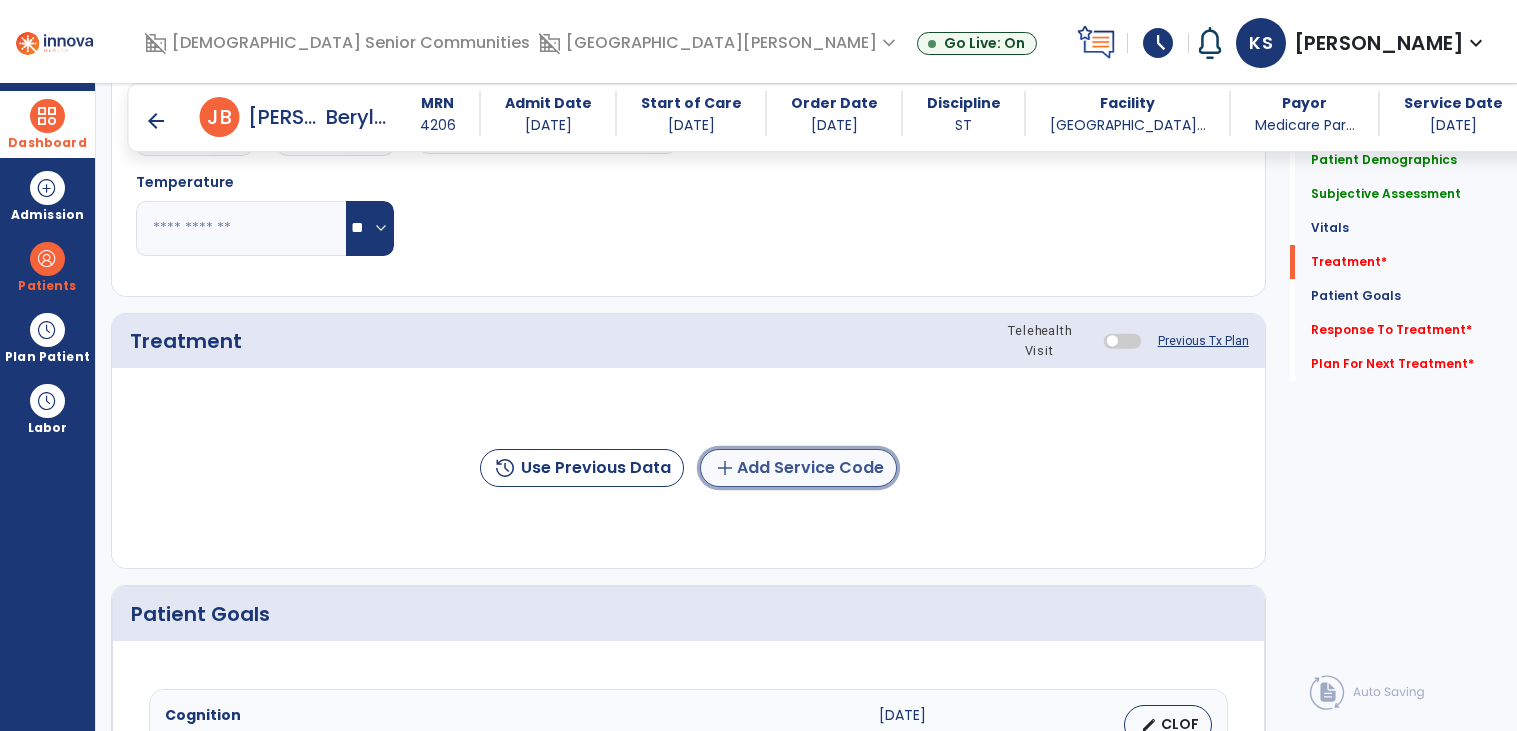 click on "add  Add Service Code" 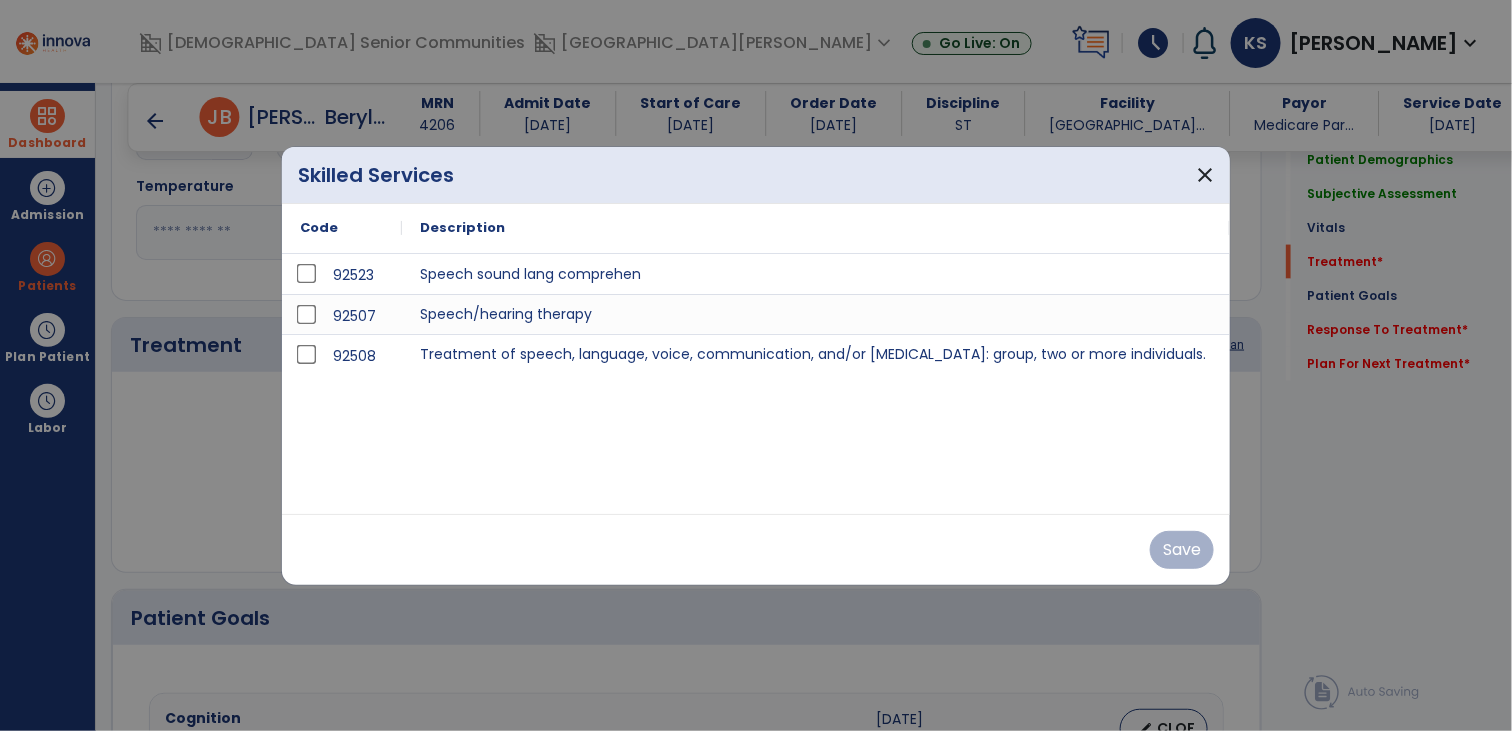 scroll, scrollTop: 976, scrollLeft: 0, axis: vertical 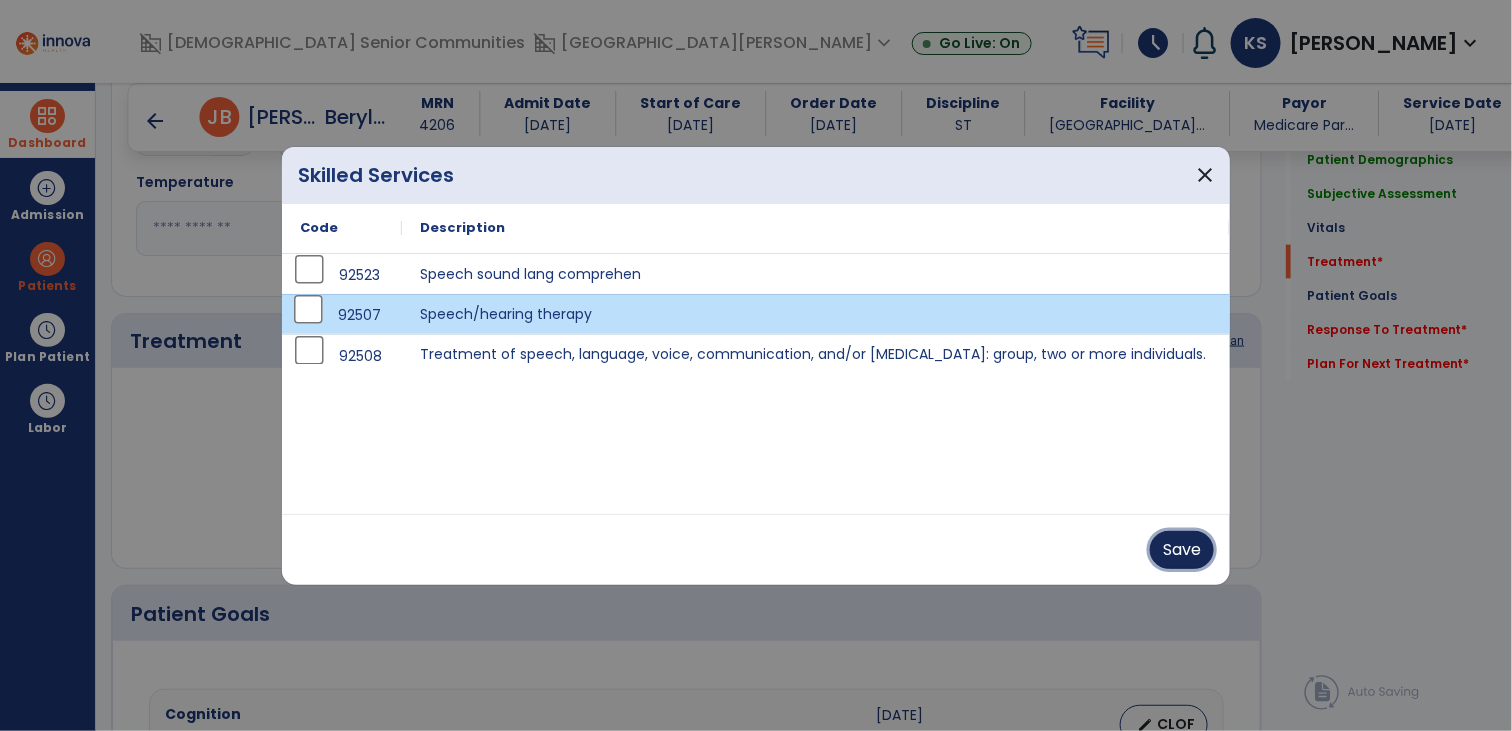 click on "Save" at bounding box center [1182, 550] 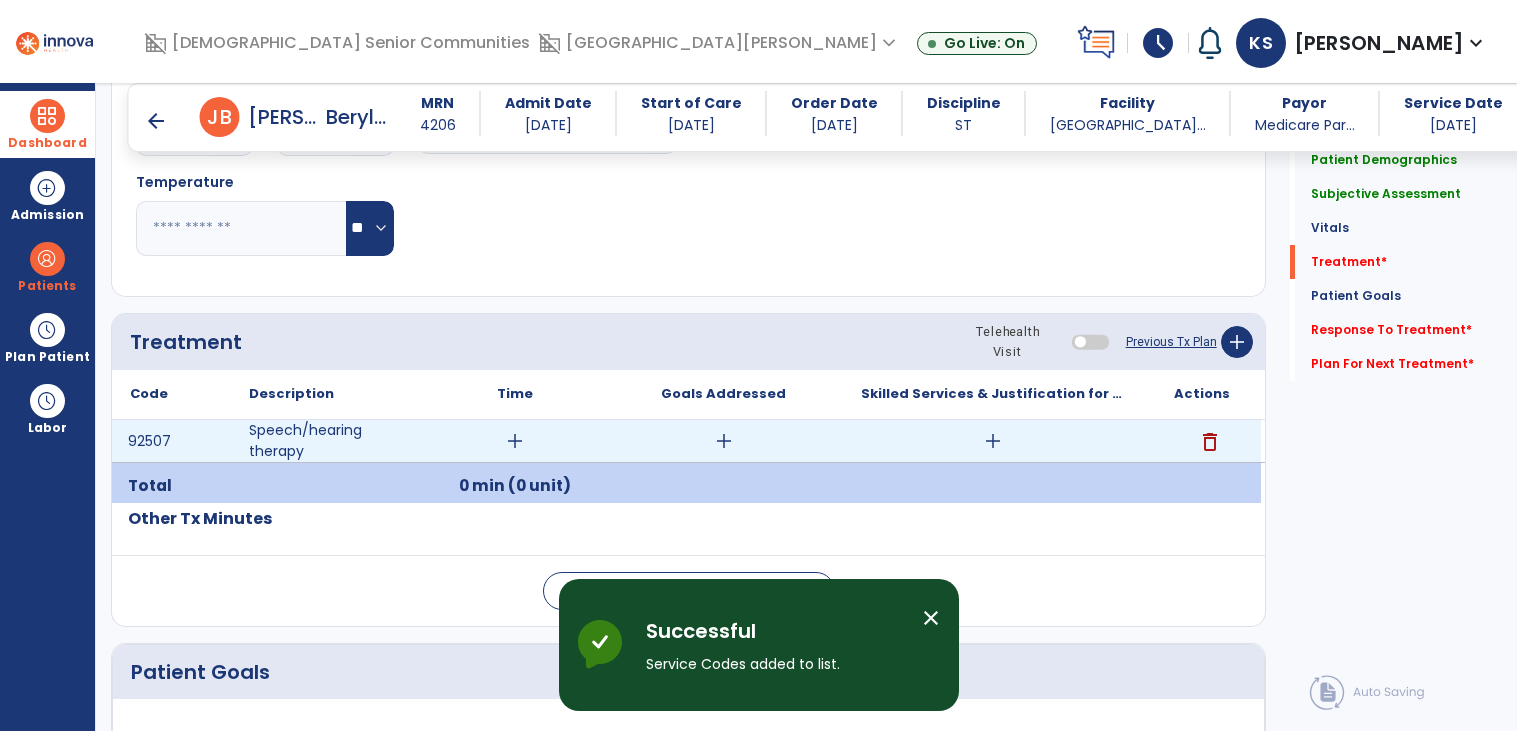 click on "add" at bounding box center [515, 441] 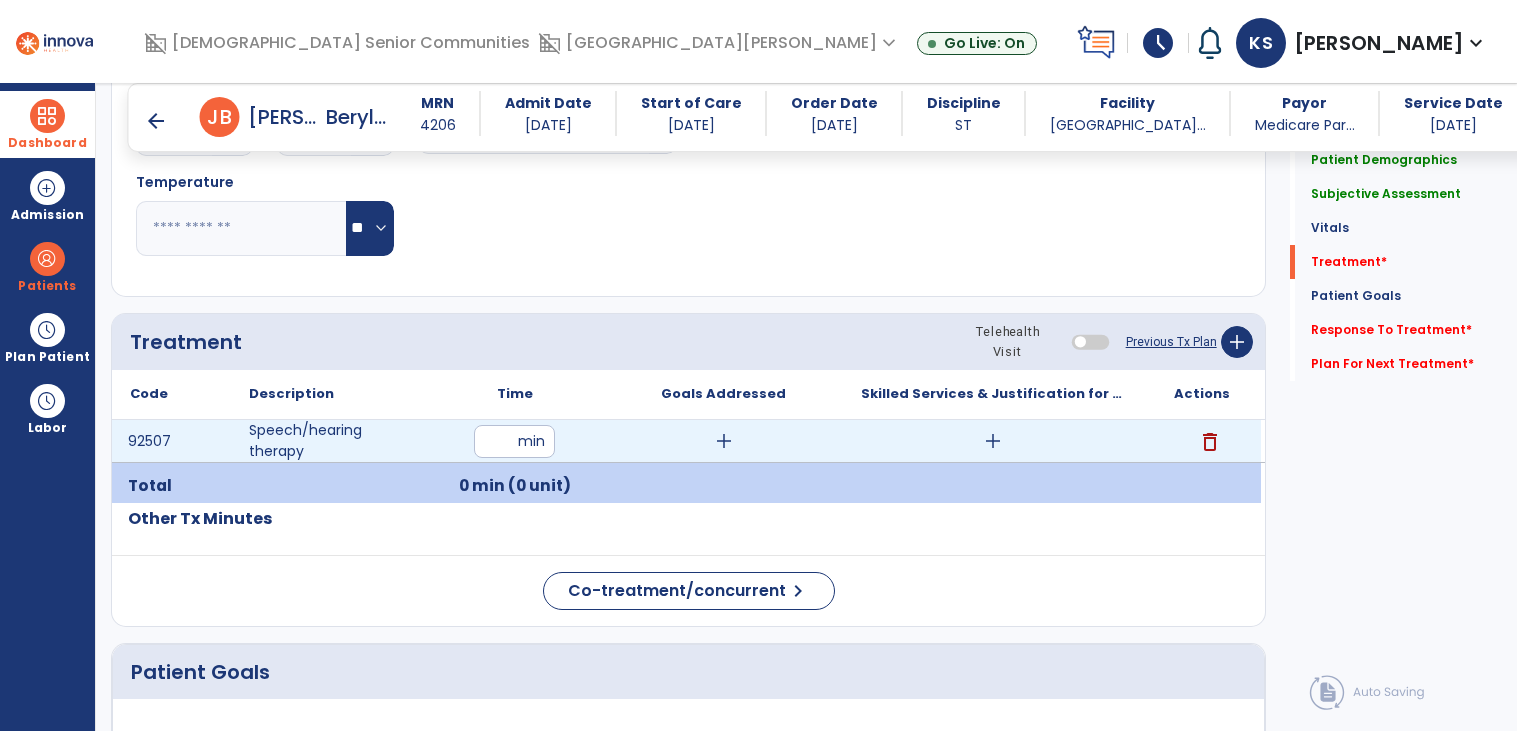 type on "**" 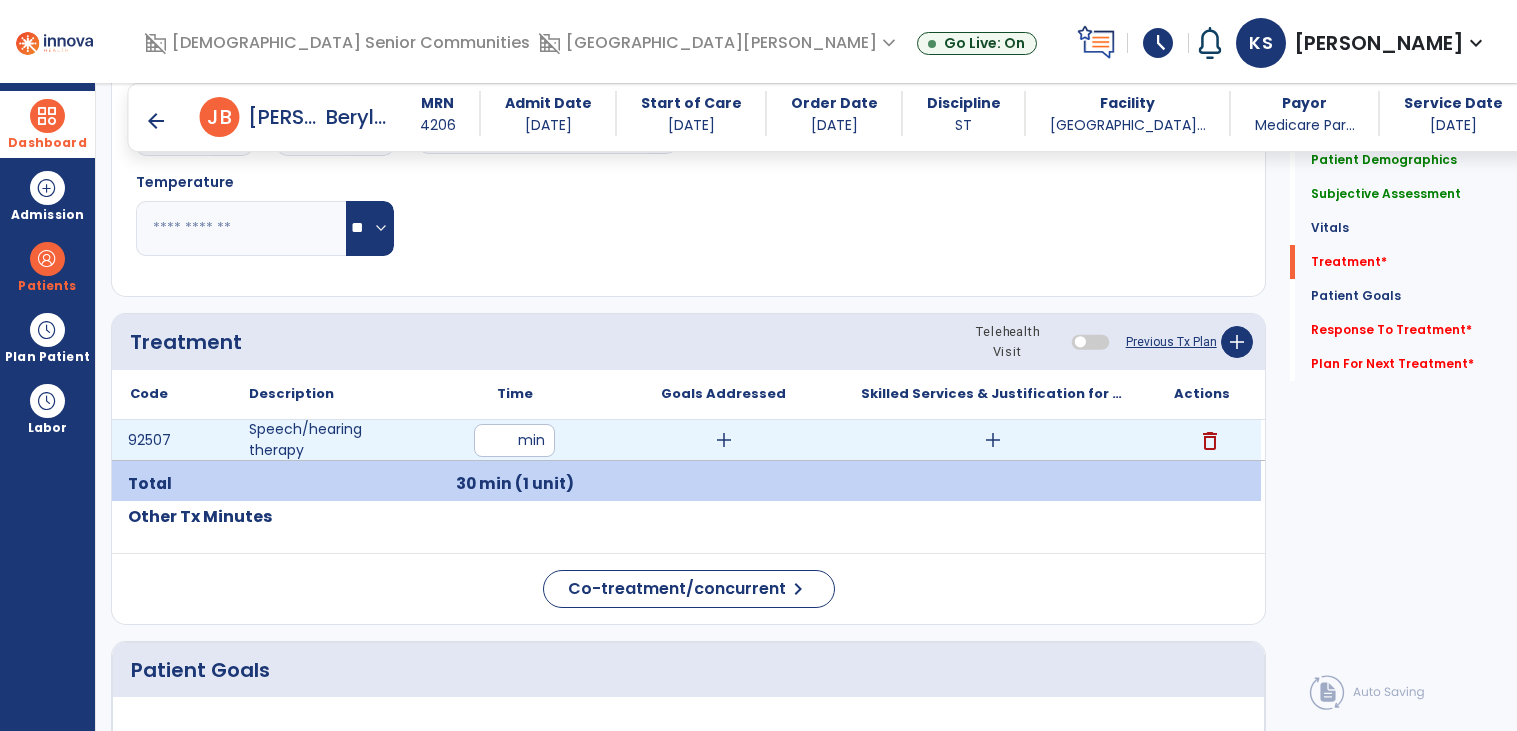 click on "add" at bounding box center (724, 440) 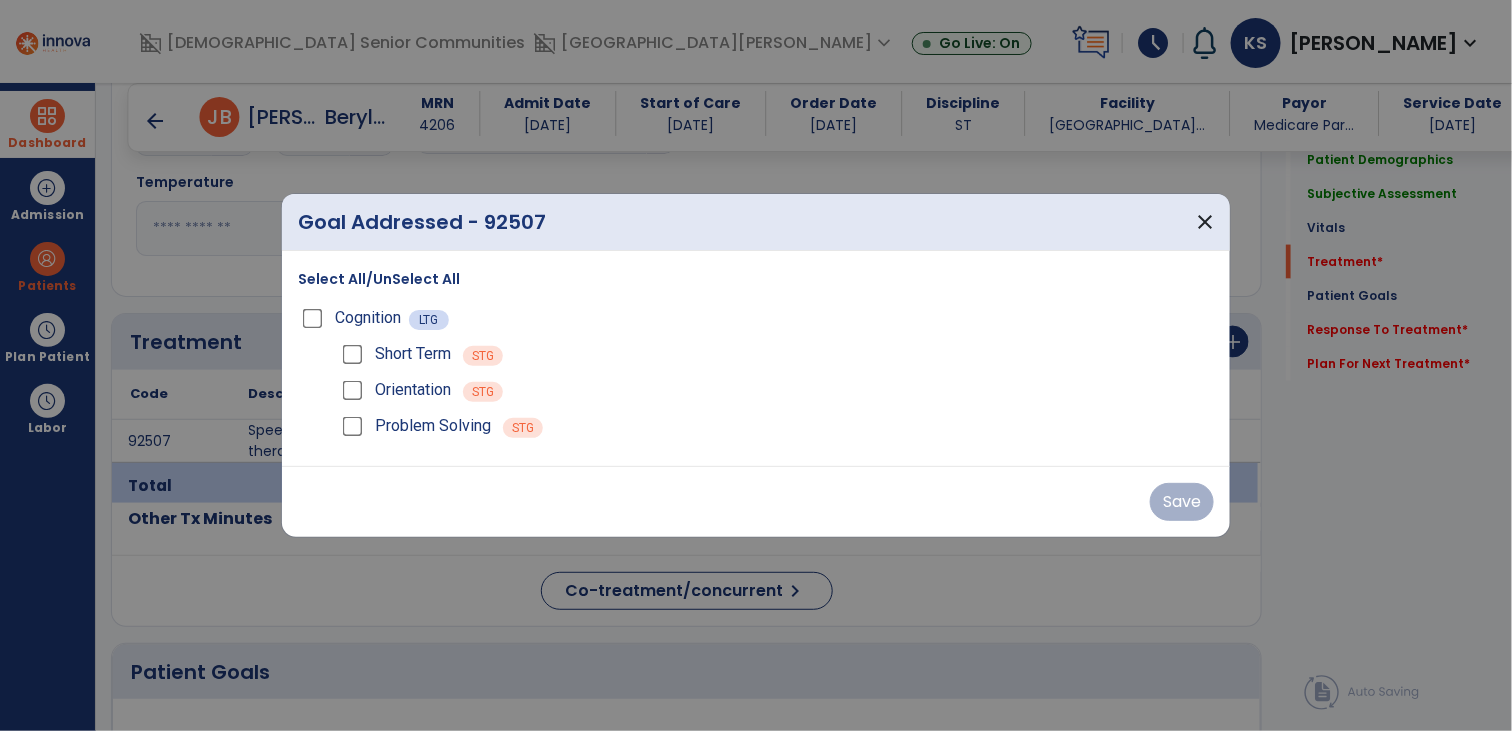 scroll, scrollTop: 976, scrollLeft: 0, axis: vertical 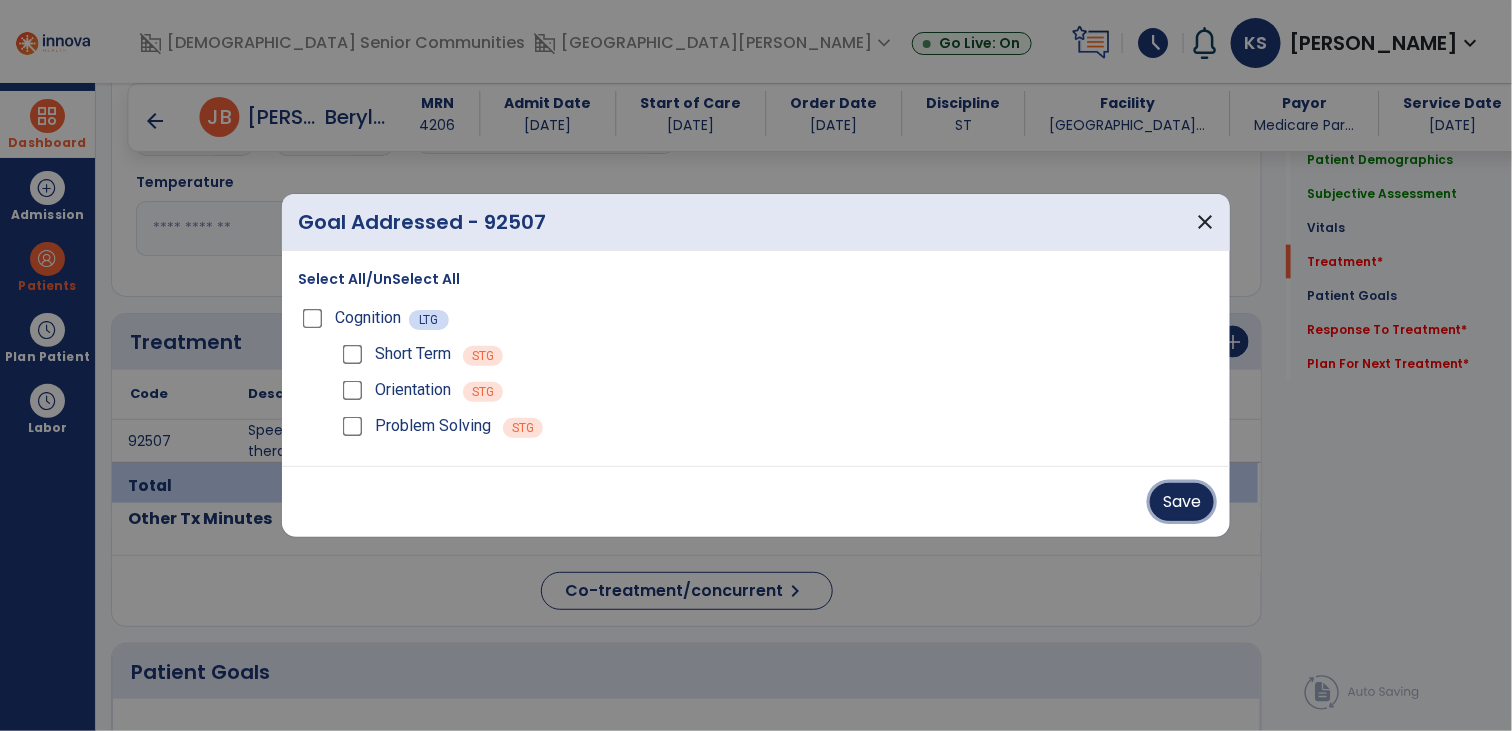 click on "Save" at bounding box center (1182, 502) 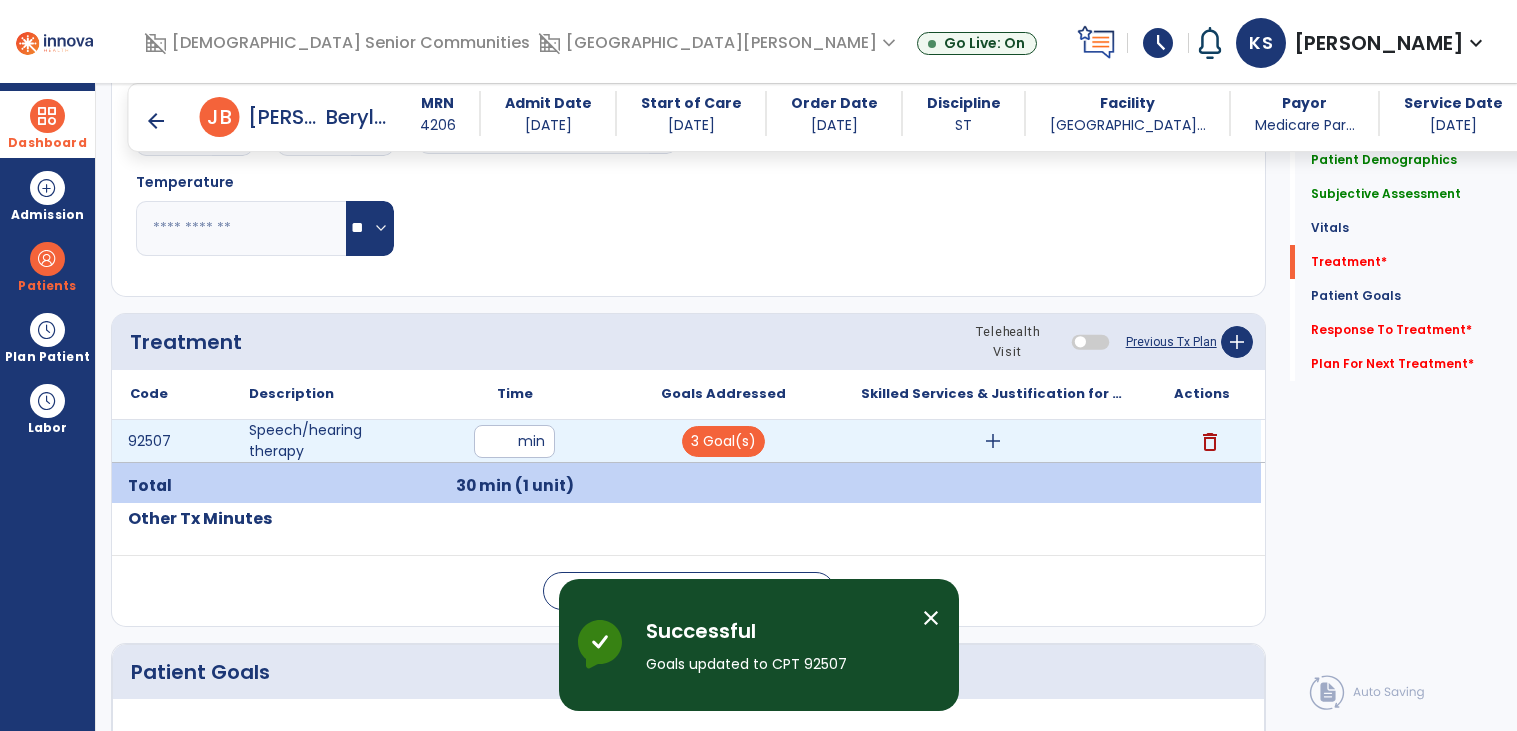 click on "add" at bounding box center (993, 441) 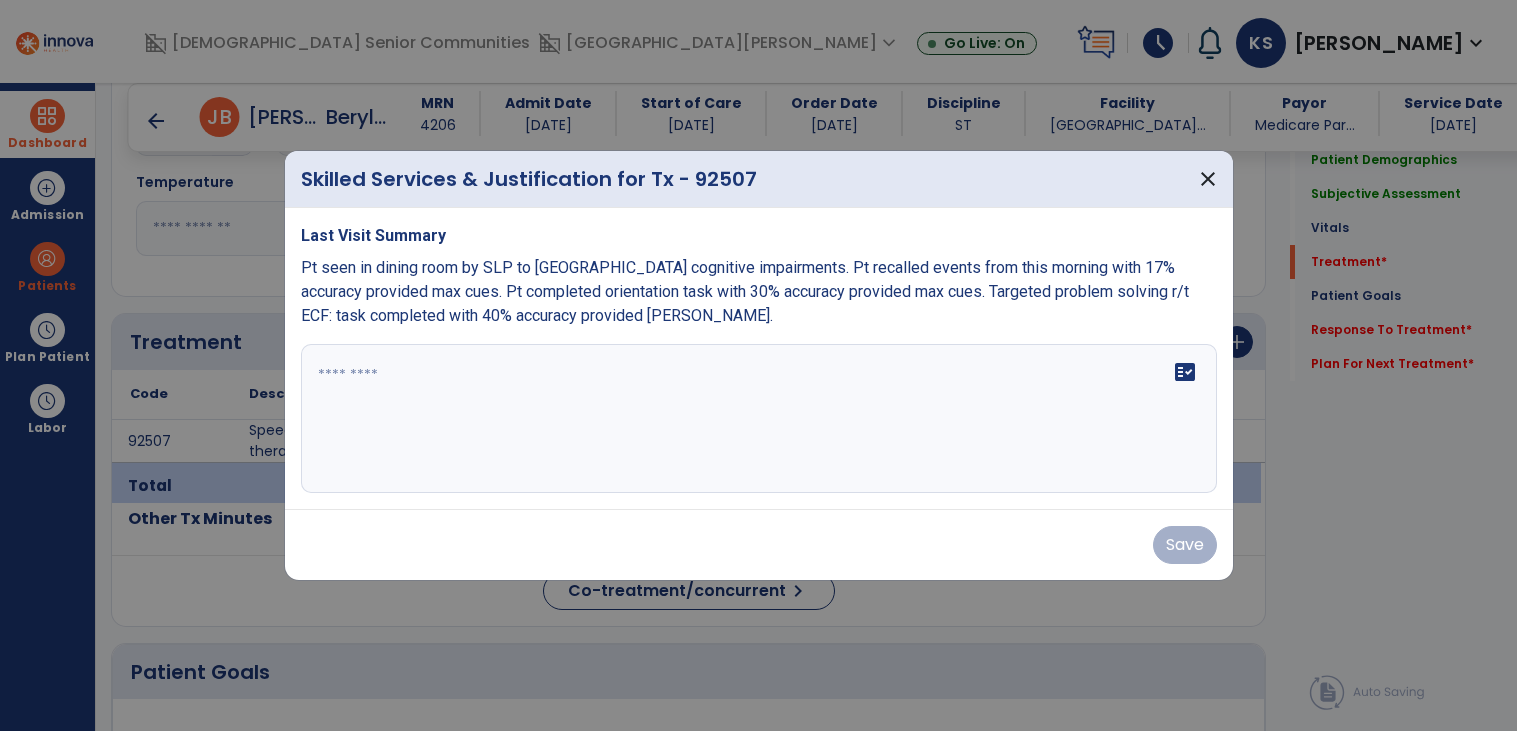 scroll, scrollTop: 976, scrollLeft: 0, axis: vertical 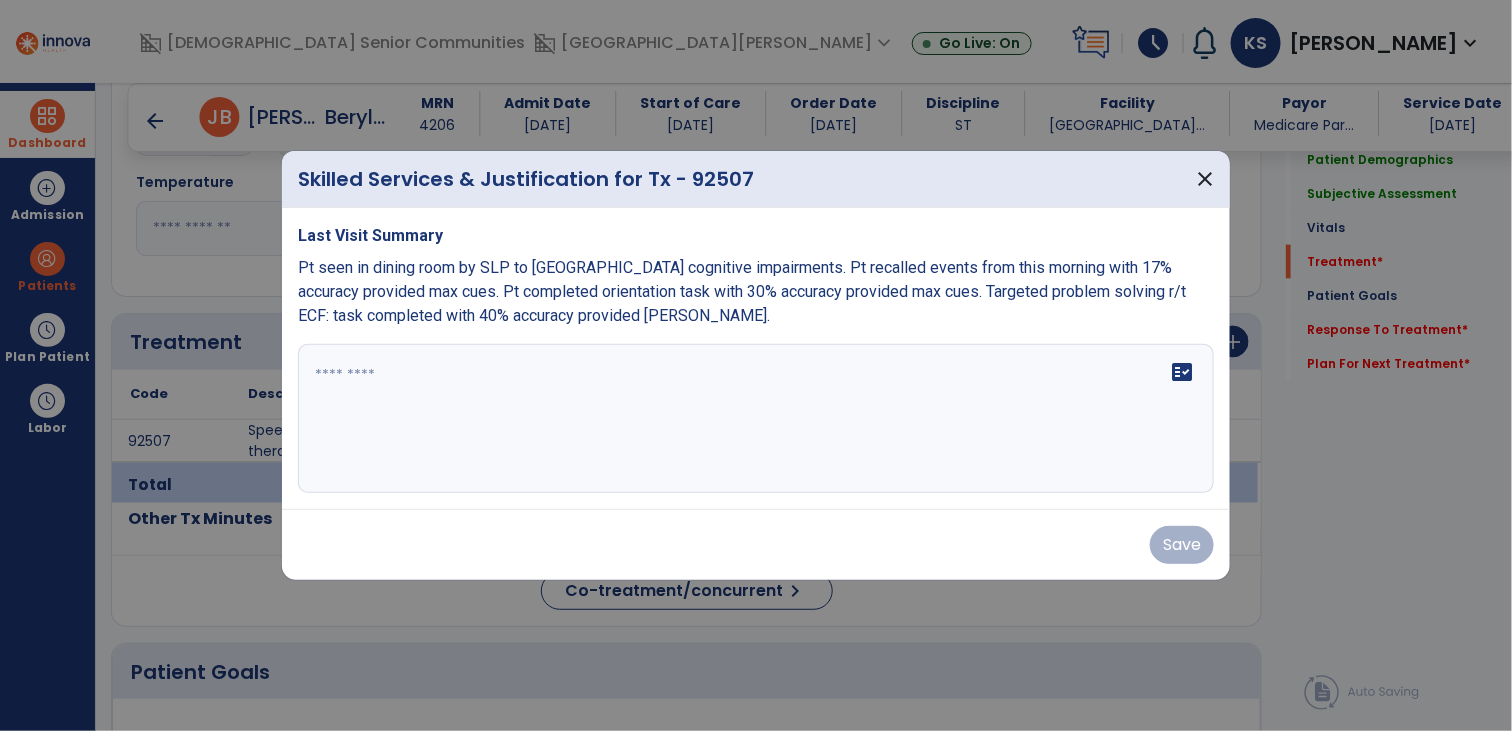 click on "fact_check" at bounding box center [756, 419] 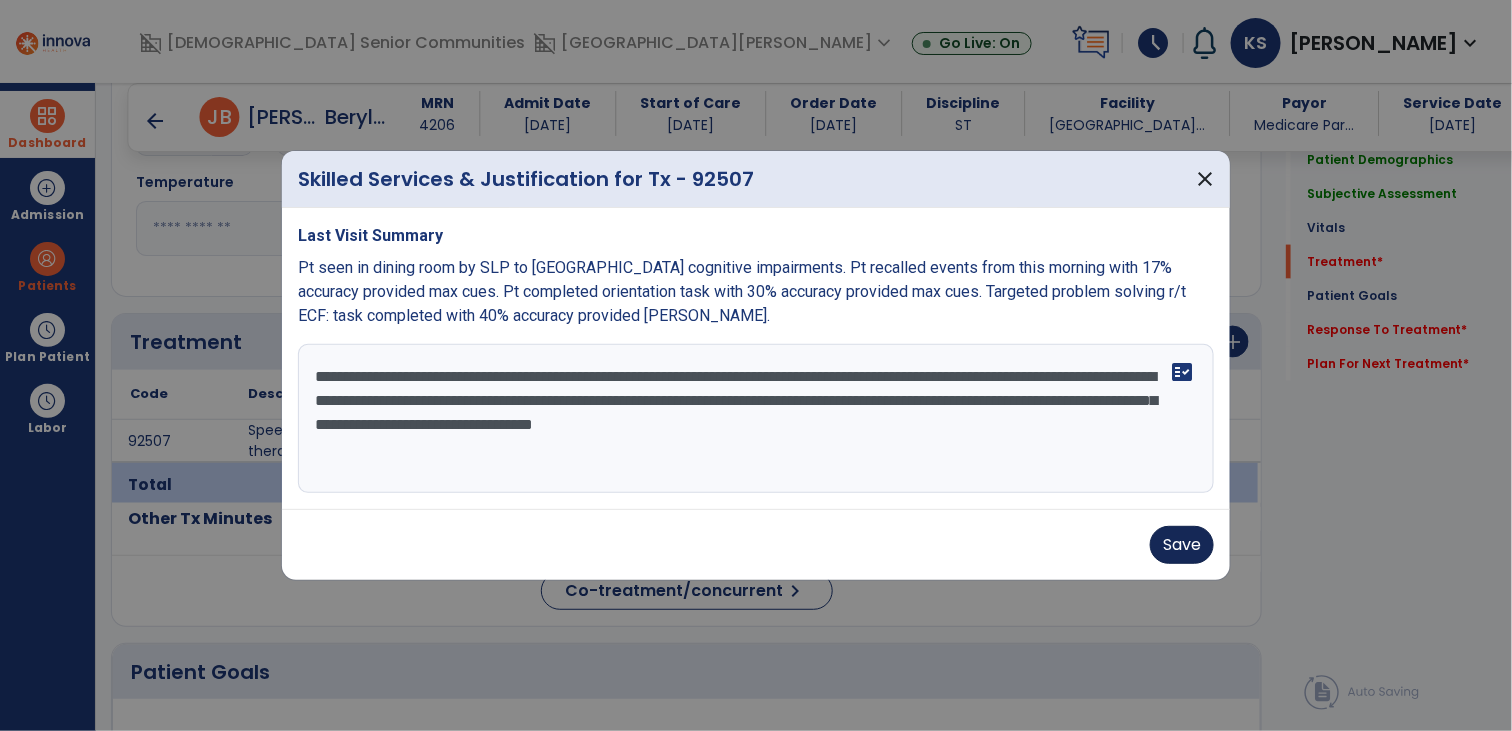 type on "**********" 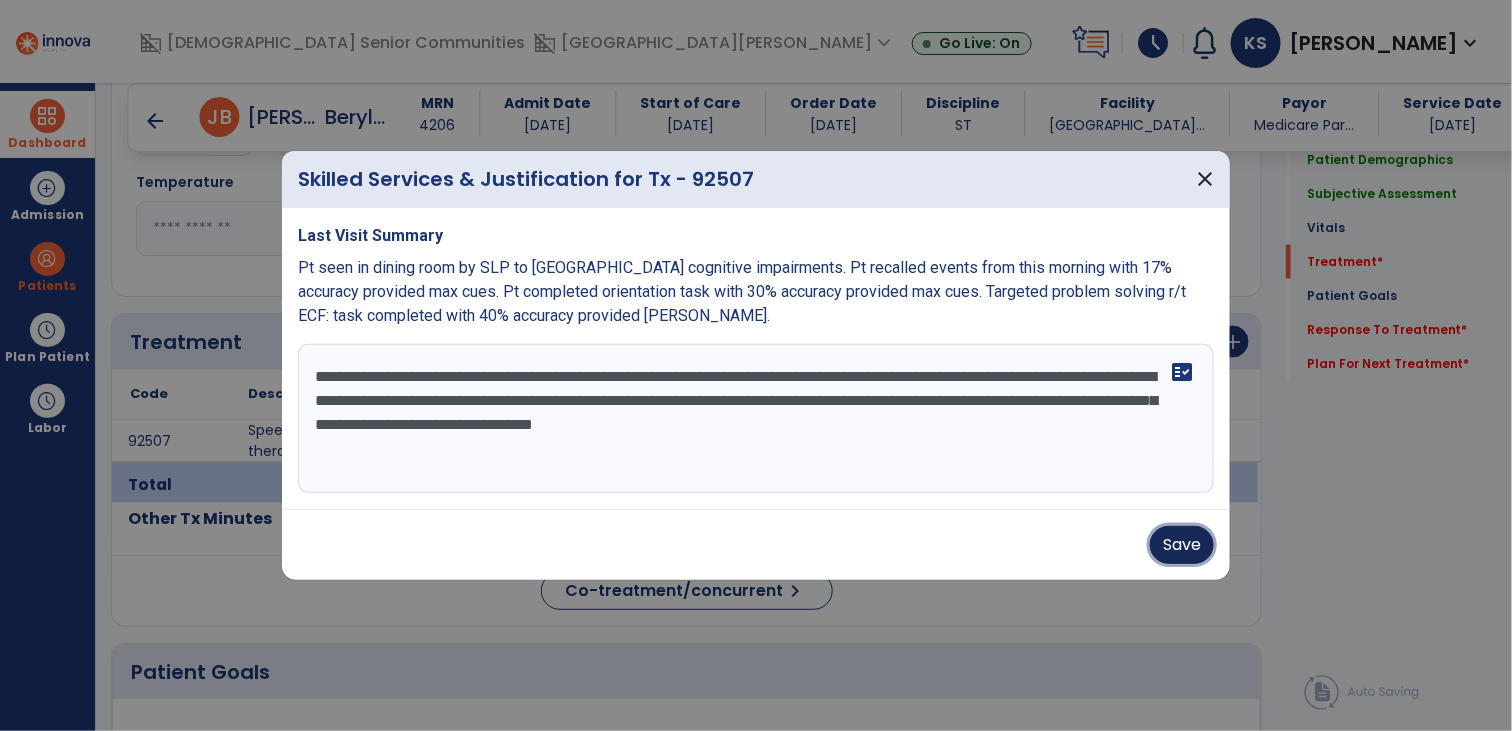 click on "Save" at bounding box center (1182, 545) 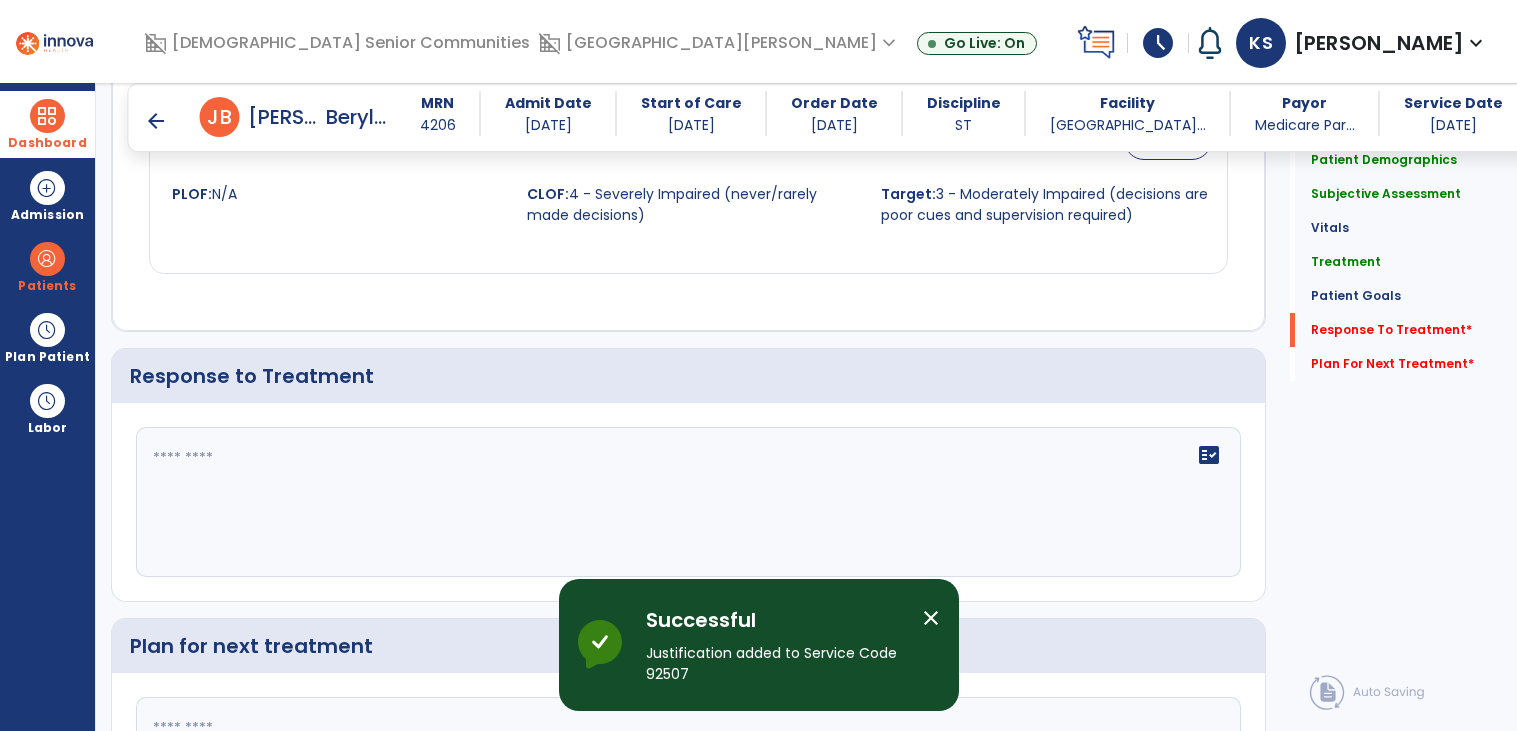 scroll, scrollTop: 2048, scrollLeft: 0, axis: vertical 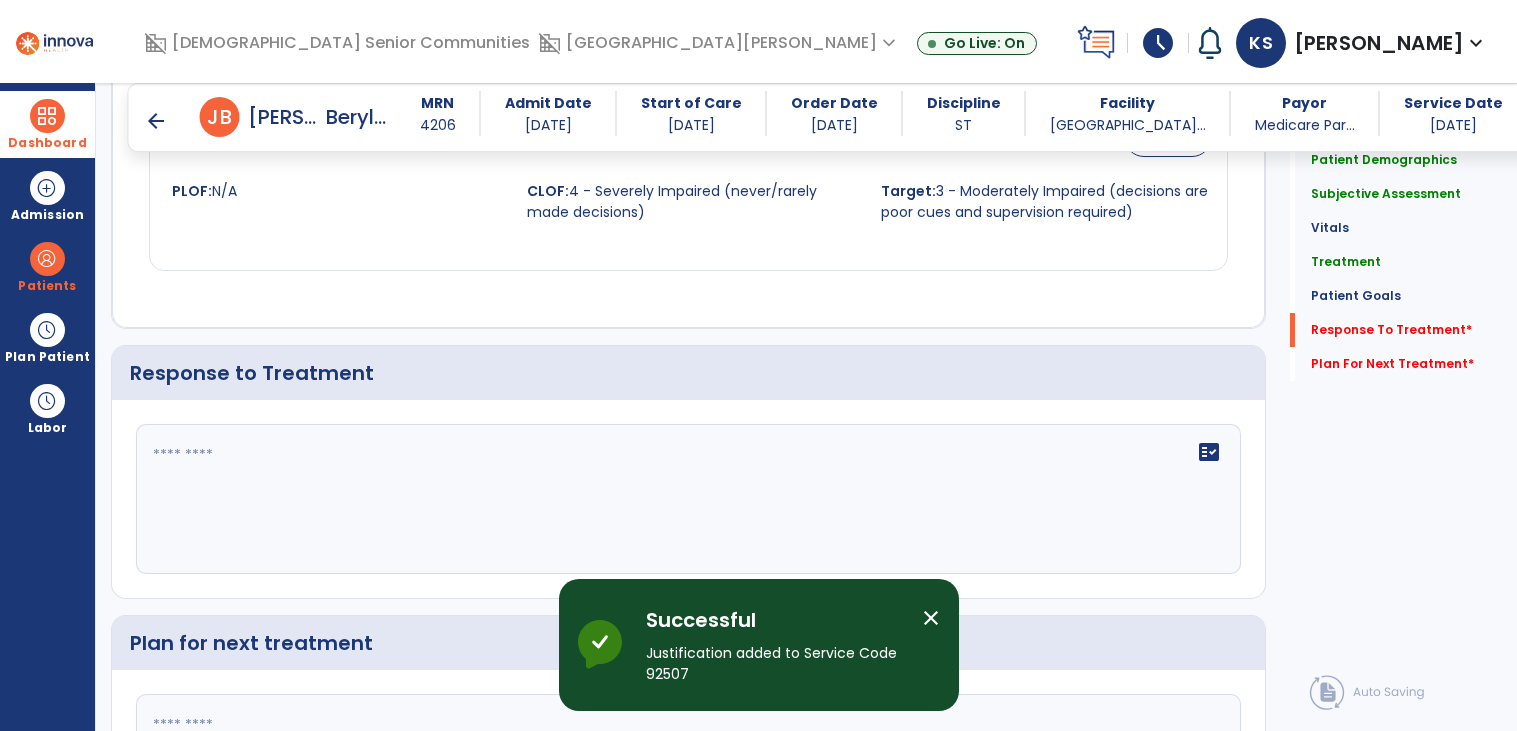 click 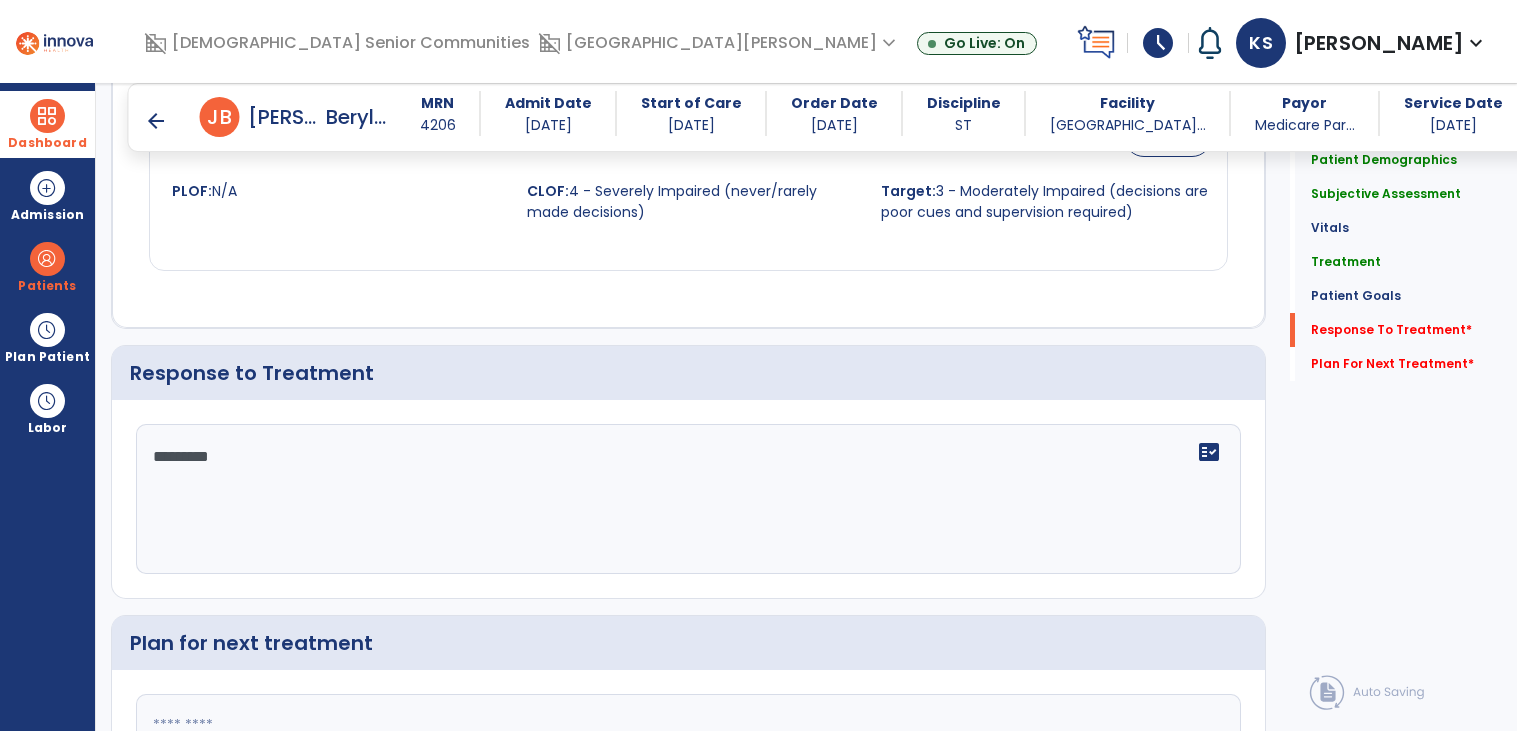 type on "**********" 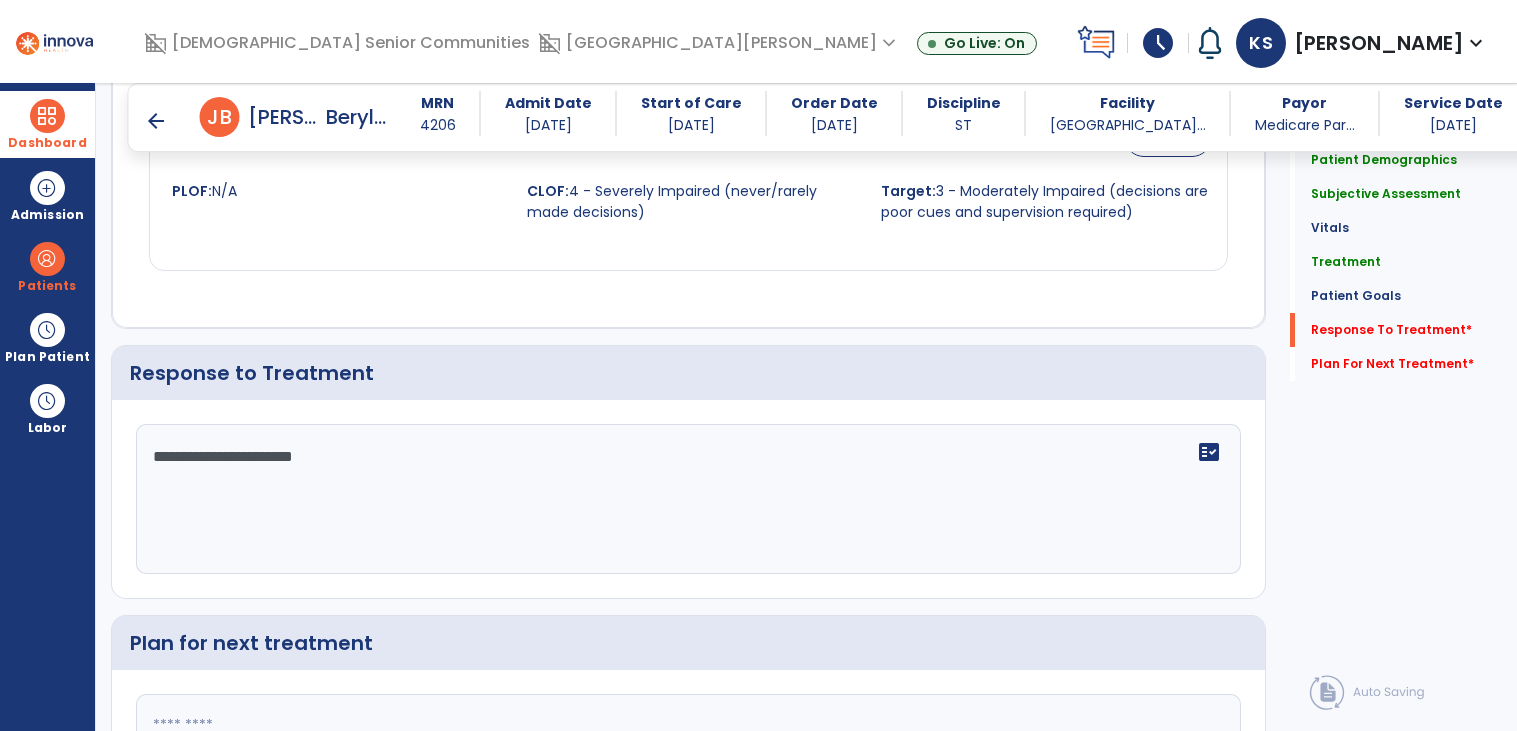 type on "**********" 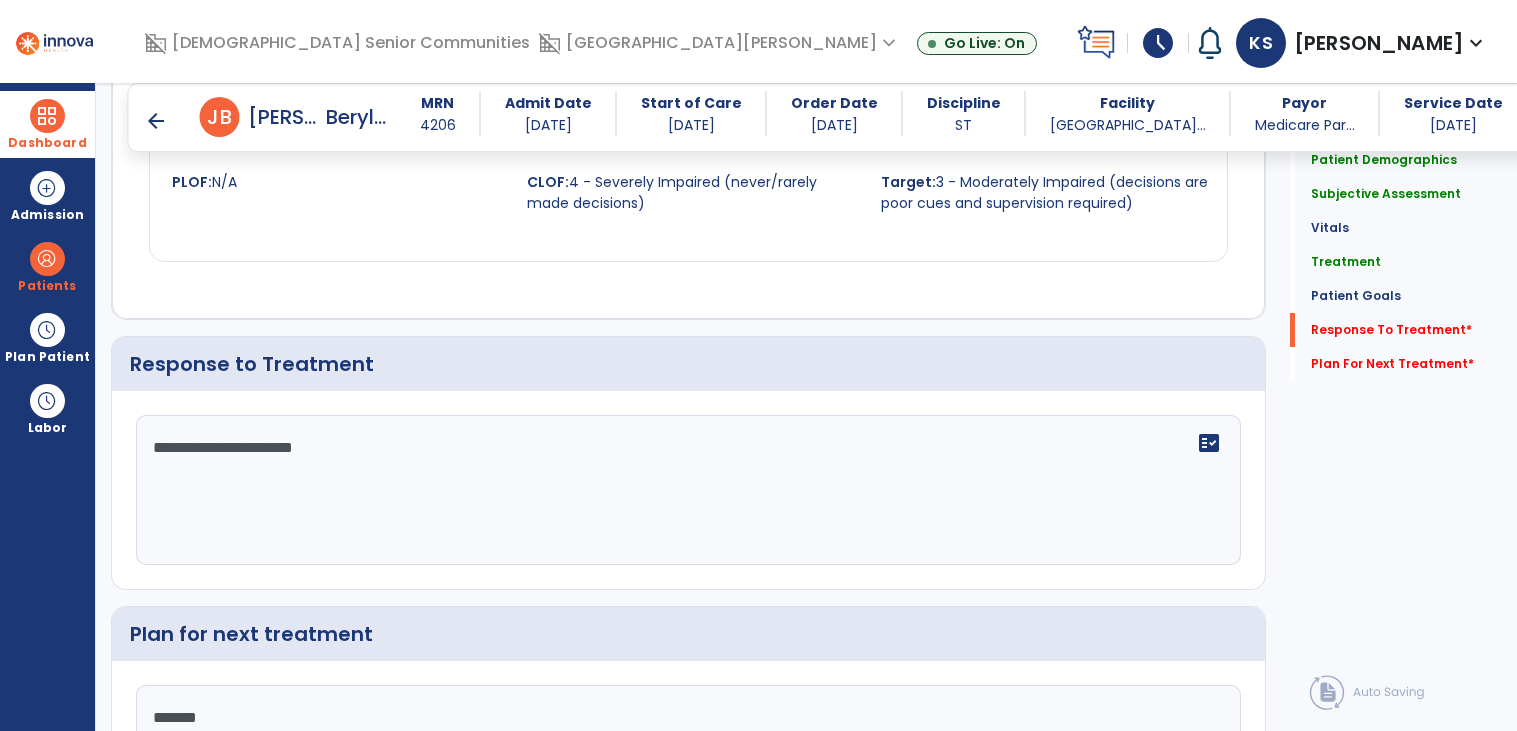 type on "********" 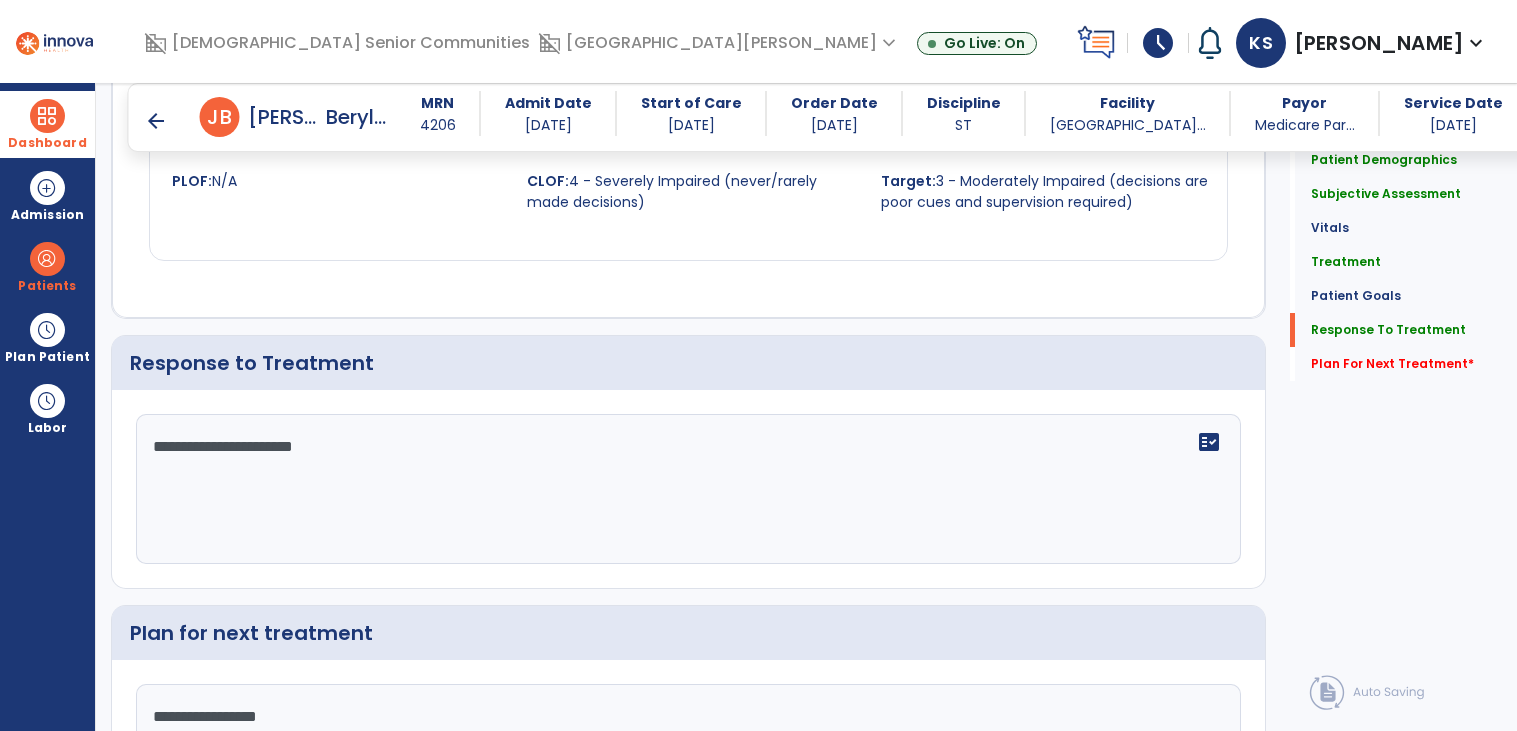 scroll, scrollTop: 2254, scrollLeft: 0, axis: vertical 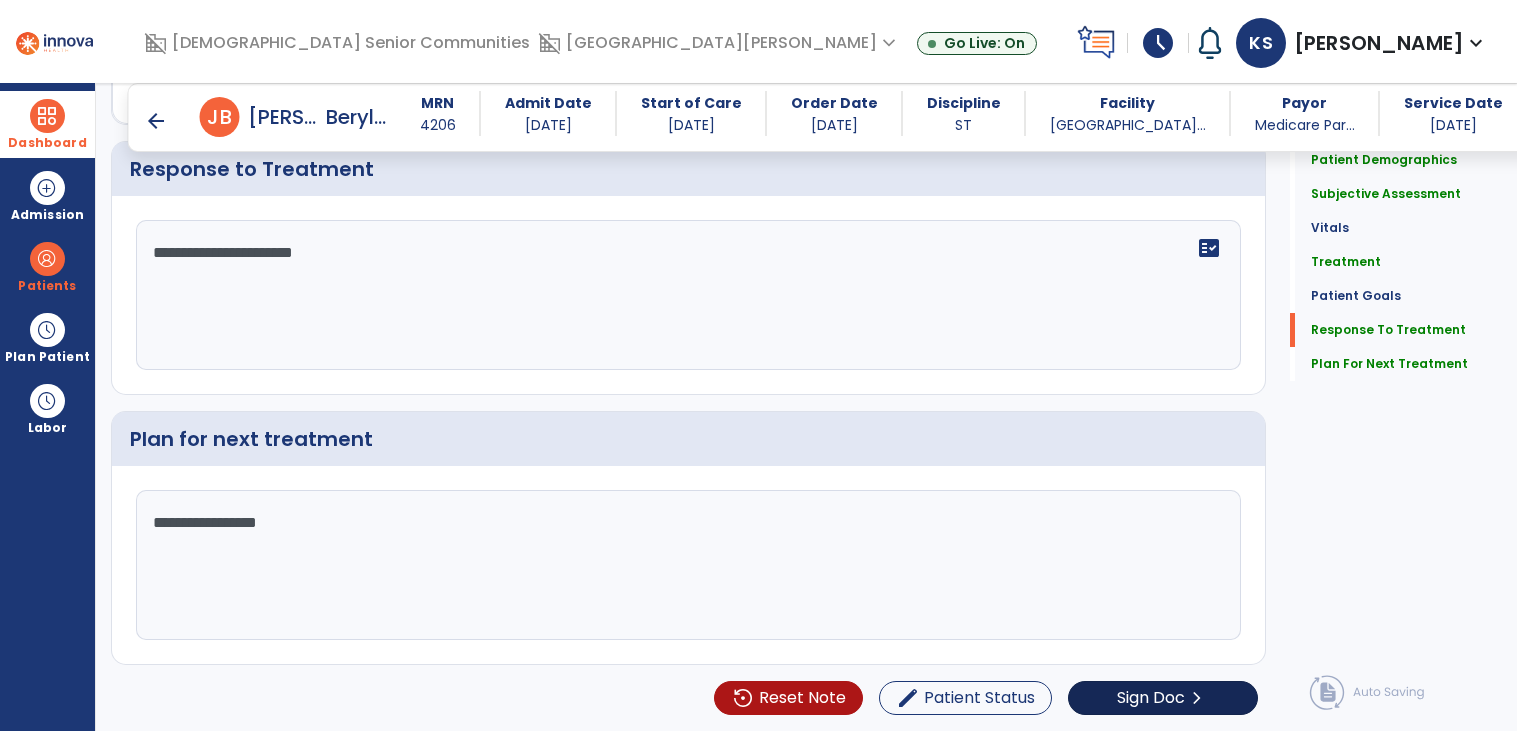 type on "**********" 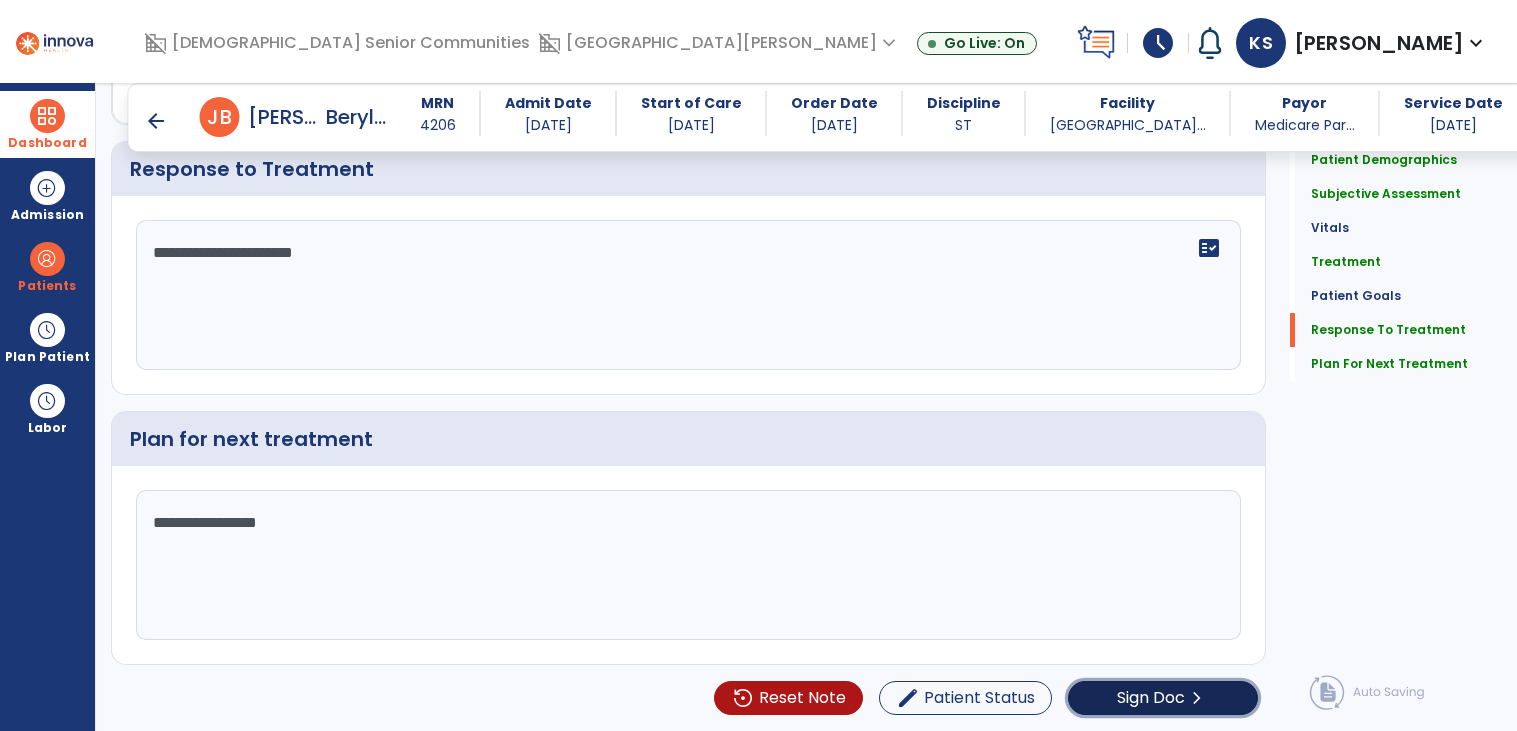 click on "chevron_right" 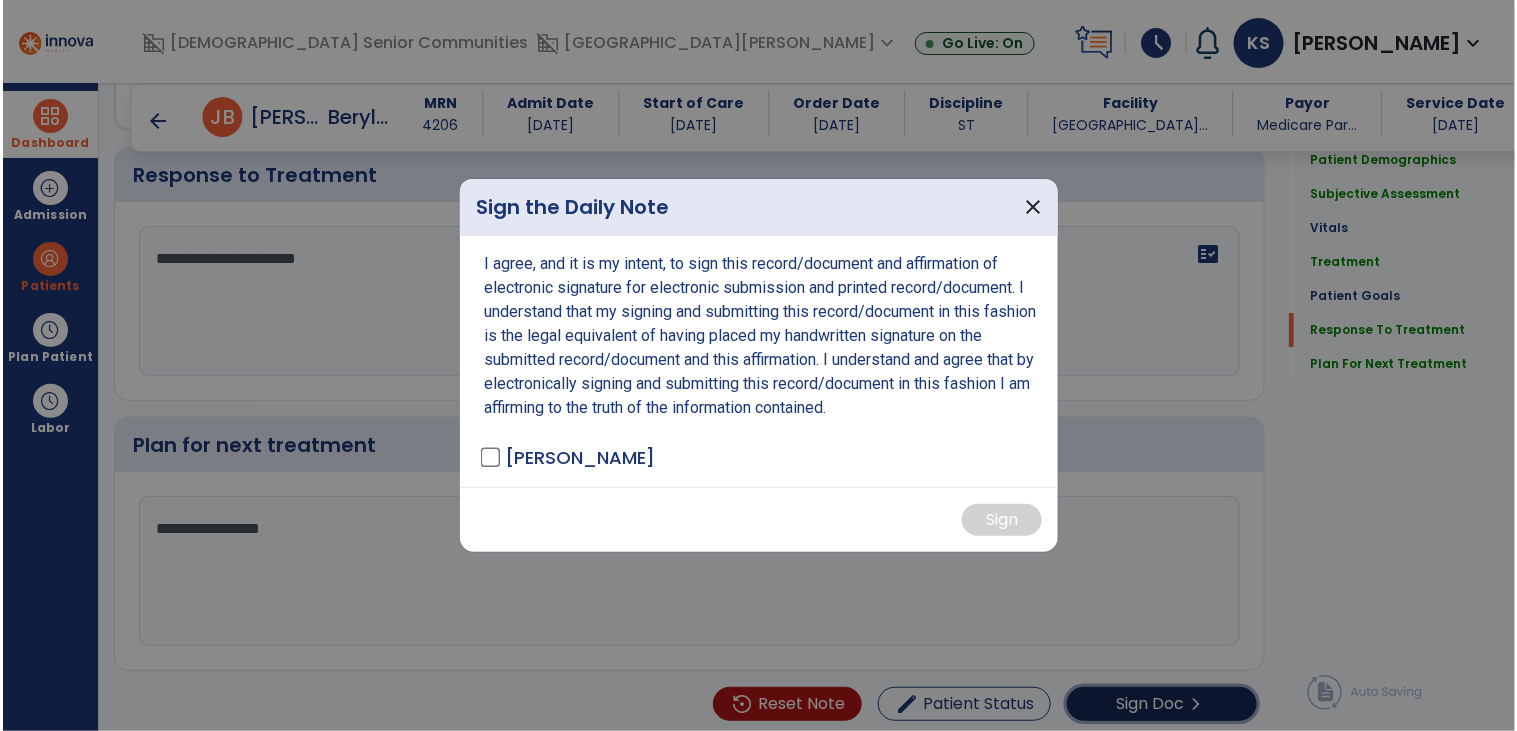scroll, scrollTop: 2254, scrollLeft: 0, axis: vertical 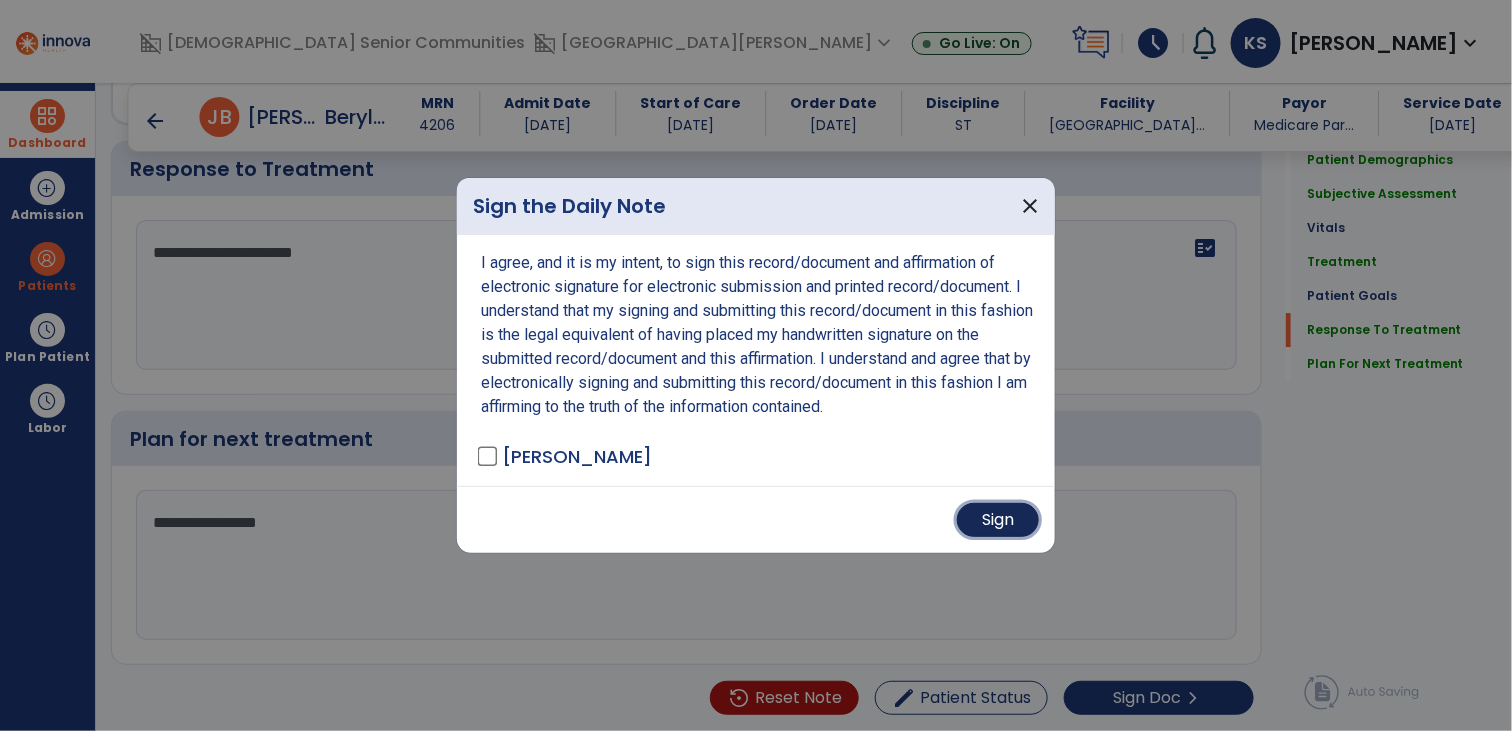 click on "Sign" at bounding box center [998, 520] 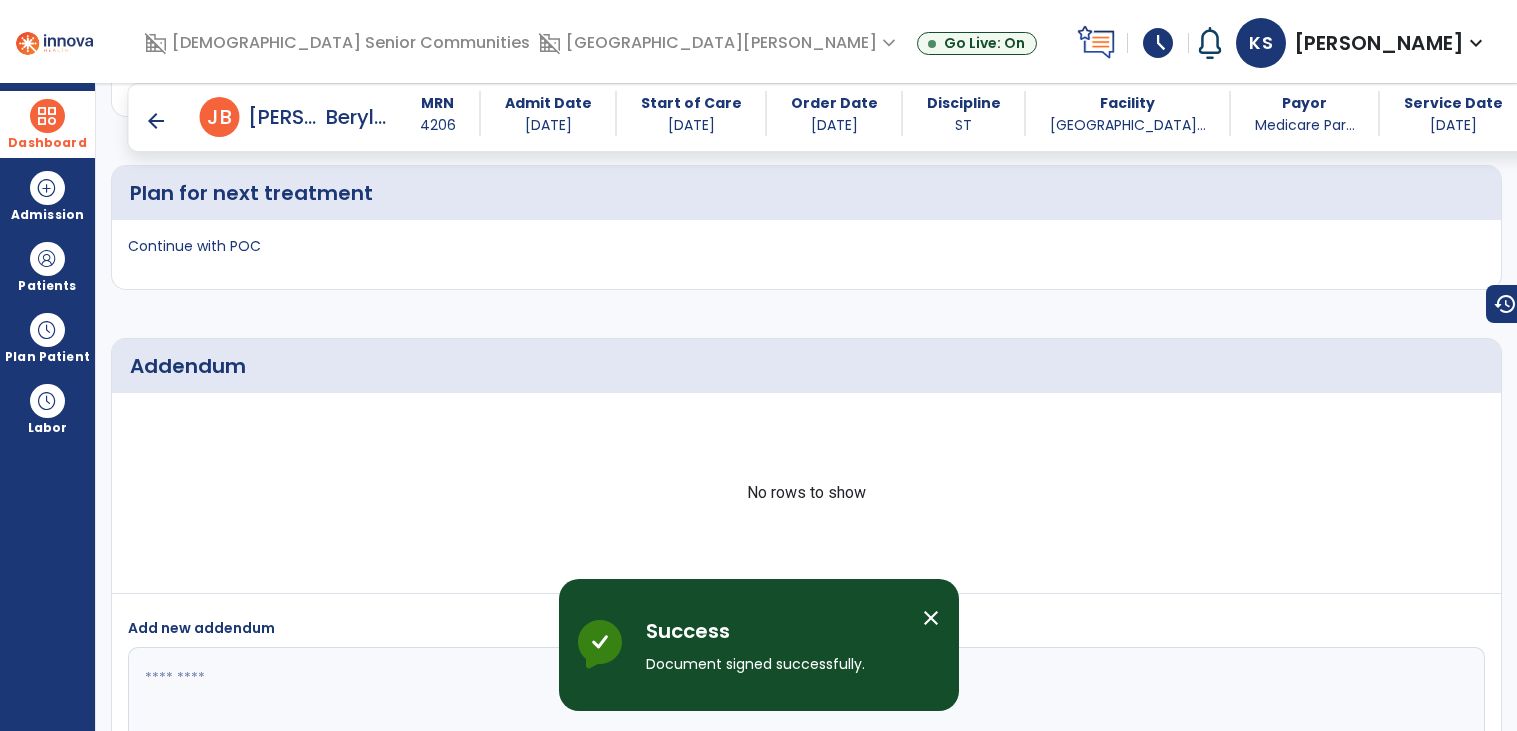 scroll, scrollTop: 3000, scrollLeft: 0, axis: vertical 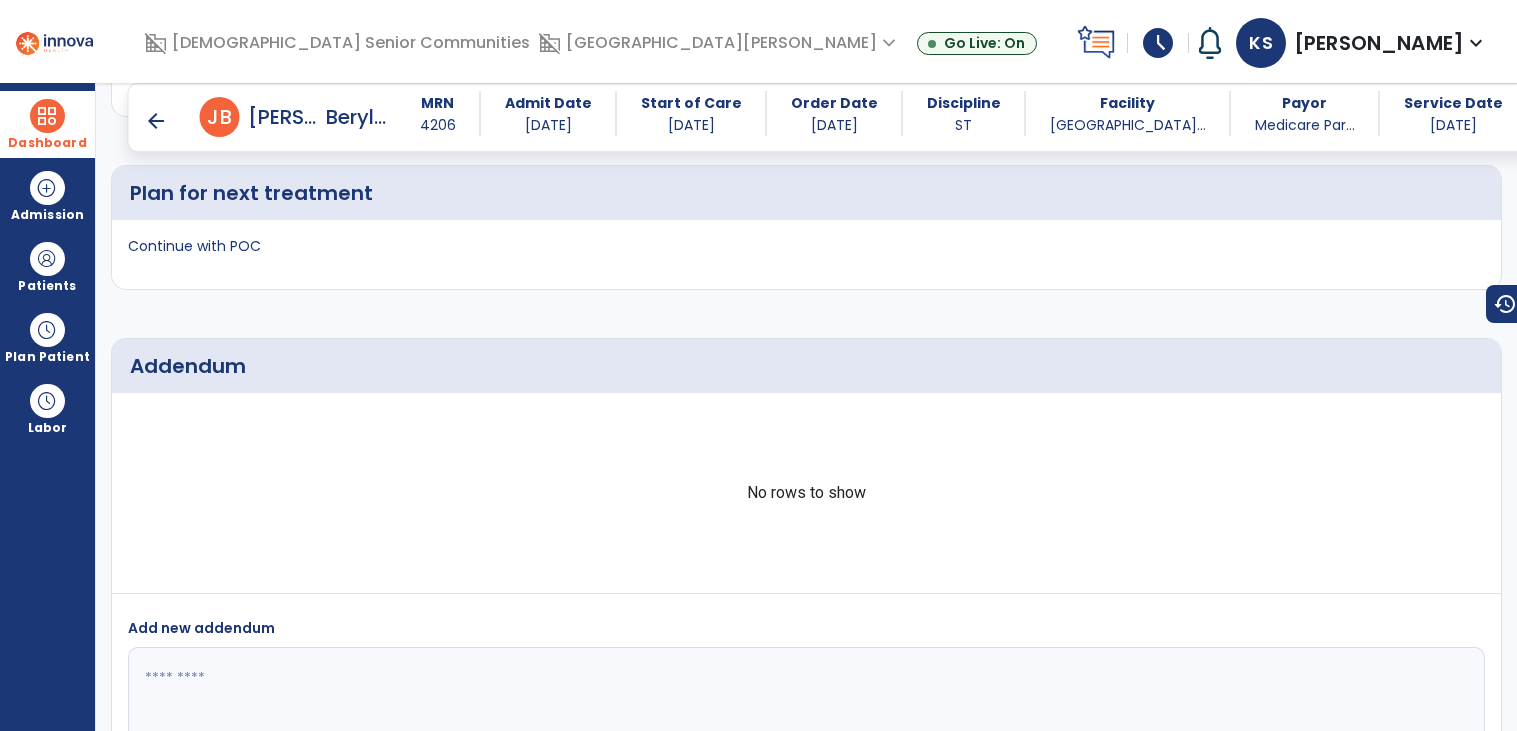 click on "arrow_back" at bounding box center [156, 121] 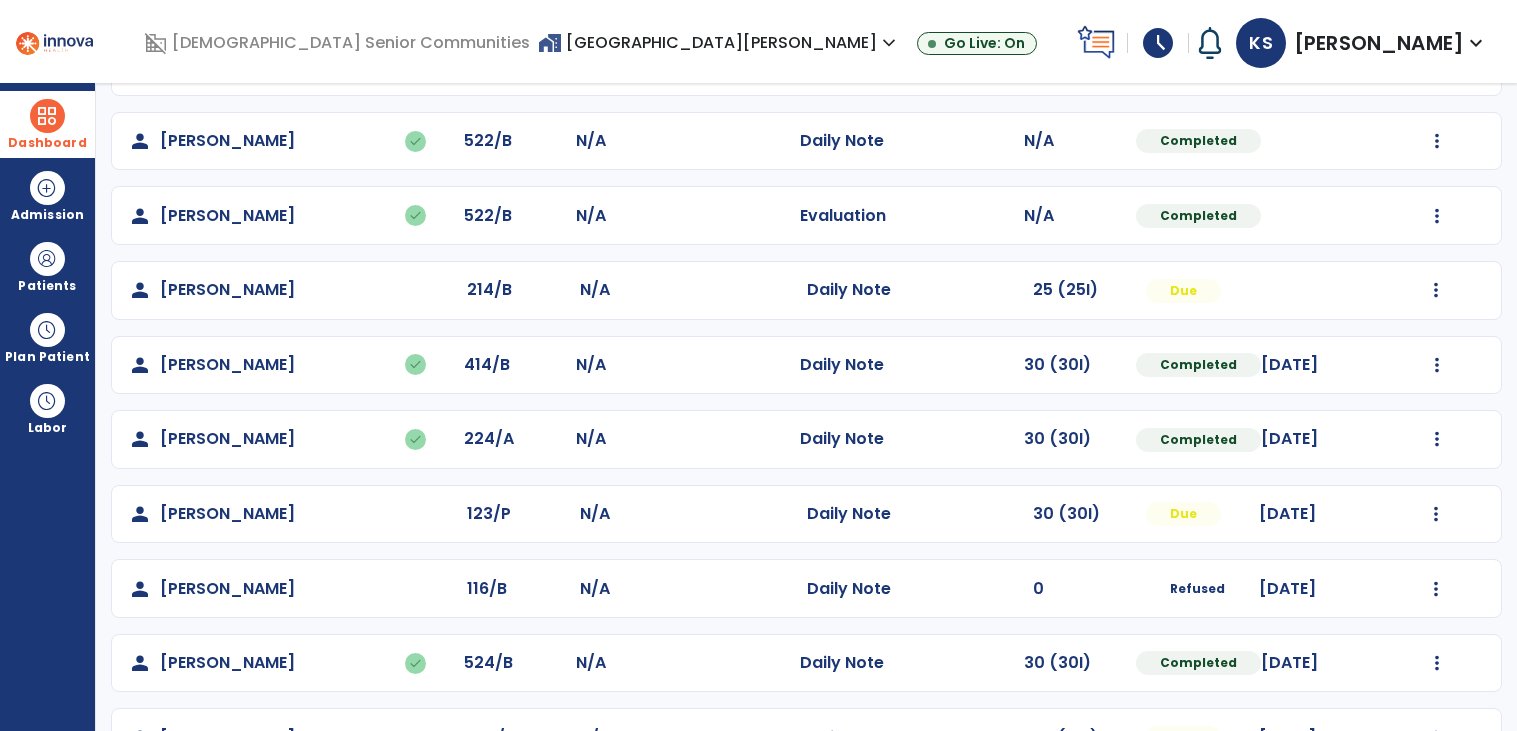 scroll, scrollTop: 448, scrollLeft: 0, axis: vertical 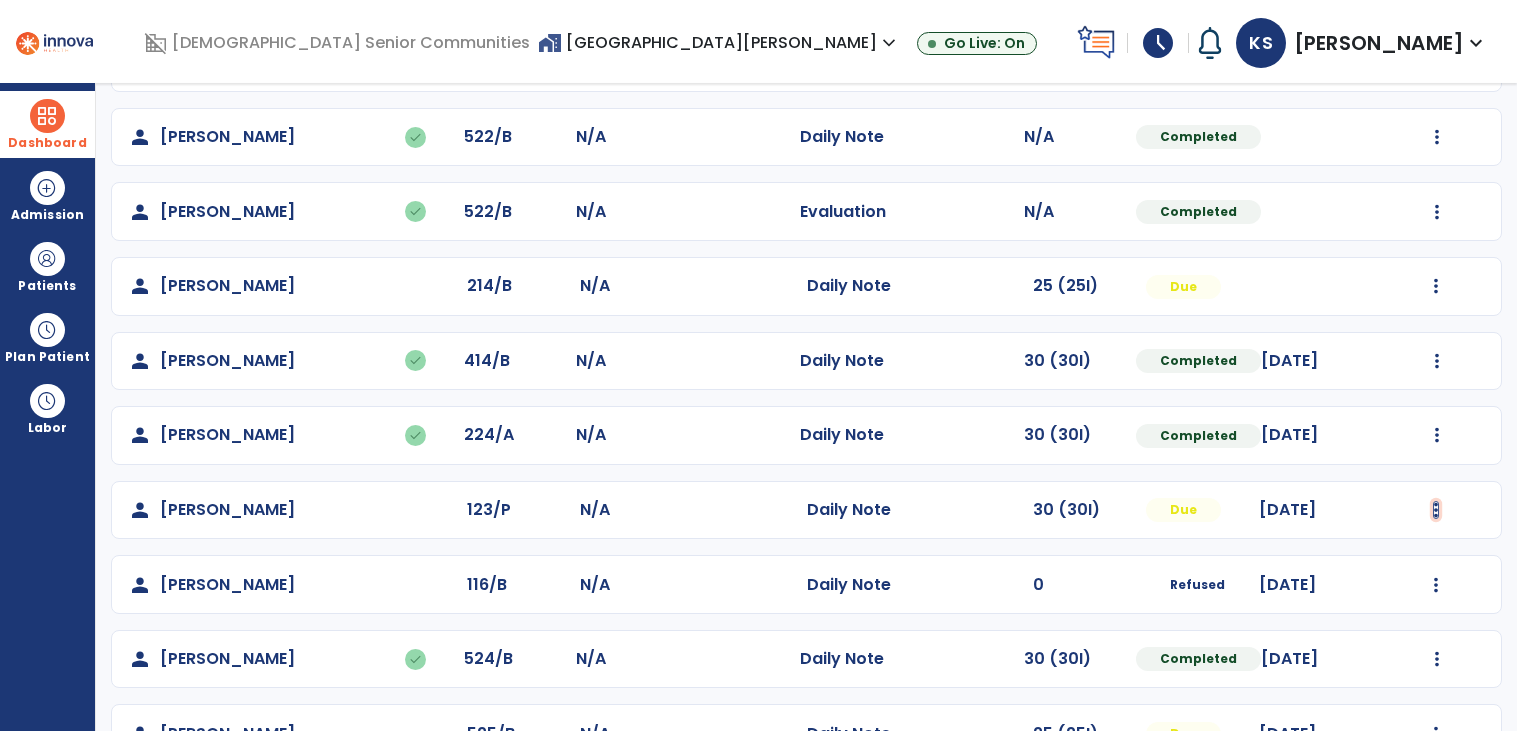 click at bounding box center (1437, -160) 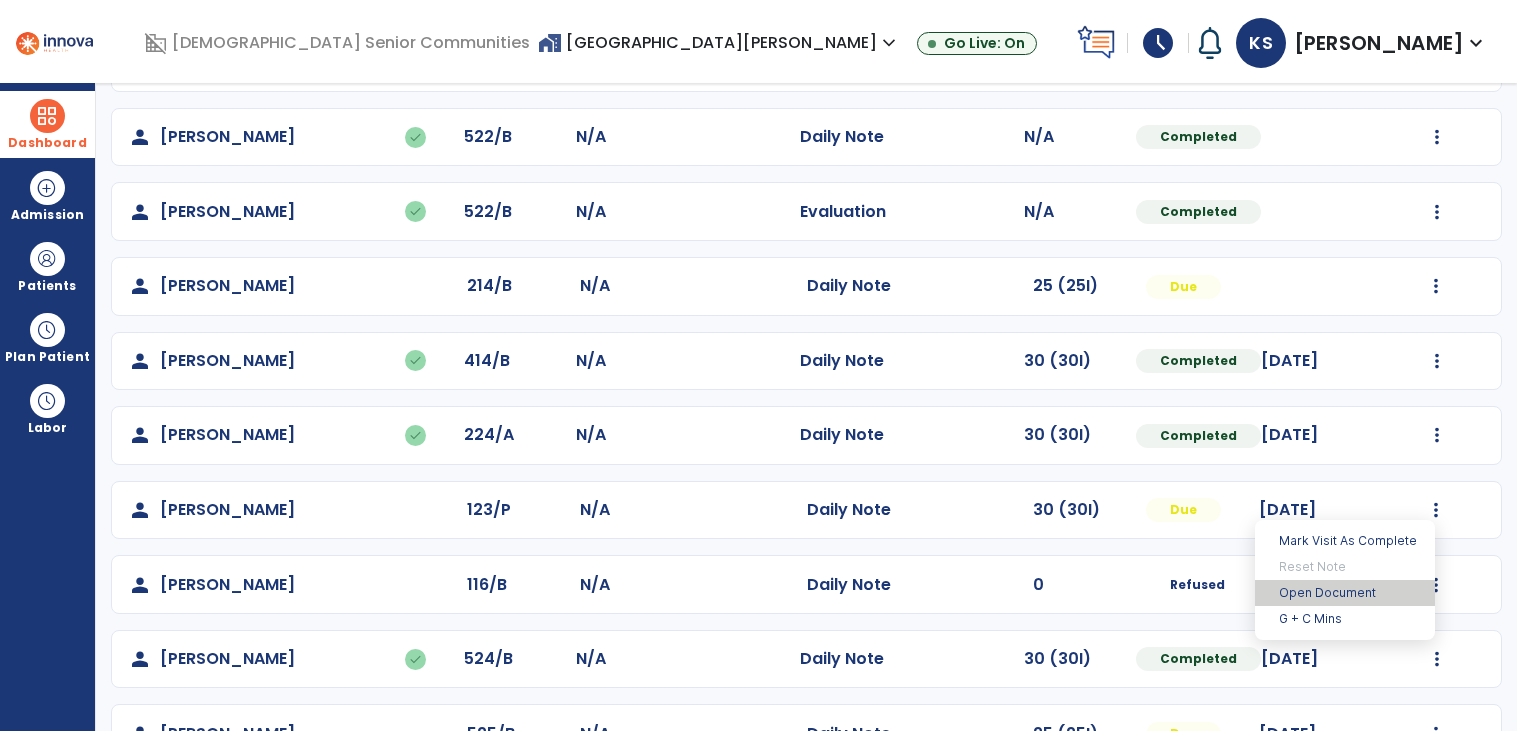 click on "Open Document" at bounding box center (1345, 593) 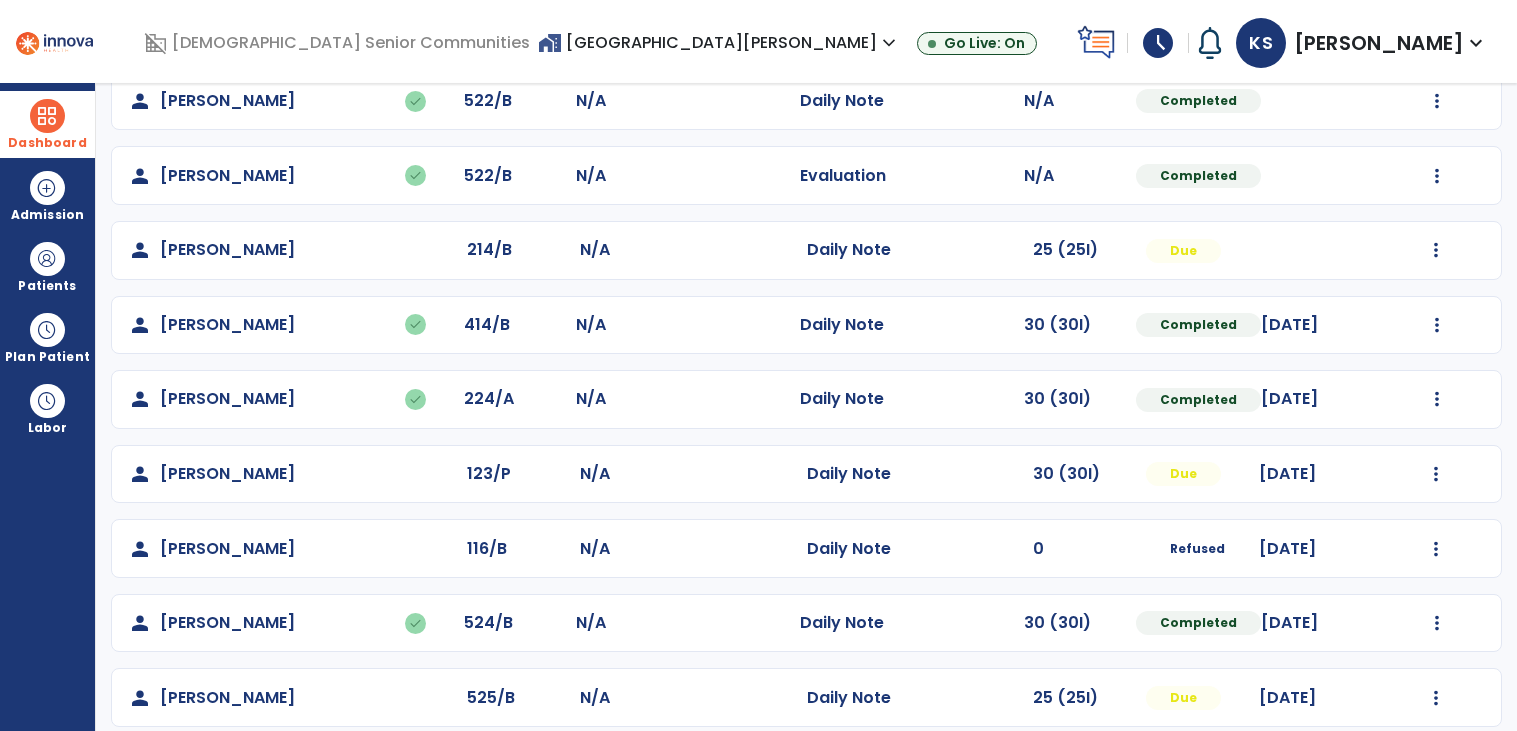 scroll, scrollTop: 488, scrollLeft: 0, axis: vertical 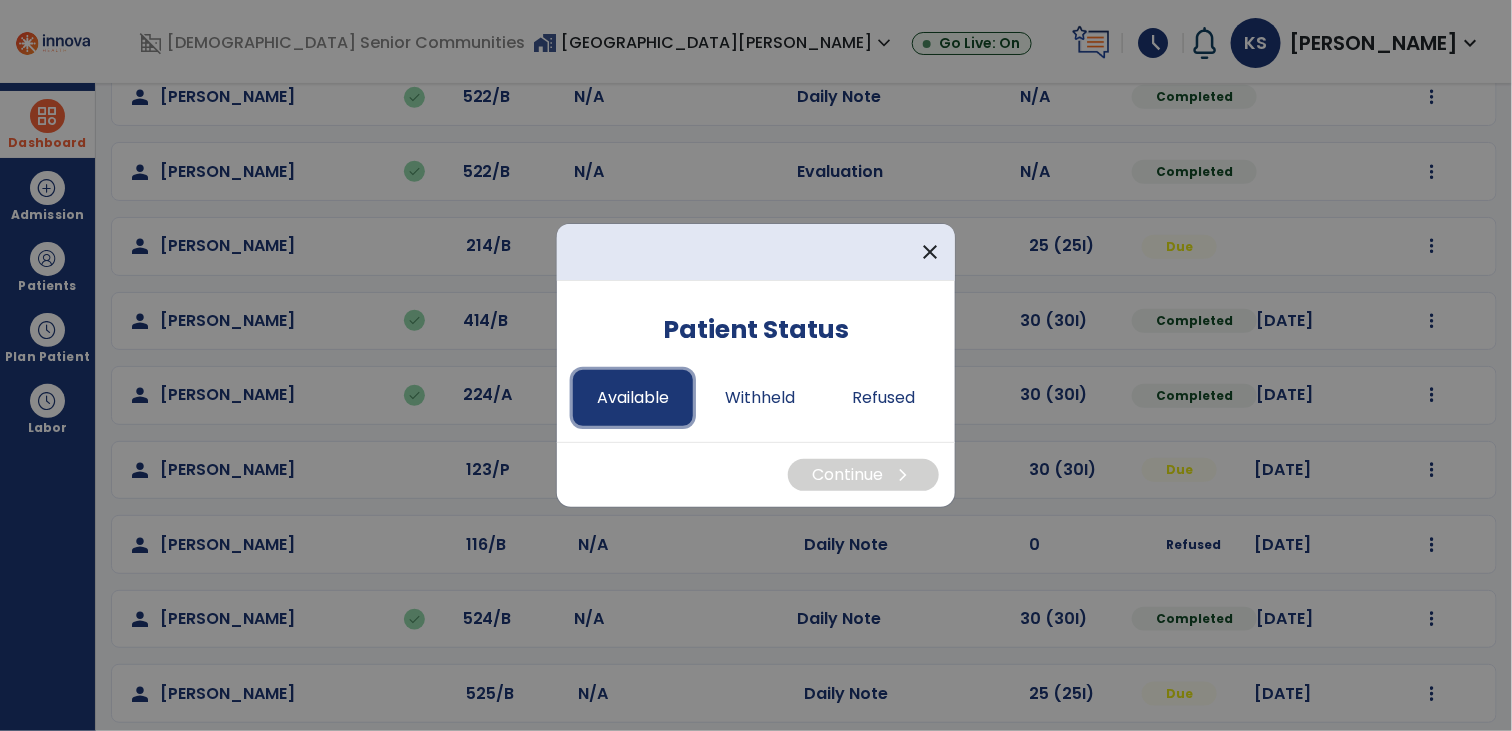 click on "Available" at bounding box center [633, 398] 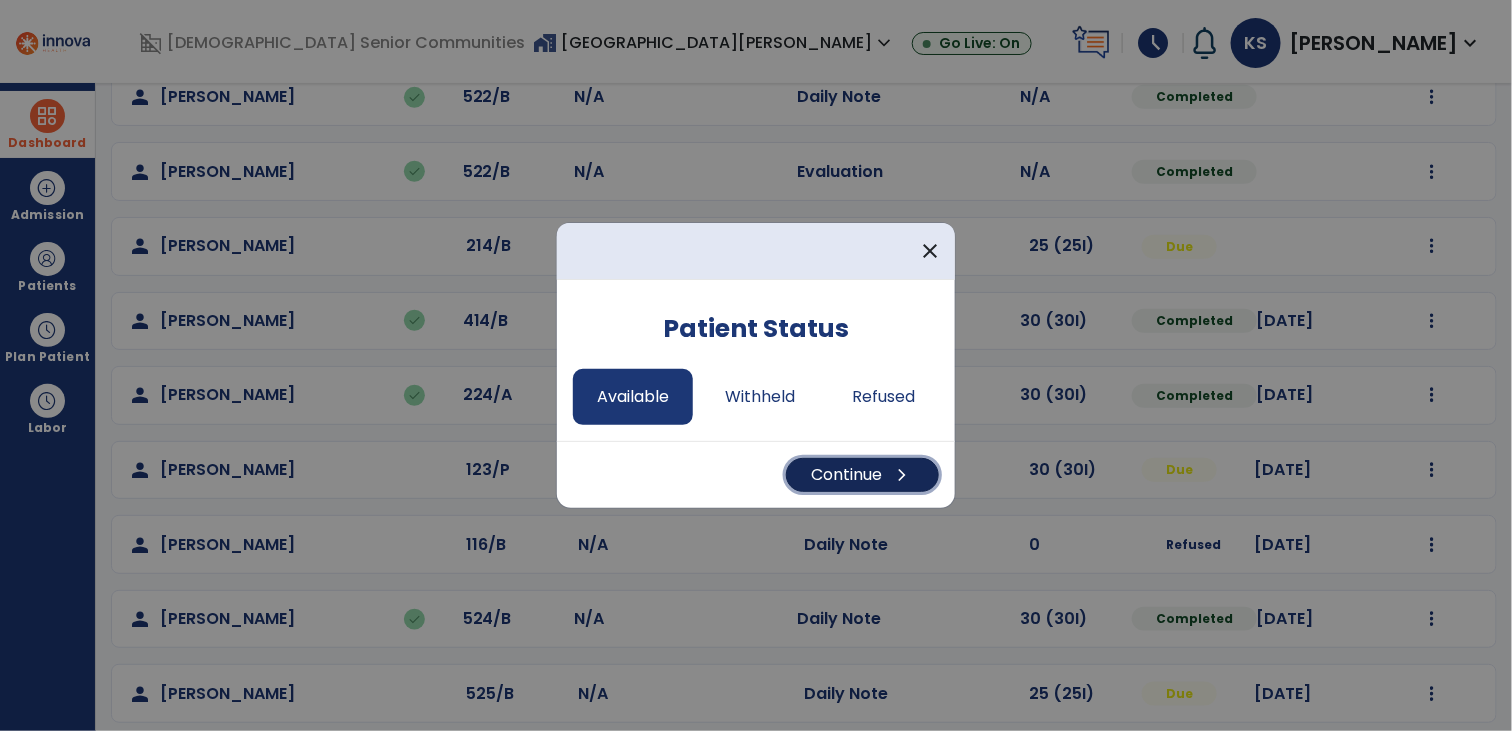 click on "Continue   chevron_right" at bounding box center [862, 475] 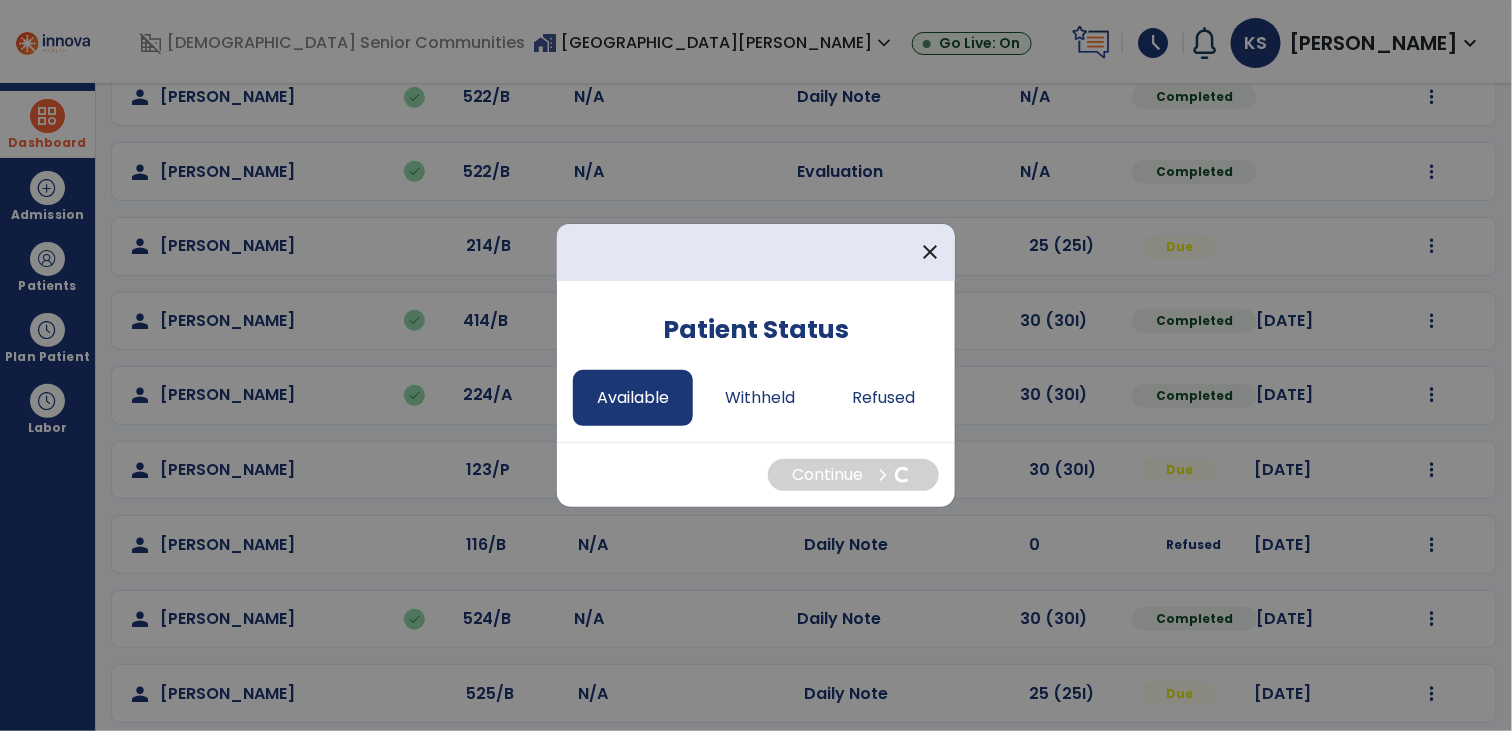 select on "*" 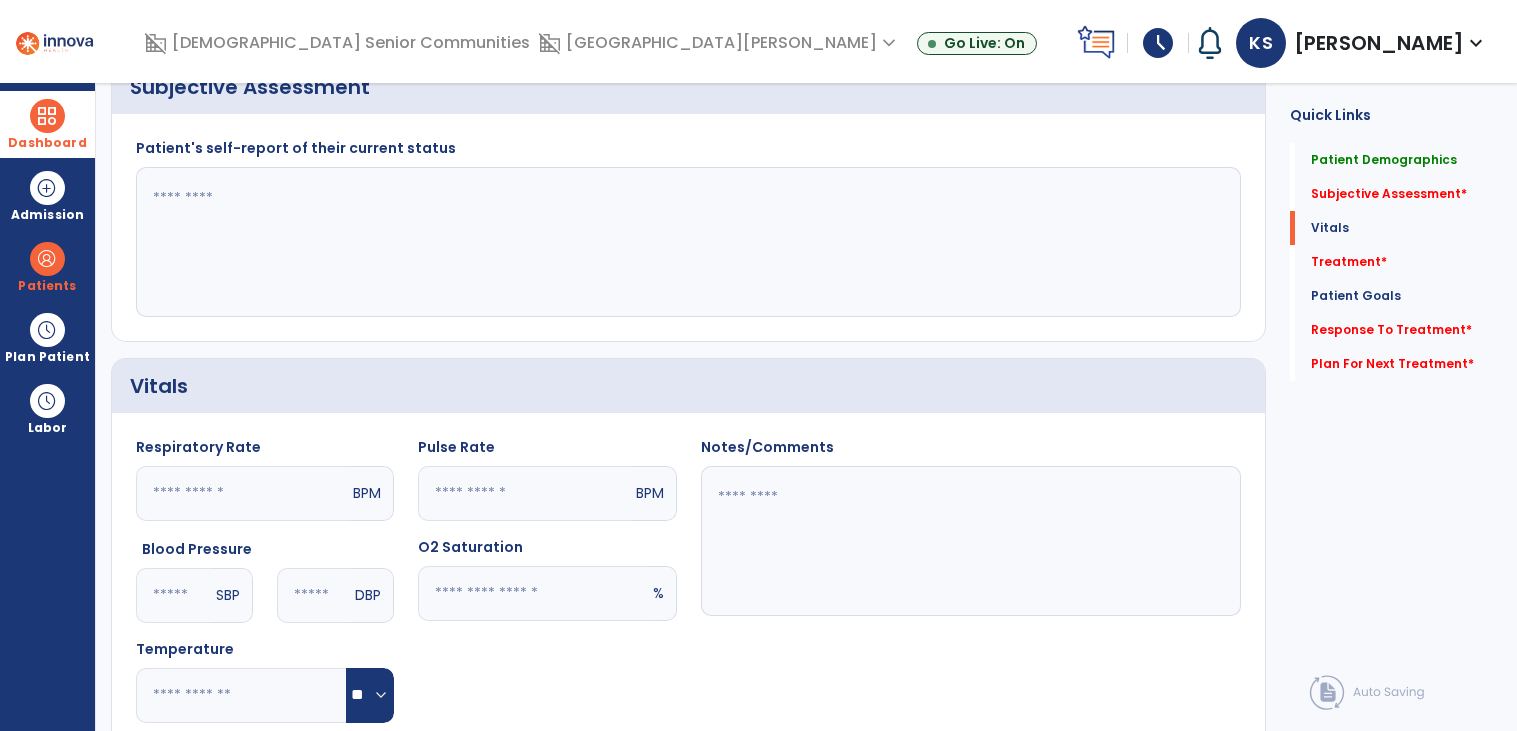 click 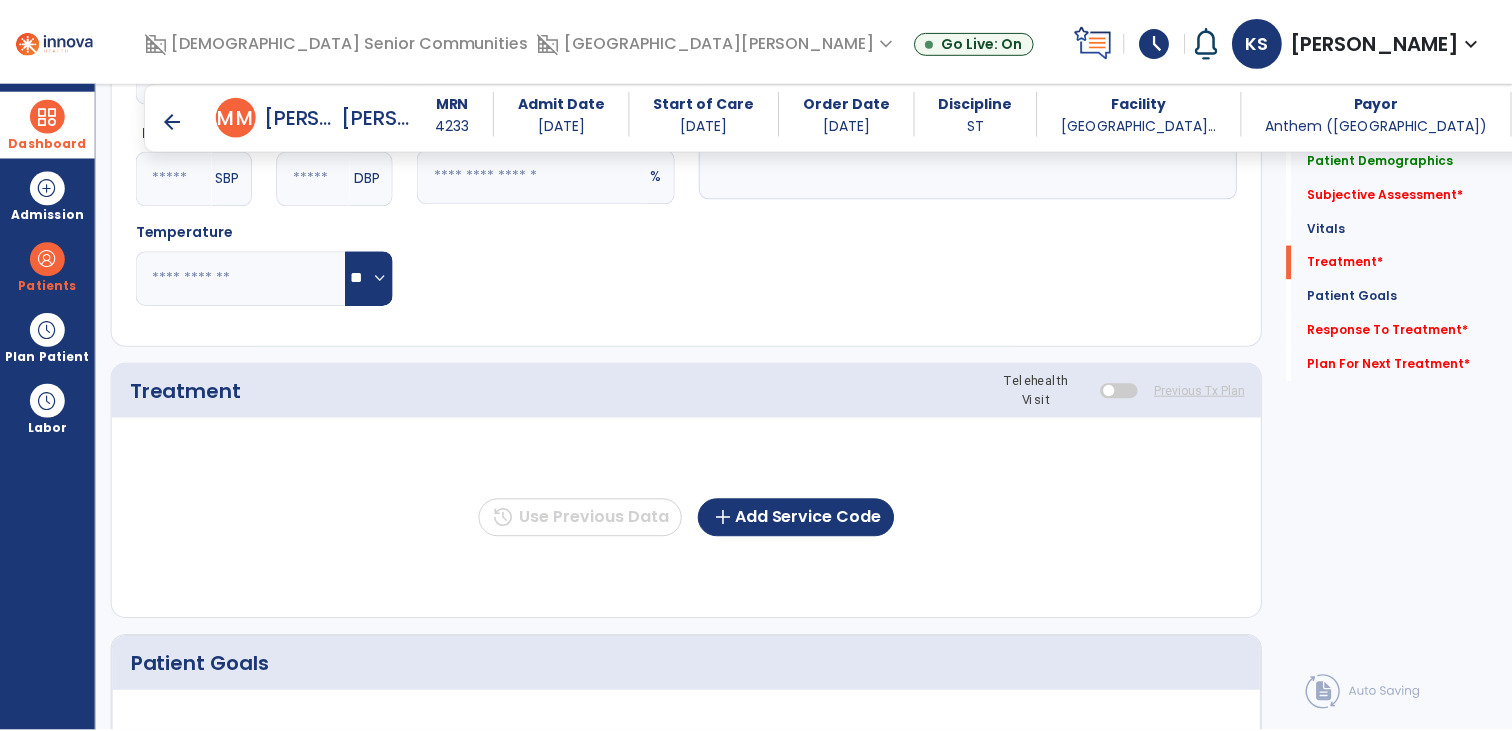 scroll, scrollTop: 975, scrollLeft: 0, axis: vertical 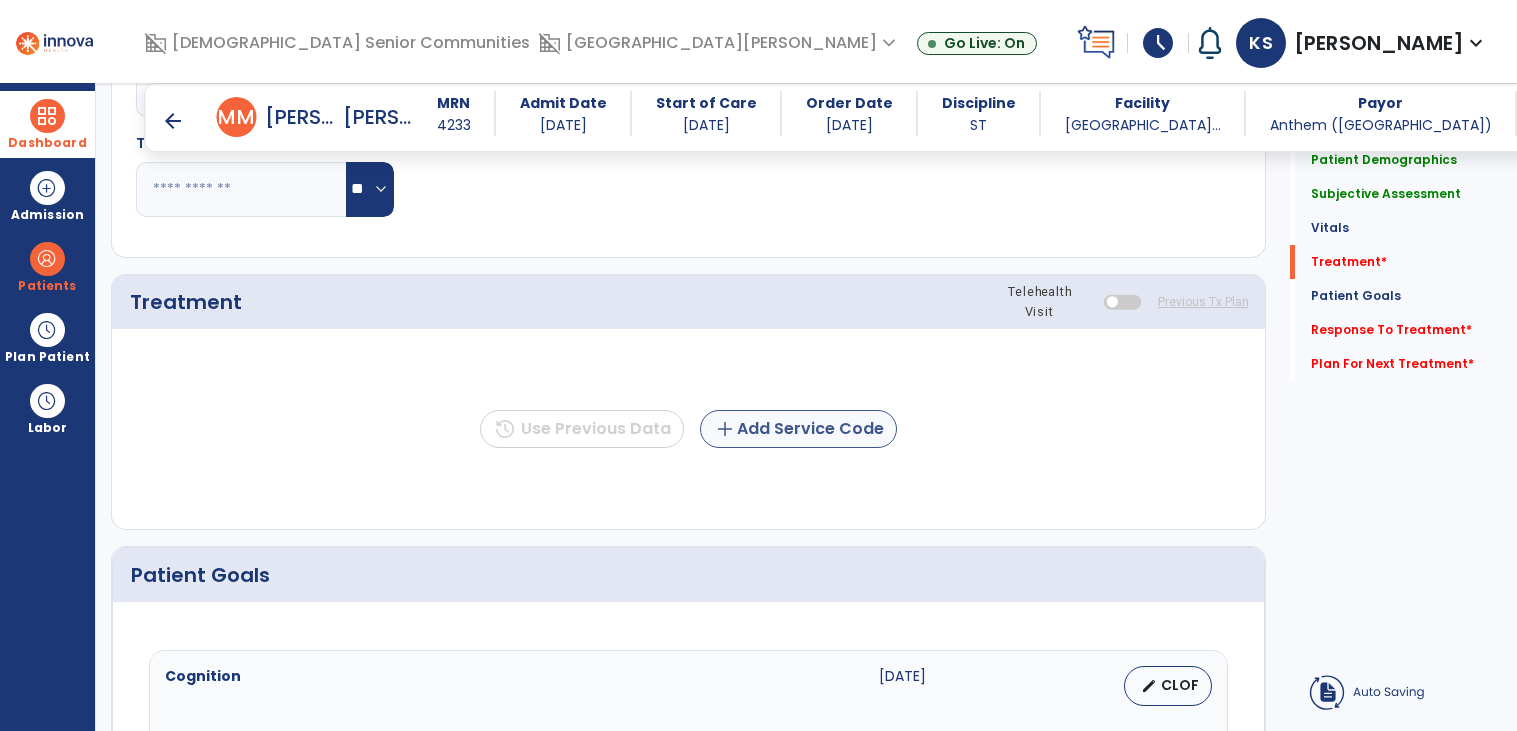 type on "**********" 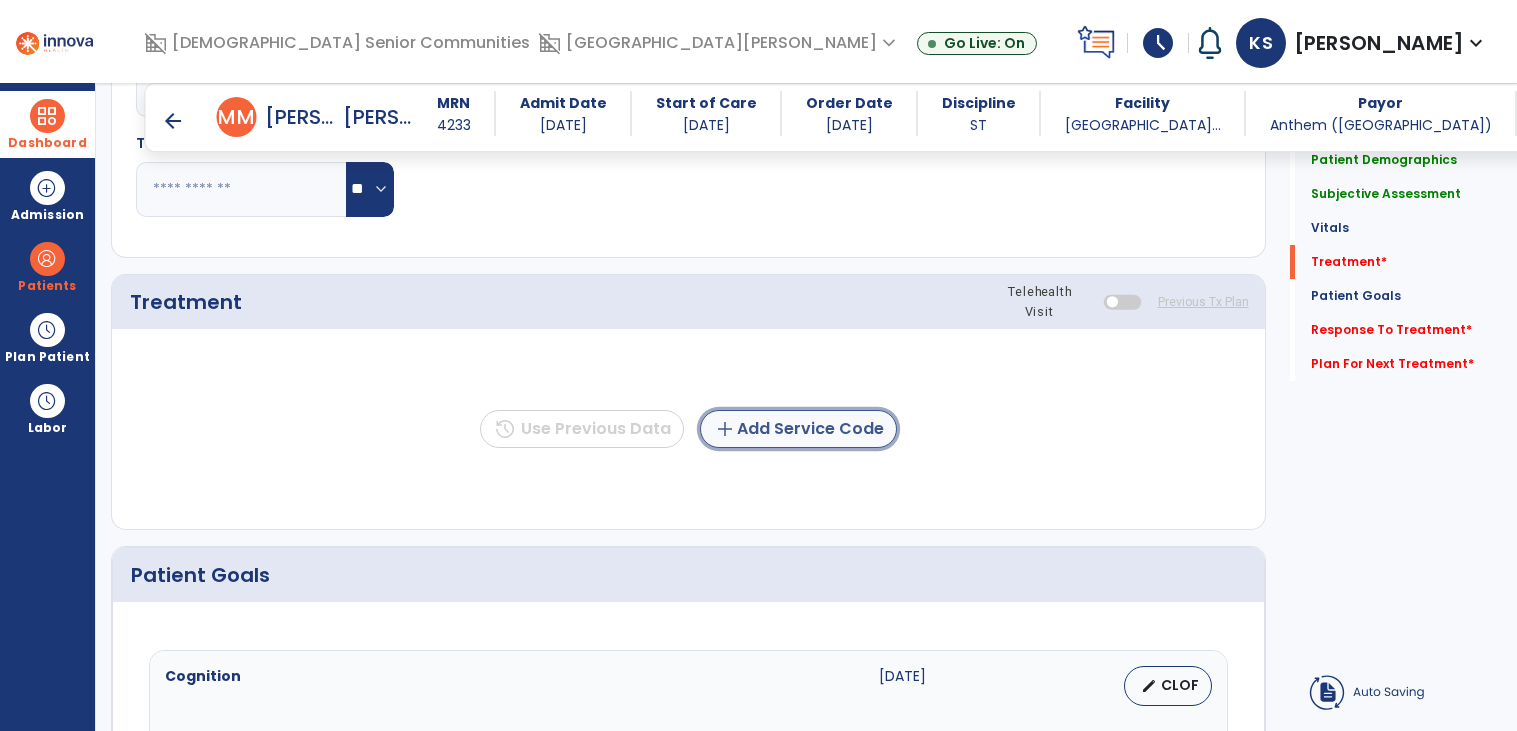click on "add  Add Service Code" 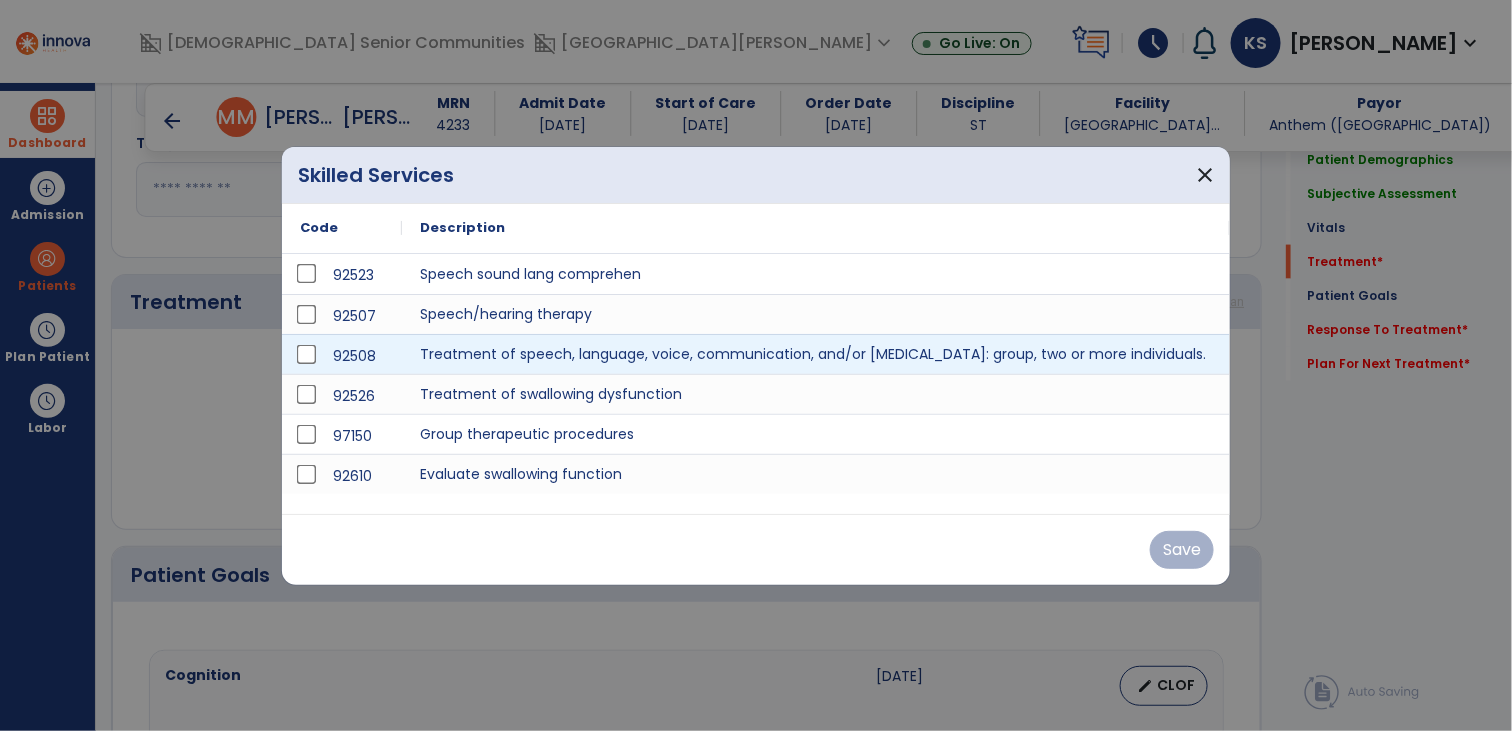 scroll, scrollTop: 975, scrollLeft: 0, axis: vertical 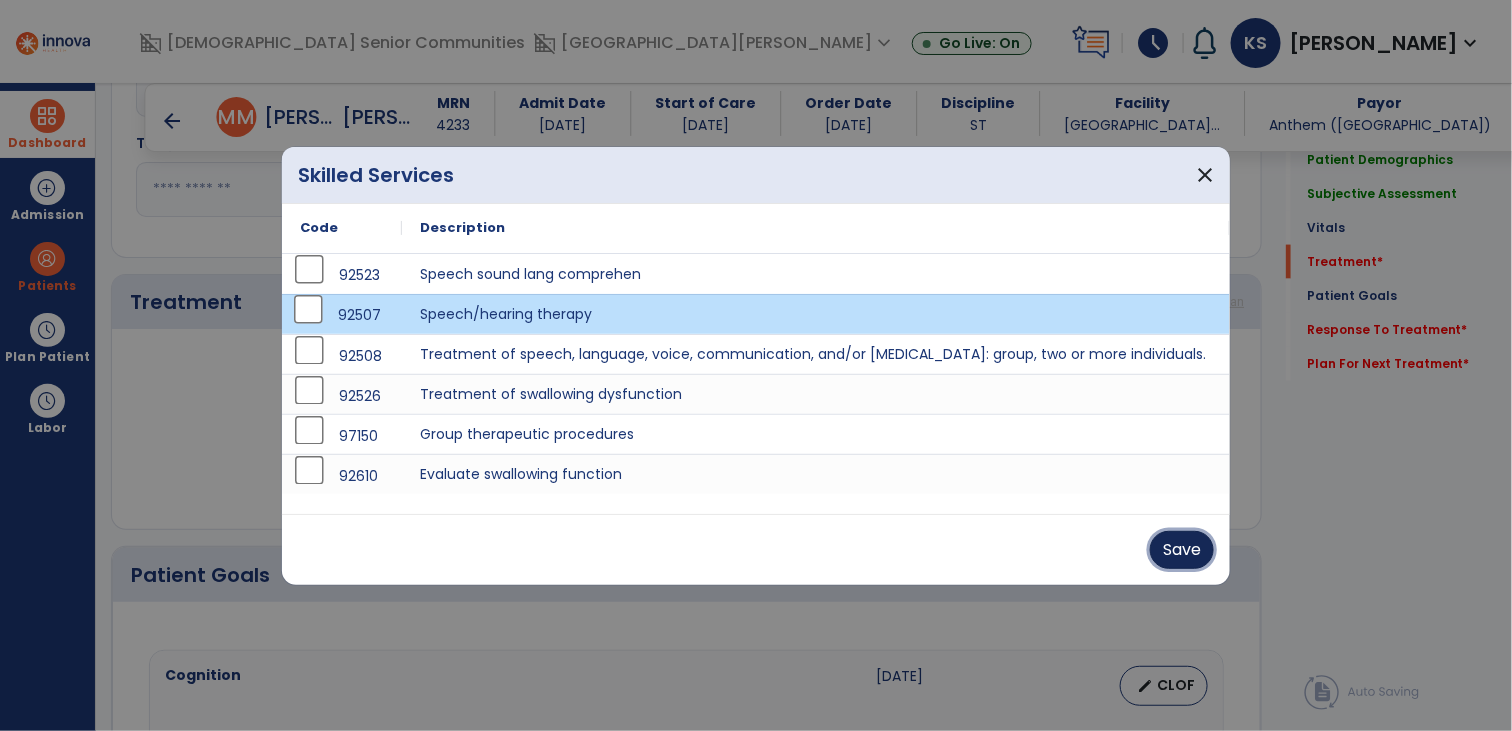 click on "Save" at bounding box center [1182, 550] 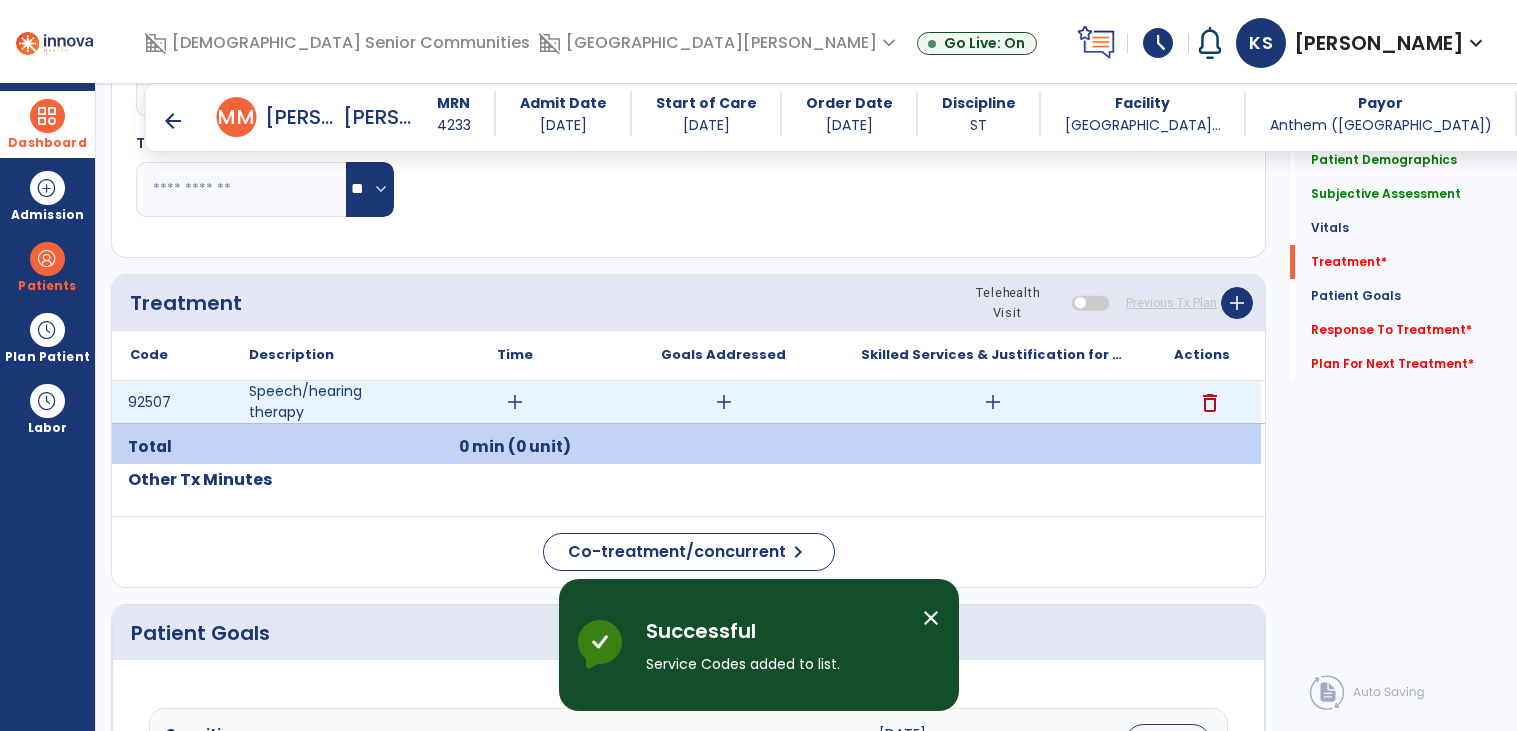 click on "add" at bounding box center [515, 402] 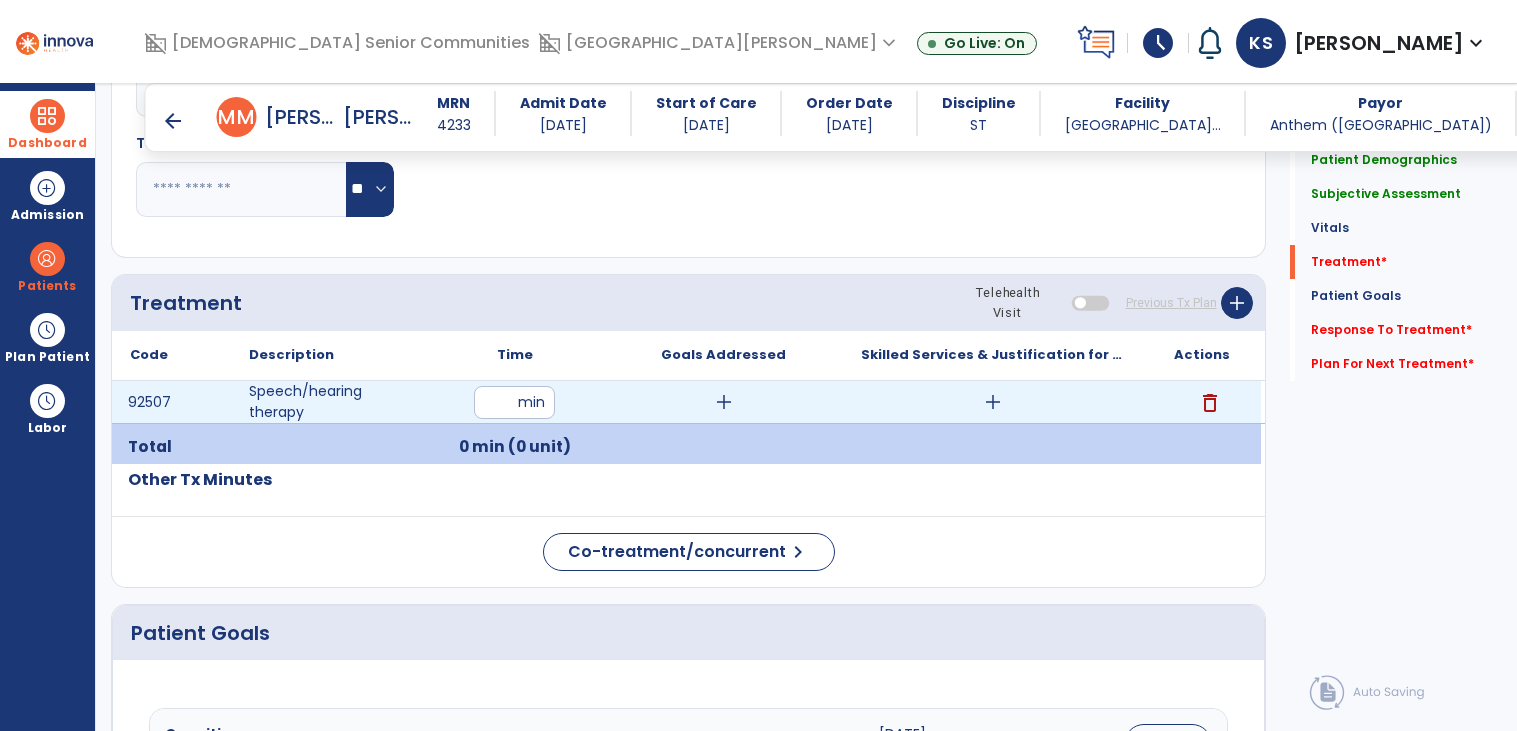 type on "**" 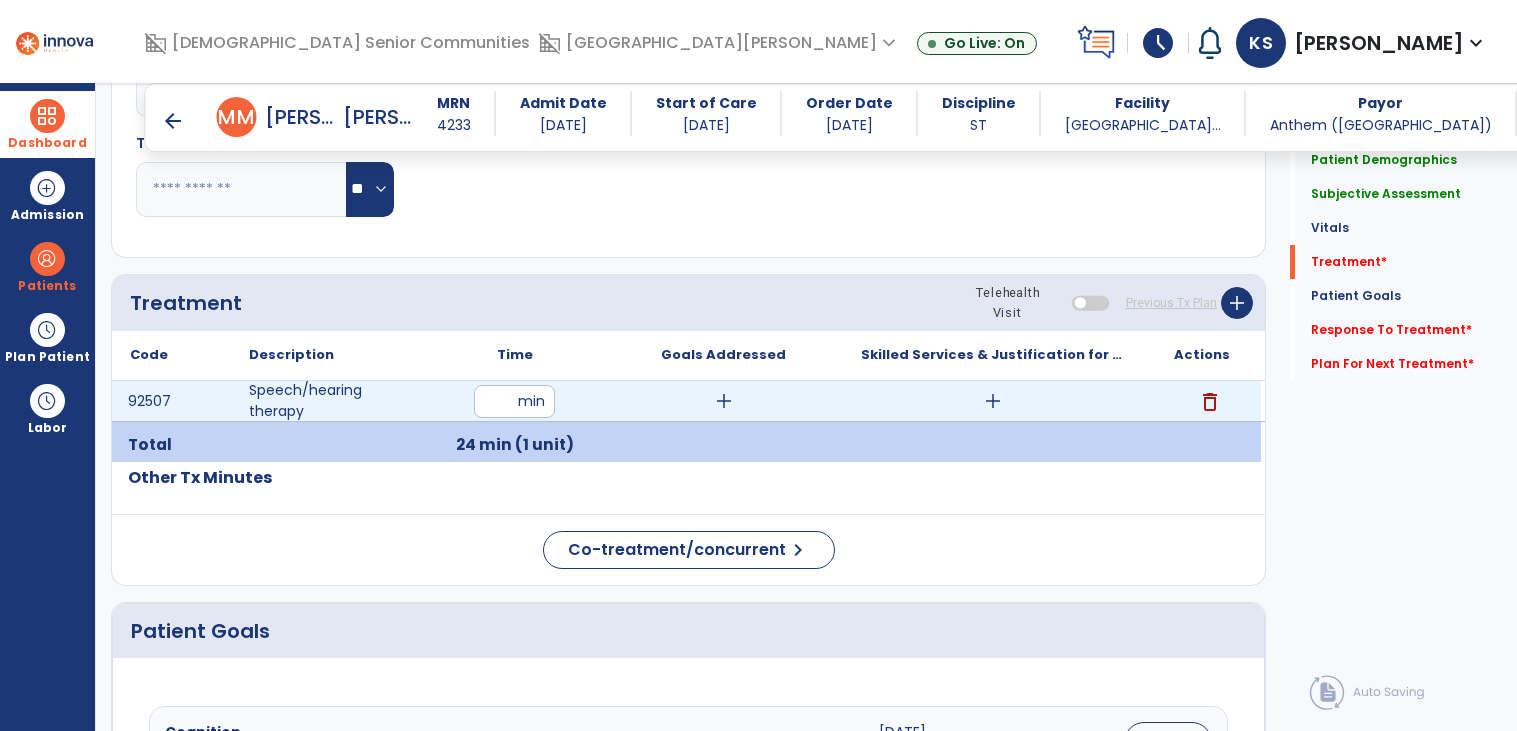 click on "add" at bounding box center (724, 401) 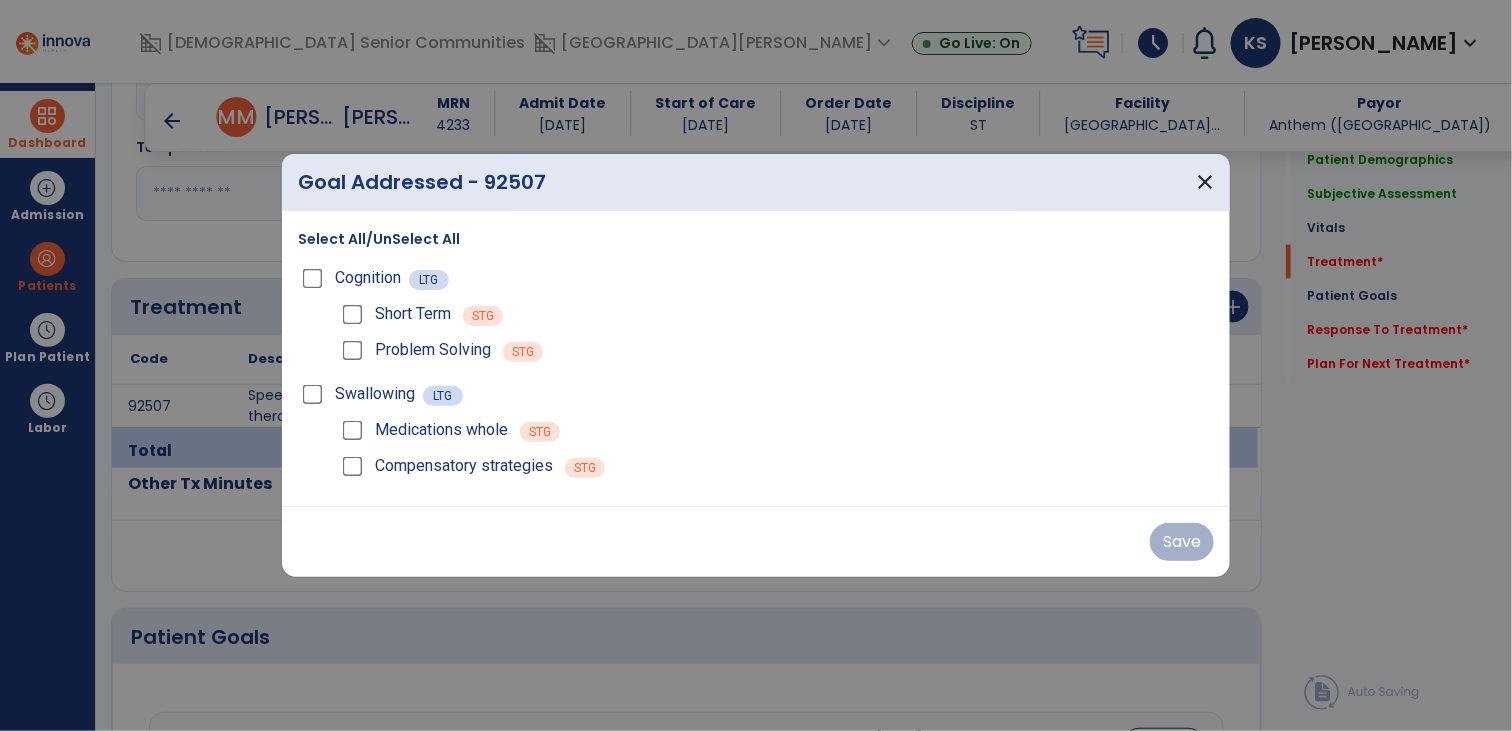 scroll, scrollTop: 975, scrollLeft: 0, axis: vertical 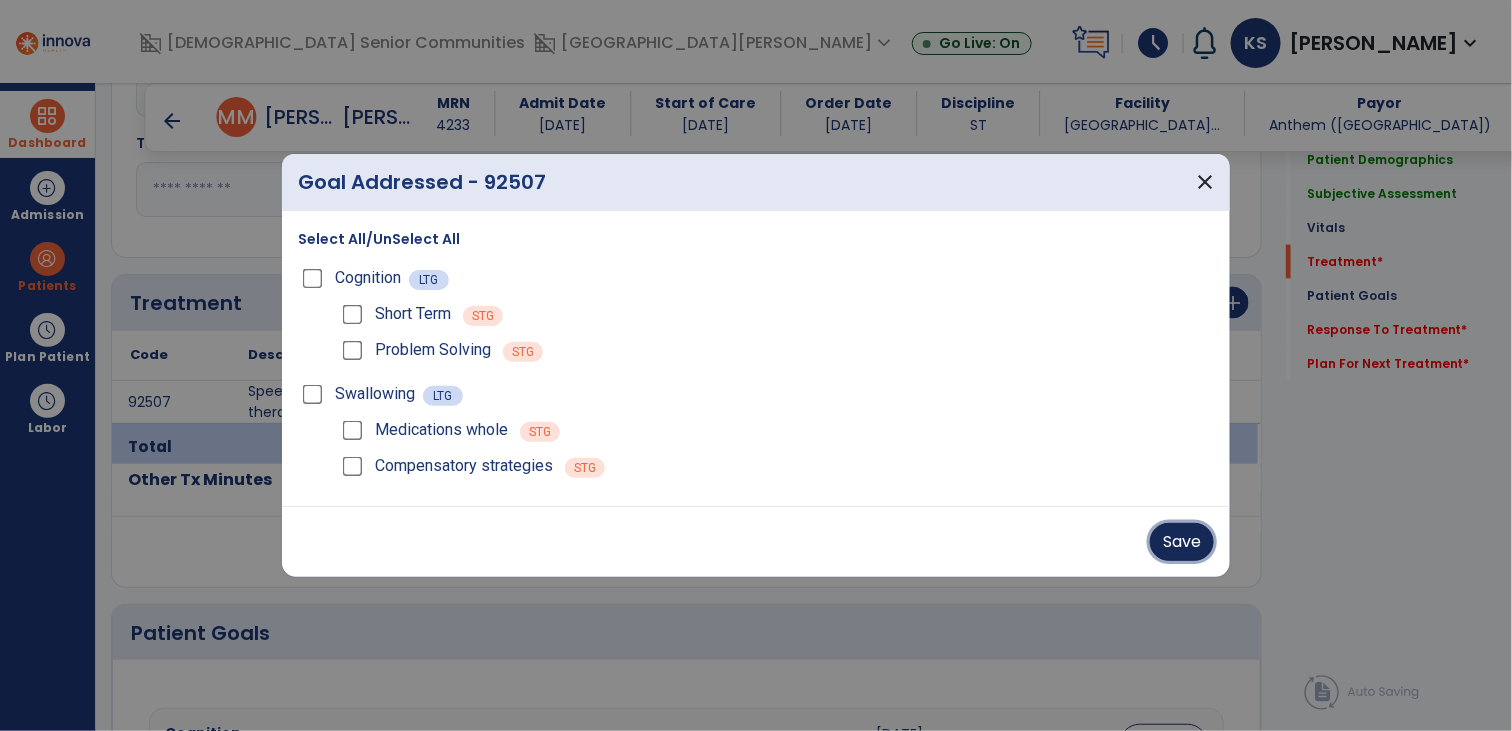 click on "Save" at bounding box center [1182, 542] 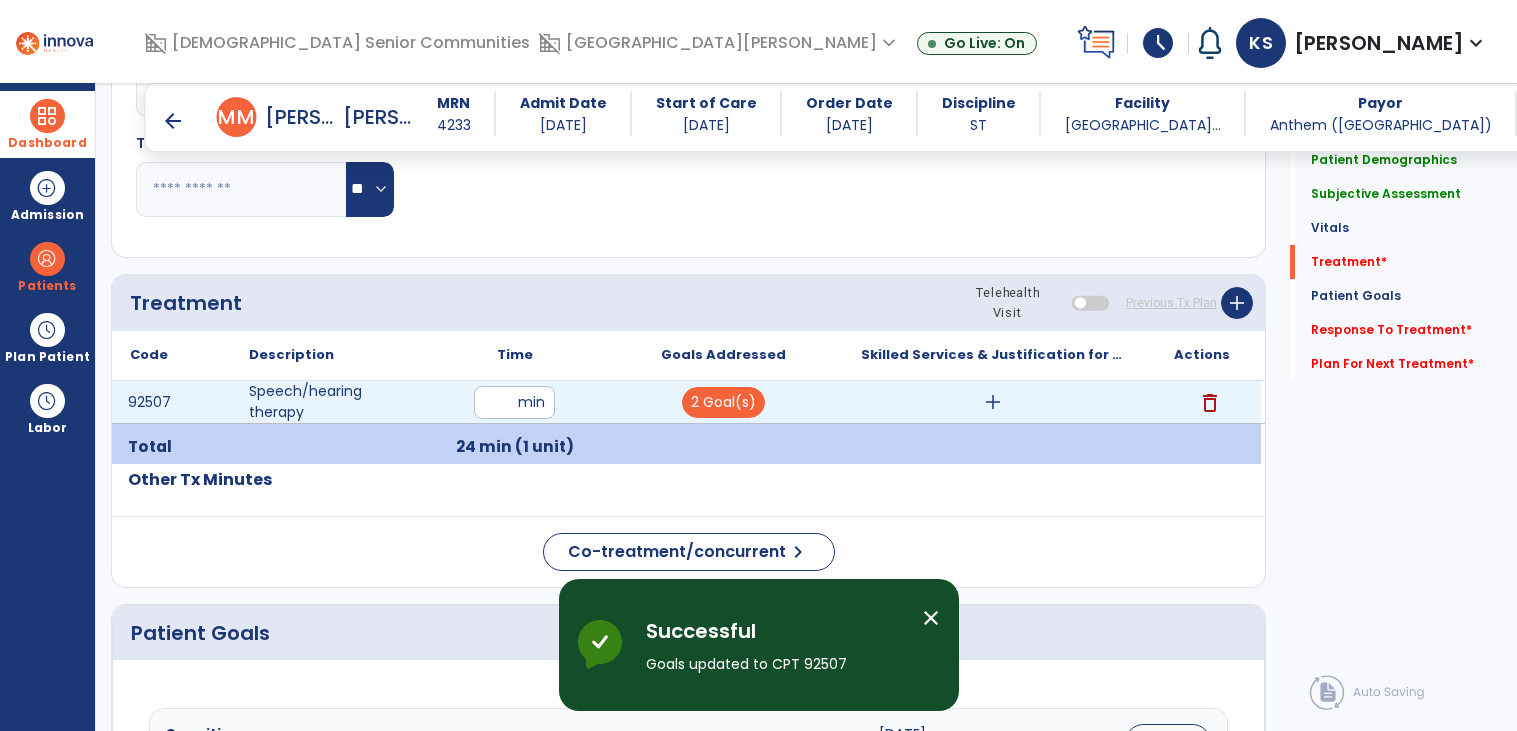 click on "add" at bounding box center (992, 402) 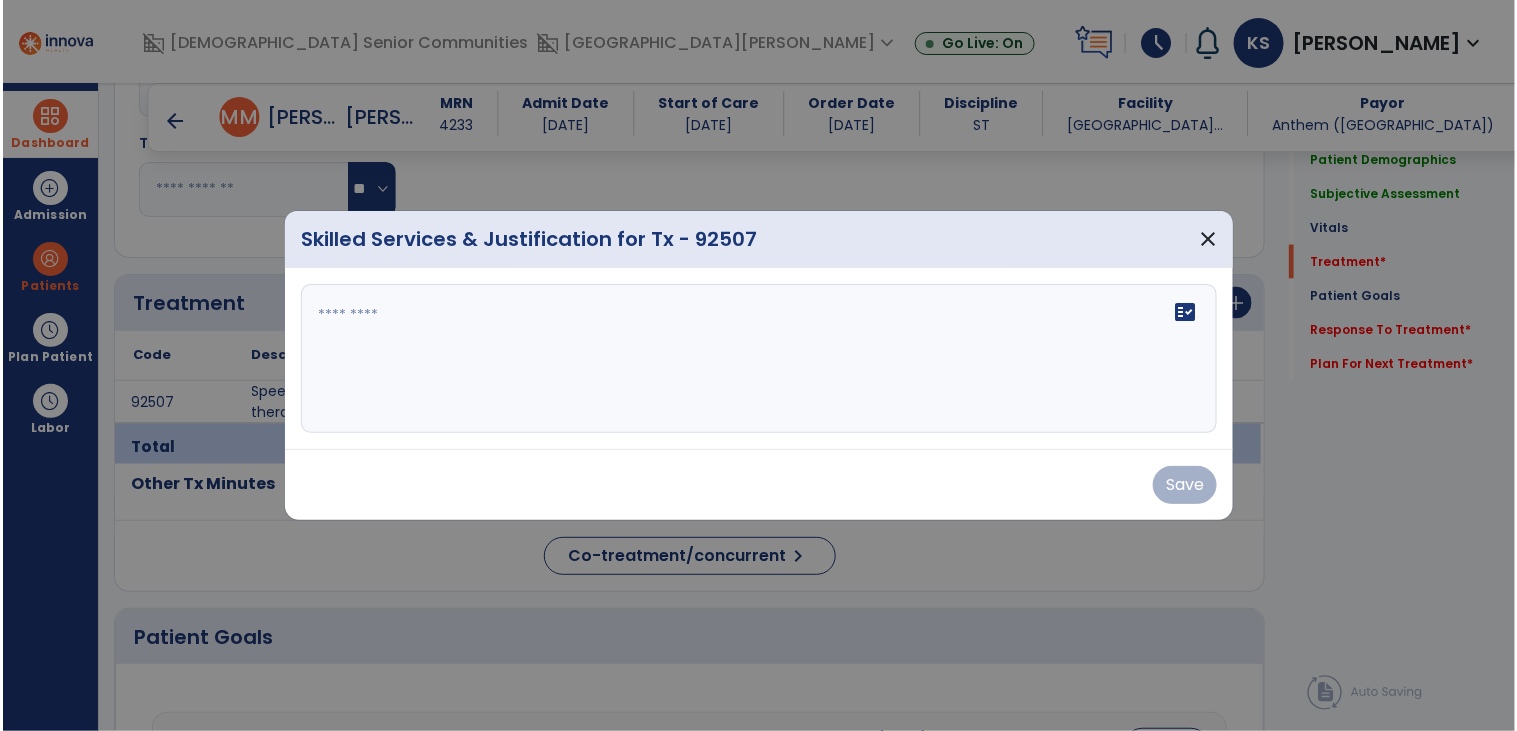 scroll, scrollTop: 975, scrollLeft: 0, axis: vertical 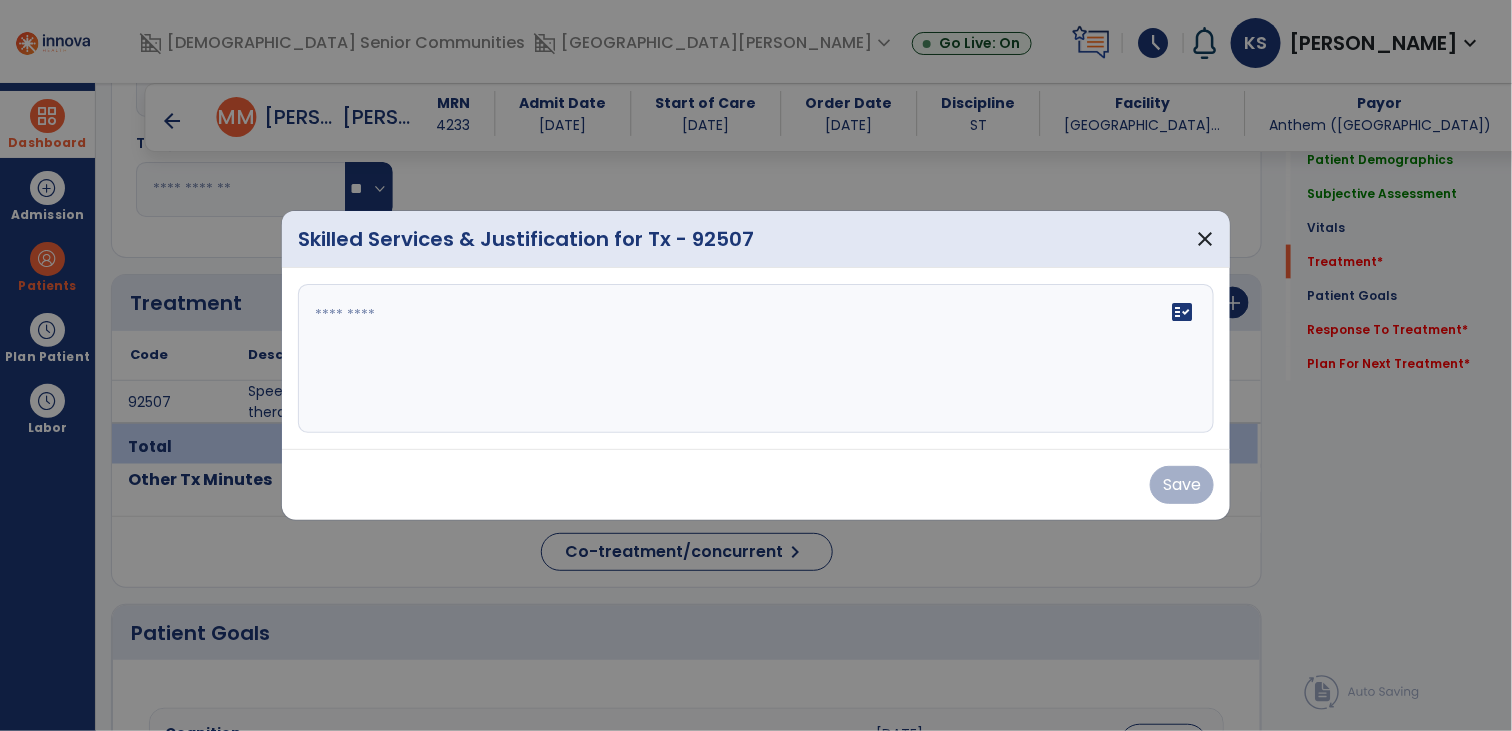 click on "fact_check" at bounding box center [756, 359] 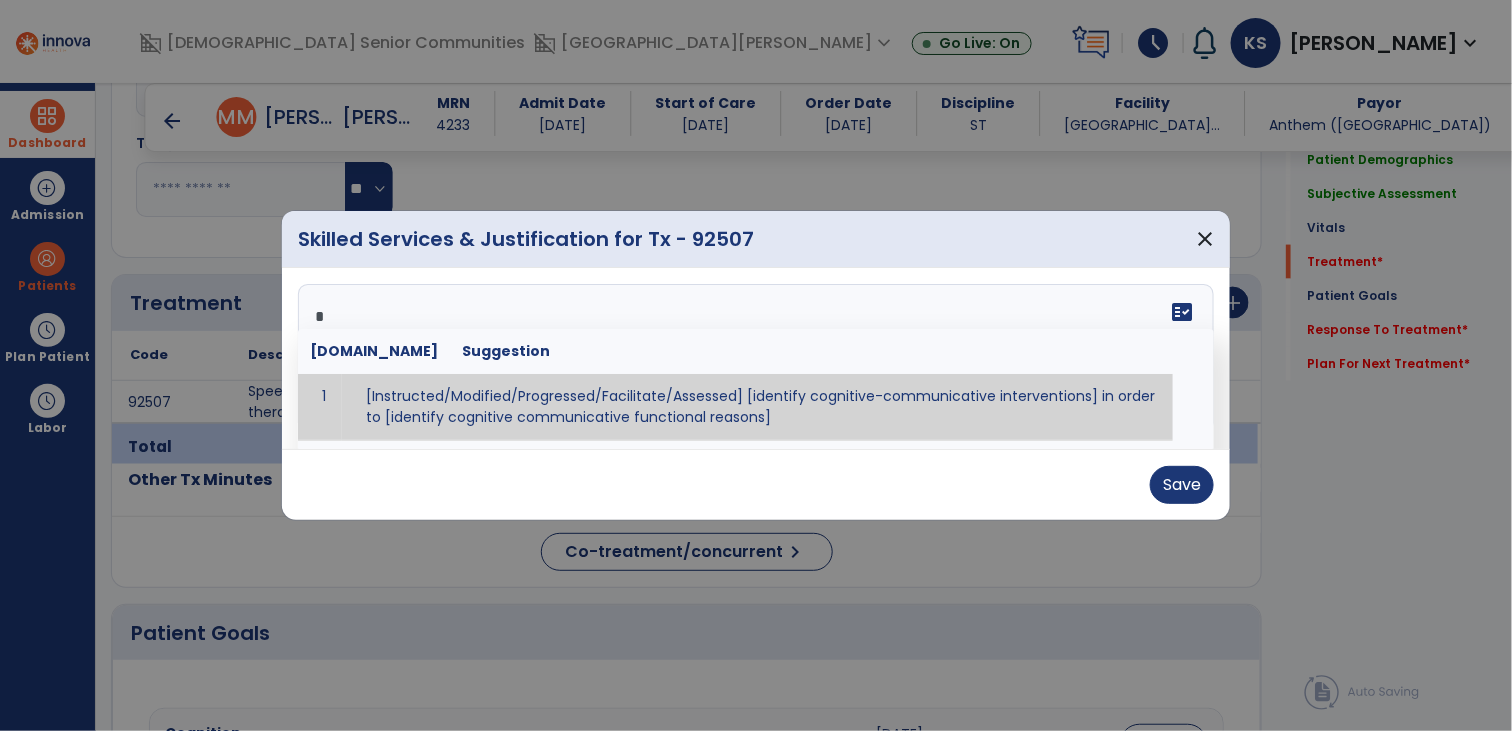 type on "*" 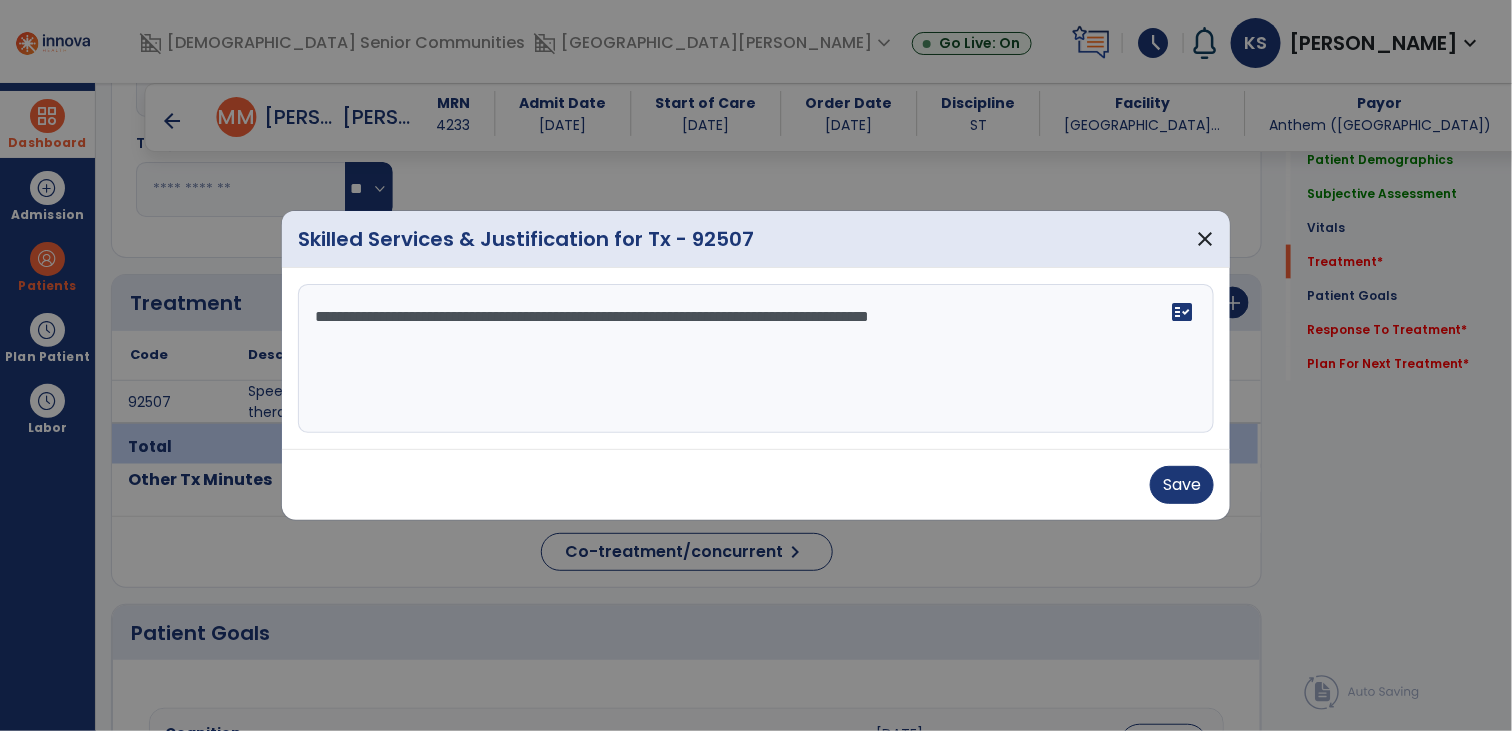 click on "**********" at bounding box center (756, 359) 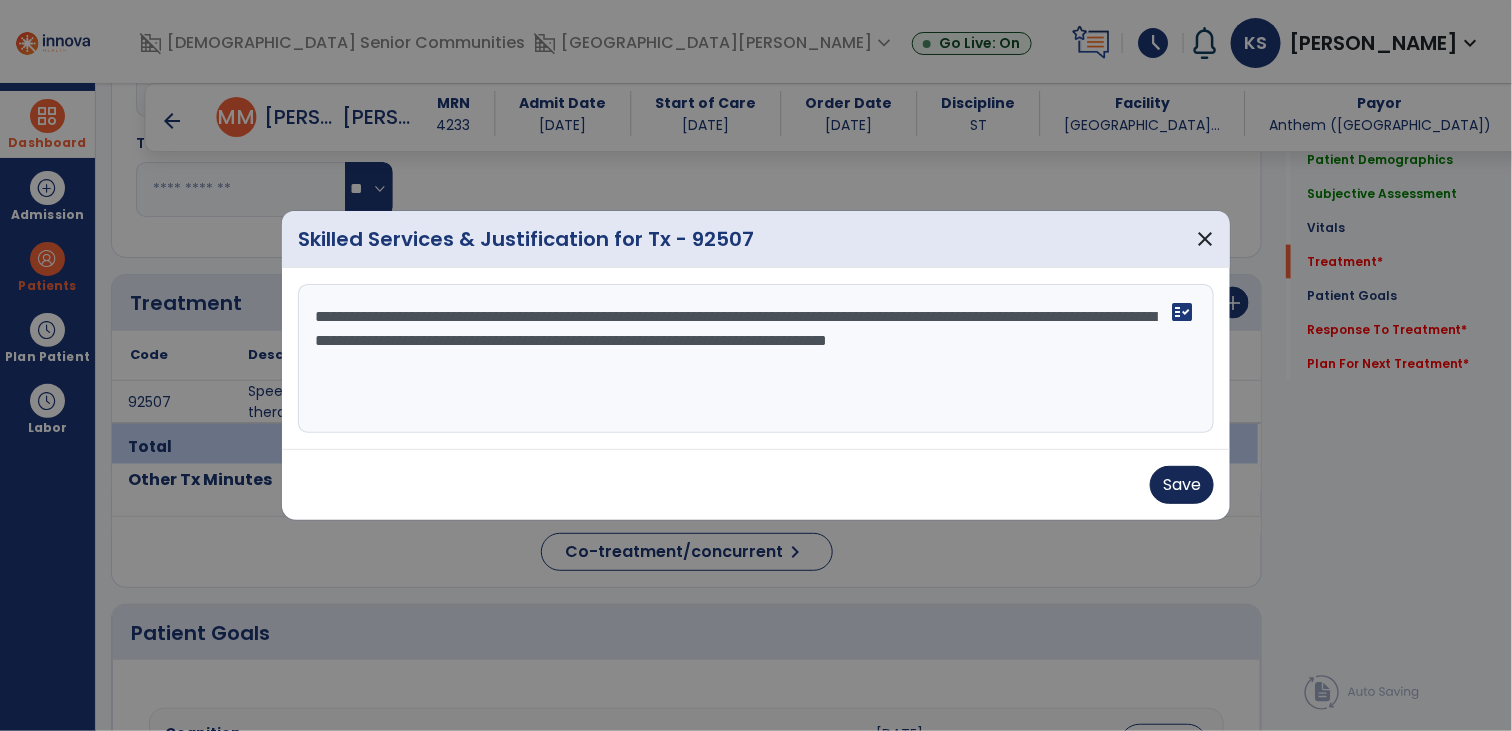 type on "**********" 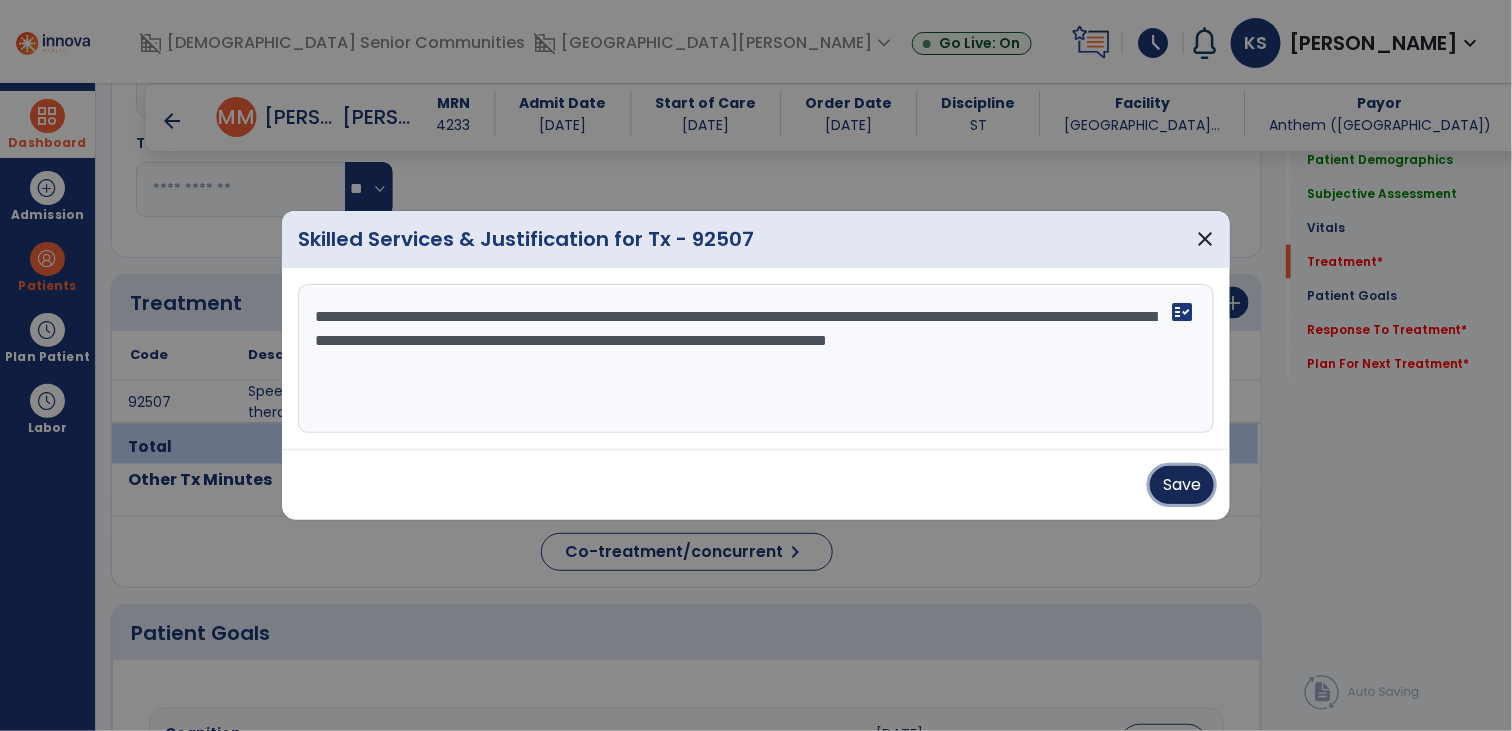 click on "Save" at bounding box center [1182, 485] 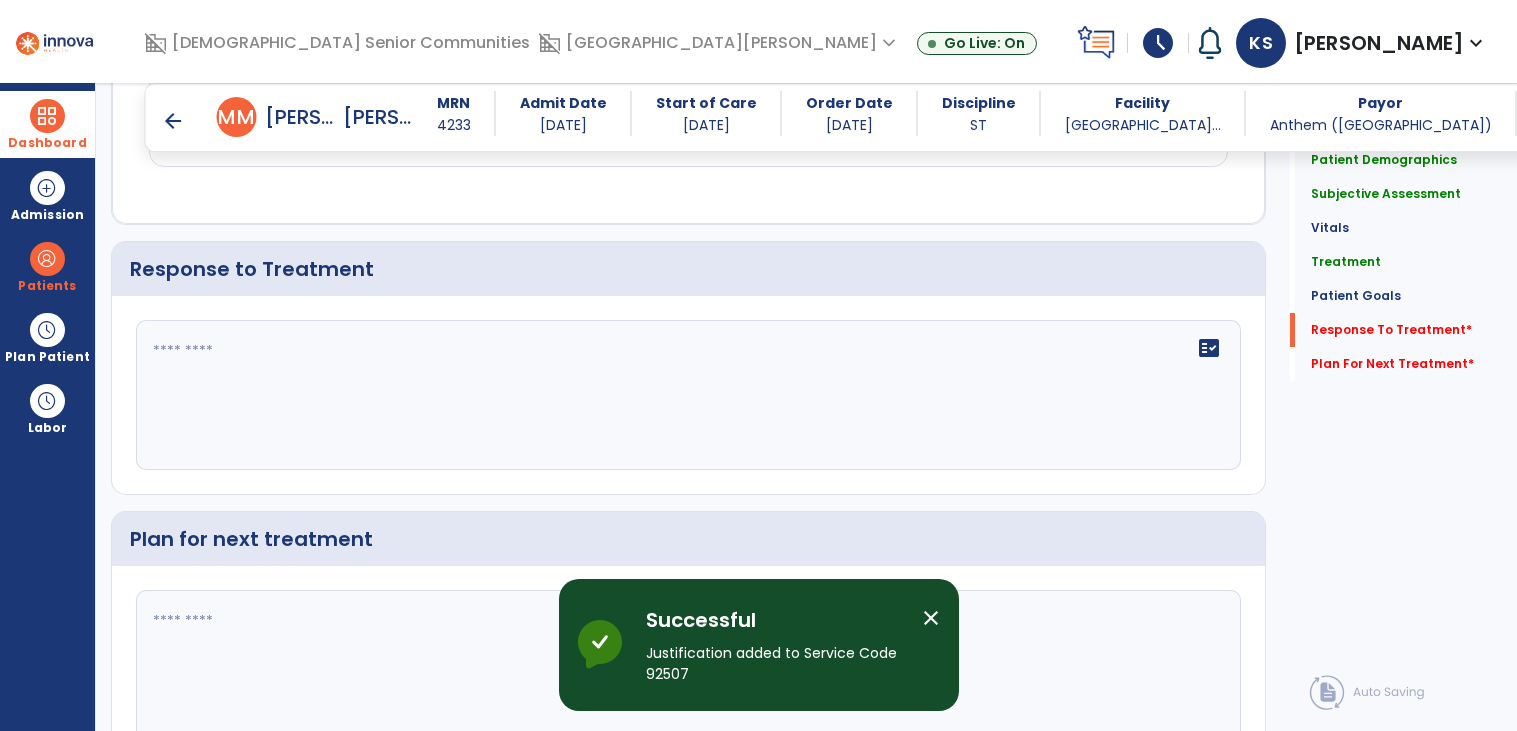 scroll, scrollTop: 2559, scrollLeft: 0, axis: vertical 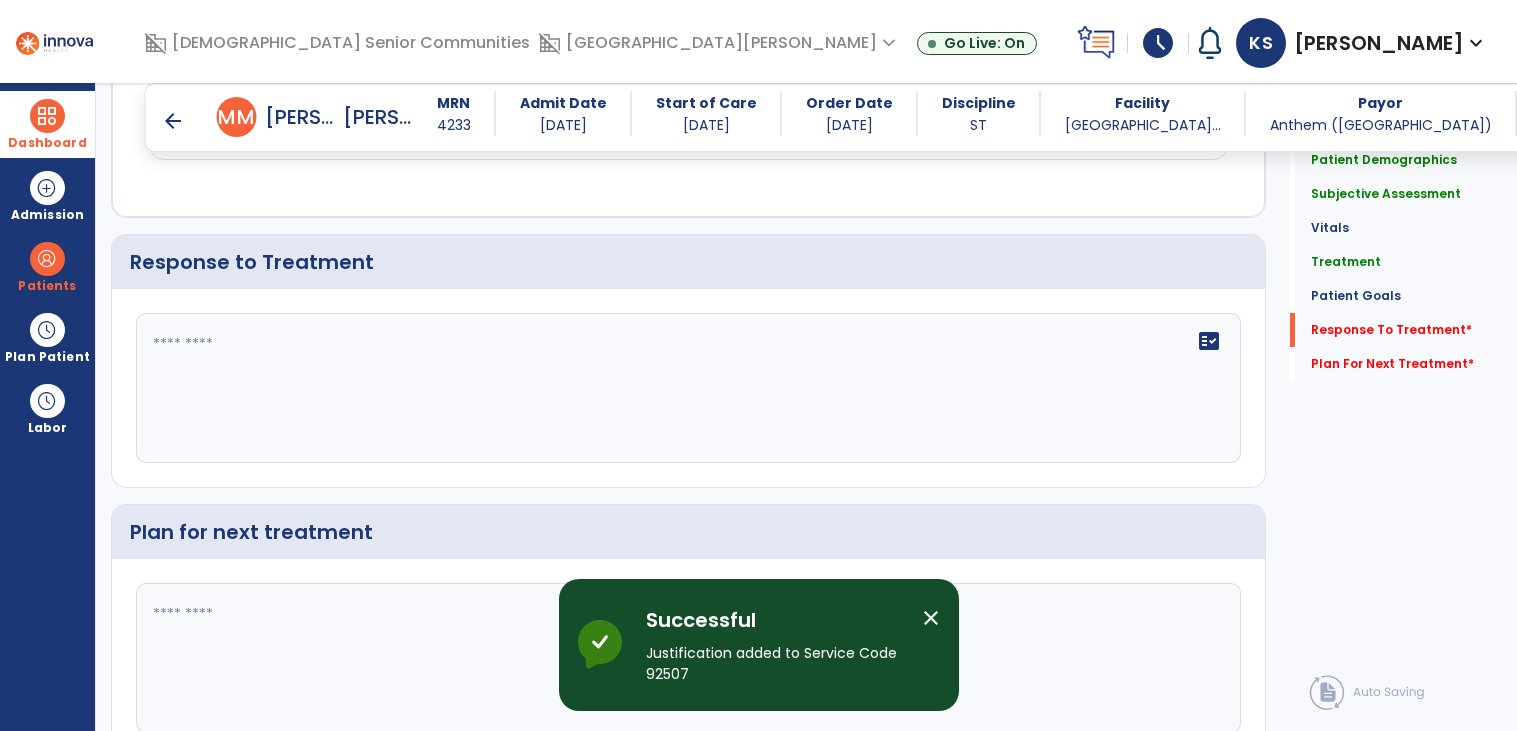 click on "fact_check" 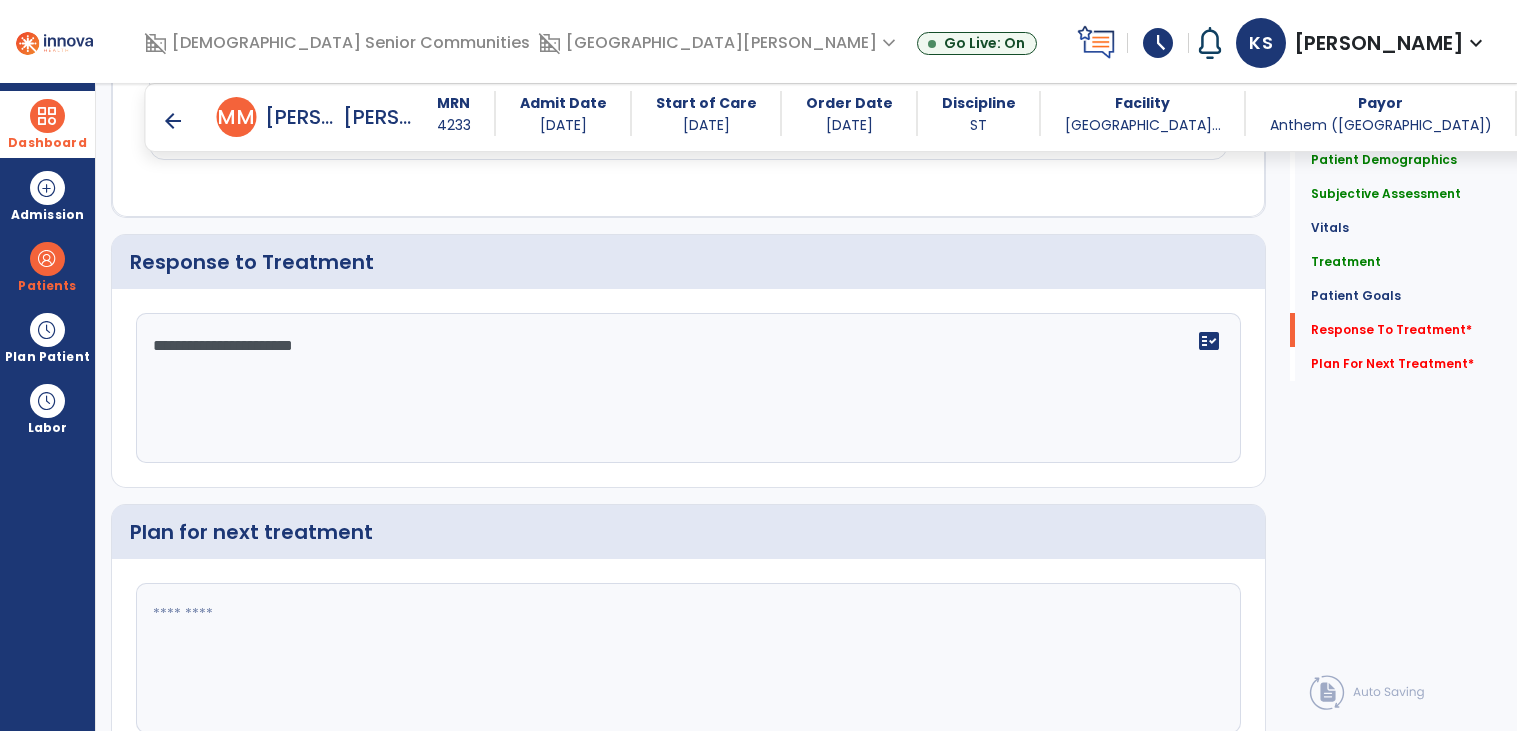 type on "**********" 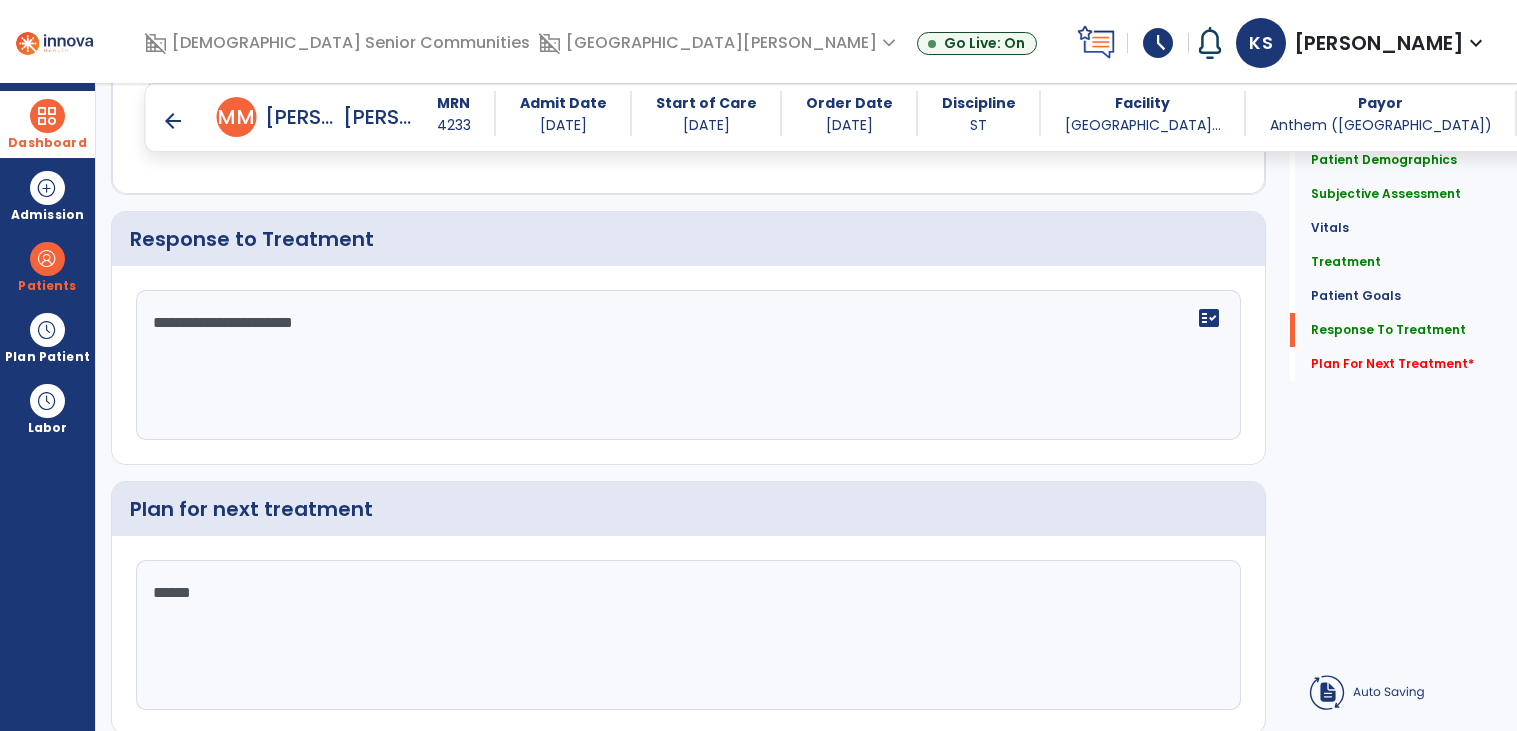 type on "*******" 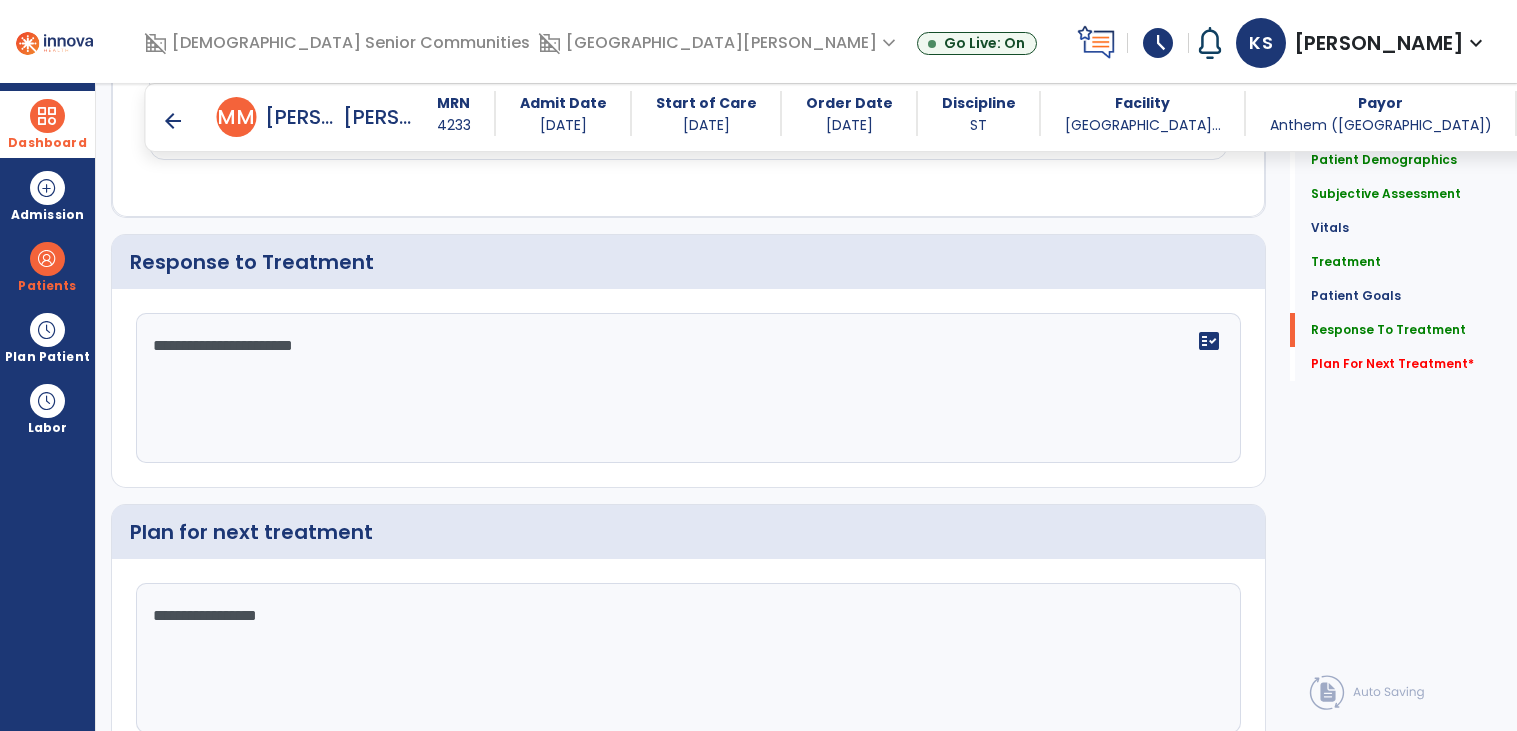 scroll, scrollTop: 2654, scrollLeft: 0, axis: vertical 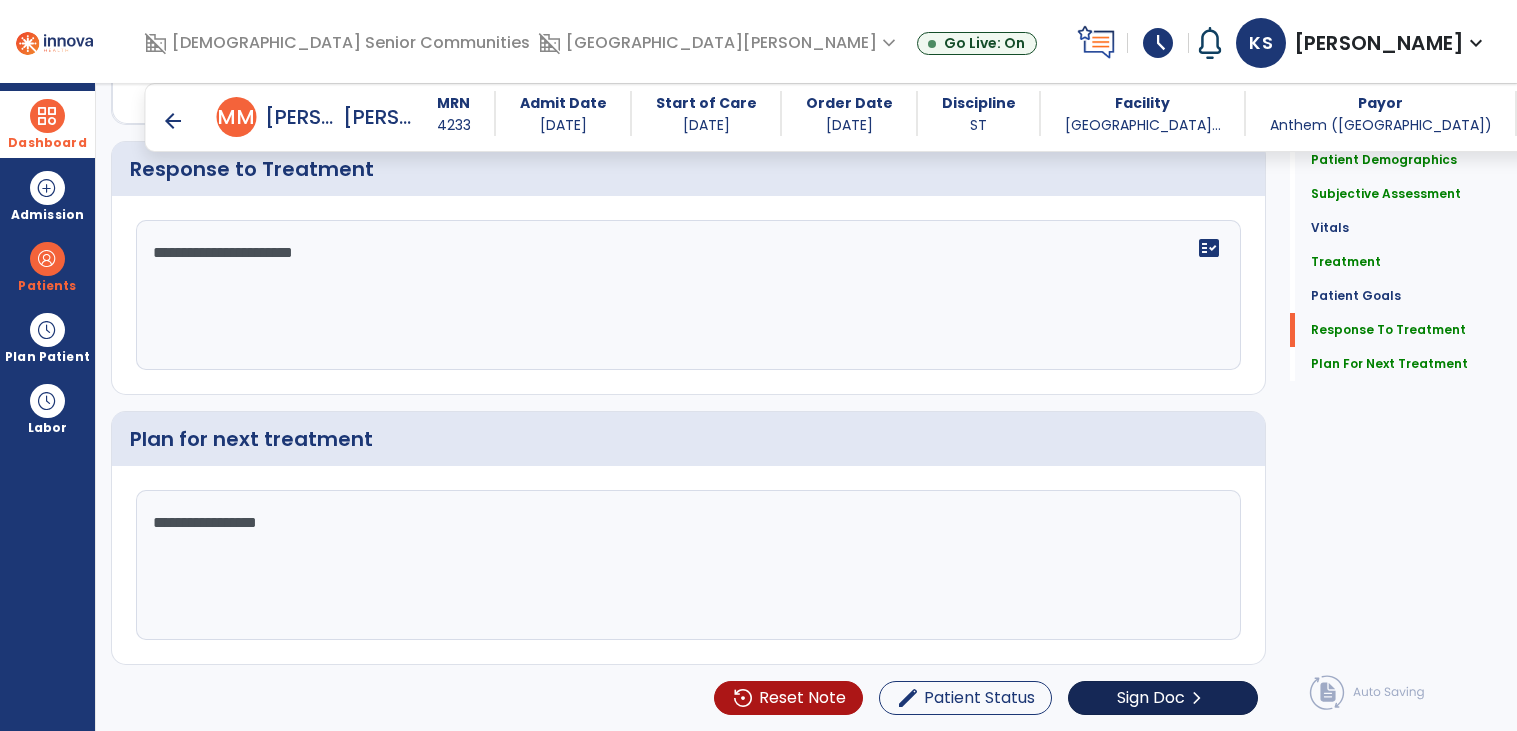 type on "**********" 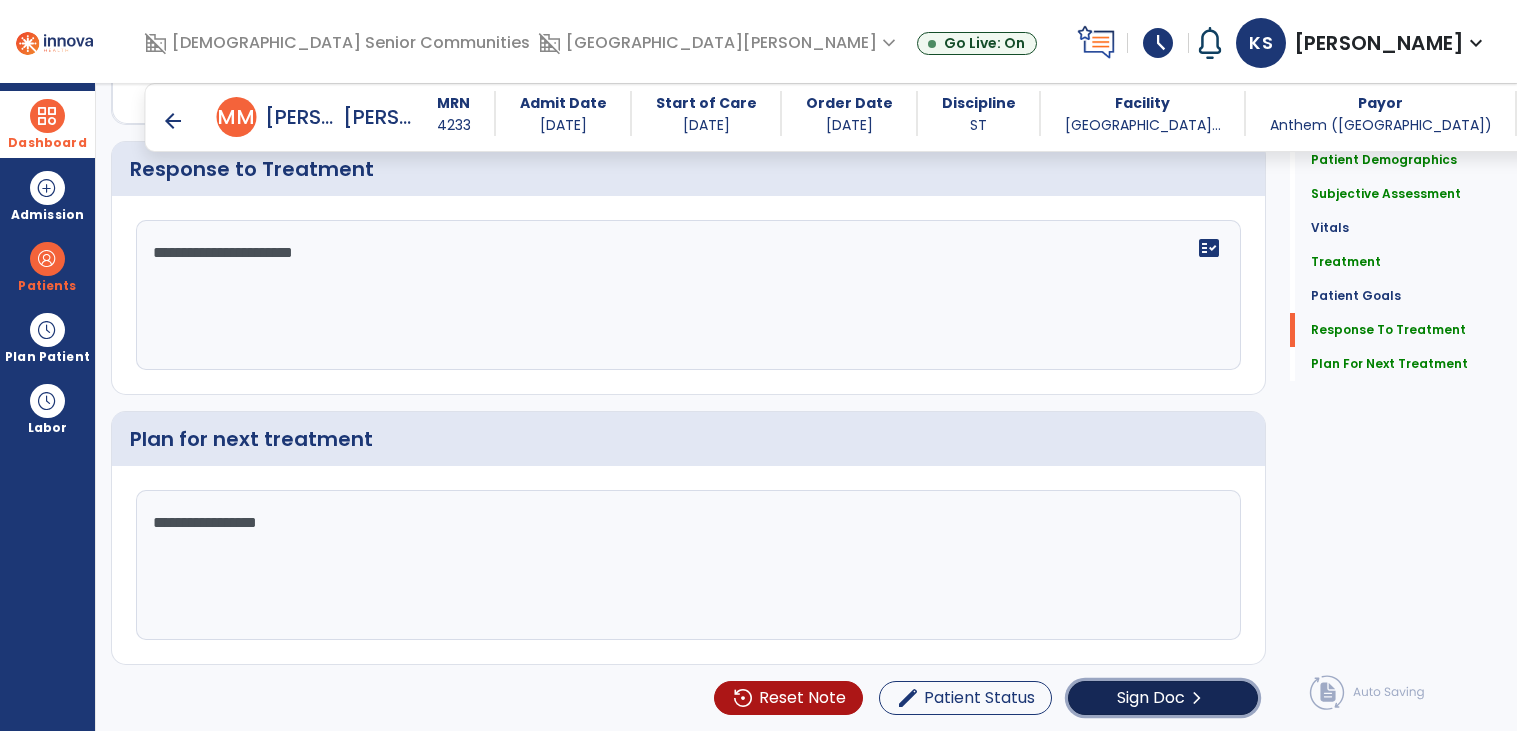 click on "Sign Doc" 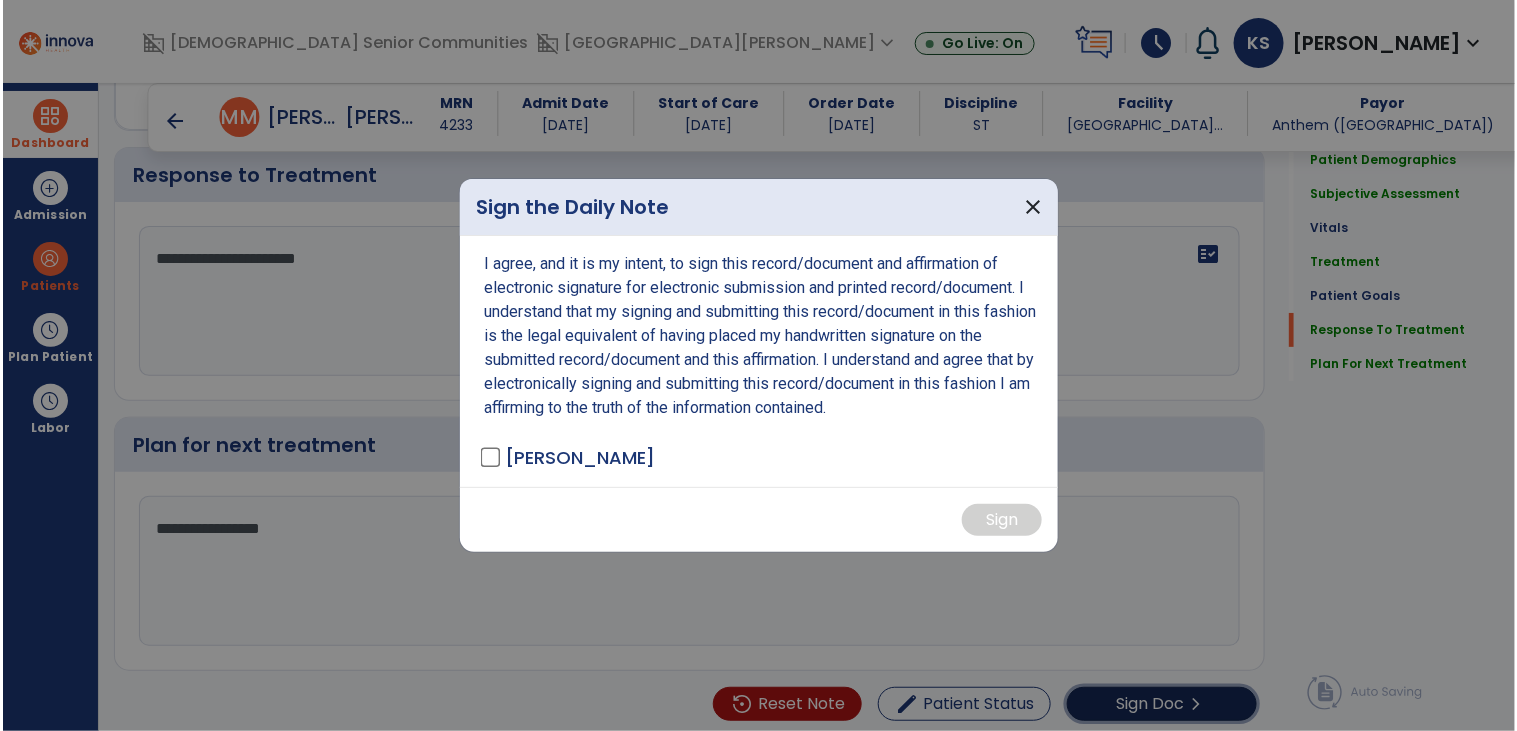 scroll, scrollTop: 2654, scrollLeft: 0, axis: vertical 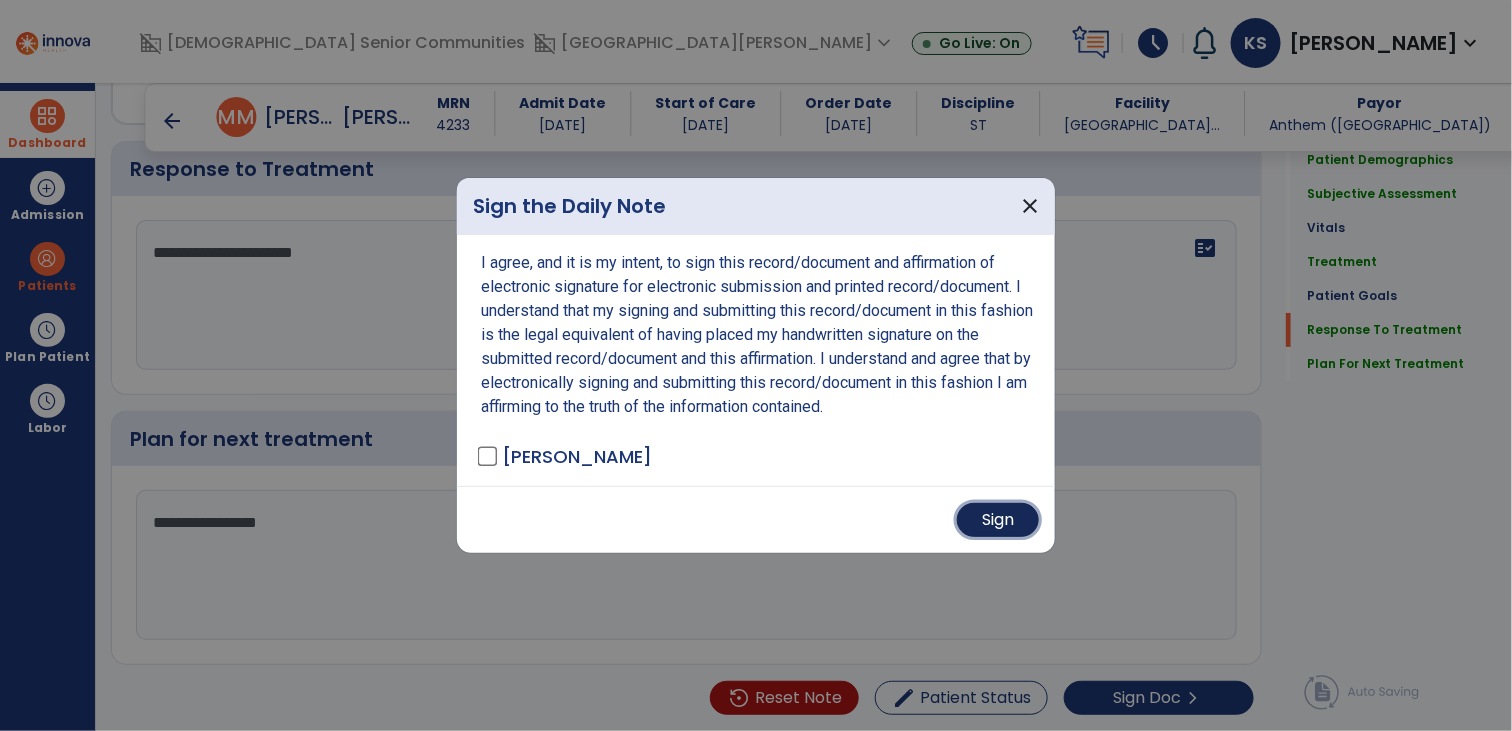 click on "Sign" at bounding box center (998, 520) 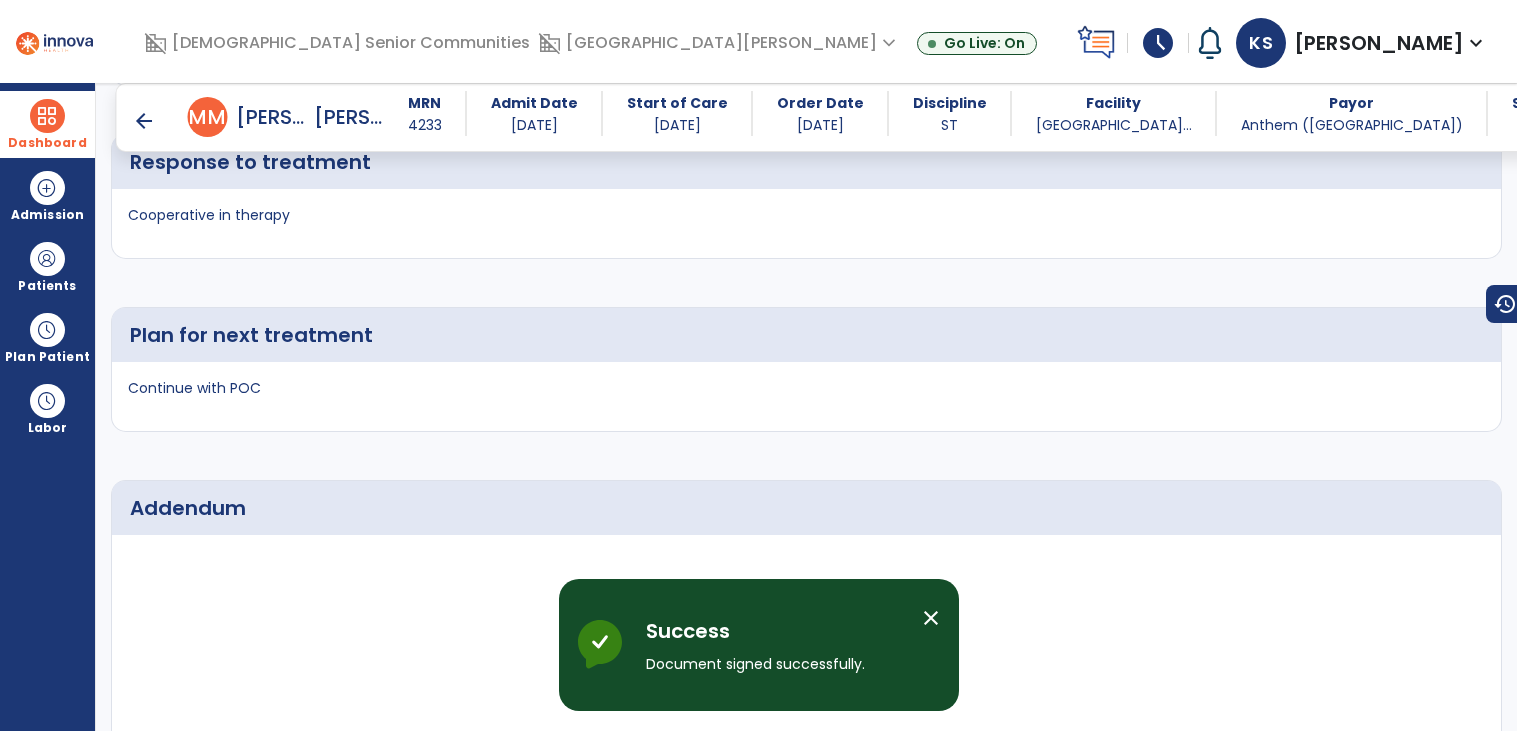 scroll, scrollTop: 3851, scrollLeft: 0, axis: vertical 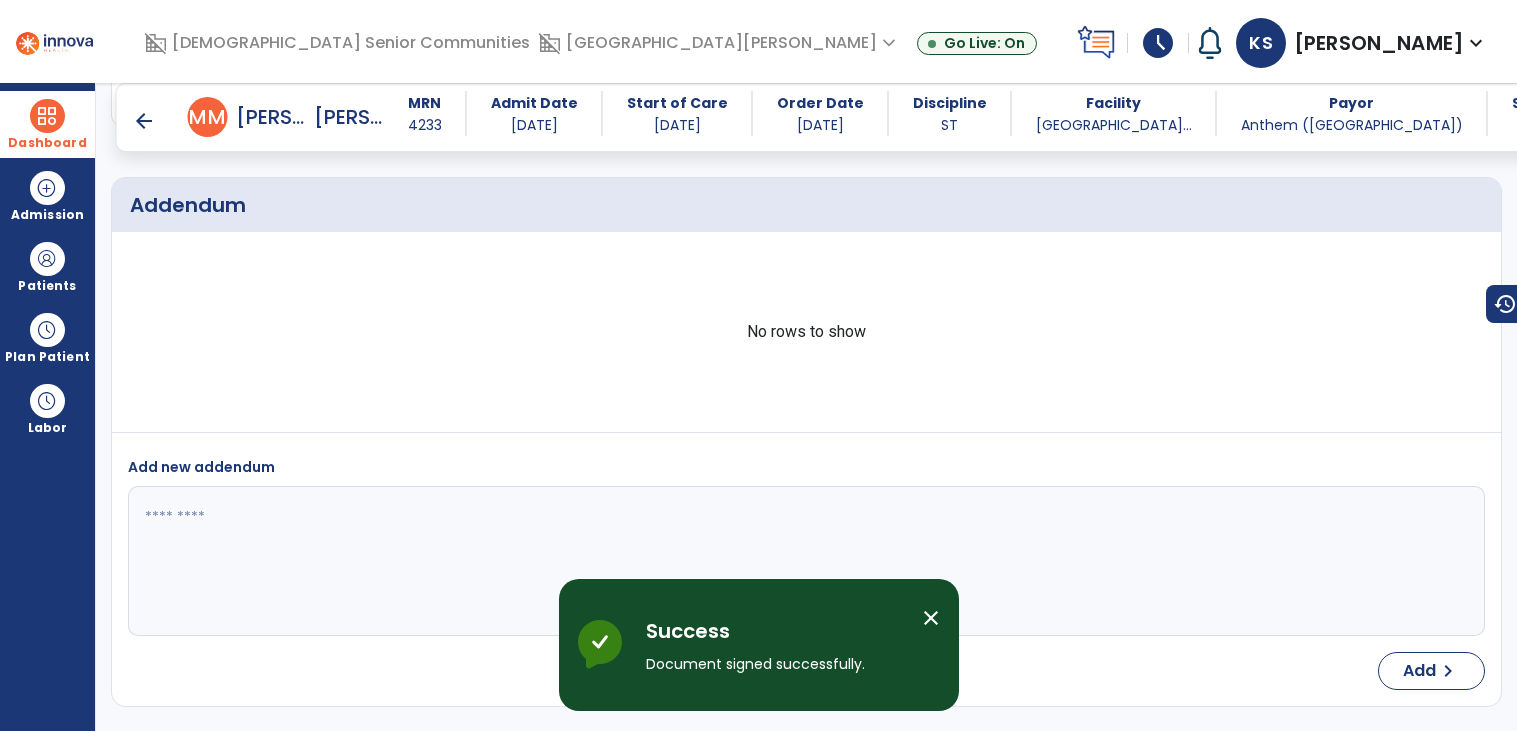 click on "arrow_back" at bounding box center [144, 121] 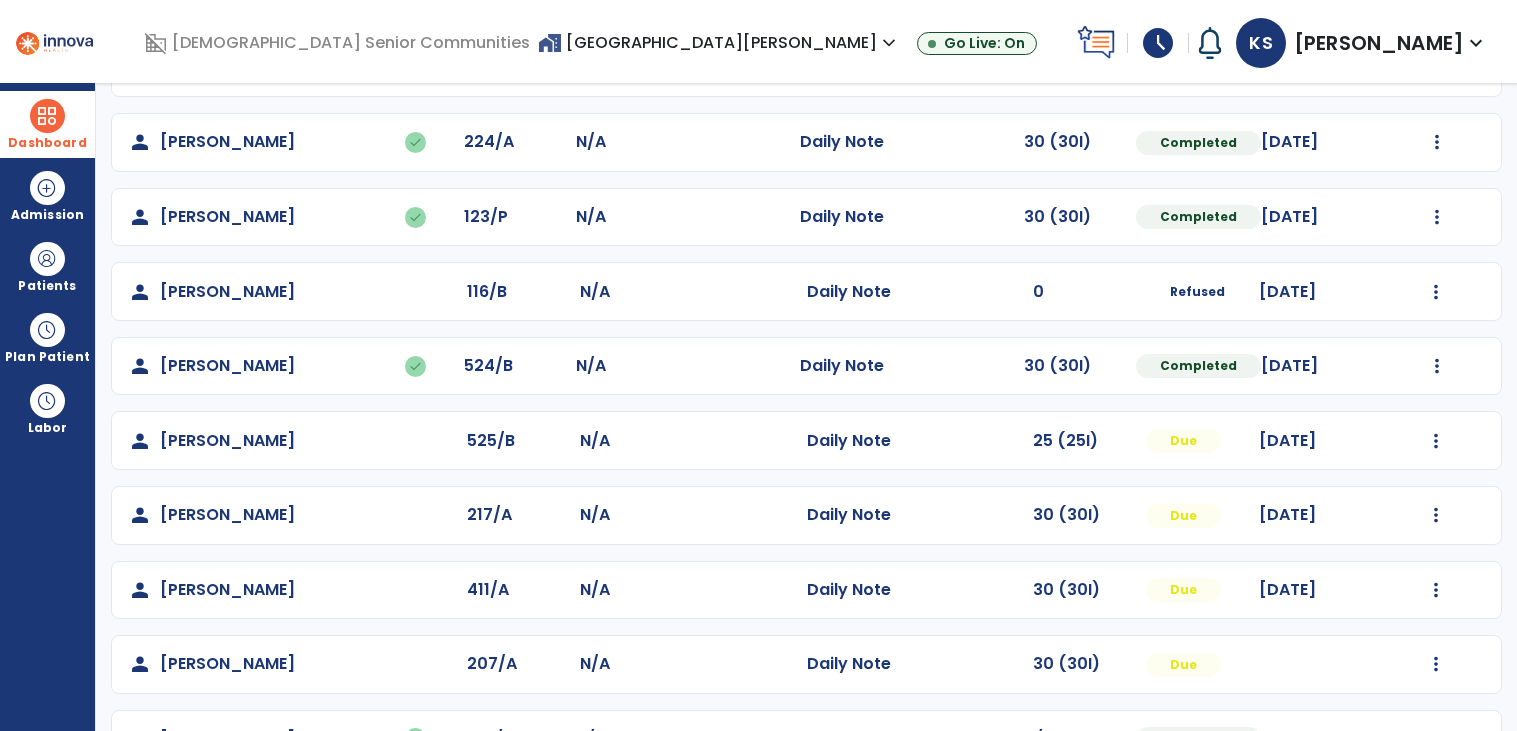 scroll, scrollTop: 742, scrollLeft: 0, axis: vertical 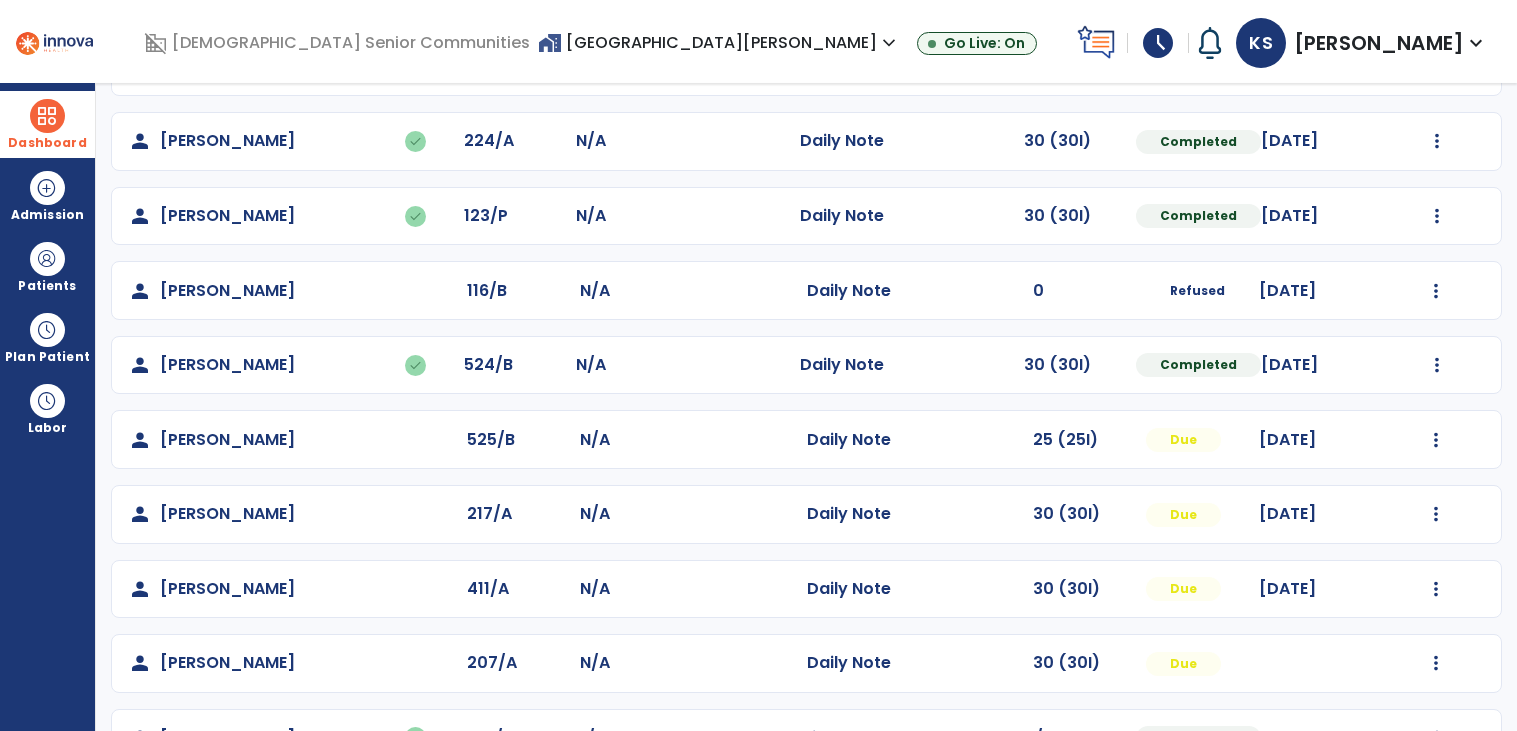 click on "Mark Visit As Complete   Reset Note   Open Document   G + C Mins" 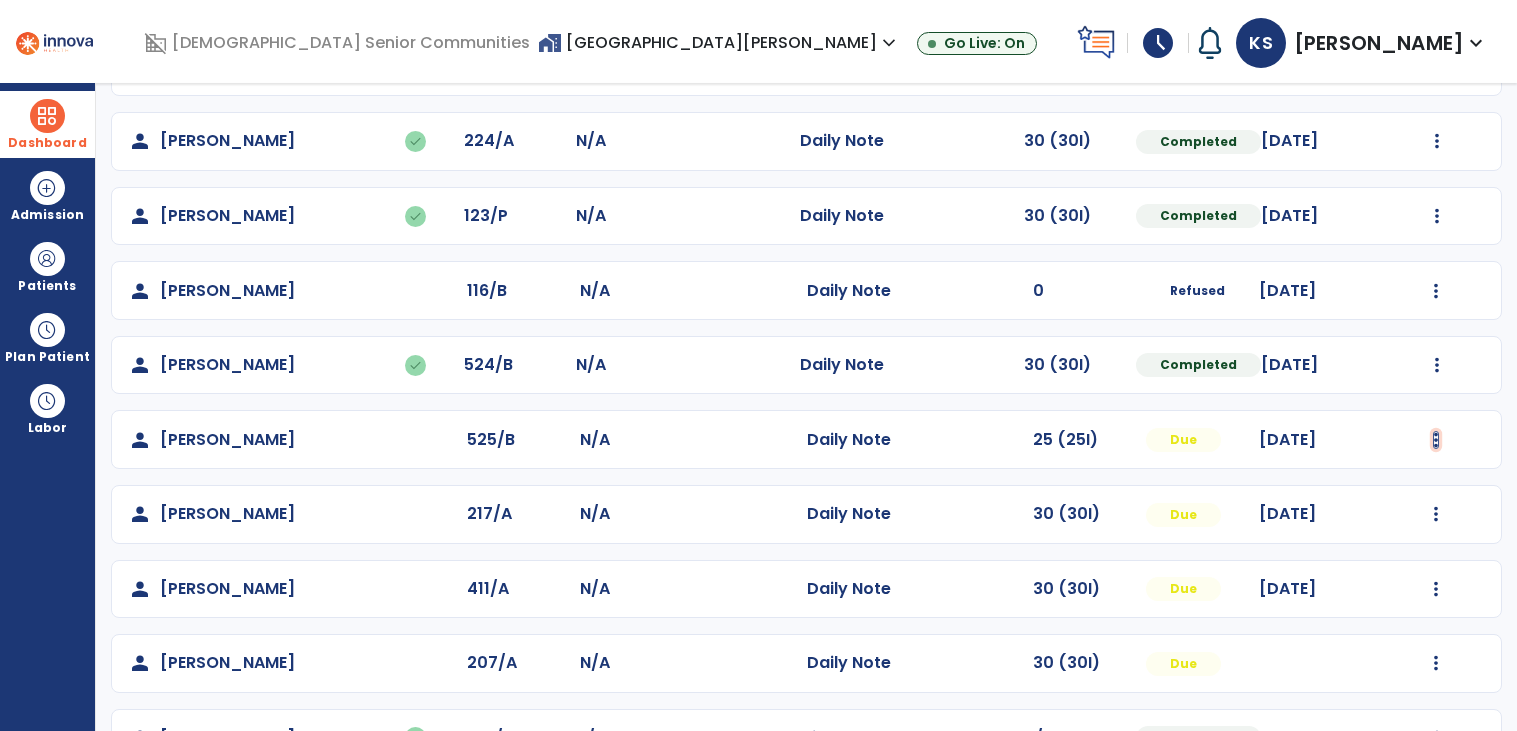 click at bounding box center (1437, -454) 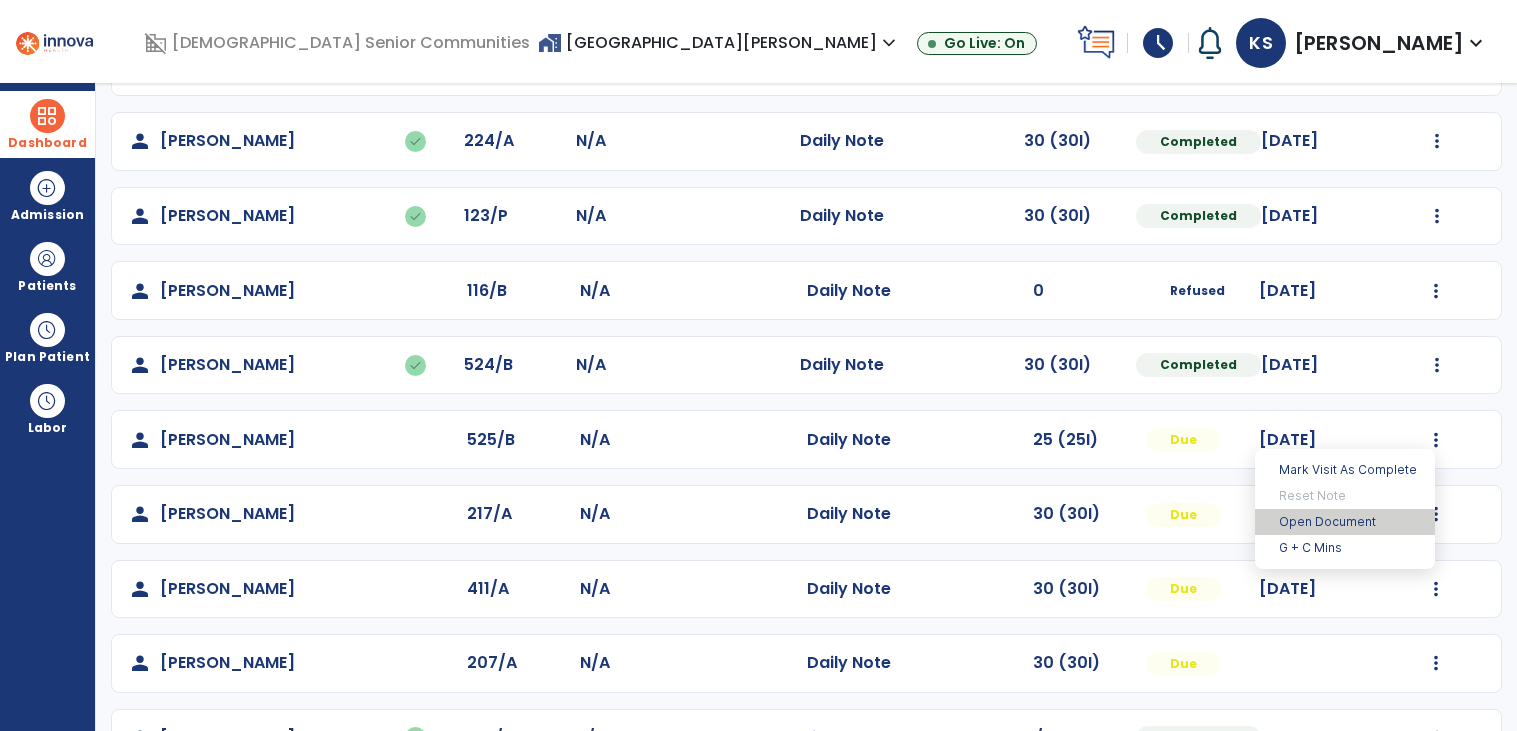 click on "Open Document" at bounding box center [1345, 522] 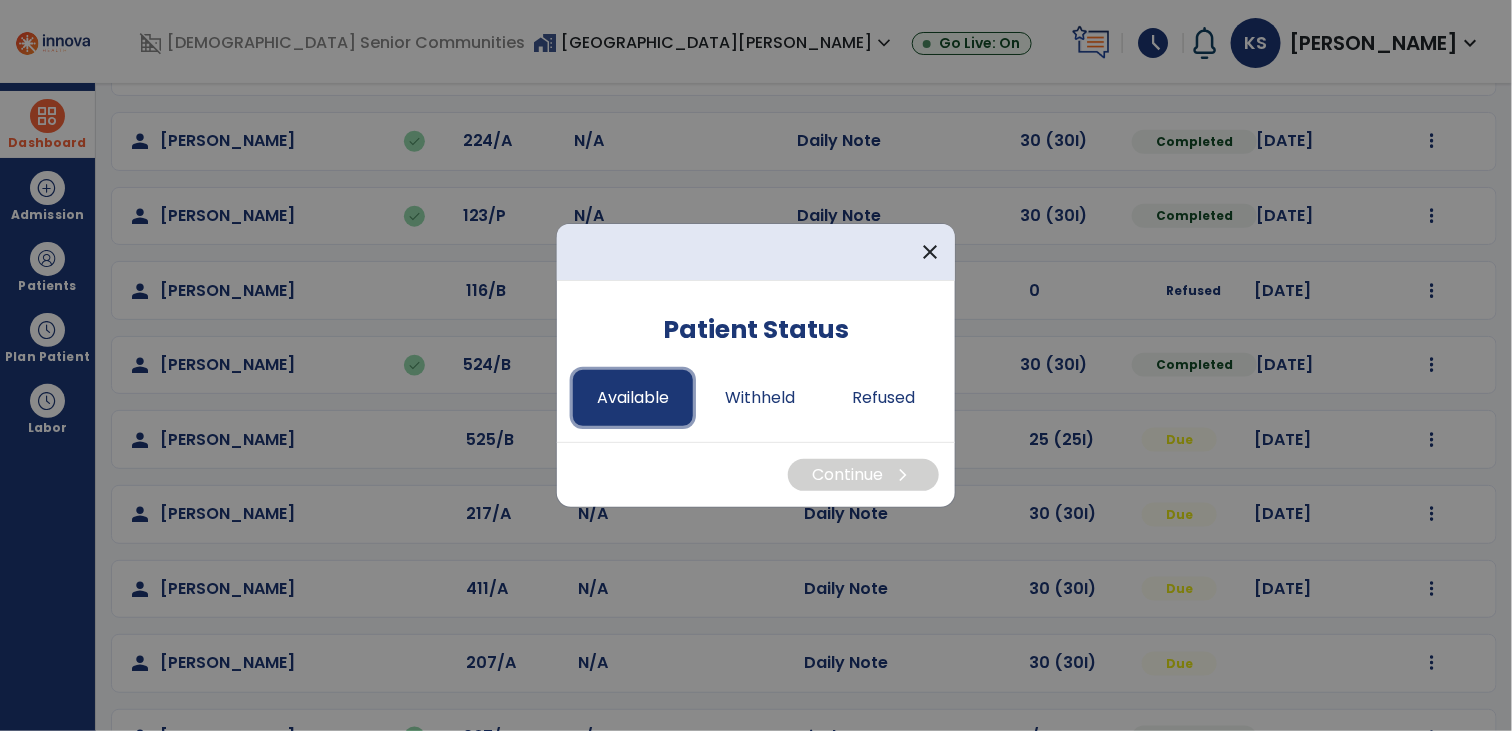click on "Available" at bounding box center [633, 398] 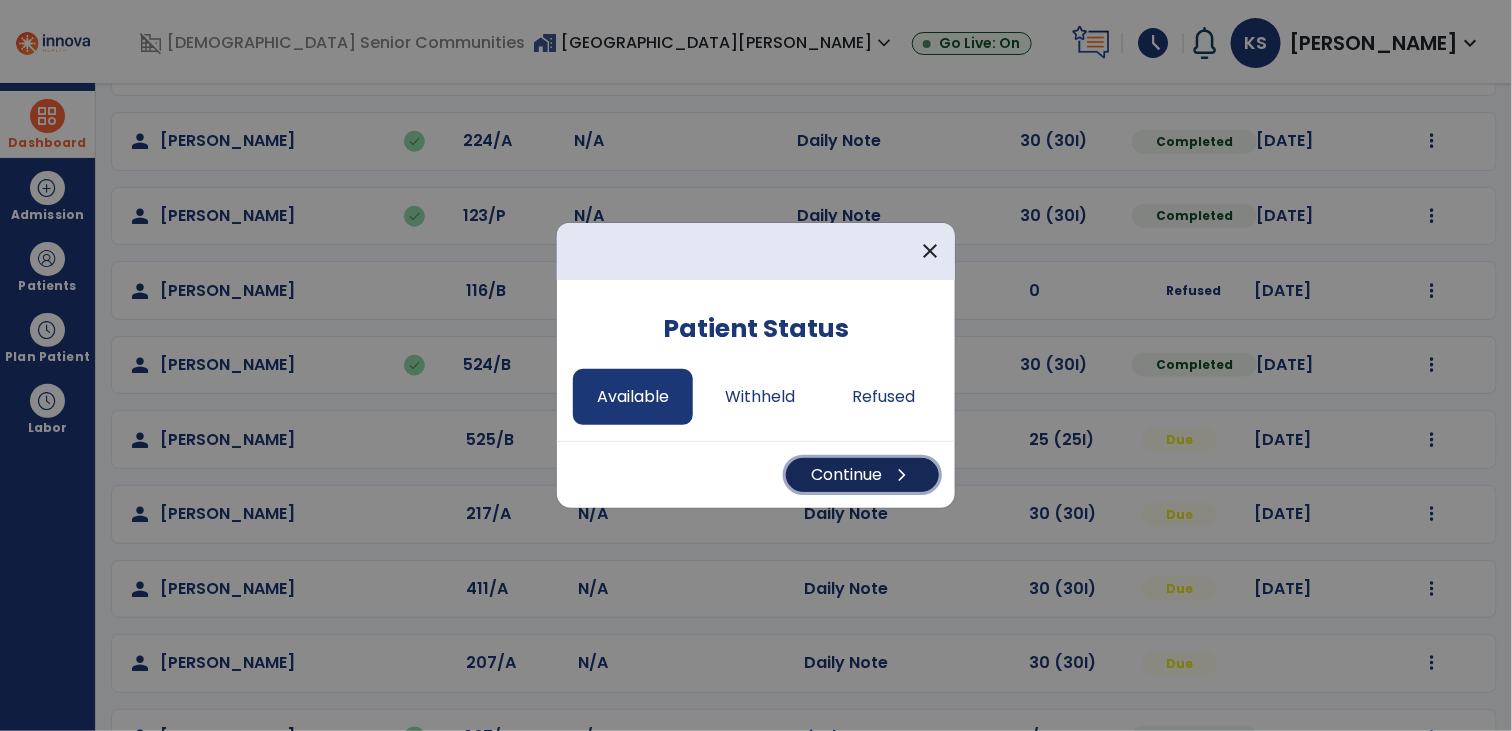 click on "chevron_right" at bounding box center [902, 475] 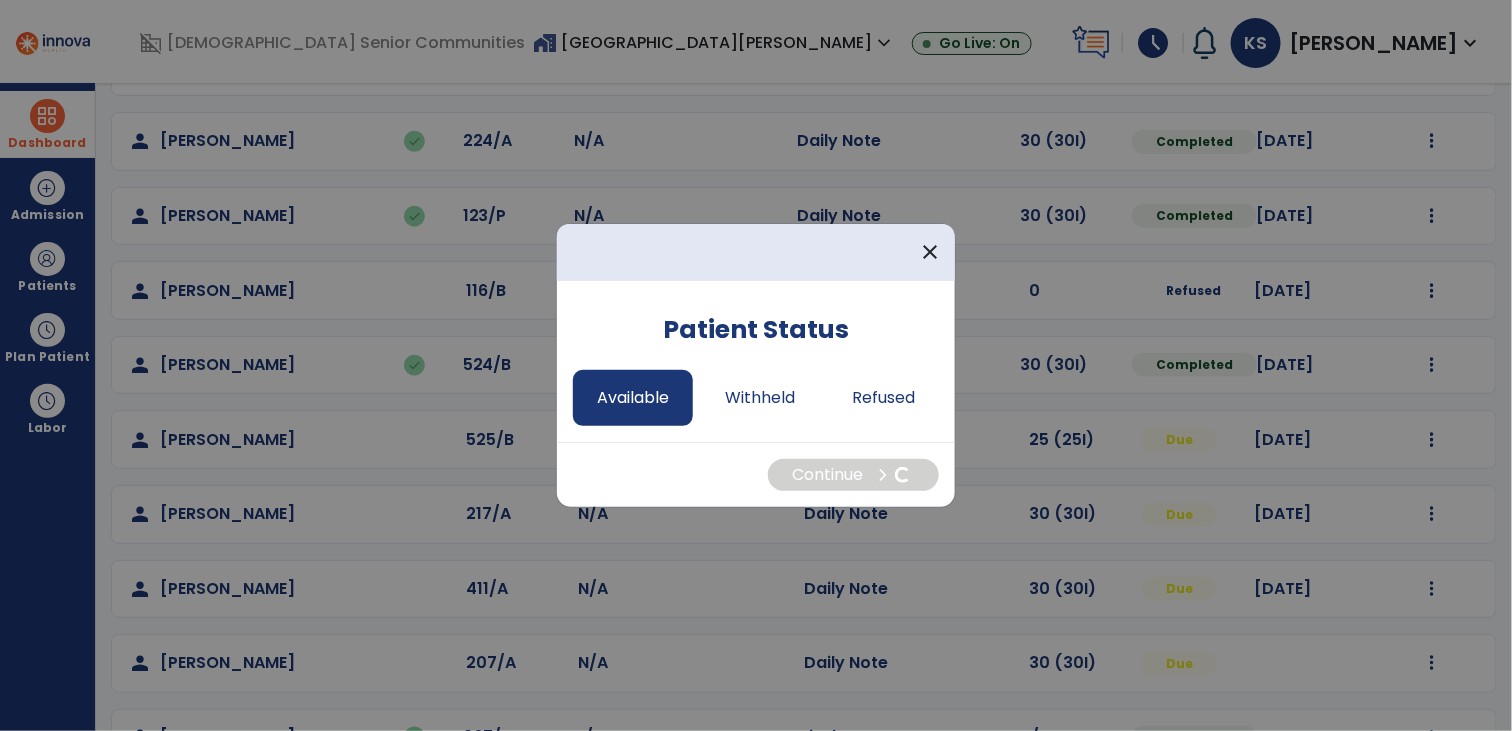 select on "*" 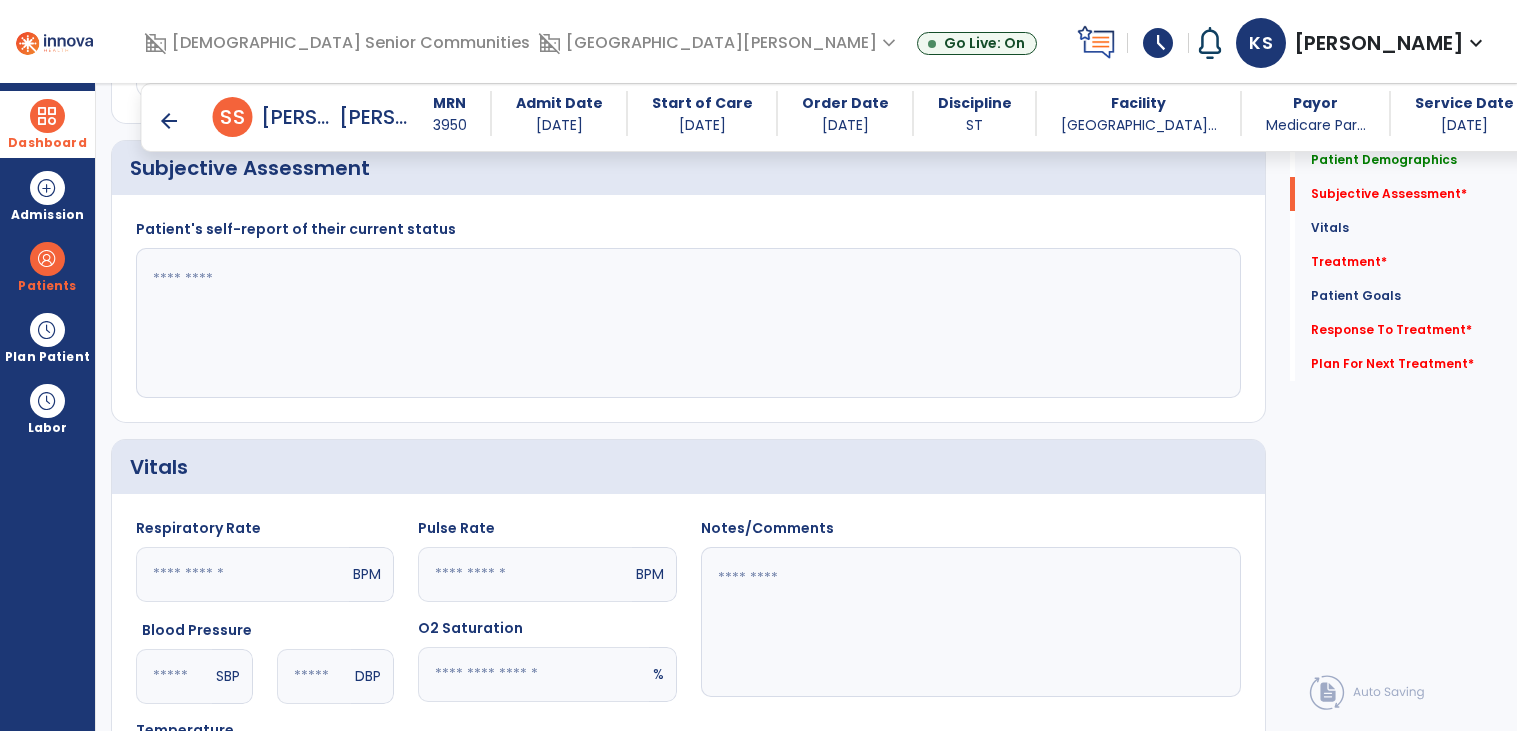 scroll, scrollTop: 449, scrollLeft: 0, axis: vertical 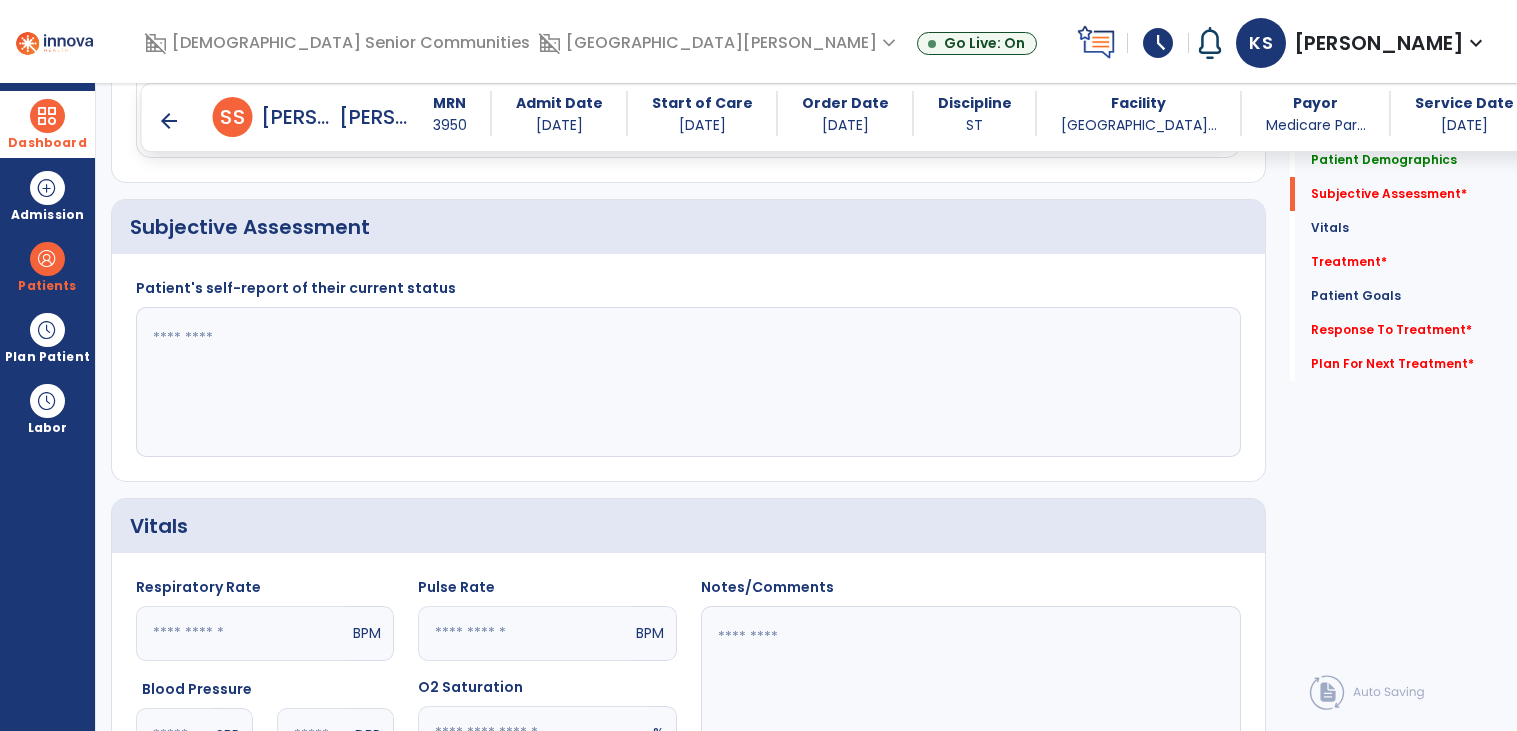 click 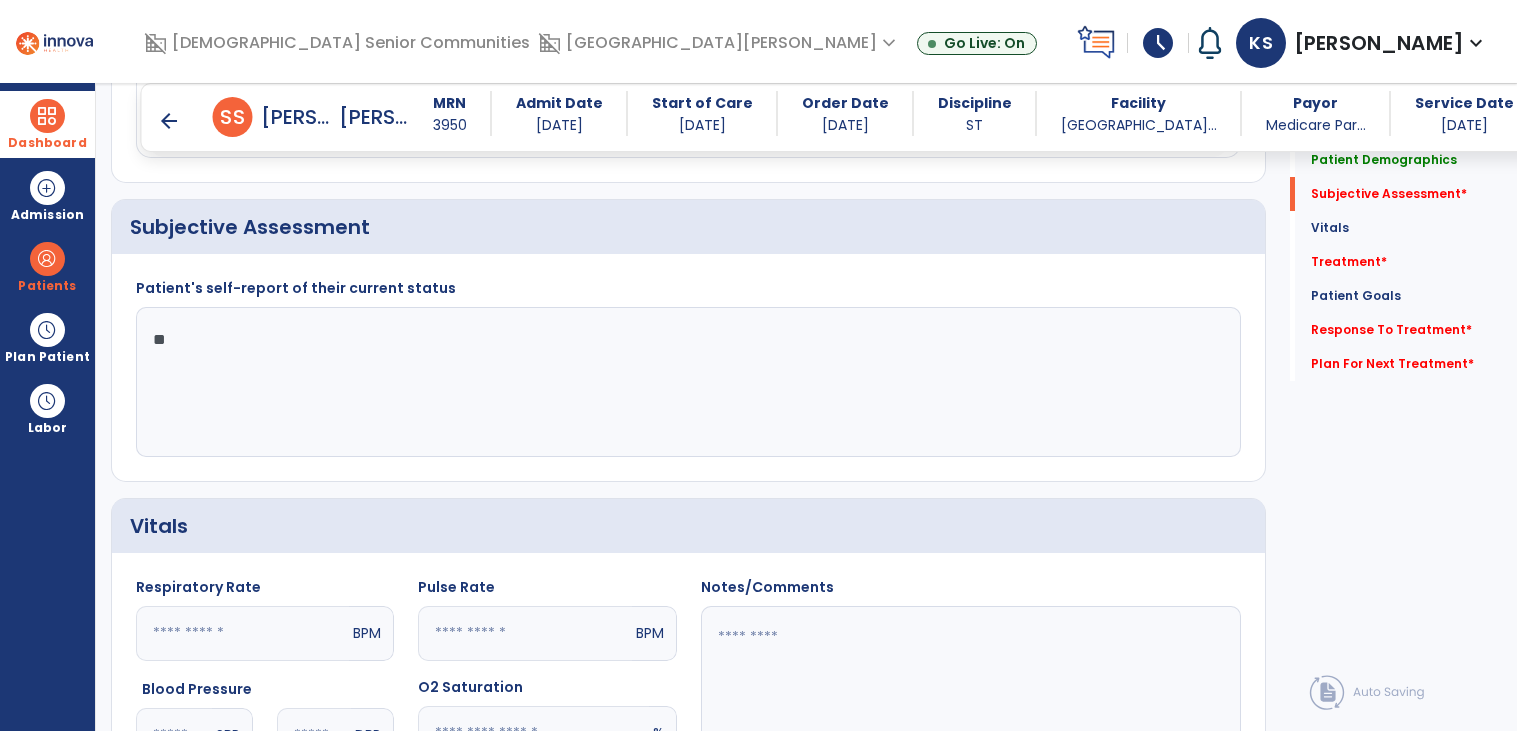 type on "*" 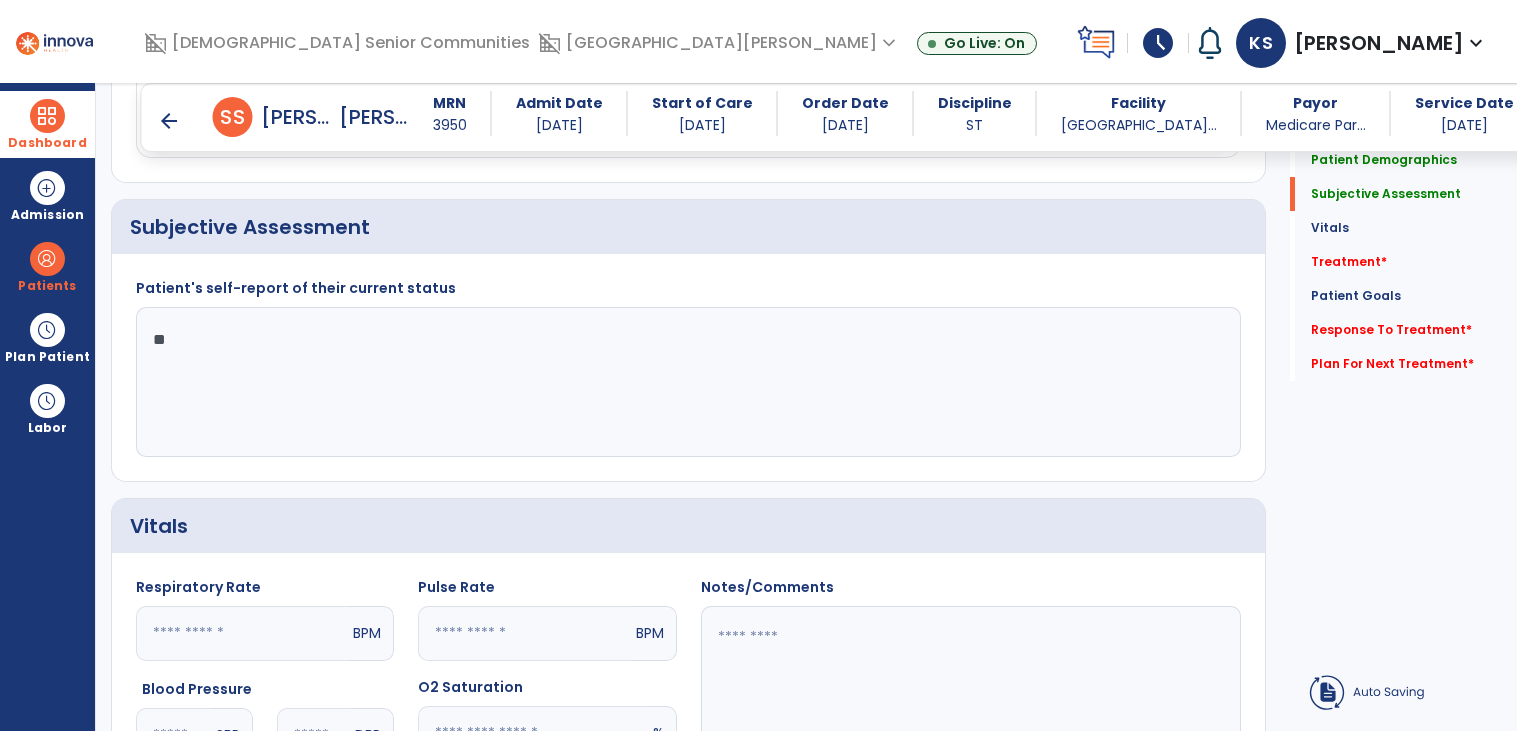 type on "*" 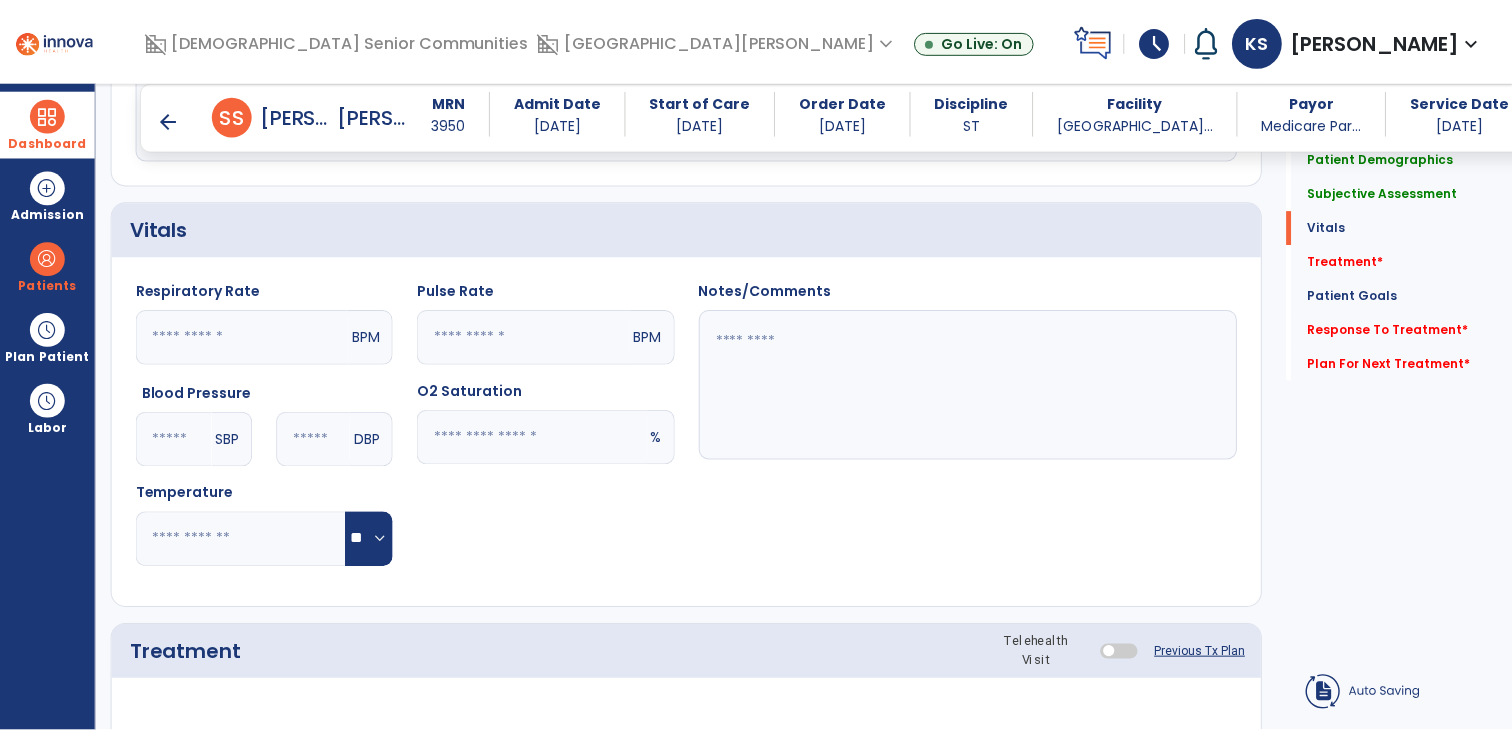 scroll, scrollTop: 1099, scrollLeft: 0, axis: vertical 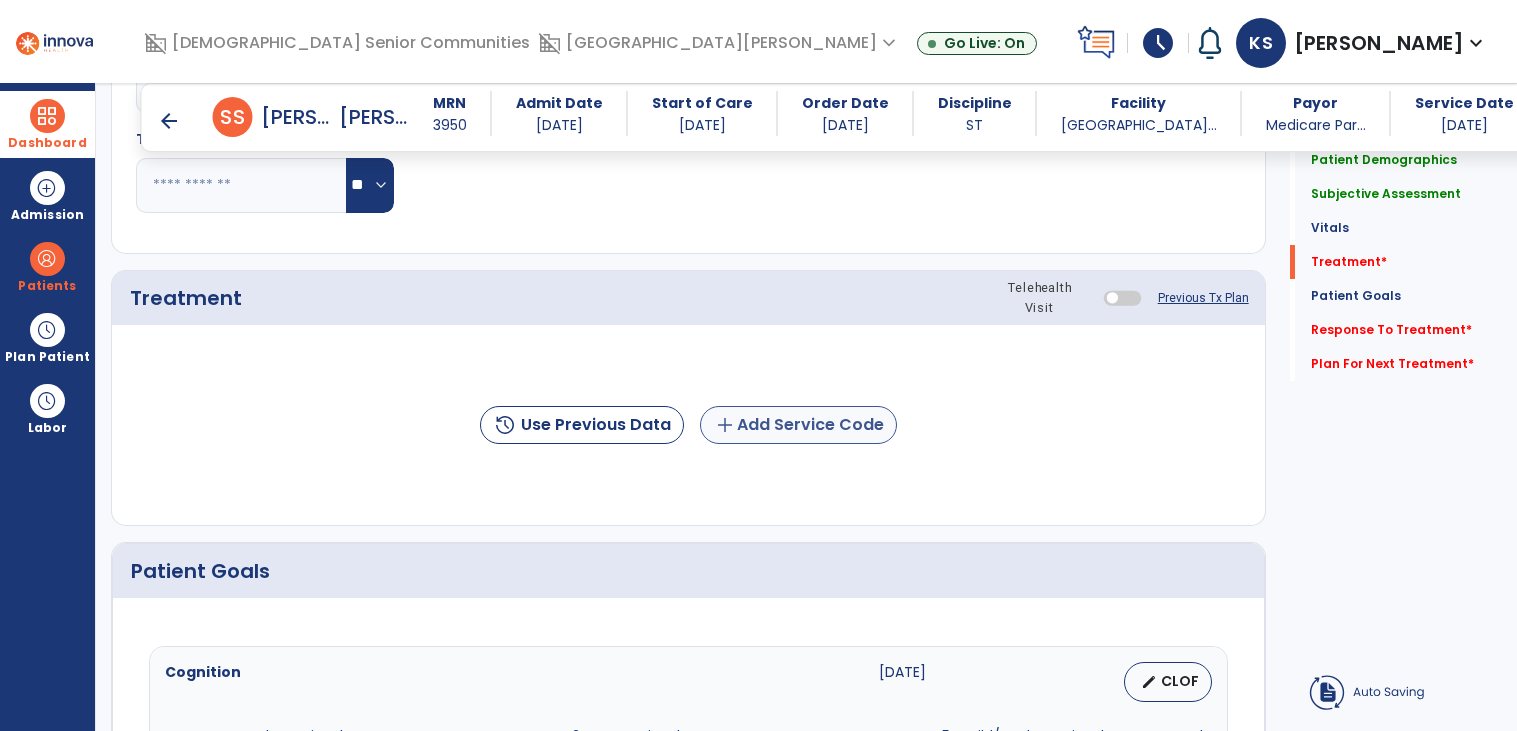 type on "**********" 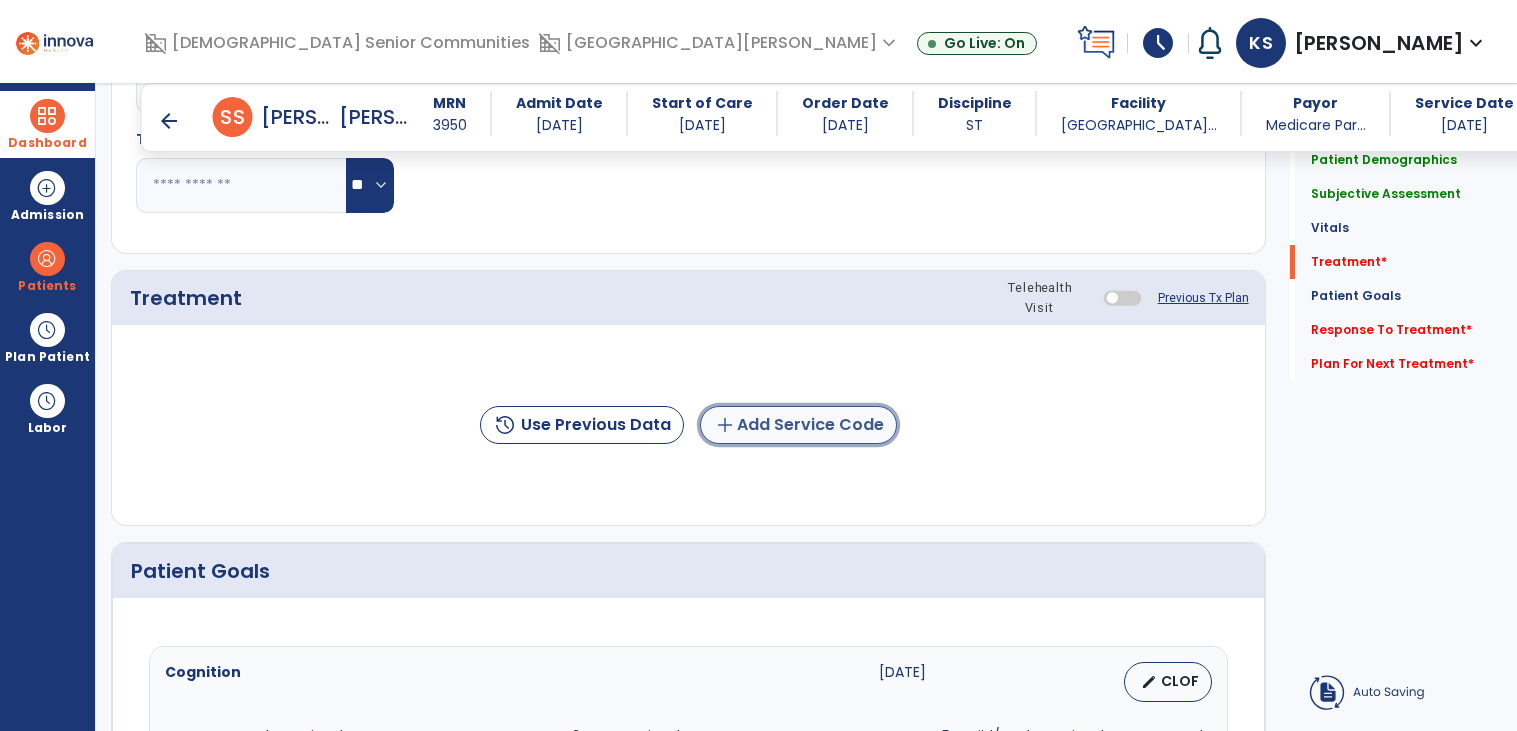 click on "add  Add Service Code" 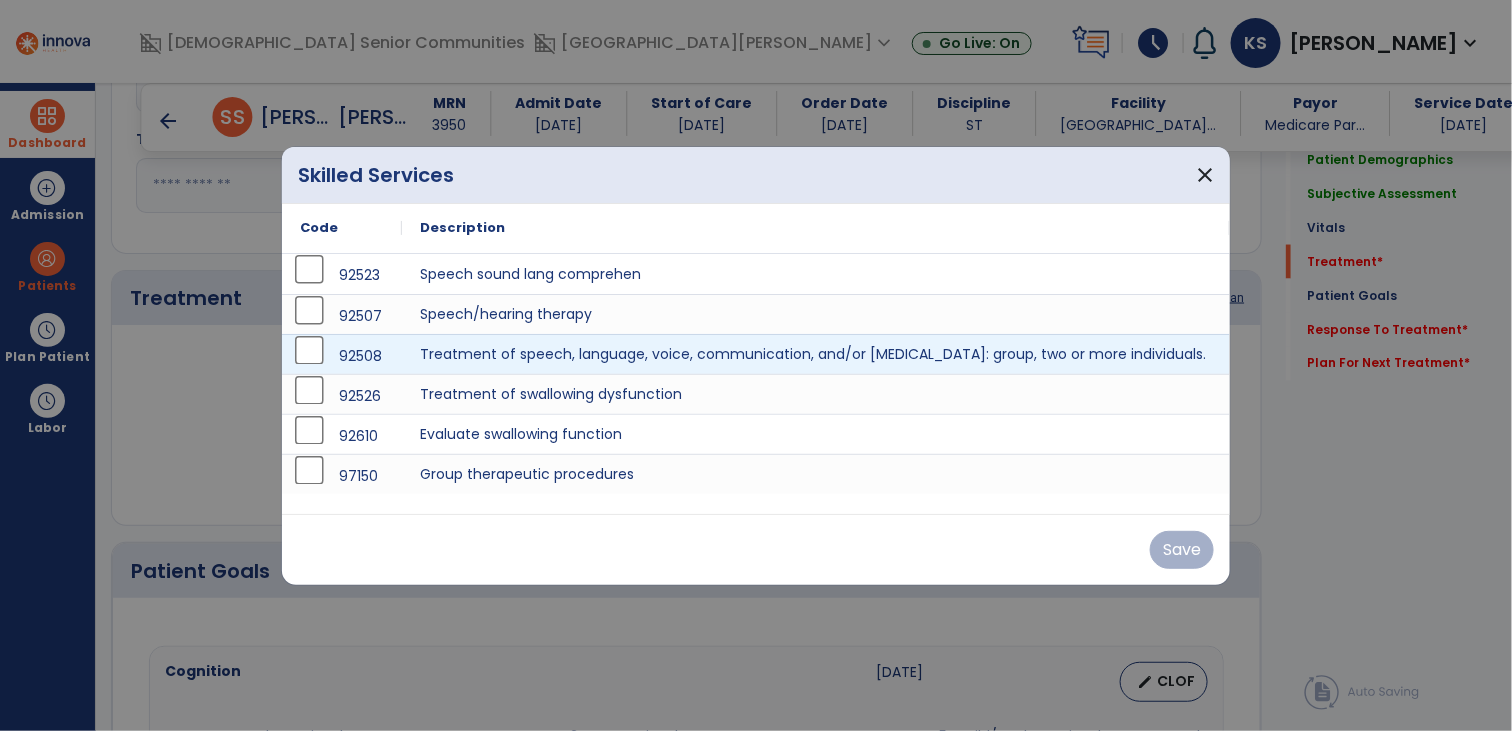 scroll, scrollTop: 1099, scrollLeft: 0, axis: vertical 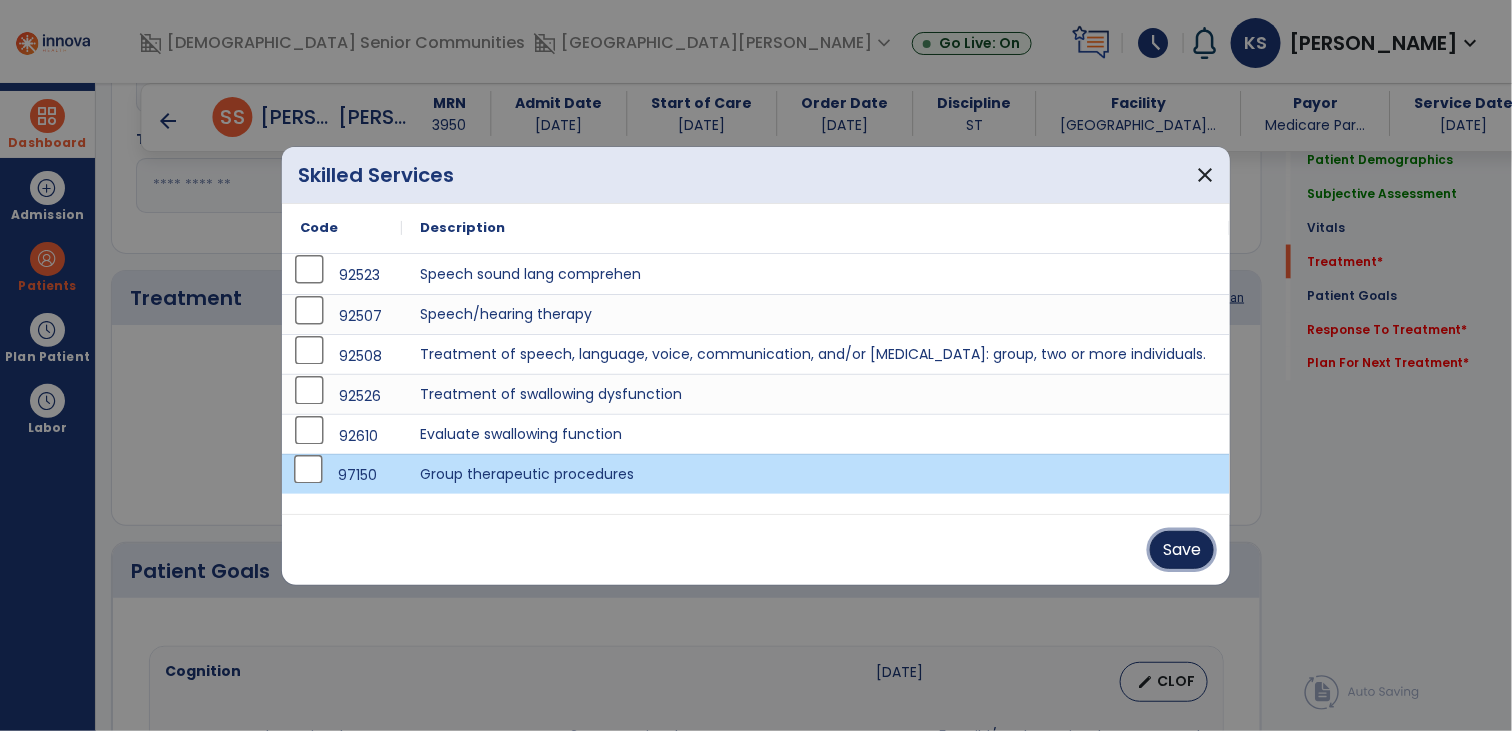 click on "Save" at bounding box center (1182, 550) 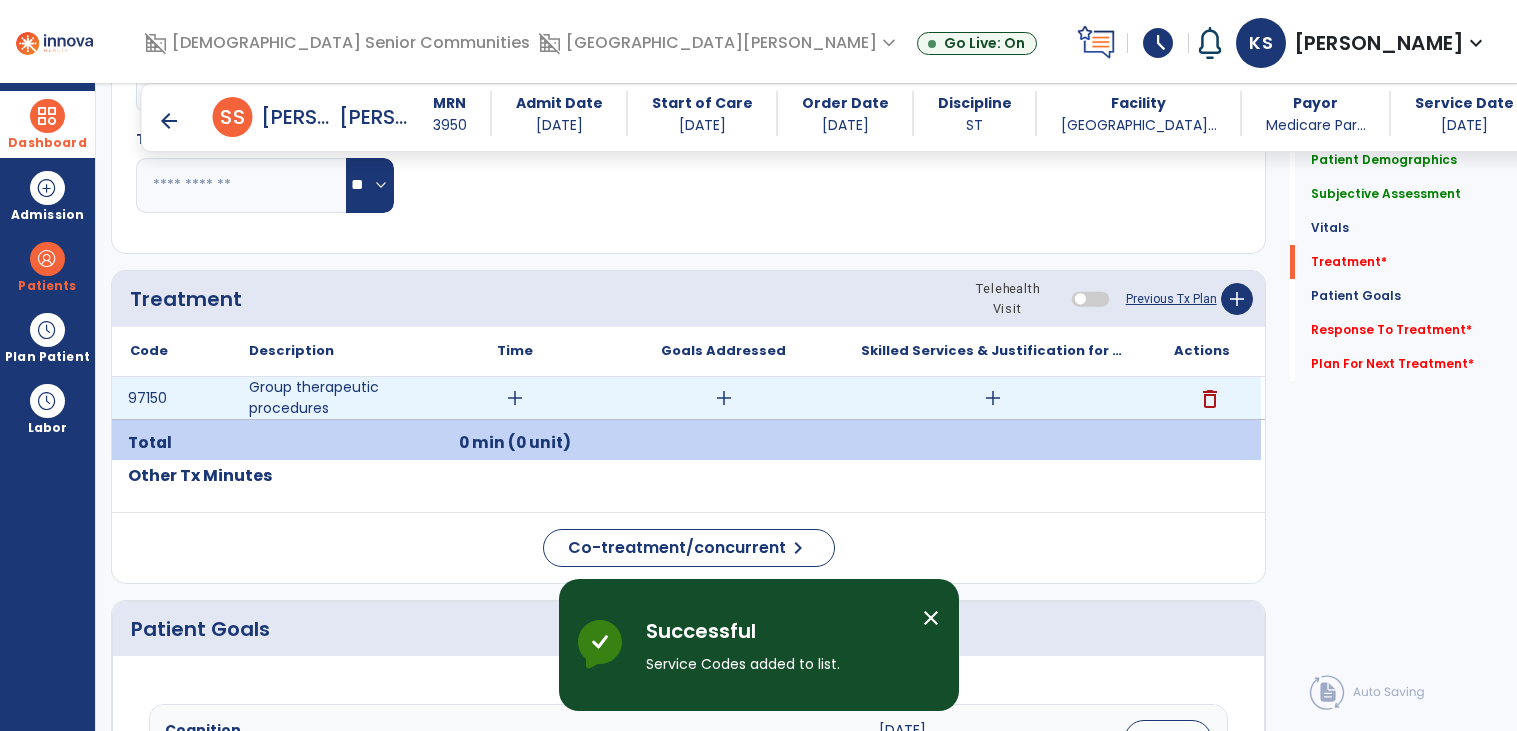 click on "add" at bounding box center (515, 398) 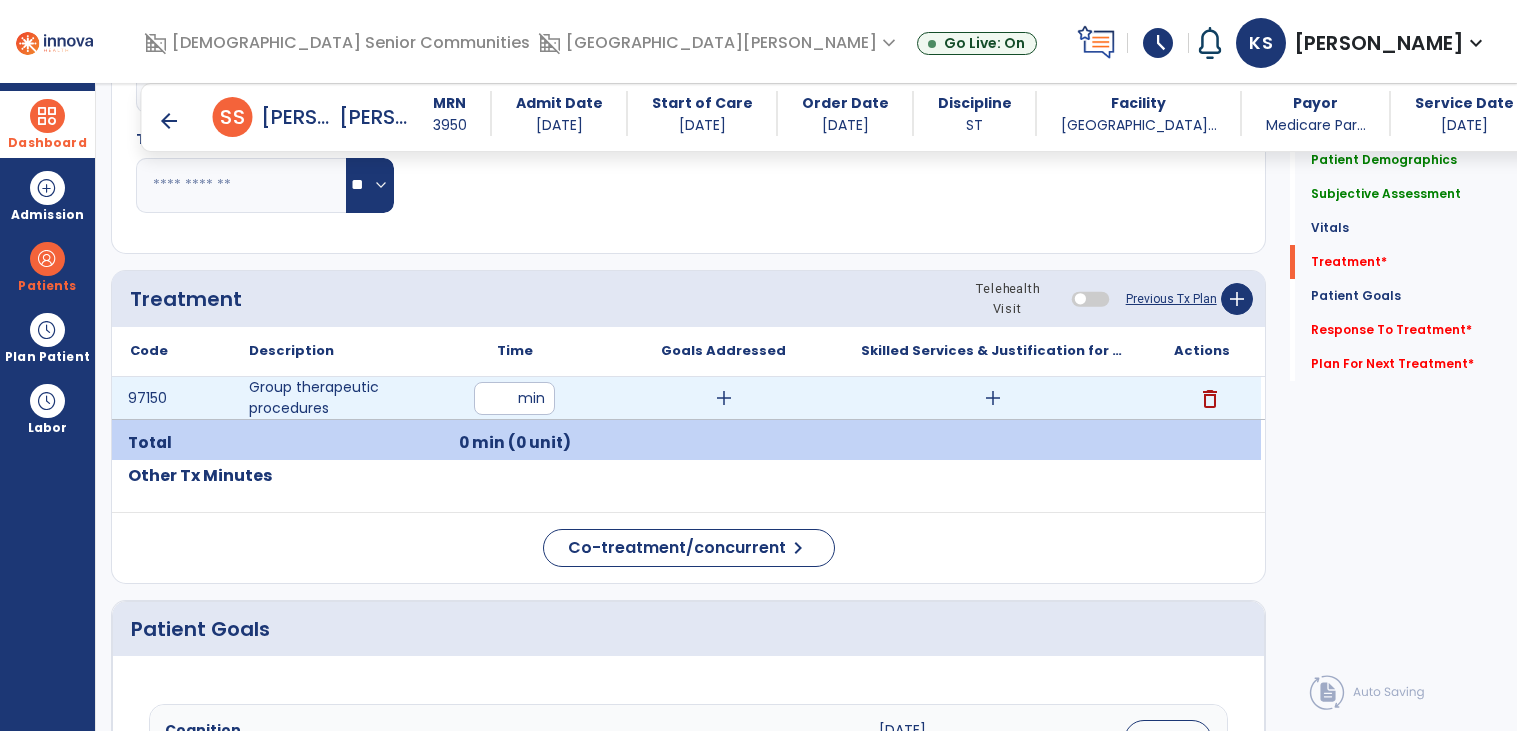 type on "**" 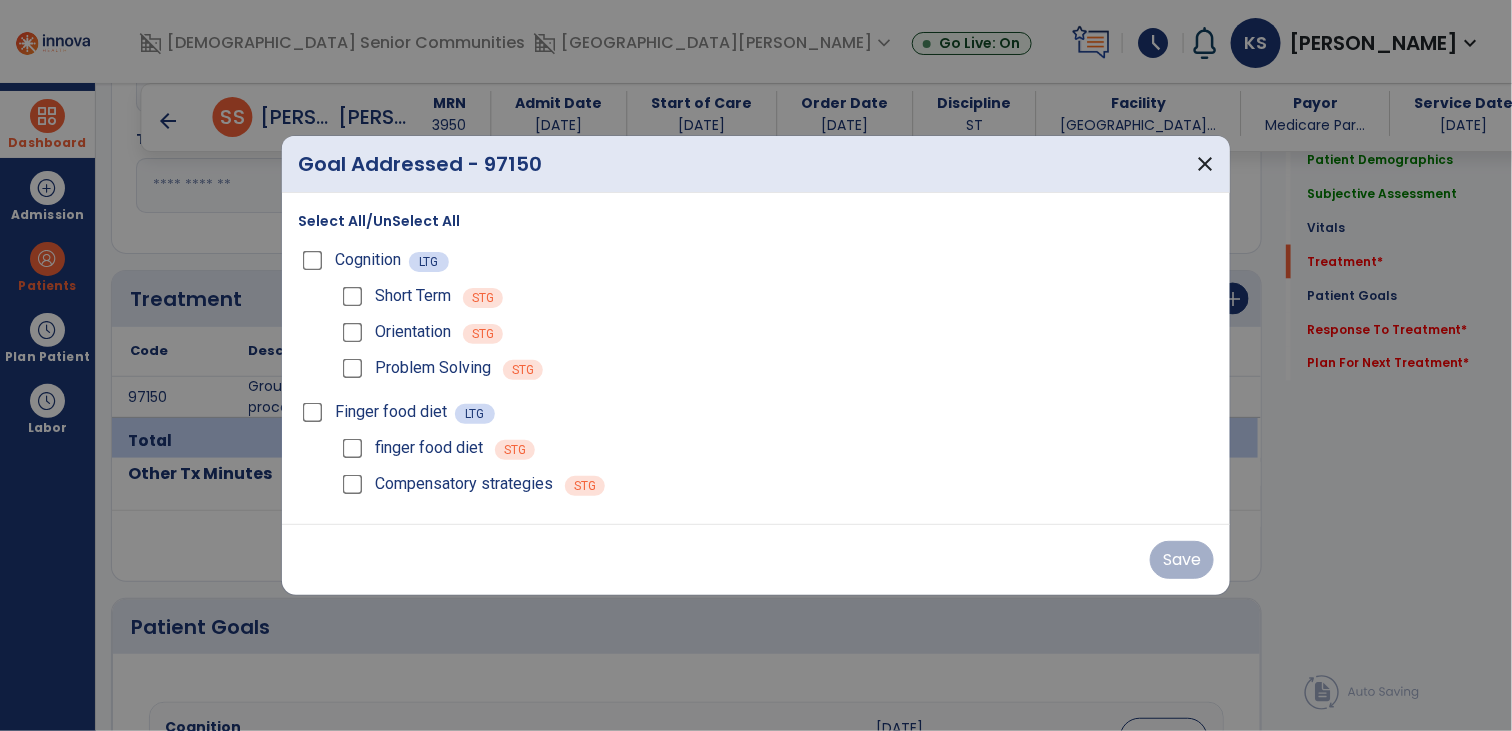 scroll, scrollTop: 1099, scrollLeft: 0, axis: vertical 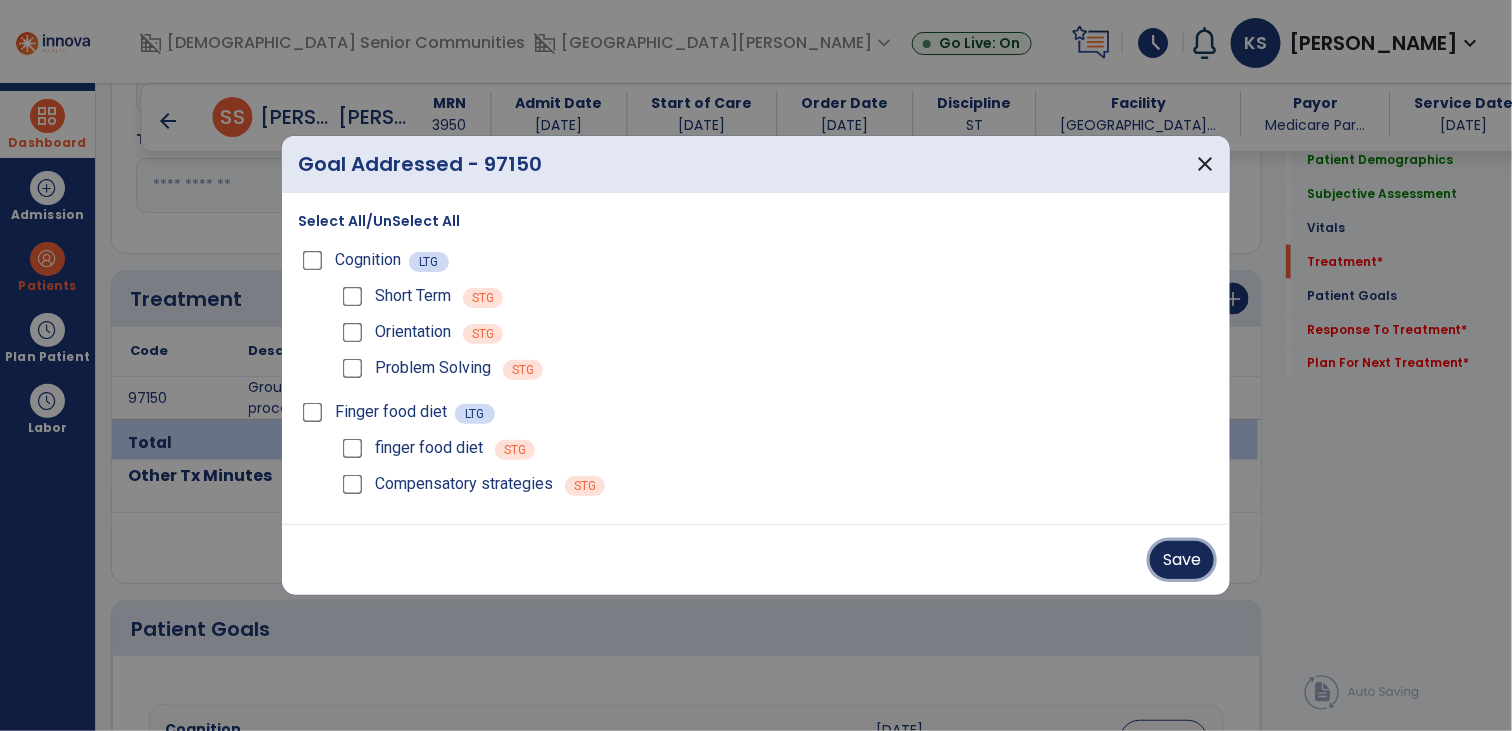 click on "Save" at bounding box center (1182, 560) 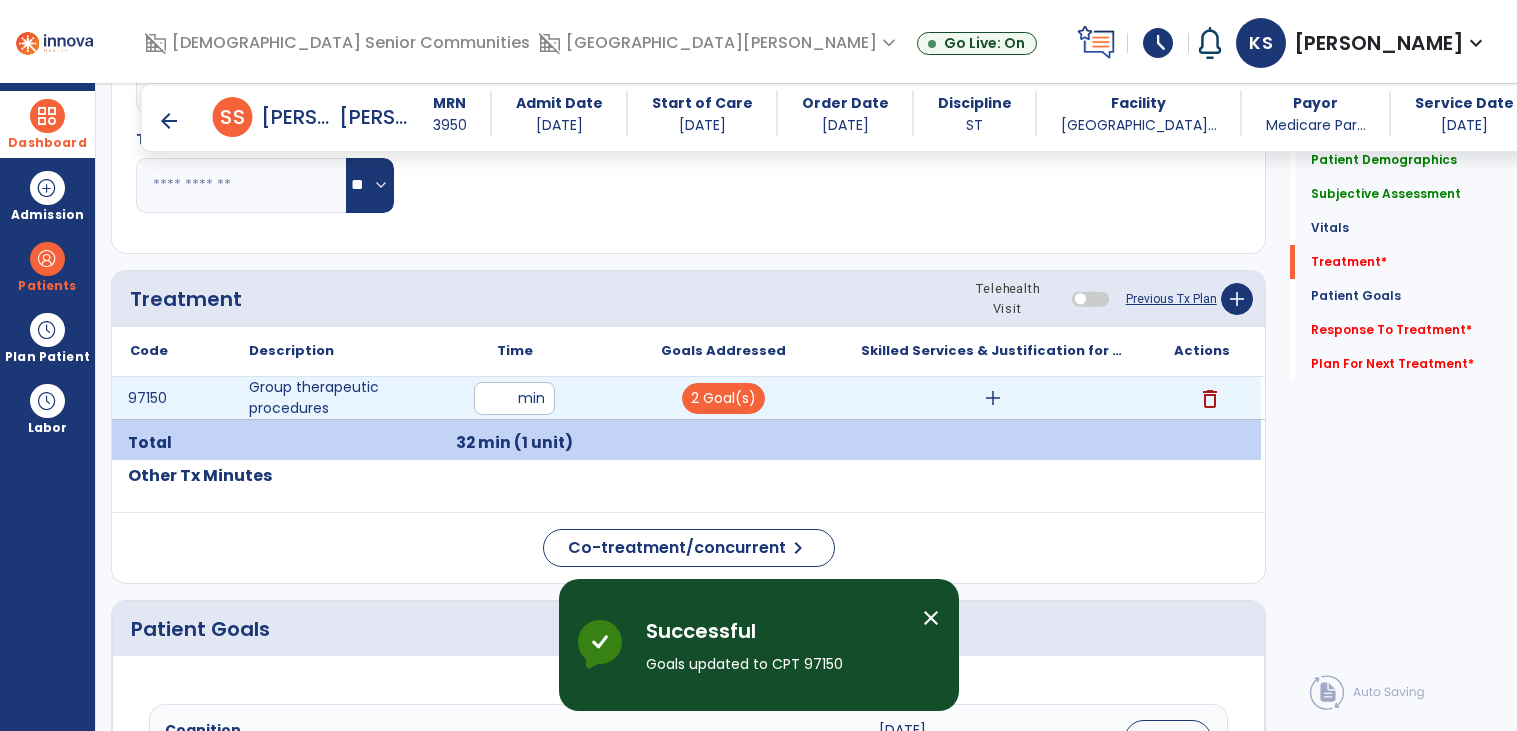 click on "add" at bounding box center [993, 398] 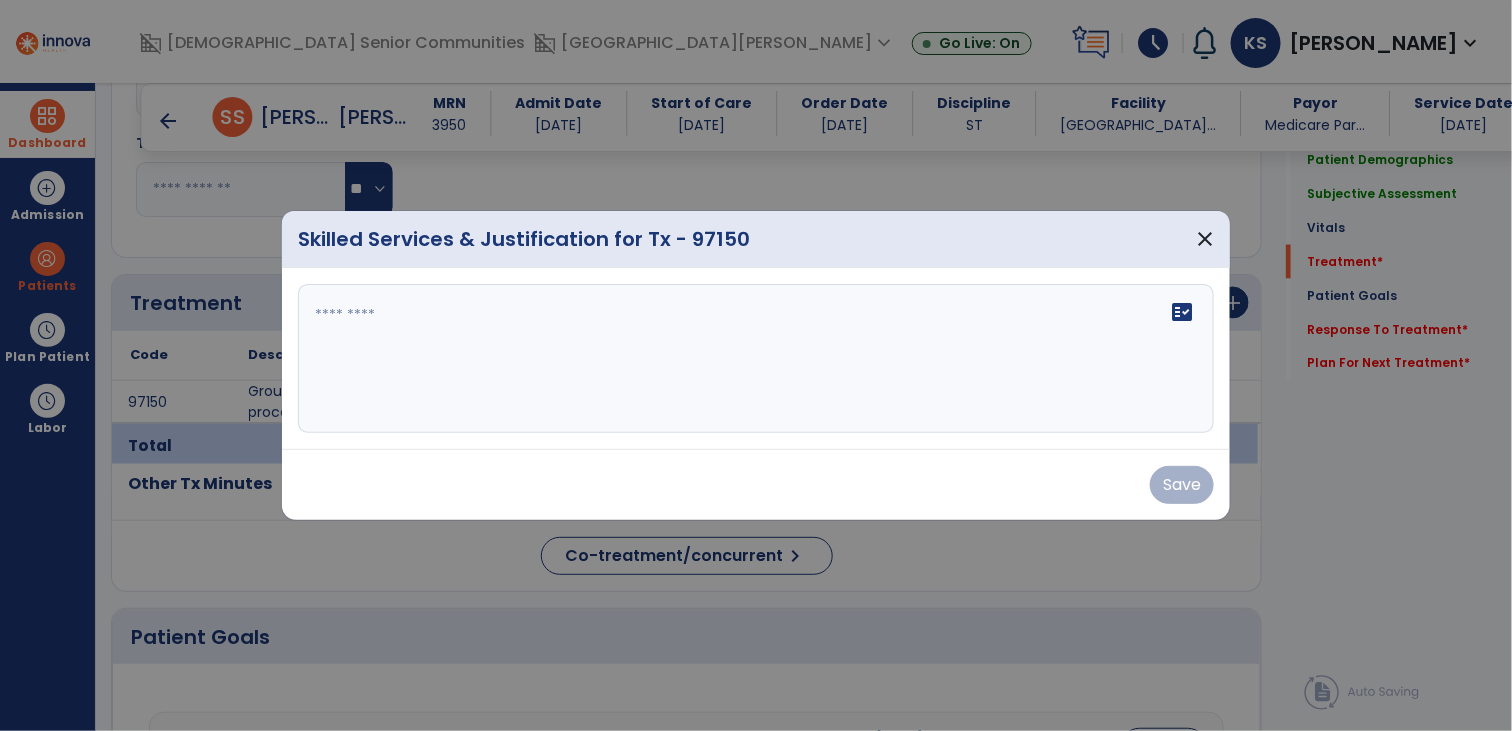 scroll, scrollTop: 1099, scrollLeft: 0, axis: vertical 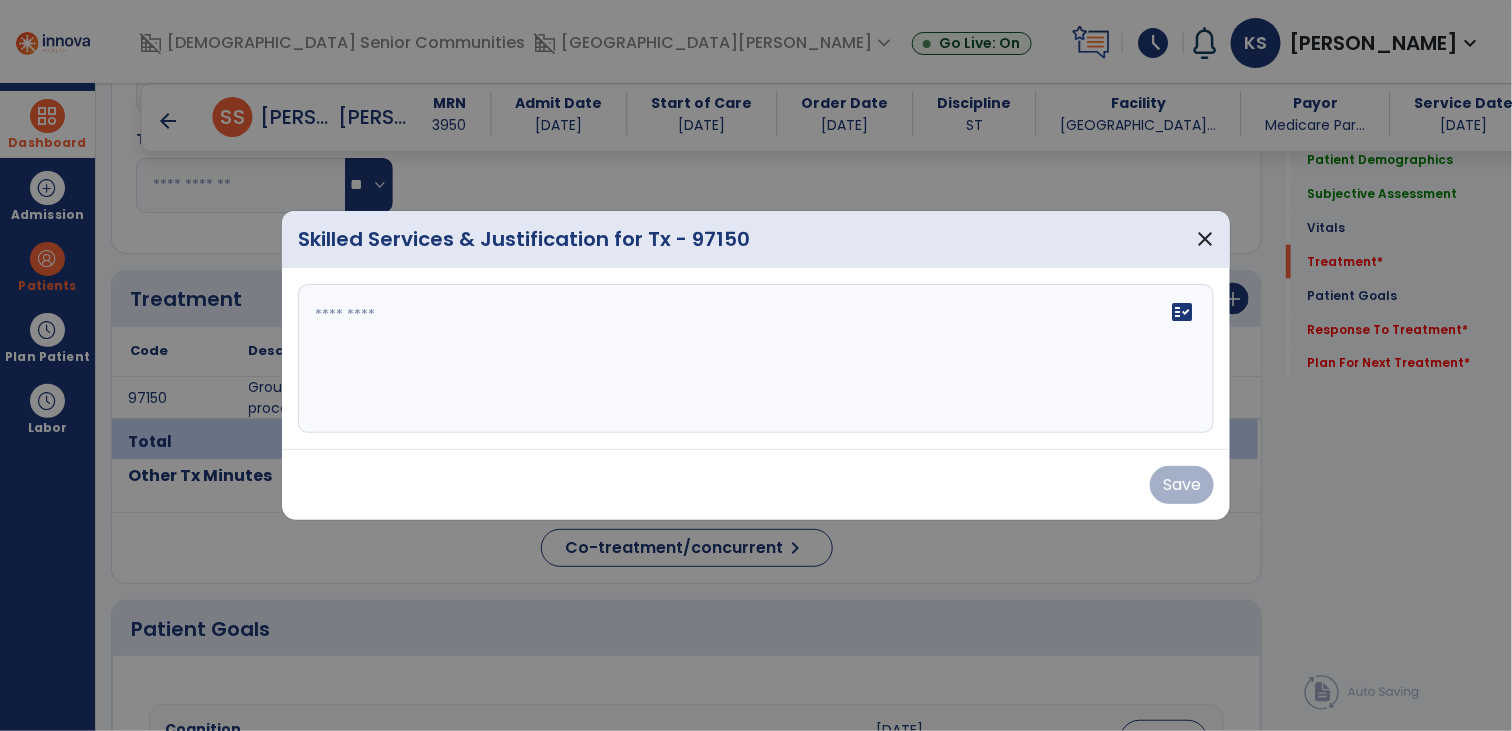 click on "fact_check" at bounding box center (756, 359) 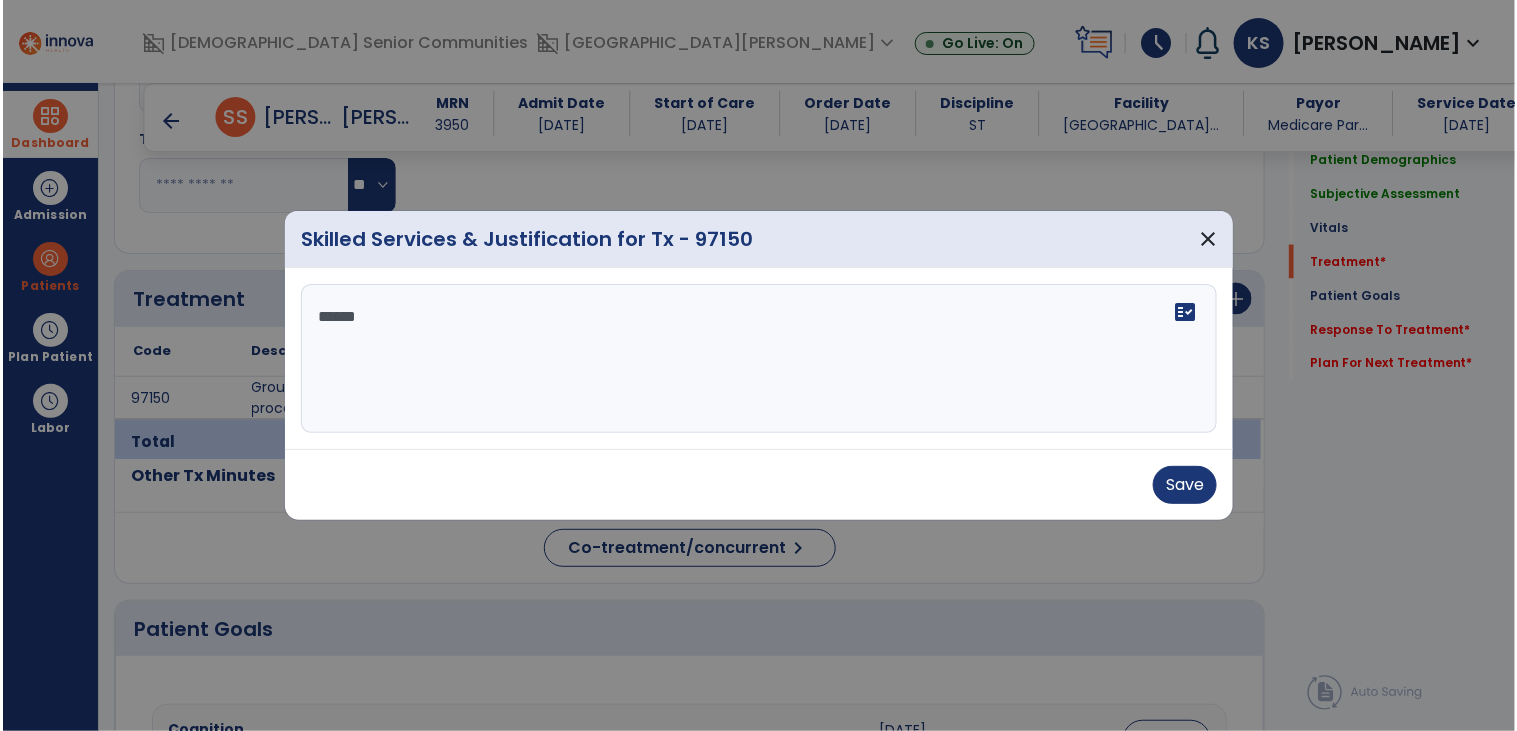 scroll, scrollTop: 0, scrollLeft: 0, axis: both 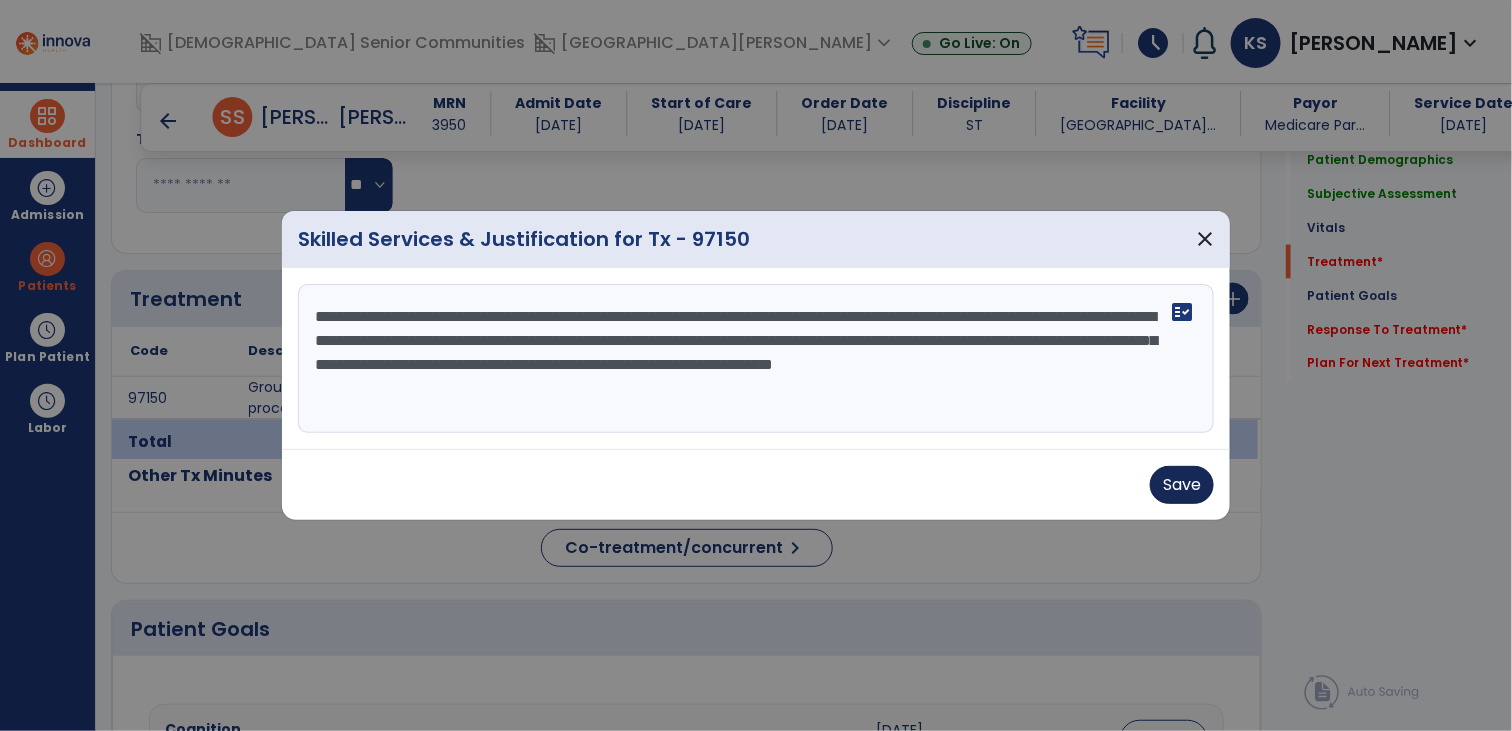 type on "**********" 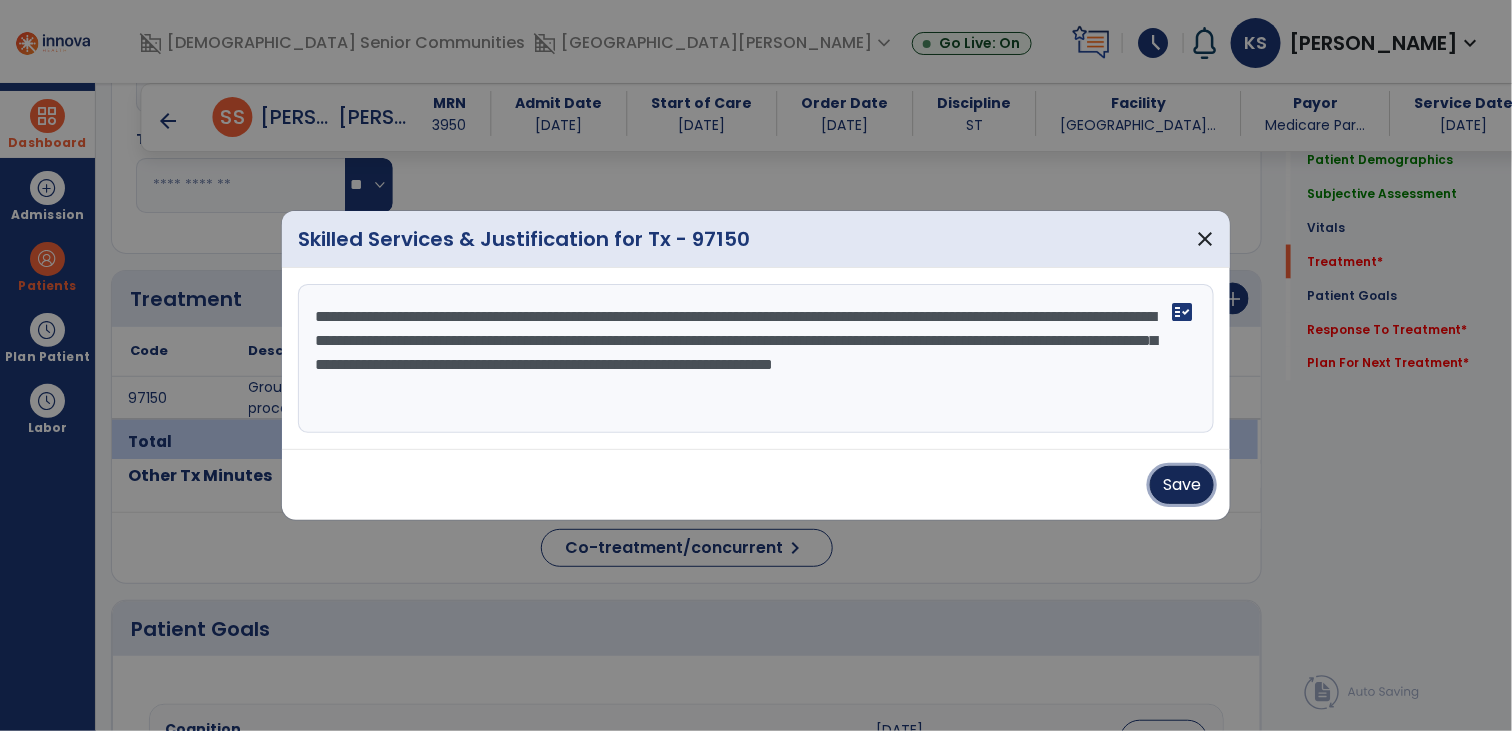 click on "Save" at bounding box center (1182, 485) 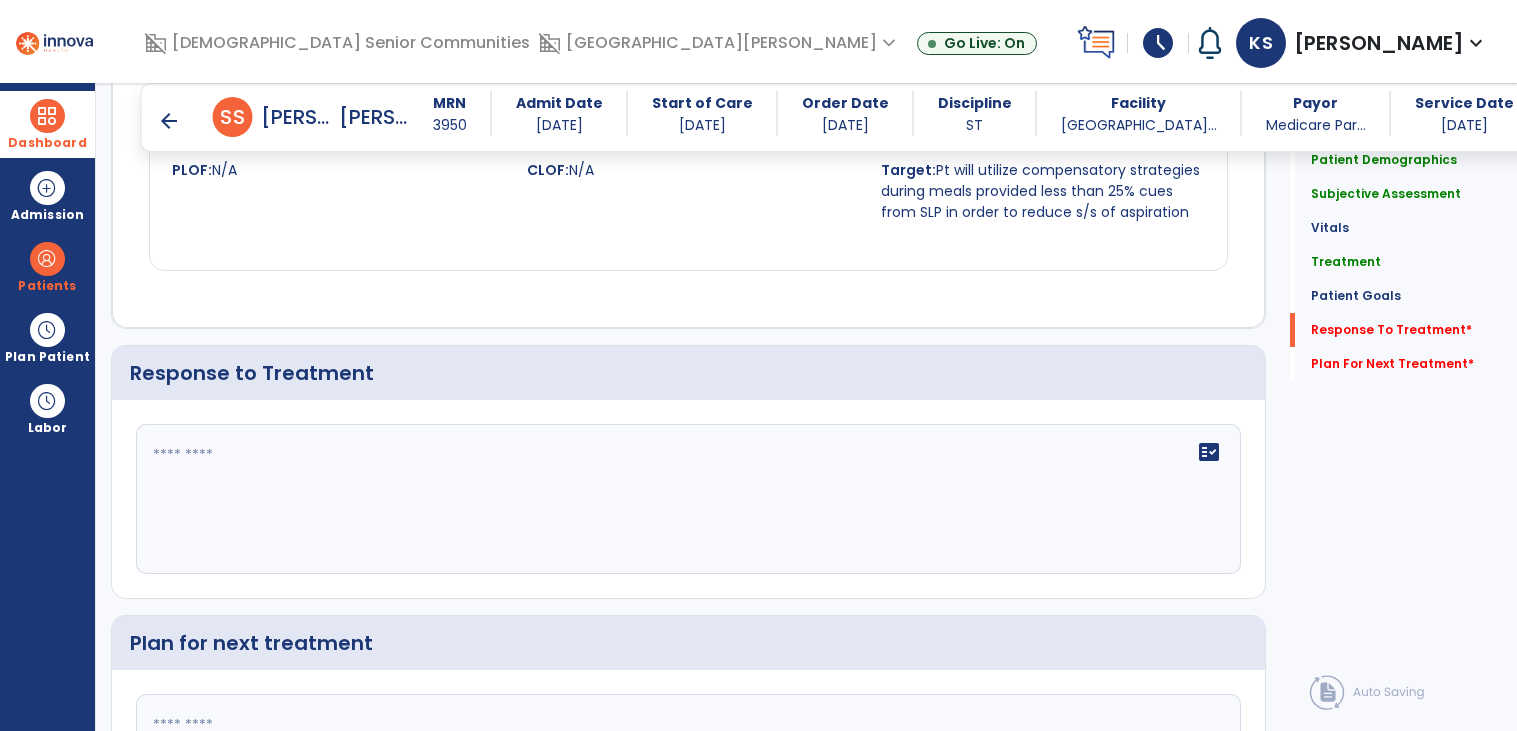 scroll, scrollTop: 3338, scrollLeft: 0, axis: vertical 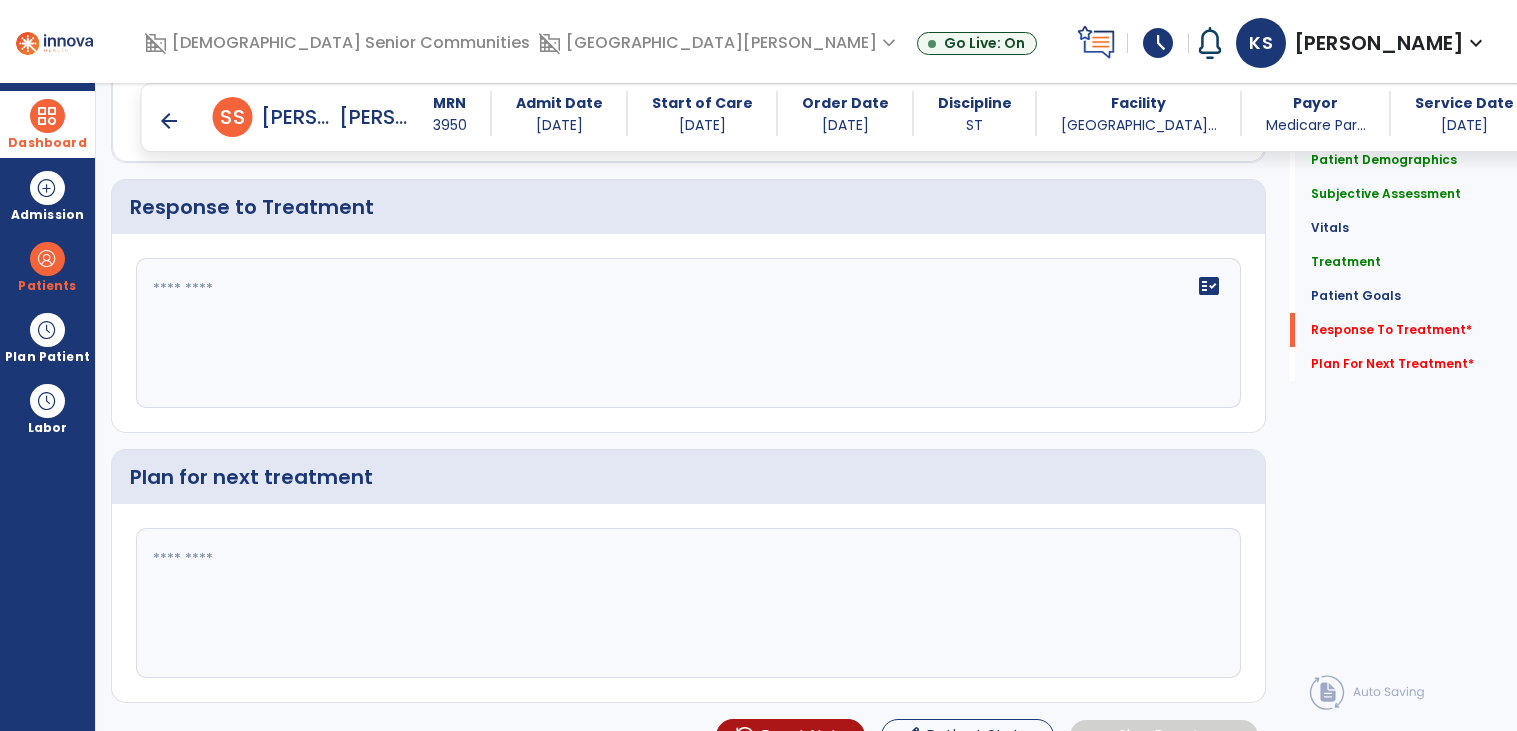 click on "fact_check" 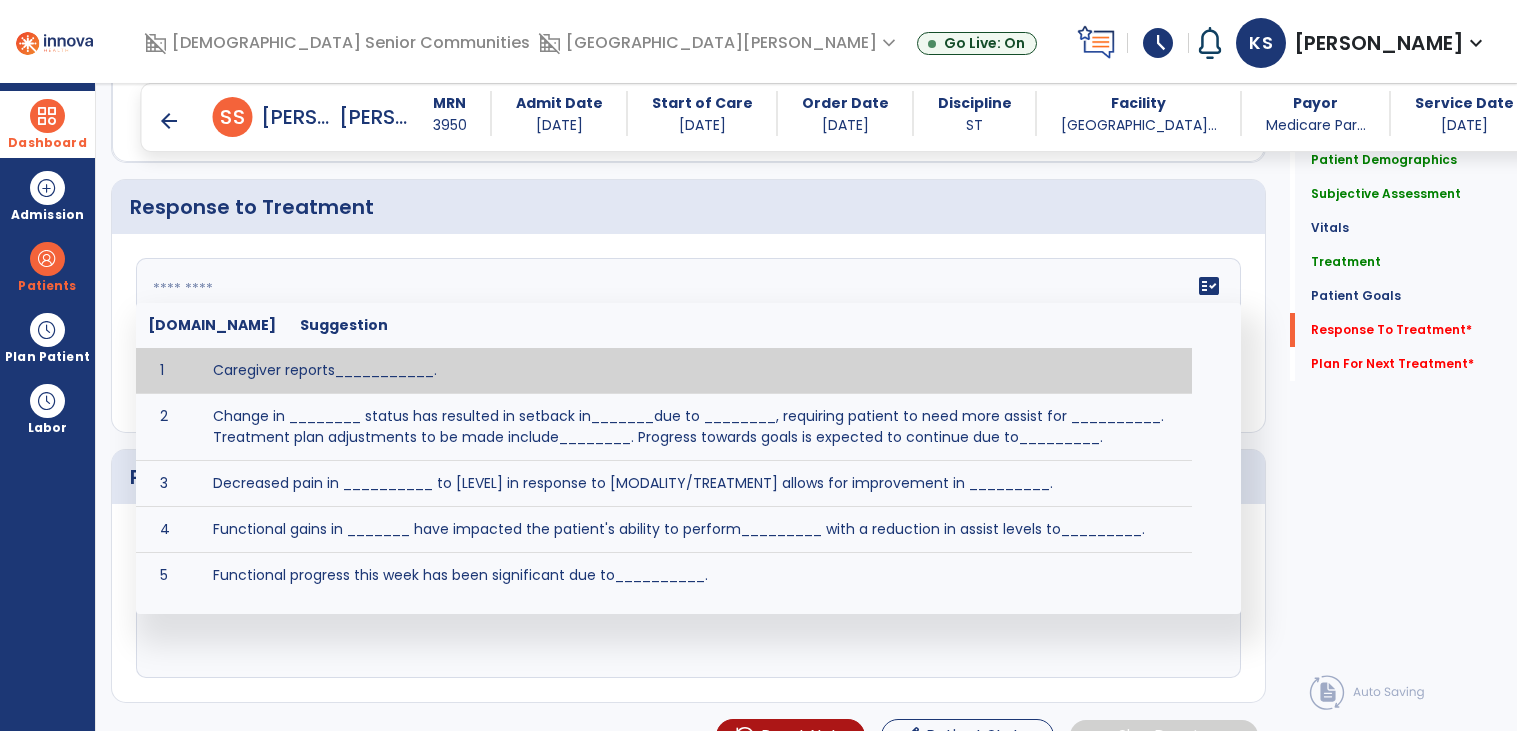 type on "*" 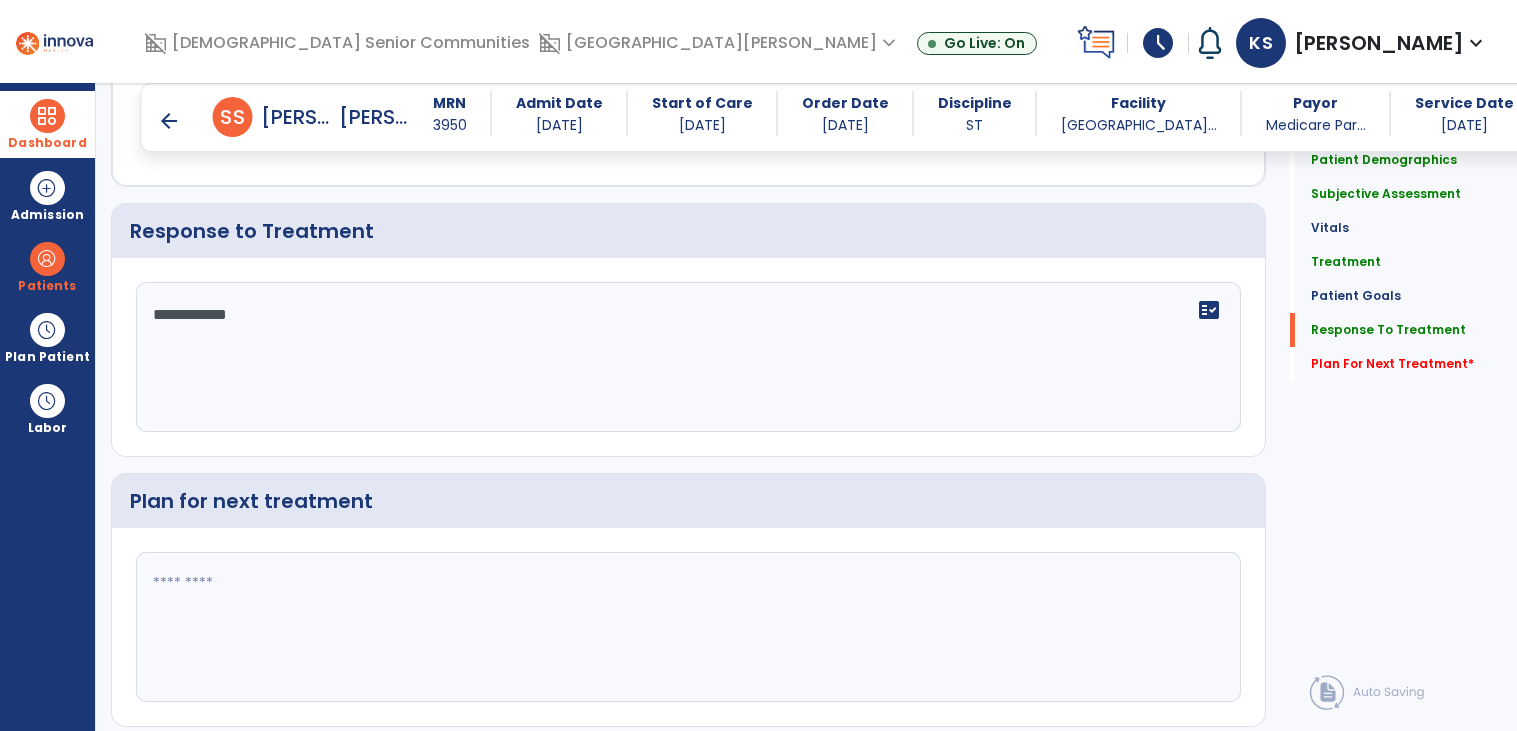 scroll, scrollTop: 3338, scrollLeft: 0, axis: vertical 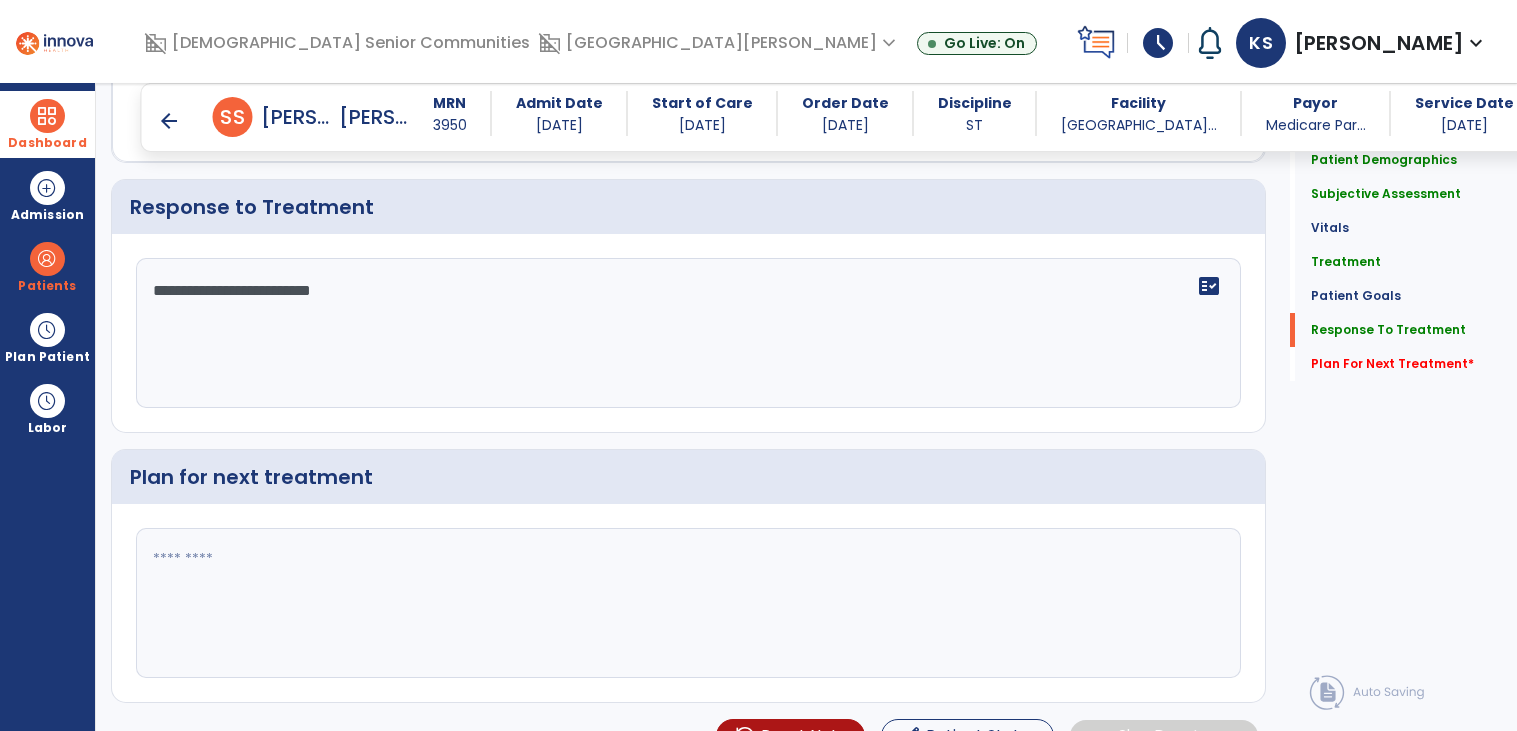 type on "**********" 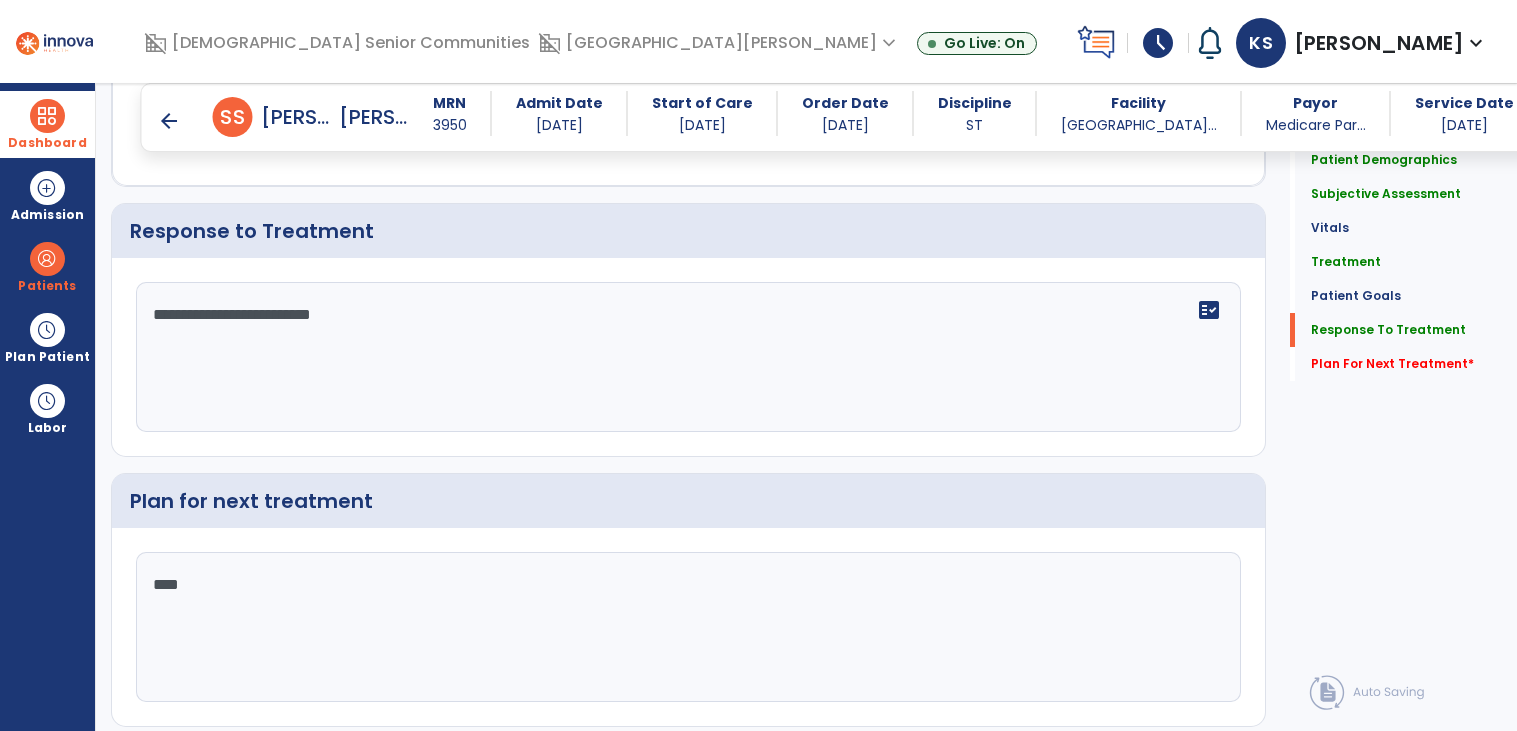 scroll, scrollTop: 3338, scrollLeft: 0, axis: vertical 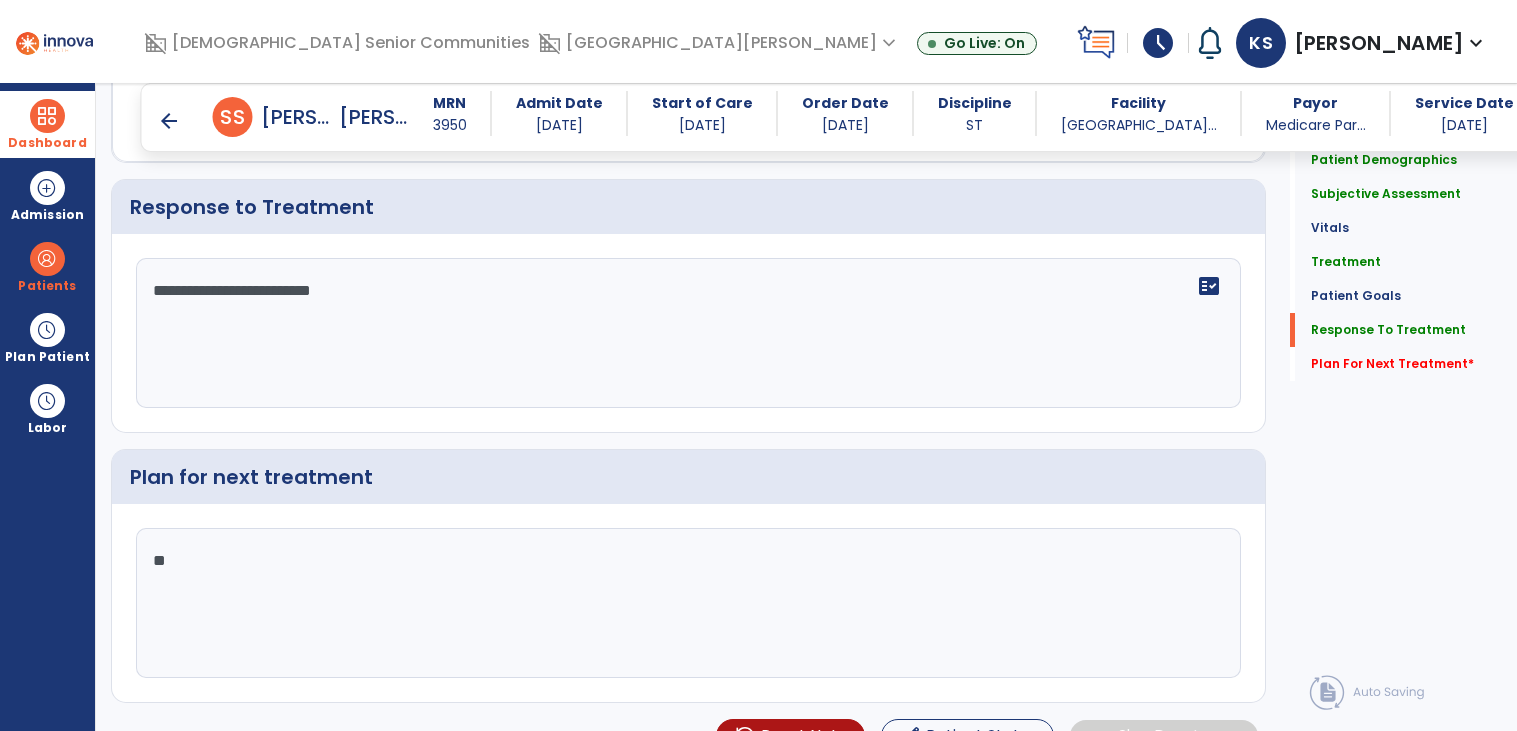 type on "*" 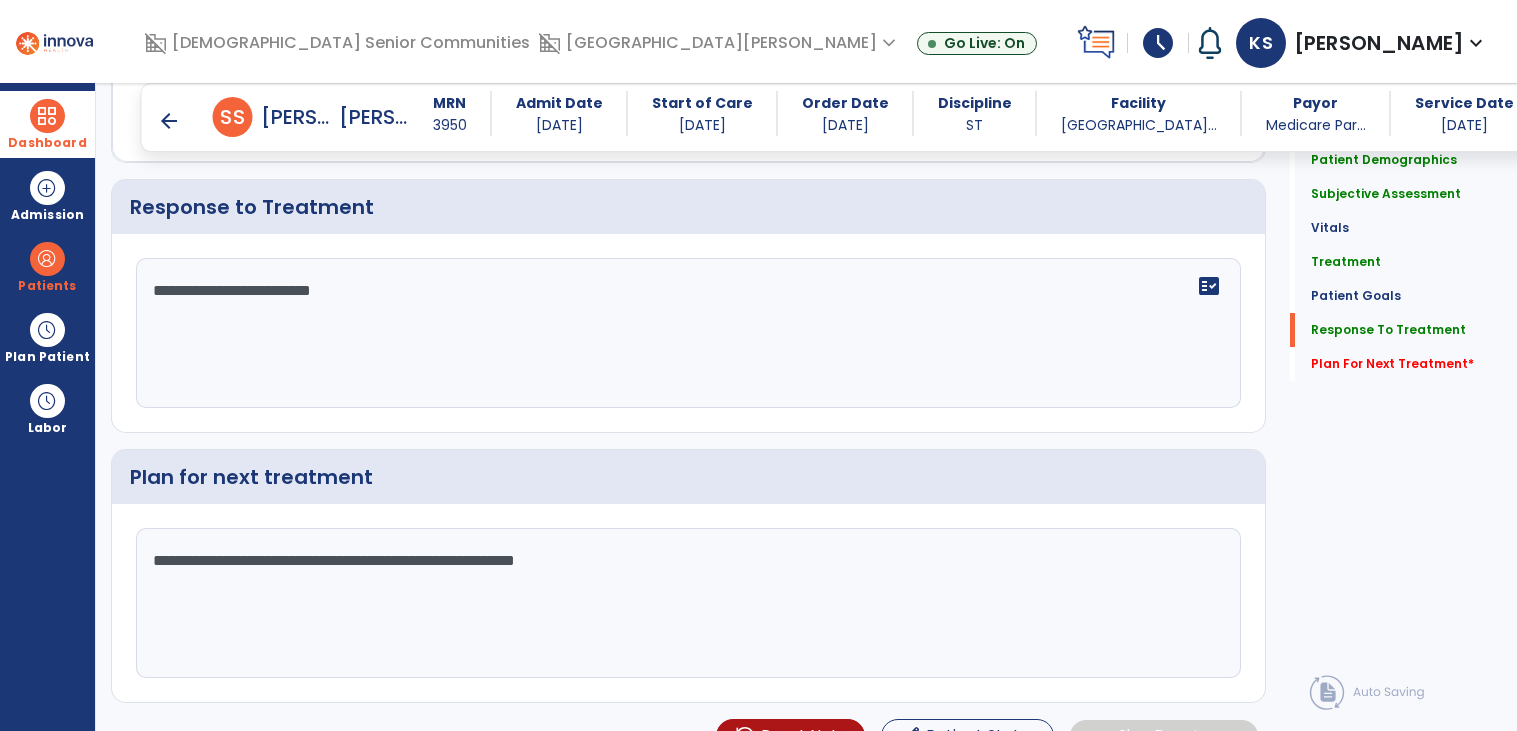 scroll, scrollTop: 3358, scrollLeft: 0, axis: vertical 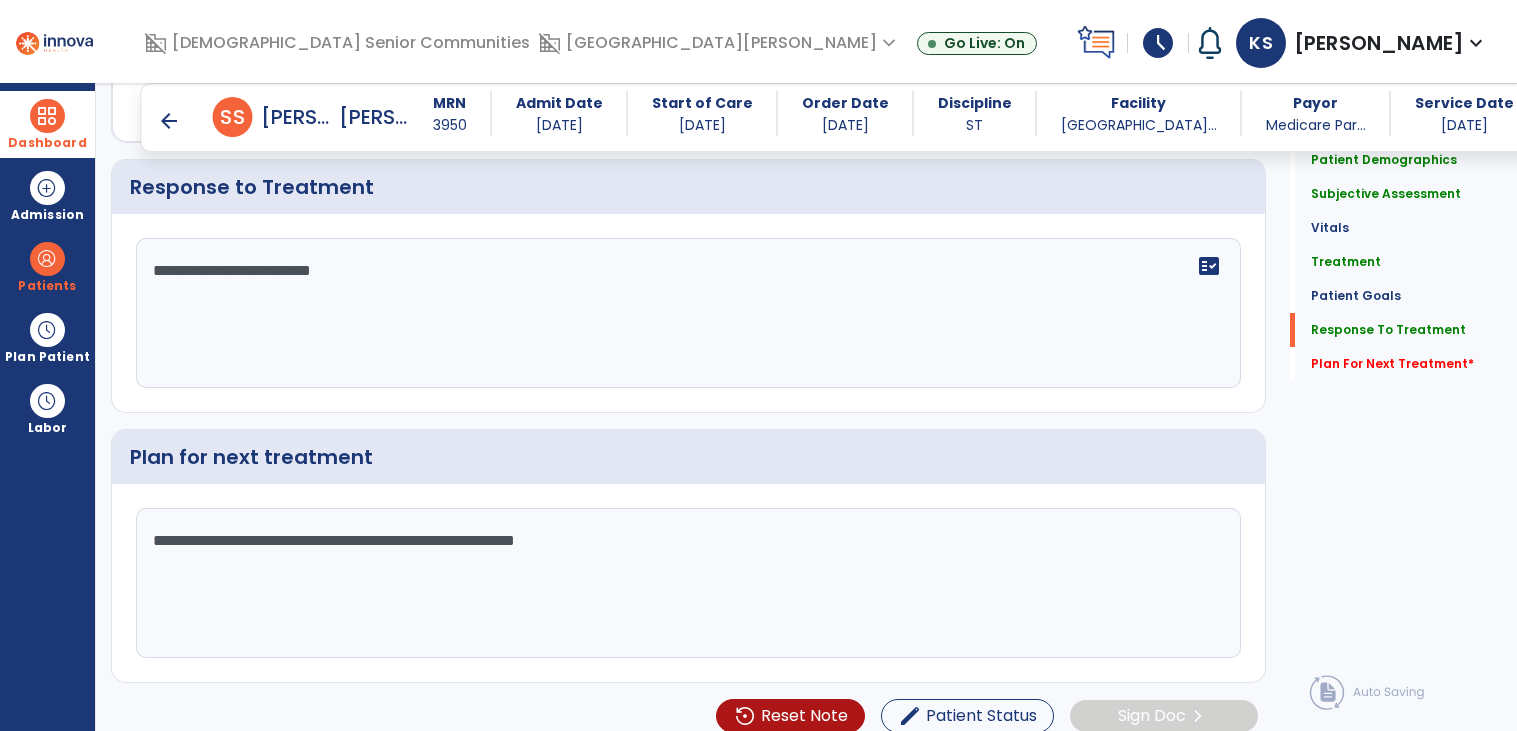type on "**********" 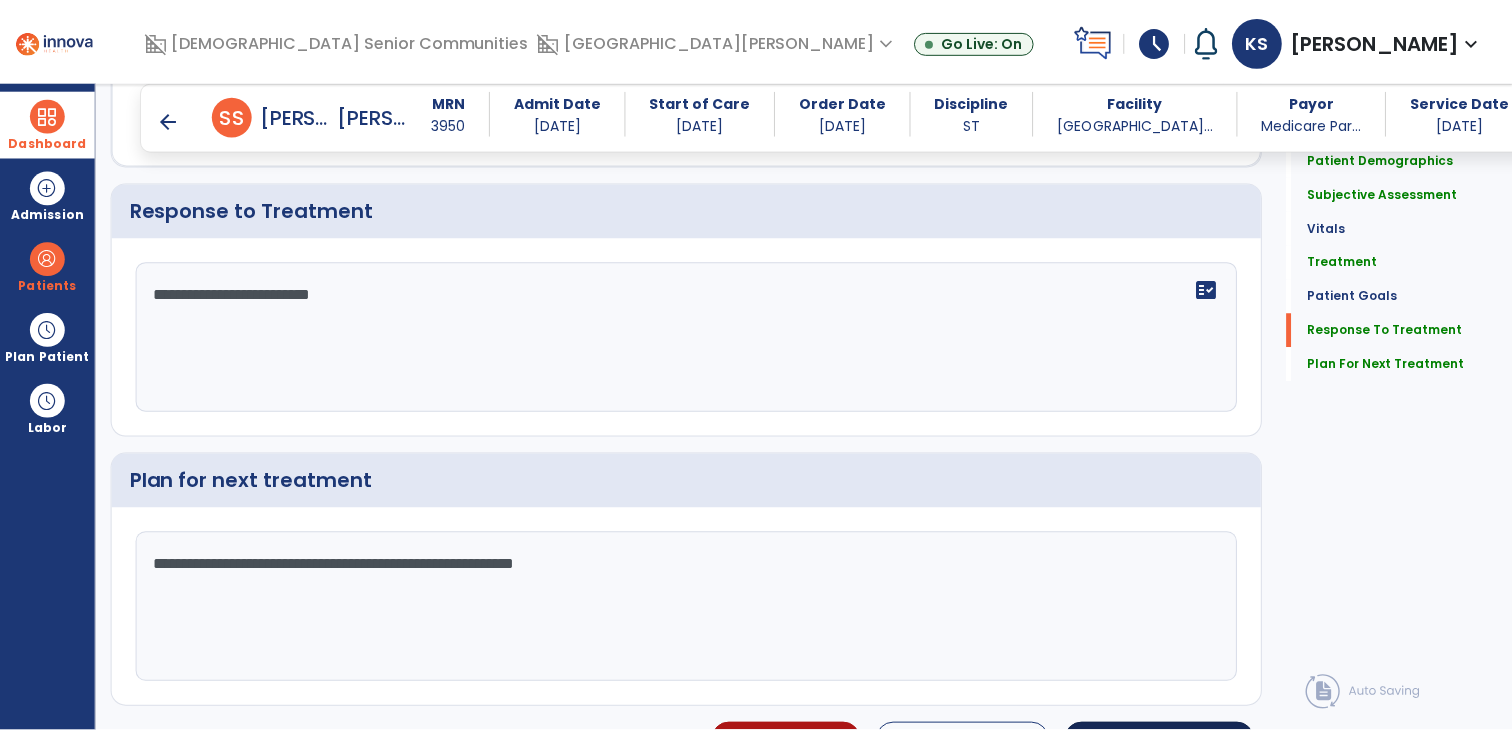 scroll, scrollTop: 3358, scrollLeft: 0, axis: vertical 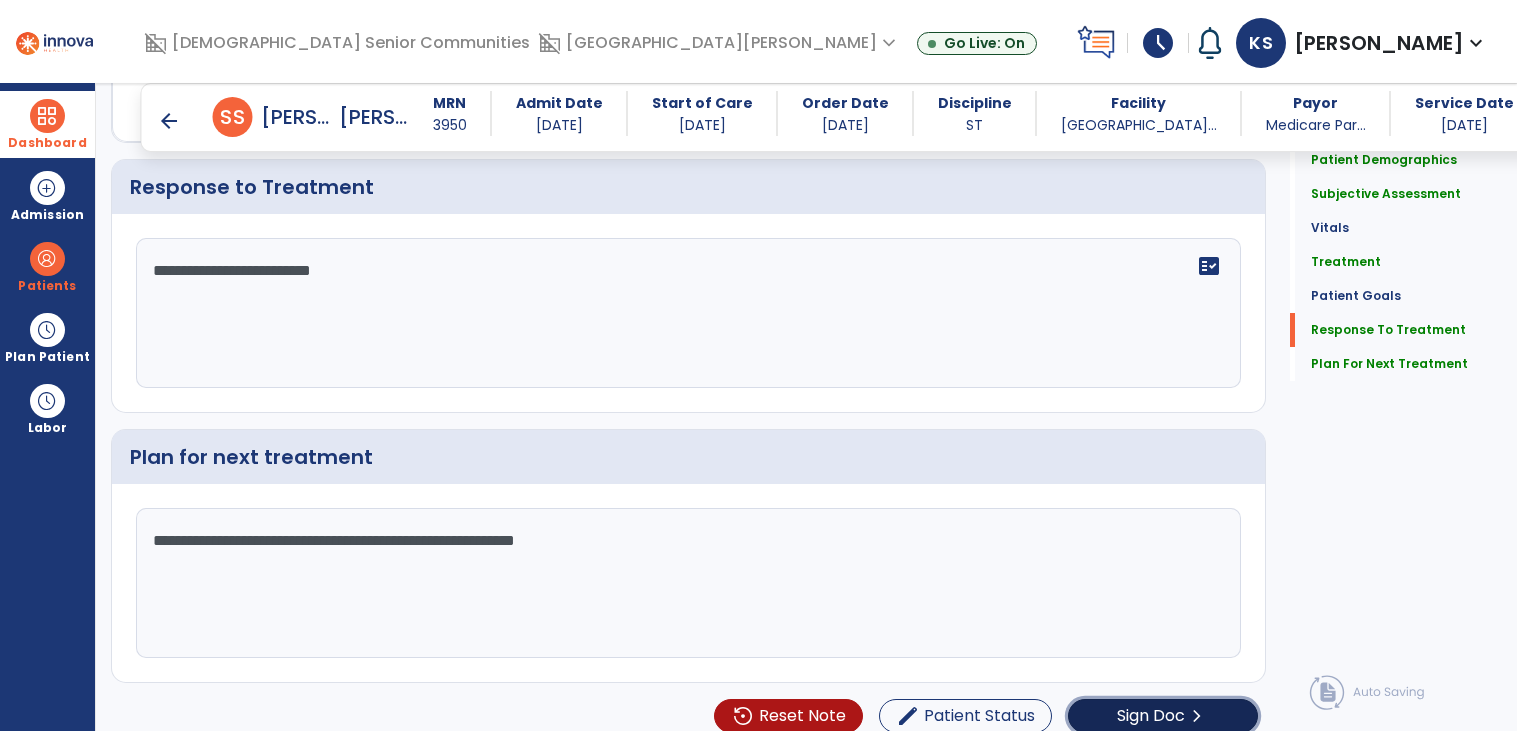 click on "Sign Doc" 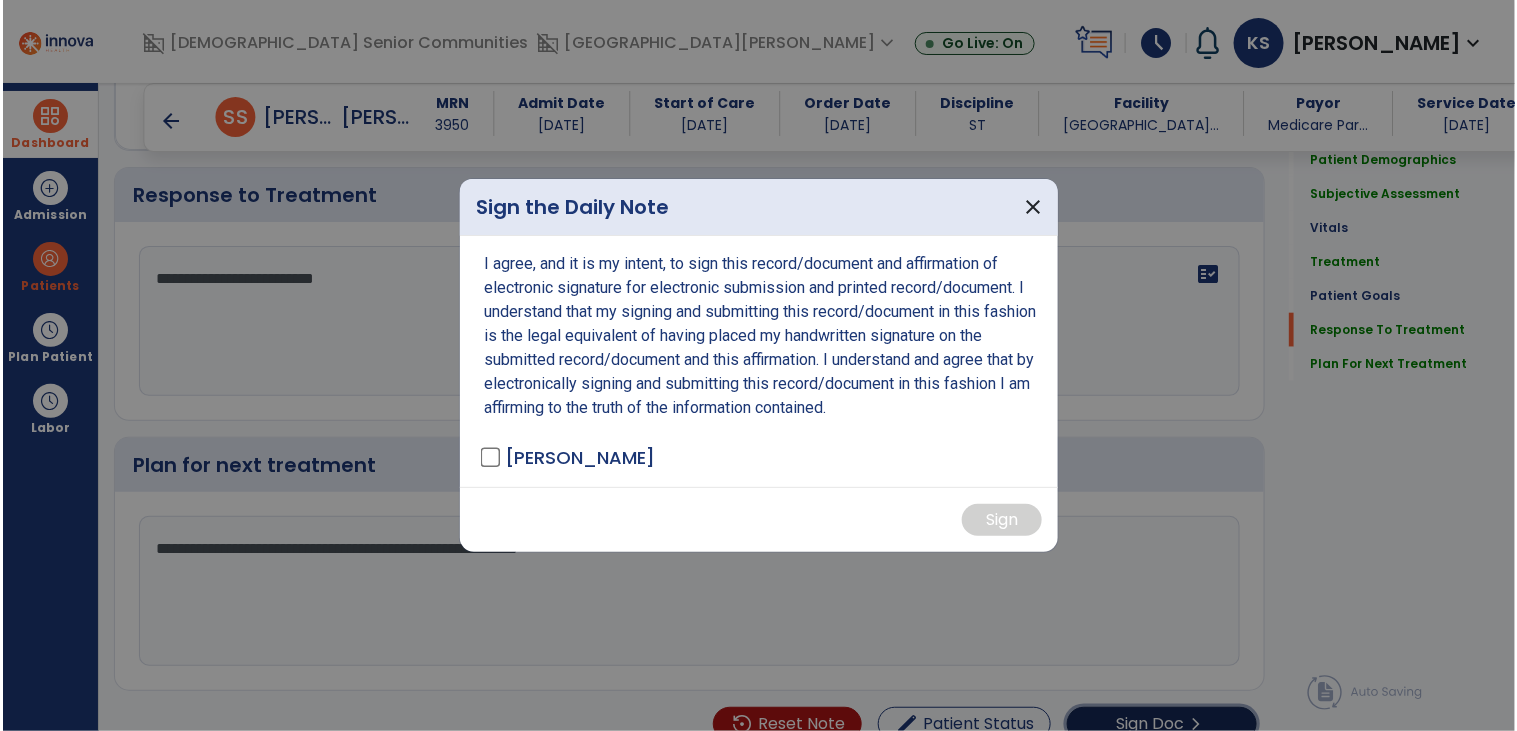 scroll, scrollTop: 3358, scrollLeft: 0, axis: vertical 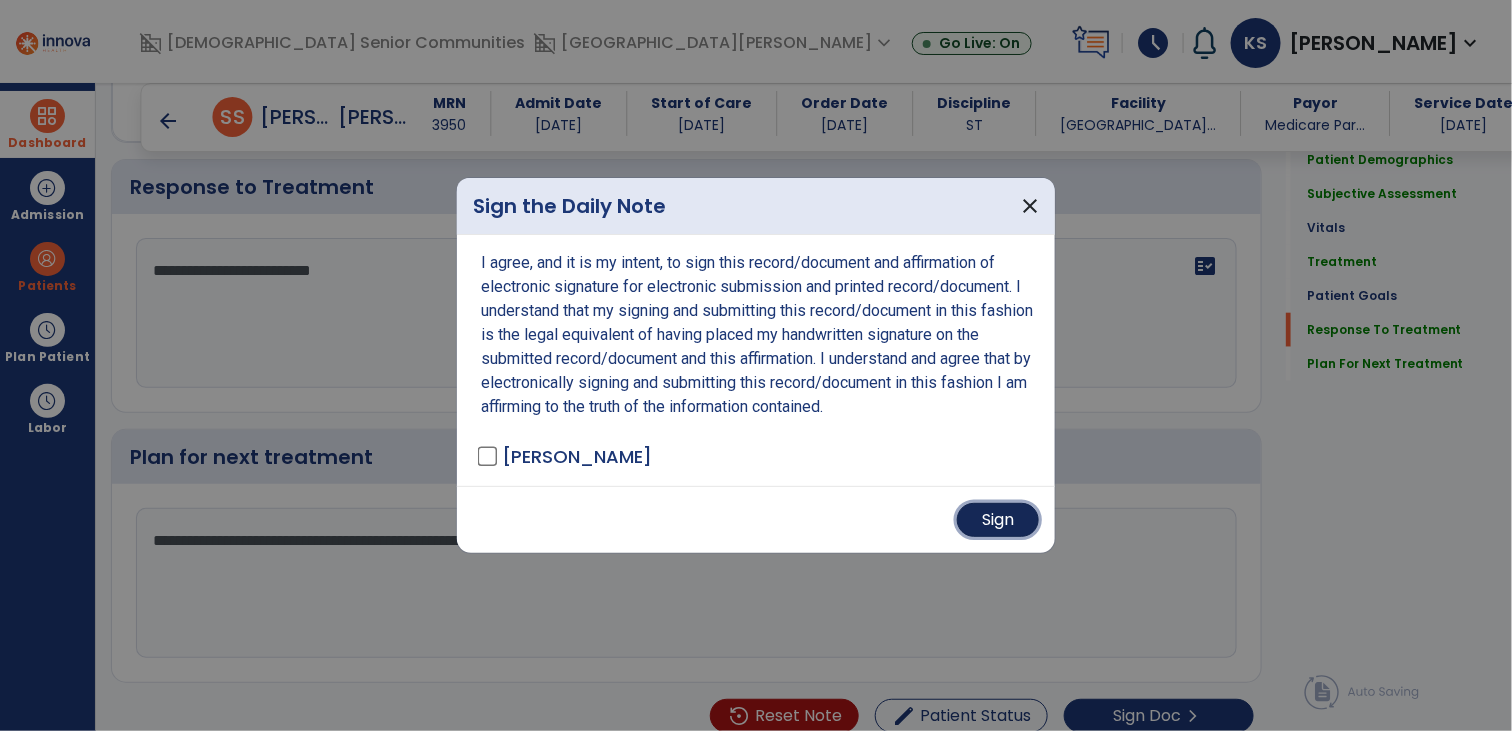 click on "Sign" at bounding box center (998, 520) 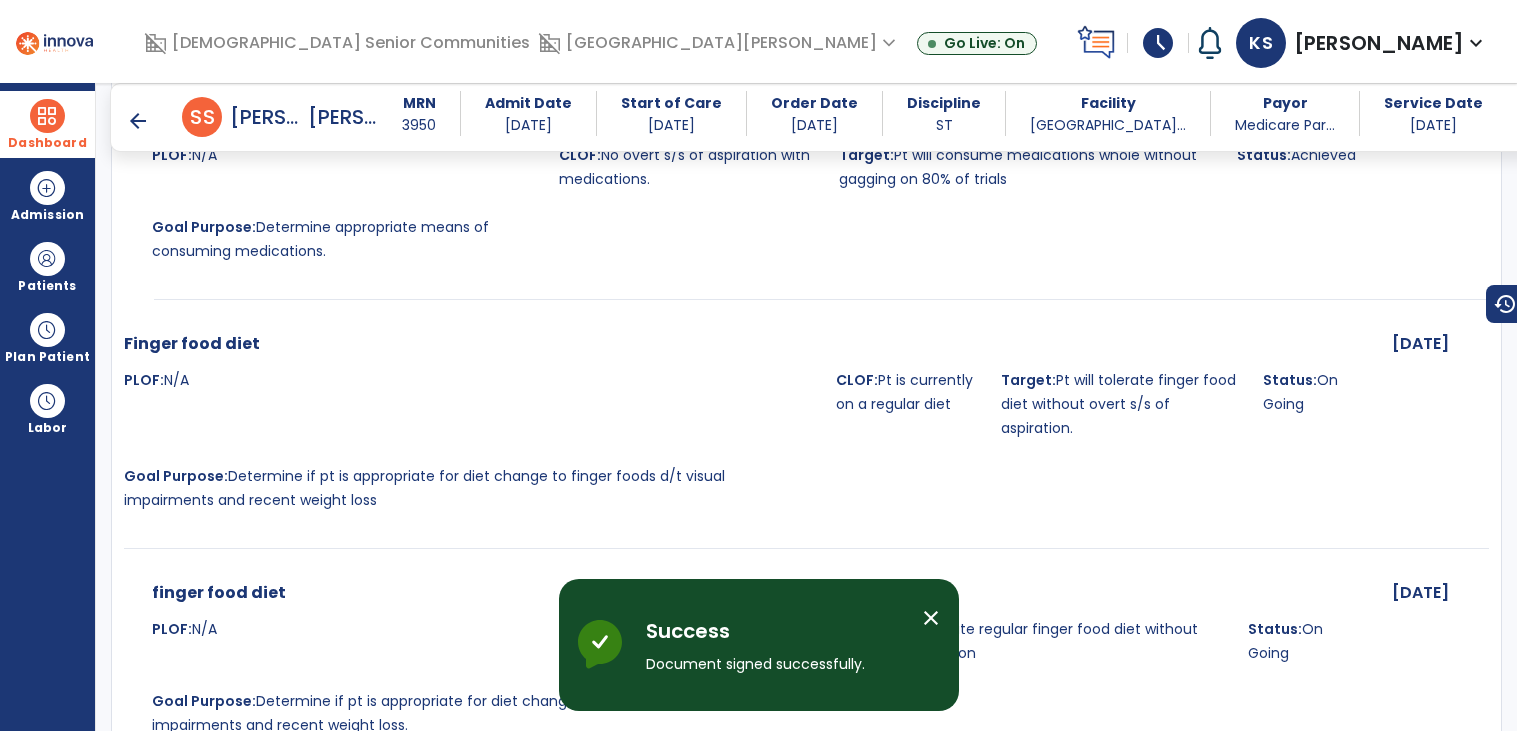 scroll, scrollTop: 4587, scrollLeft: 0, axis: vertical 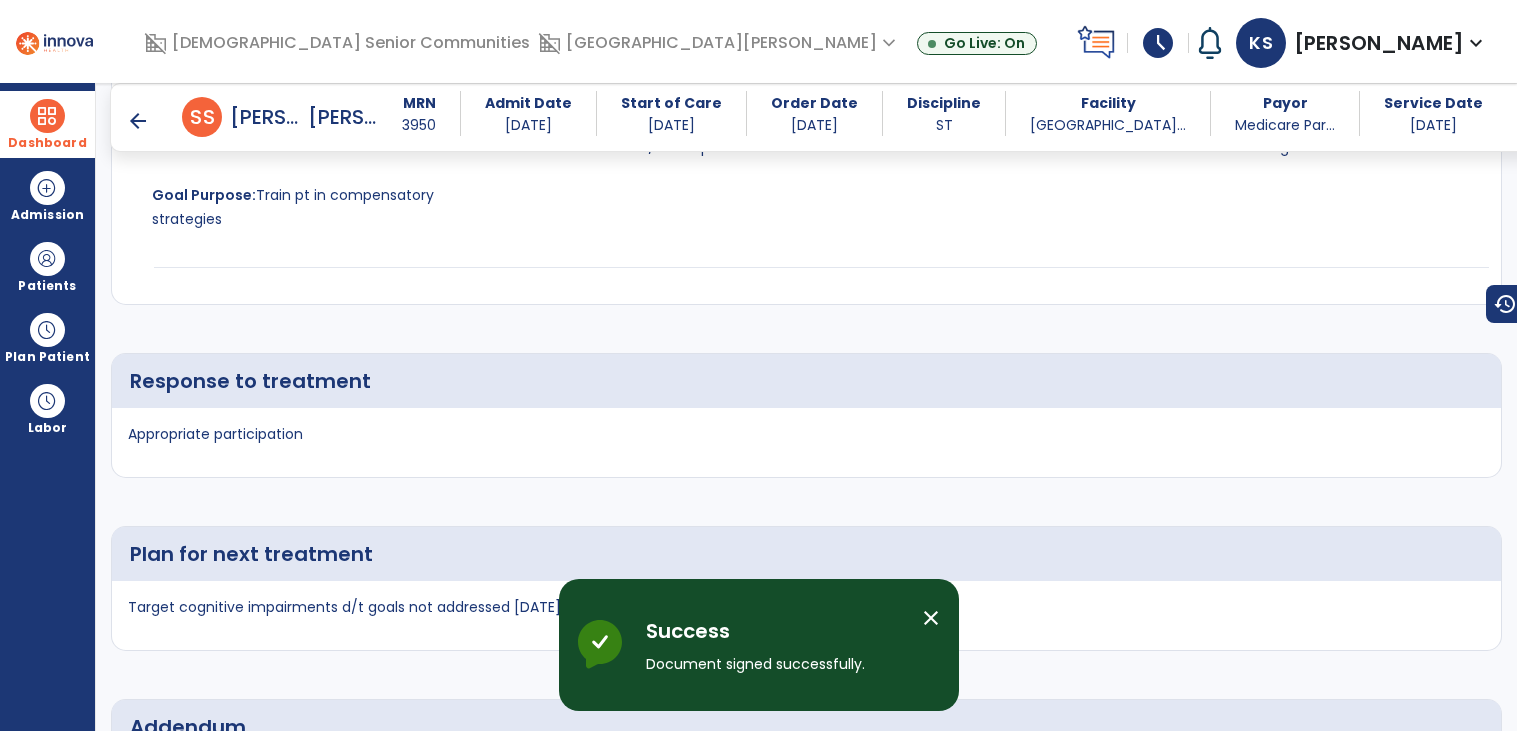 click on "arrow_back" at bounding box center (142, 121) 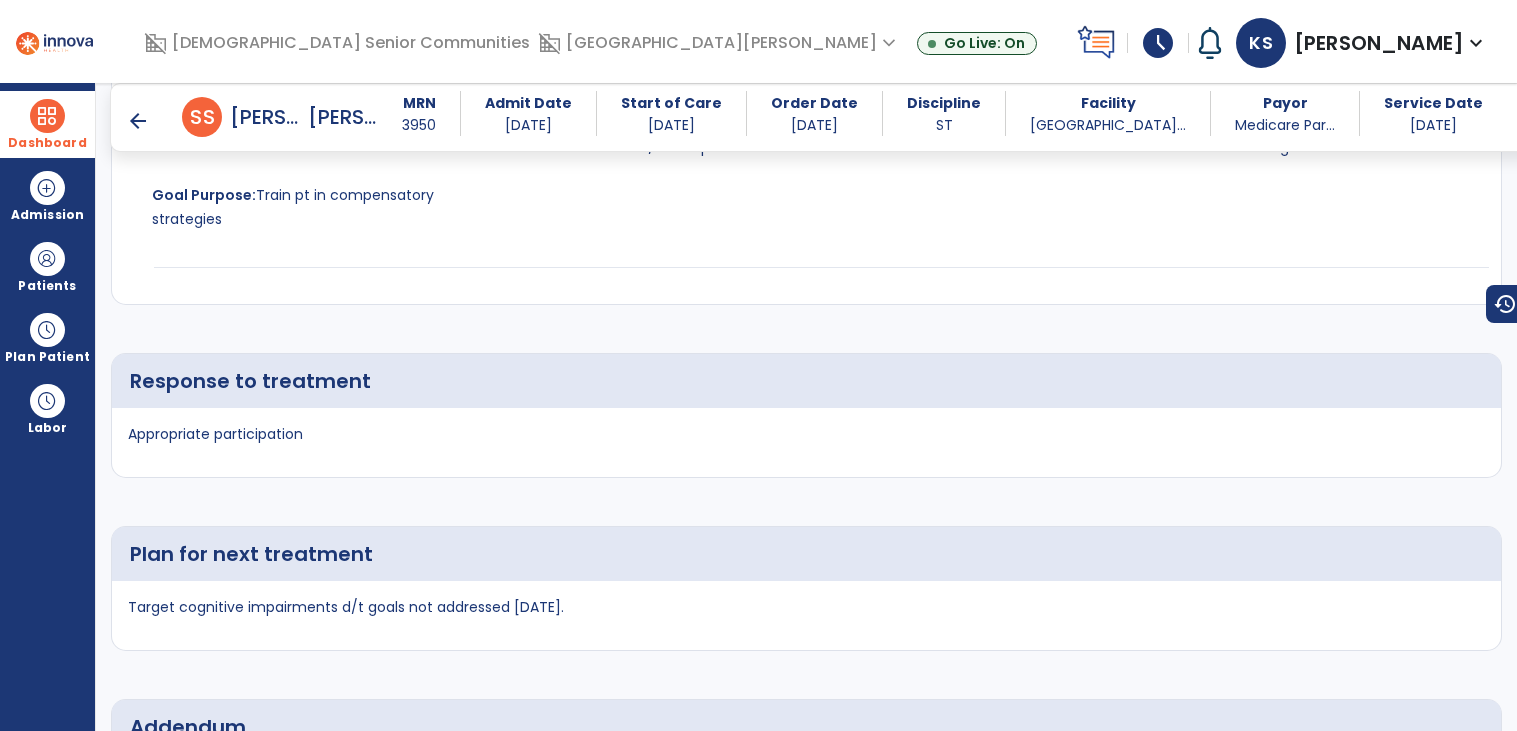scroll, scrollTop: 5085, scrollLeft: 0, axis: vertical 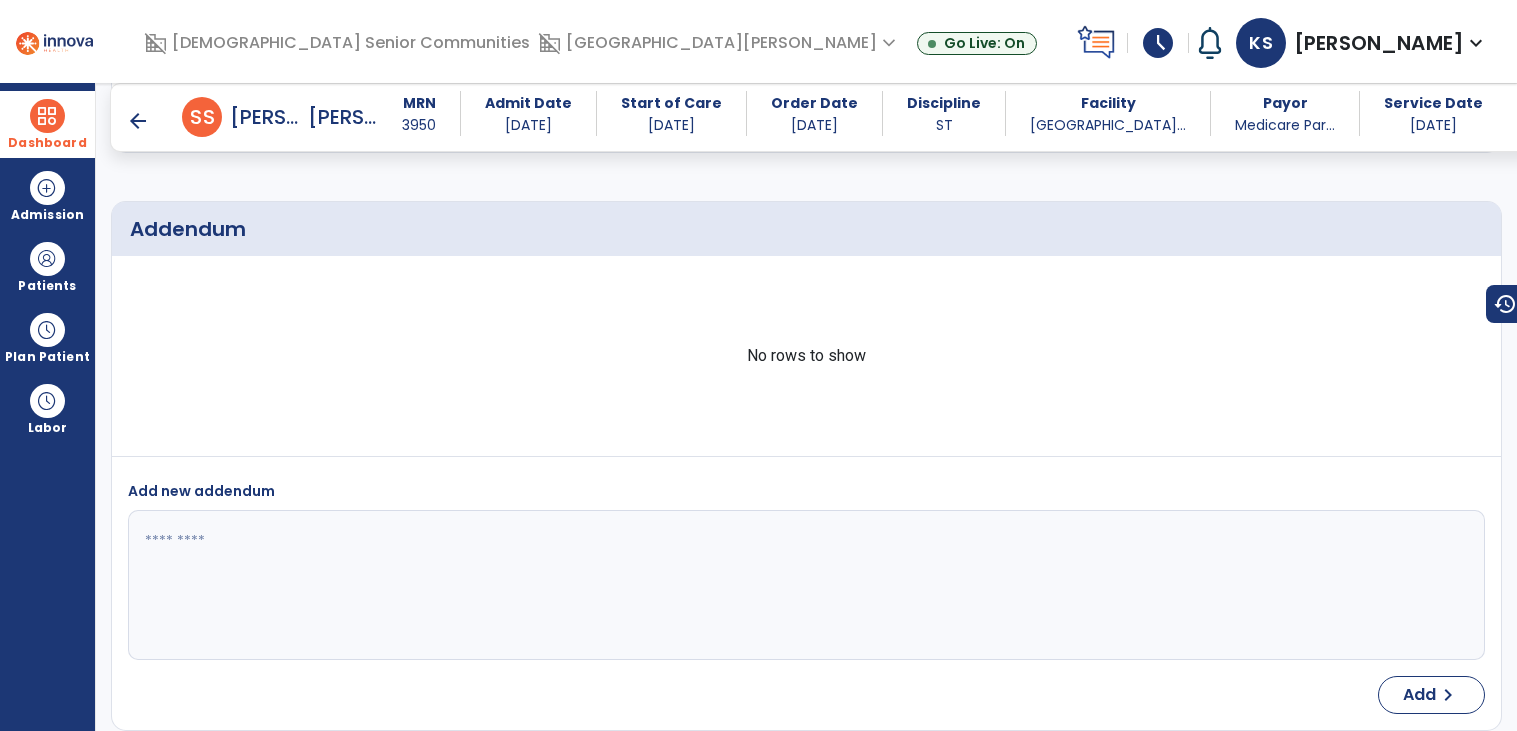click on "arrow_back" at bounding box center (138, 121) 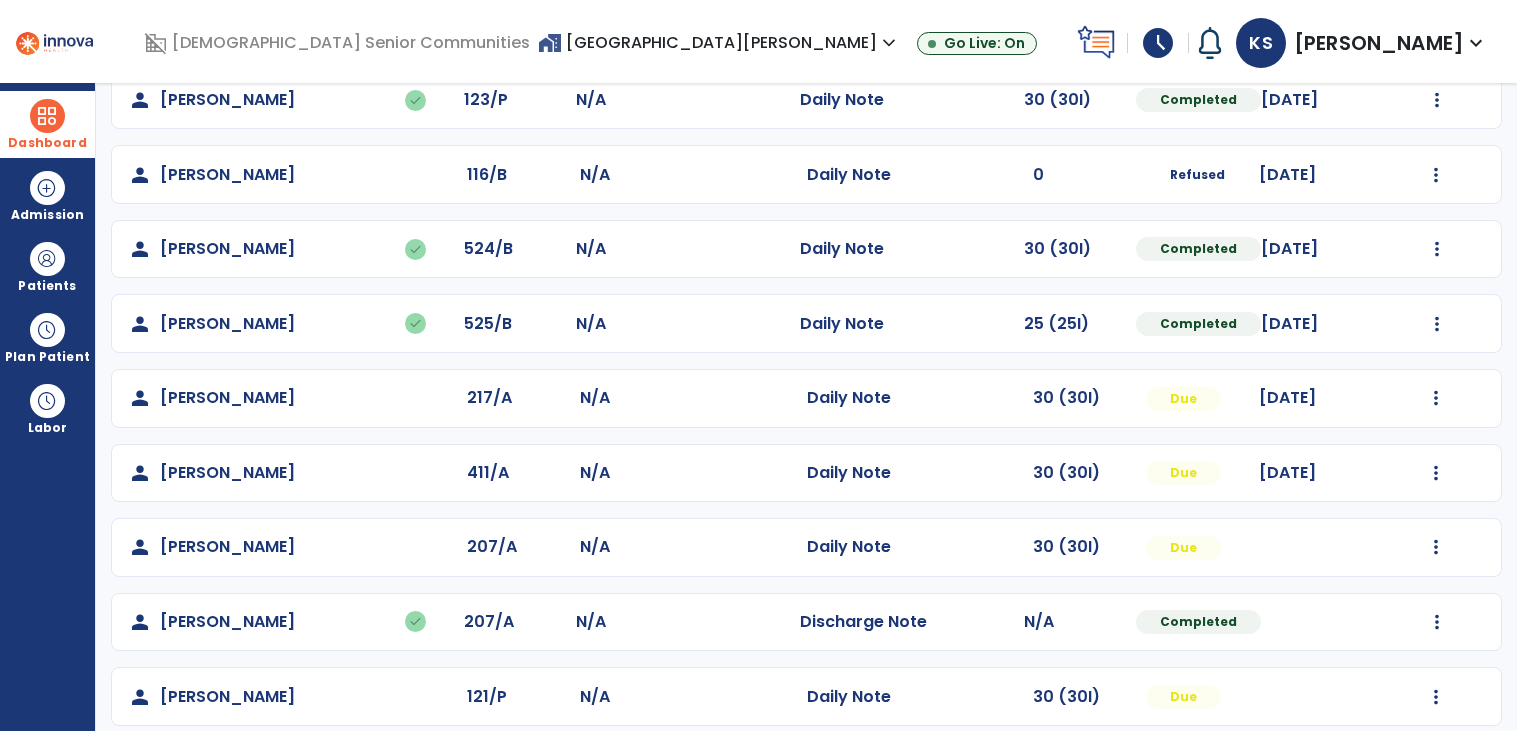 scroll, scrollTop: 862, scrollLeft: 0, axis: vertical 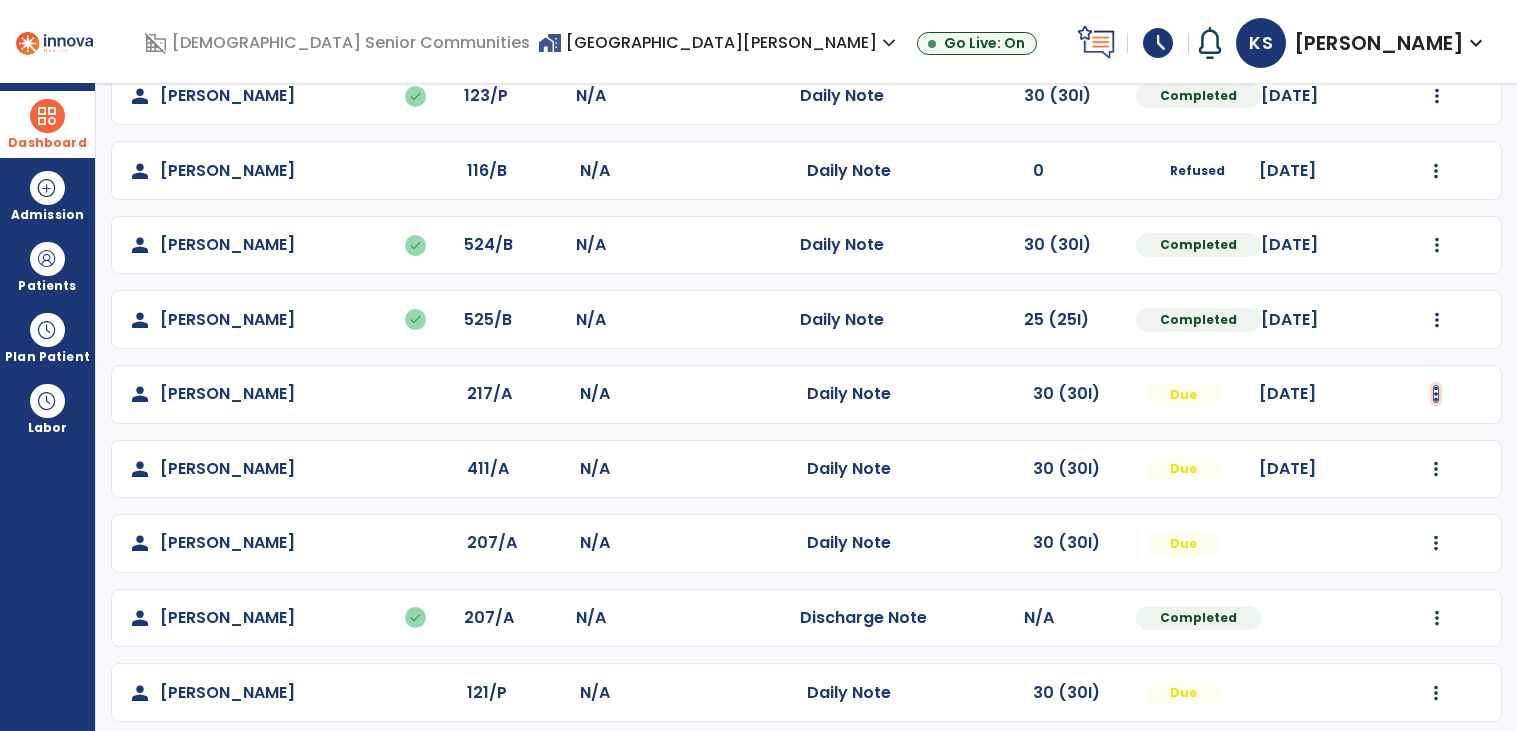 click at bounding box center [1437, -574] 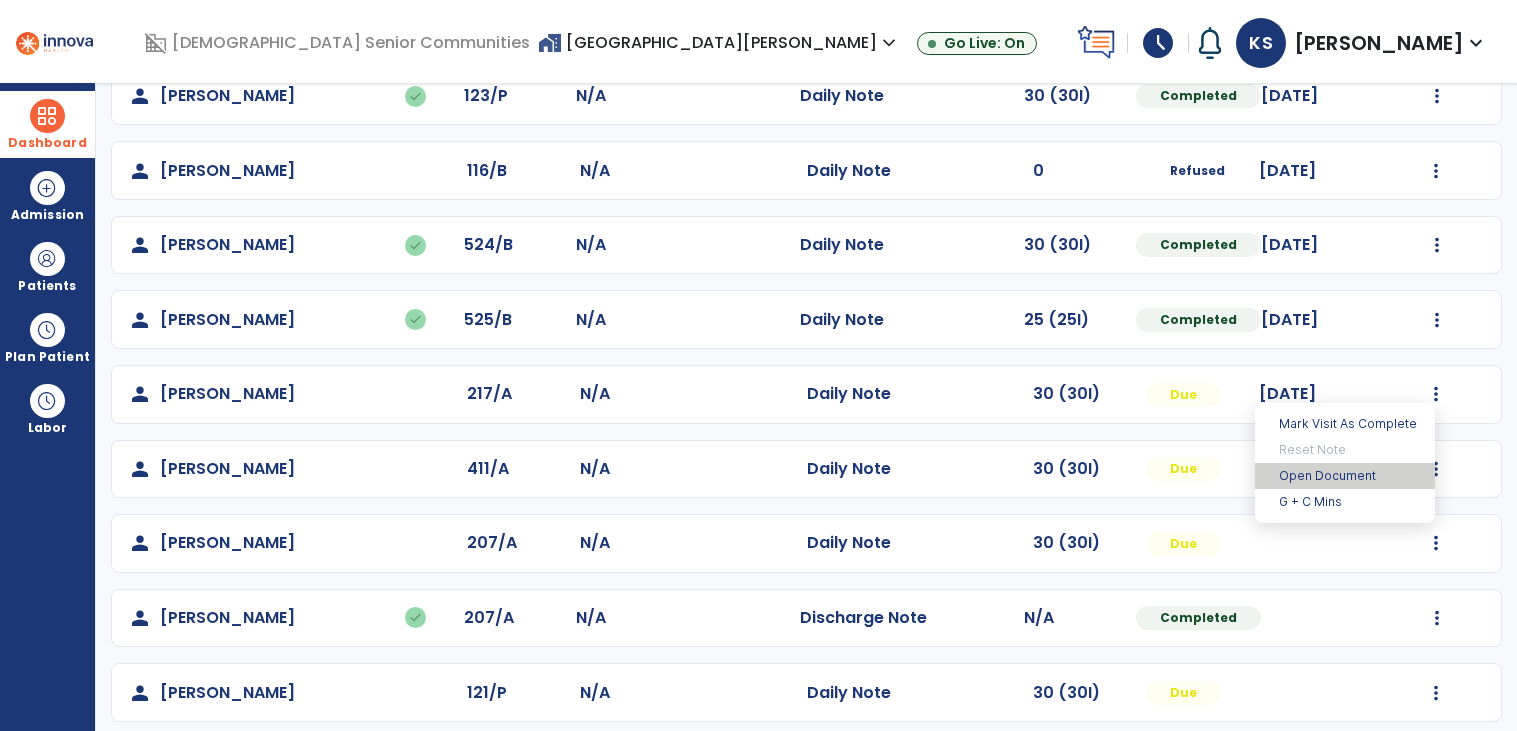 click on "Open Document" at bounding box center (1345, 476) 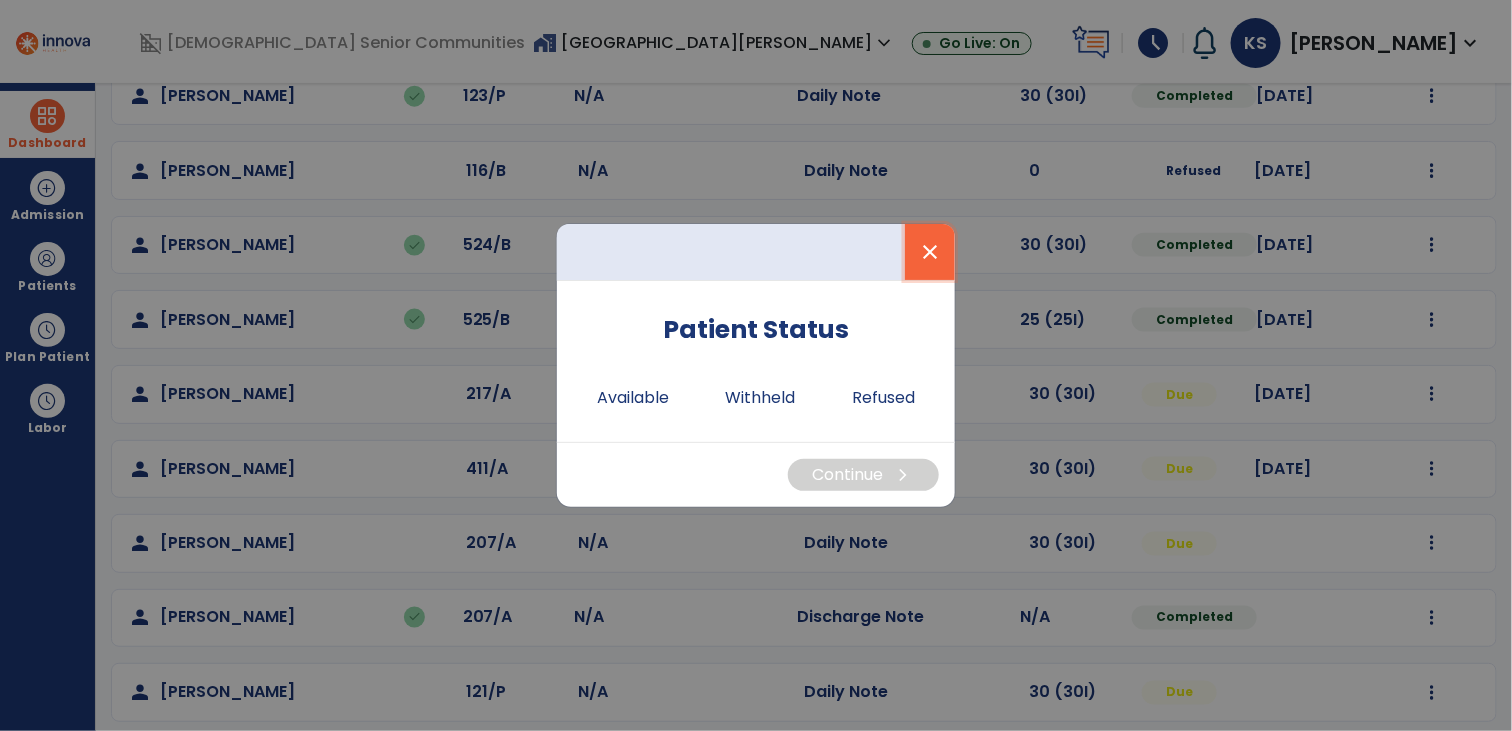 click on "close" at bounding box center (930, 252) 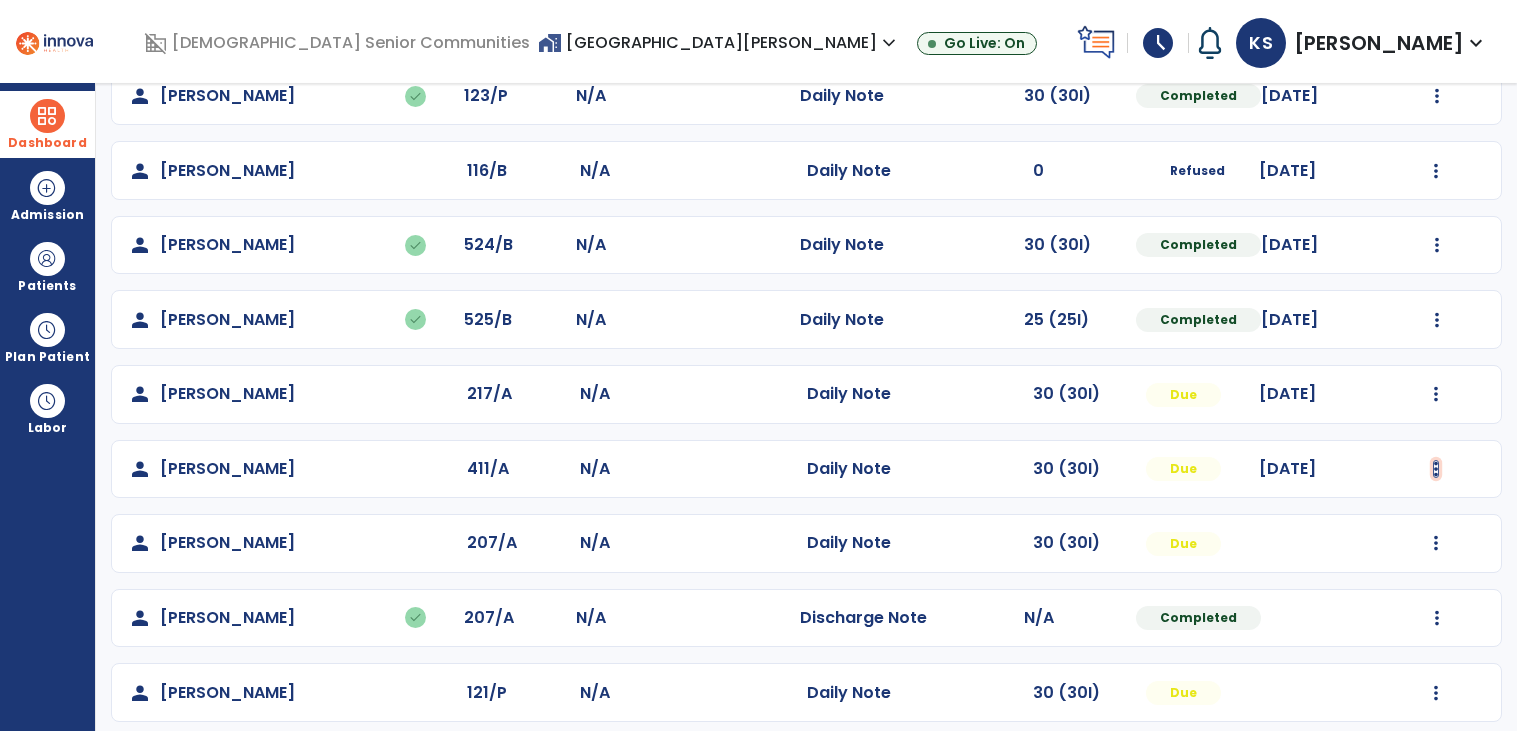click at bounding box center [1437, -574] 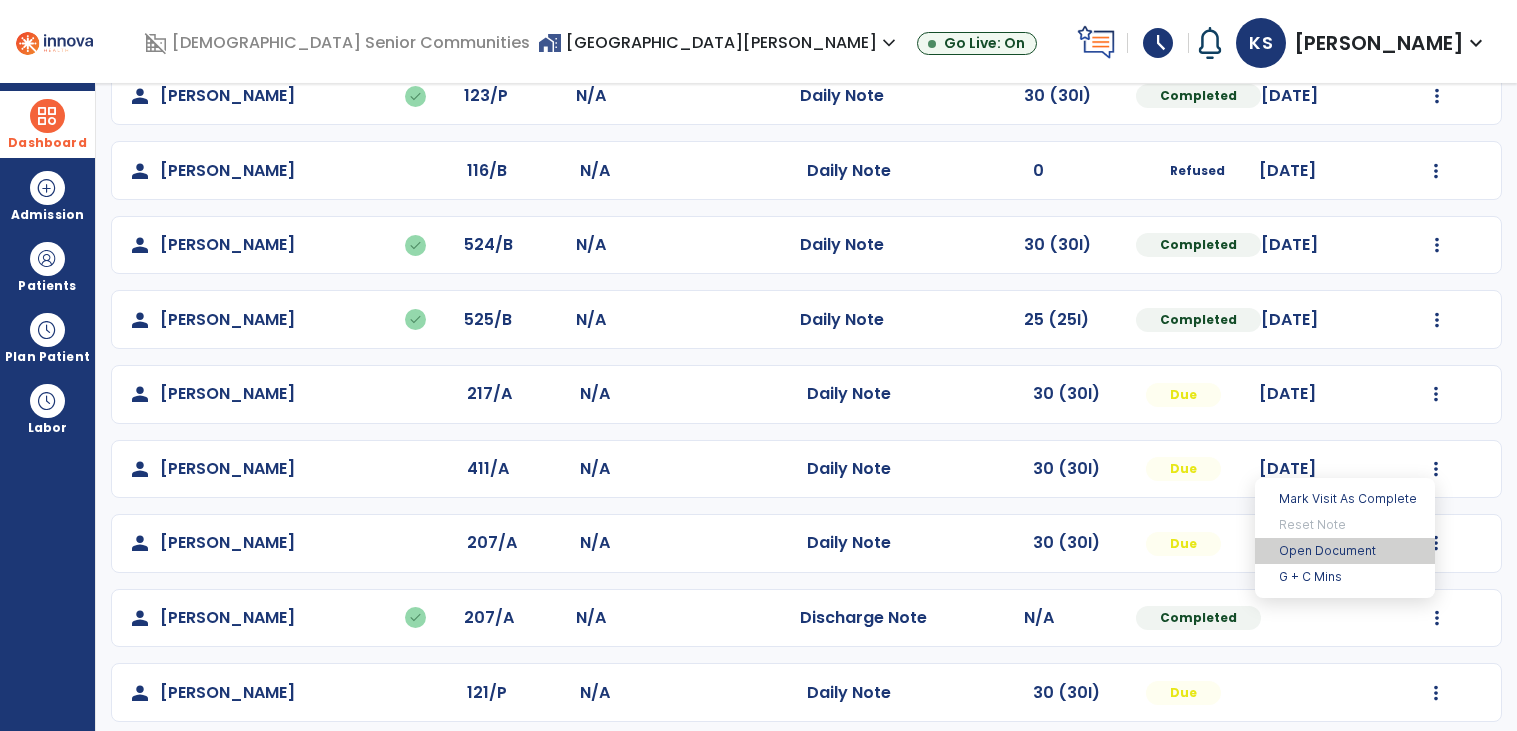 click on "Open Document" at bounding box center (1345, 551) 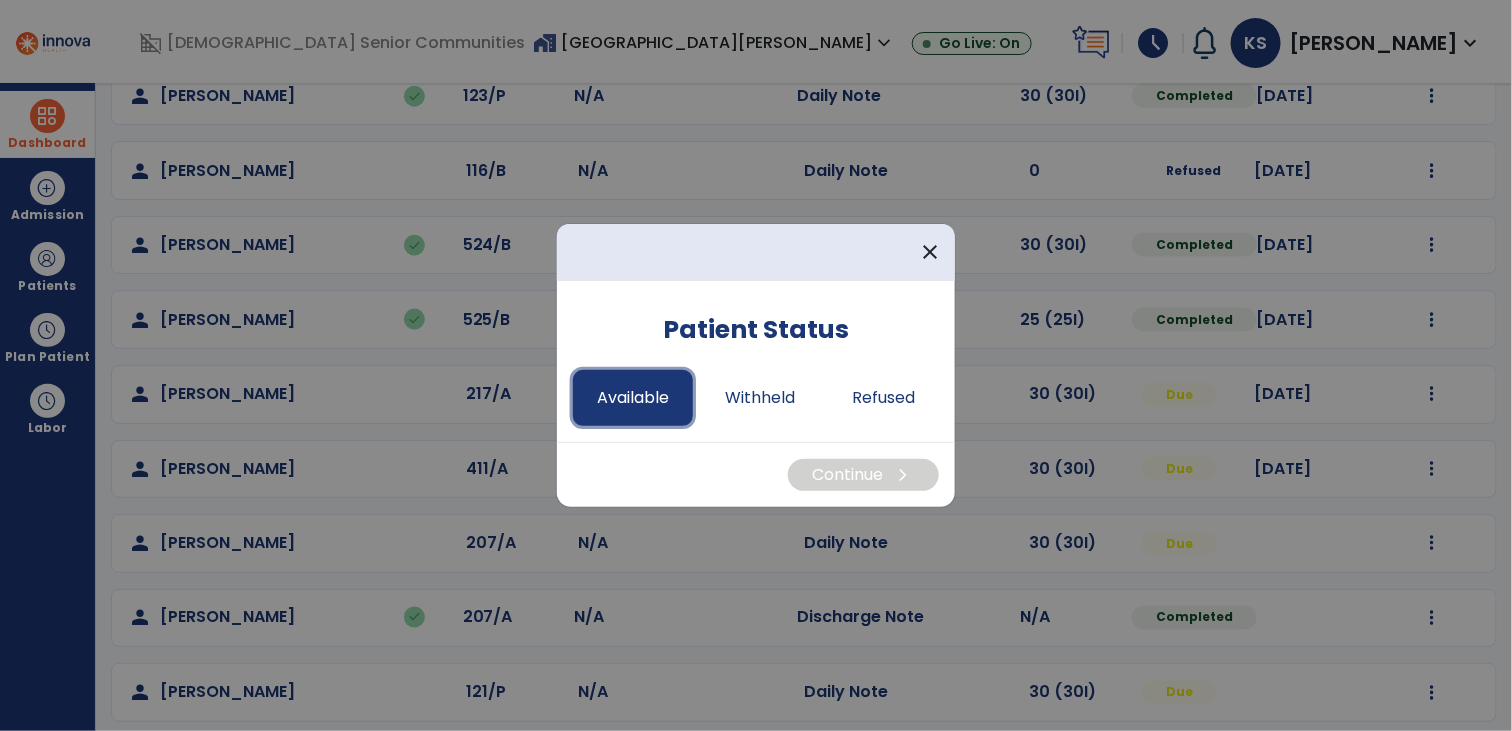 click on "Available" at bounding box center [633, 398] 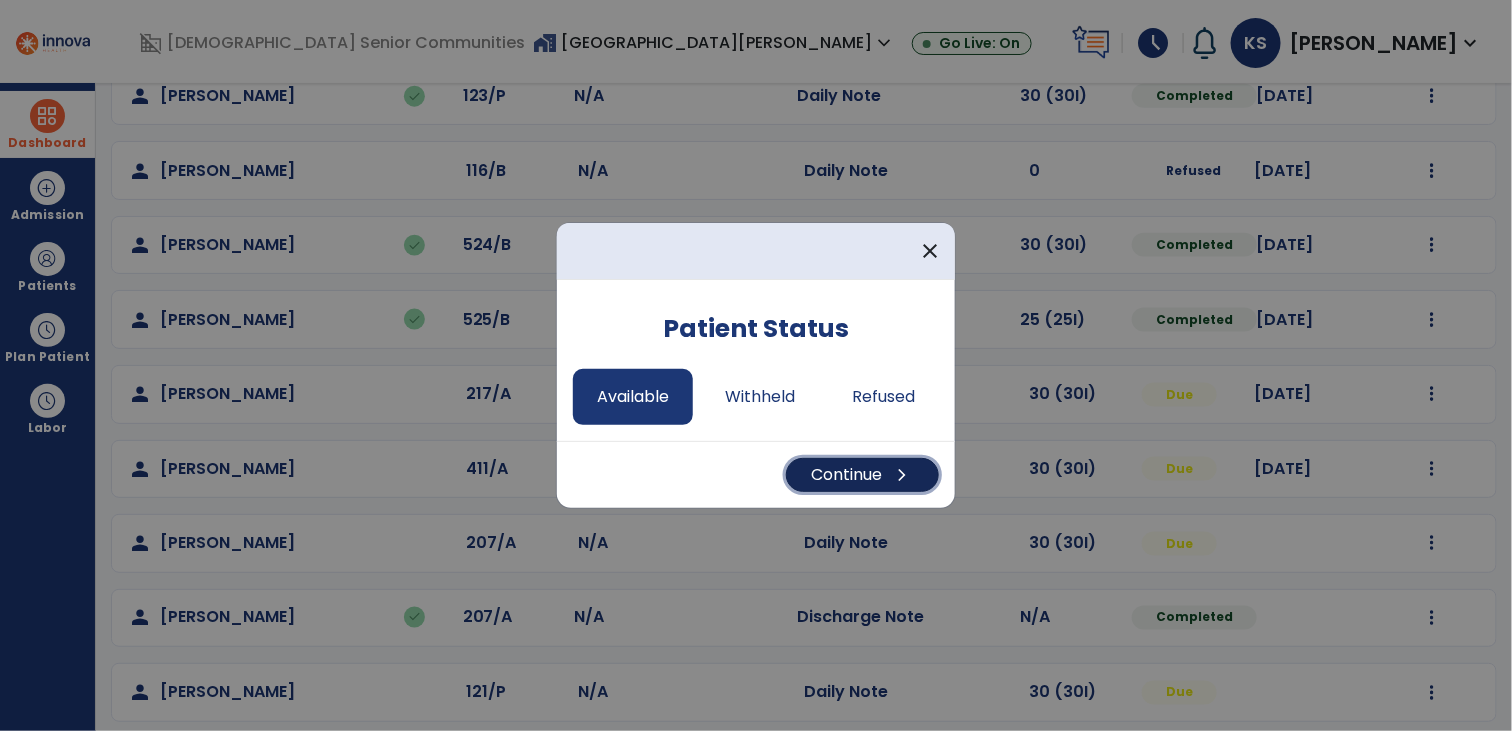 click on "Continue   chevron_right" at bounding box center (862, 475) 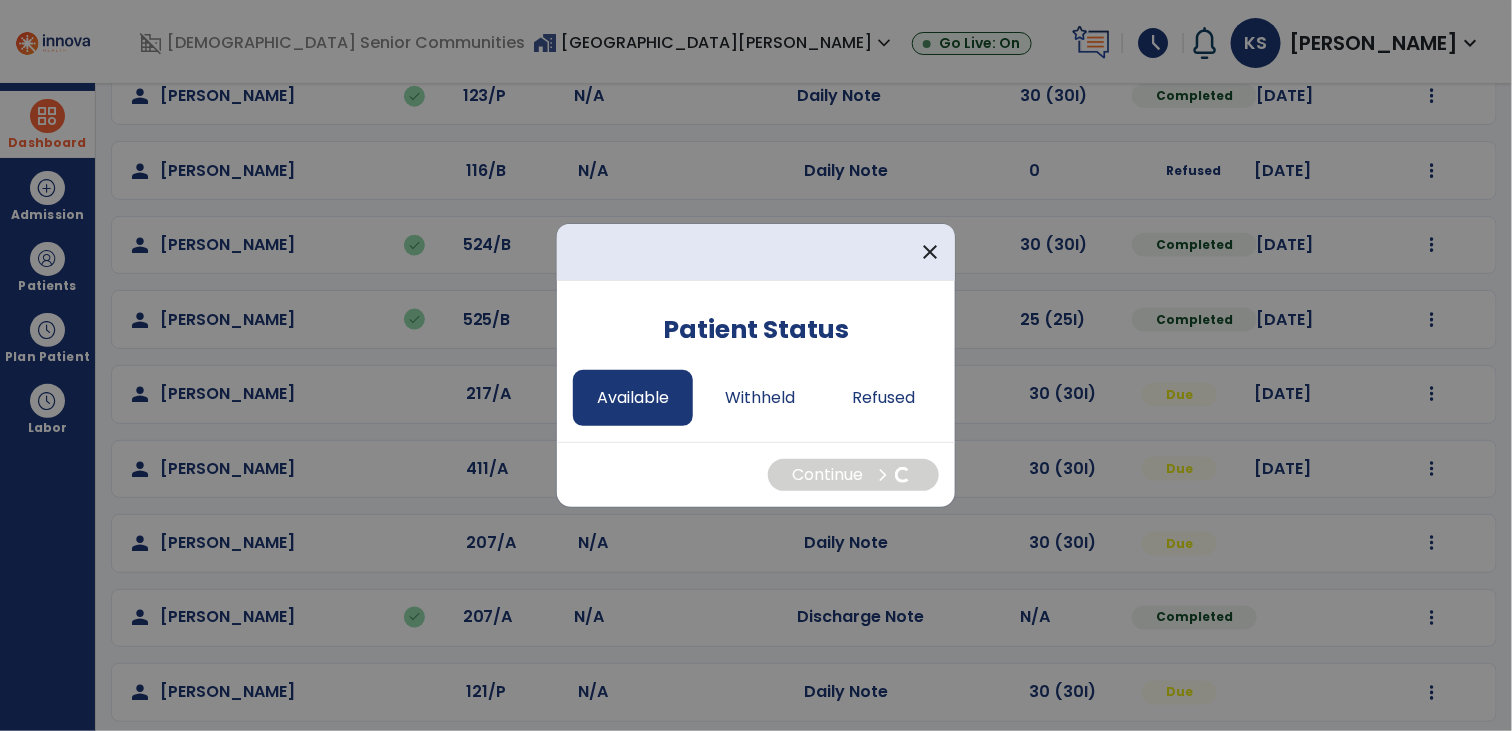 select on "*" 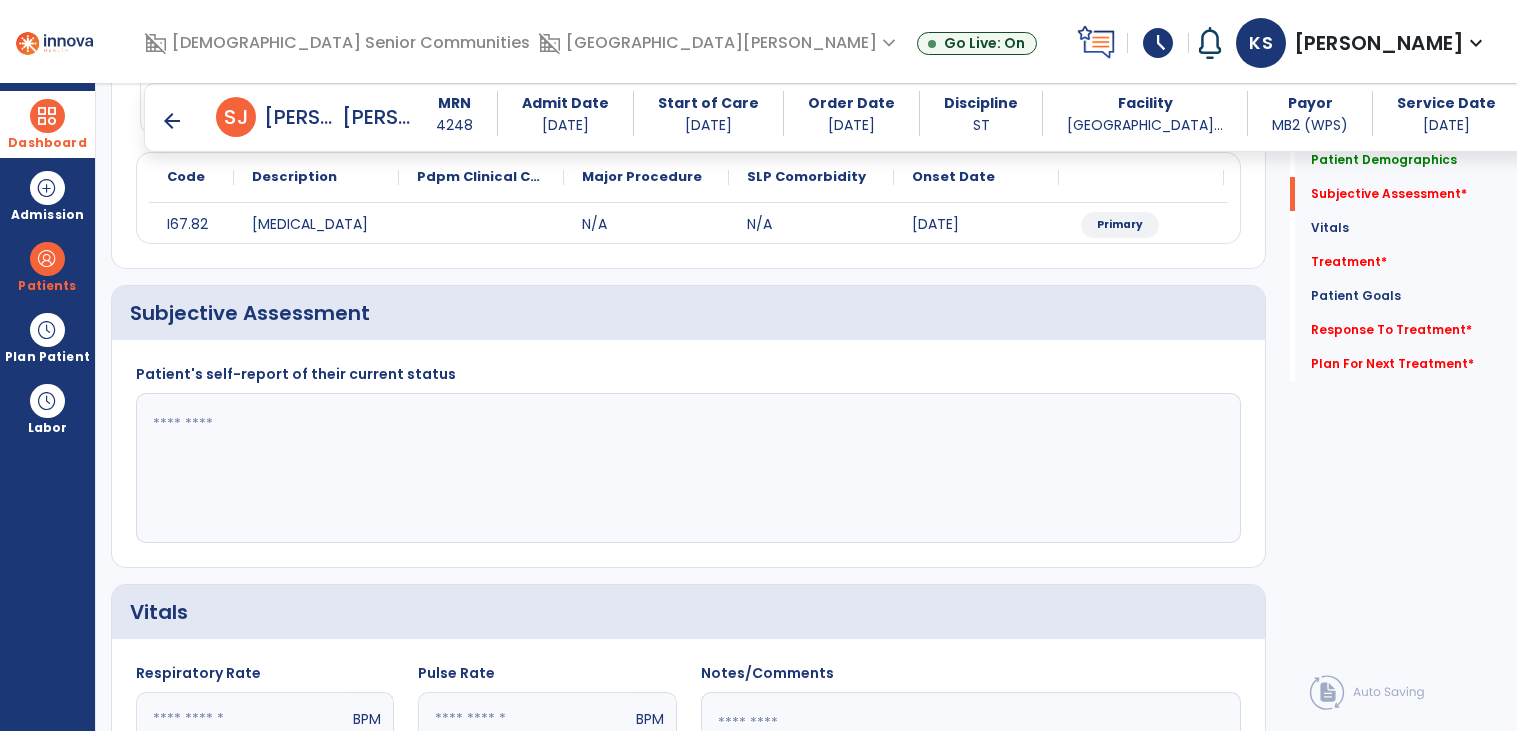 scroll, scrollTop: 240, scrollLeft: 0, axis: vertical 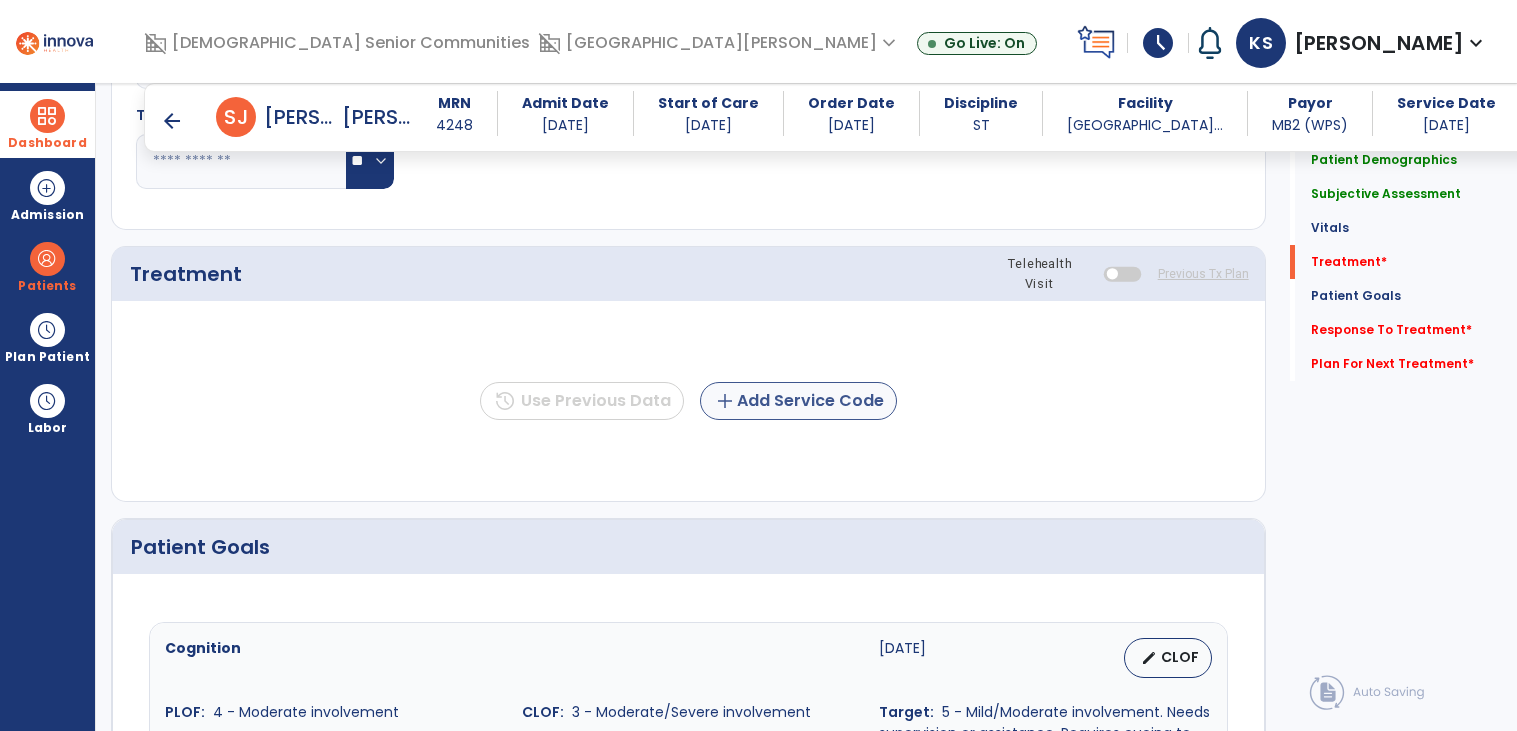 type on "**********" 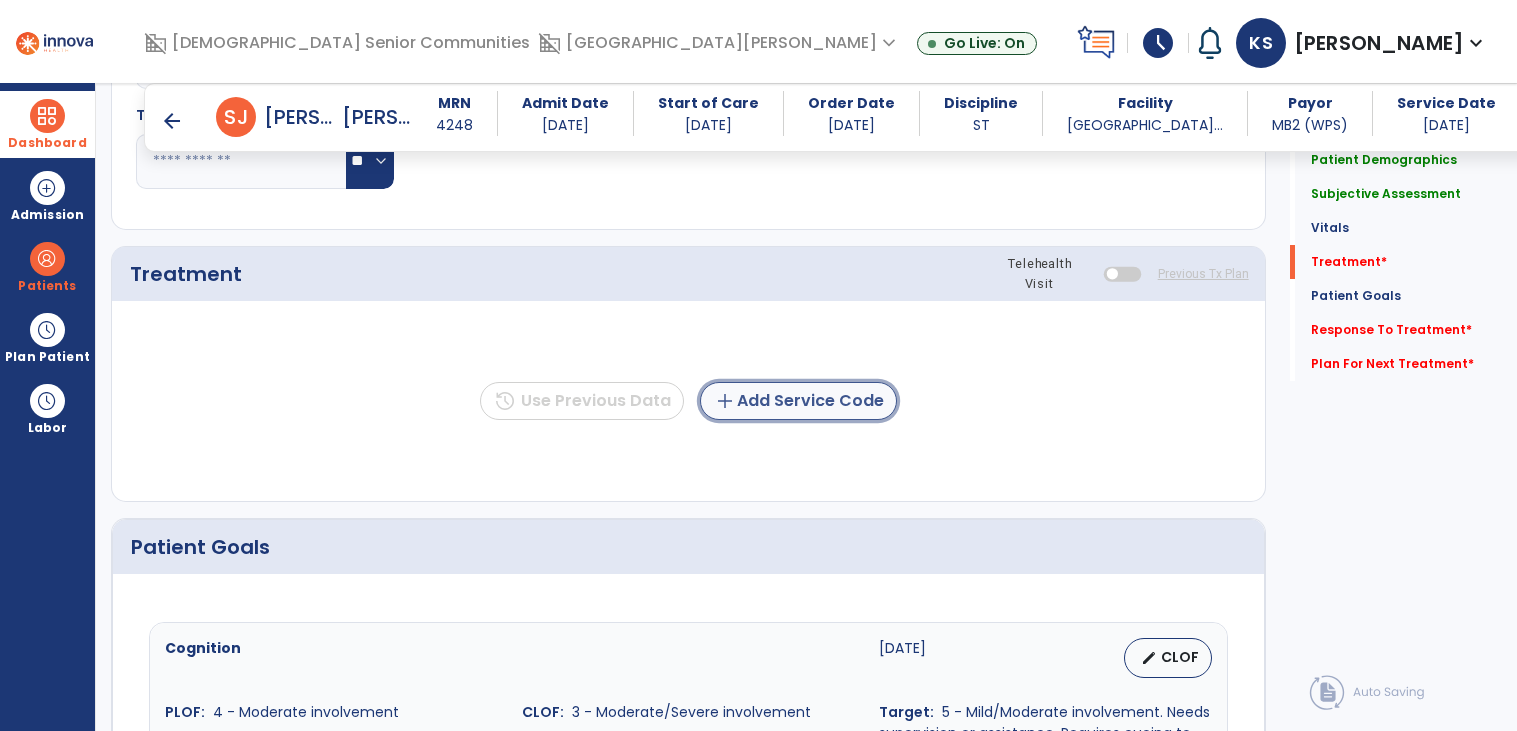 click on "add  Add Service Code" 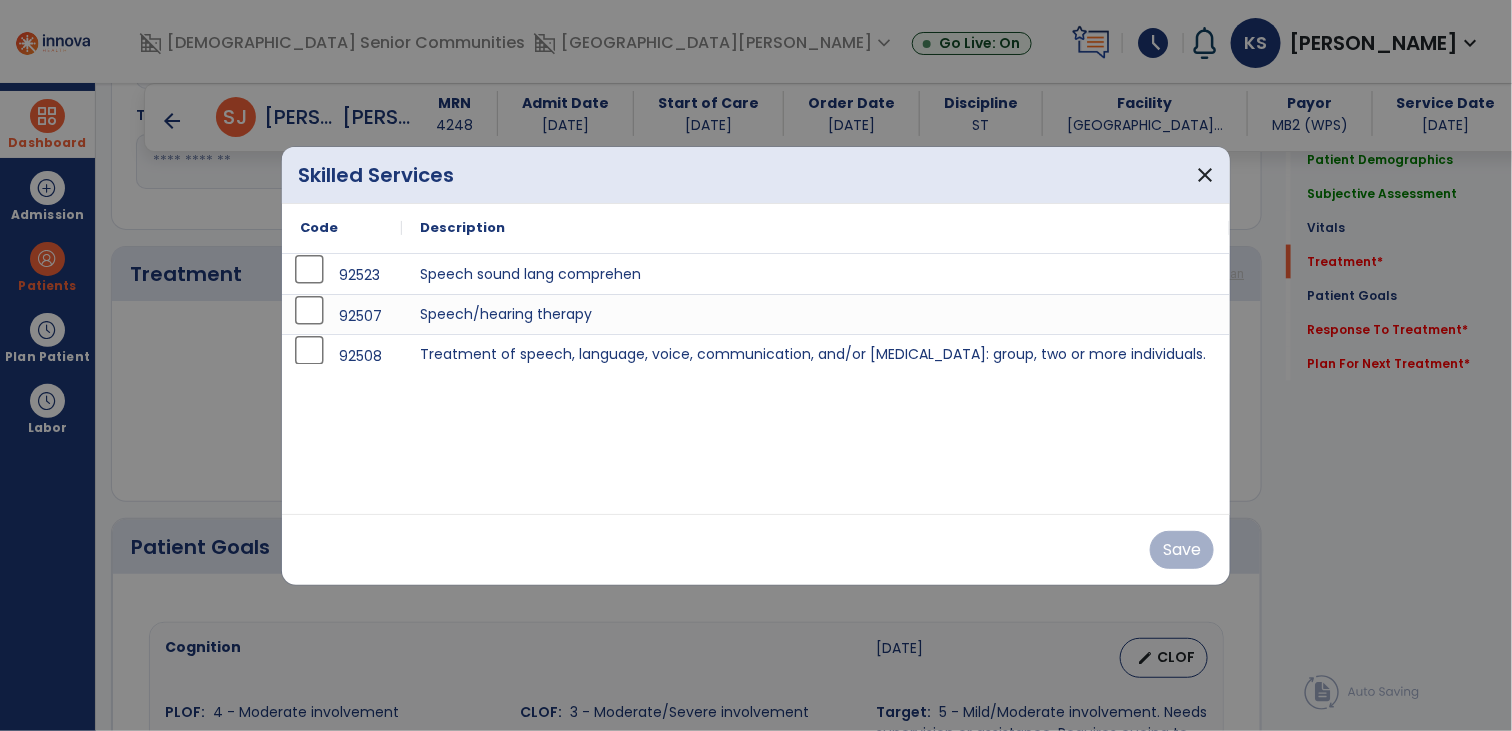 scroll, scrollTop: 1003, scrollLeft: 0, axis: vertical 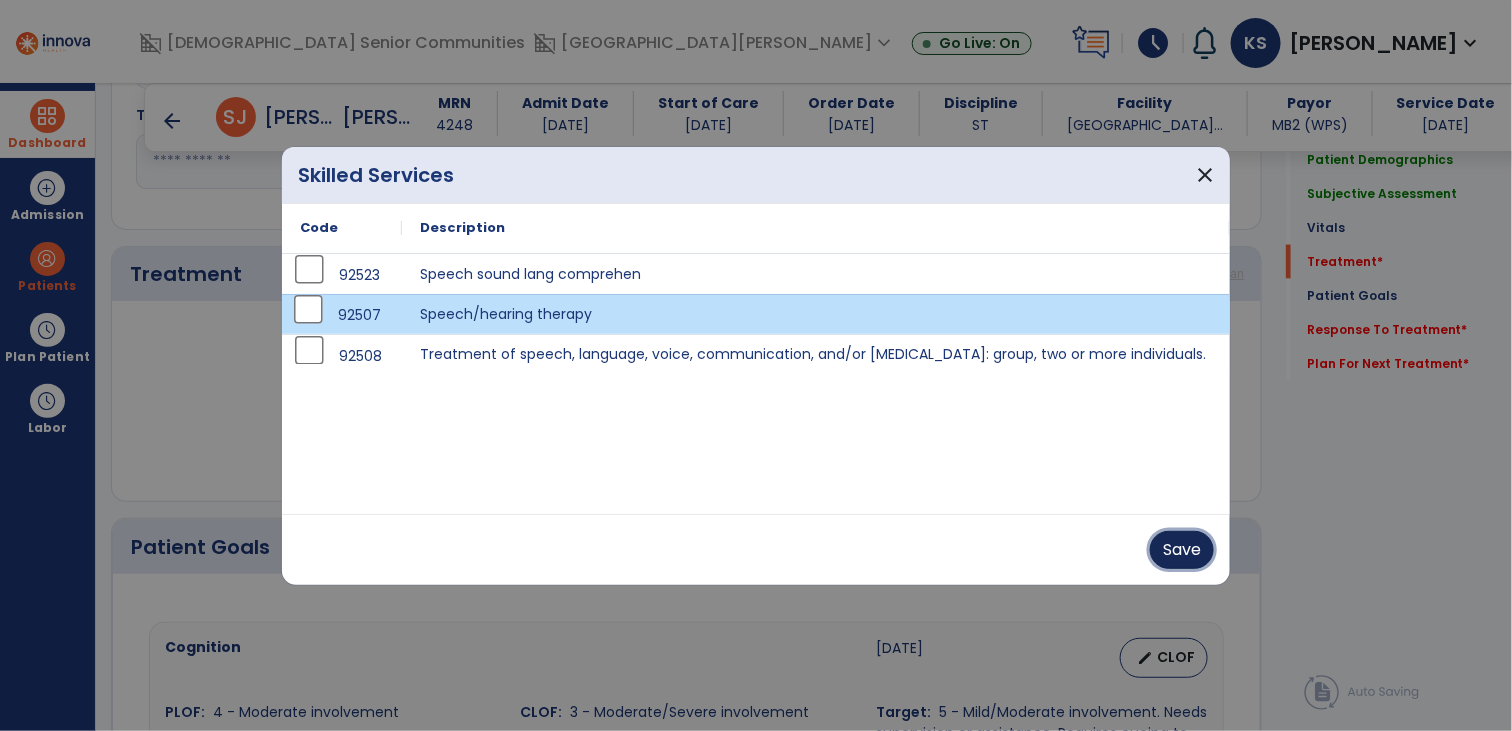 click on "Save" at bounding box center [1182, 550] 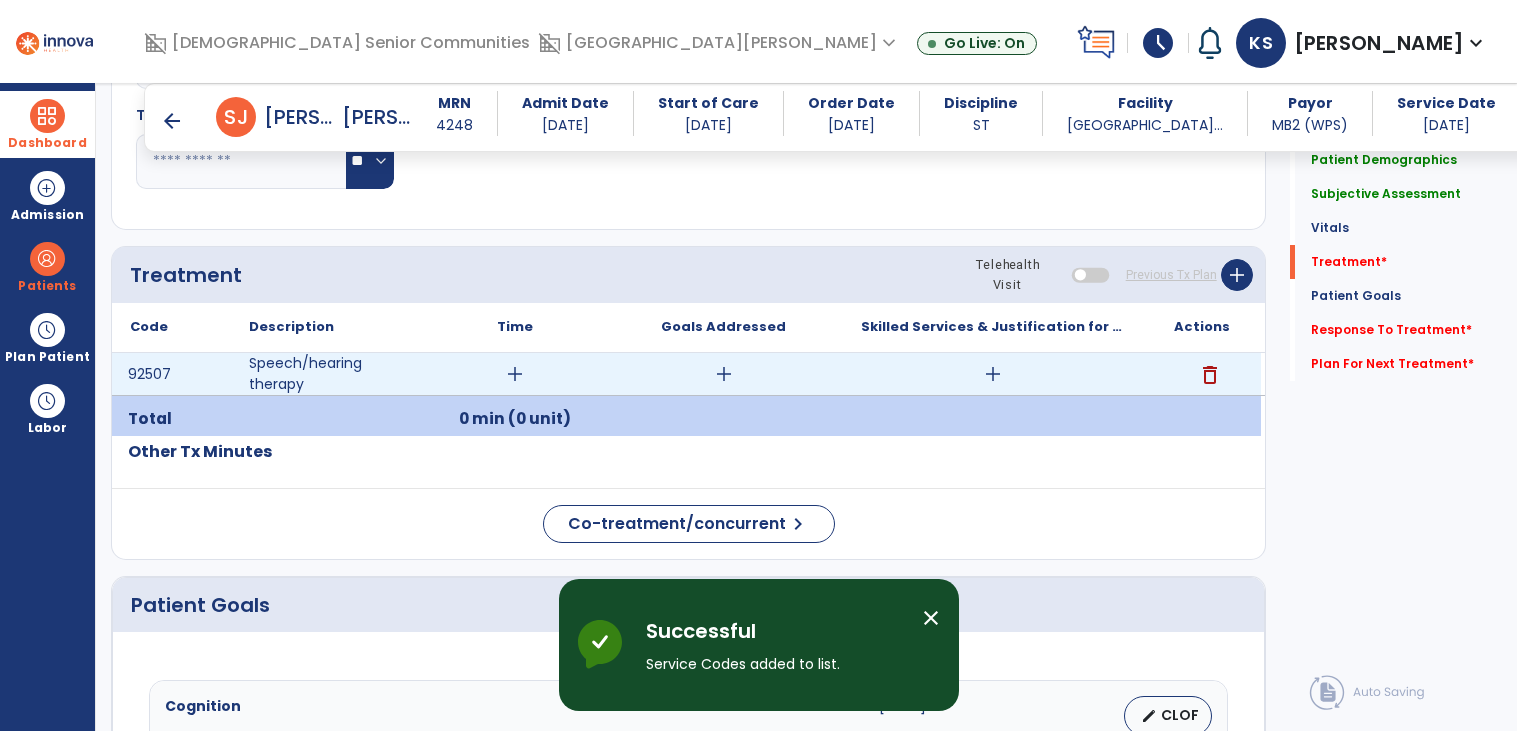 click on "add" at bounding box center [515, 374] 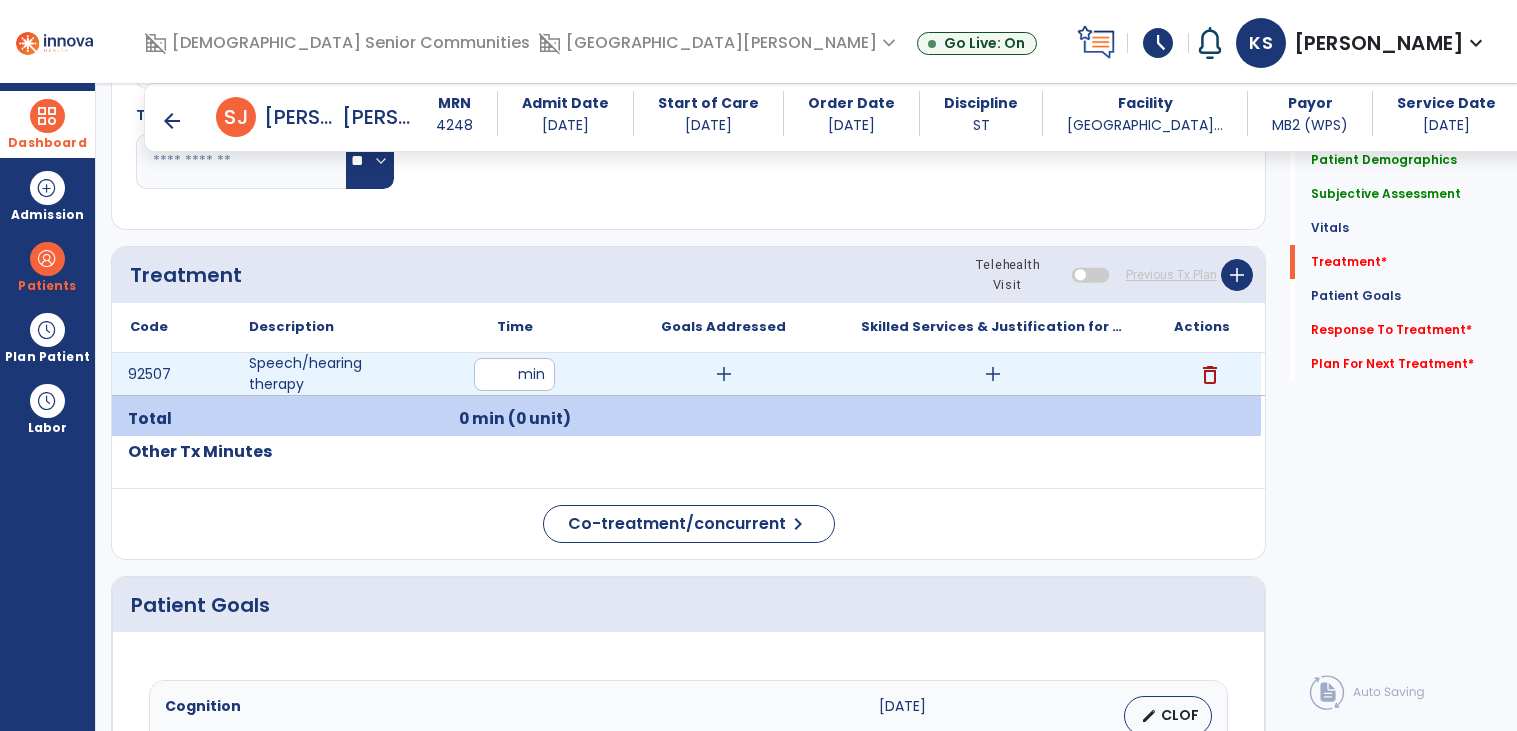 type on "**" 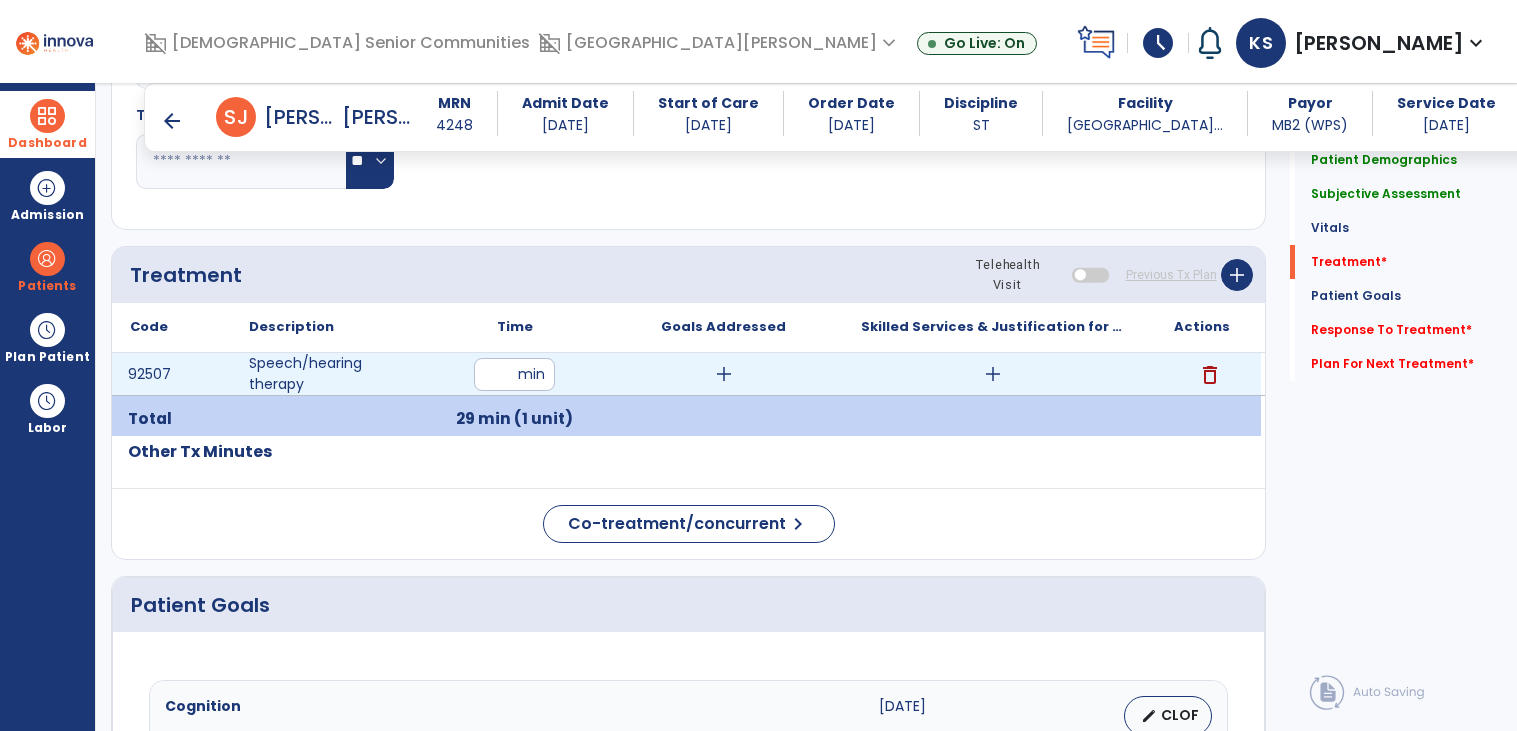 click on "add" at bounding box center (724, 374) 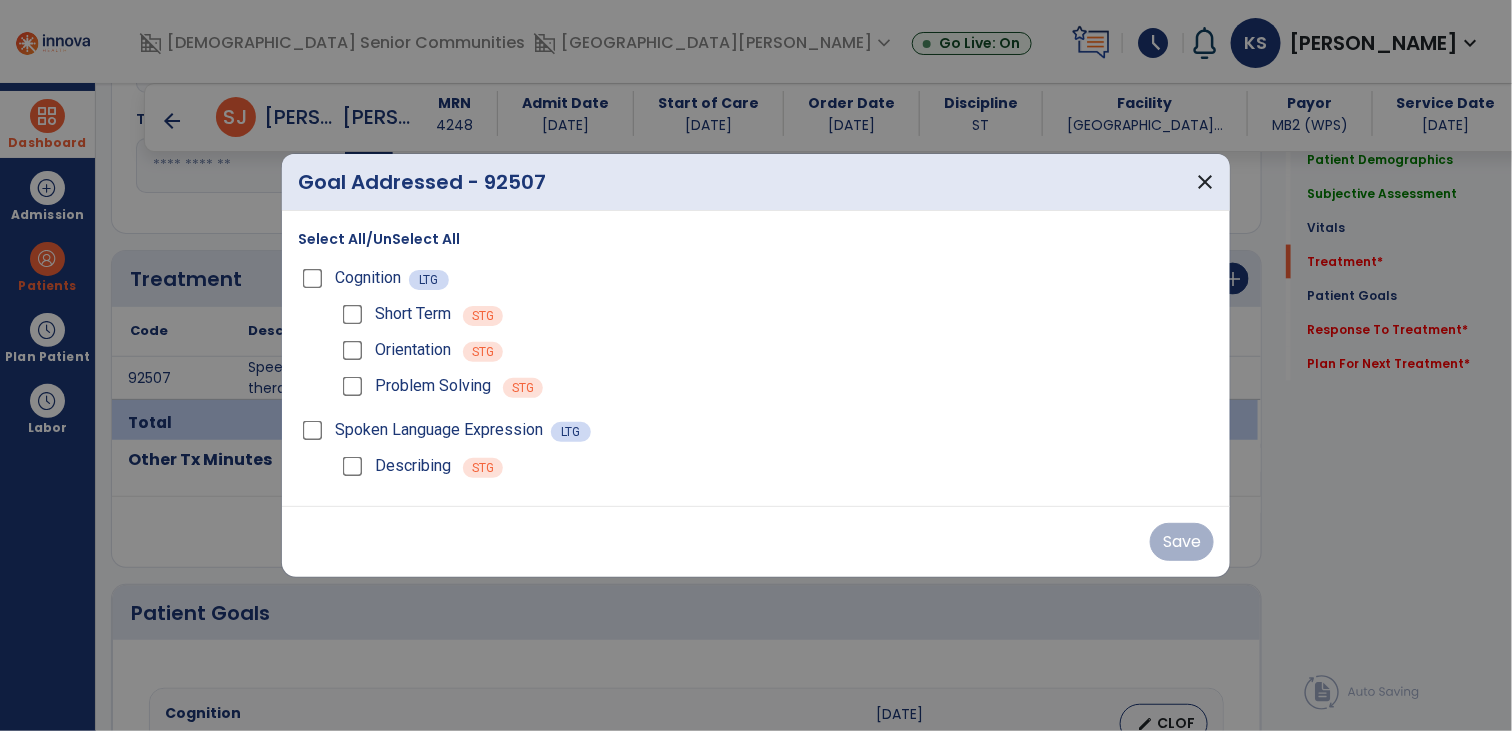 scroll, scrollTop: 1003, scrollLeft: 0, axis: vertical 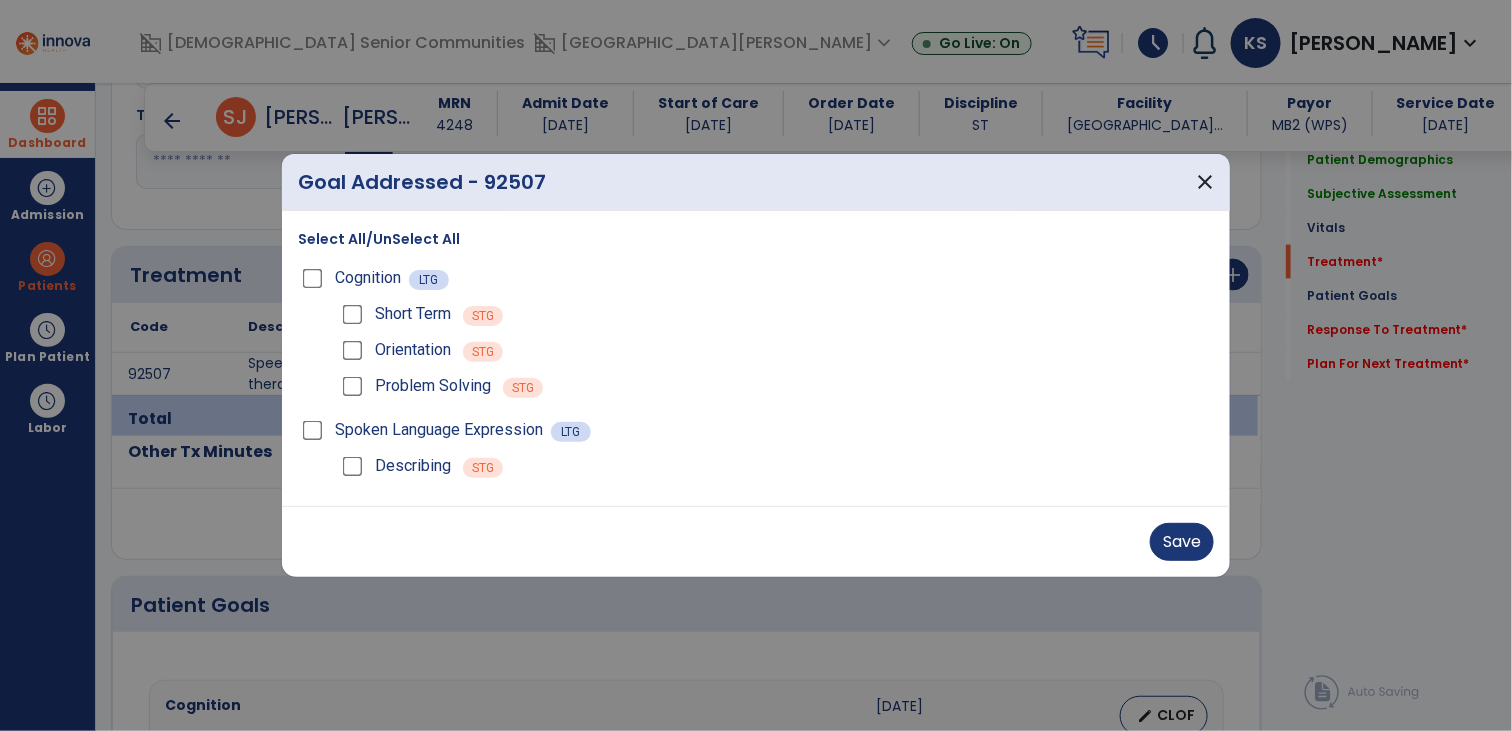 click on "Problem Solving  STG" at bounding box center [776, 386] 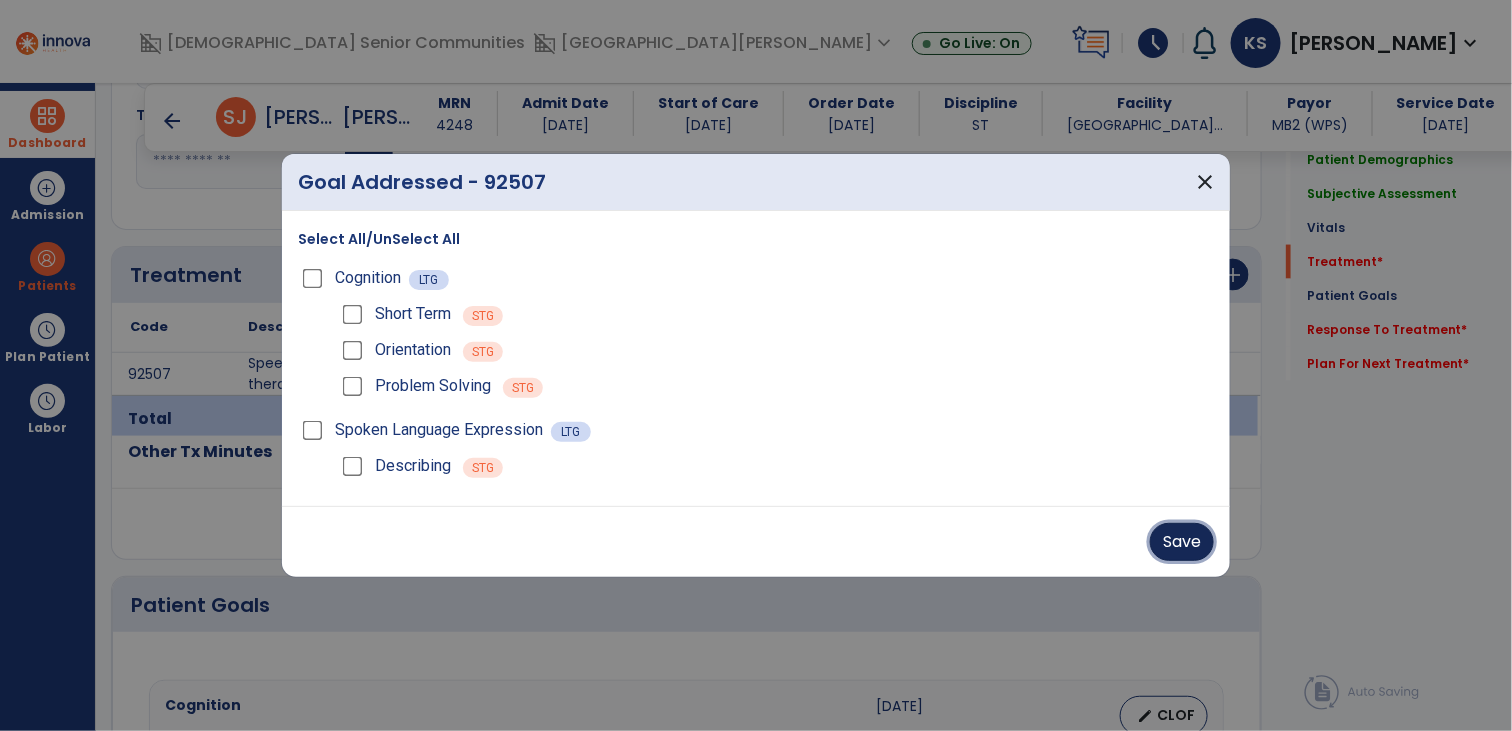 click on "Save" at bounding box center [1182, 542] 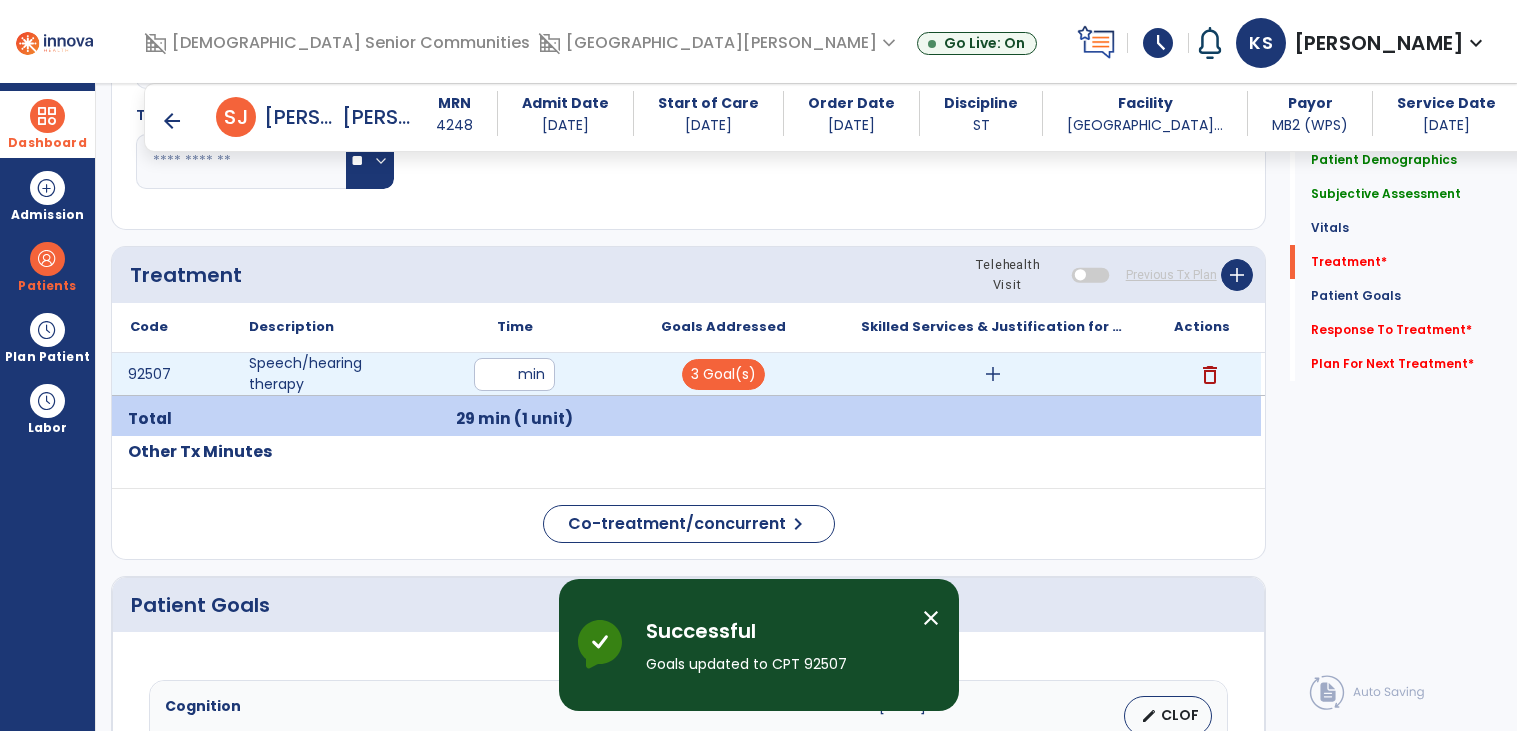 click on "add" at bounding box center (993, 374) 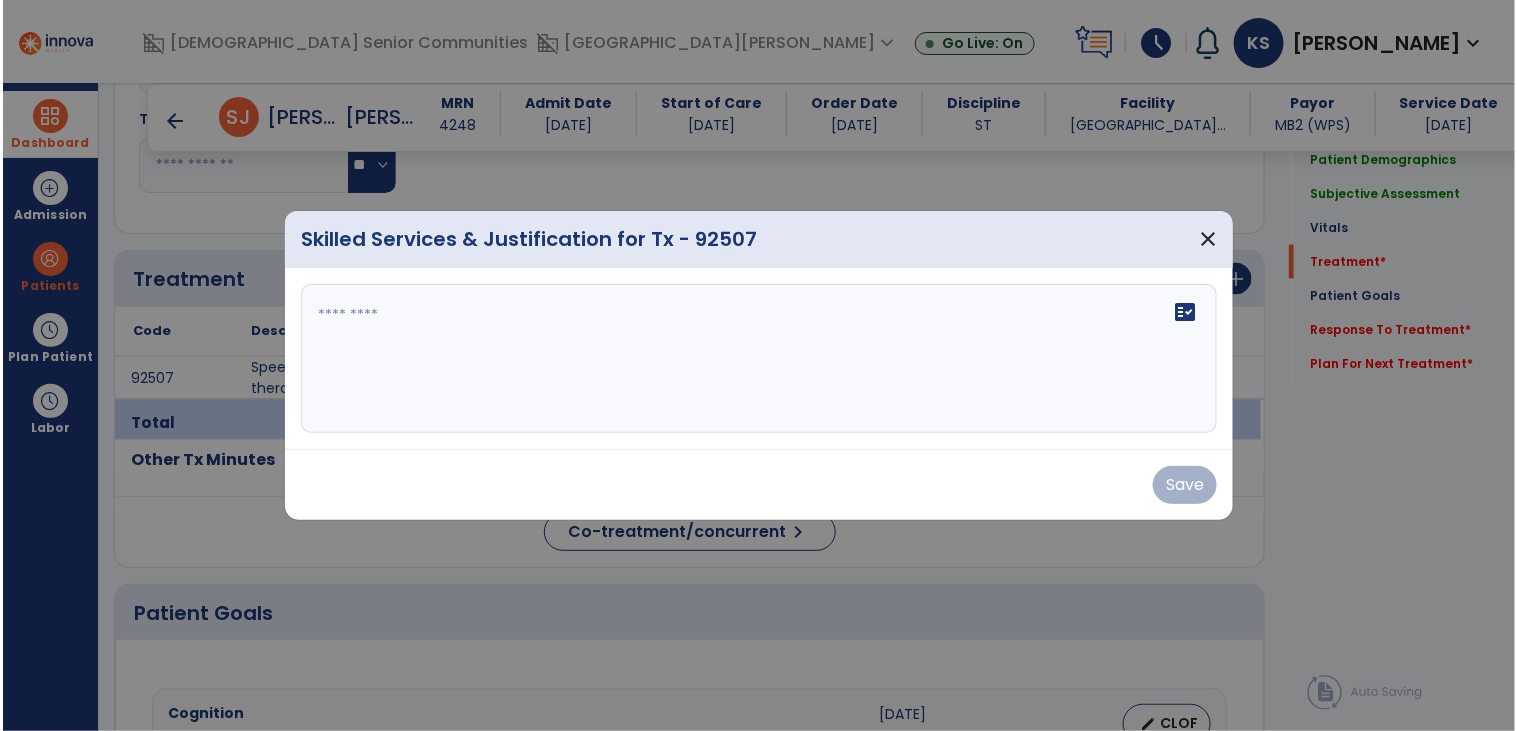 scroll, scrollTop: 1003, scrollLeft: 0, axis: vertical 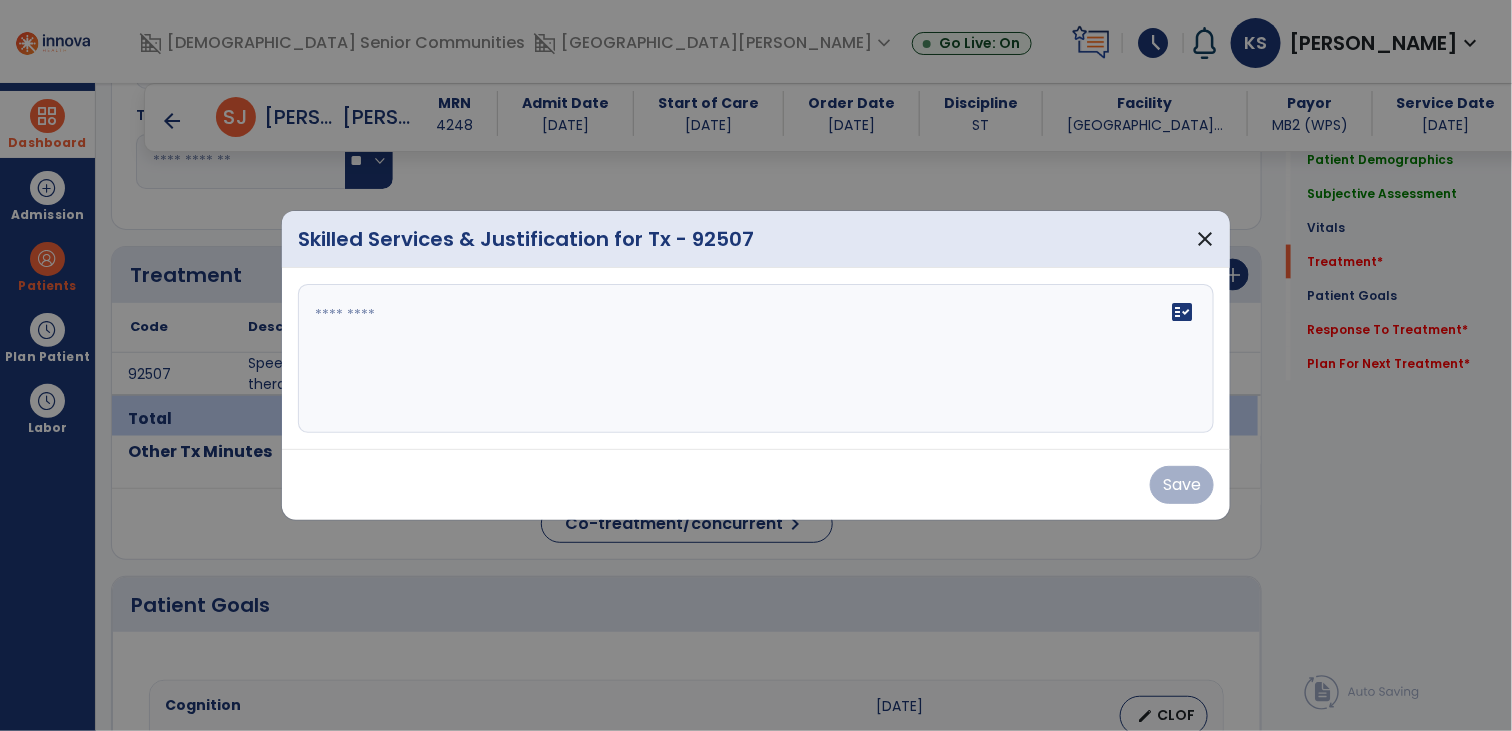 click on "fact_check" at bounding box center [756, 359] 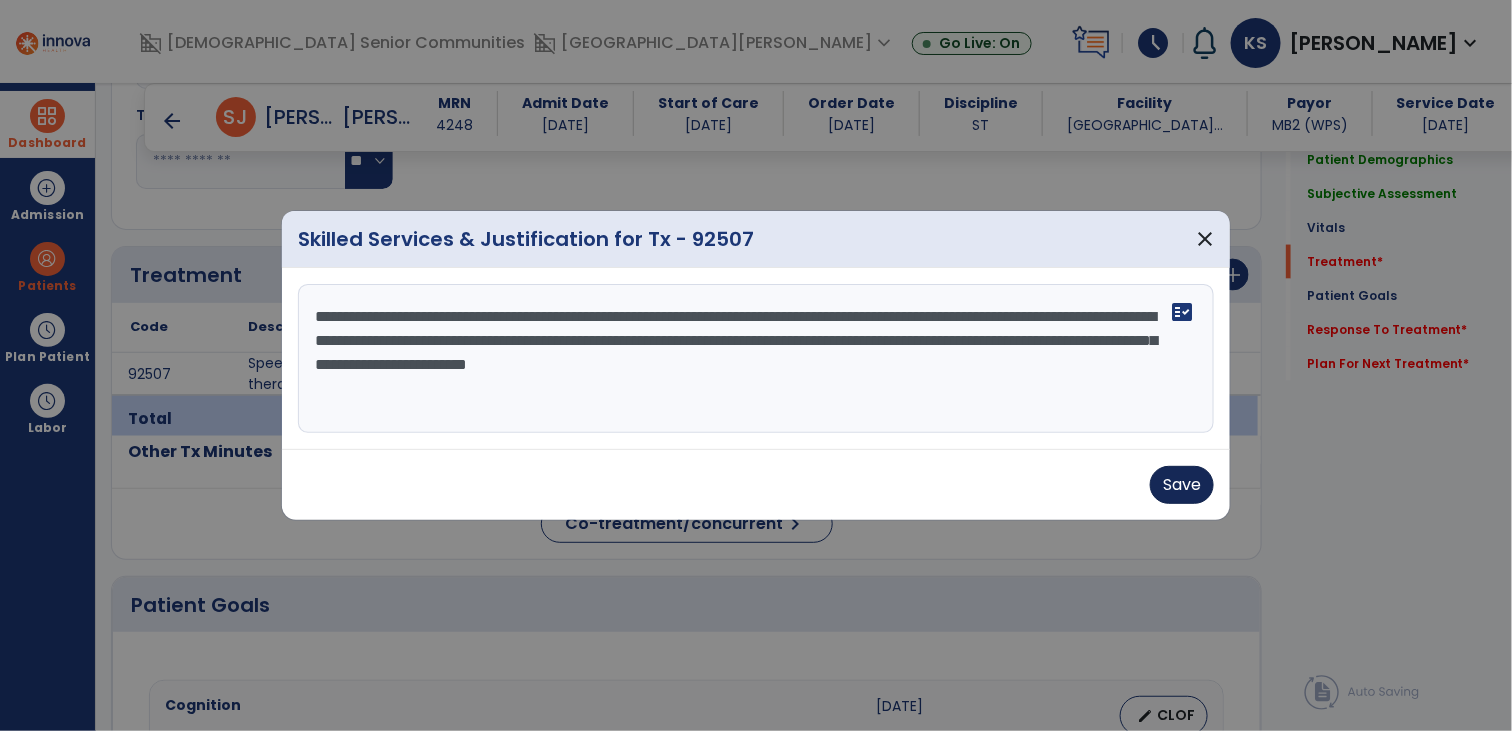 type on "**********" 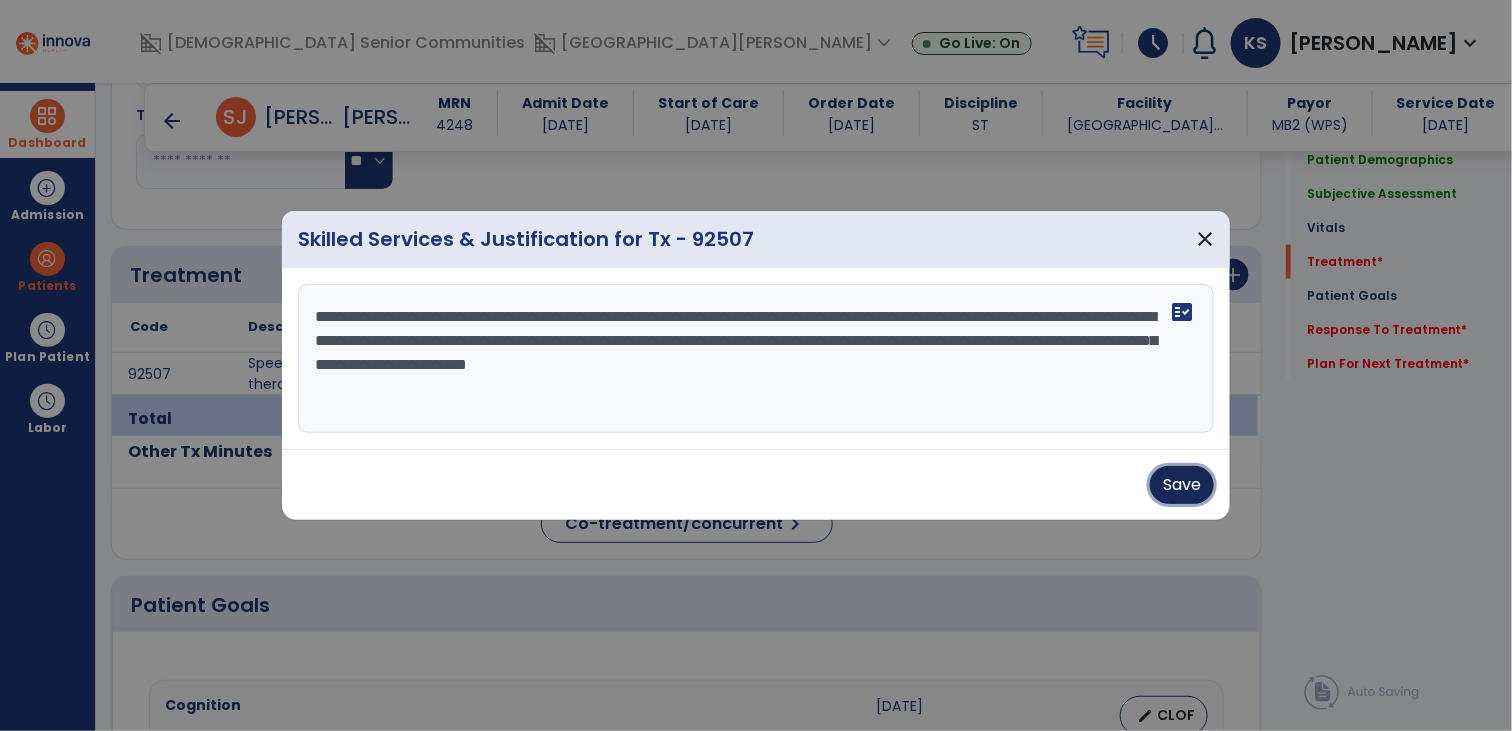 click on "Save" at bounding box center [1182, 485] 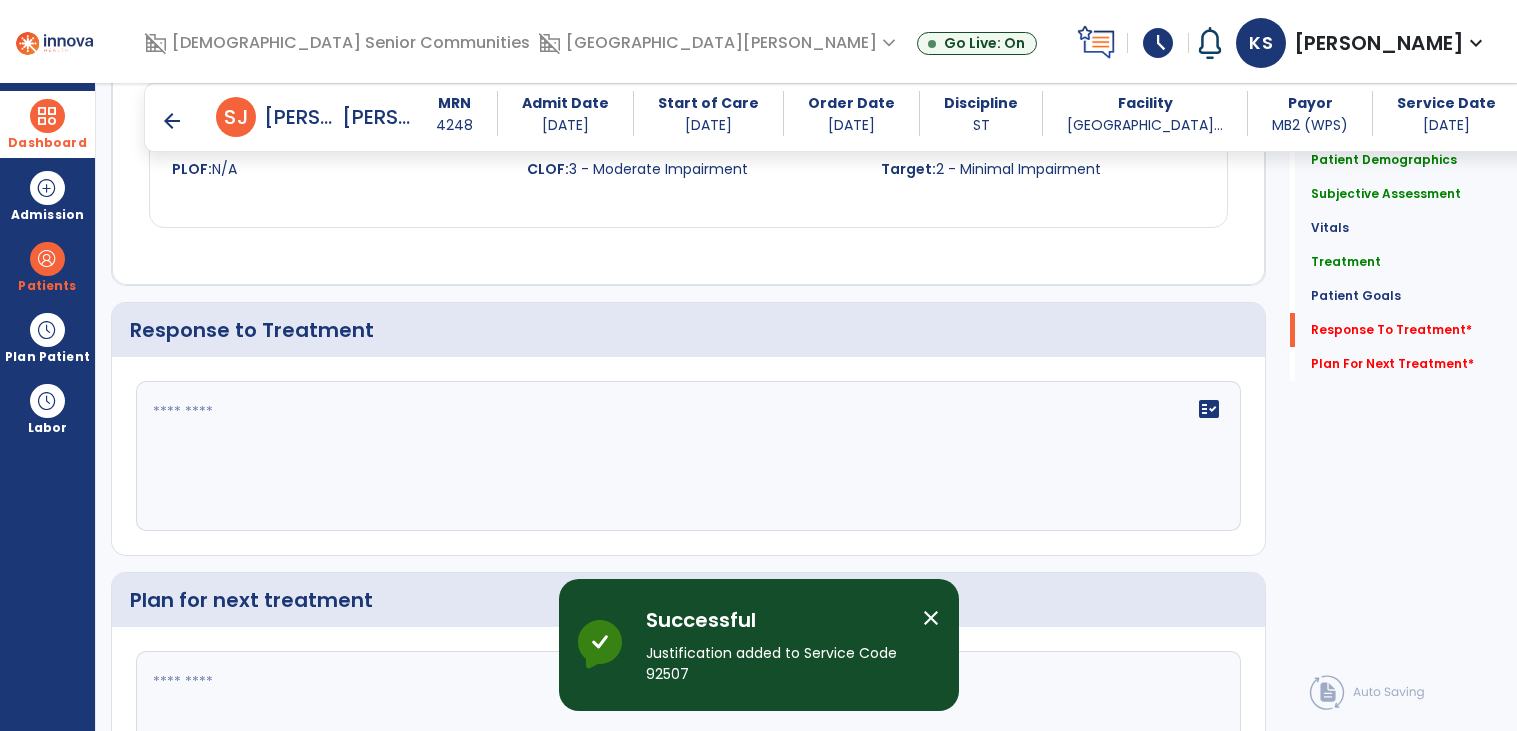 scroll, scrollTop: 2417, scrollLeft: 0, axis: vertical 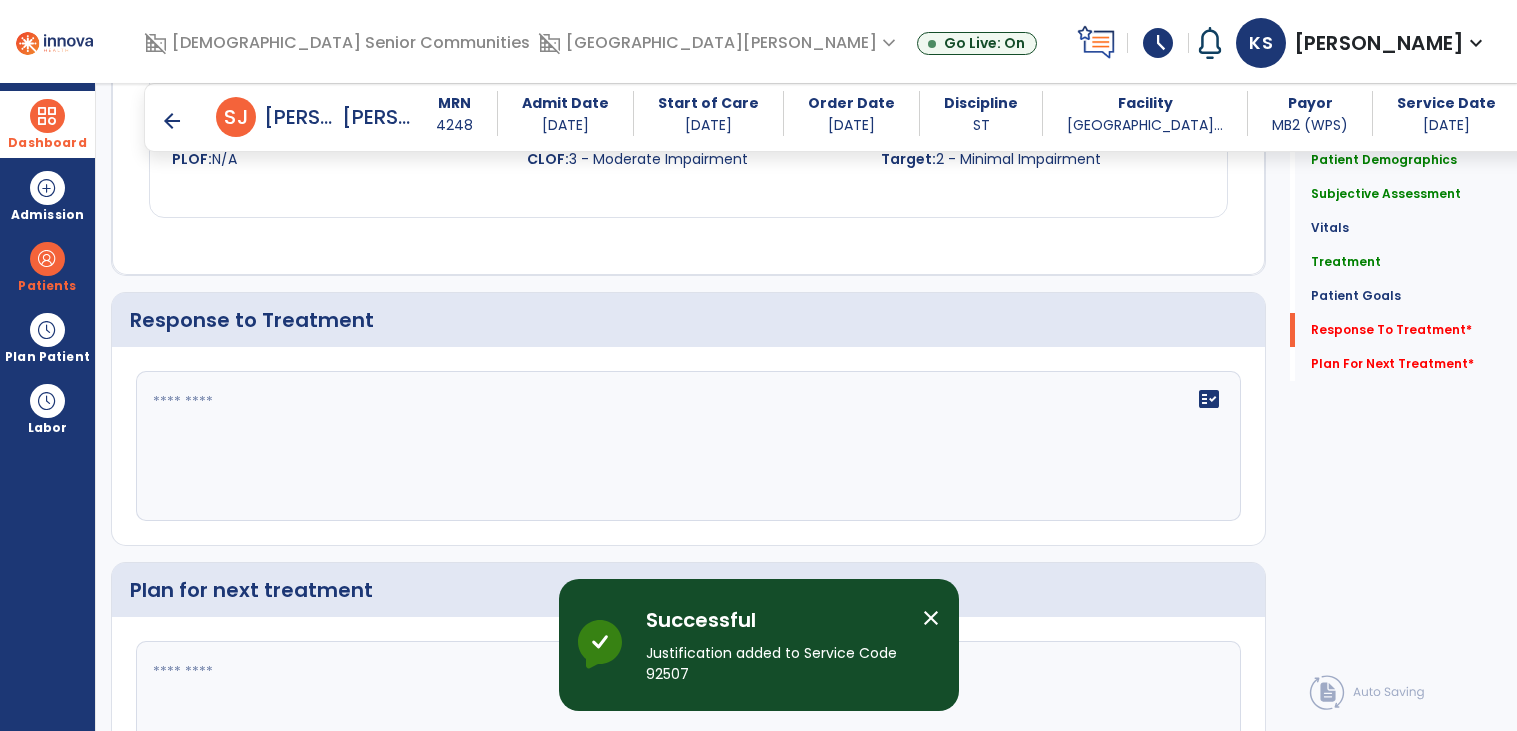 click 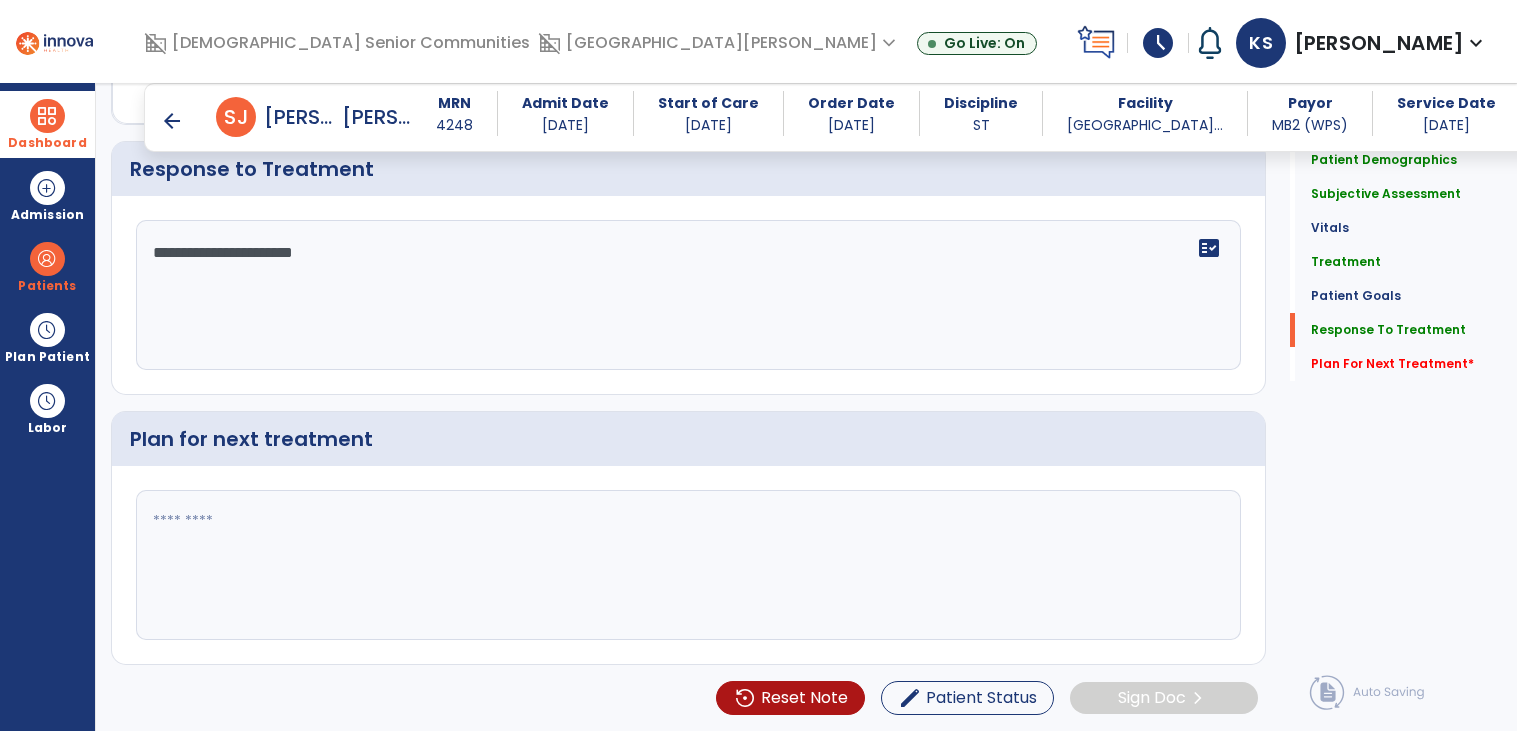 scroll, scrollTop: 2570, scrollLeft: 0, axis: vertical 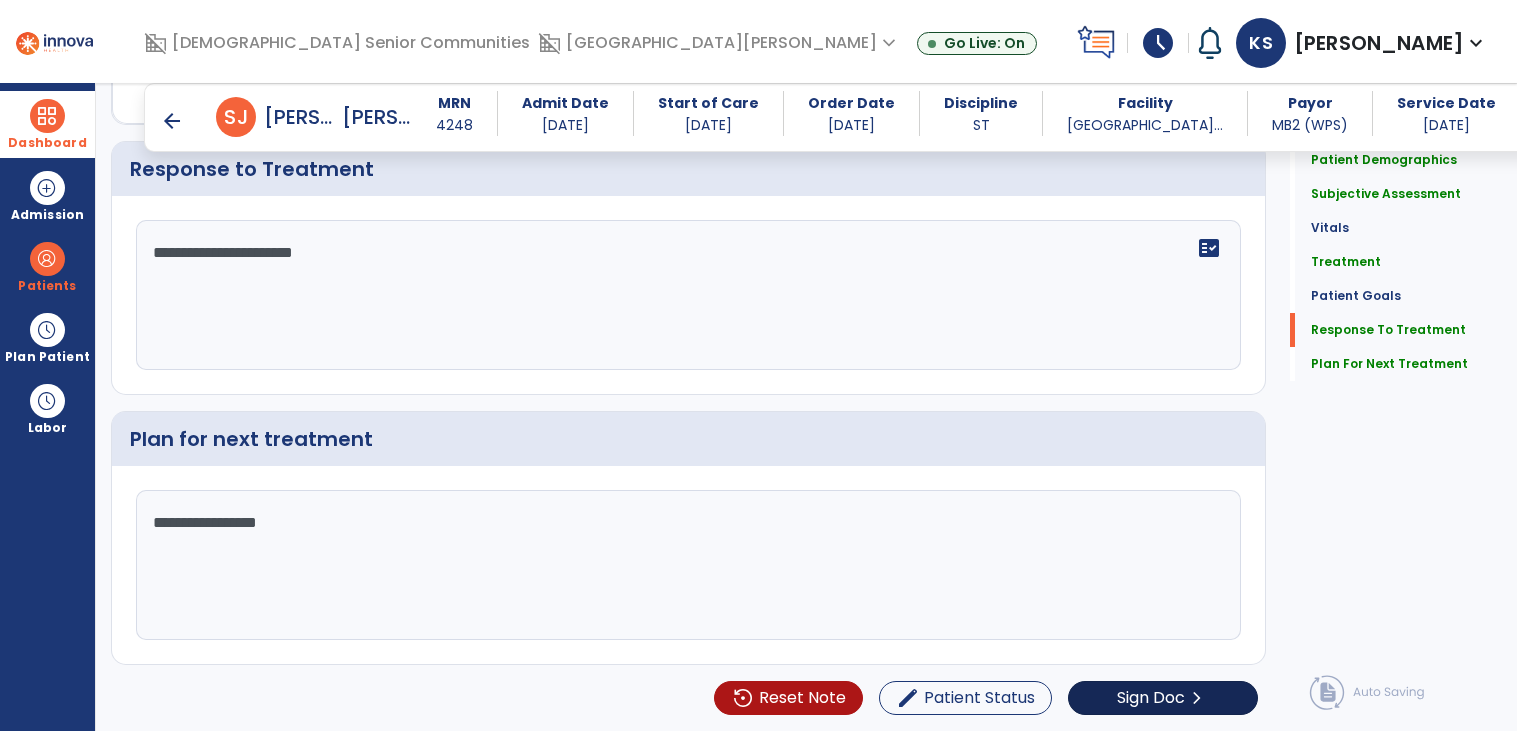 type on "**********" 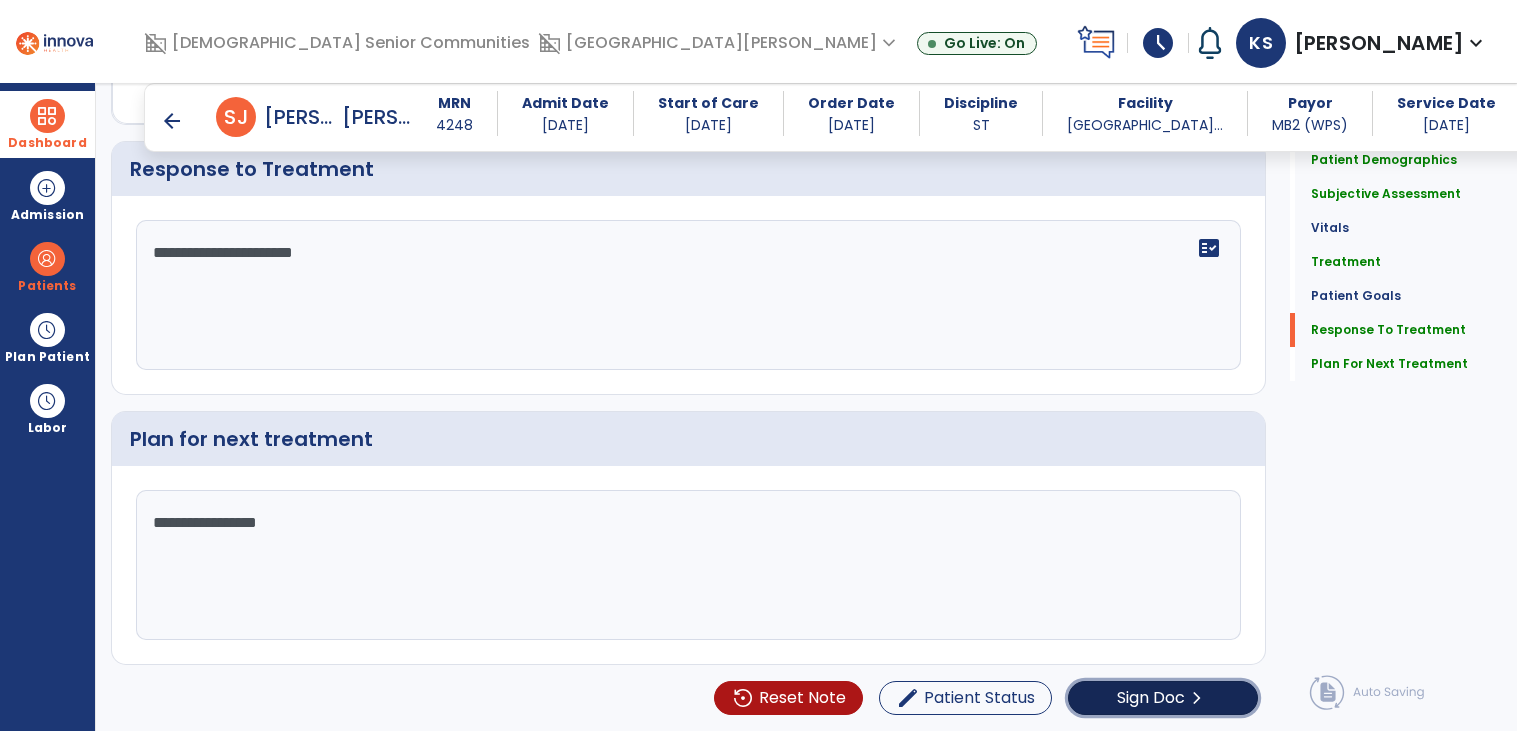 click on "Sign Doc  chevron_right" 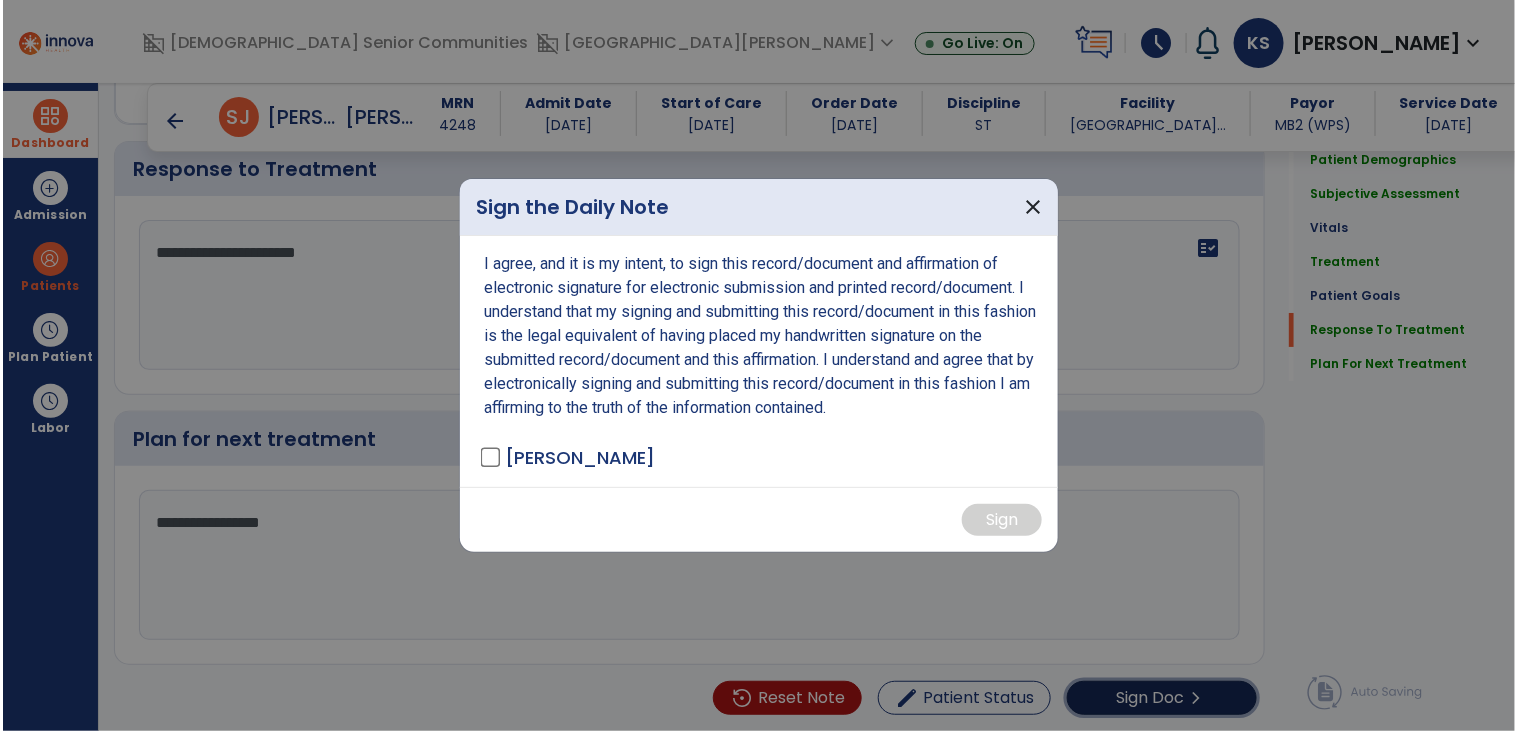 scroll, scrollTop: 2570, scrollLeft: 0, axis: vertical 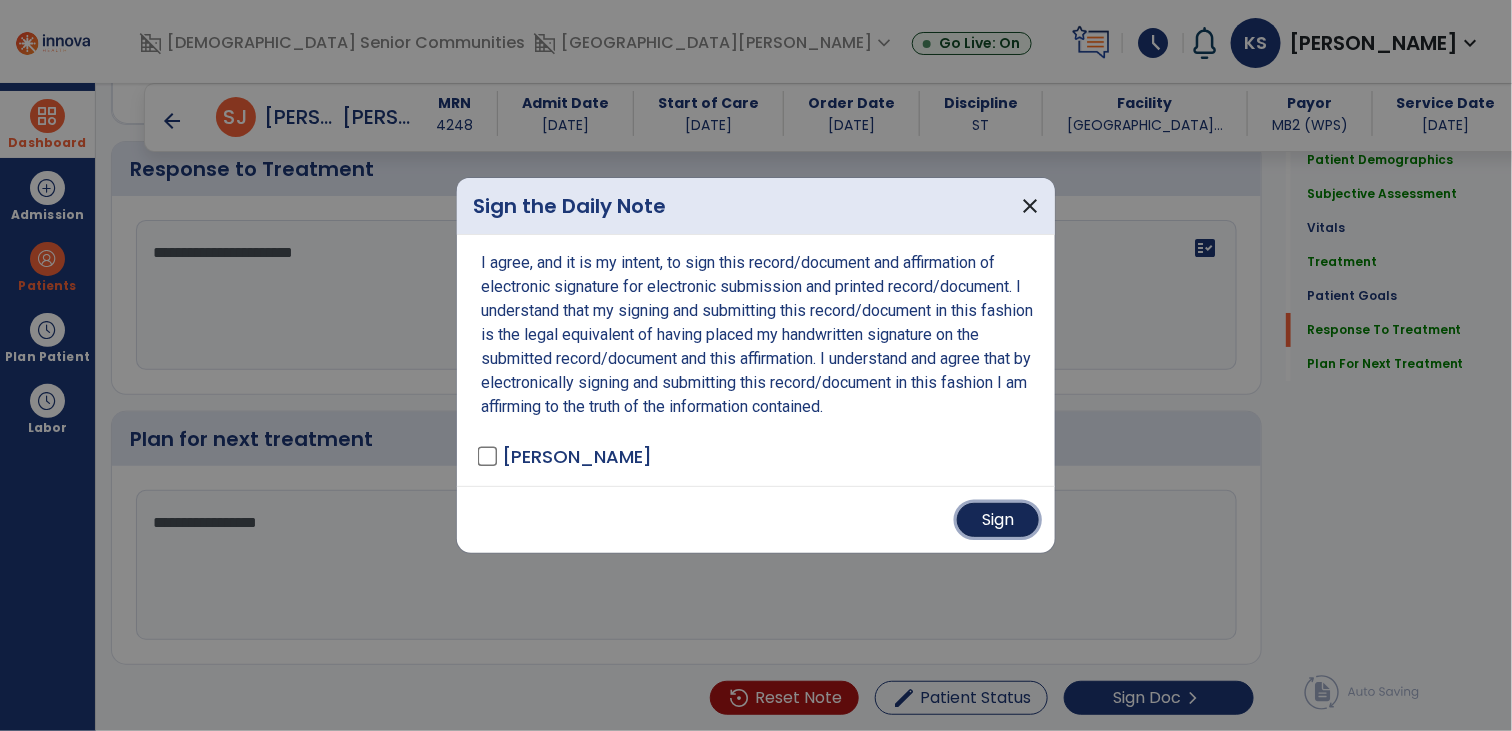 click on "Sign" at bounding box center (998, 520) 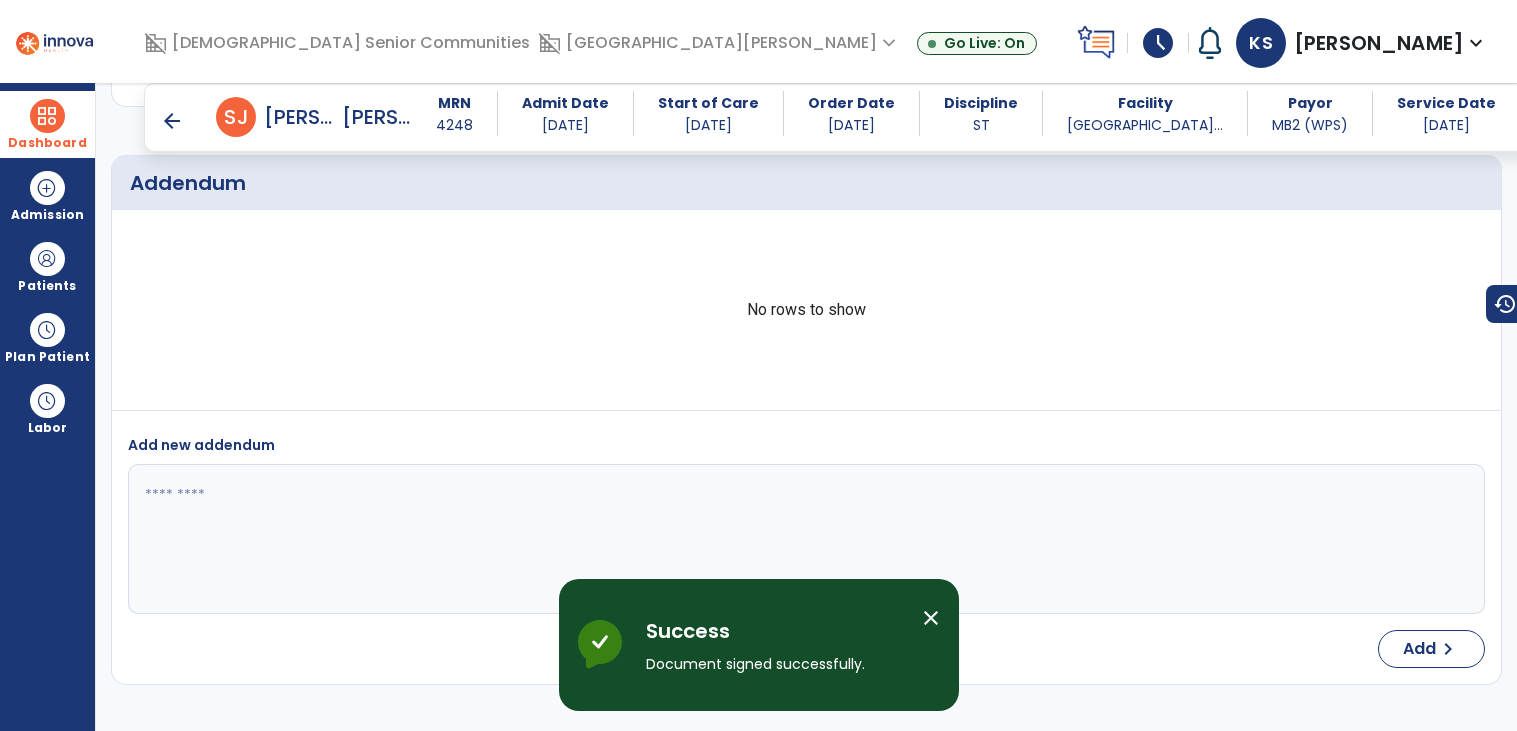 scroll, scrollTop: 3628, scrollLeft: 0, axis: vertical 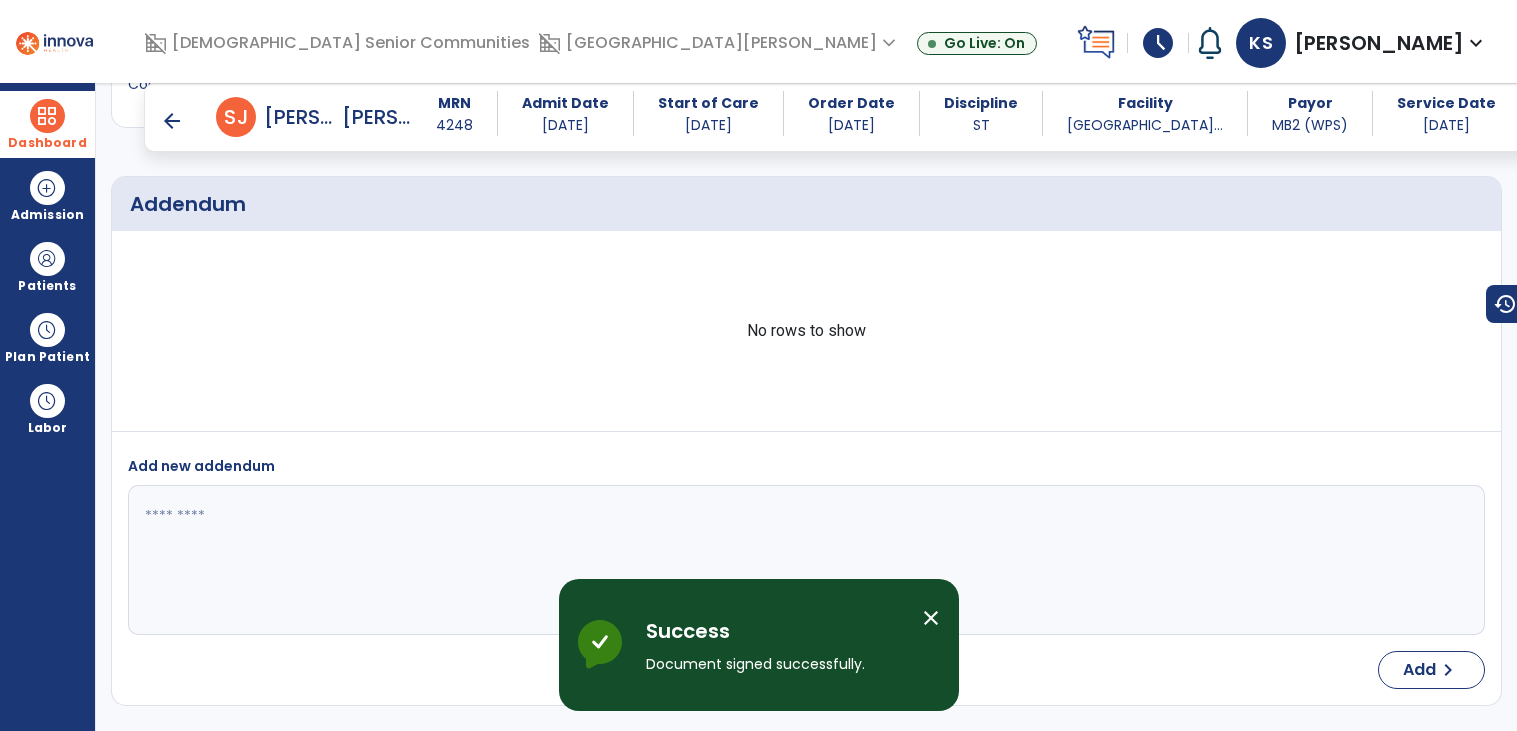 click on "arrow_back" at bounding box center (172, 121) 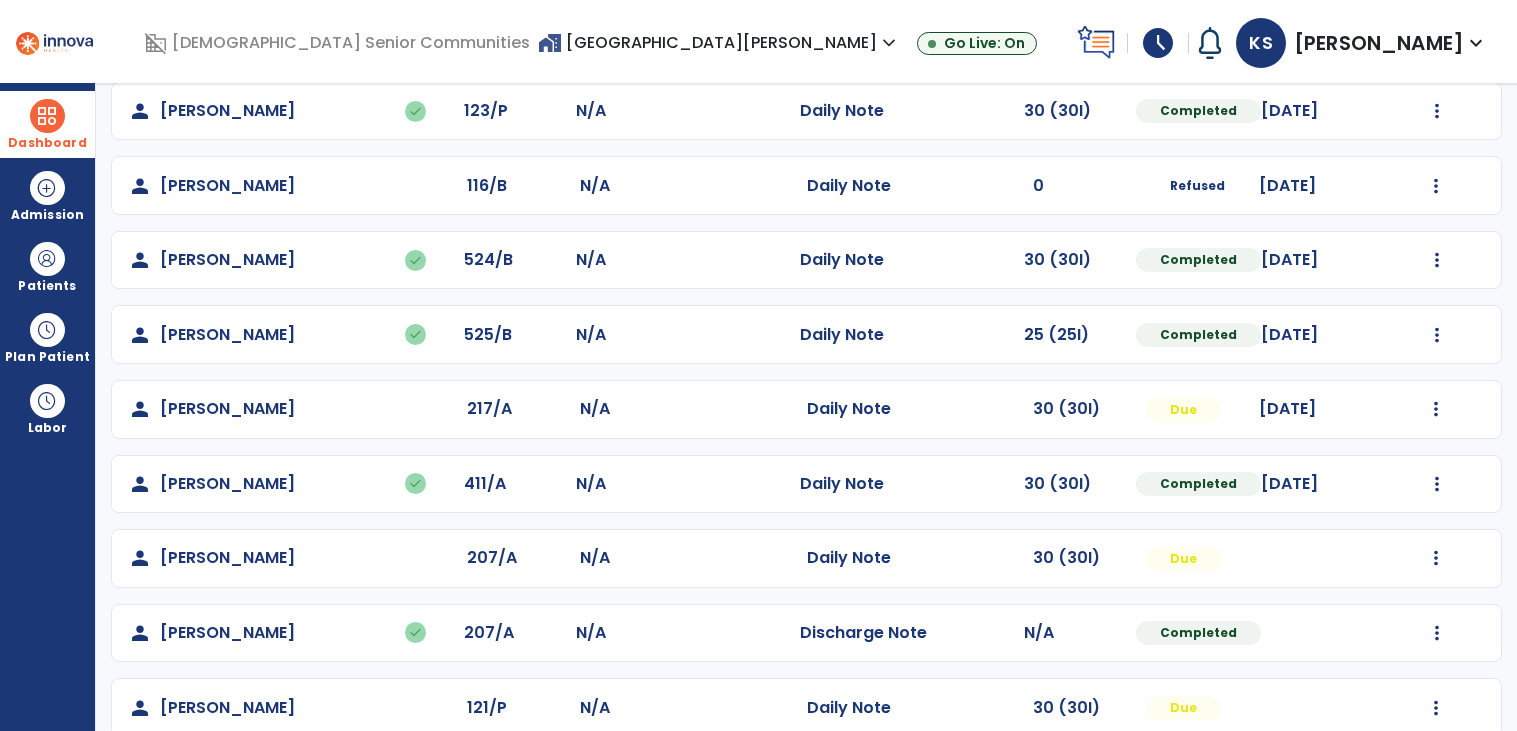 scroll, scrollTop: 849, scrollLeft: 0, axis: vertical 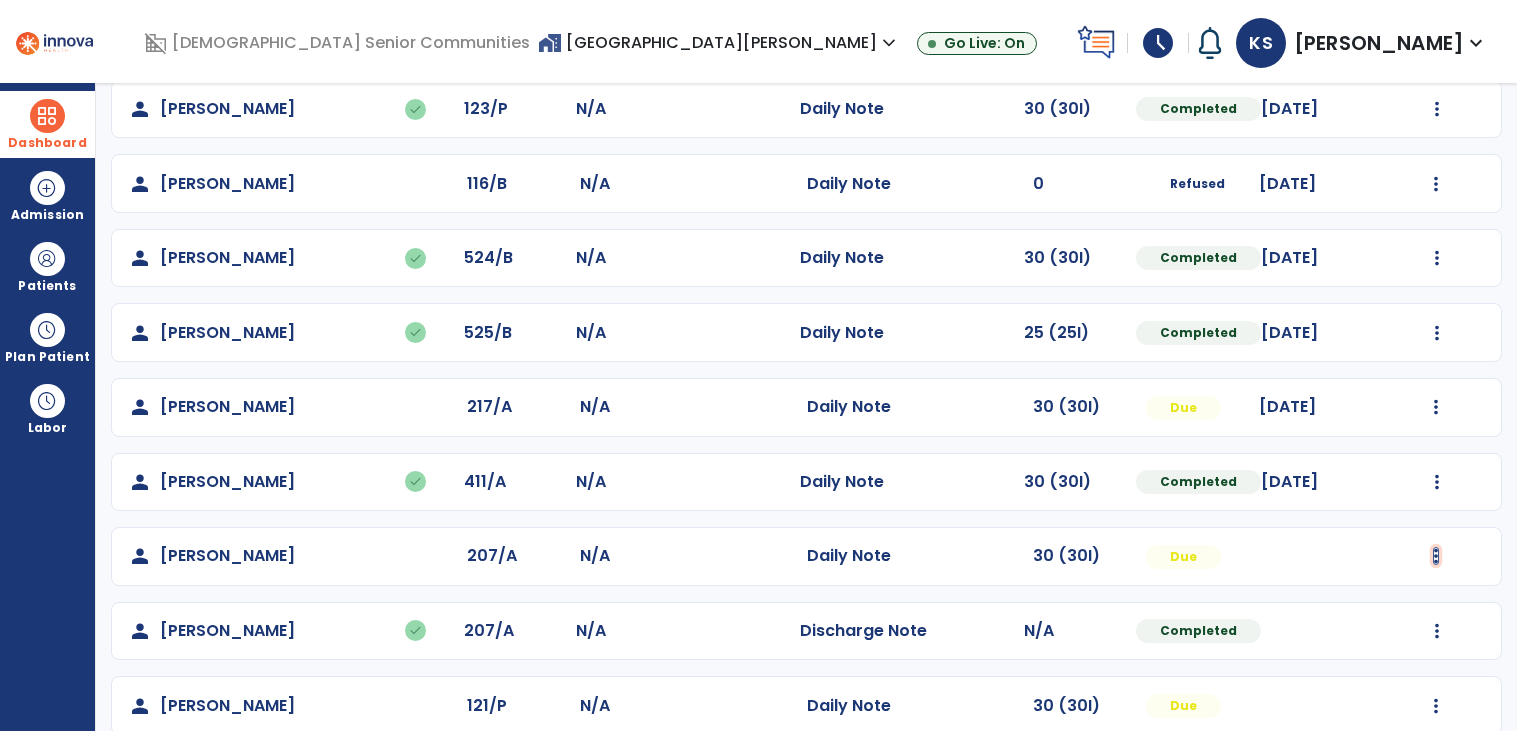 click at bounding box center (1437, -561) 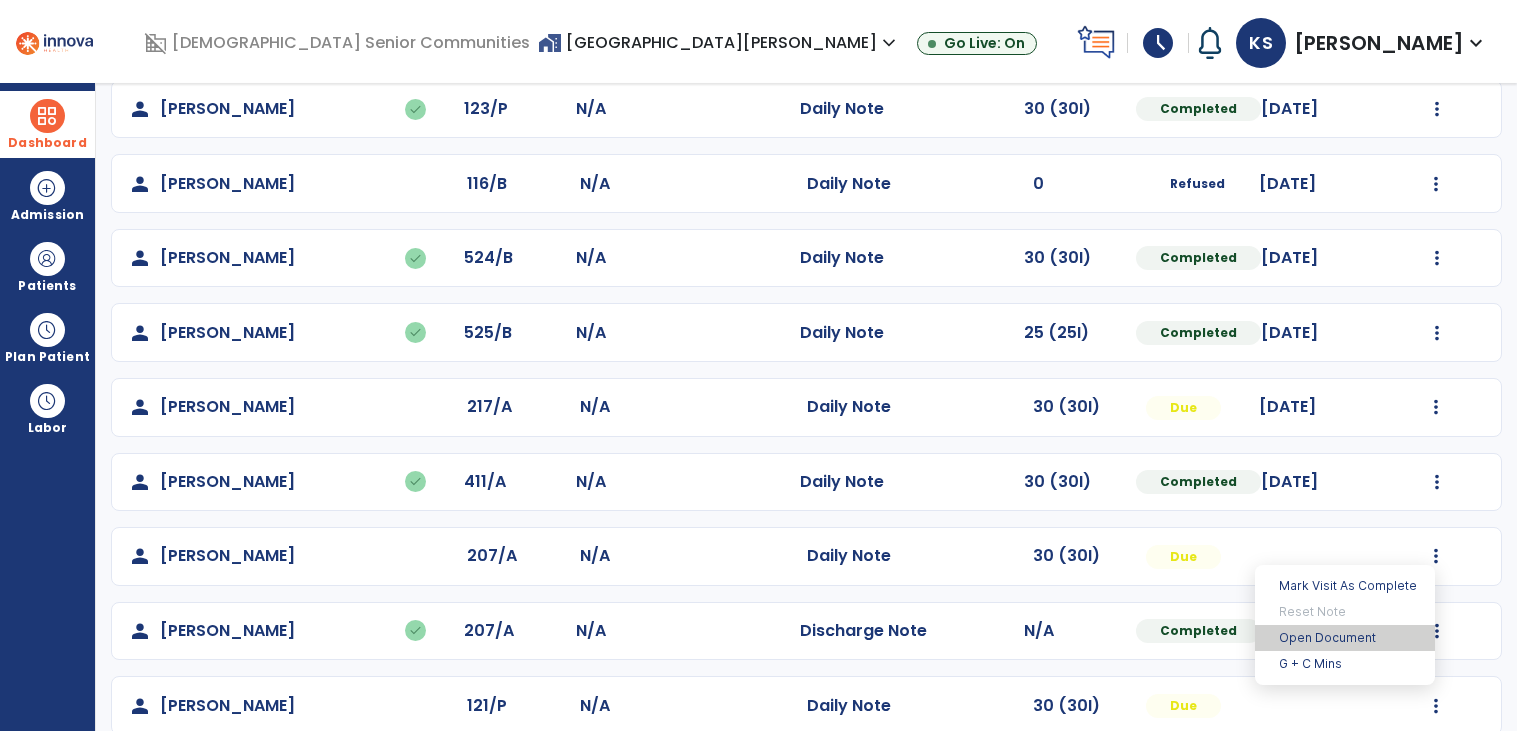 click on "Open Document" at bounding box center [1345, 638] 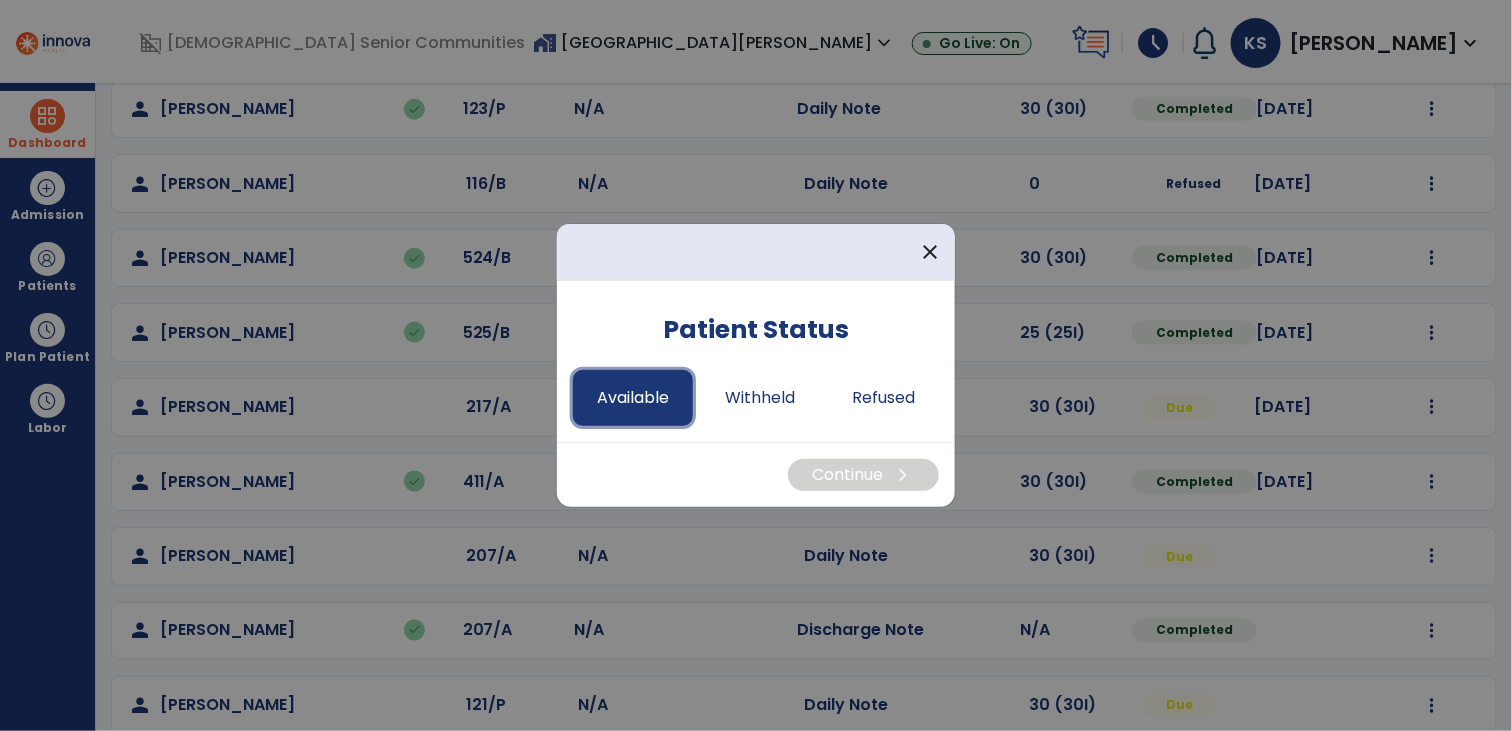 click on "Available" at bounding box center (633, 398) 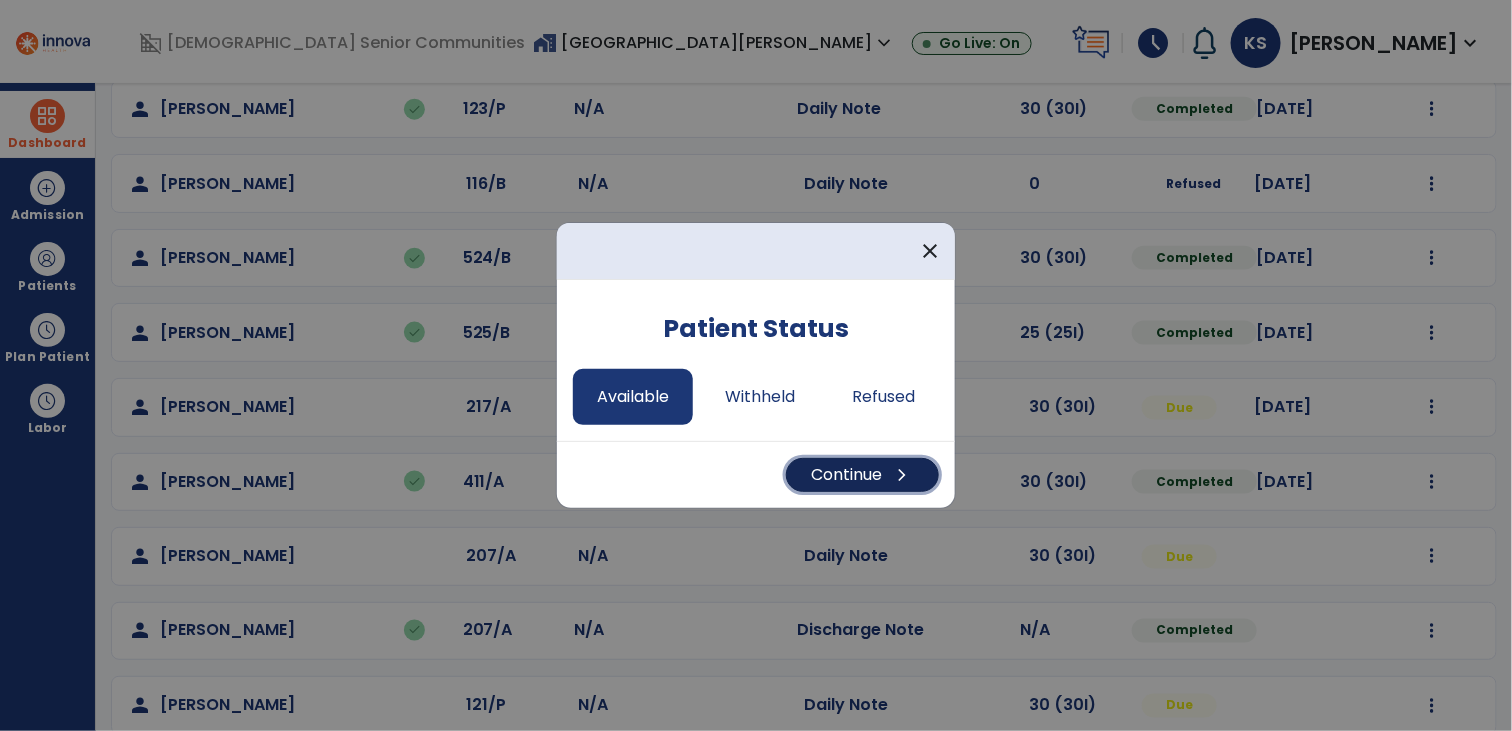 click on "Continue   chevron_right" at bounding box center [862, 475] 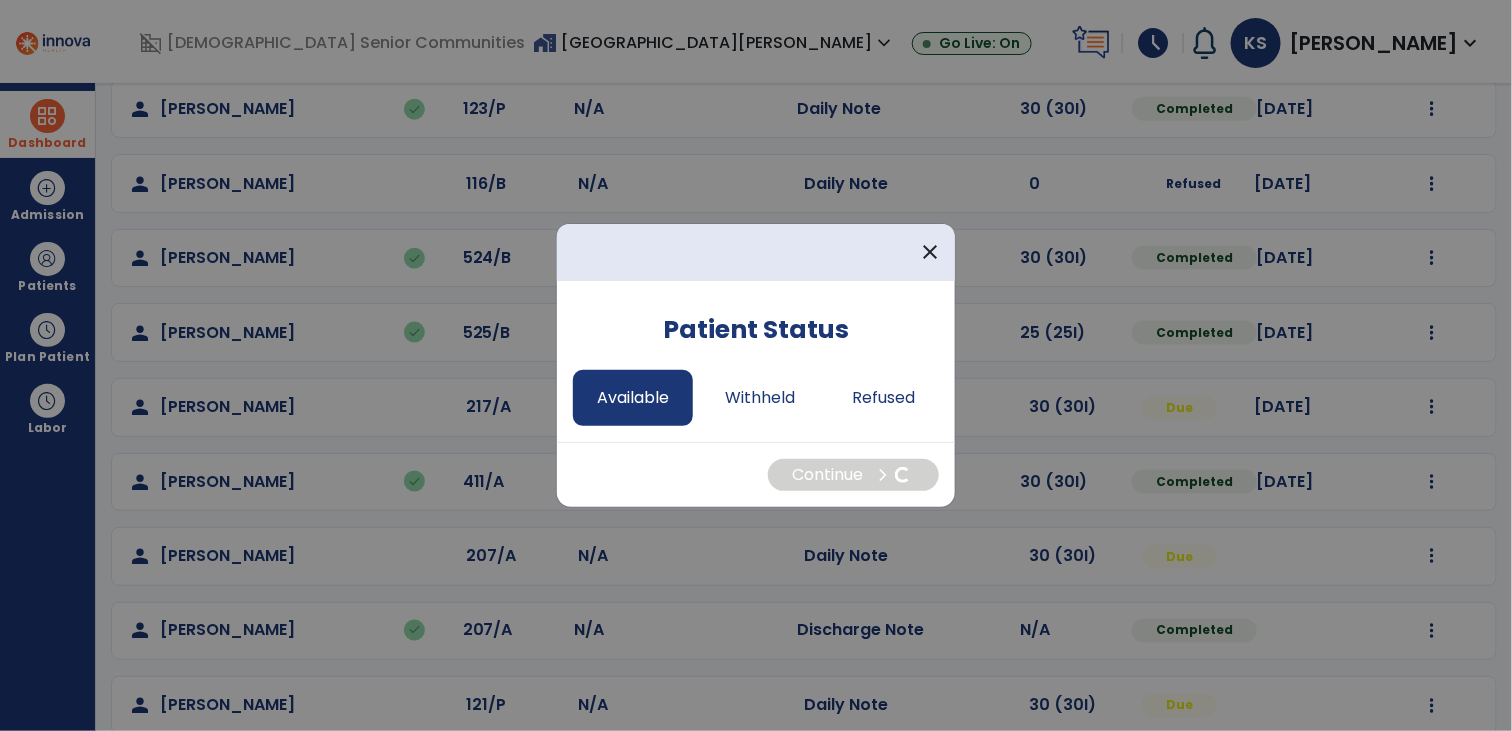 select on "*" 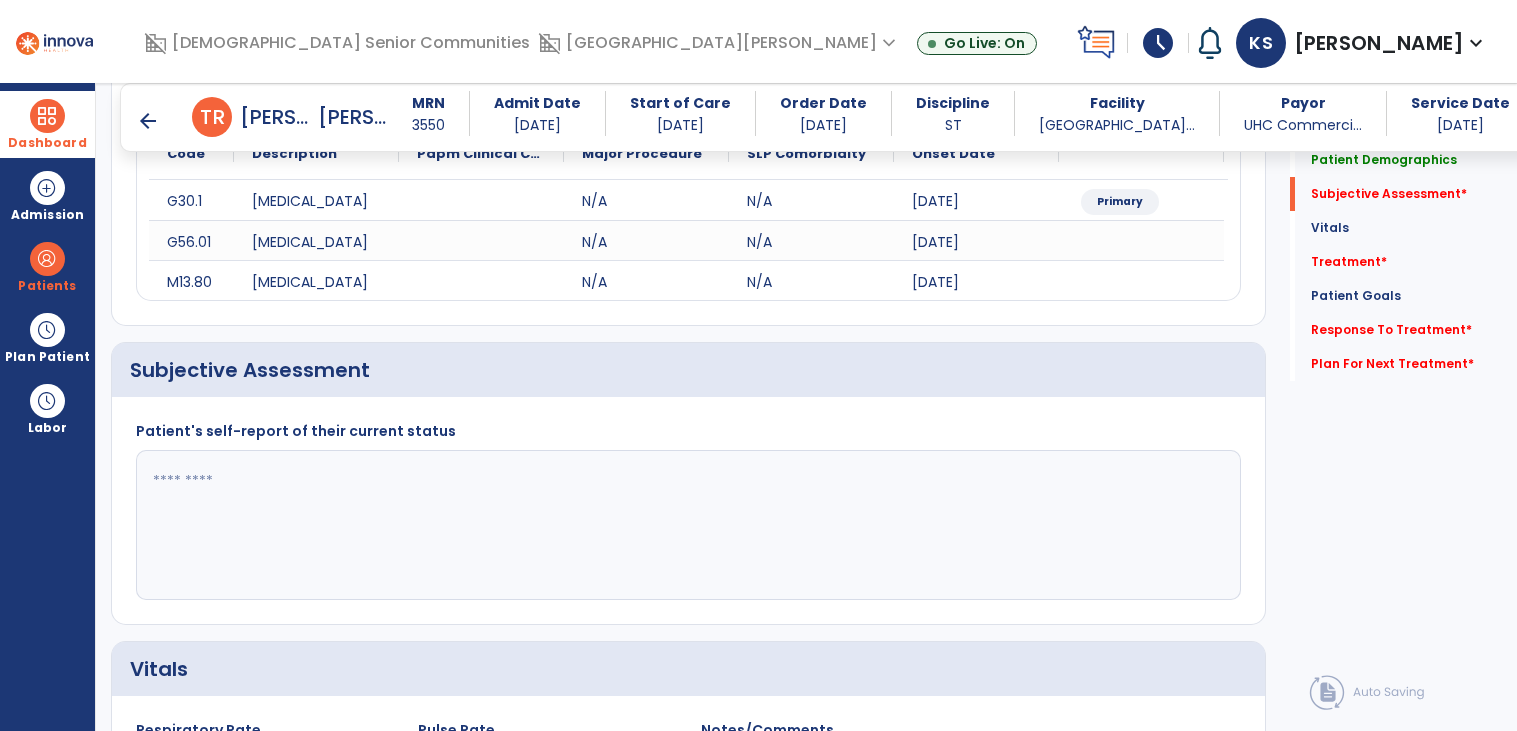 scroll, scrollTop: 250, scrollLeft: 0, axis: vertical 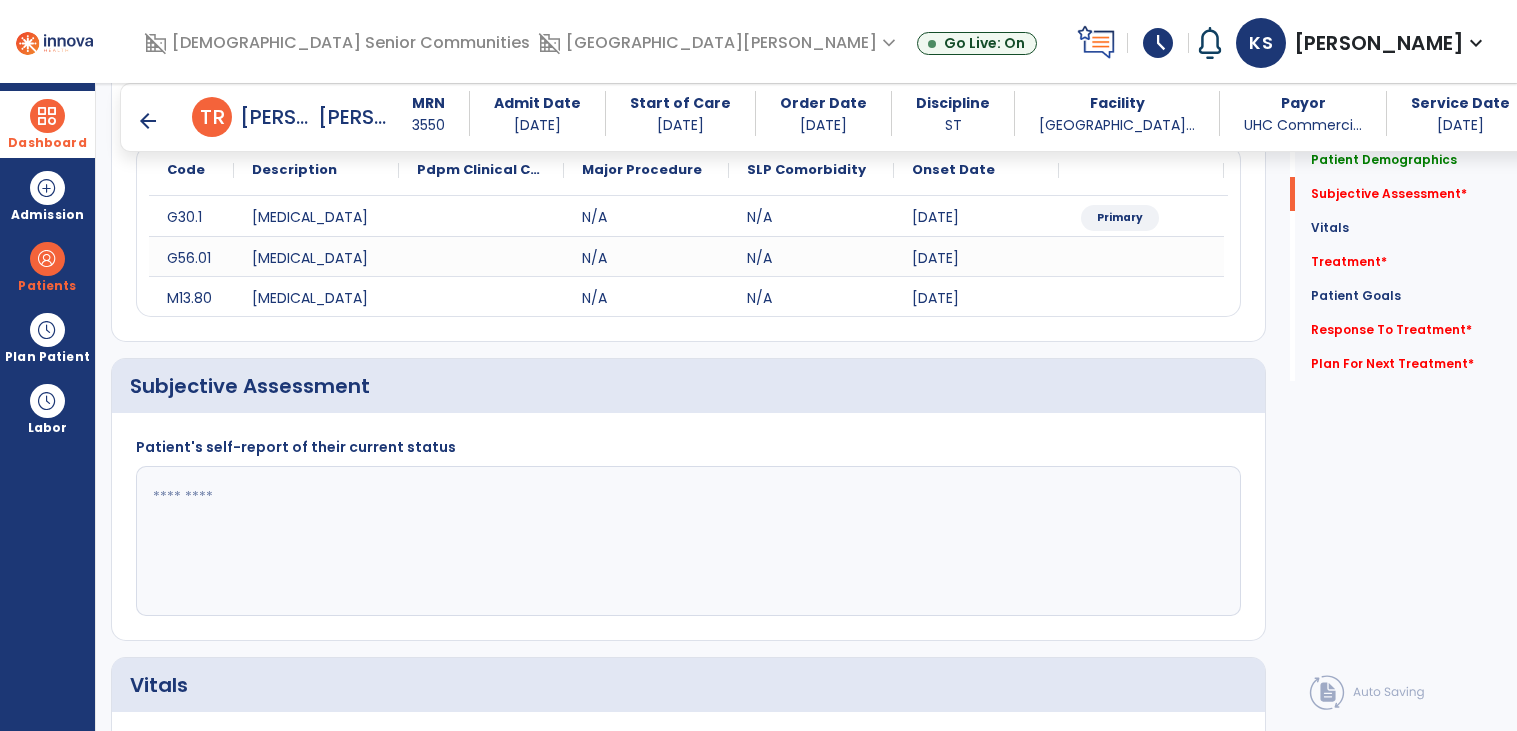 click 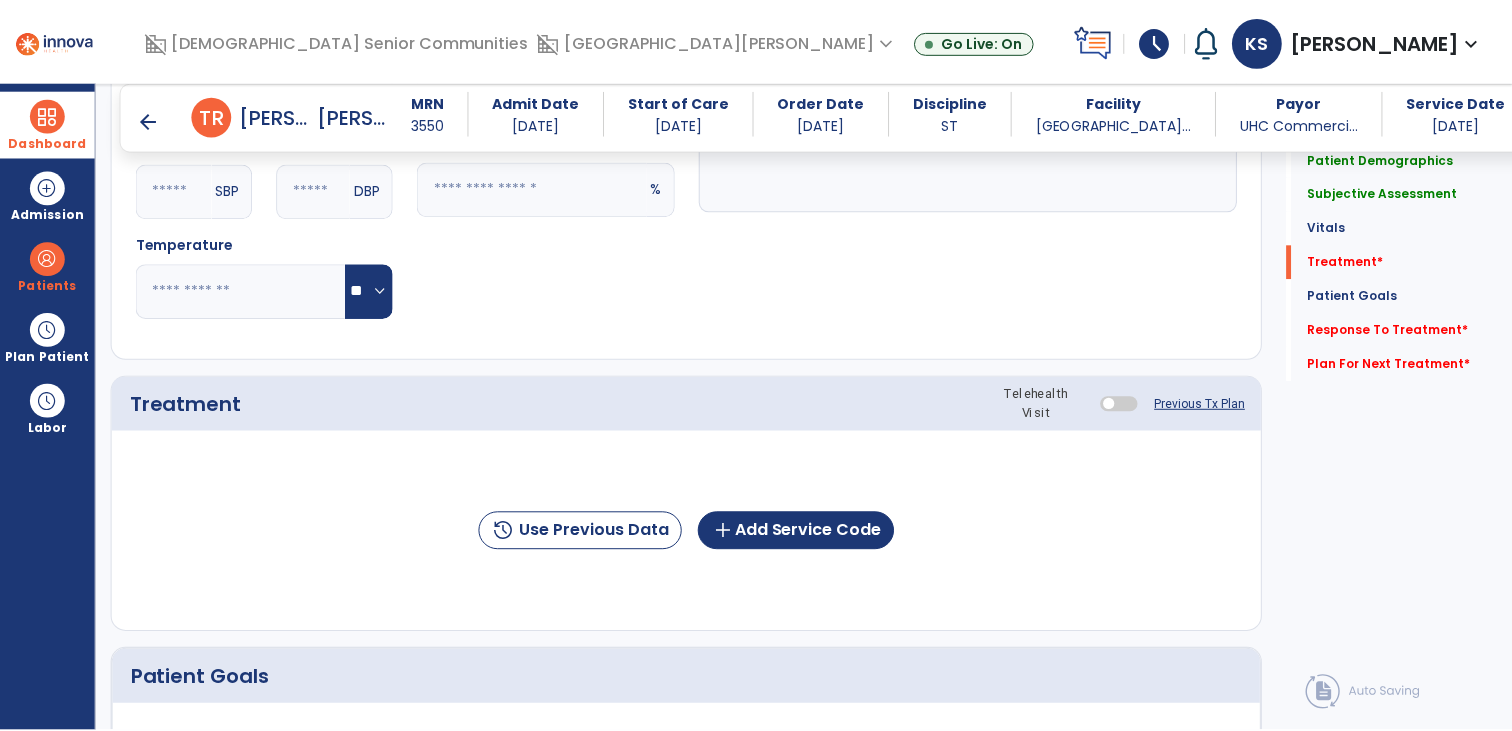 scroll, scrollTop: 952, scrollLeft: 0, axis: vertical 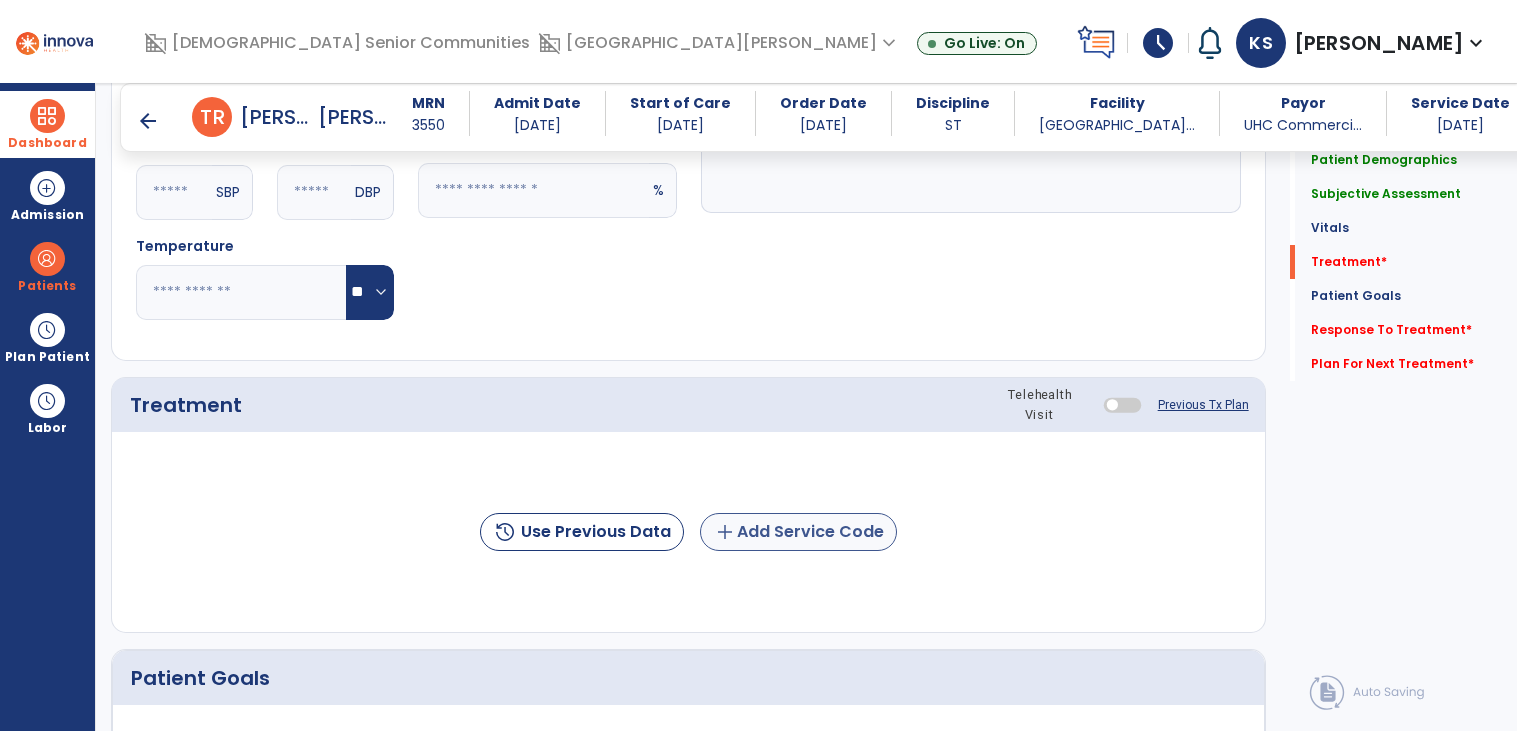 type on "**********" 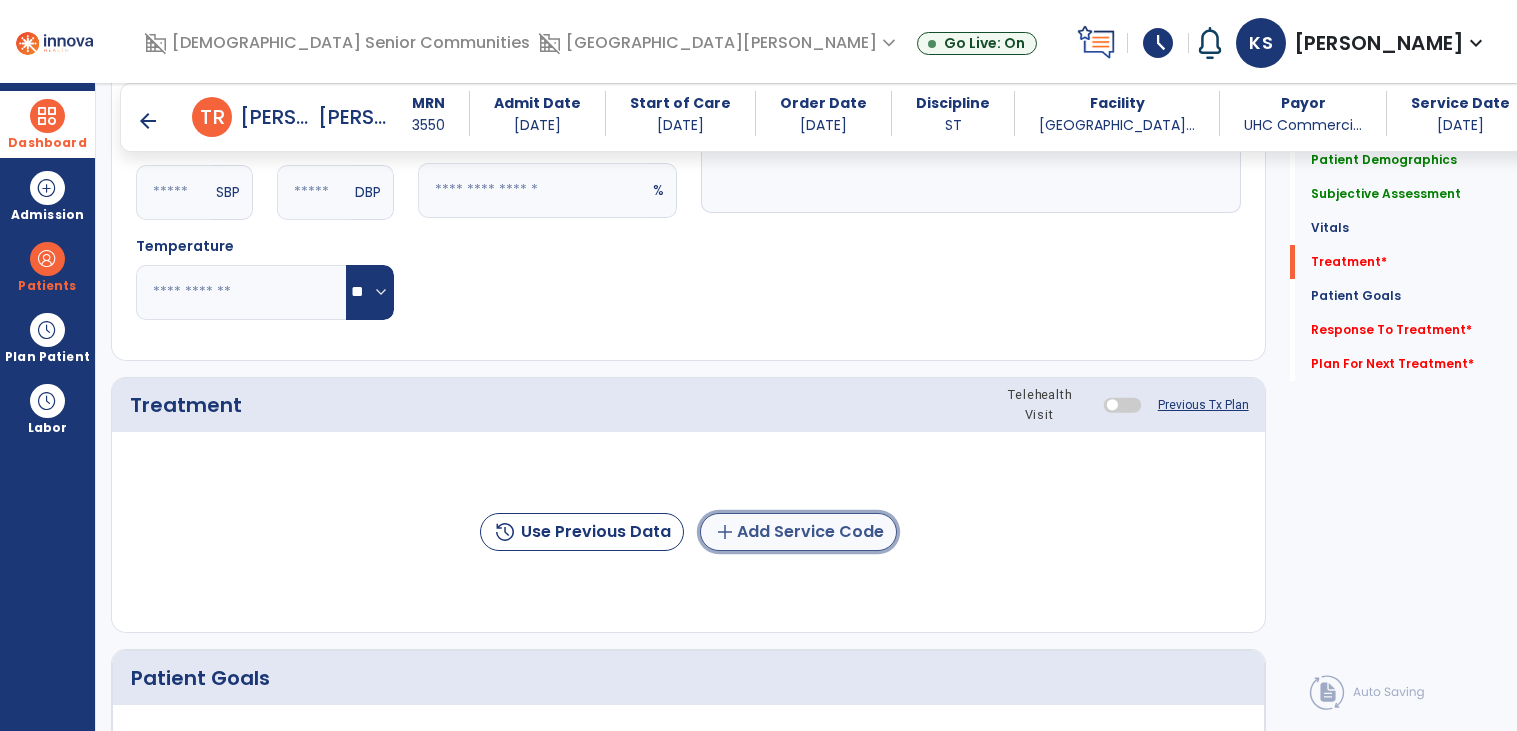 click on "add  Add Service Code" 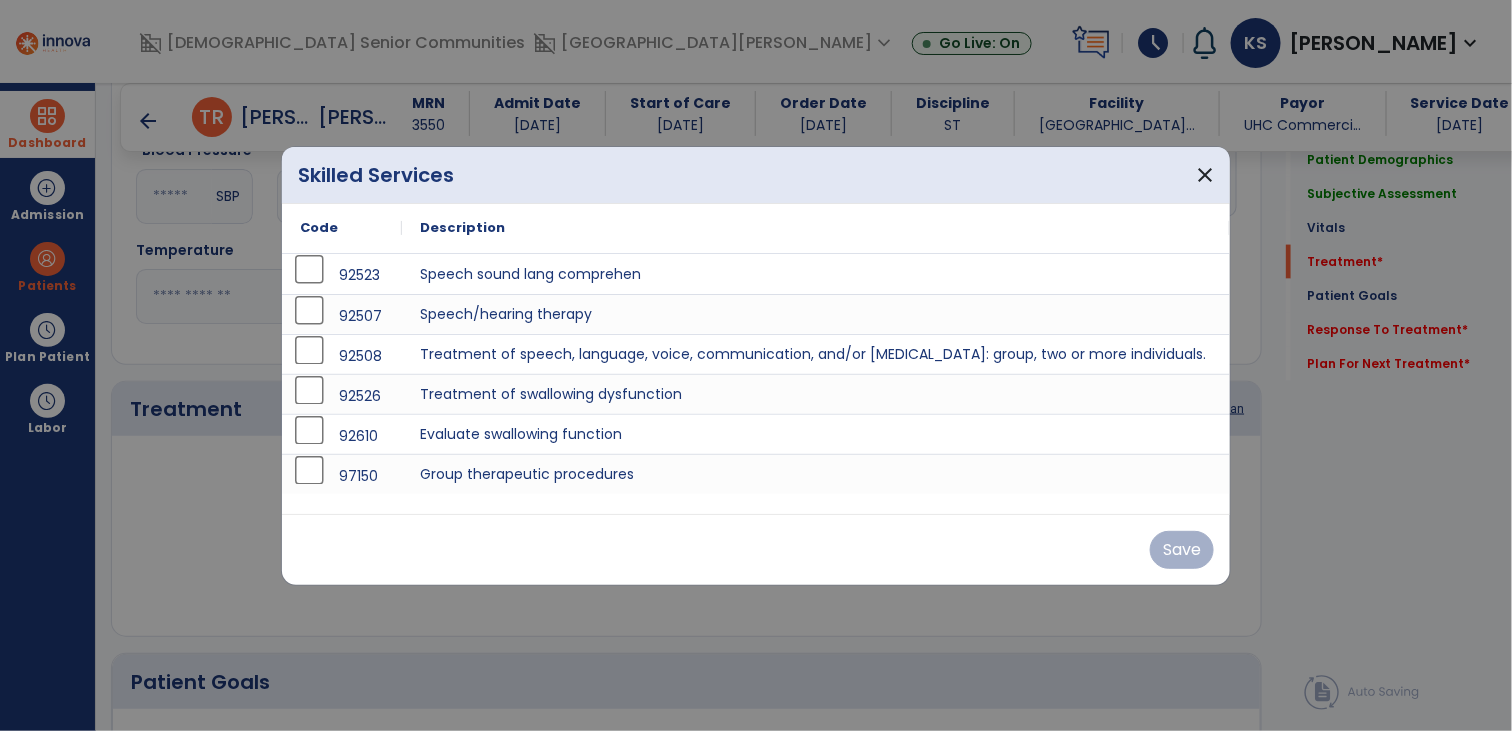 scroll, scrollTop: 952, scrollLeft: 0, axis: vertical 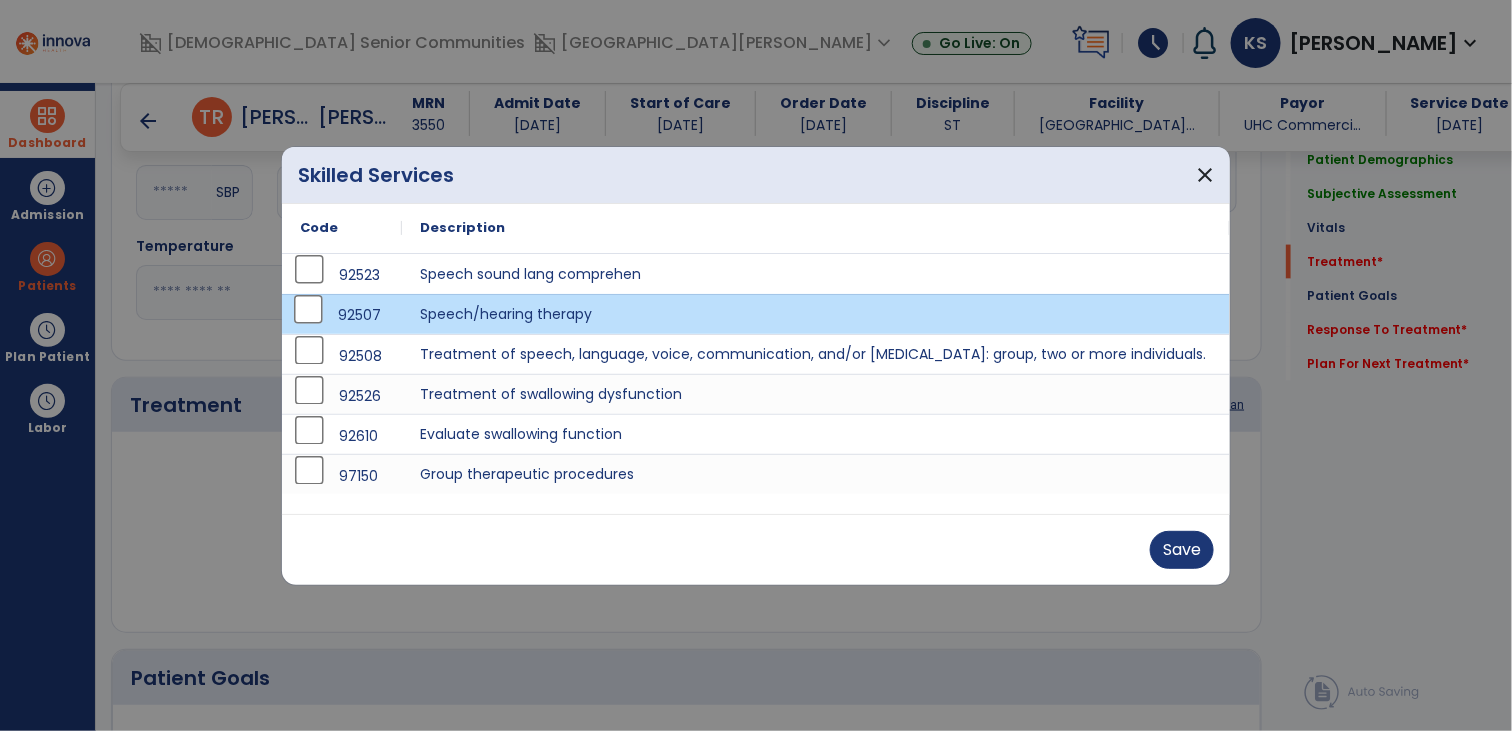 click on "Save" at bounding box center [756, 549] 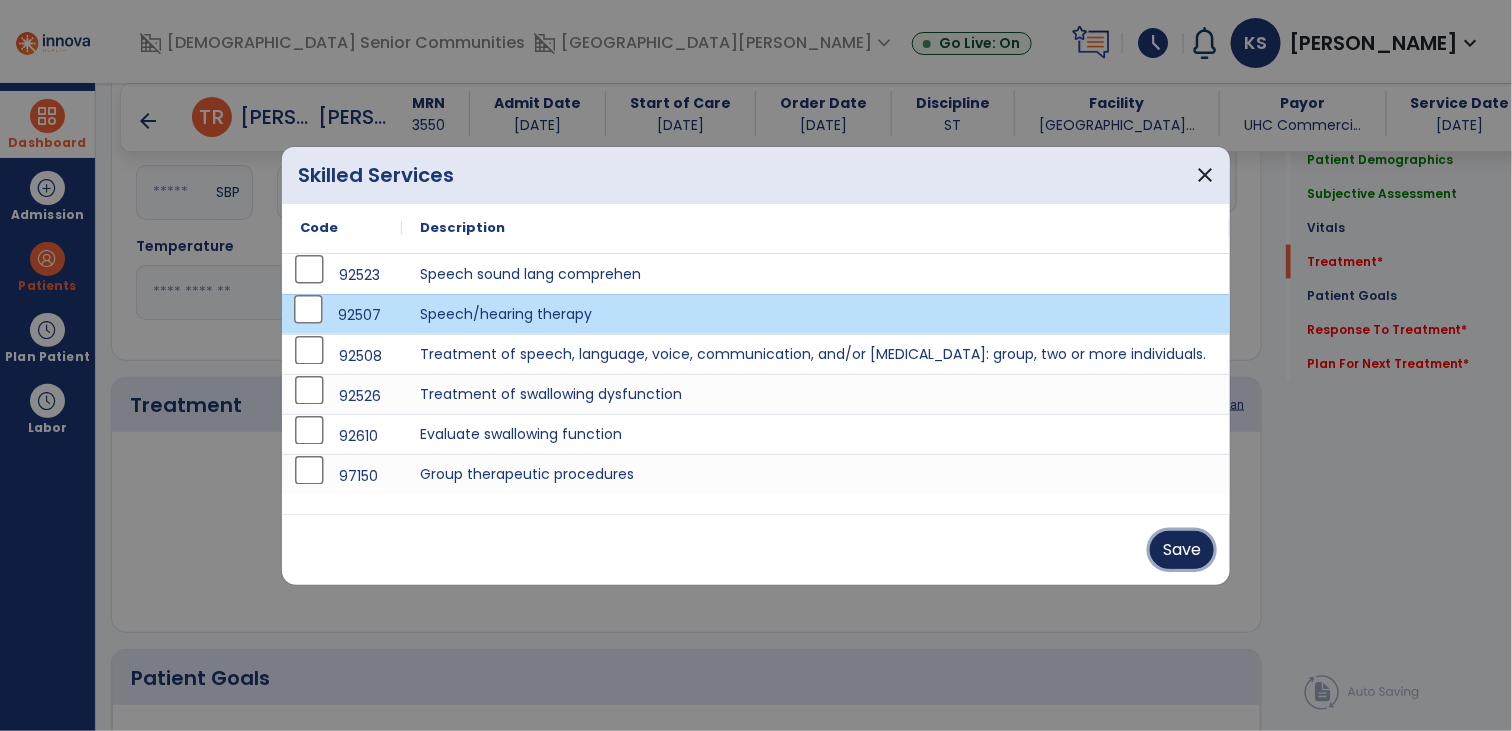 click on "Save" at bounding box center (1182, 550) 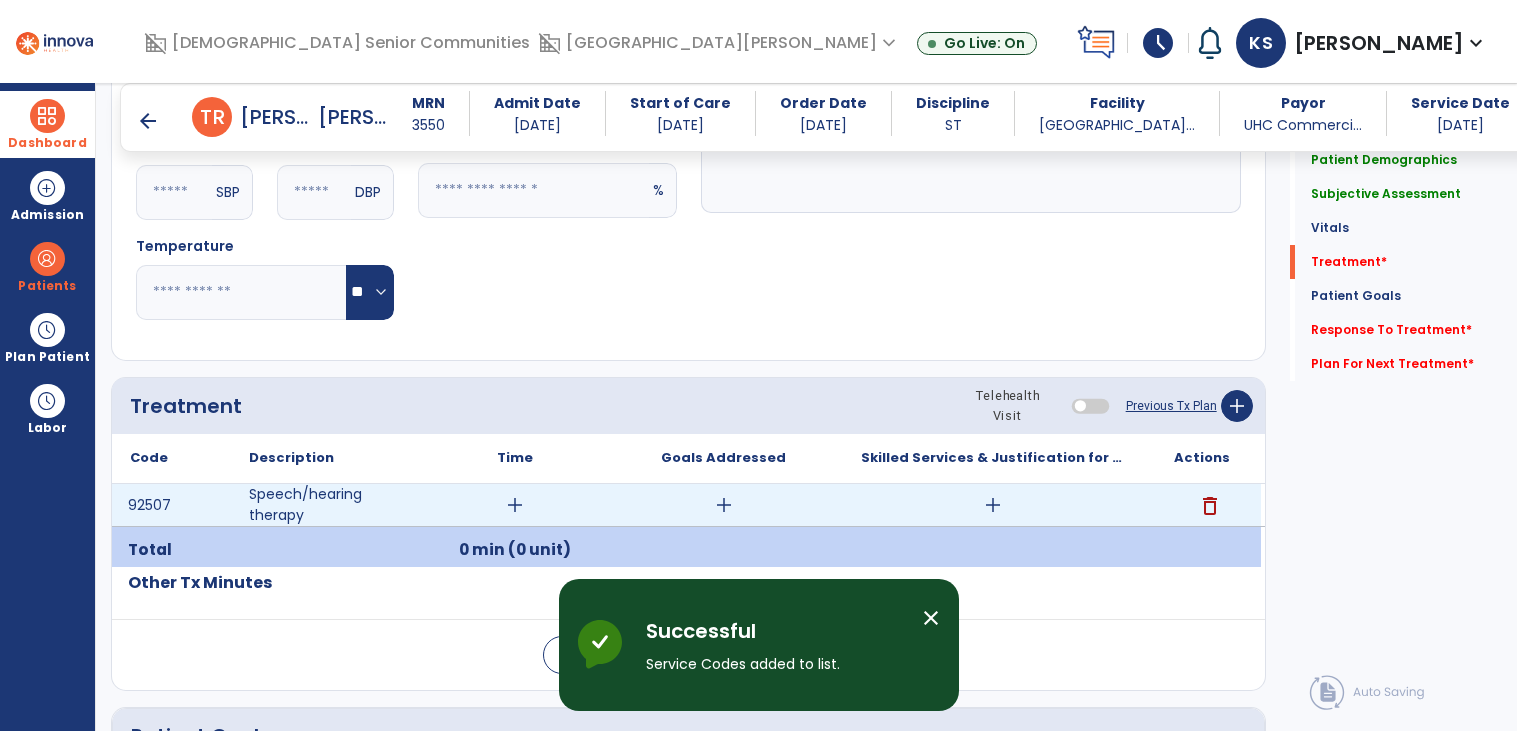 click on "add" at bounding box center [515, 505] 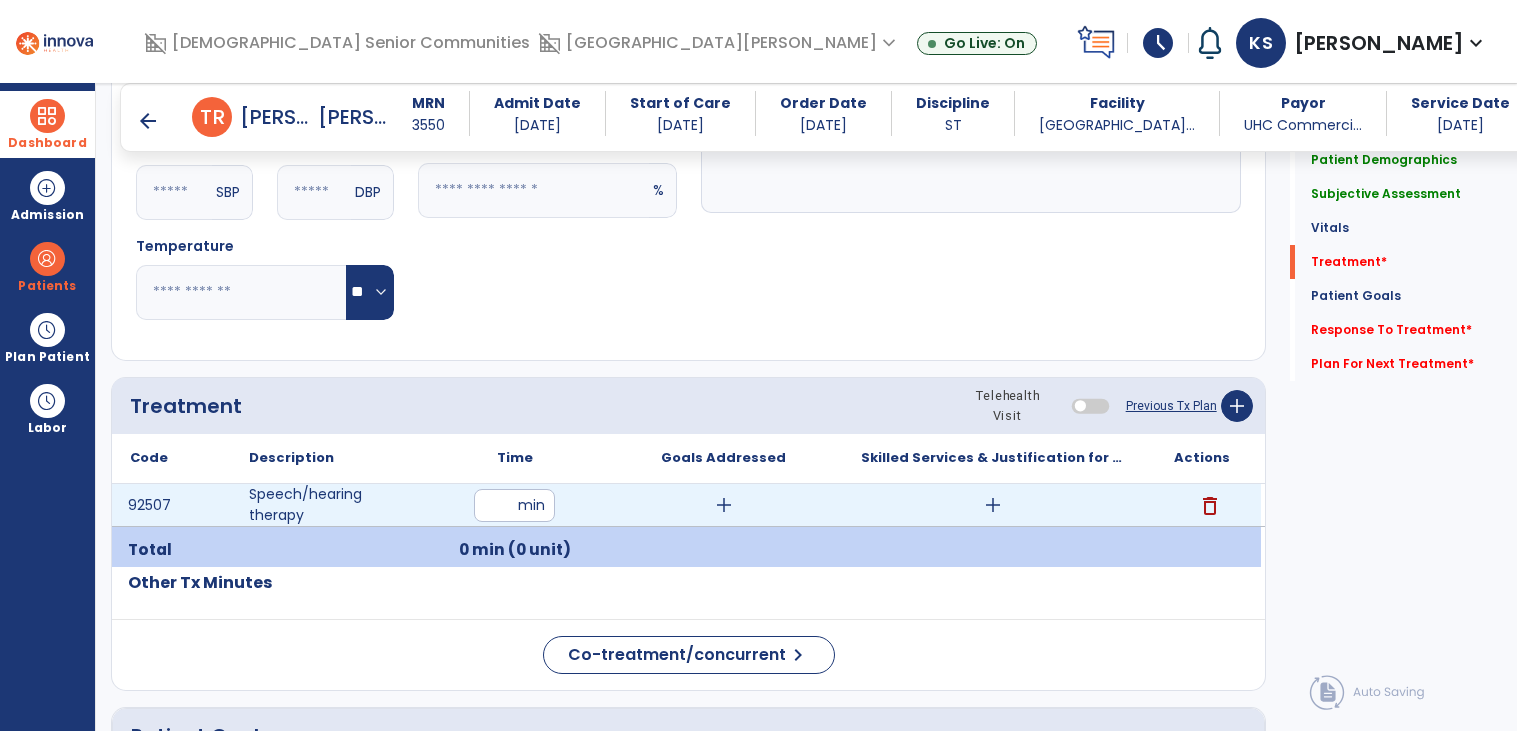 type on "**" 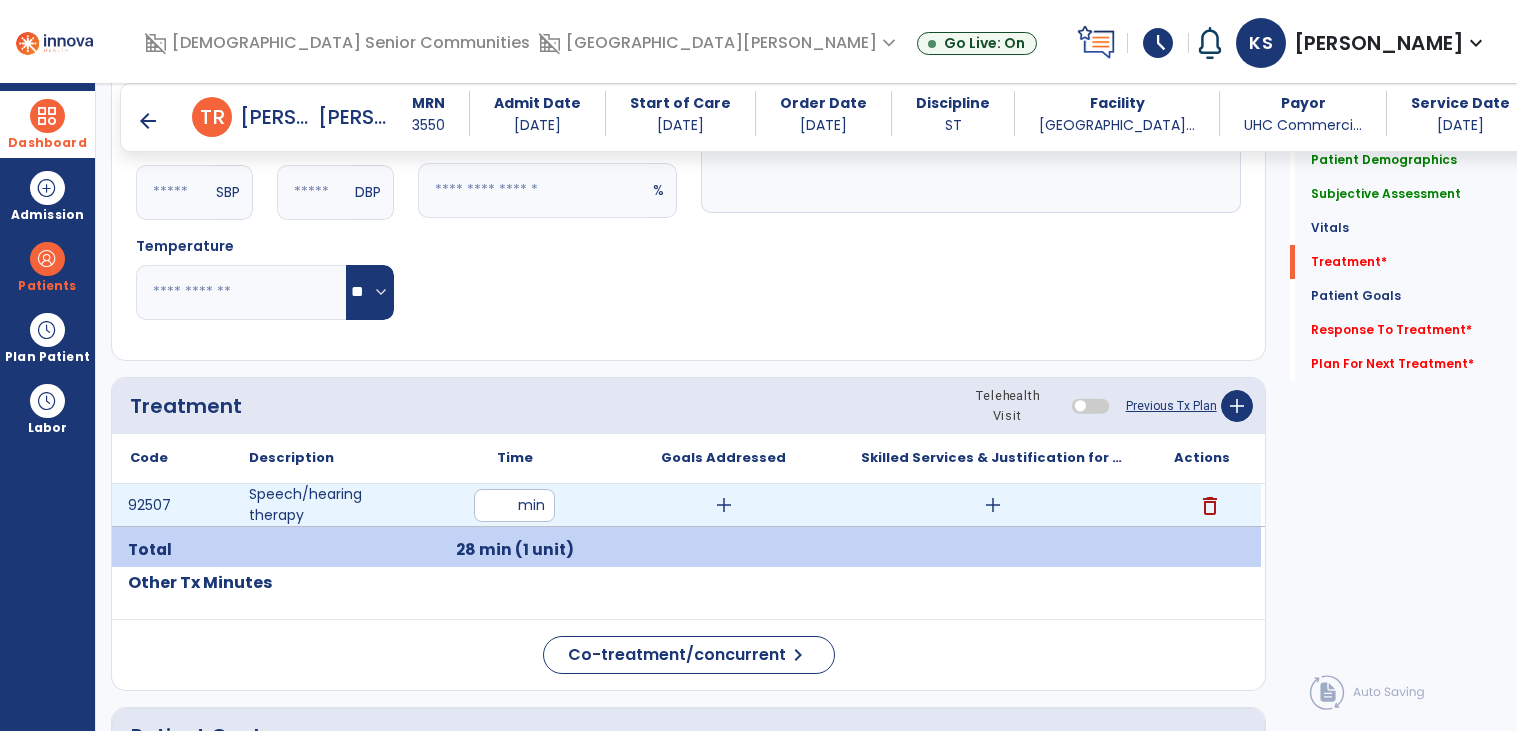 click on "add" at bounding box center (724, 505) 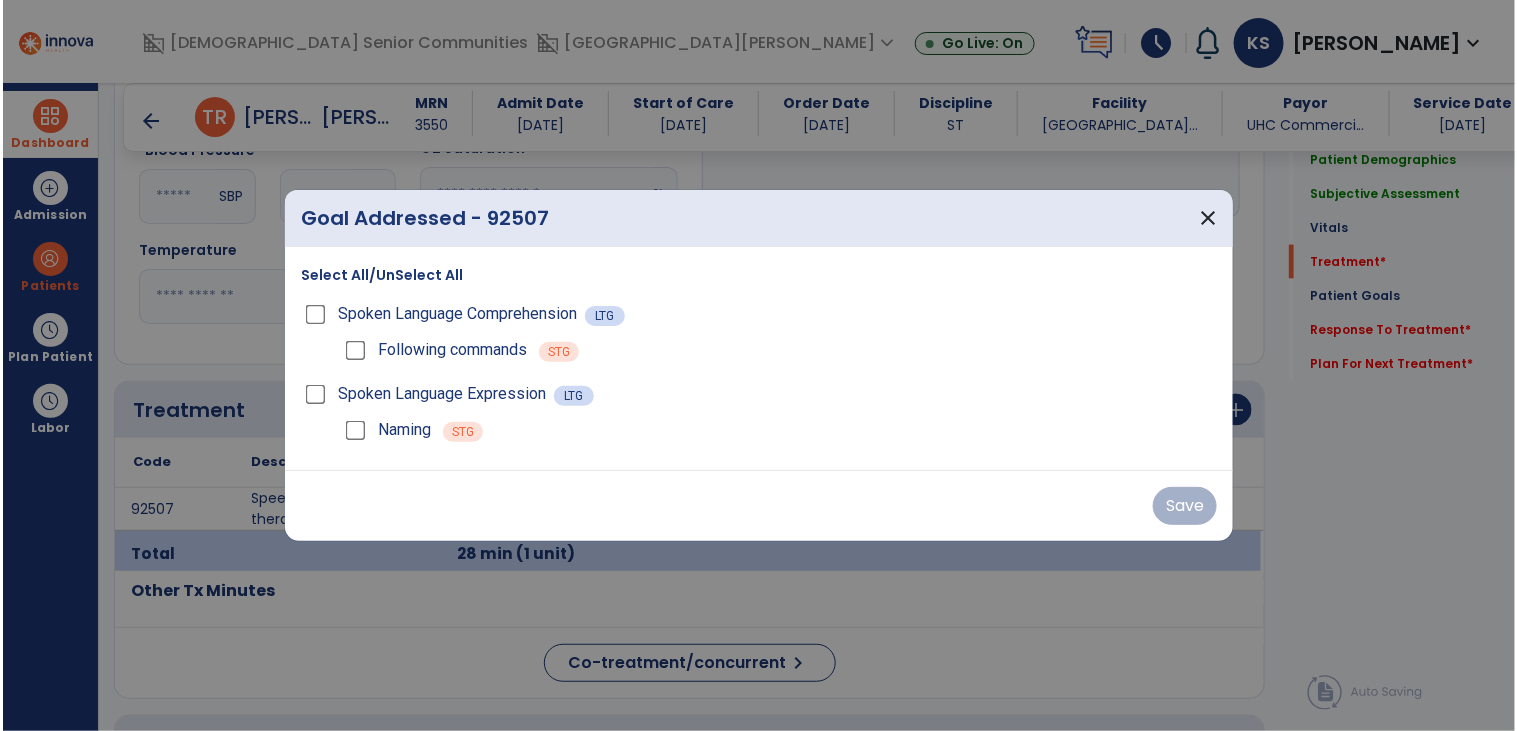 scroll, scrollTop: 952, scrollLeft: 0, axis: vertical 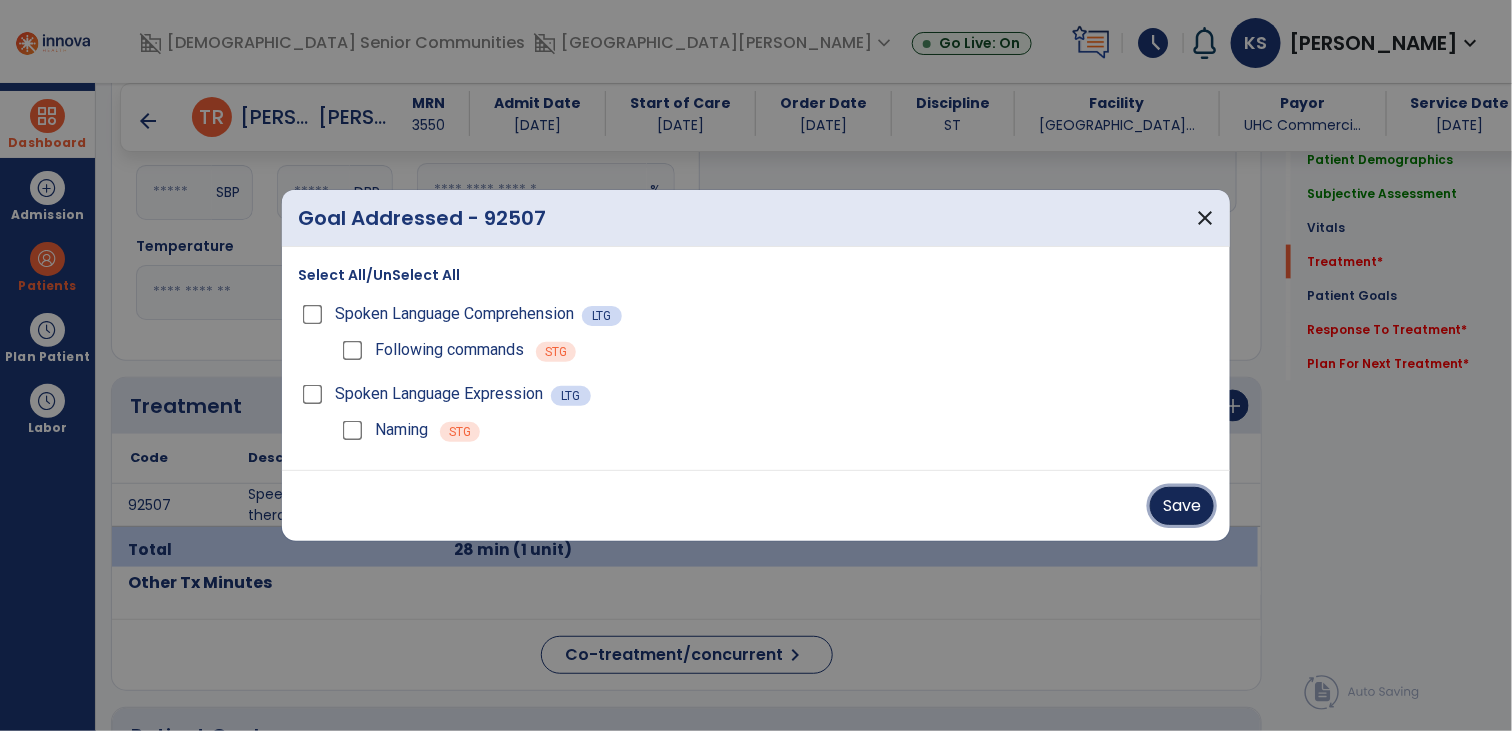 click on "Save" at bounding box center (1182, 506) 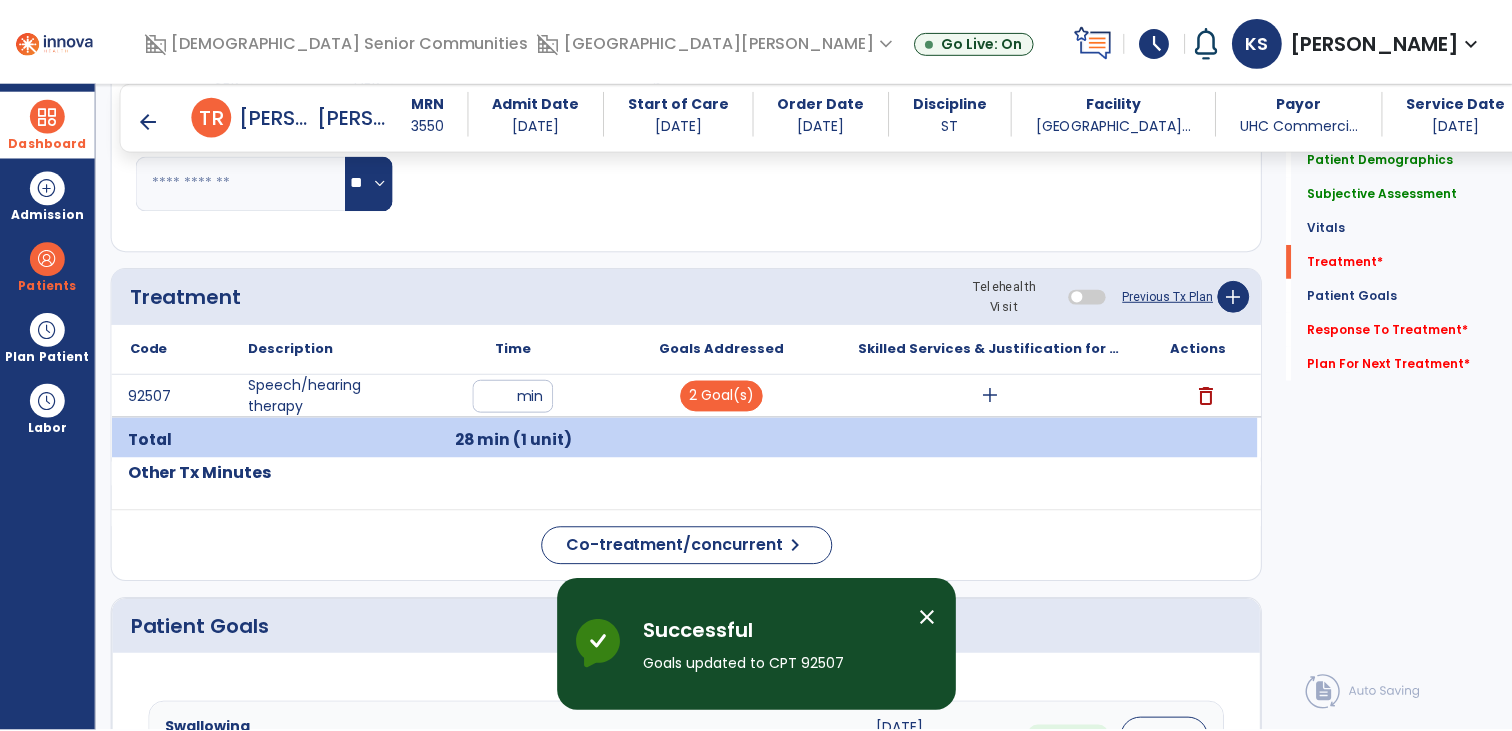 scroll, scrollTop: 1084, scrollLeft: 0, axis: vertical 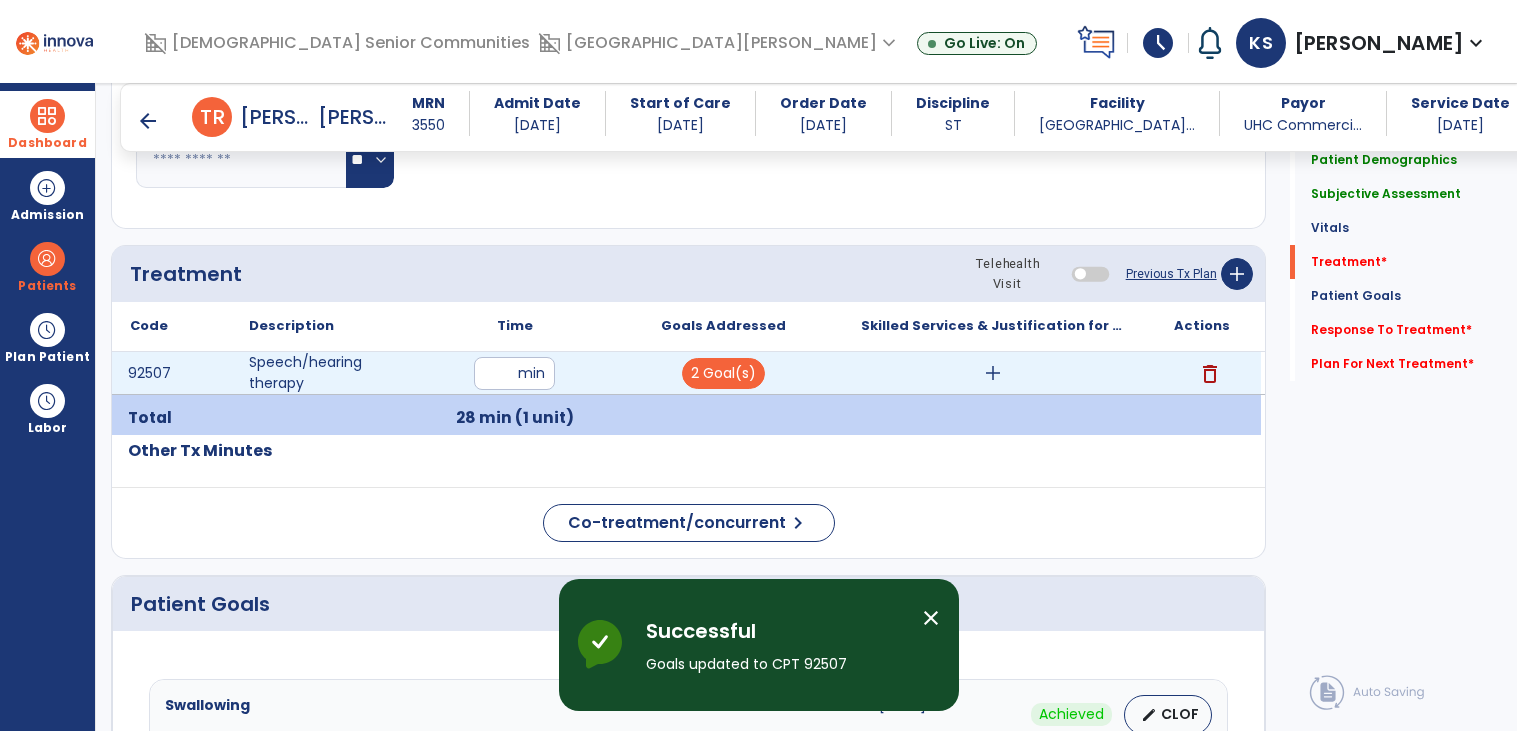 click on "add" at bounding box center (993, 373) 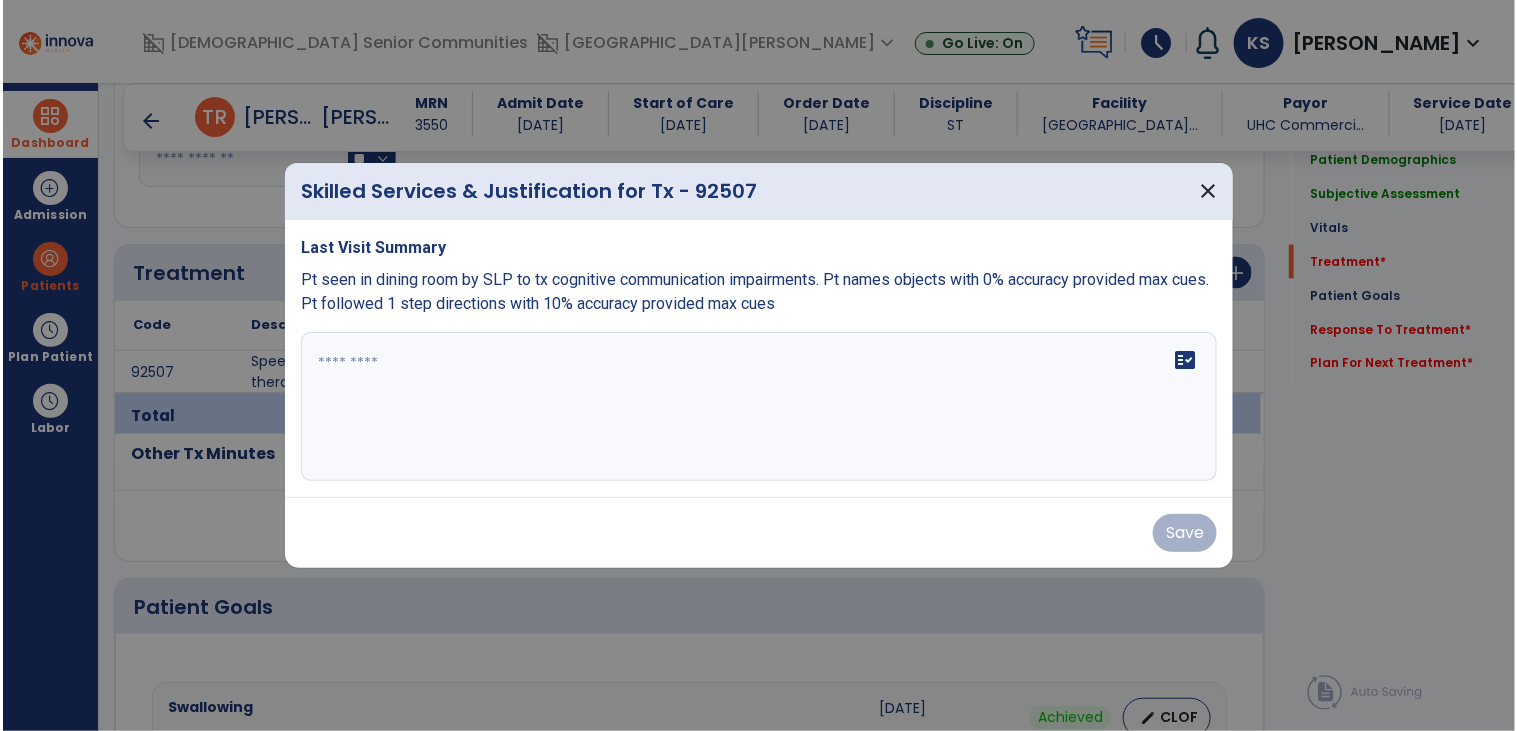 scroll, scrollTop: 1084, scrollLeft: 0, axis: vertical 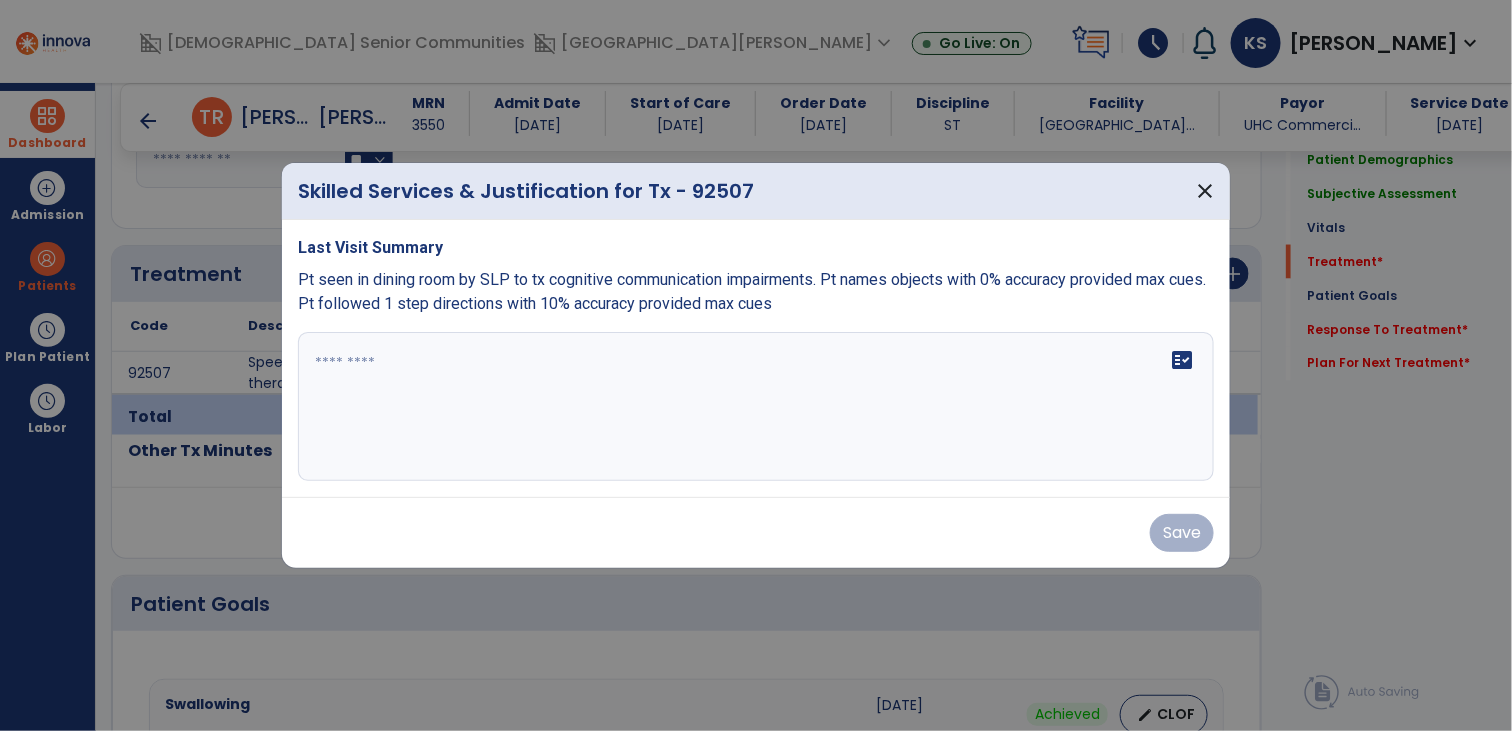 click on "fact_check" at bounding box center (756, 407) 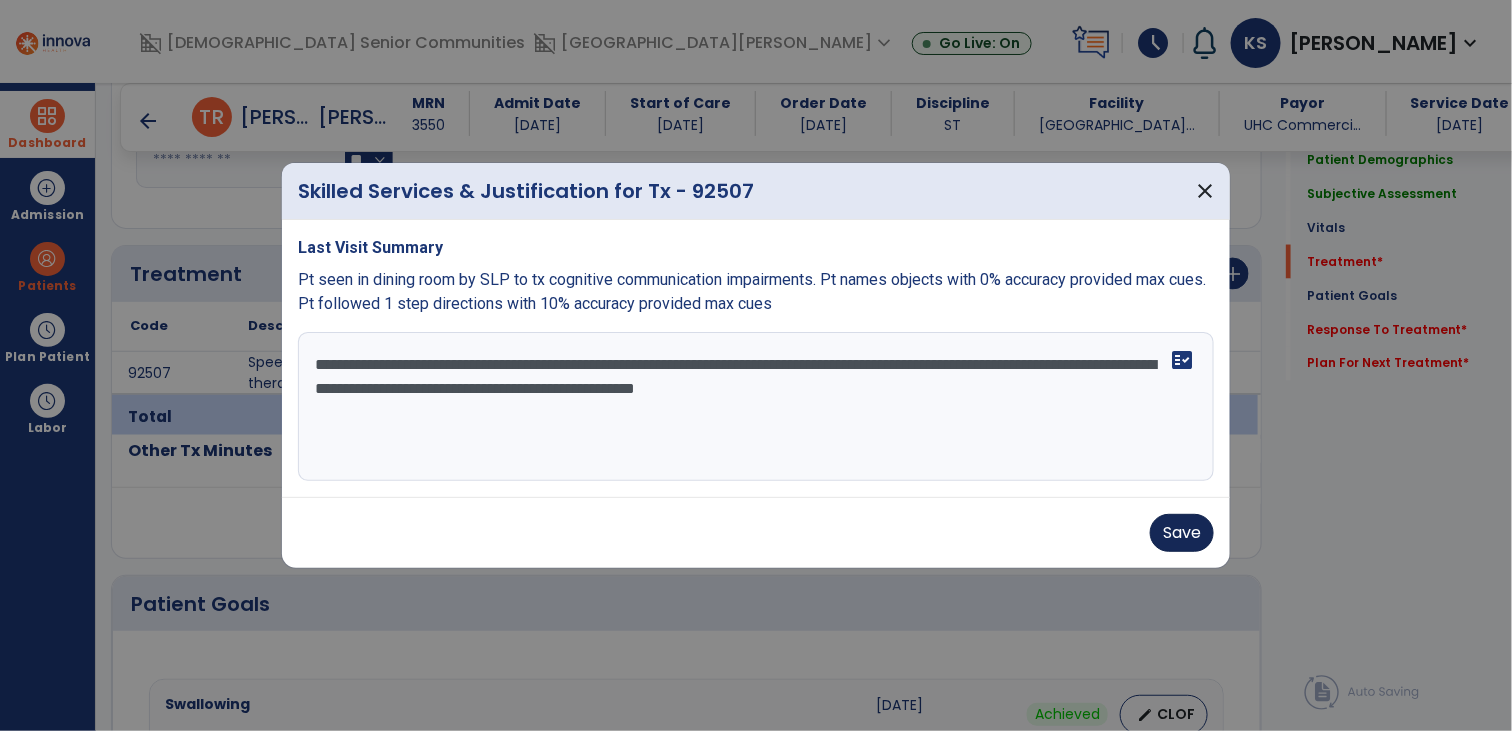 type on "**********" 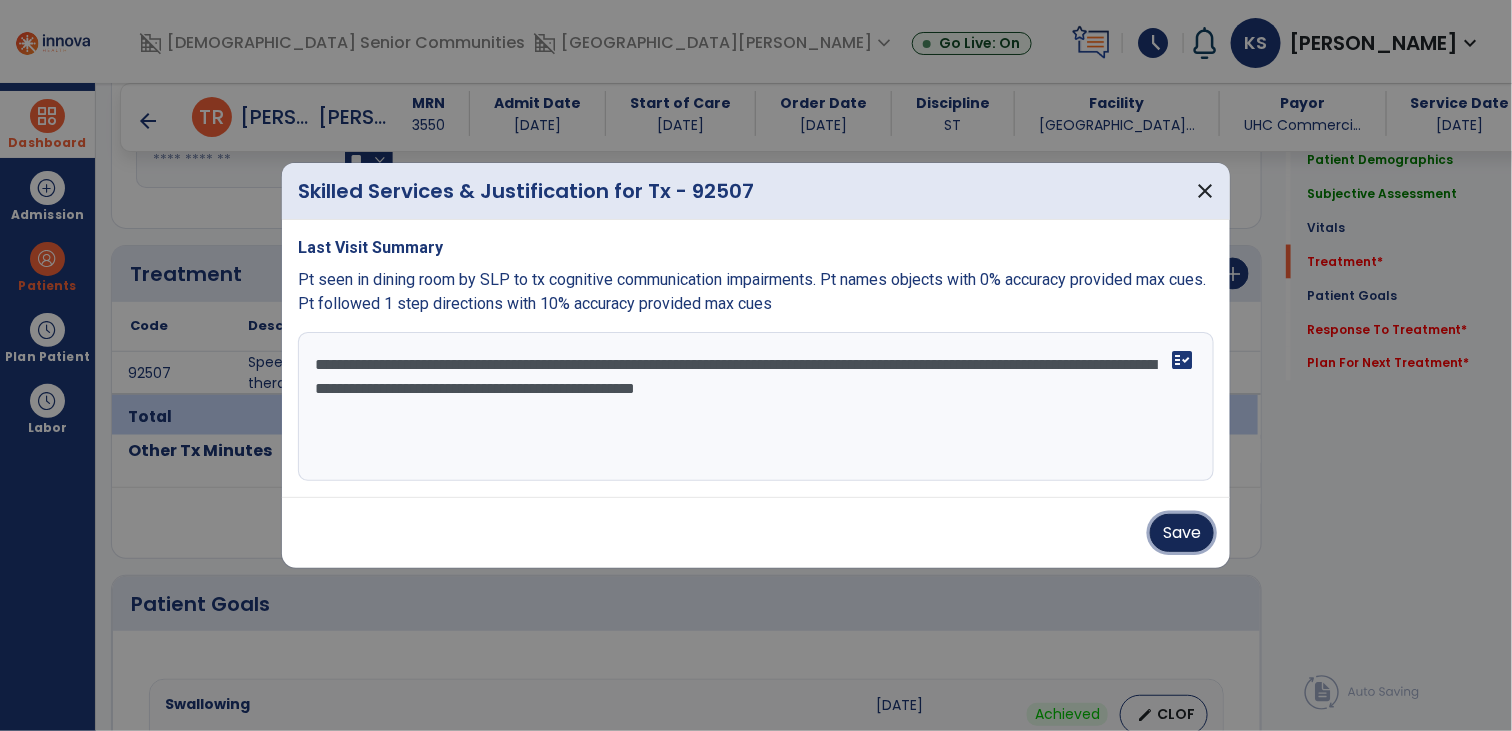 click on "Save" at bounding box center [1182, 533] 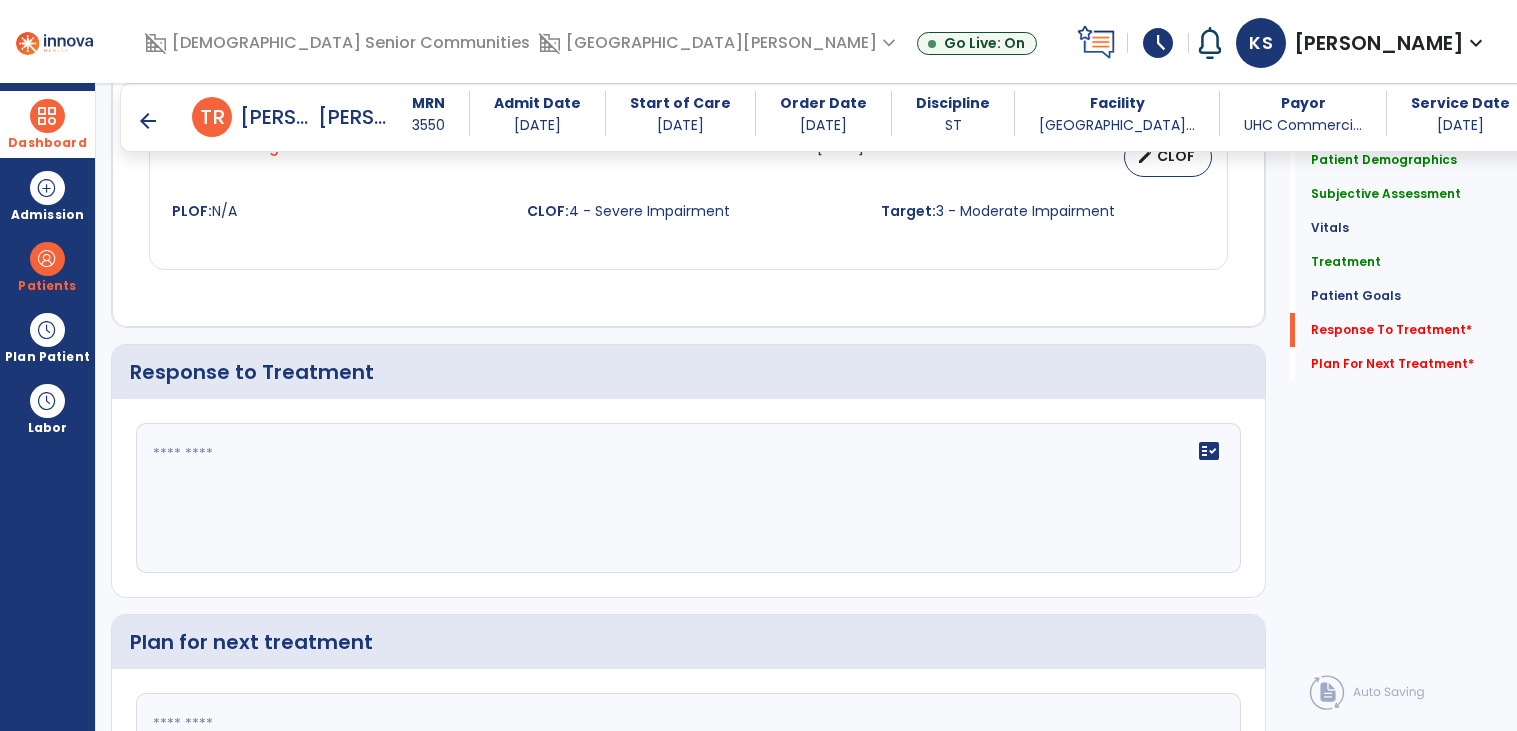 scroll, scrollTop: 2810, scrollLeft: 0, axis: vertical 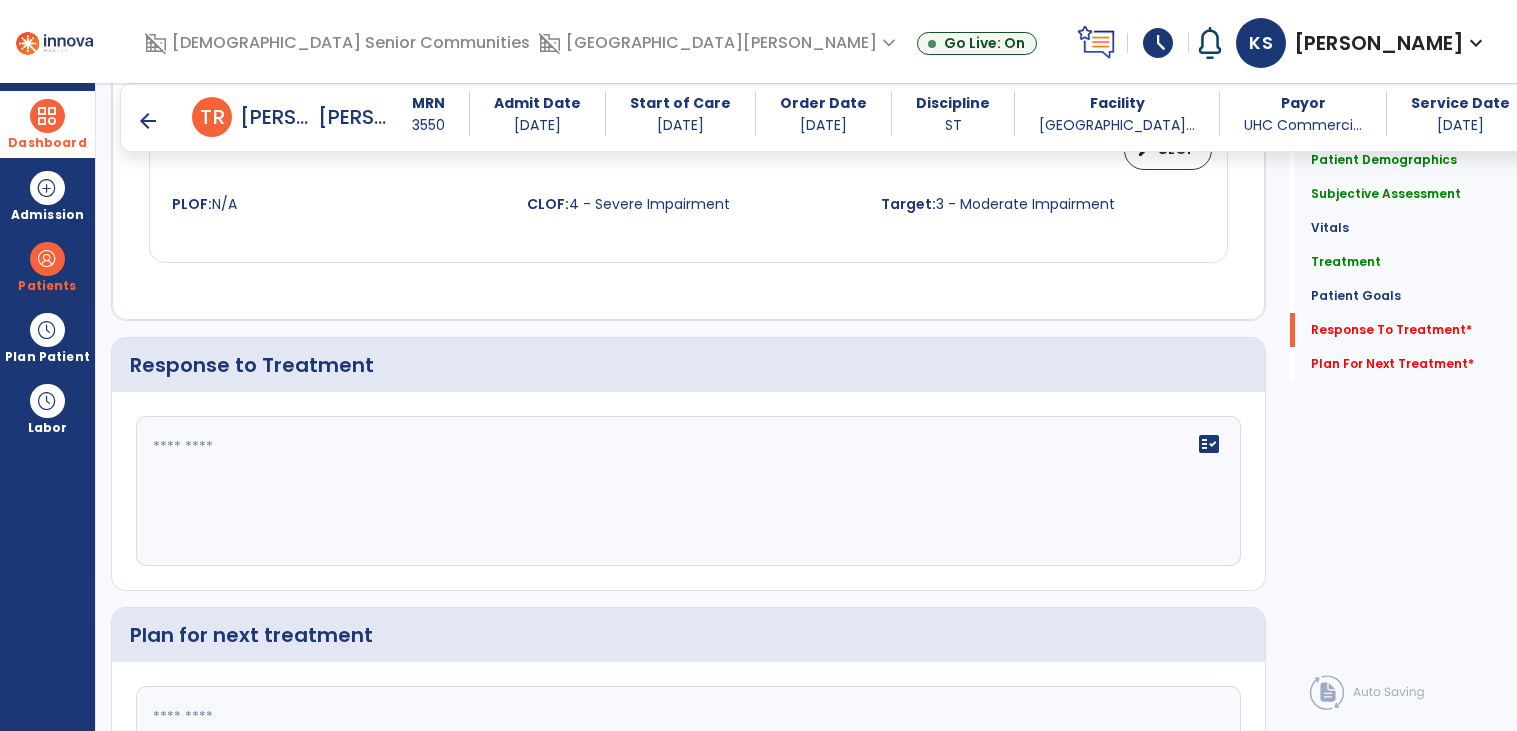 click 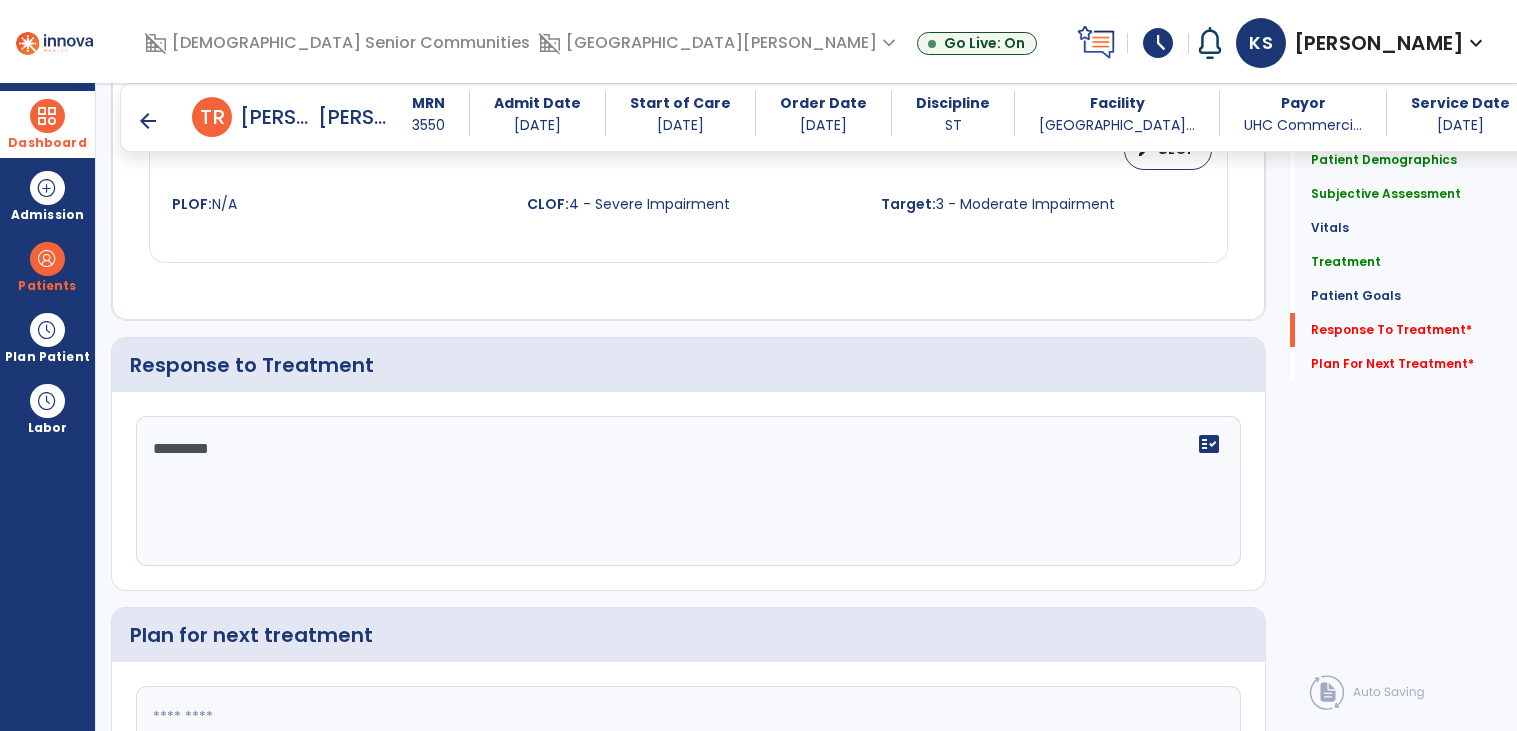 type on "**********" 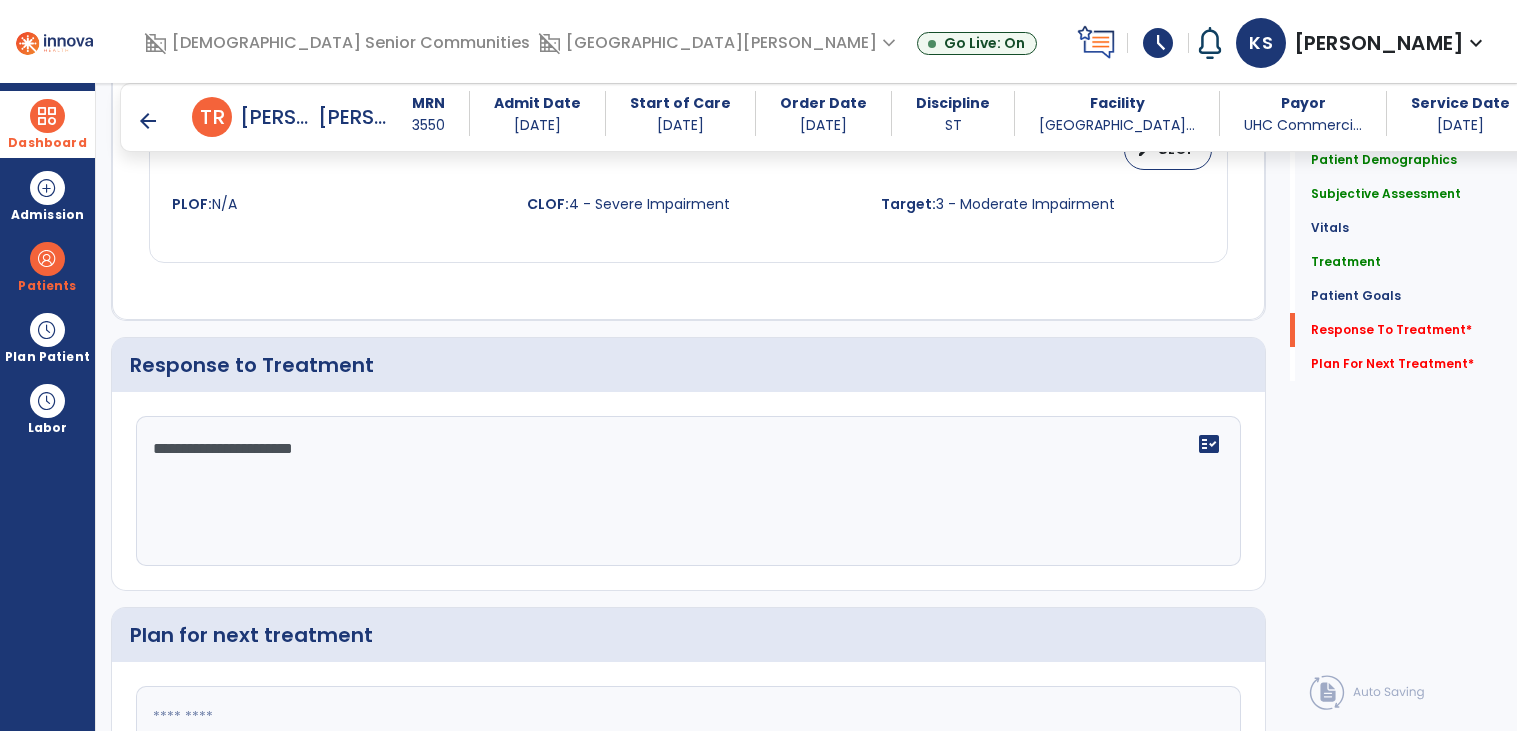 type on "**********" 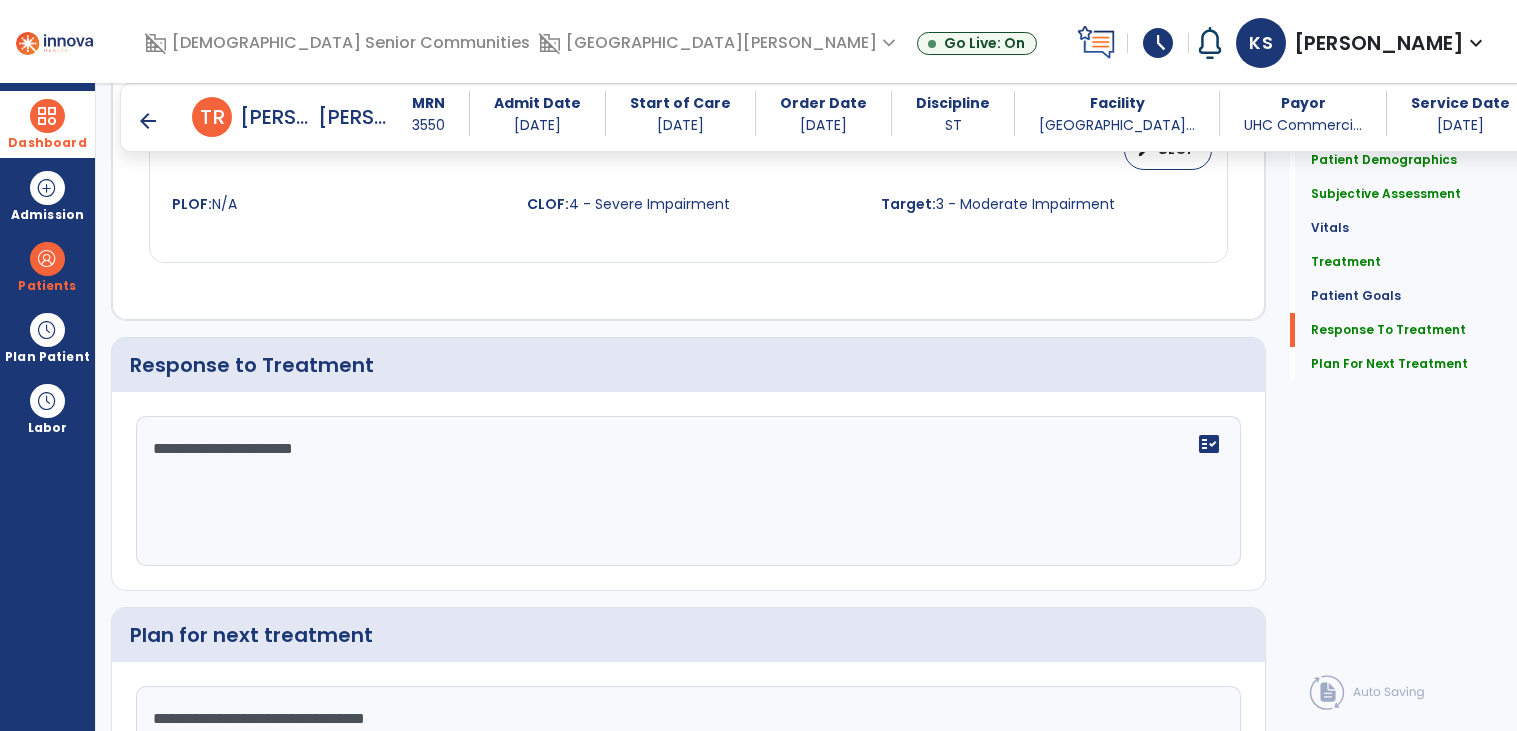 scroll, scrollTop: 2987, scrollLeft: 0, axis: vertical 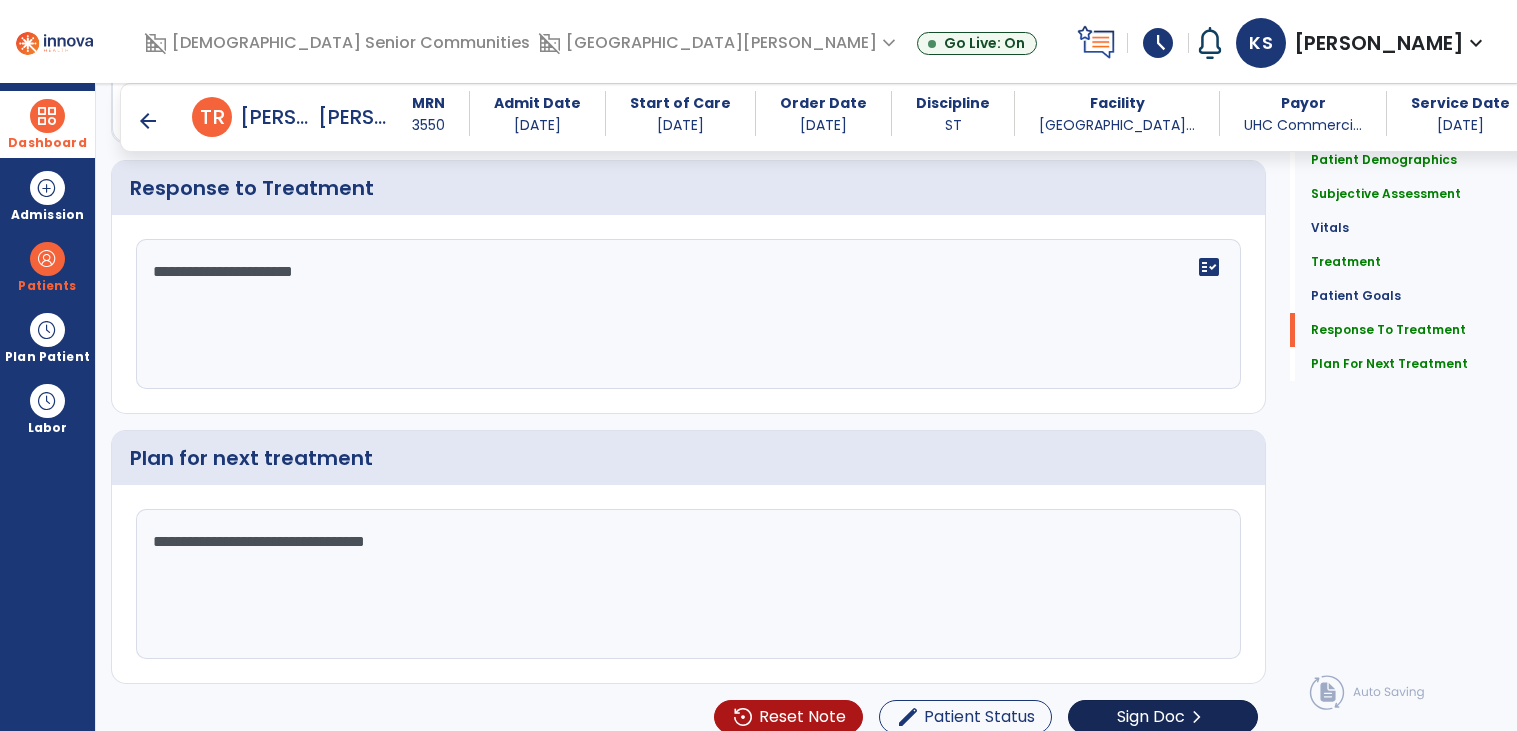 type on "**********" 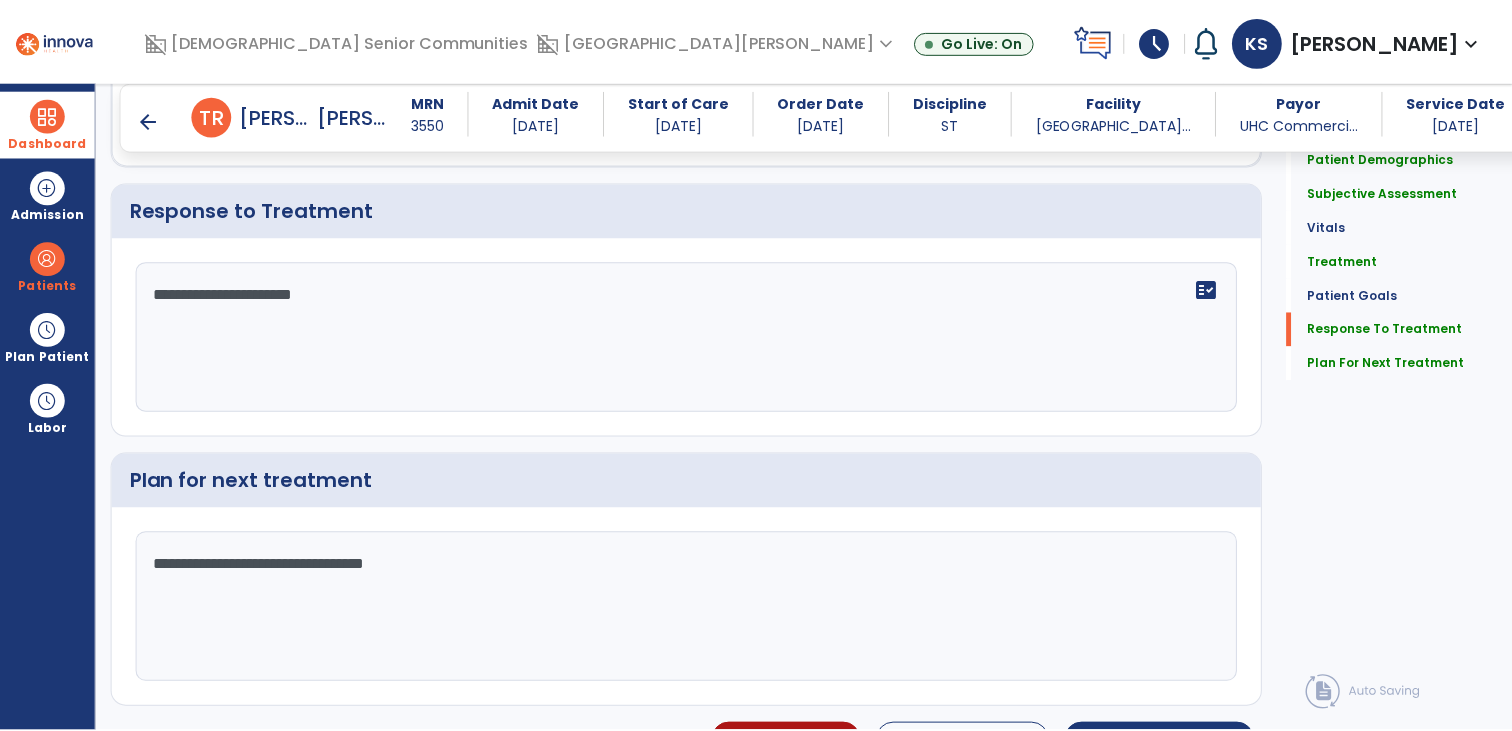 scroll, scrollTop: 2987, scrollLeft: 0, axis: vertical 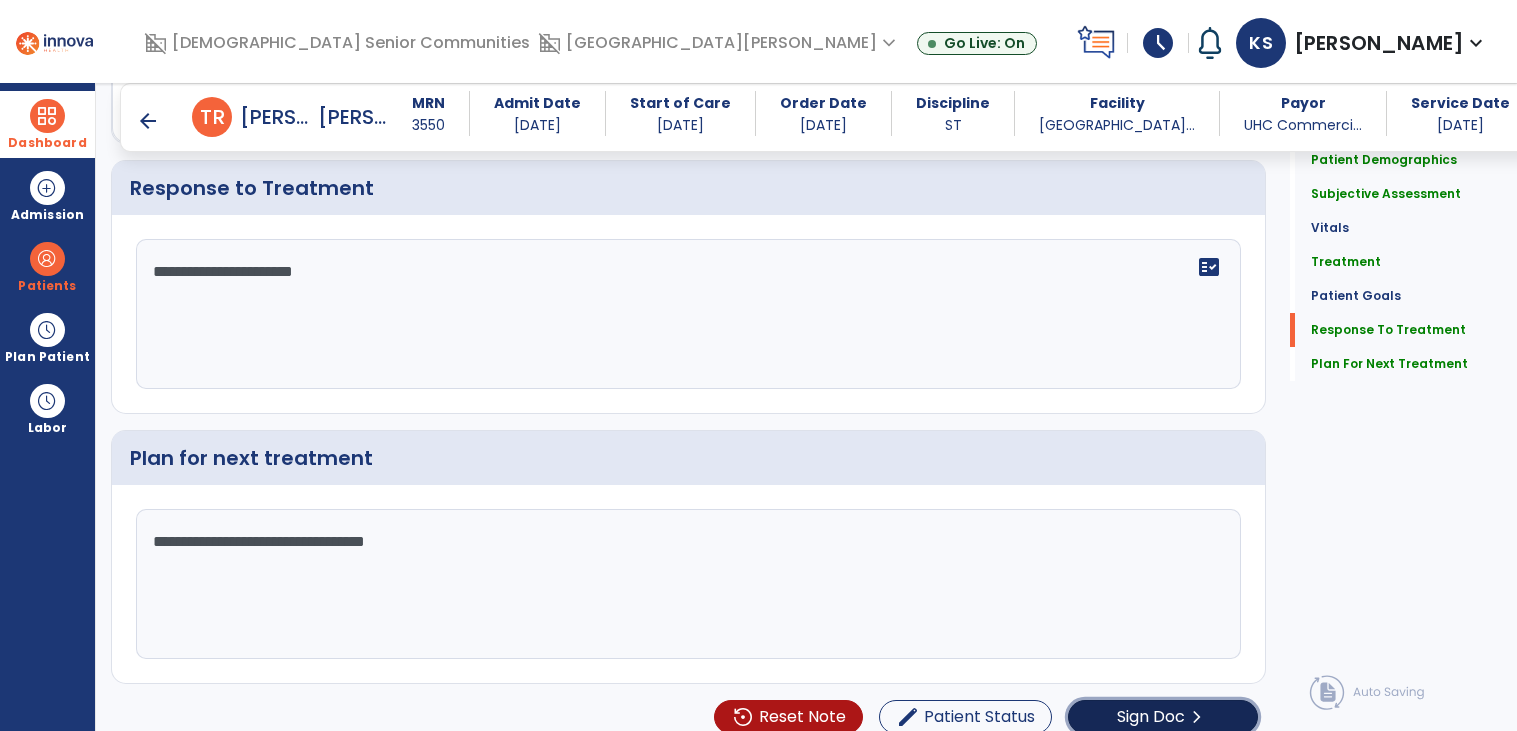 click on "Sign Doc  chevron_right" 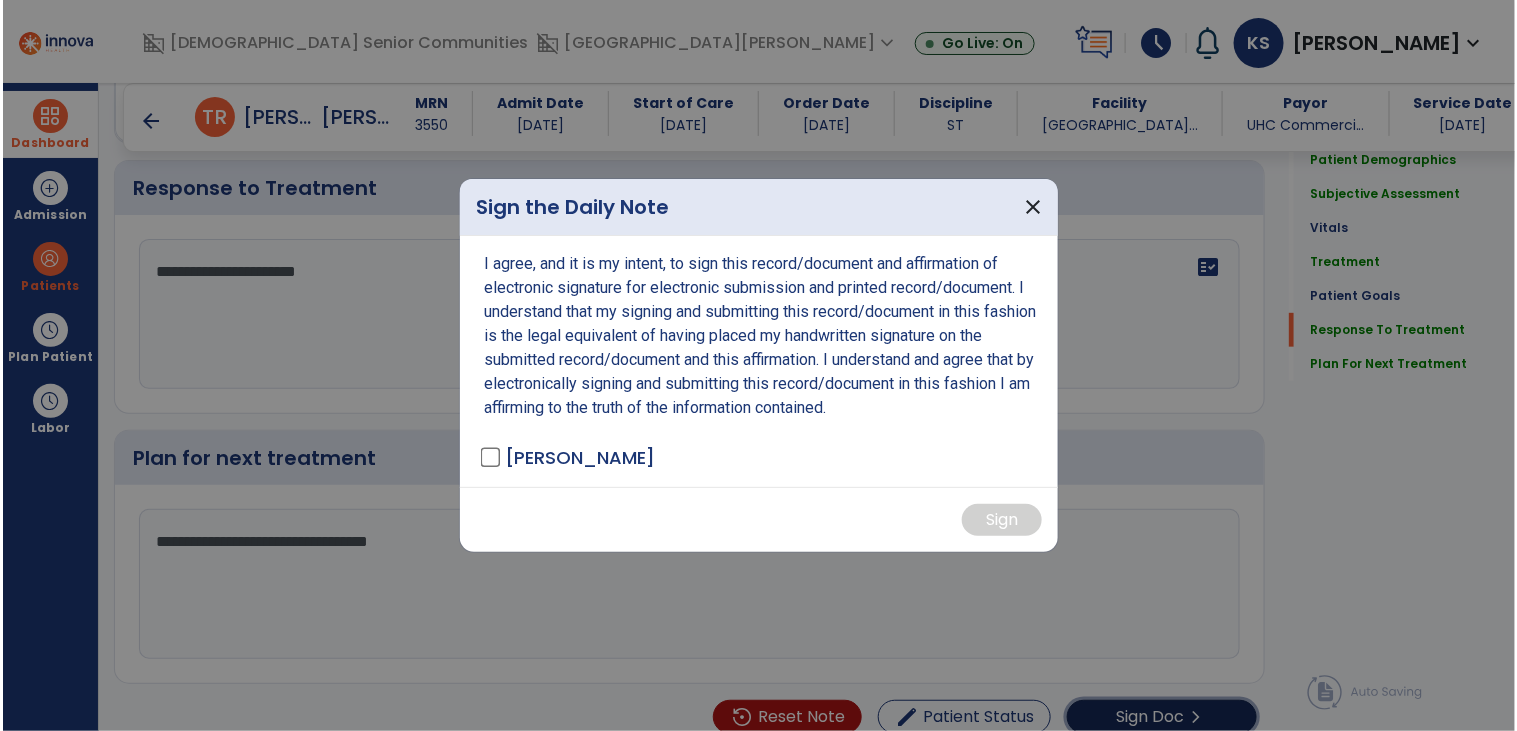 scroll, scrollTop: 2987, scrollLeft: 0, axis: vertical 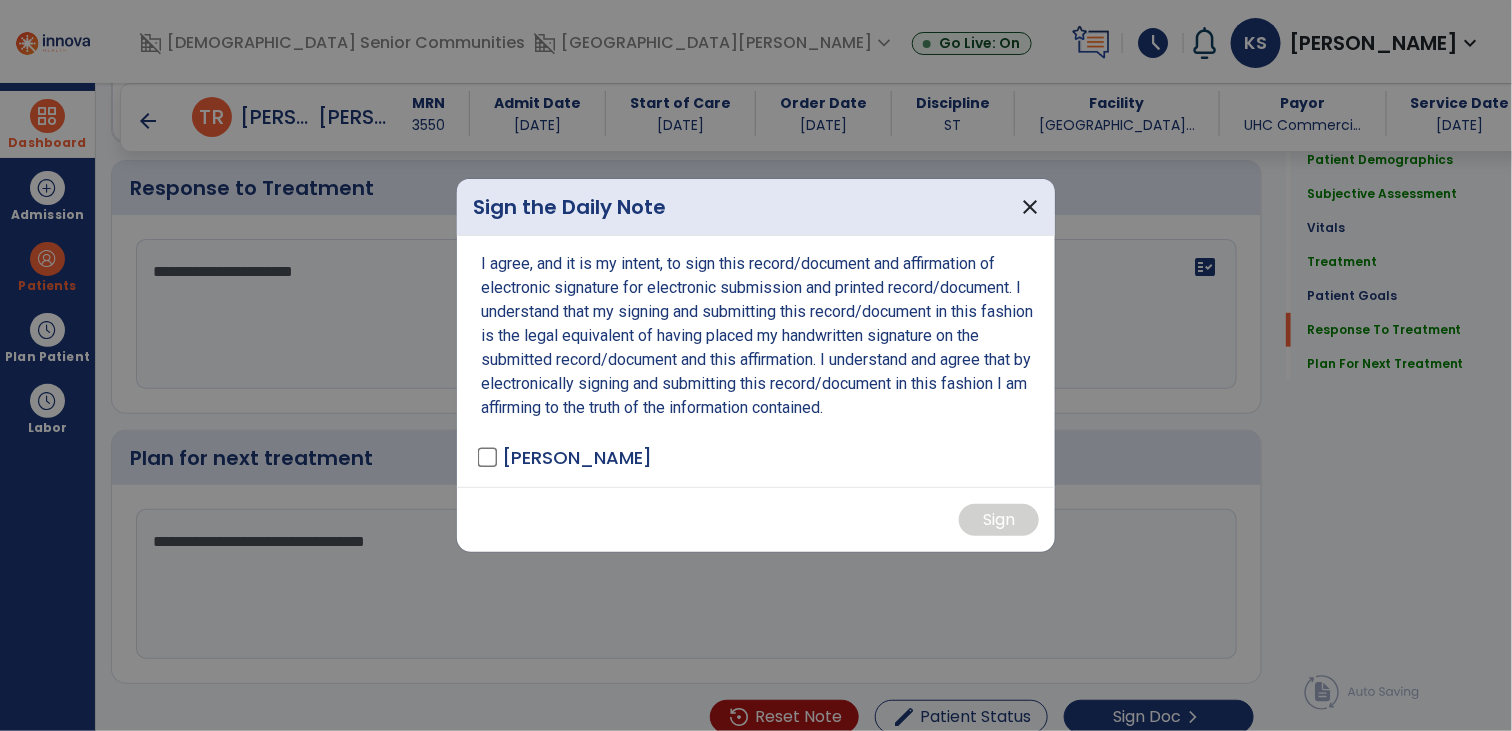 click on "I agree, and it is my intent, to sign this record/document and affirmation of electronic signature for electronic submission and printed record/document. I understand that my signing and submitting this record/document in this fashion is the legal equivalent of having placed my handwritten signature on the submitted record/document and this affirmation. I understand and agree that by electronically signing and submitting this record/document in this fashion I am affirming to the truth of the information contained.  [PERSON_NAME]" at bounding box center [756, 361] 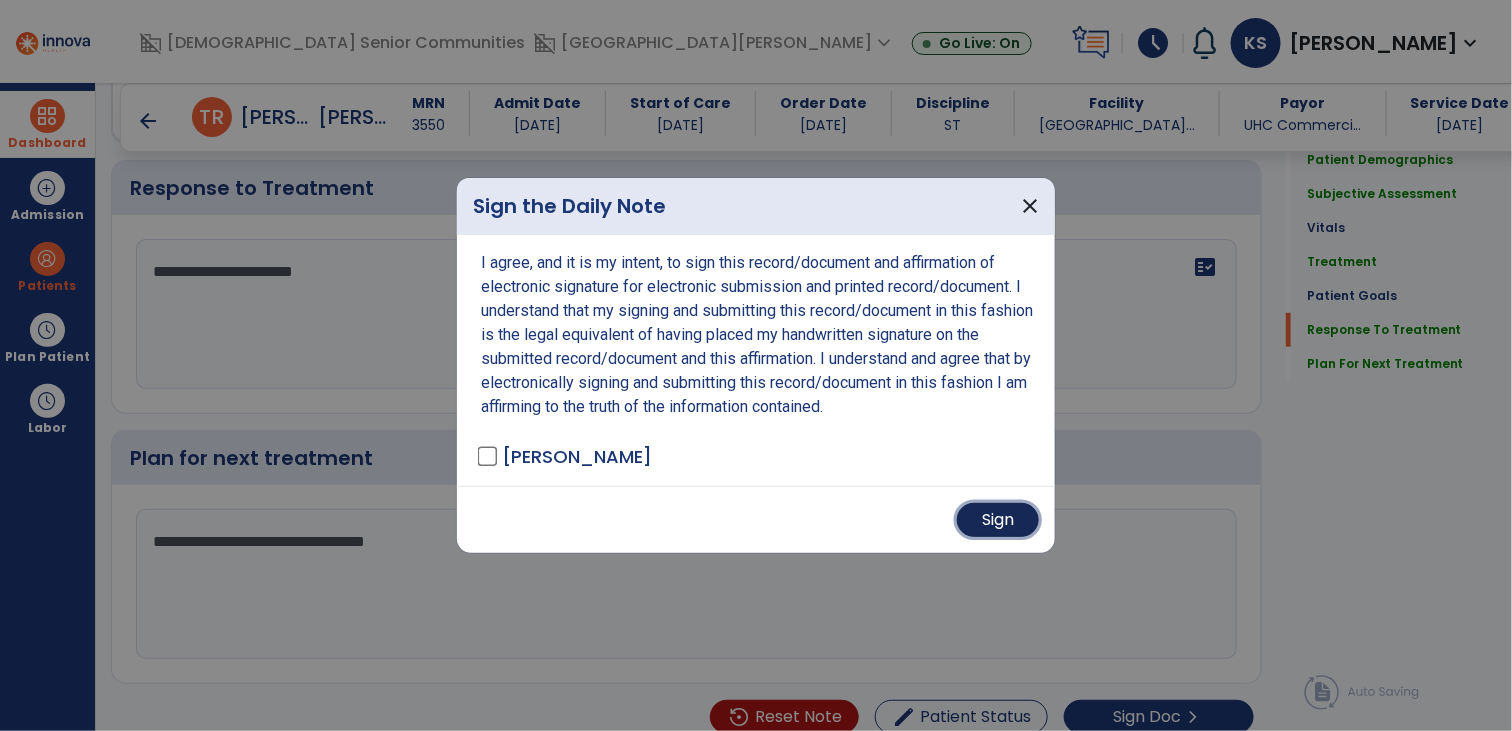 click on "Sign" at bounding box center [998, 520] 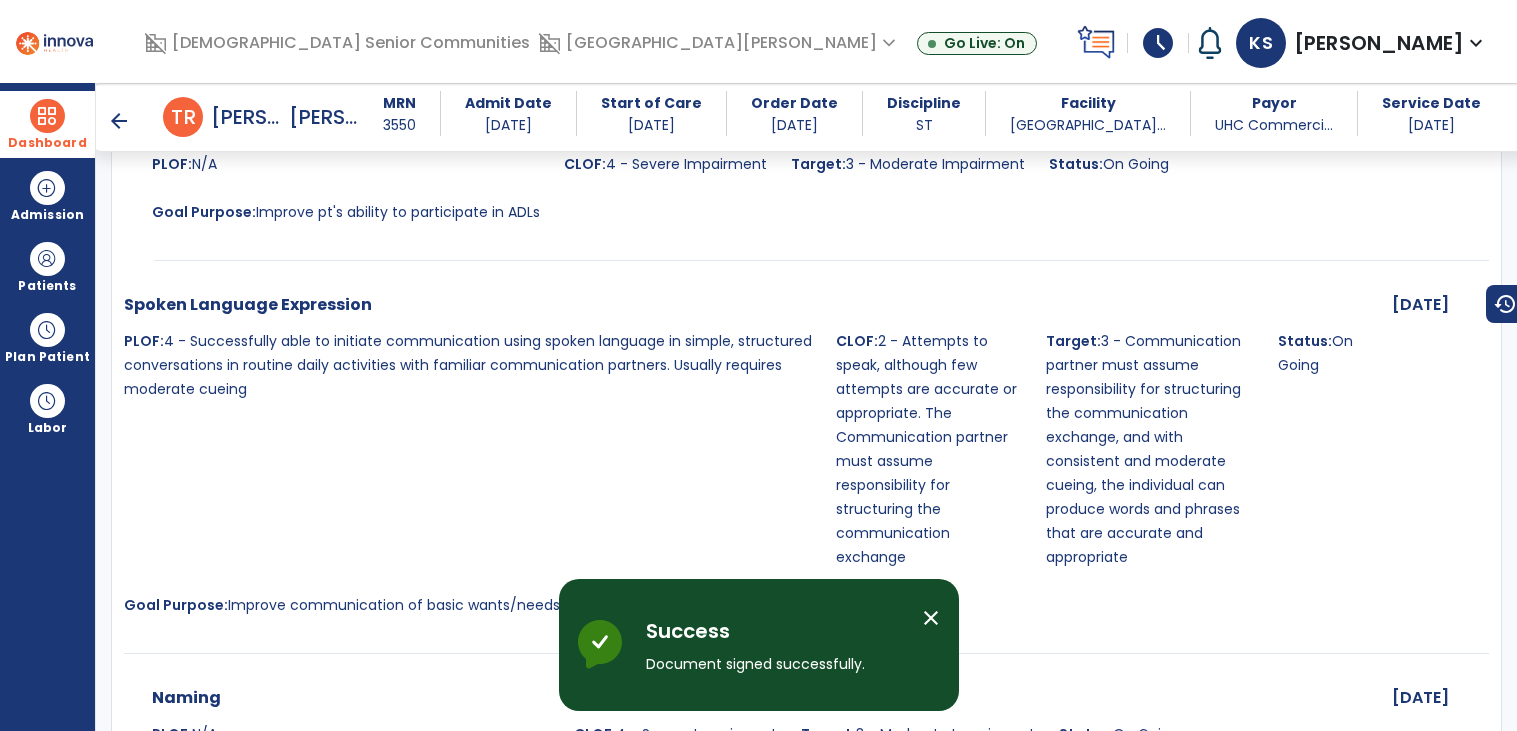 scroll, scrollTop: 4044, scrollLeft: 0, axis: vertical 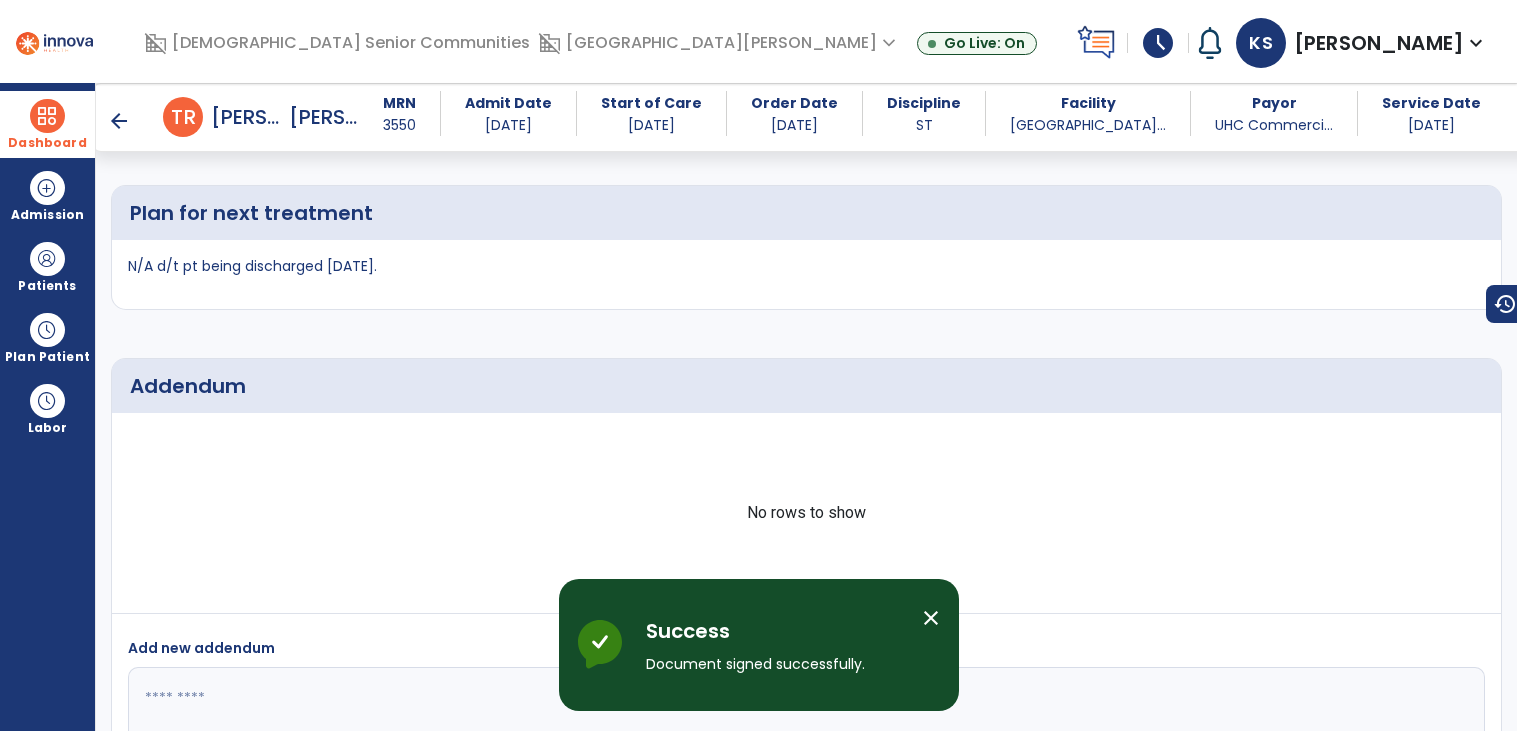 click on "arrow_back" at bounding box center (119, 121) 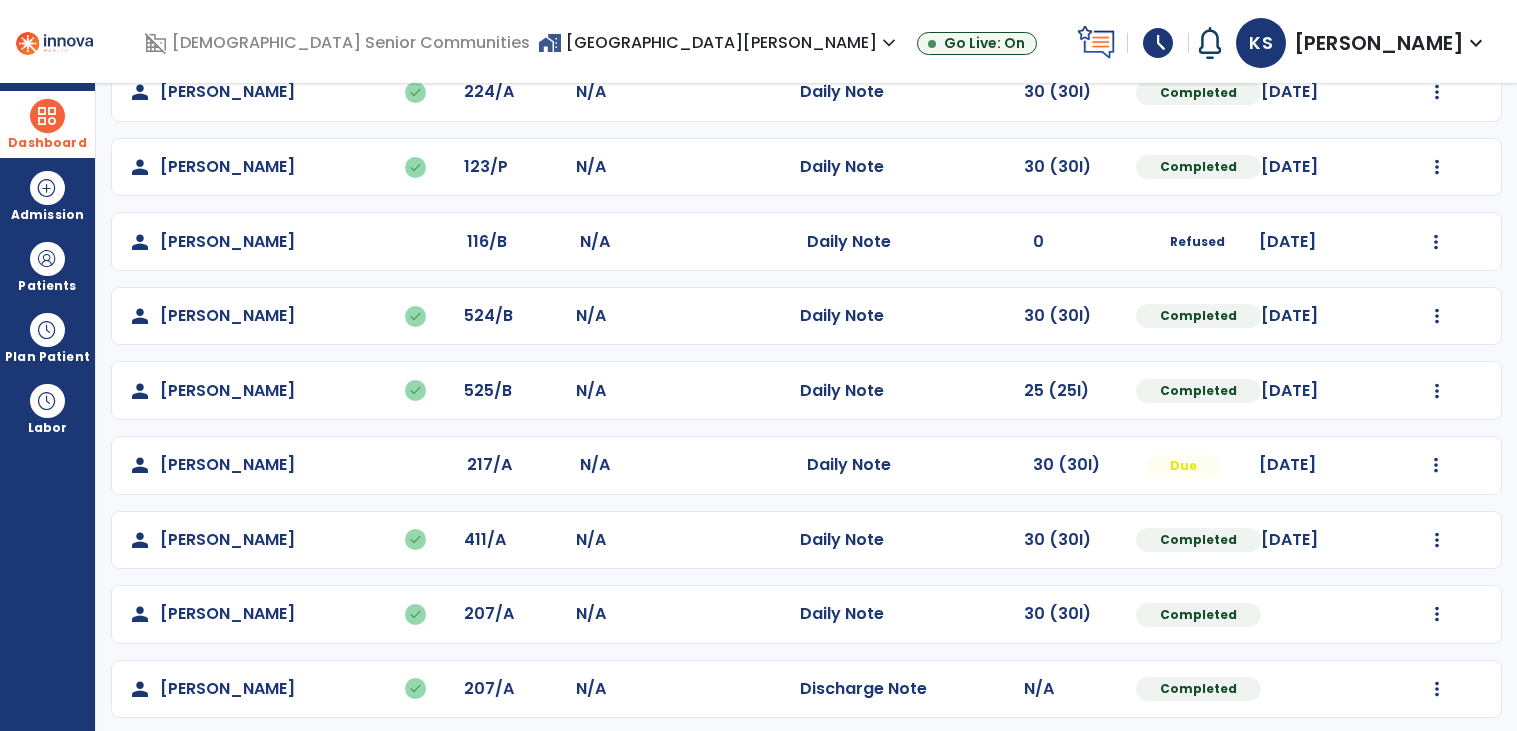 scroll, scrollTop: 948, scrollLeft: 0, axis: vertical 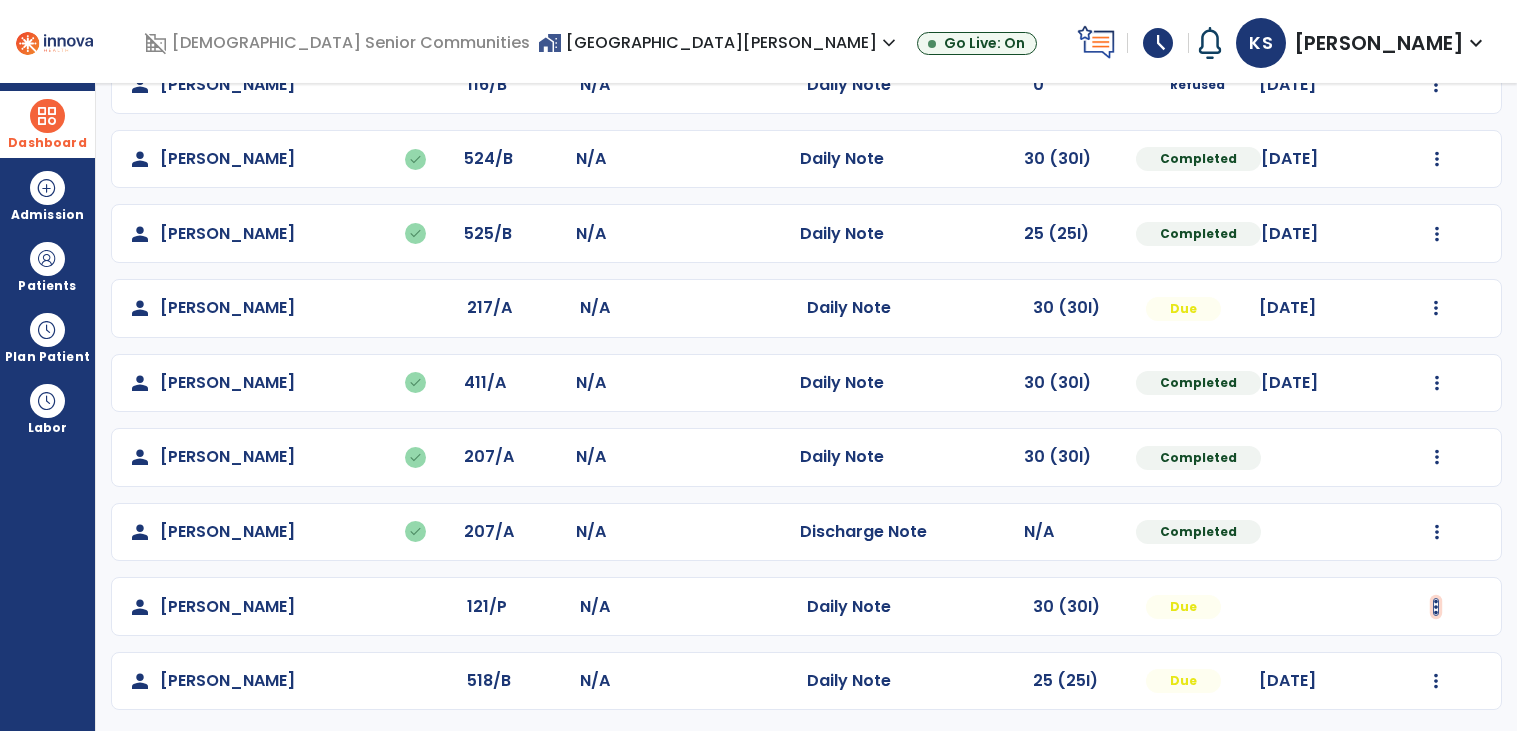 click at bounding box center [1437, -660] 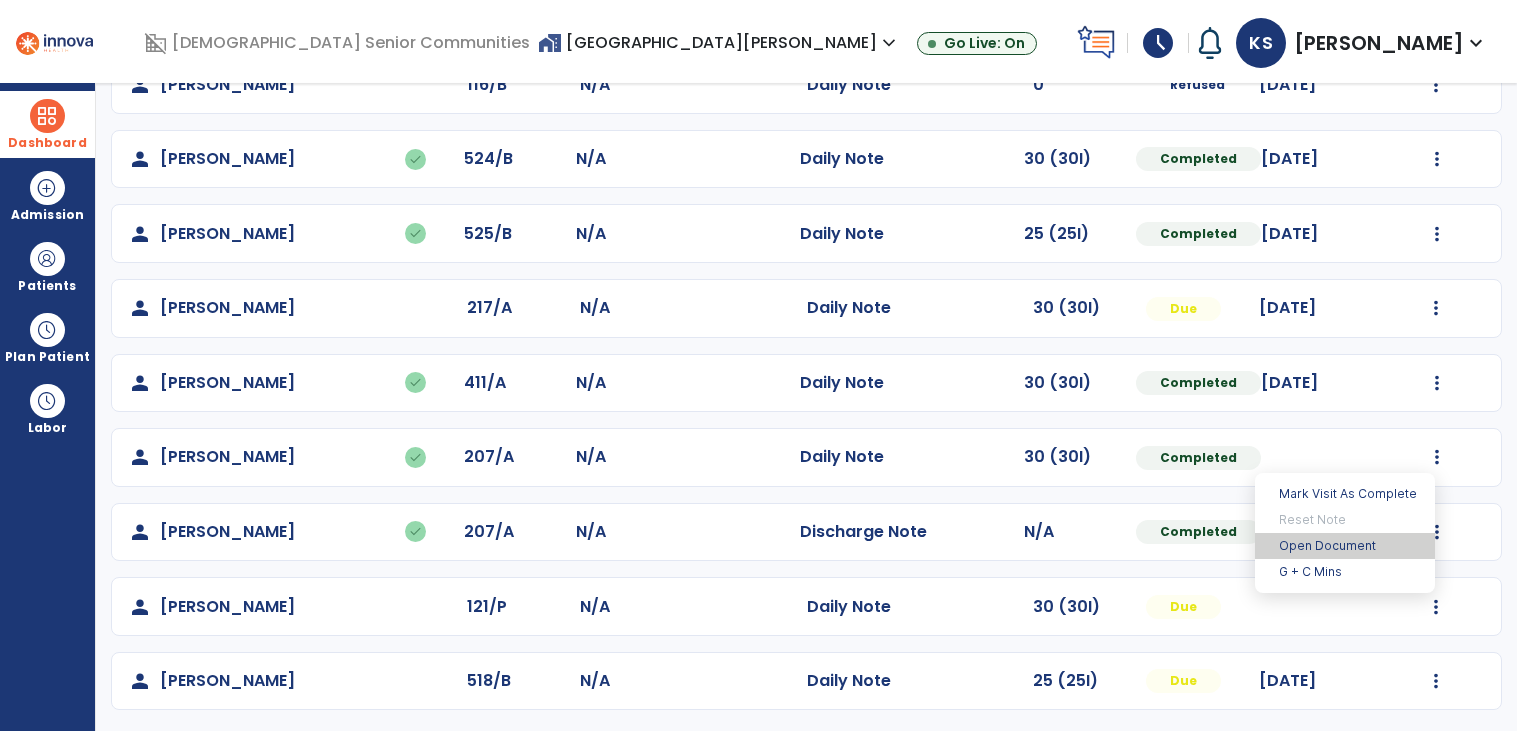 click on "Open Document" at bounding box center [1345, 546] 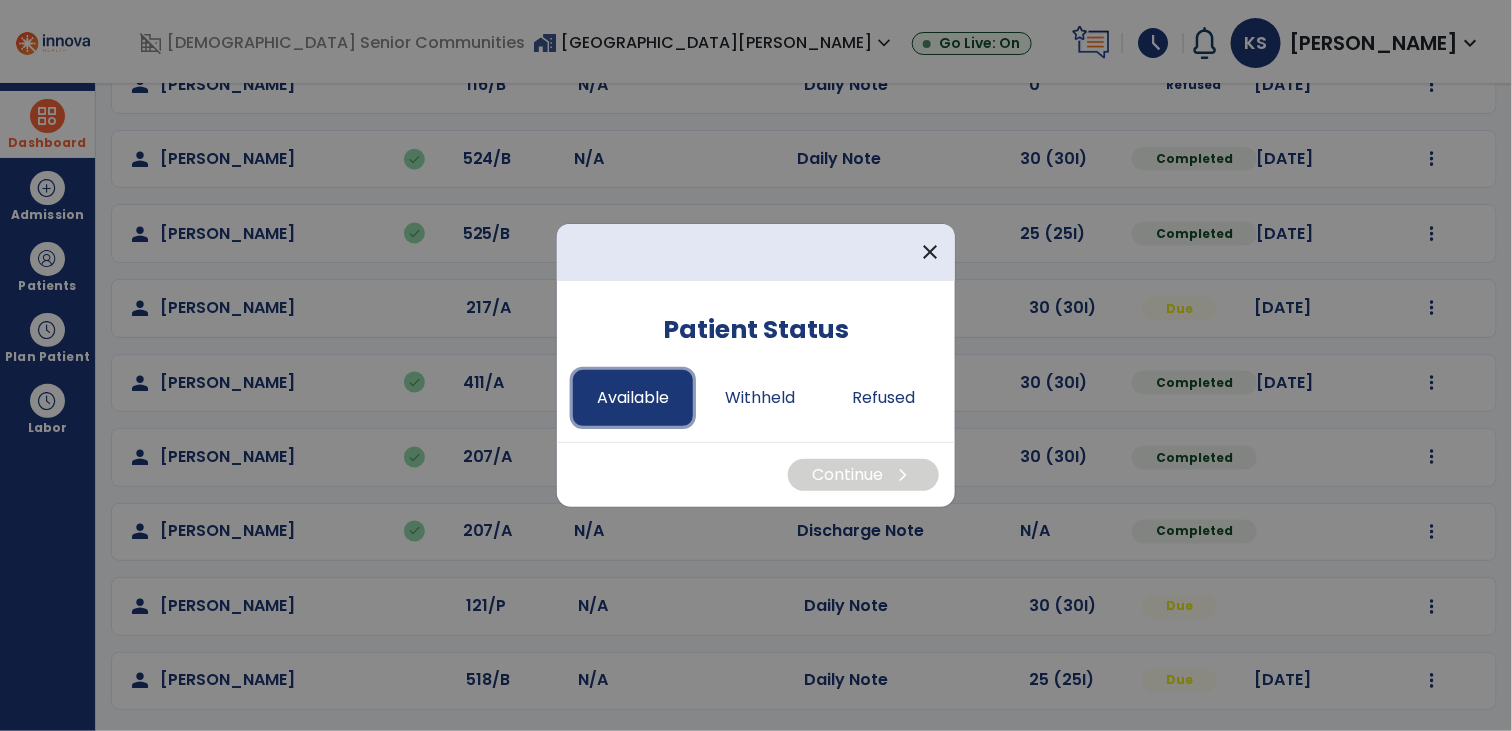 click on "Available" at bounding box center (633, 398) 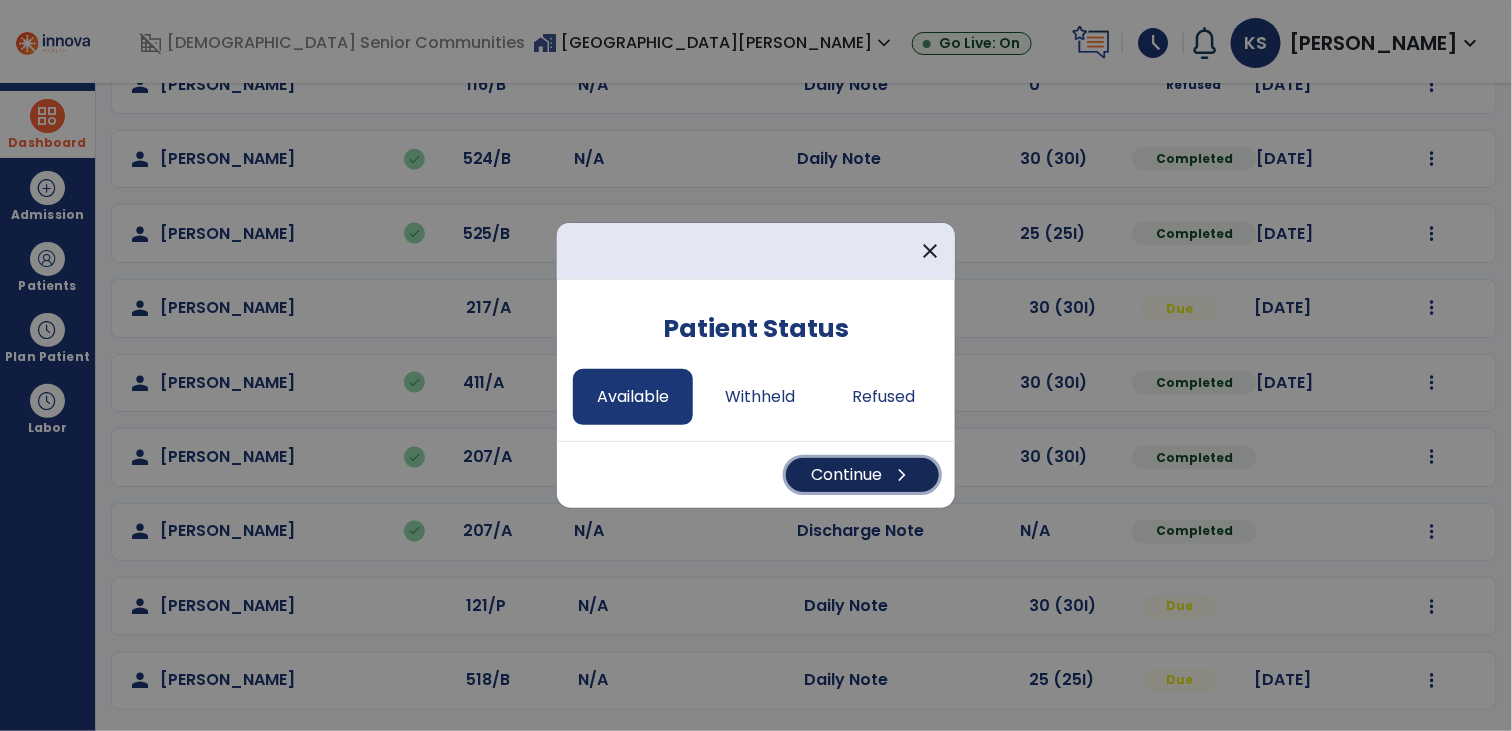 click on "Continue   chevron_right" at bounding box center [862, 475] 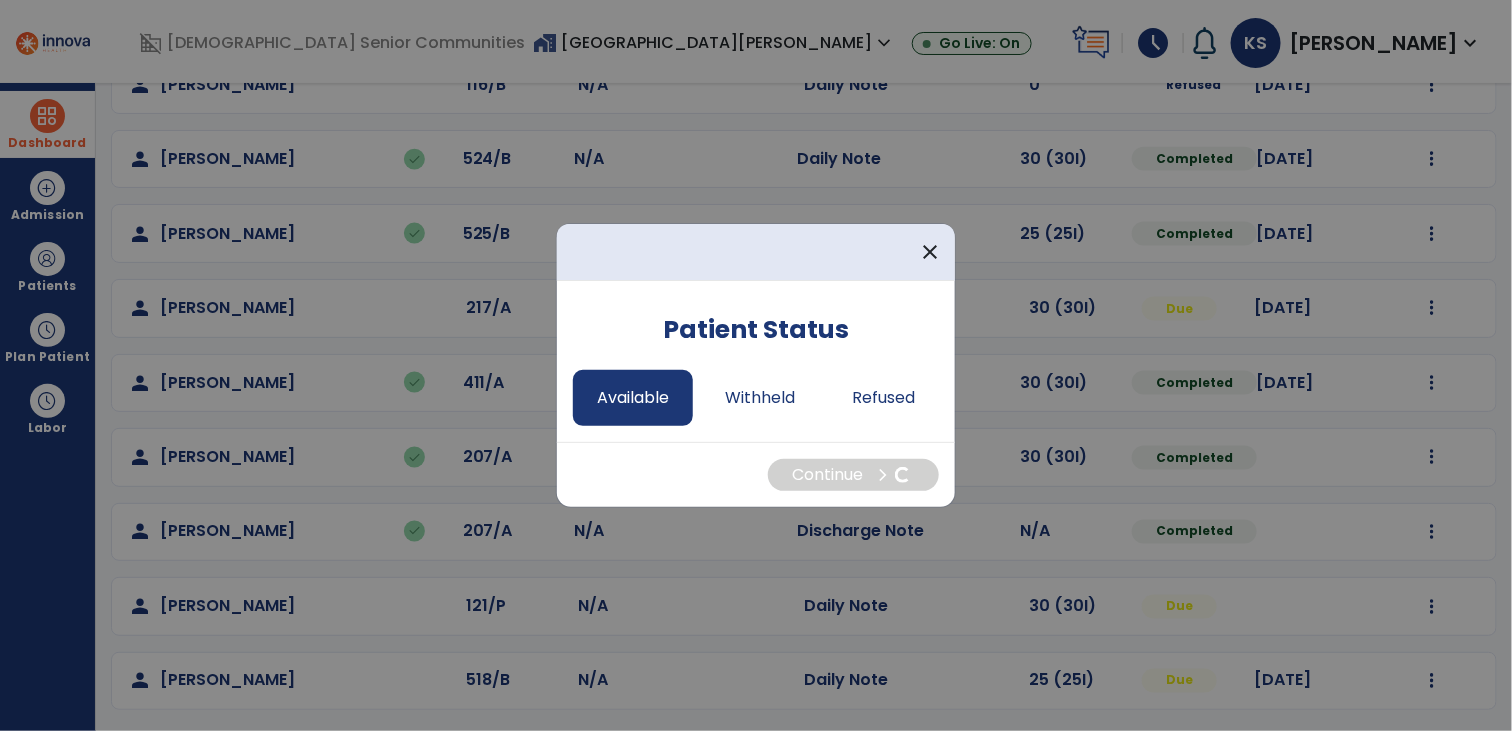 select on "*" 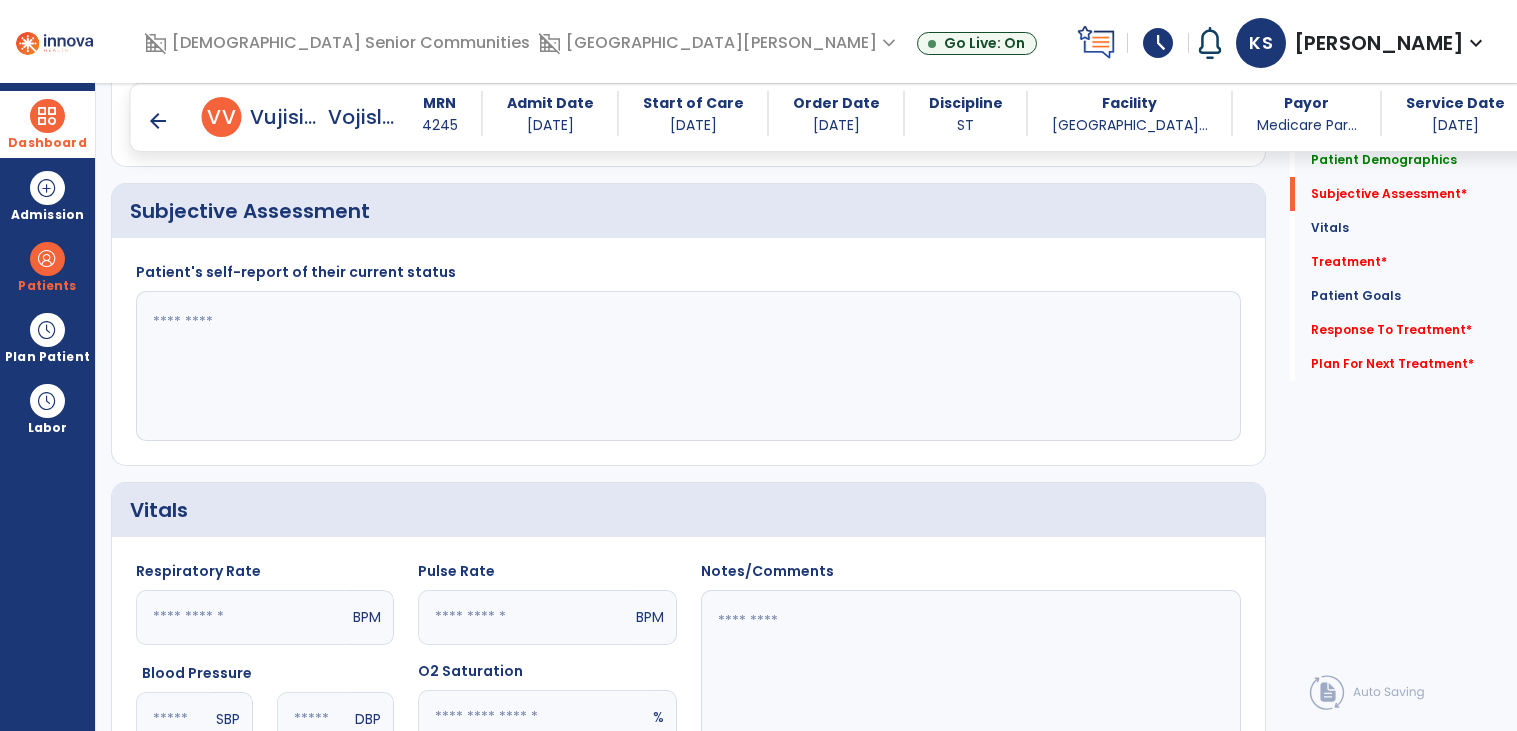 scroll, scrollTop: 383, scrollLeft: 0, axis: vertical 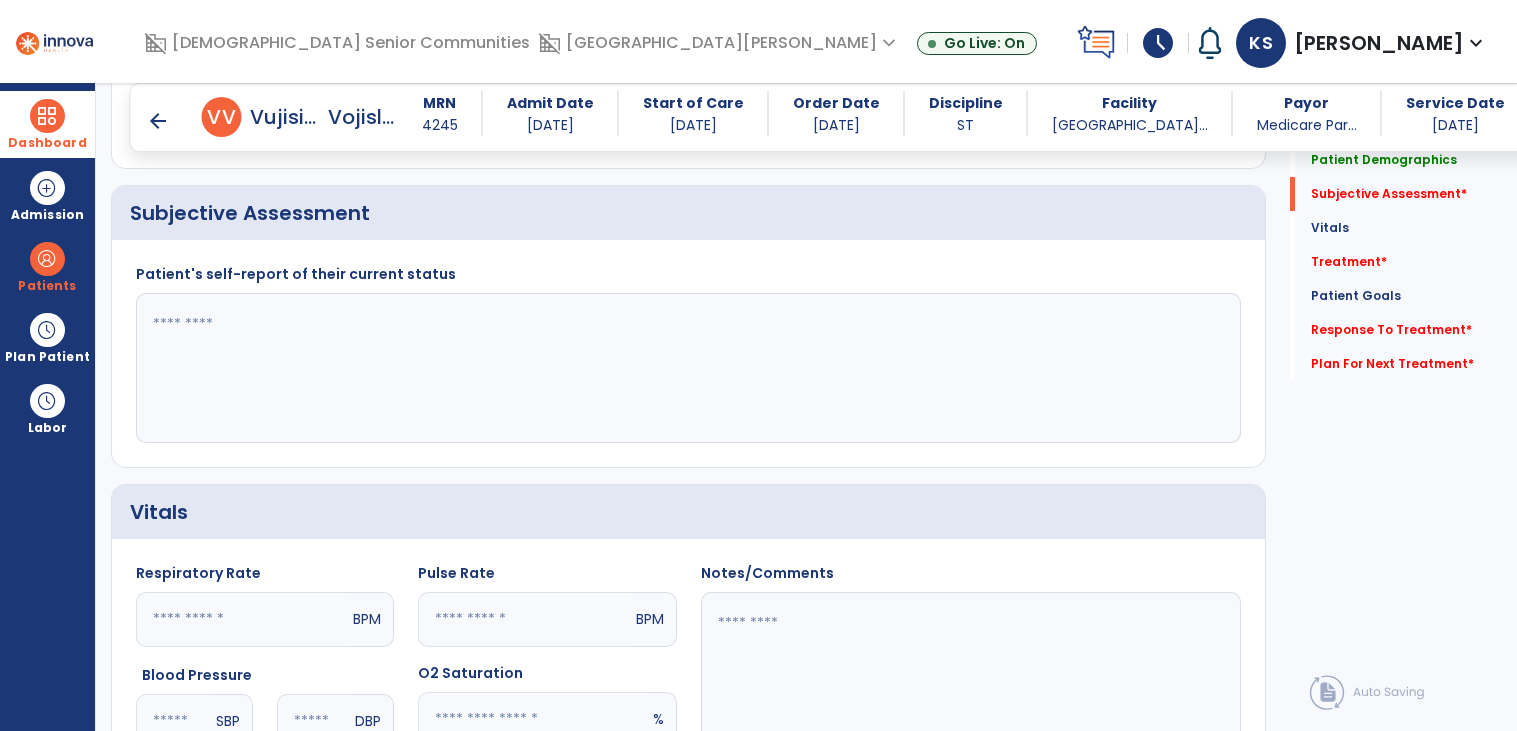 click 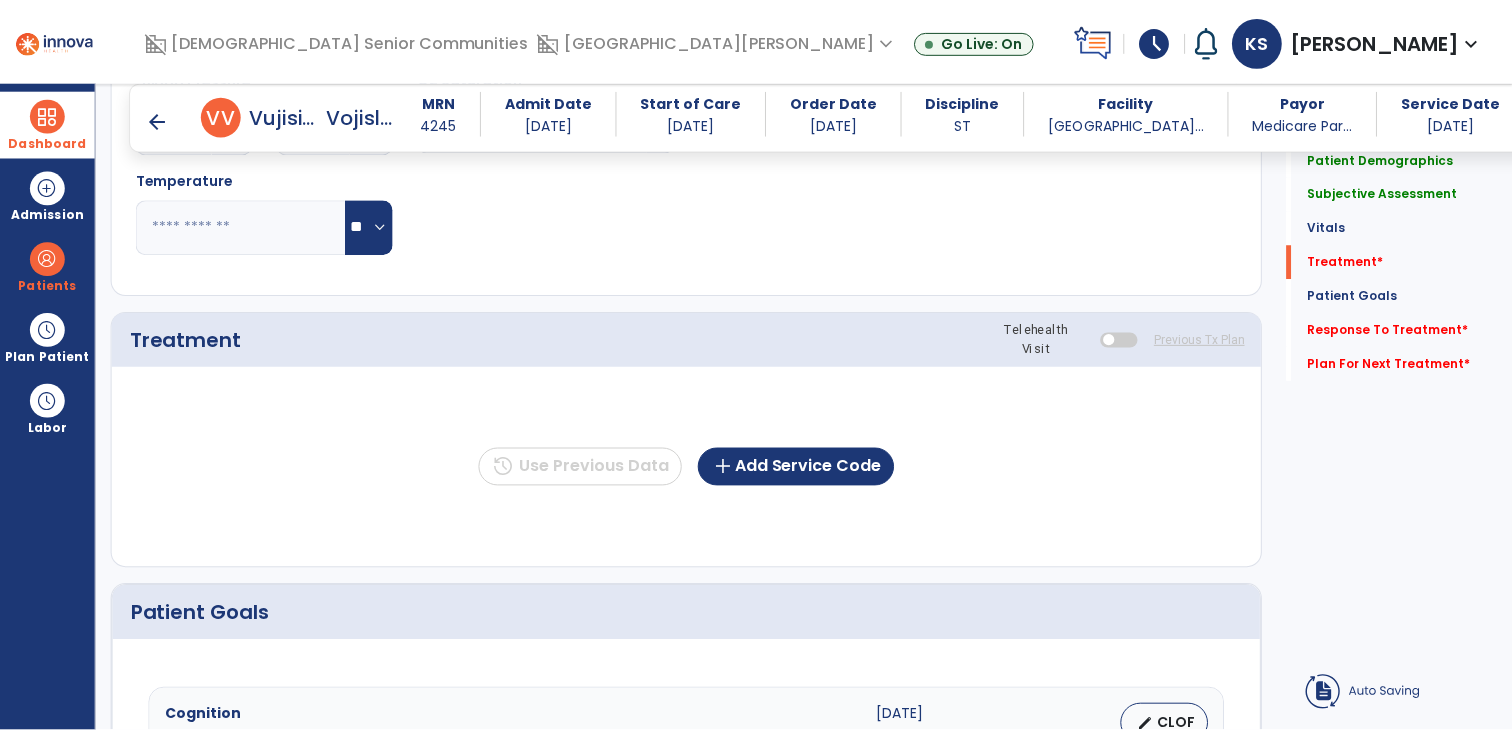 scroll, scrollTop: 1003, scrollLeft: 0, axis: vertical 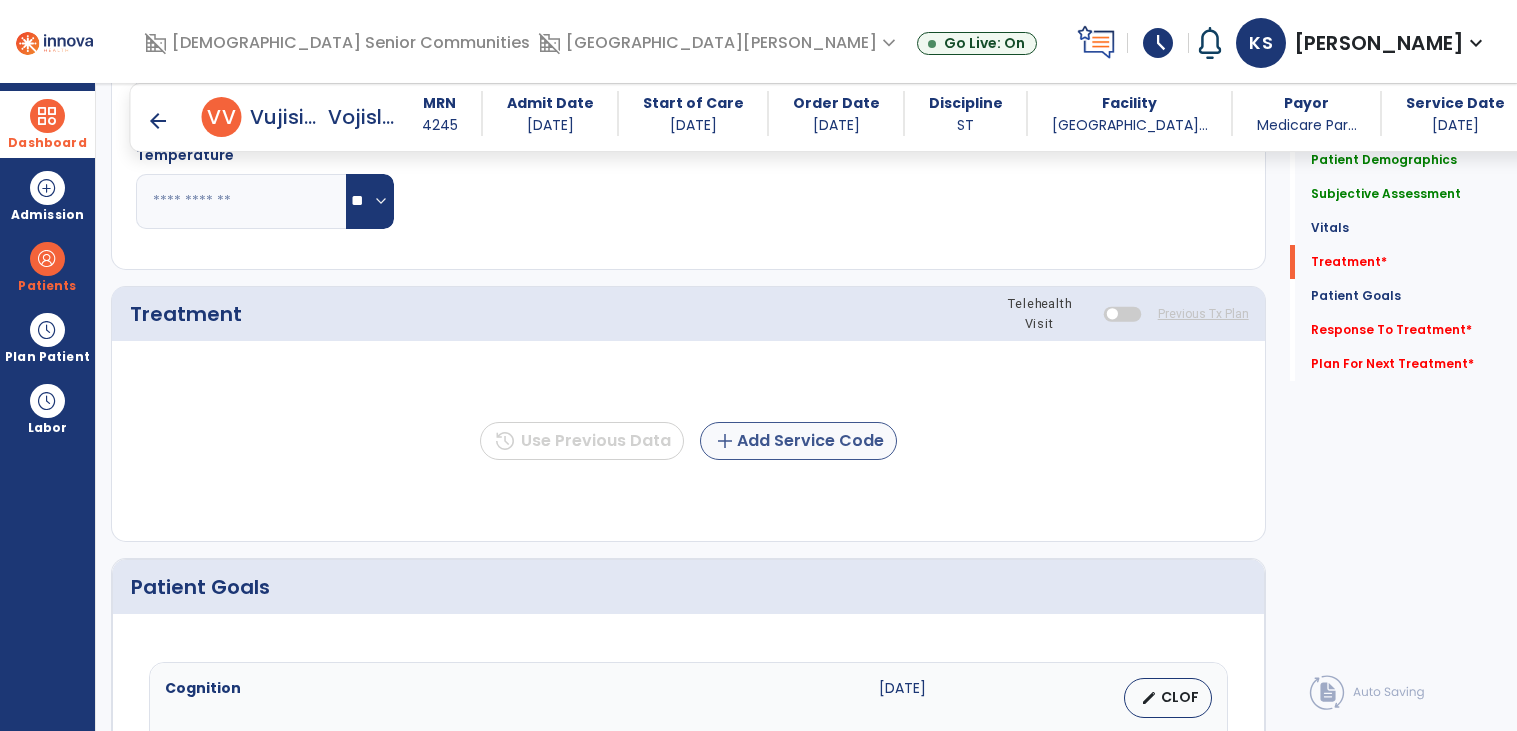 type on "**********" 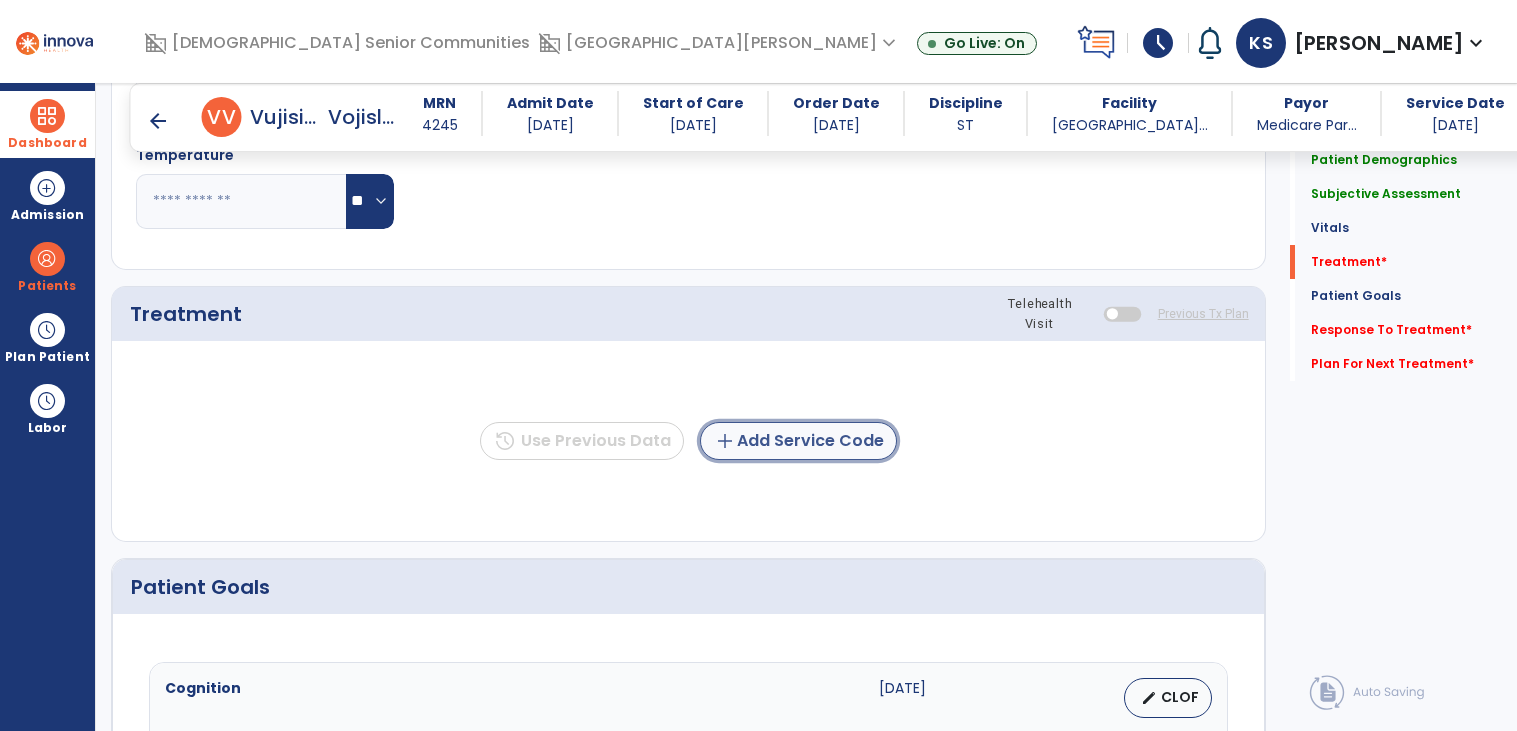 click on "add  Add Service Code" 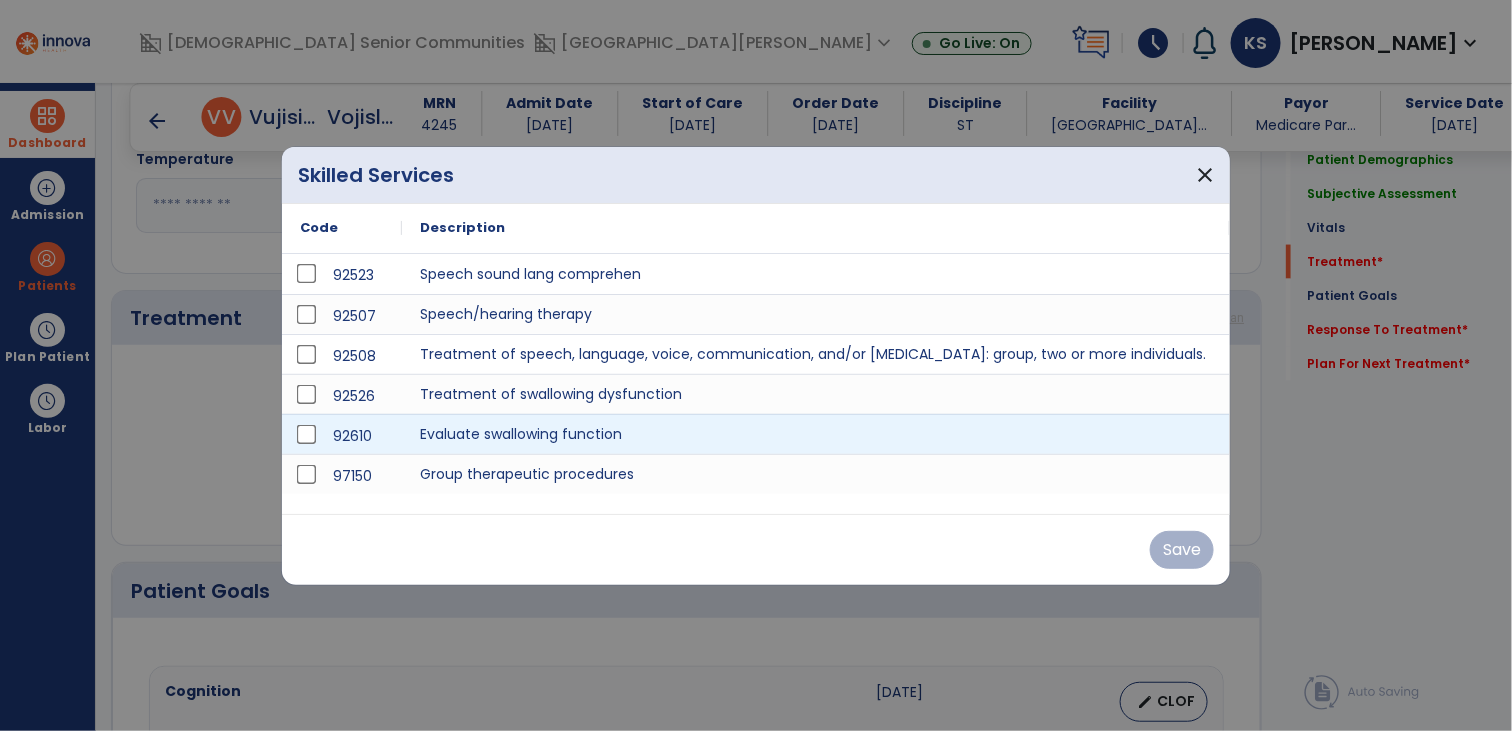 scroll, scrollTop: 1003, scrollLeft: 0, axis: vertical 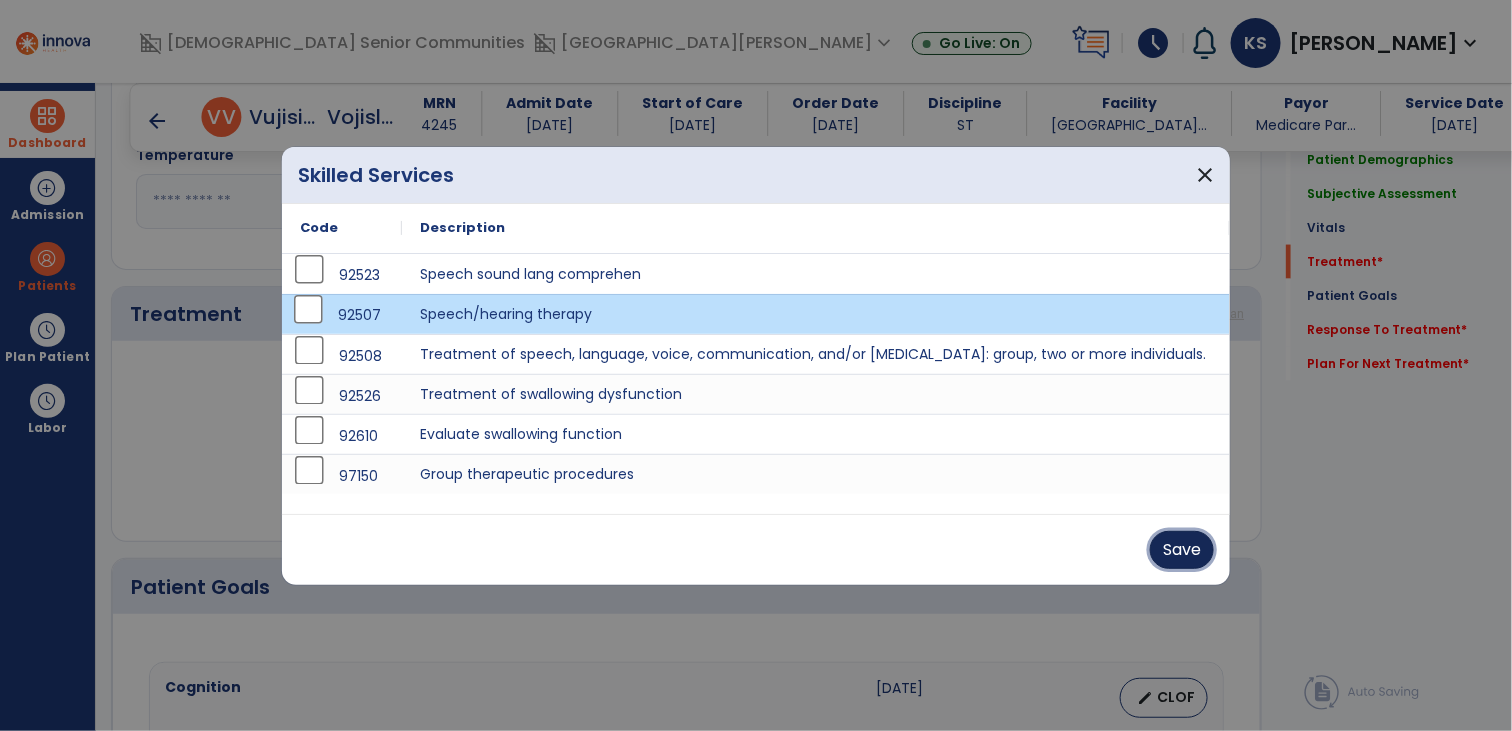 click on "Save" at bounding box center [1182, 550] 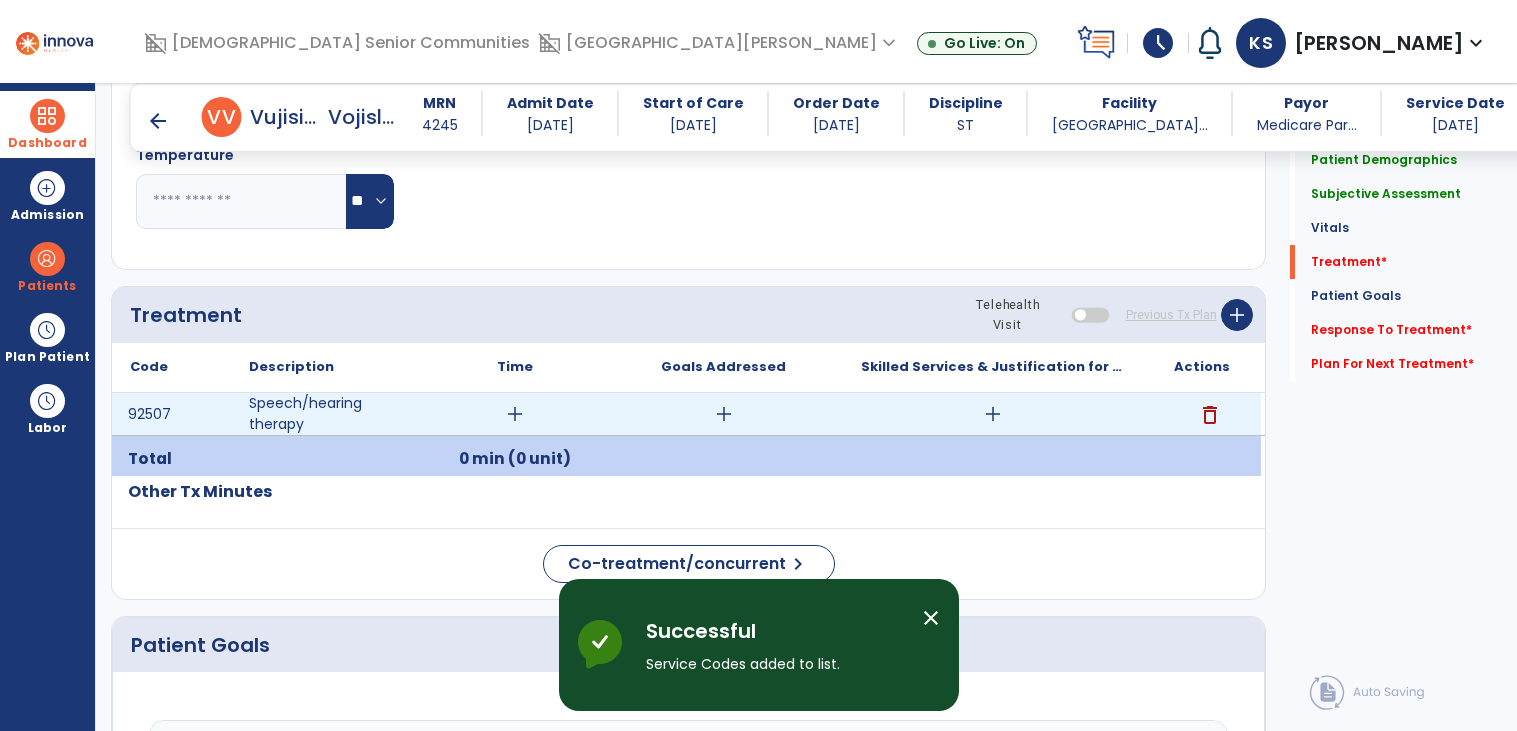 click on "add" at bounding box center (515, 414) 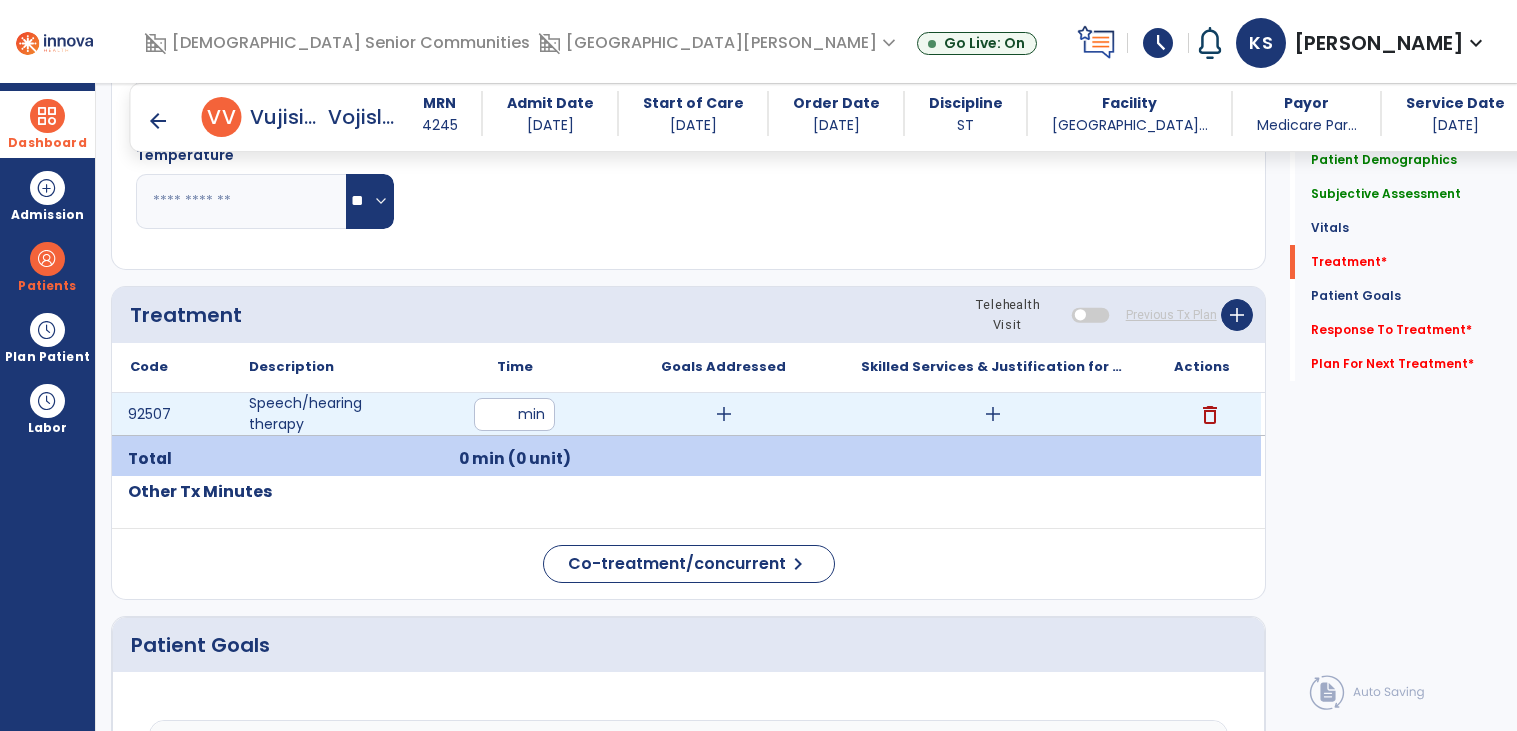 click at bounding box center (514, 414) 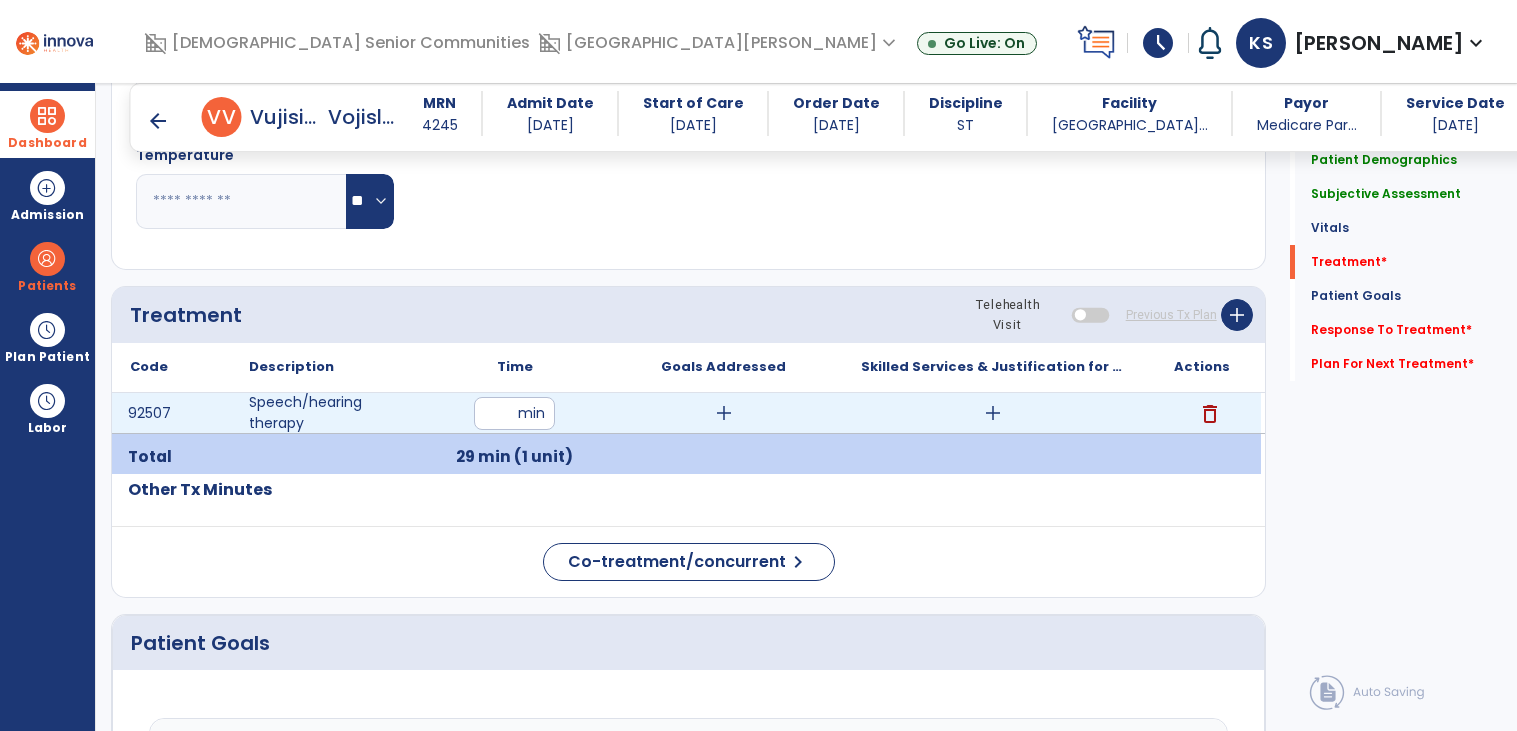 click on "add" at bounding box center [724, 413] 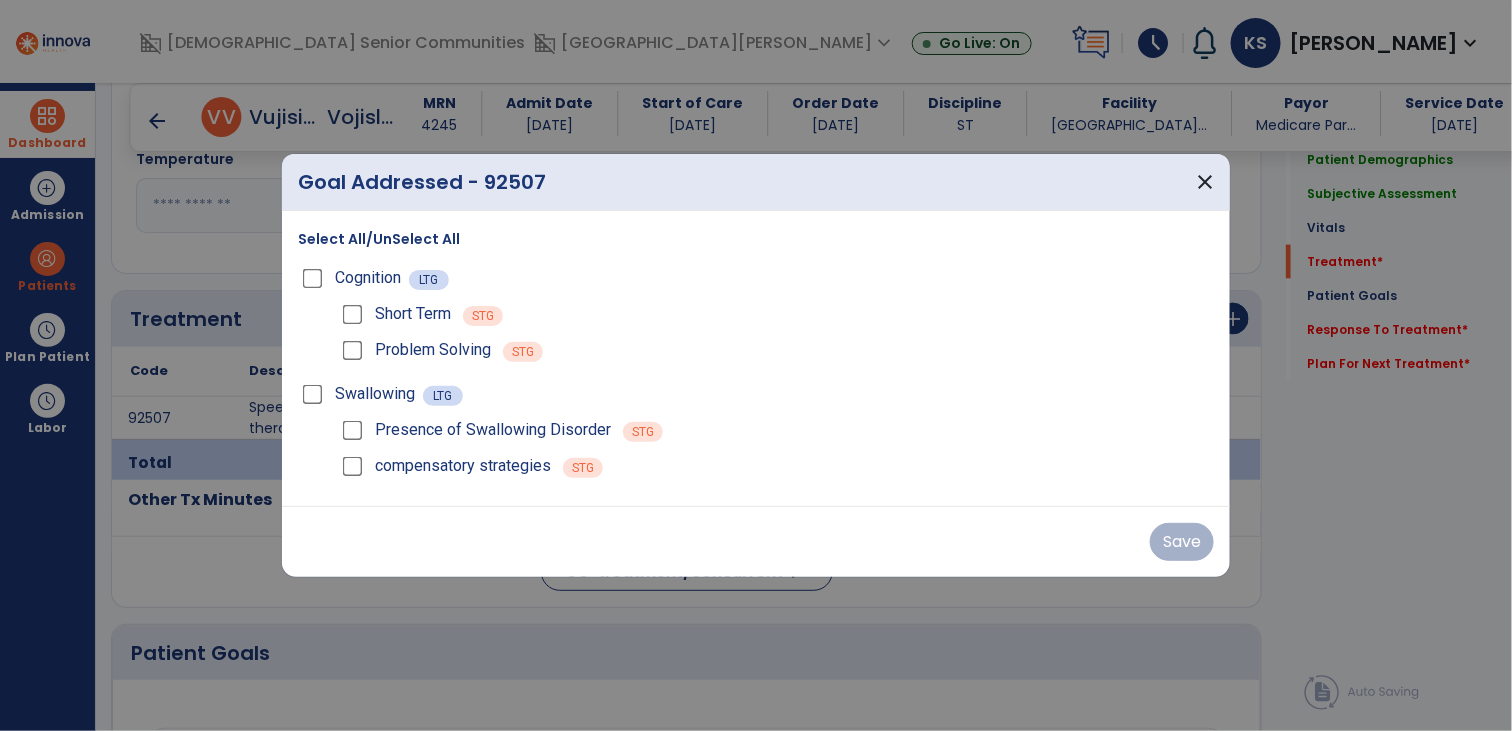 scroll, scrollTop: 1003, scrollLeft: 0, axis: vertical 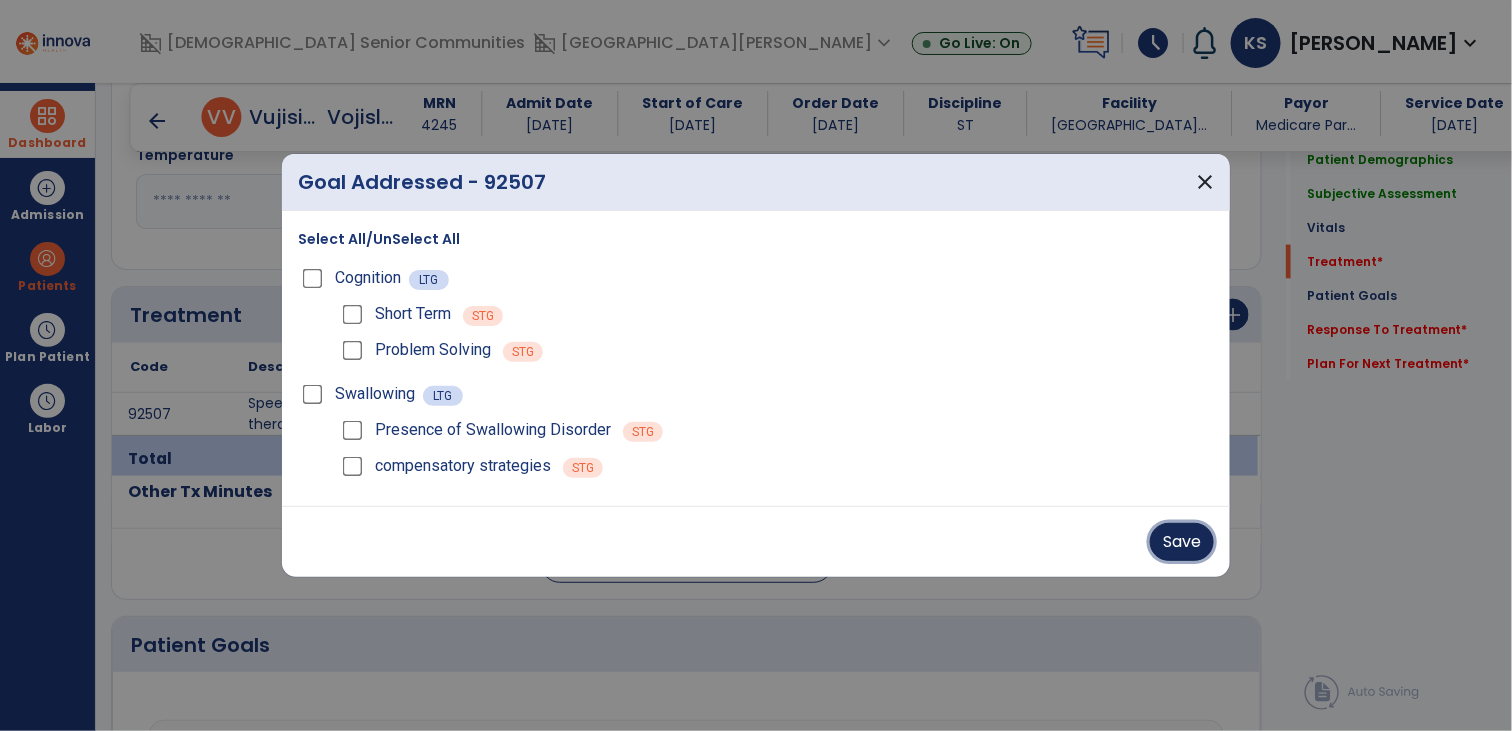click on "Save" at bounding box center (1182, 542) 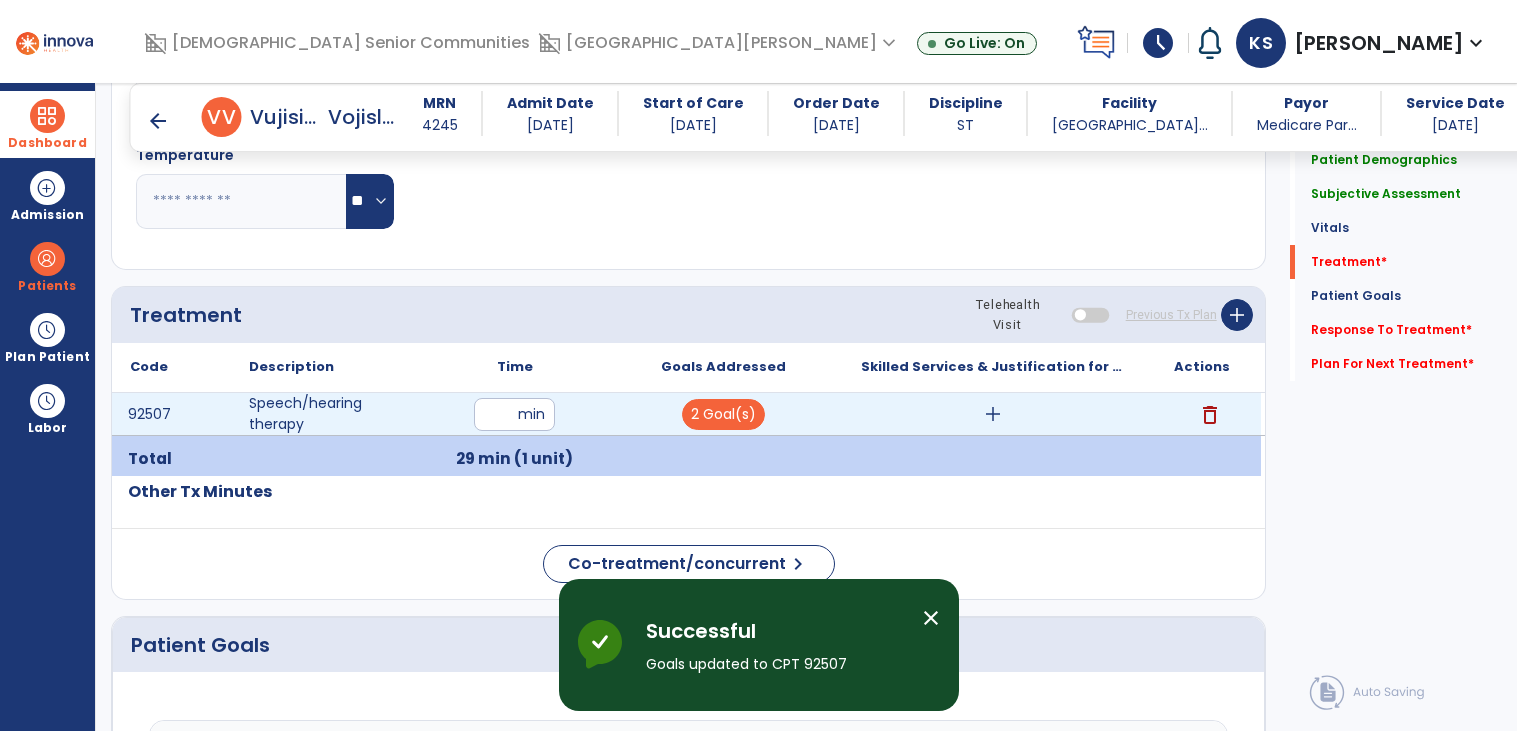 click on "add" at bounding box center [992, 414] 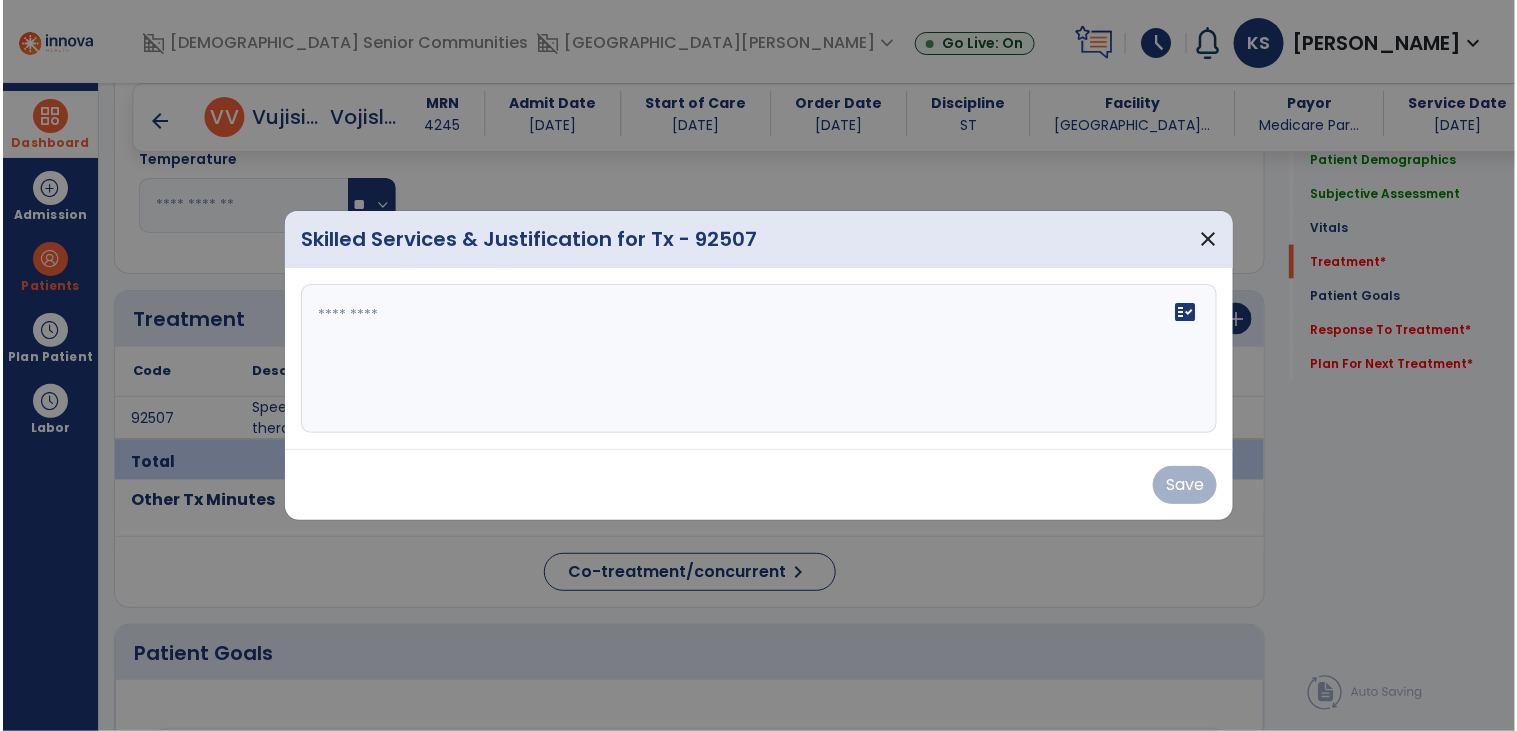 scroll, scrollTop: 1003, scrollLeft: 0, axis: vertical 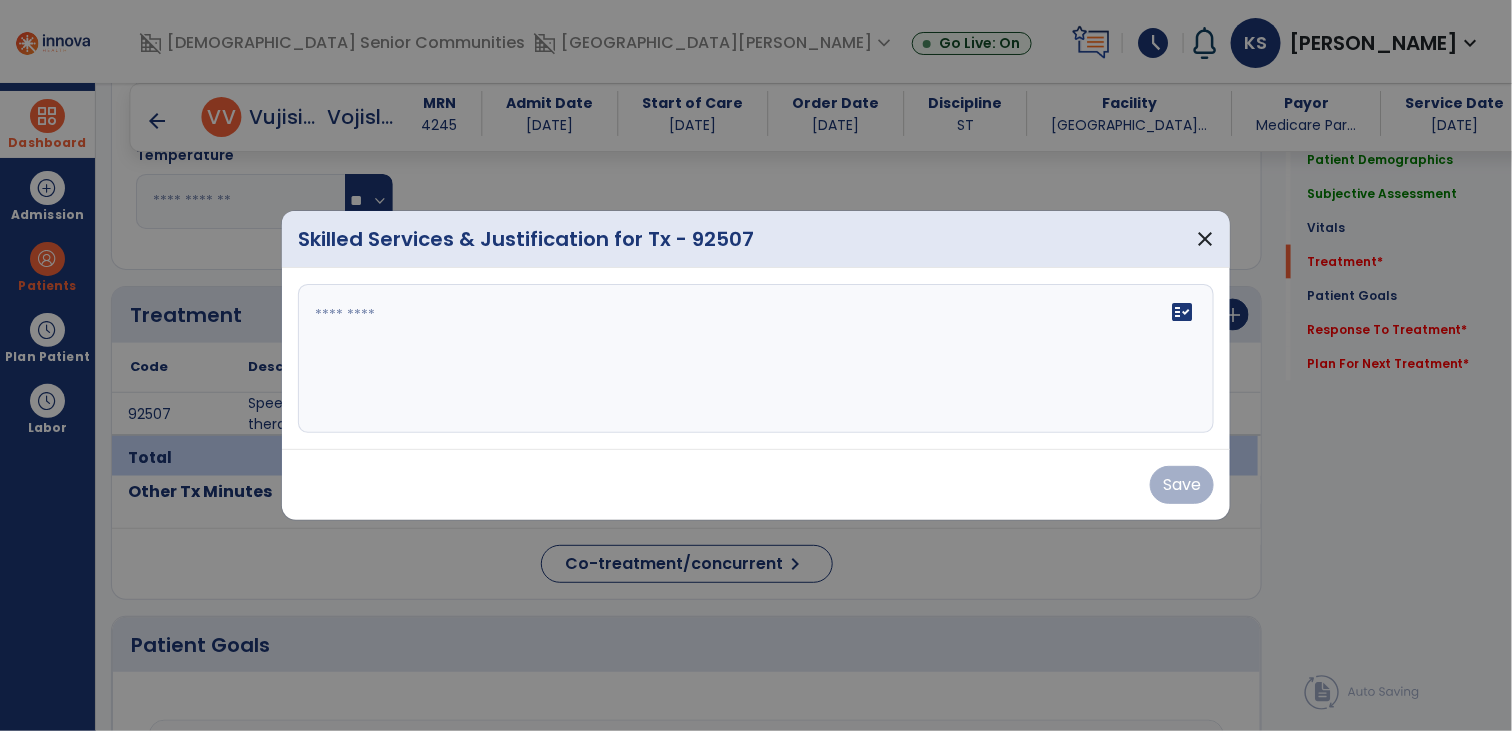 click on "fact_check" at bounding box center [756, 359] 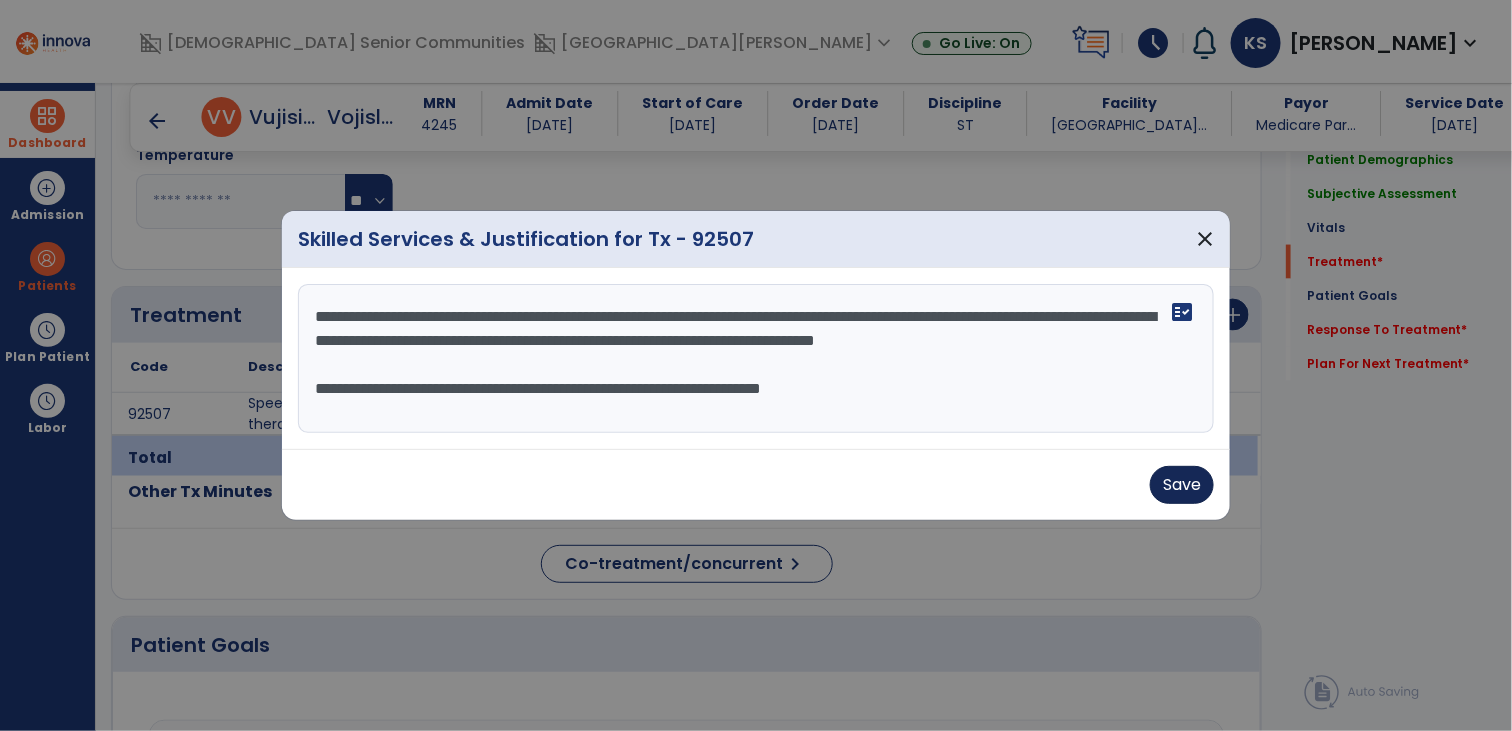 type on "**********" 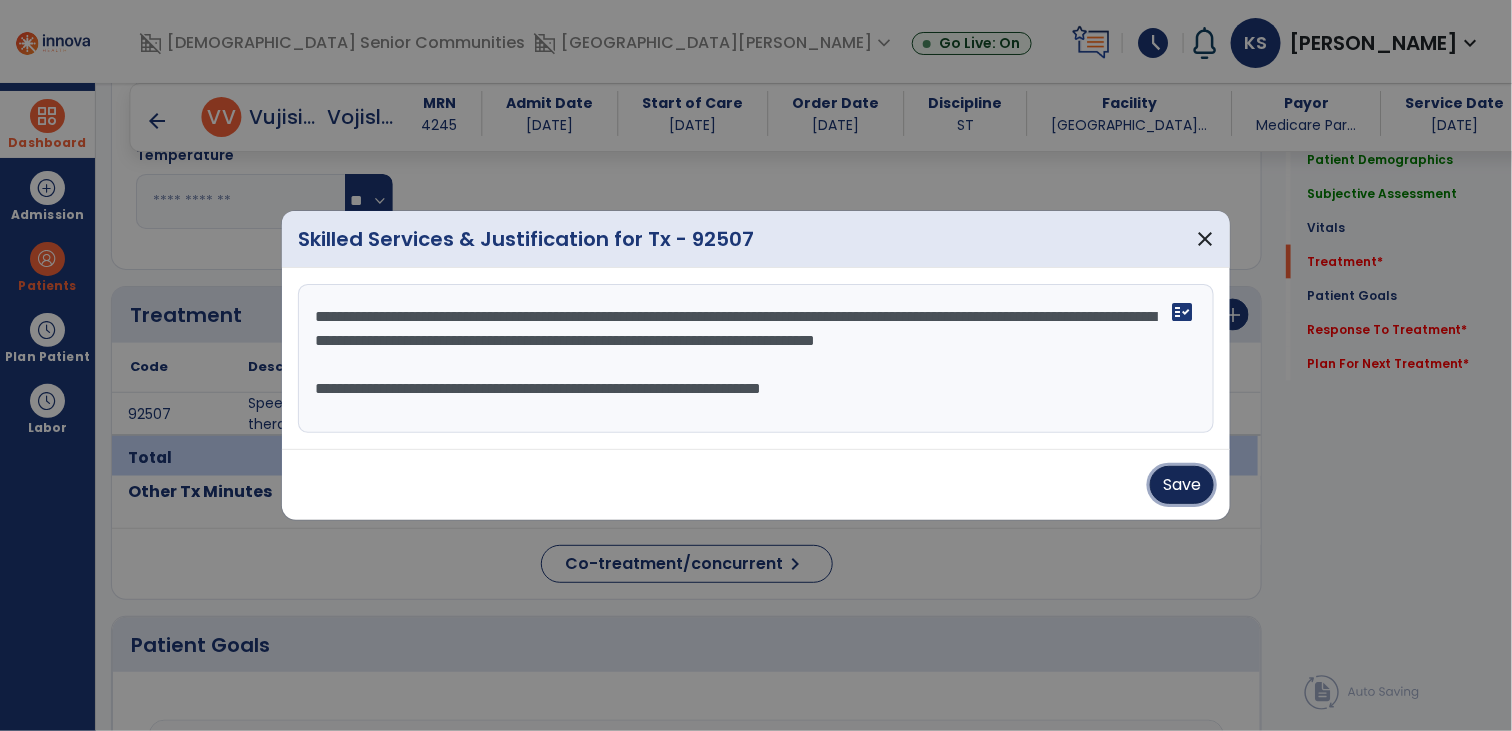 click on "Save" at bounding box center (1182, 485) 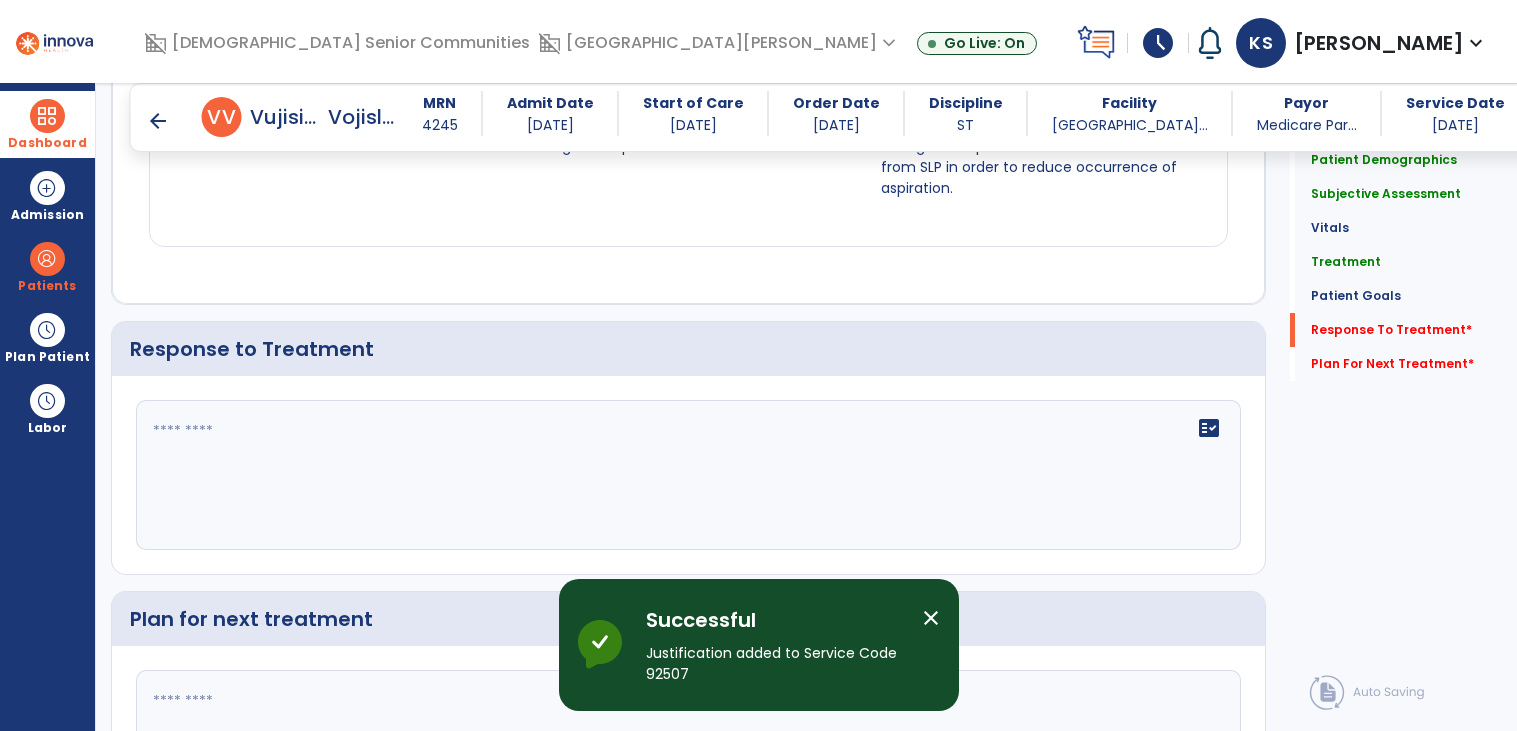 scroll, scrollTop: 2564, scrollLeft: 0, axis: vertical 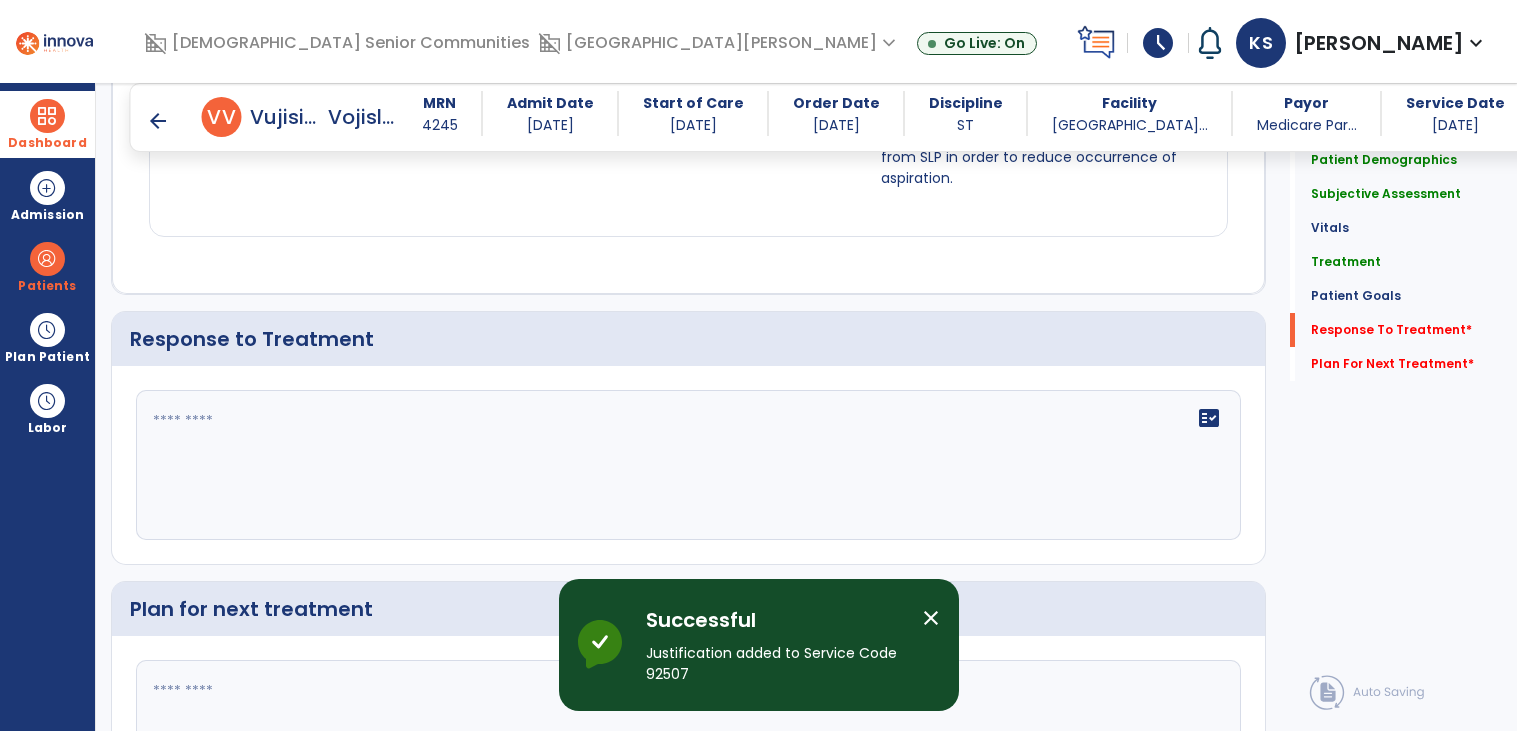 click 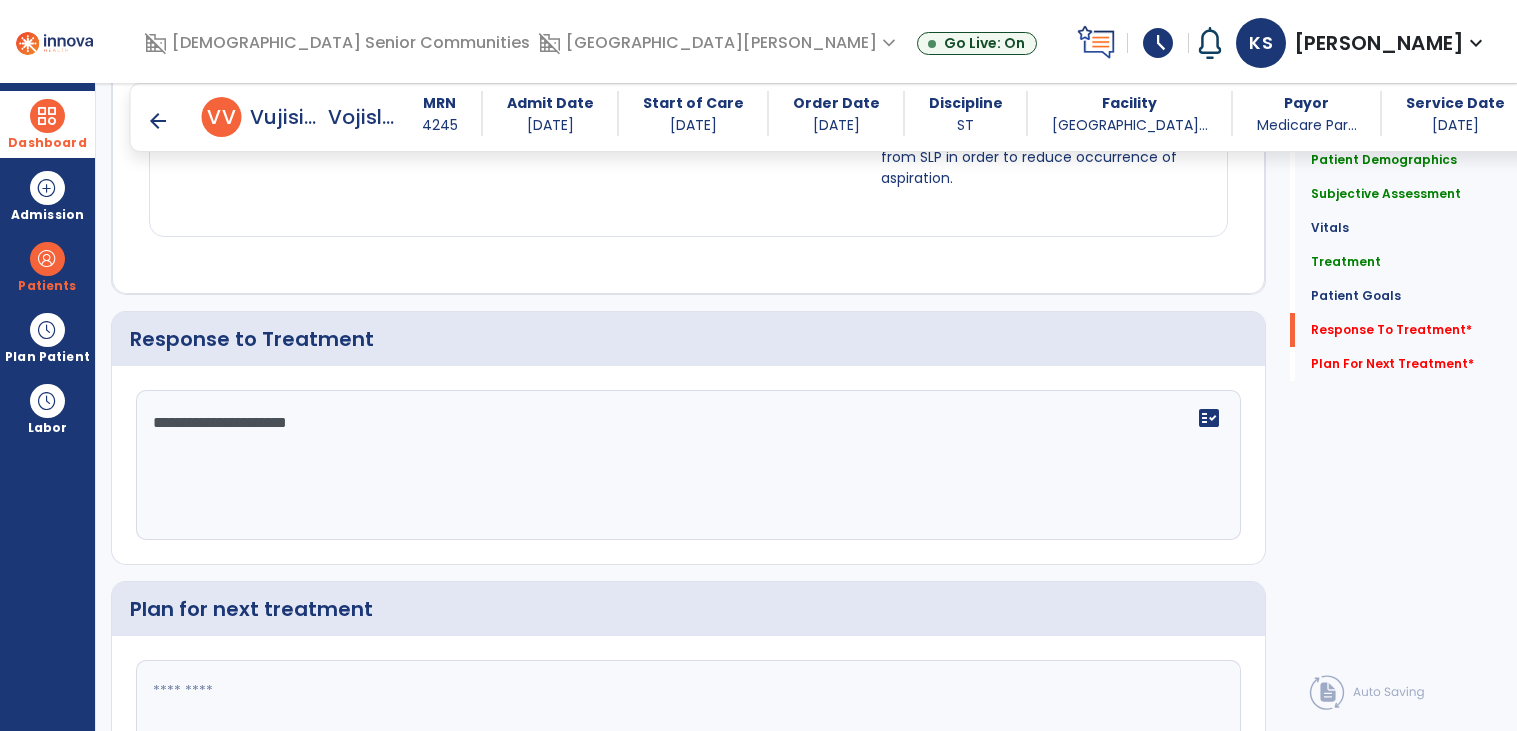 type on "**********" 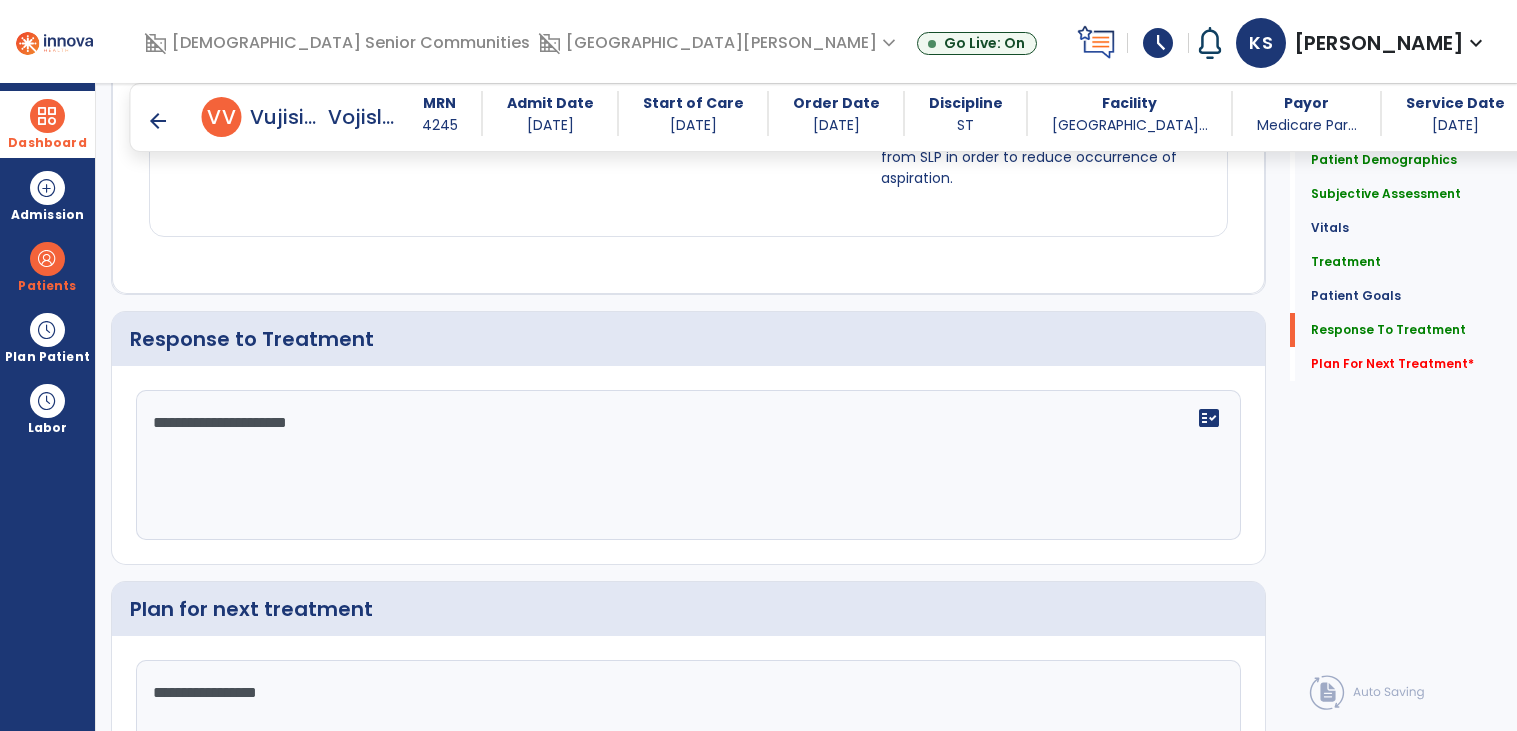 scroll, scrollTop: 2736, scrollLeft: 0, axis: vertical 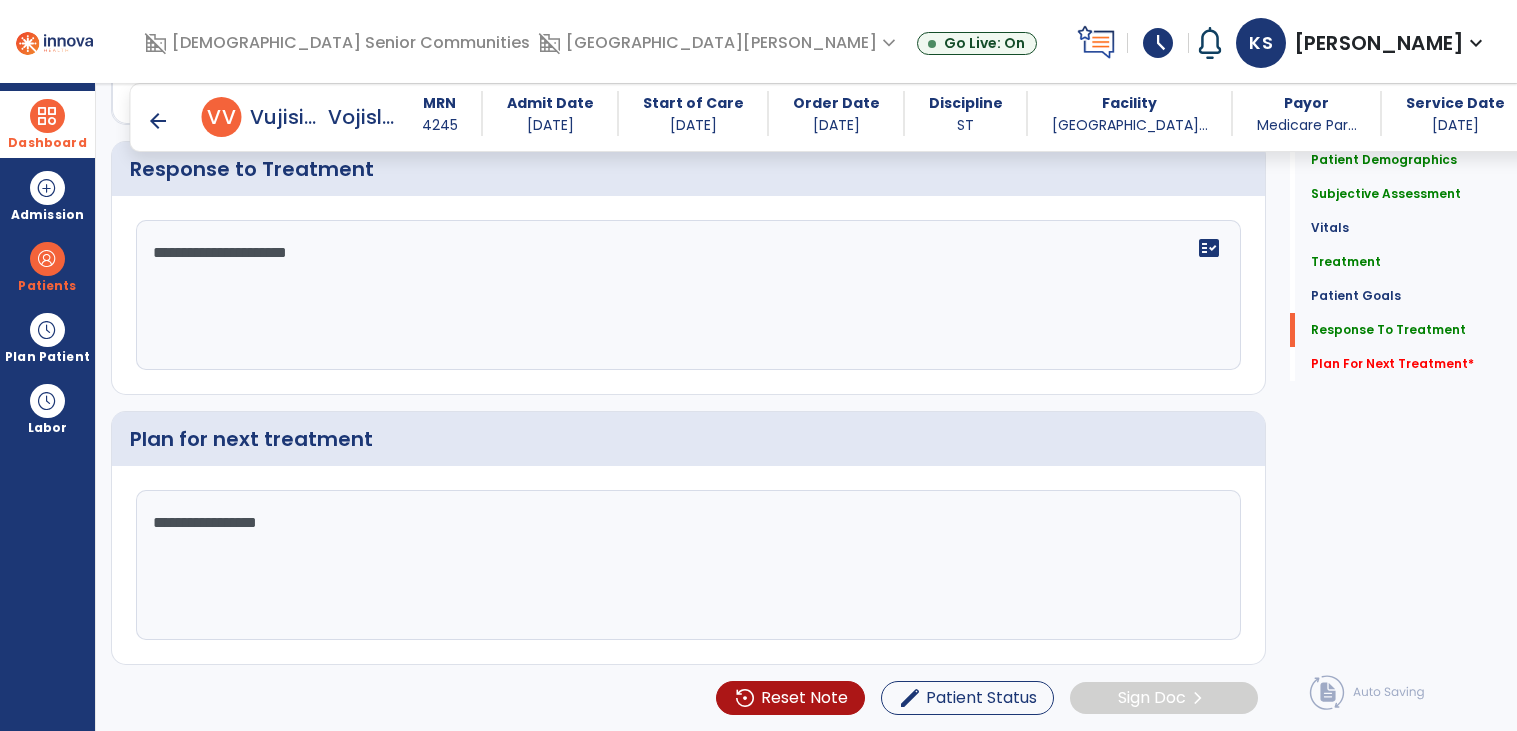 type on "**********" 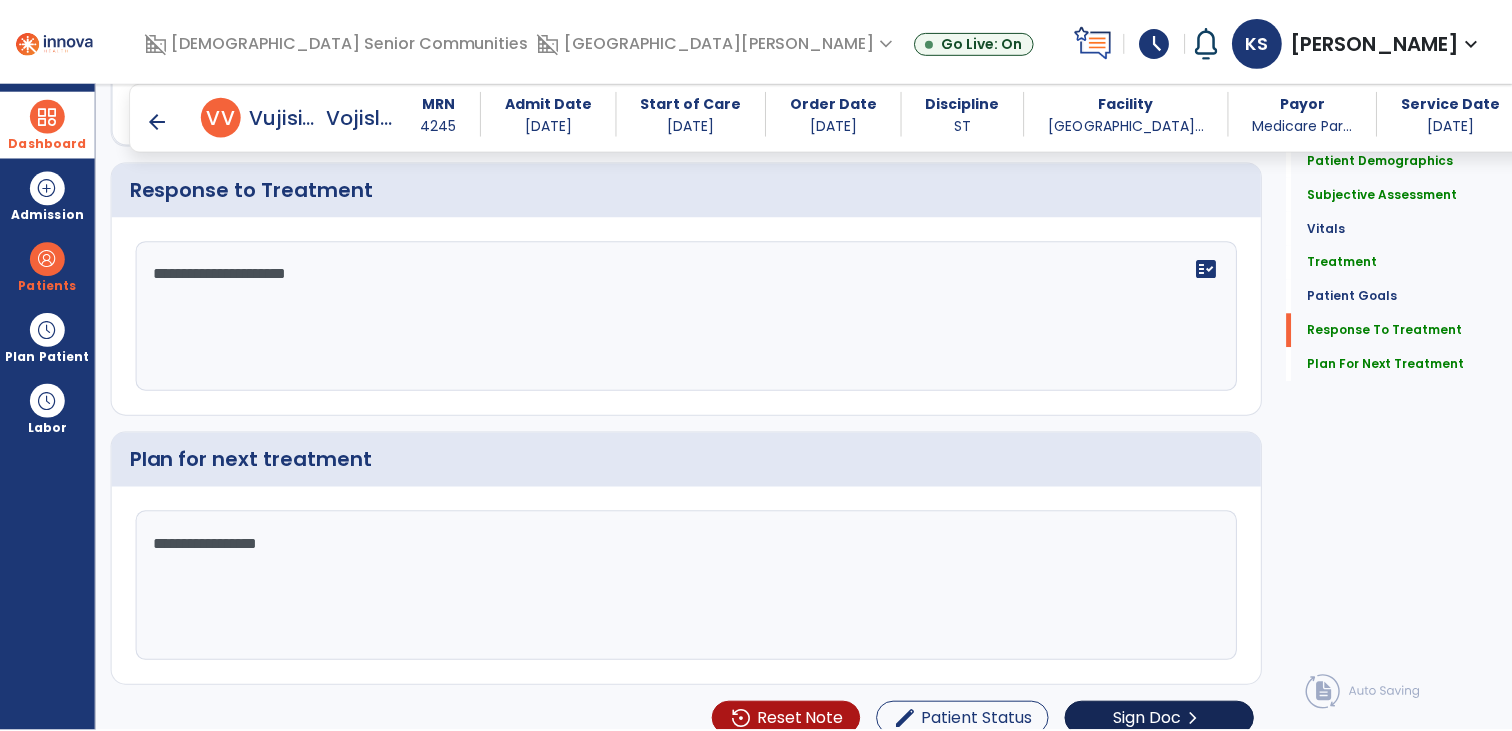 scroll, scrollTop: 2736, scrollLeft: 0, axis: vertical 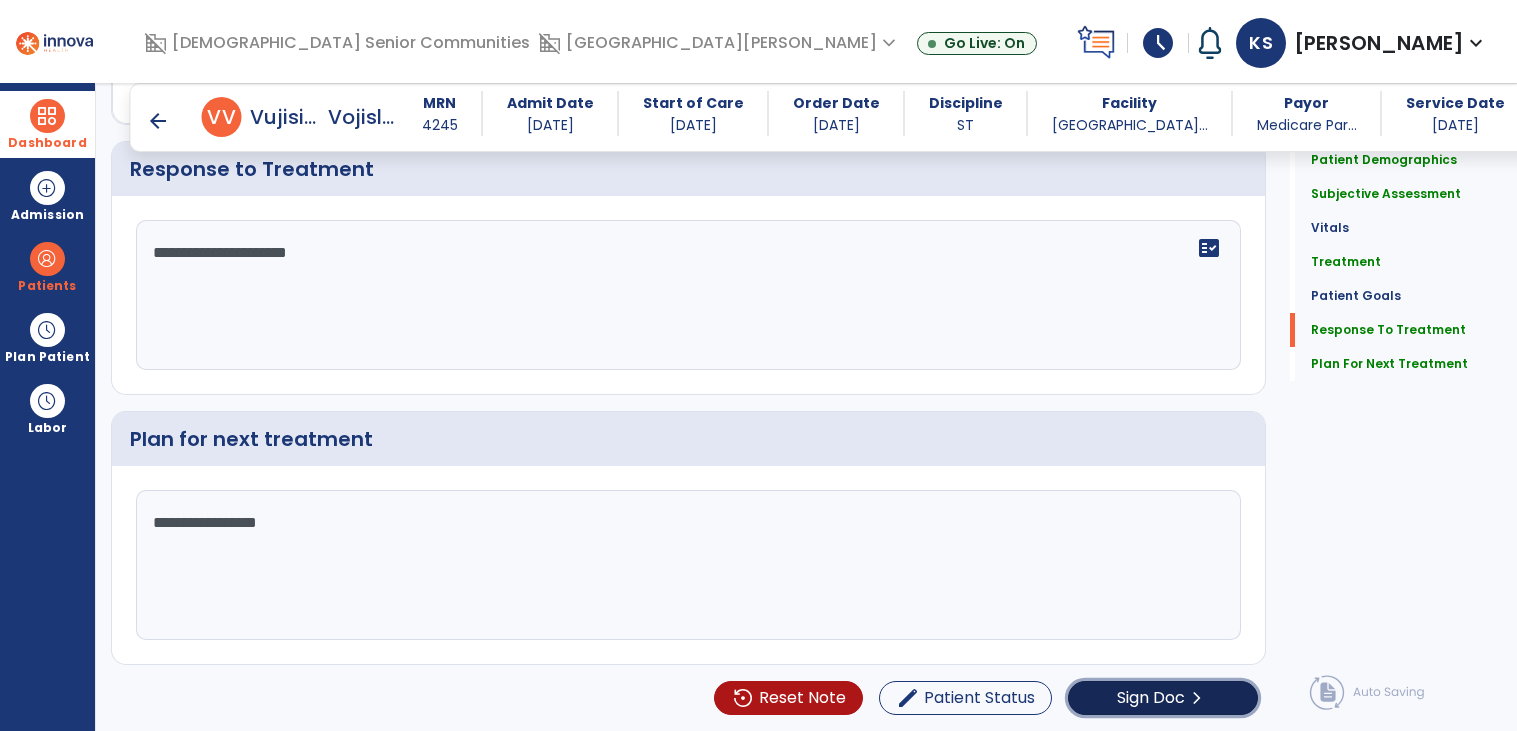 click on "Sign Doc" 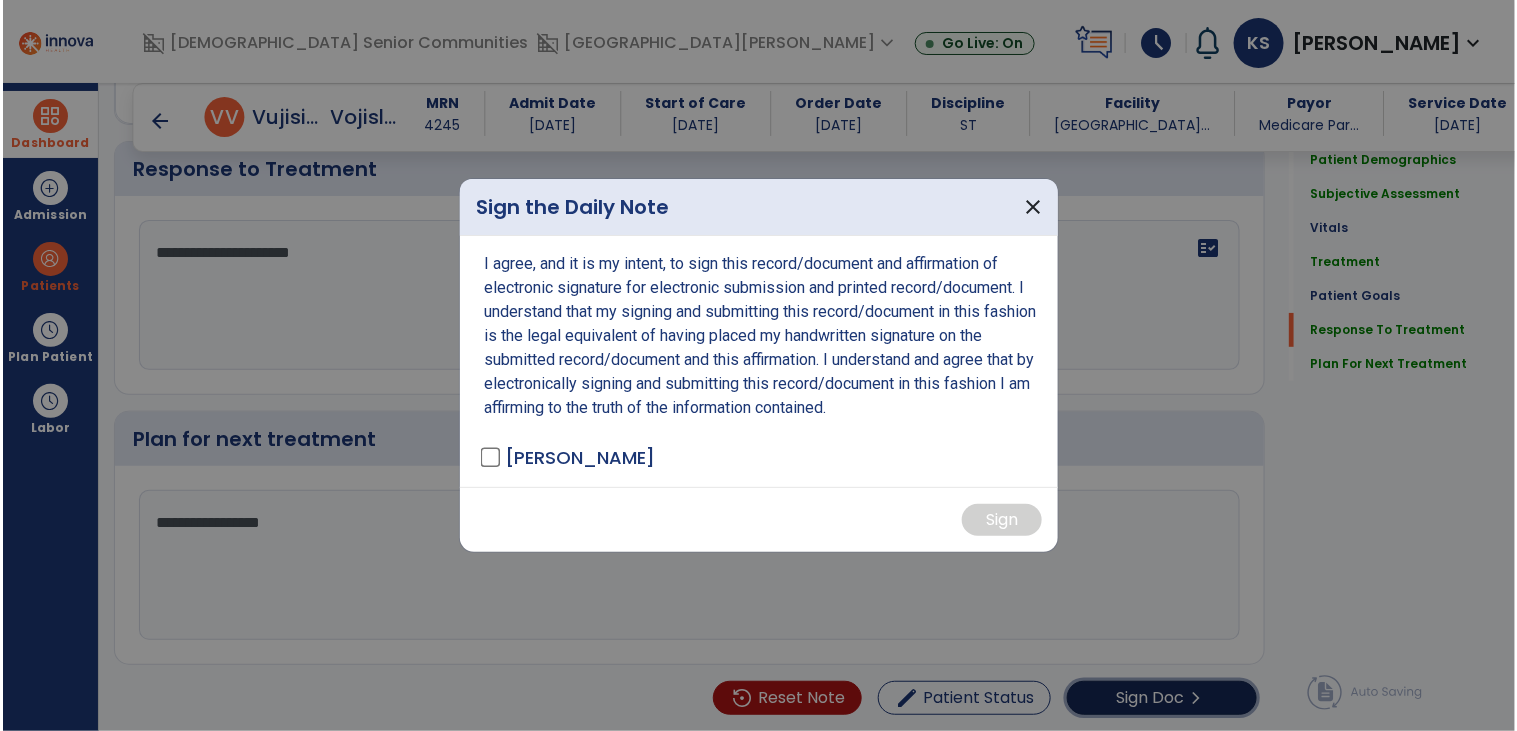 scroll, scrollTop: 2736, scrollLeft: 0, axis: vertical 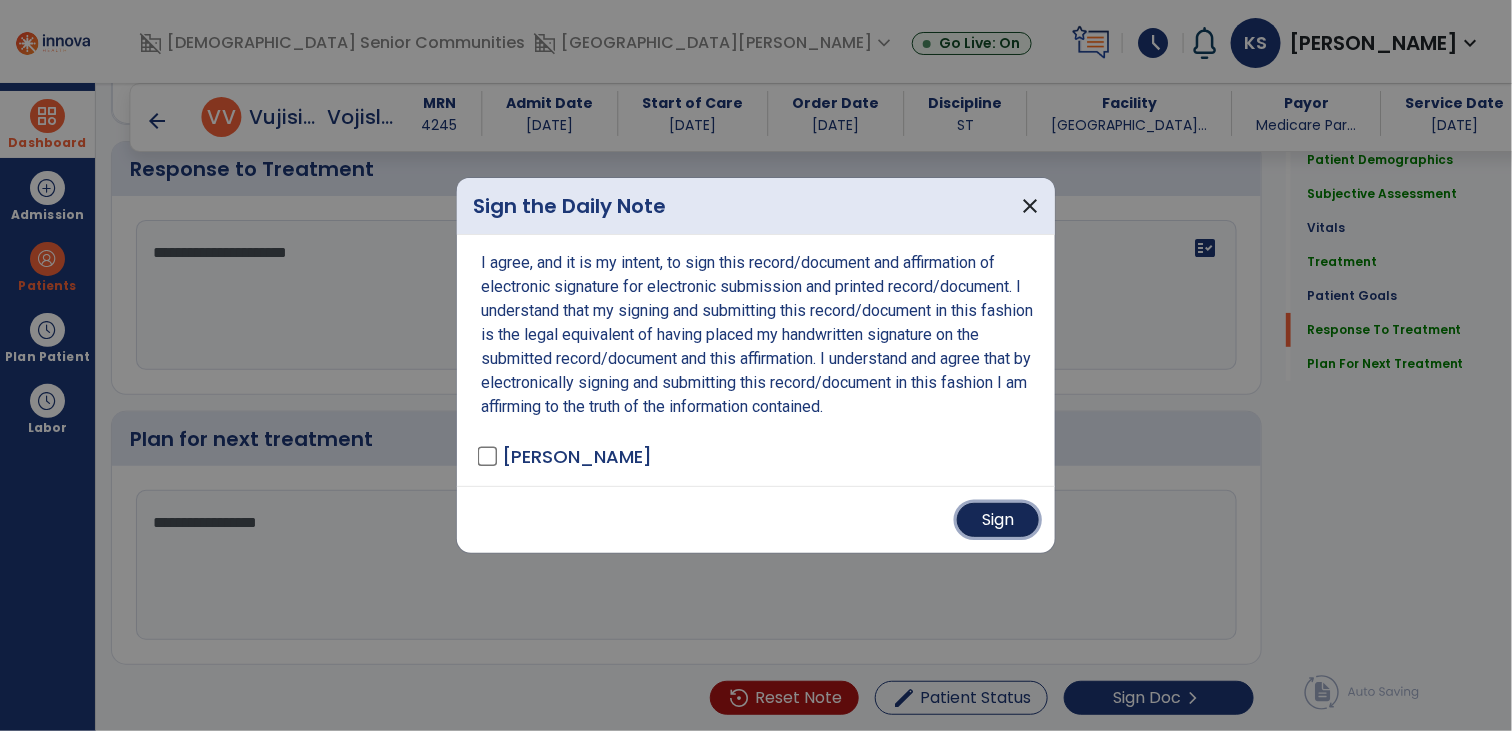 click on "Sign" at bounding box center [998, 520] 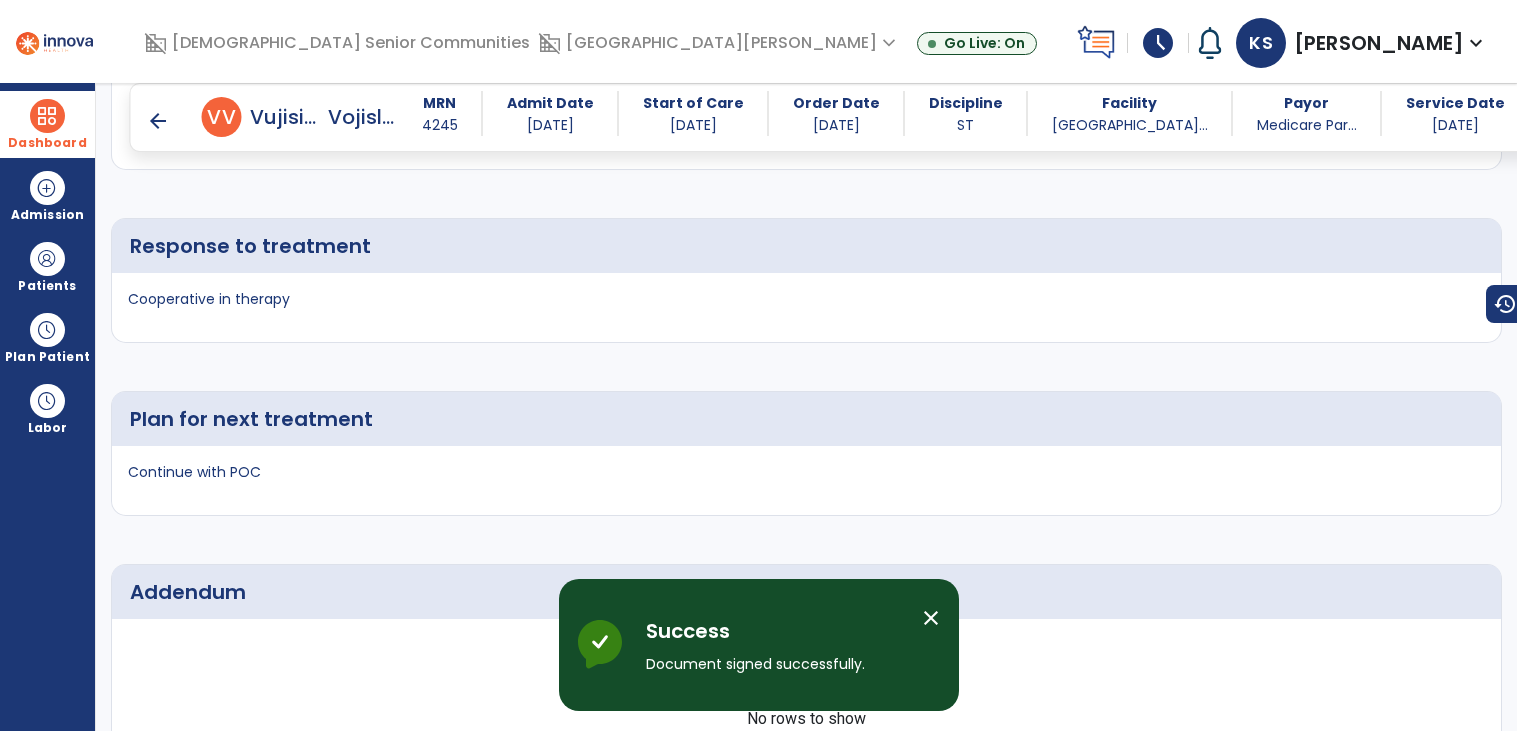 scroll, scrollTop: 3954, scrollLeft: 0, axis: vertical 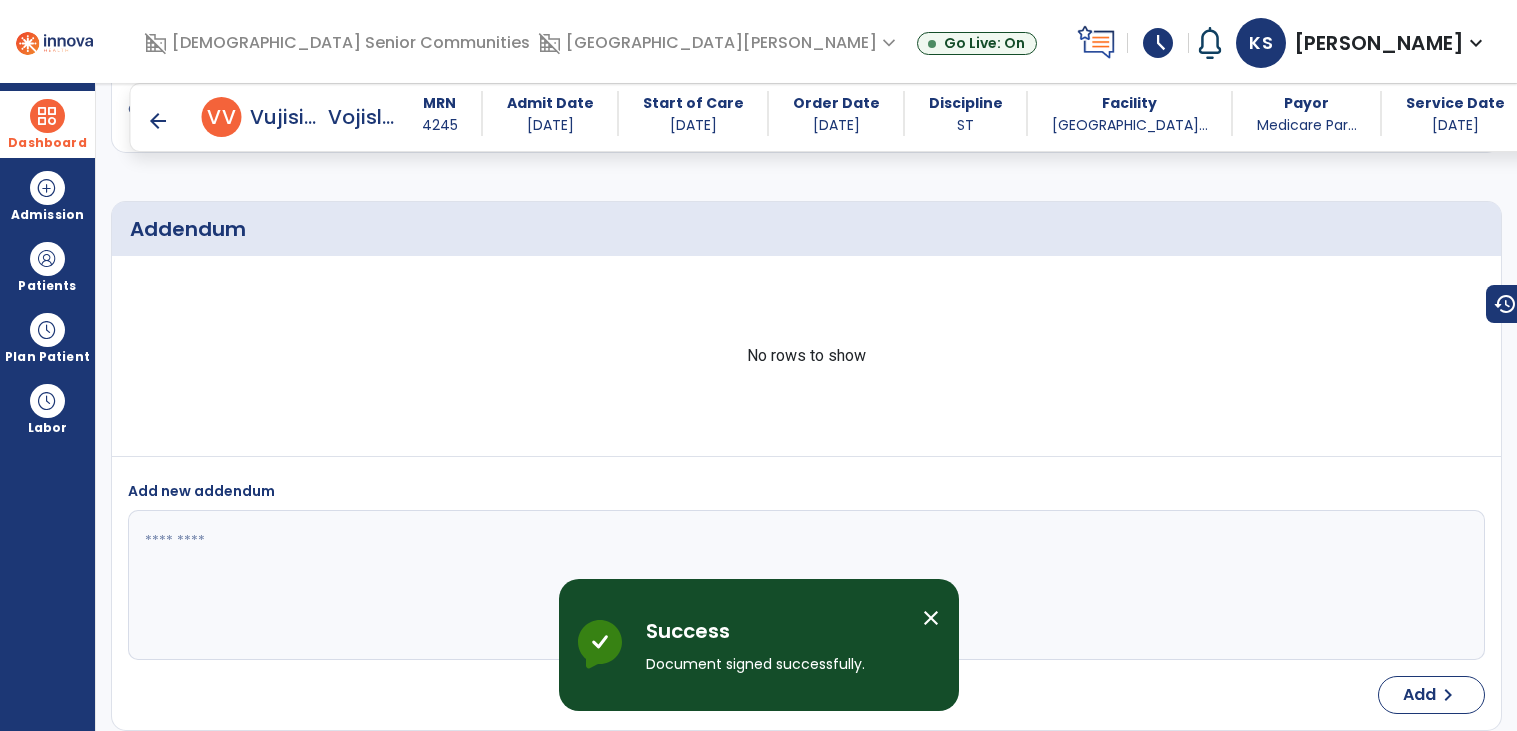 click on "arrow_back" at bounding box center (158, 121) 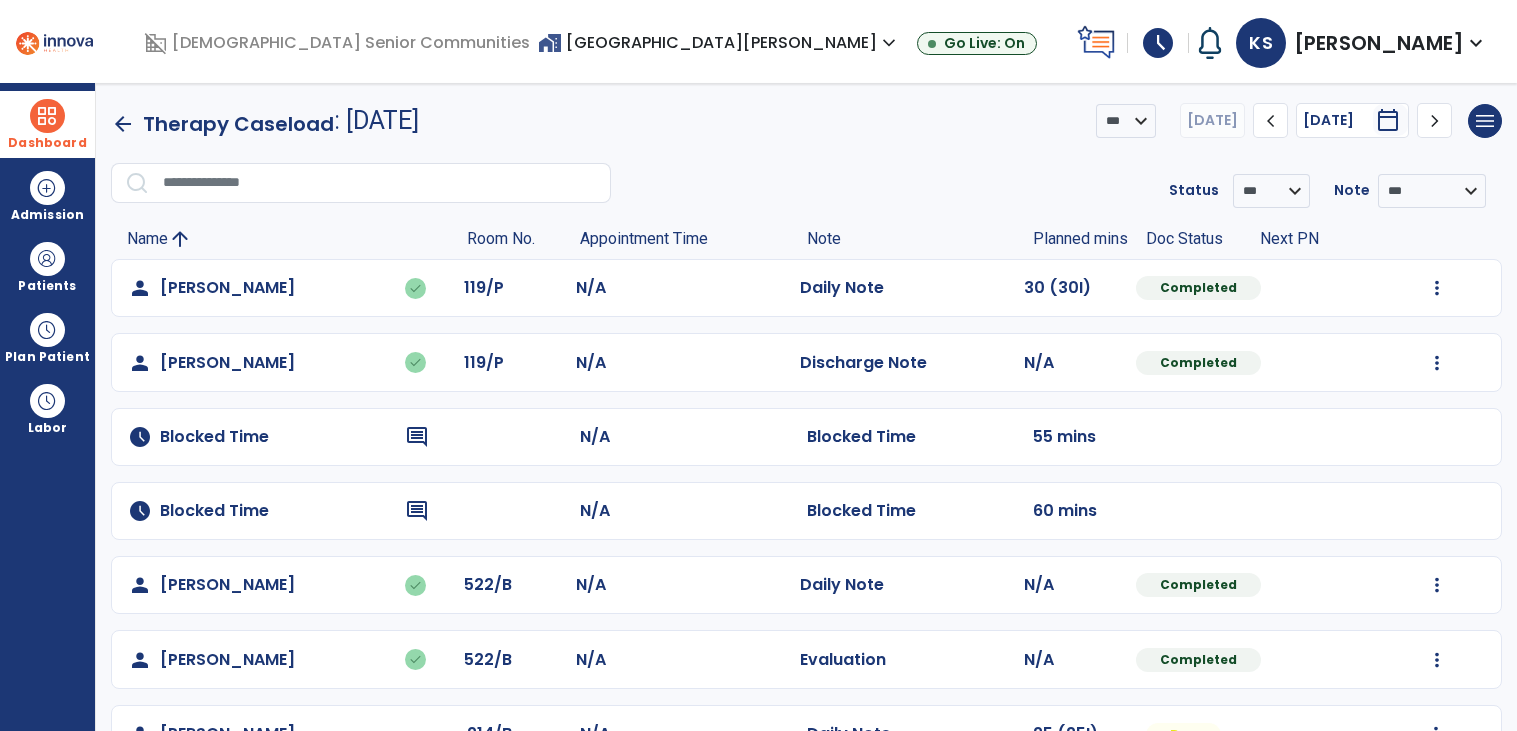 scroll, scrollTop: 948, scrollLeft: 0, axis: vertical 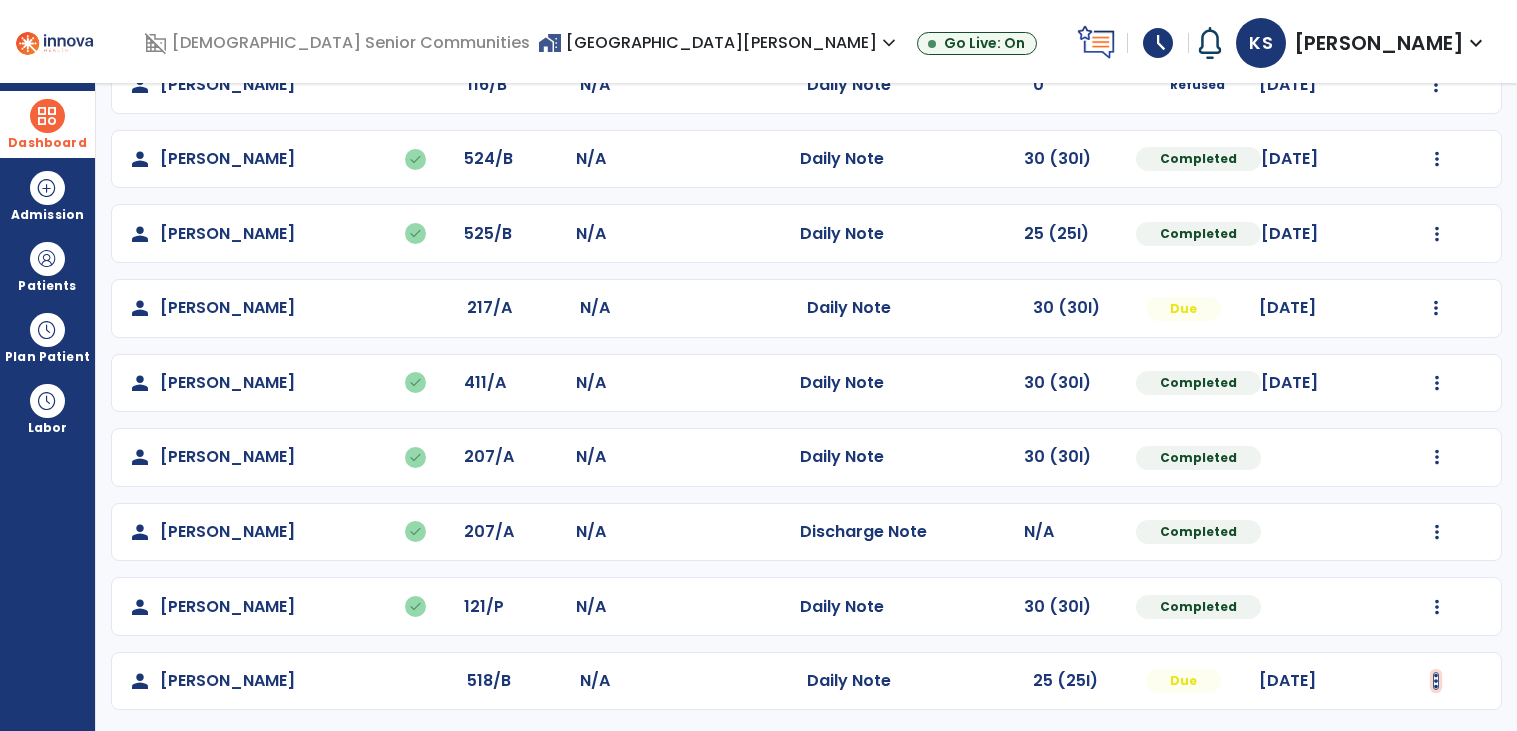 click at bounding box center [1437, -660] 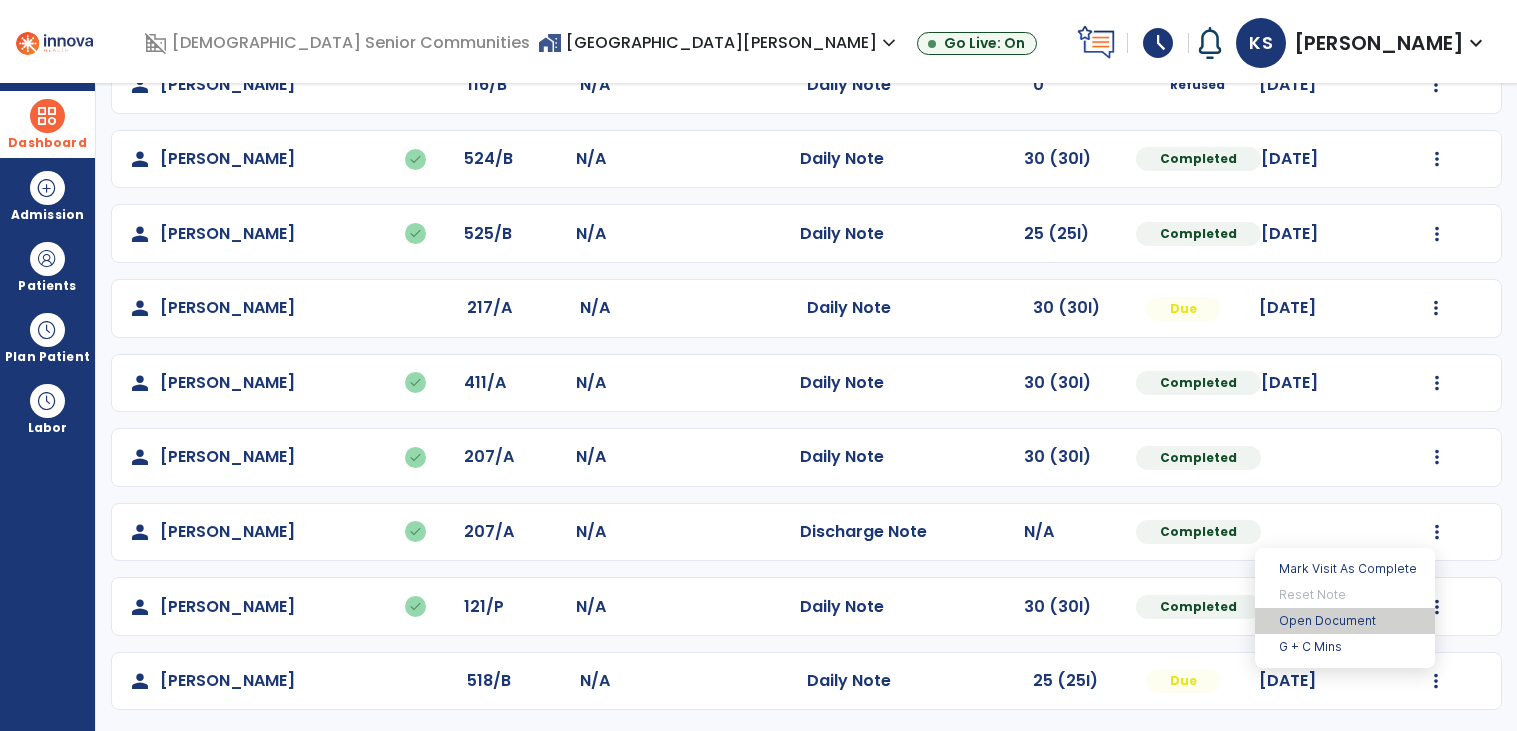 click on "Open Document" at bounding box center (1345, 621) 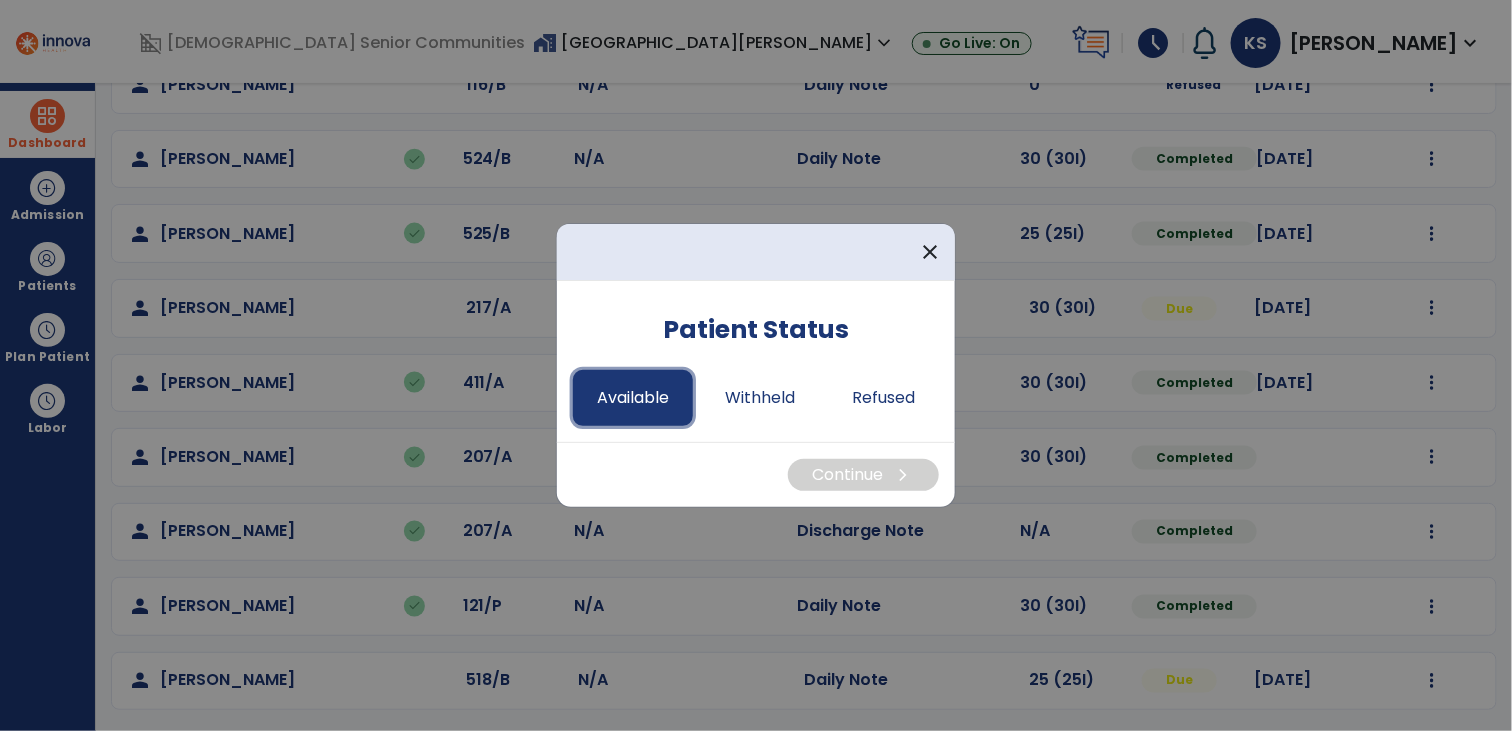 click on "Available" at bounding box center (633, 398) 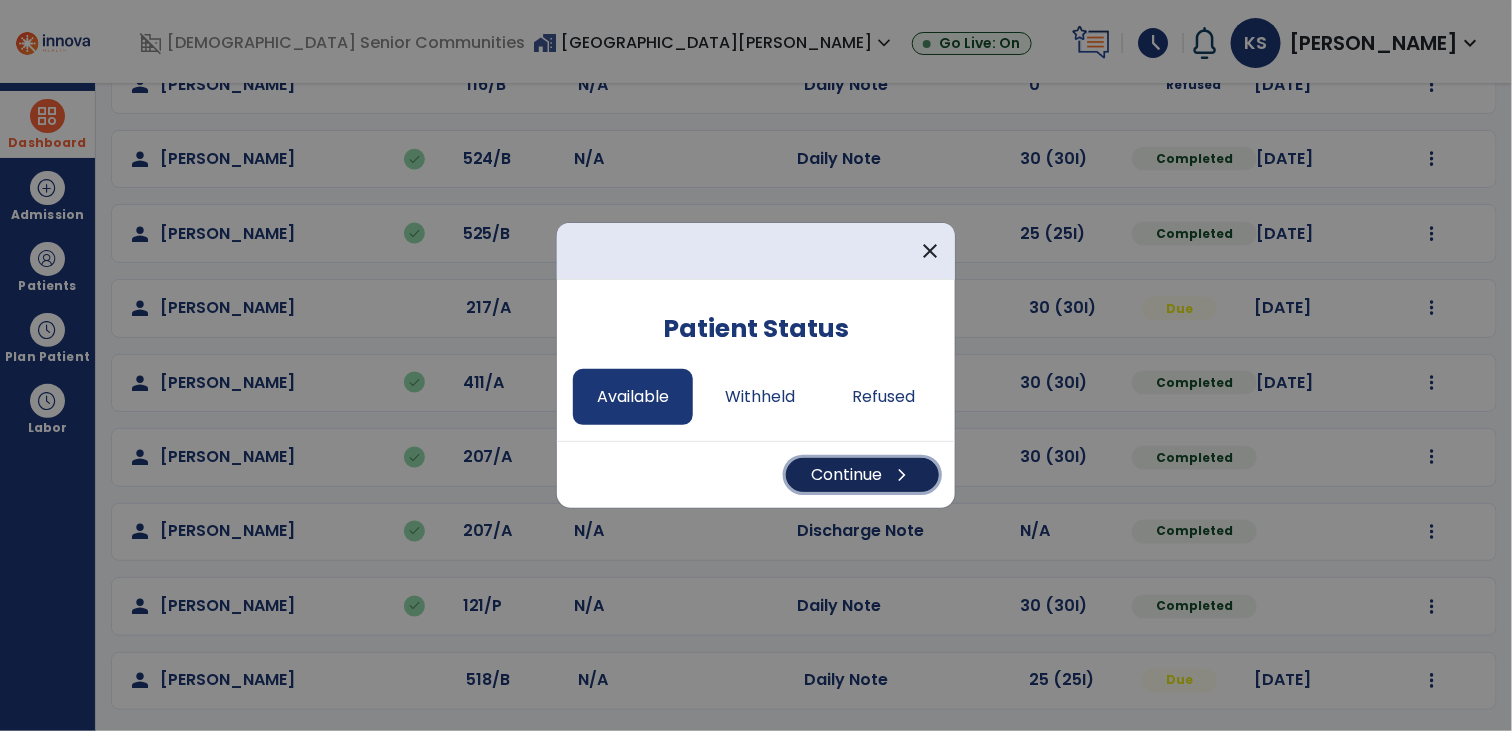 click on "Continue   chevron_right" at bounding box center (862, 475) 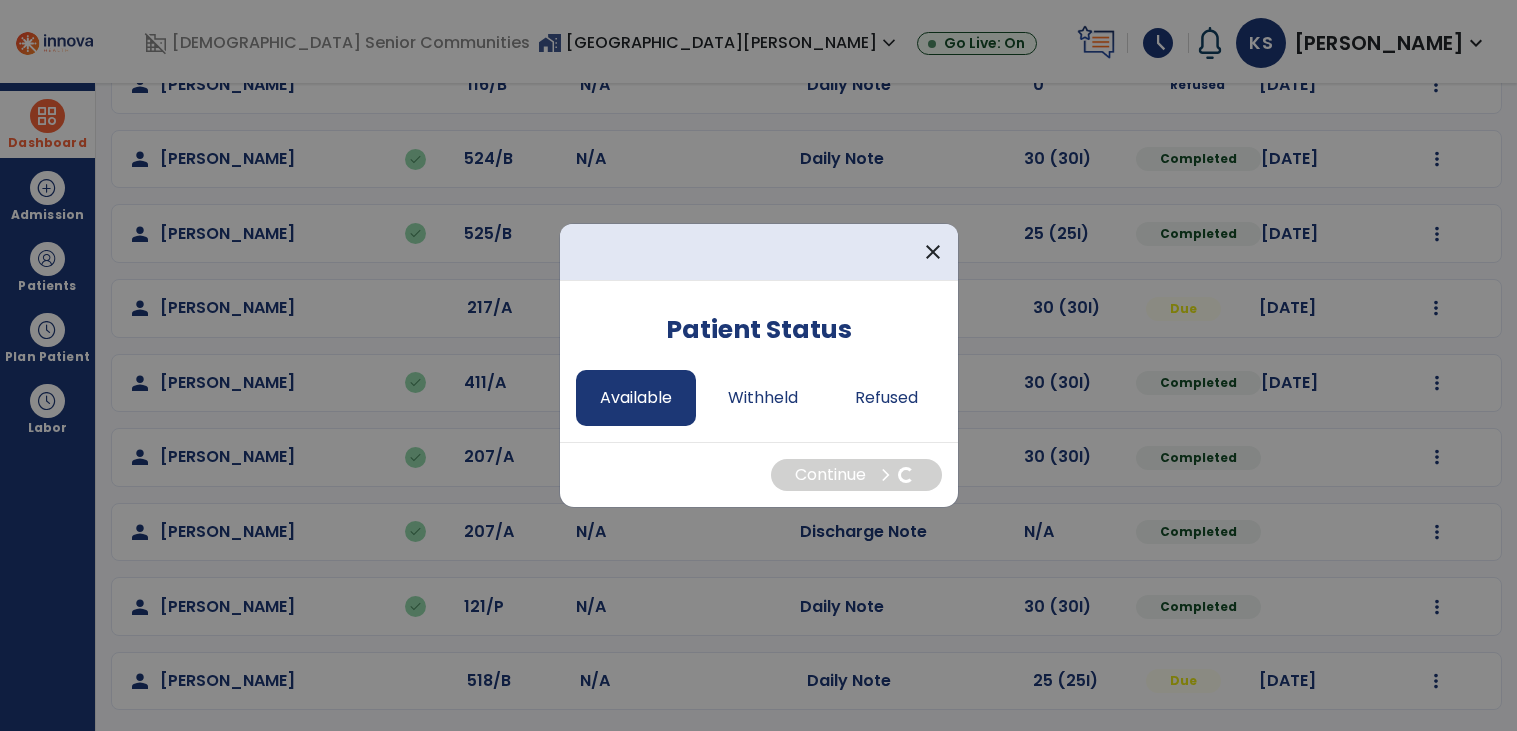 select on "*" 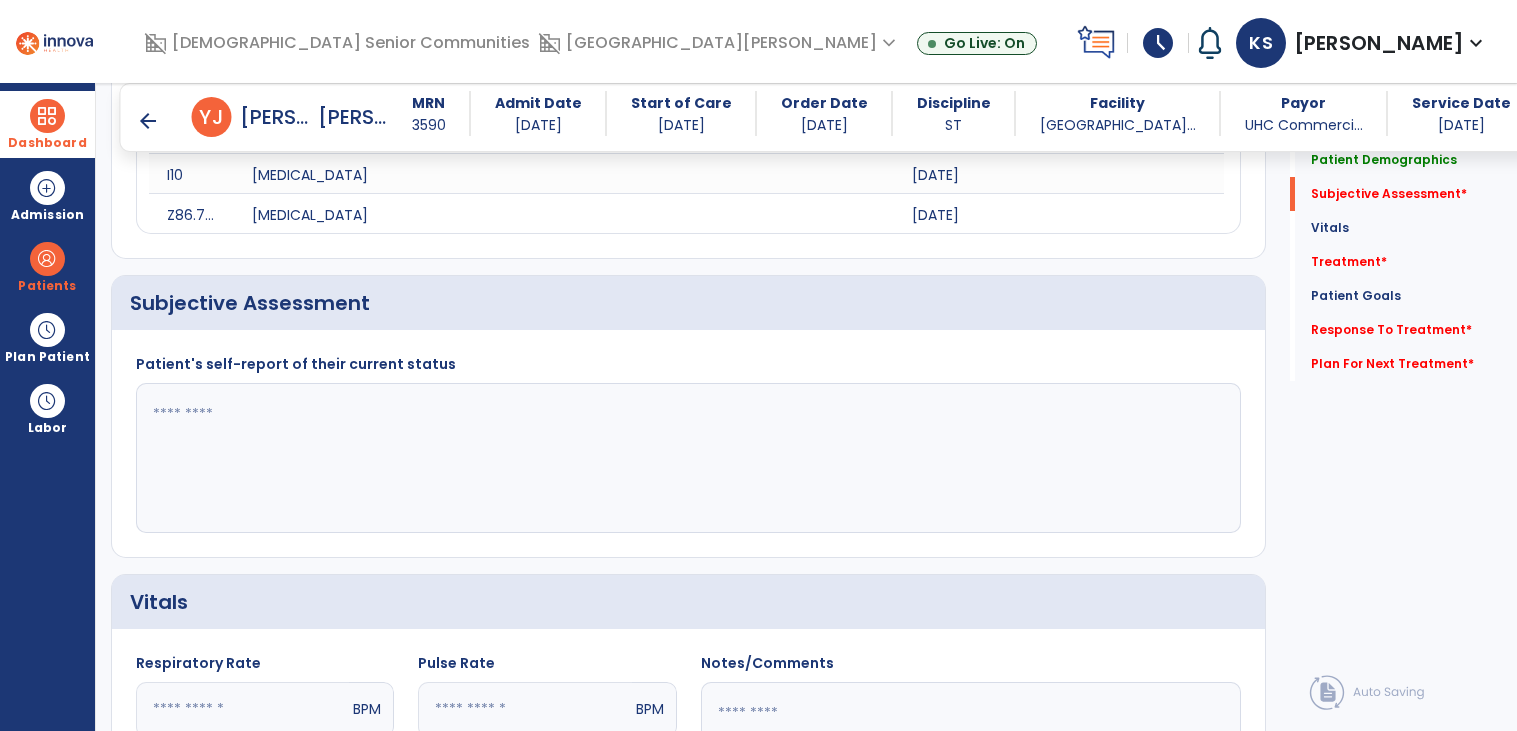 scroll, scrollTop: 330, scrollLeft: 0, axis: vertical 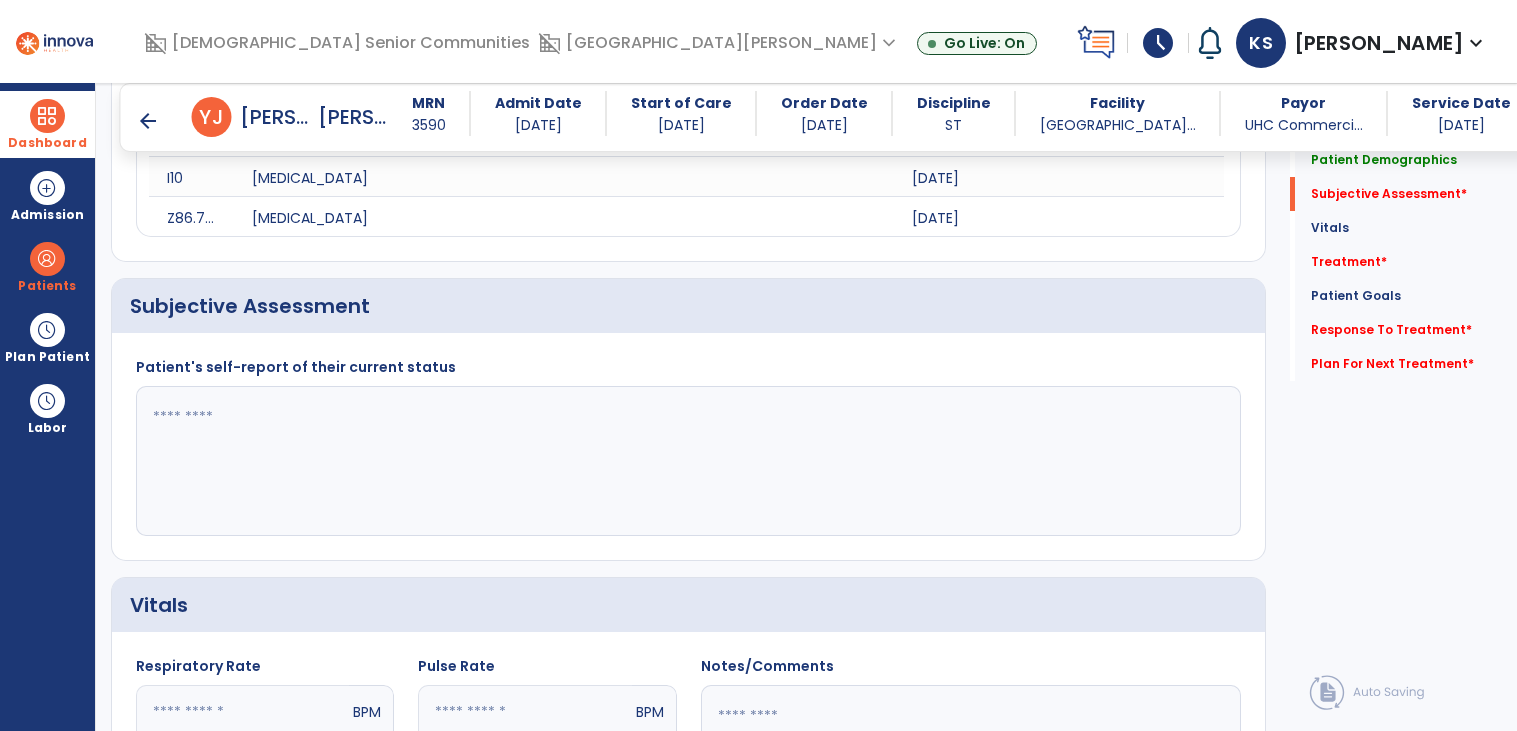 click 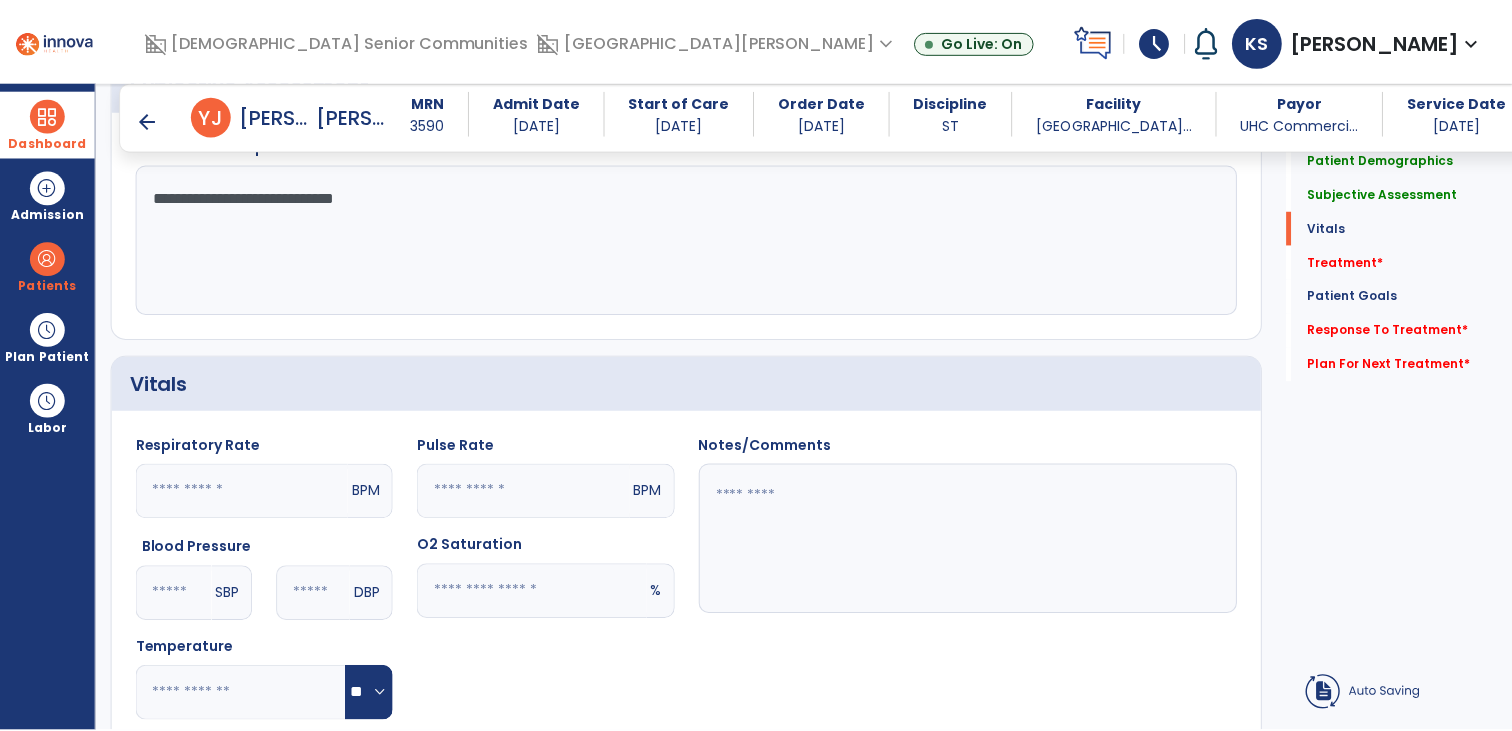 scroll, scrollTop: 1133, scrollLeft: 0, axis: vertical 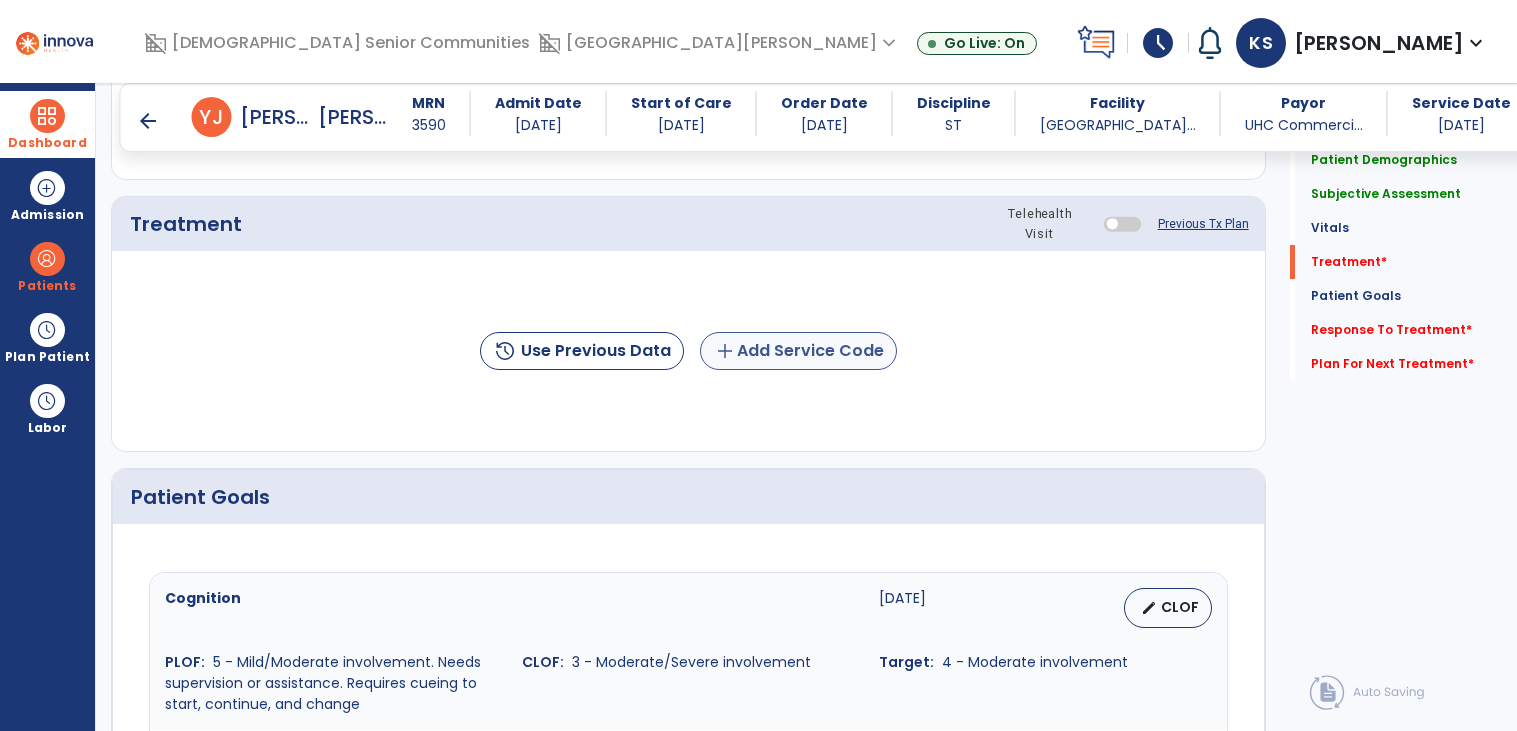 type on "**********" 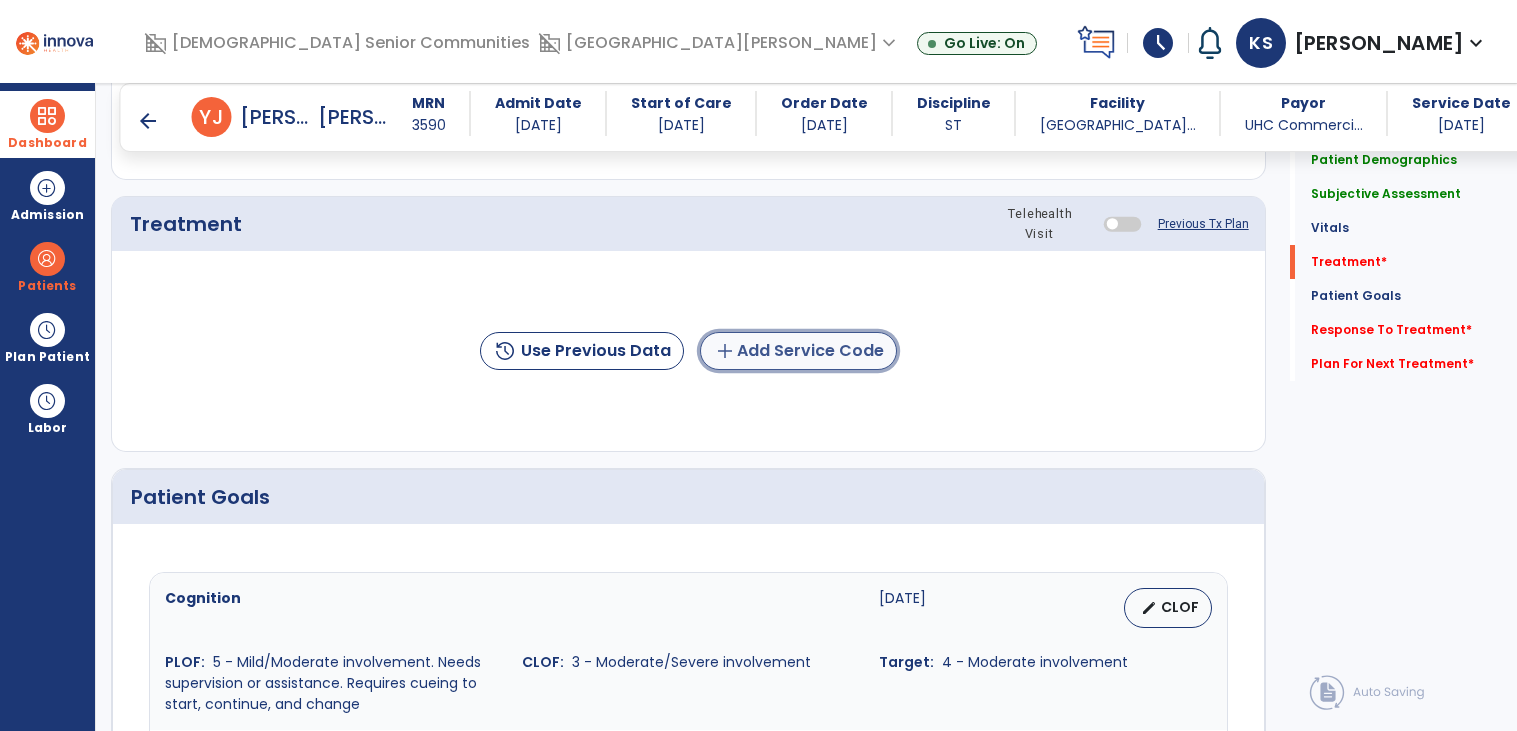 click on "add  Add Service Code" 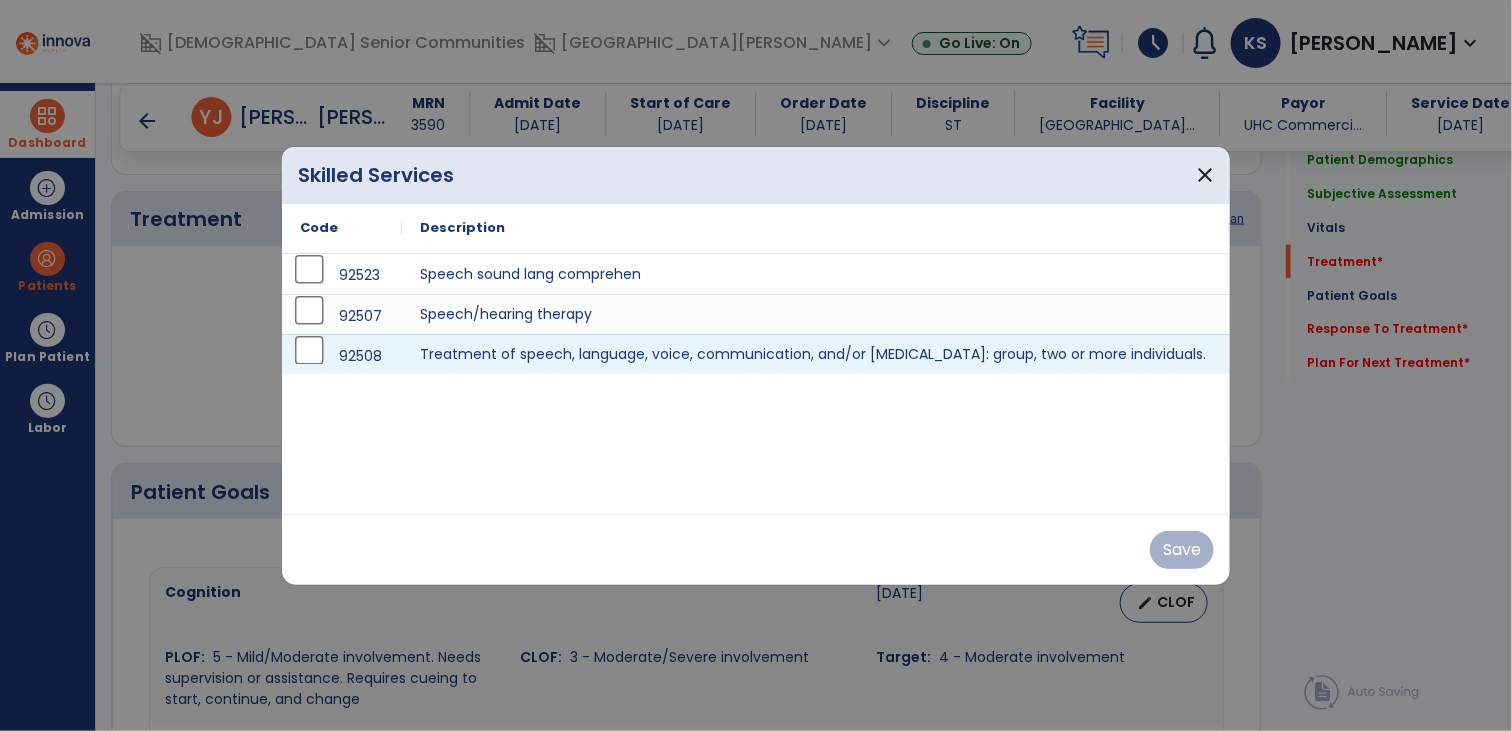 scroll, scrollTop: 1133, scrollLeft: 0, axis: vertical 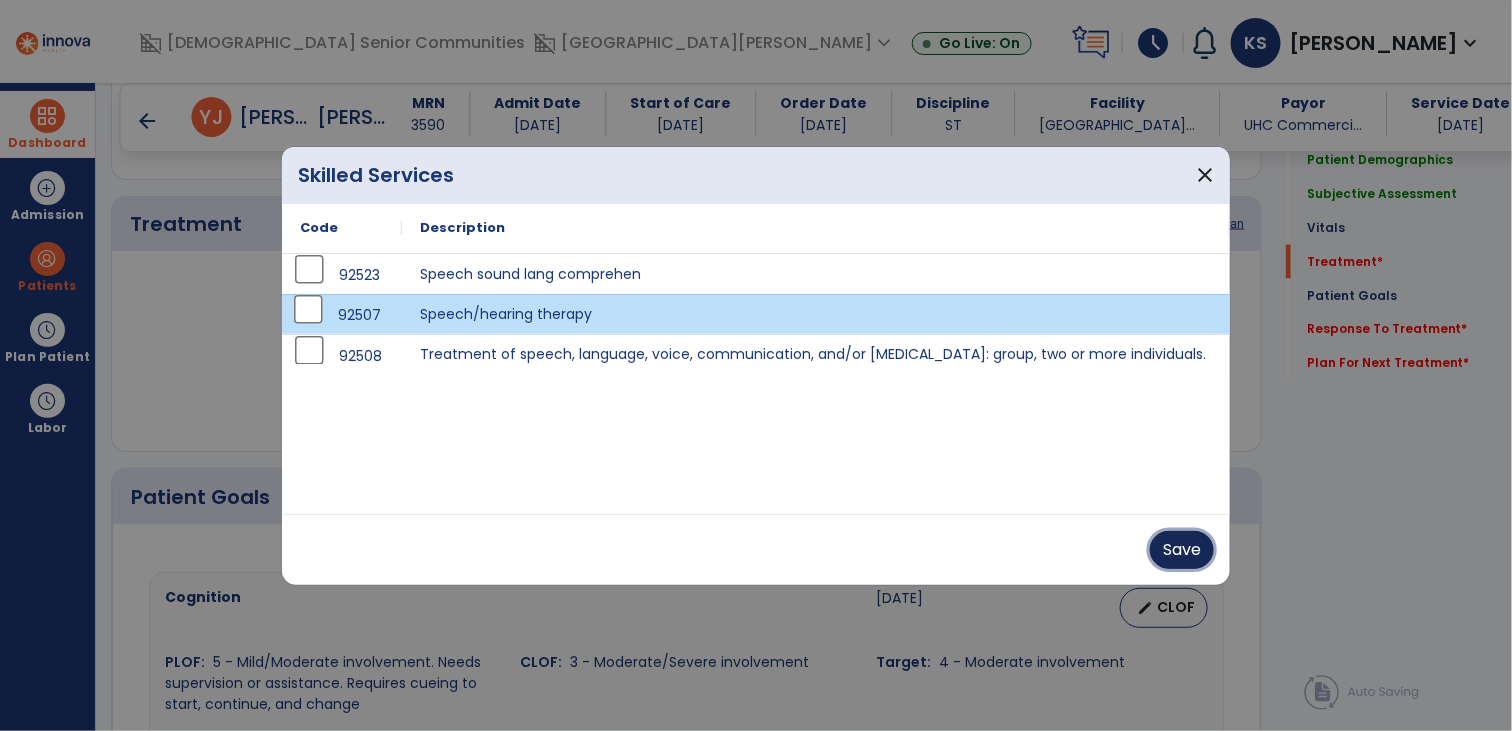 click on "Save" at bounding box center (1182, 550) 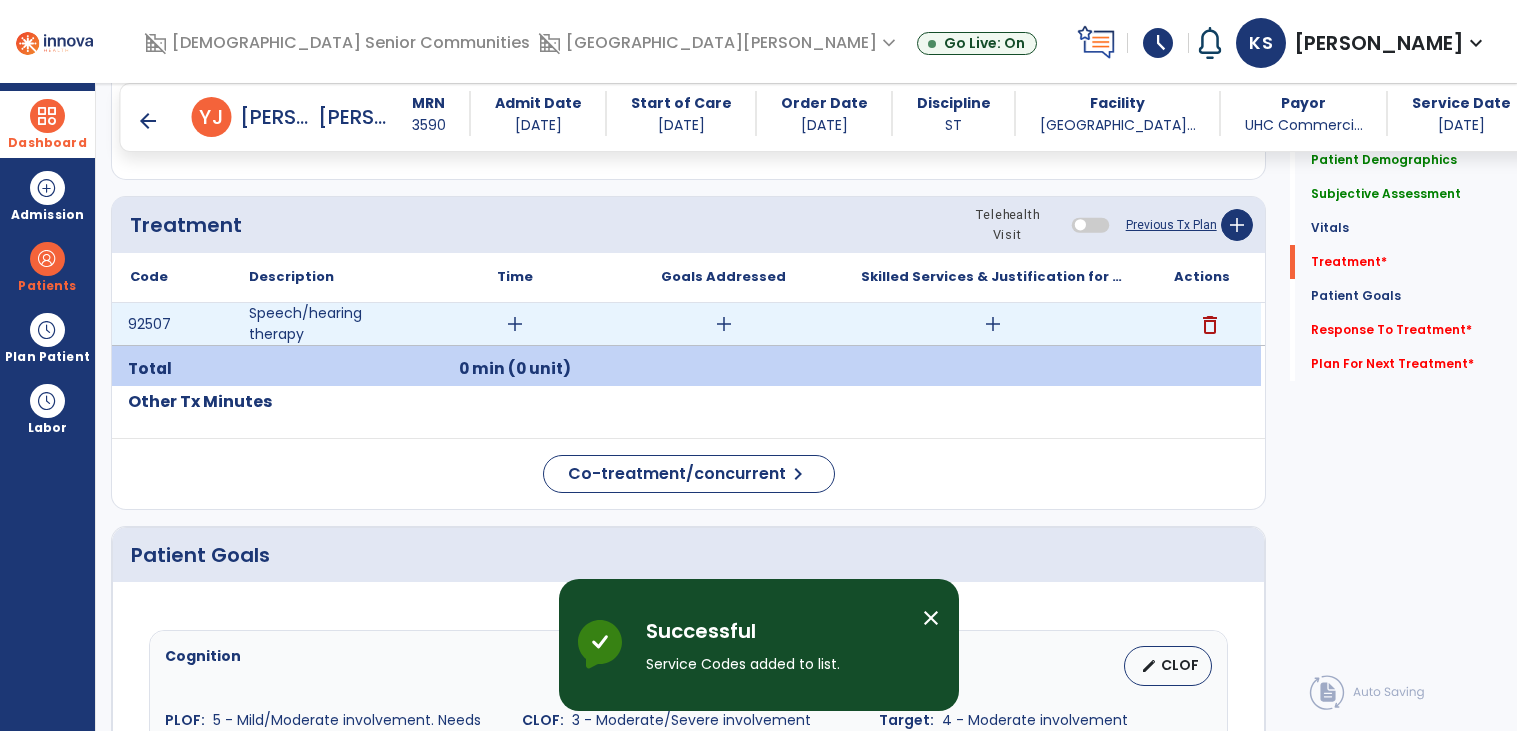 click on "add" at bounding box center (515, 324) 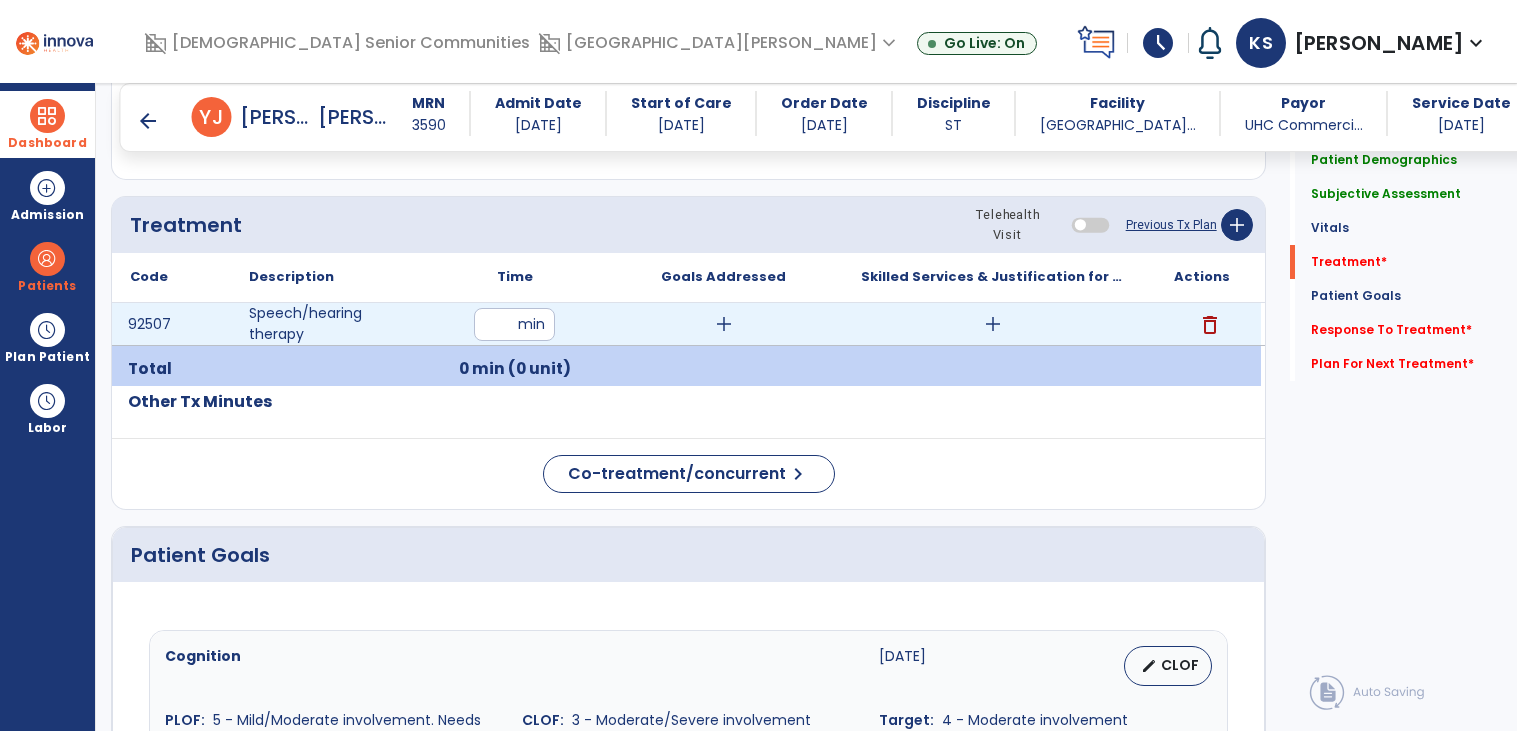 type on "**" 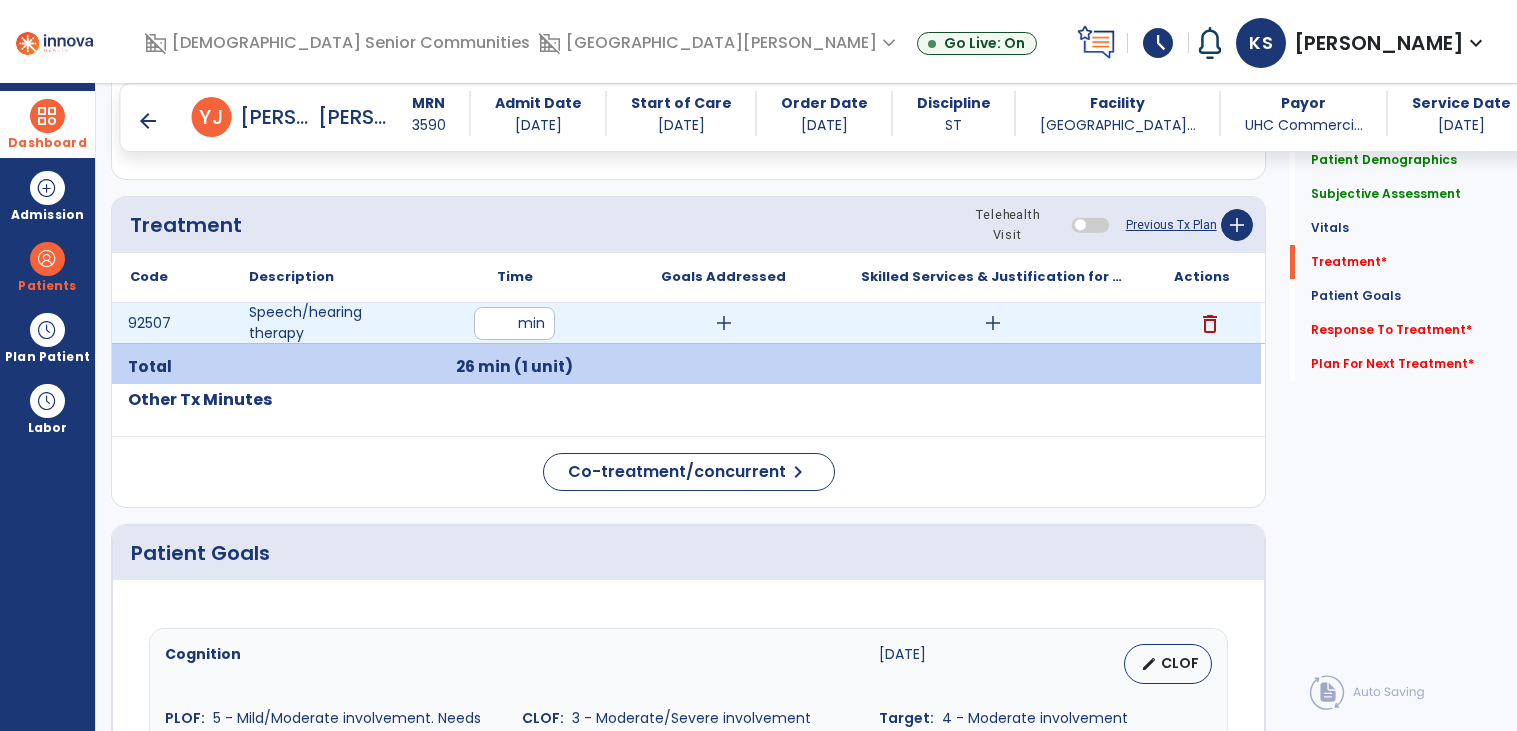 click on "add" at bounding box center [724, 323] 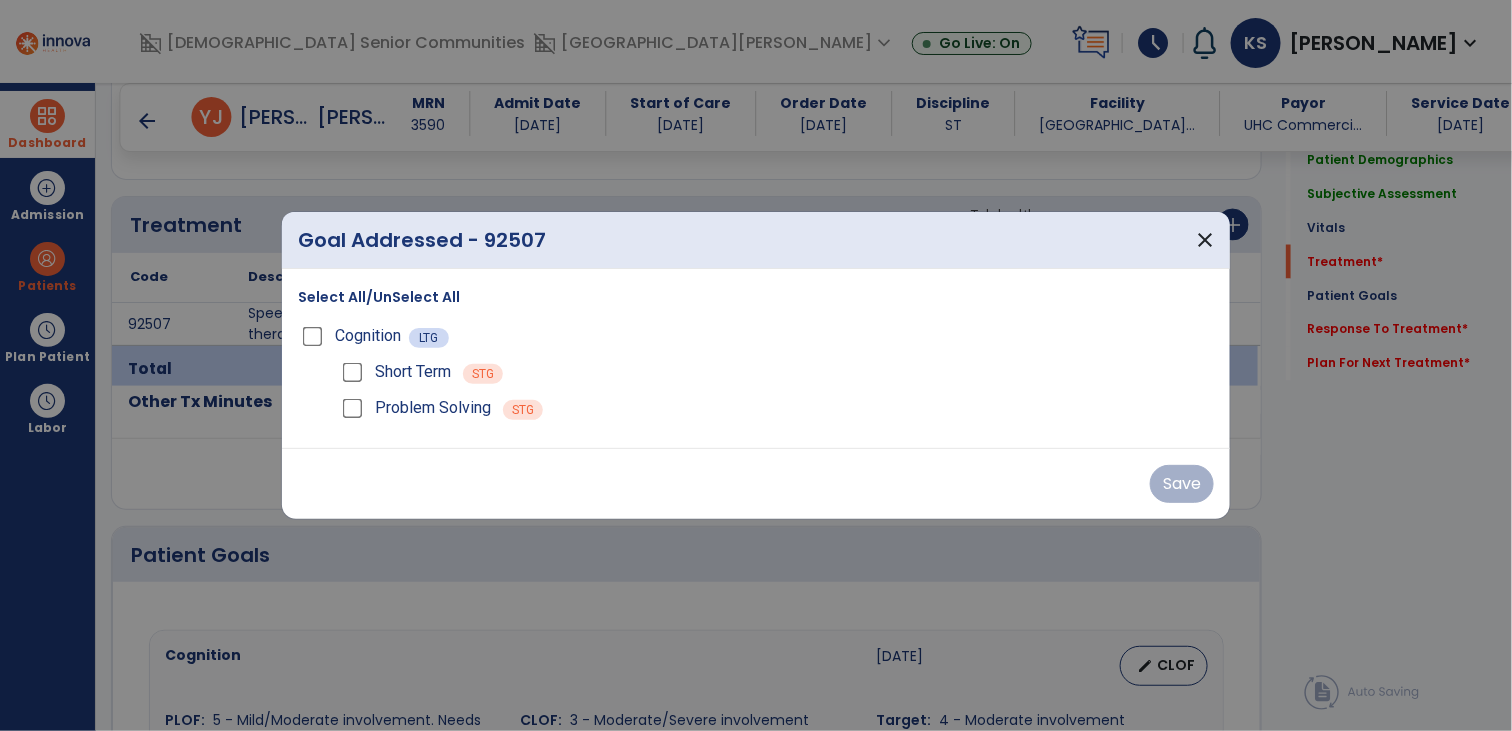 scroll, scrollTop: 1133, scrollLeft: 0, axis: vertical 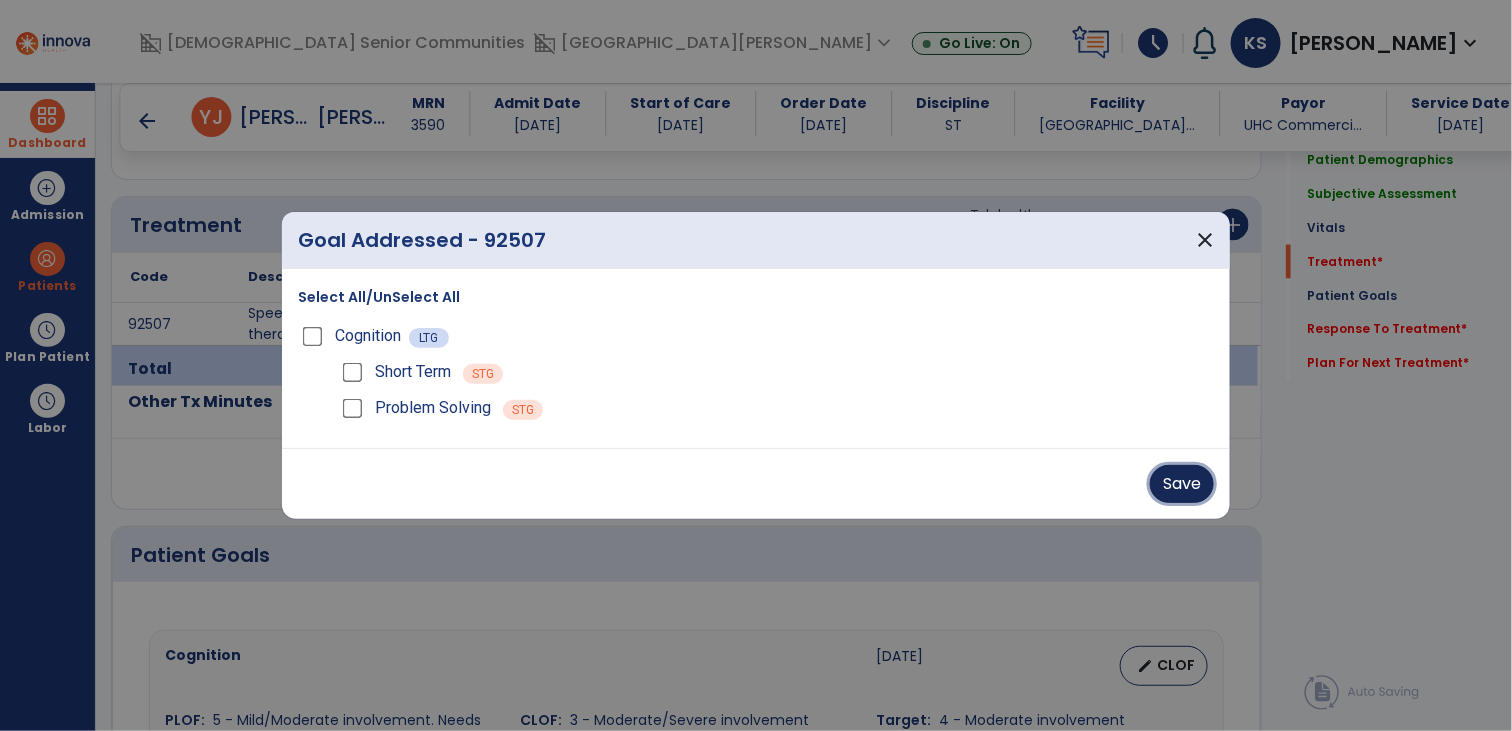 click on "Save" at bounding box center [1182, 484] 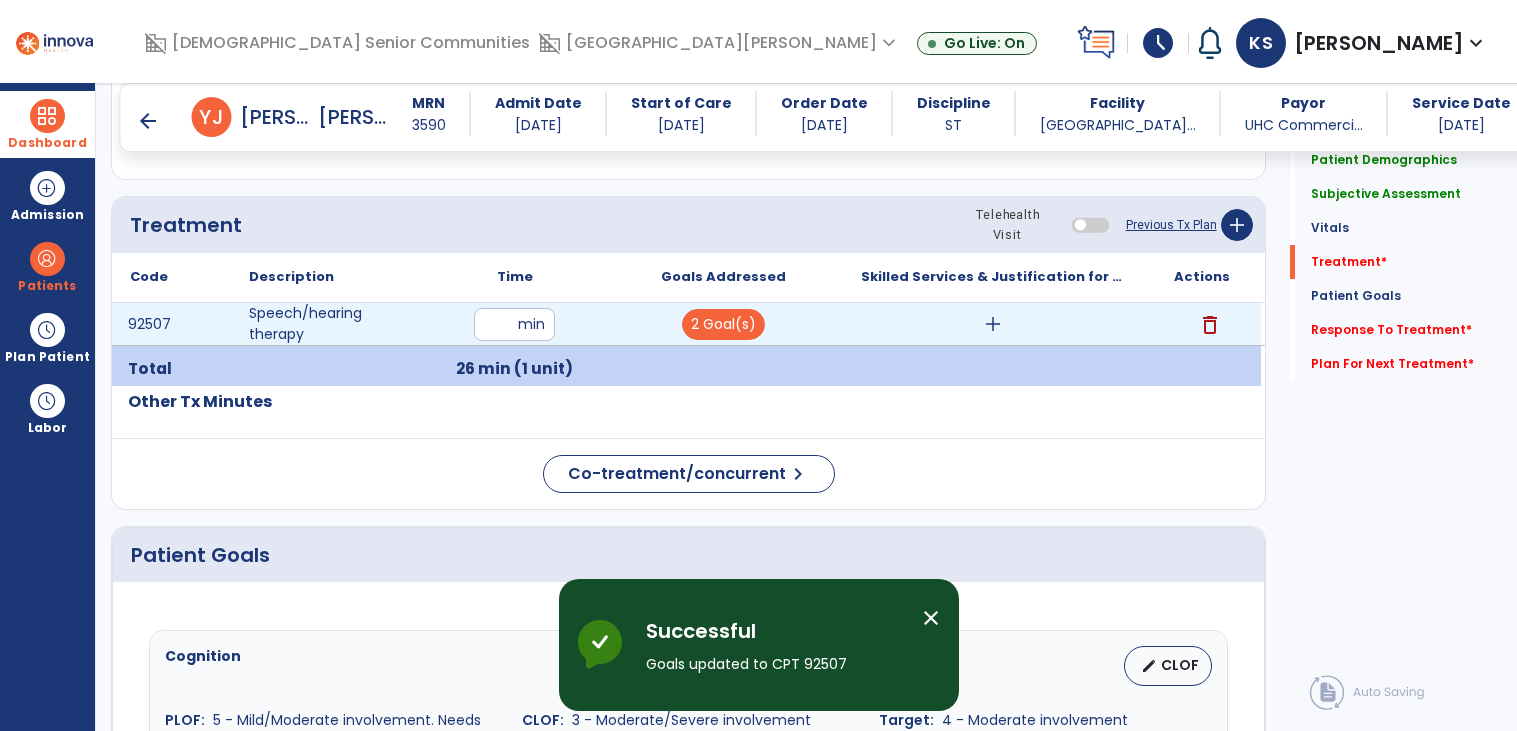 click on "add" at bounding box center (993, 324) 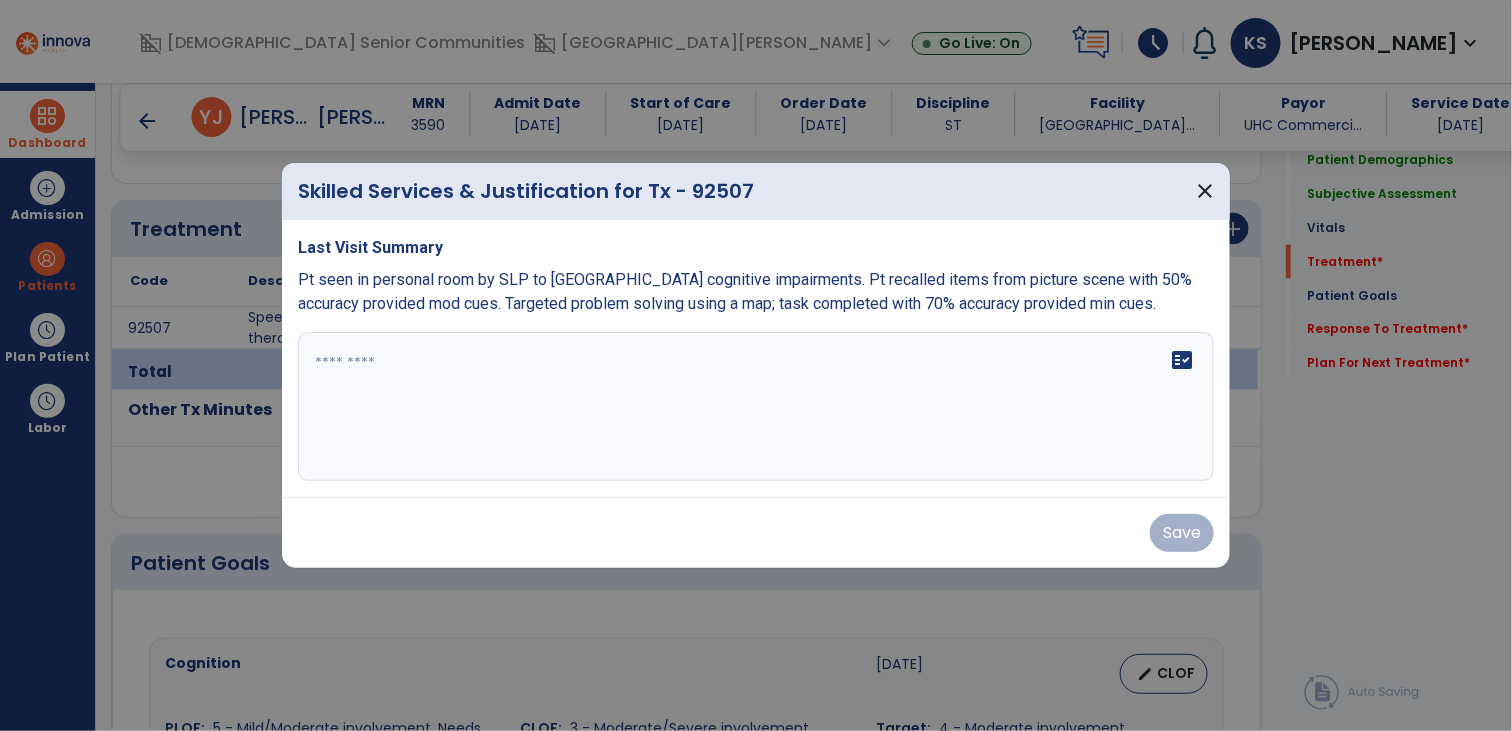 scroll, scrollTop: 1133, scrollLeft: 0, axis: vertical 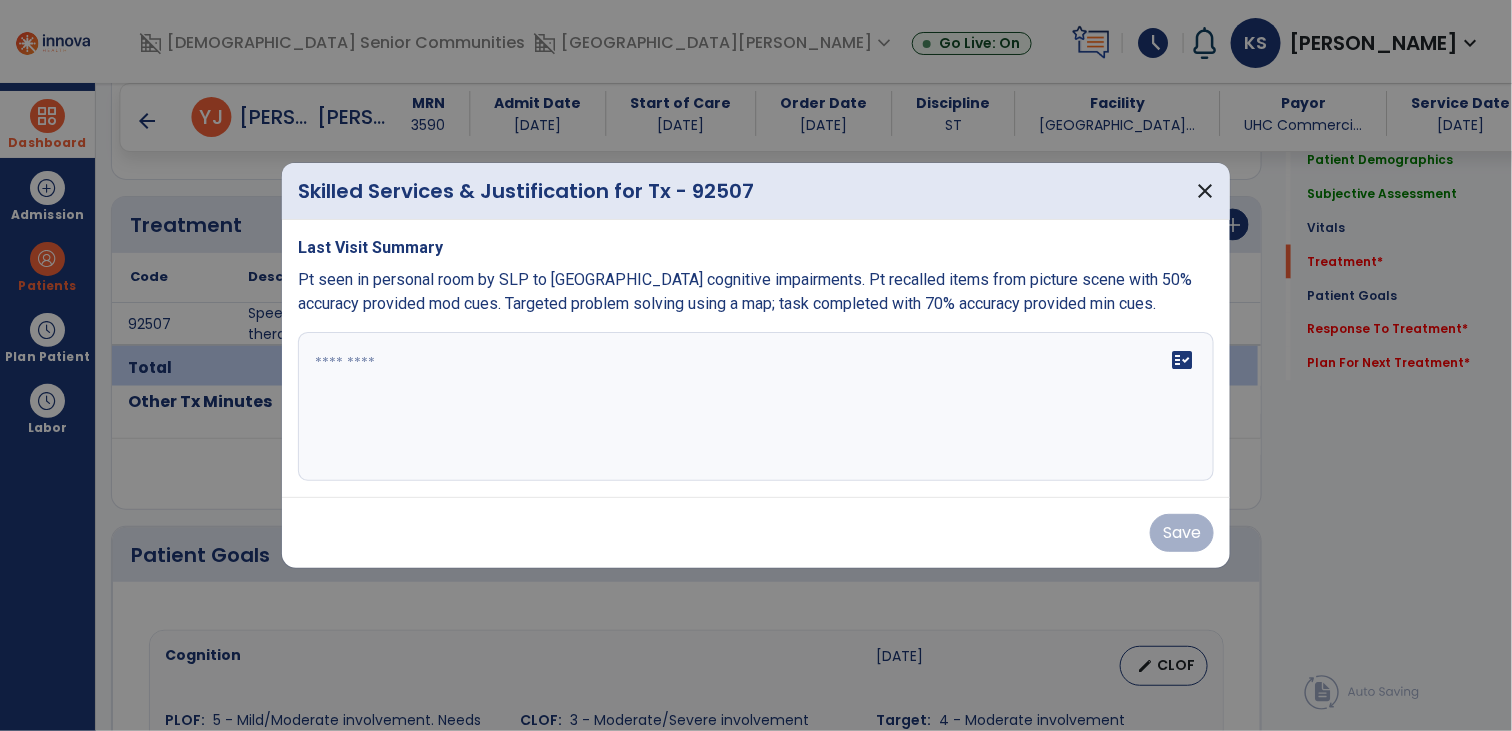 click at bounding box center (756, 407) 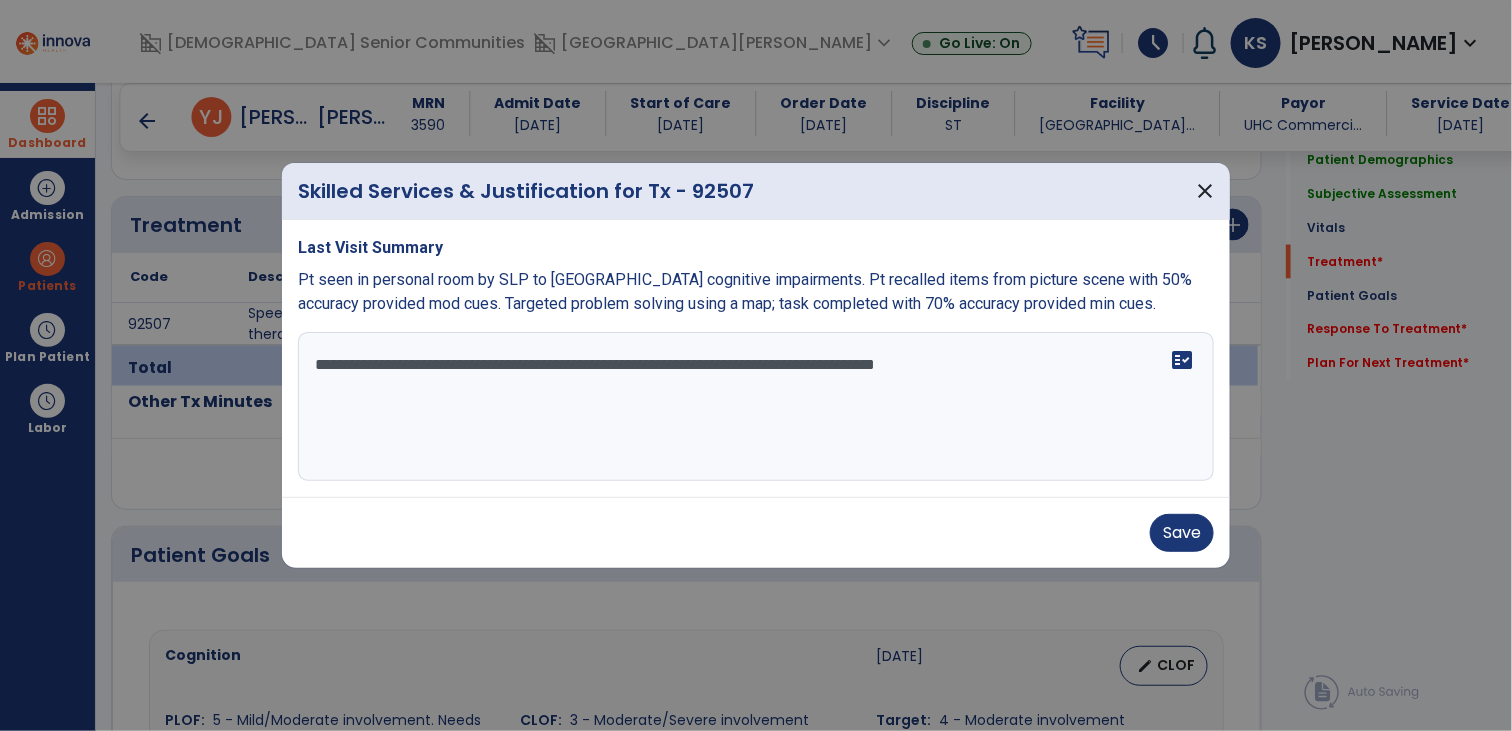 type on "**********" 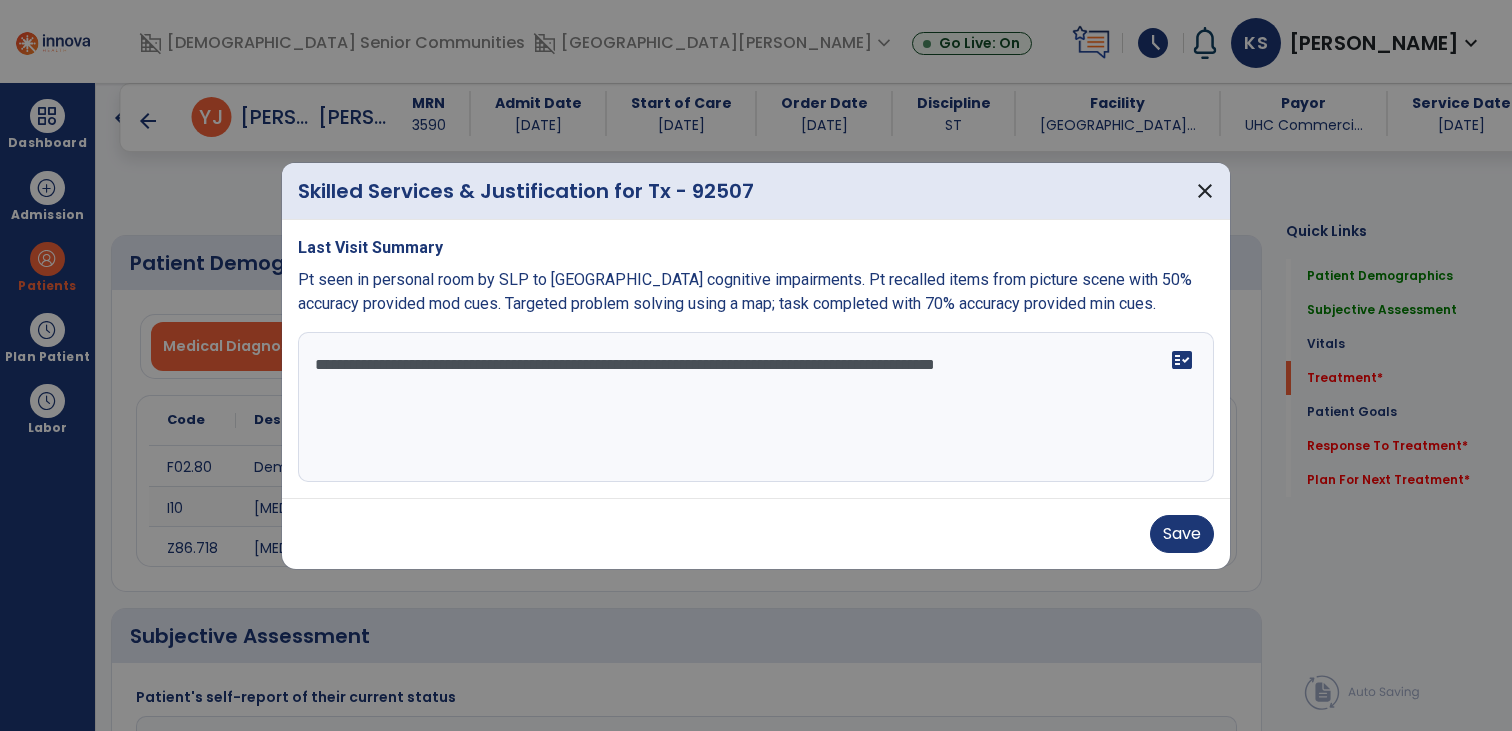 select on "*" 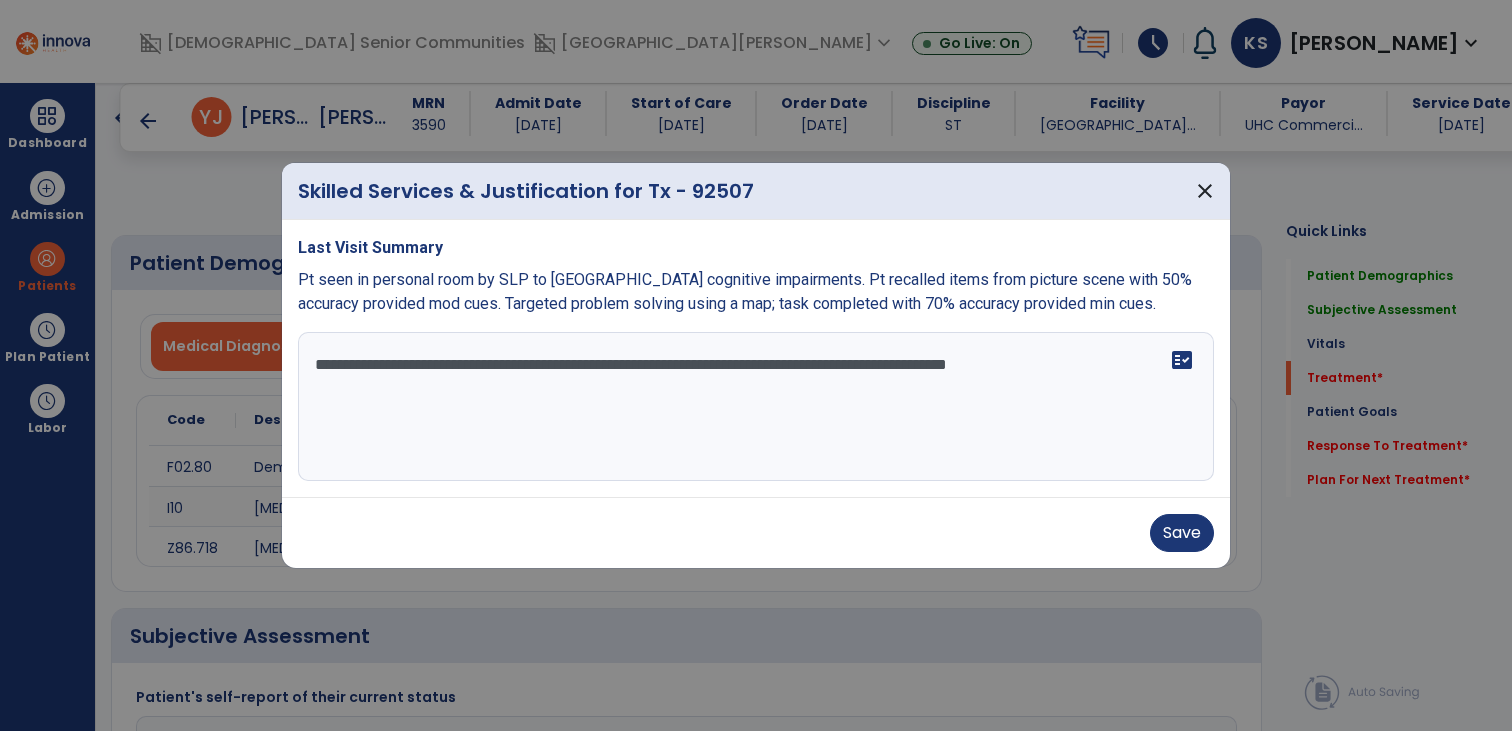 scroll, scrollTop: 0, scrollLeft: 0, axis: both 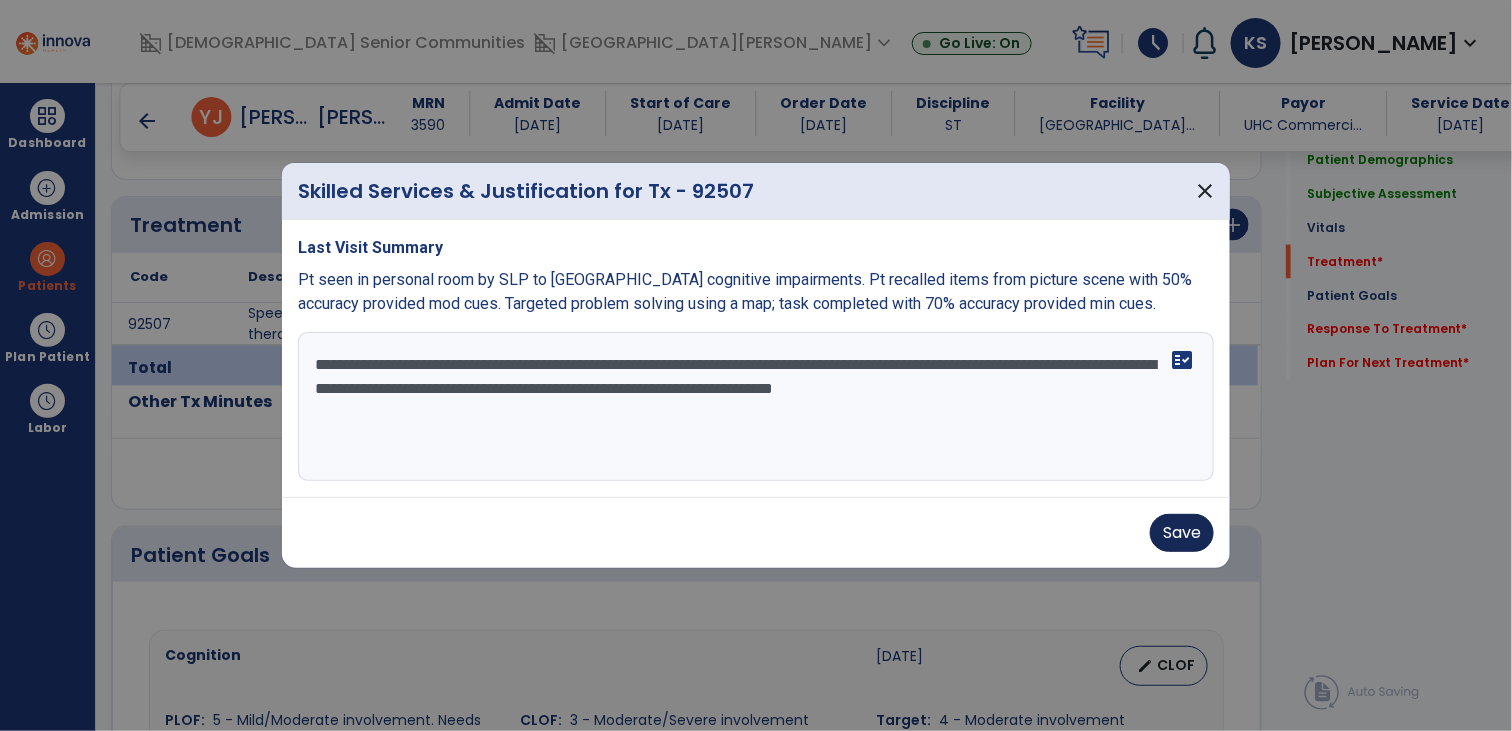 type on "**********" 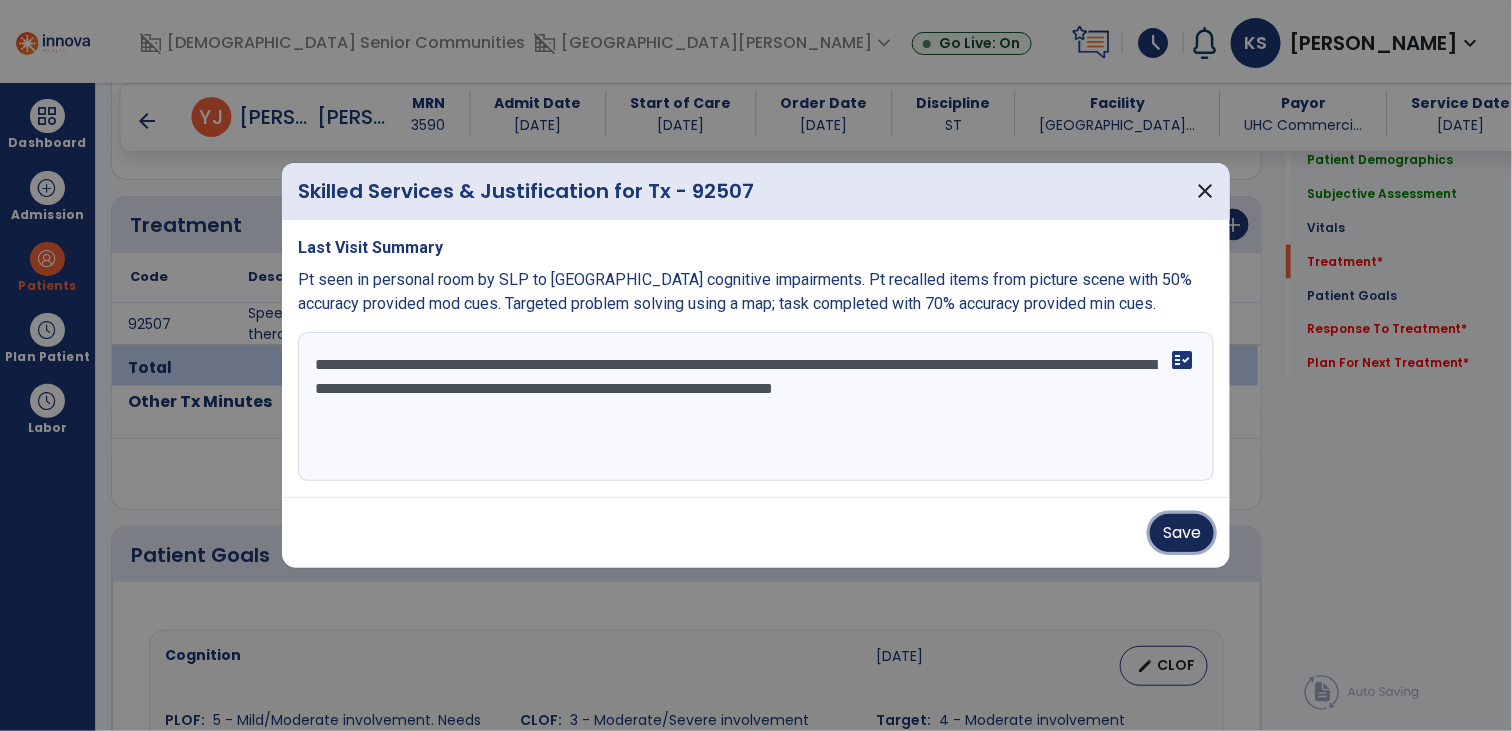 click on "Save" at bounding box center [1182, 533] 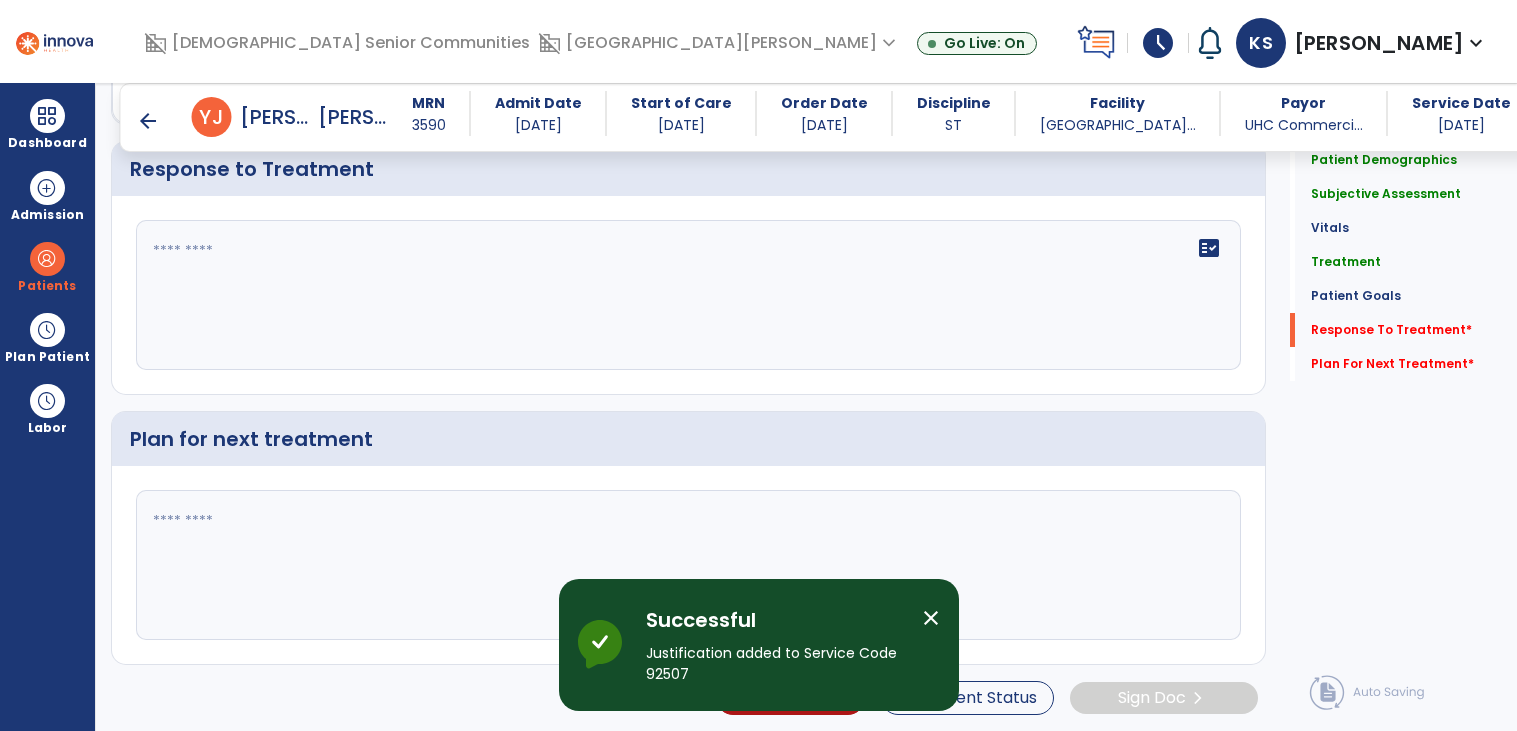 scroll, scrollTop: 2169, scrollLeft: 0, axis: vertical 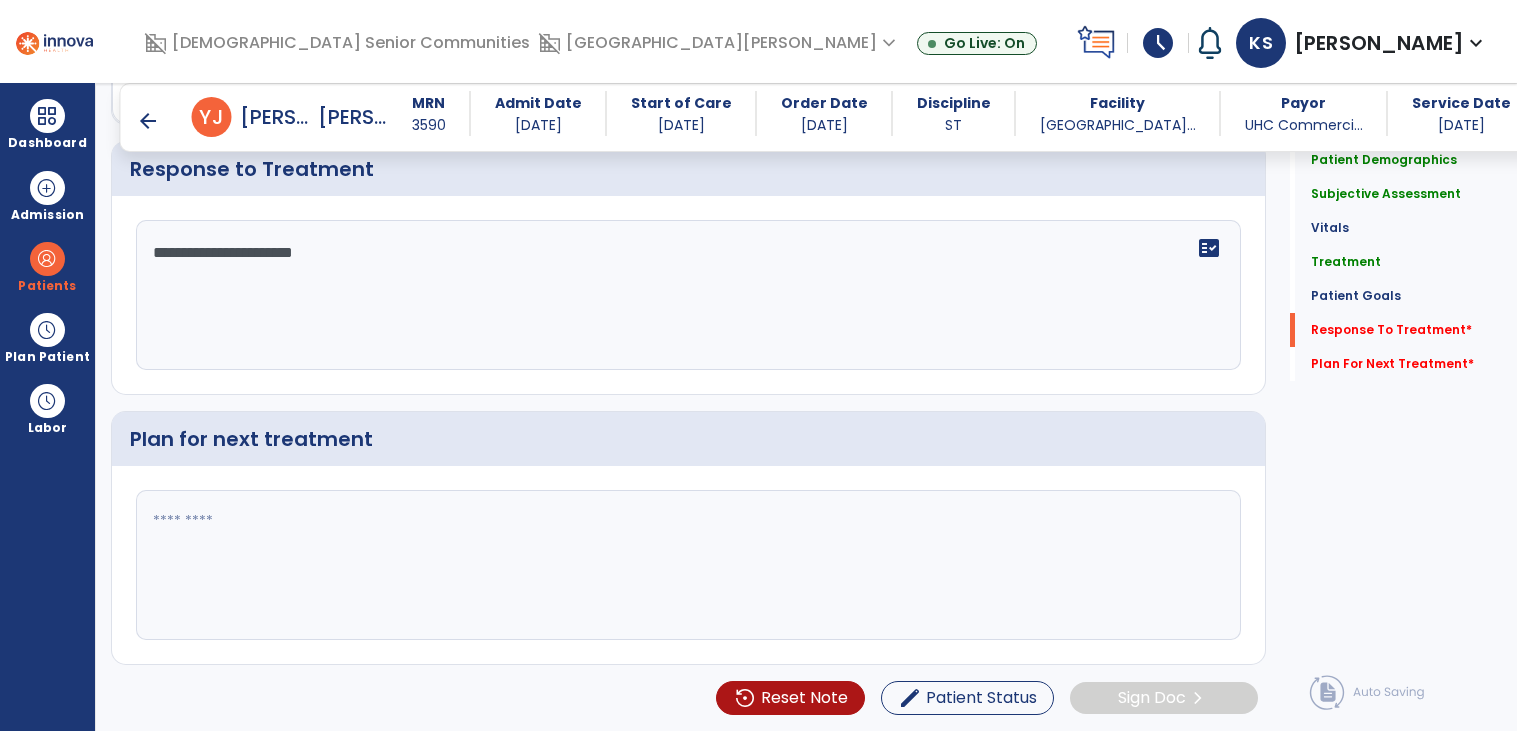 type on "**********" 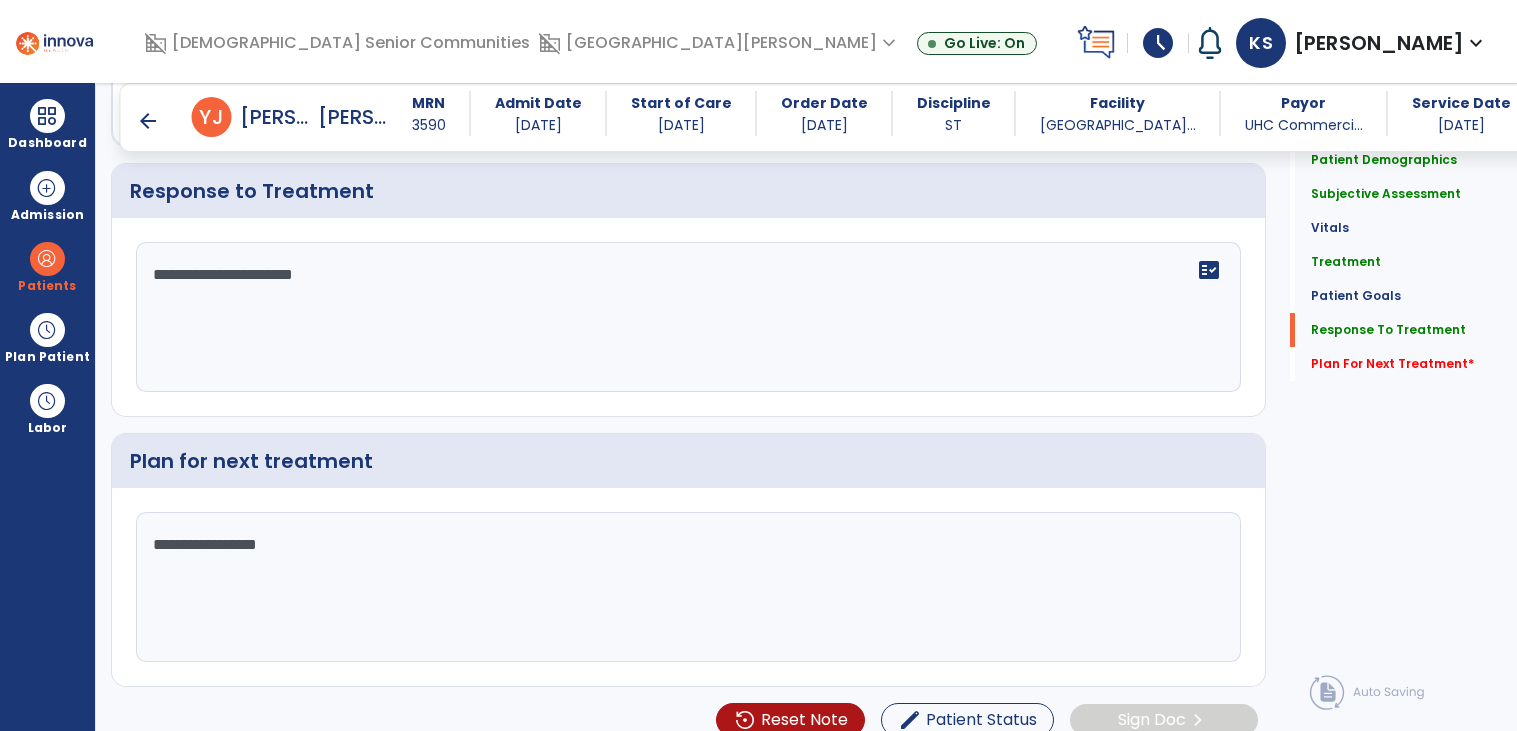 scroll, scrollTop: 2169, scrollLeft: 0, axis: vertical 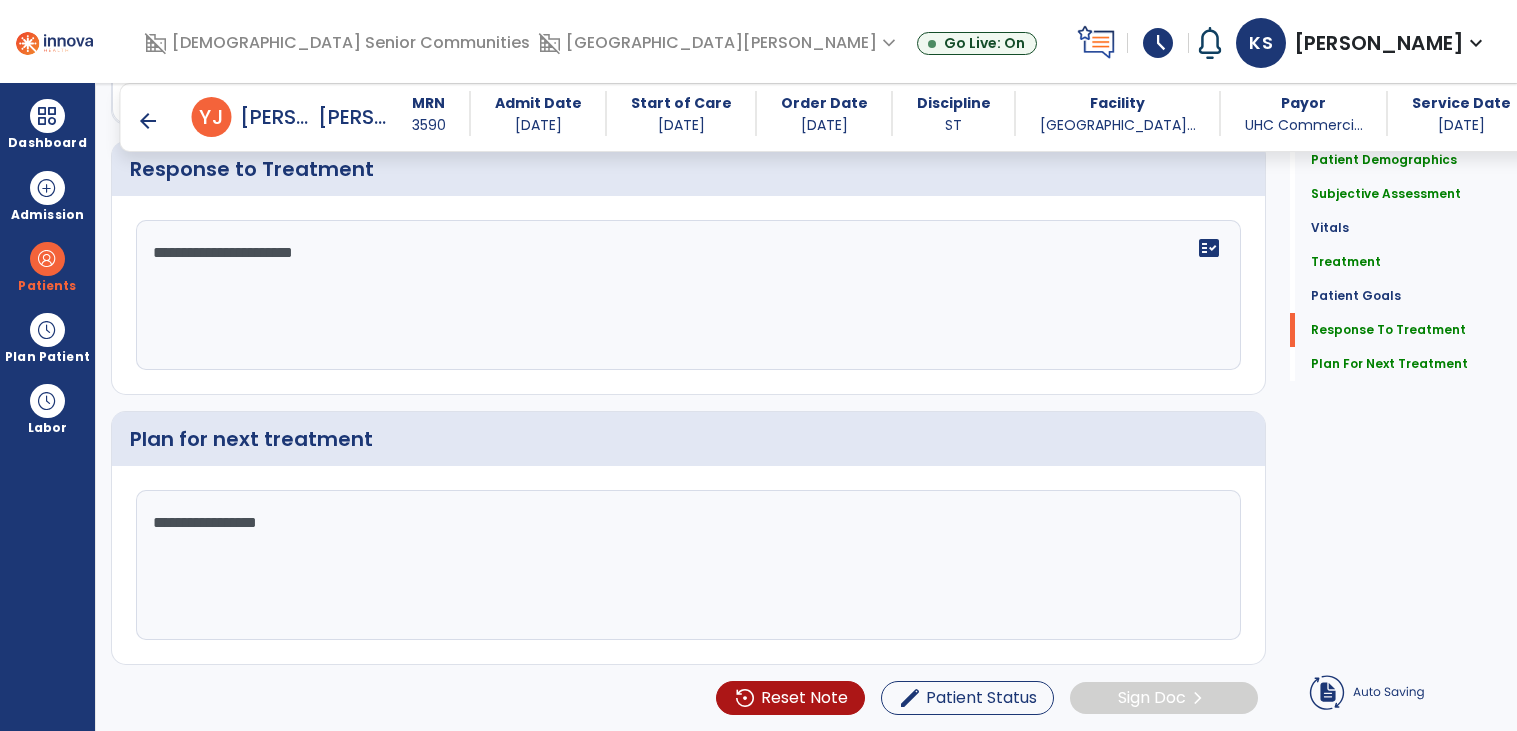 type on "**********" 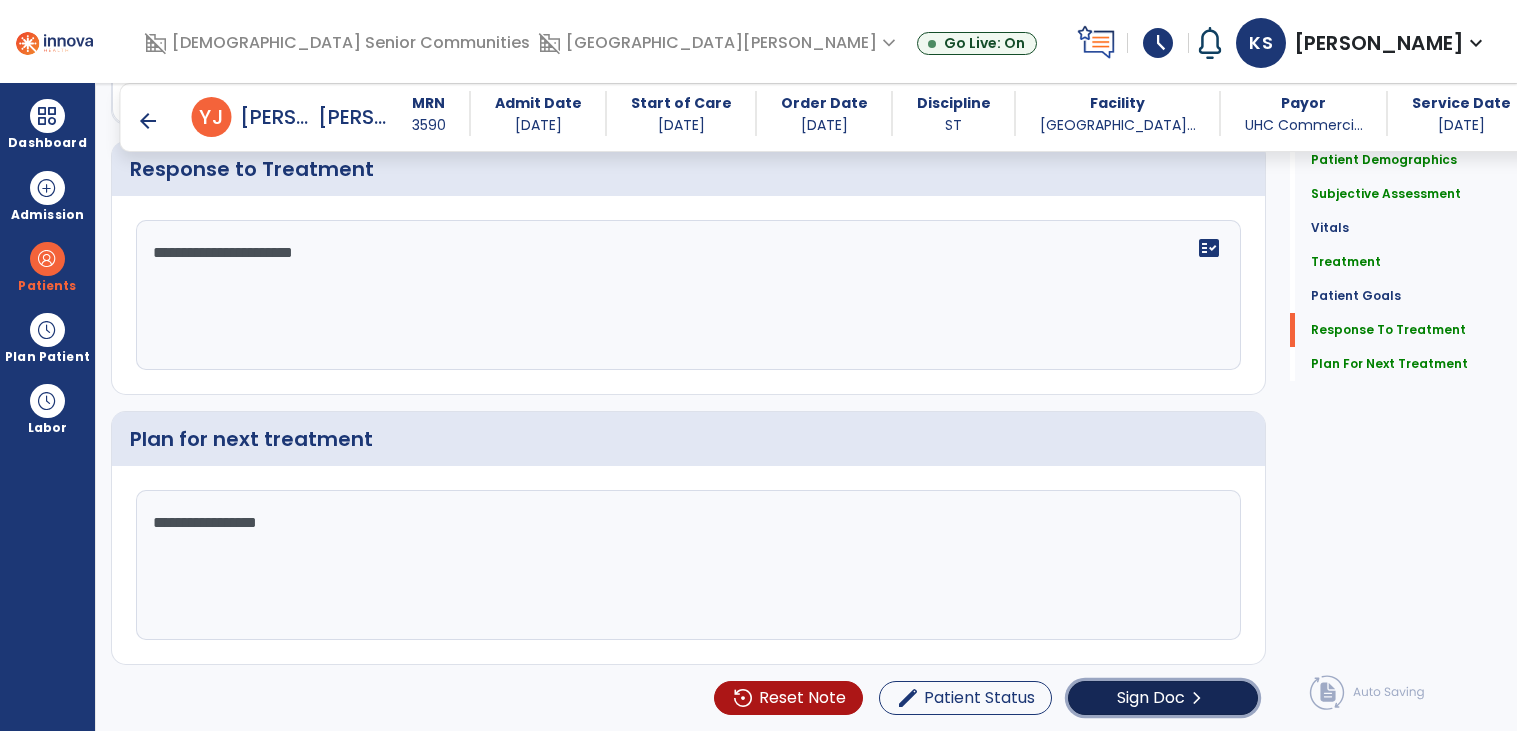 click on "chevron_right" 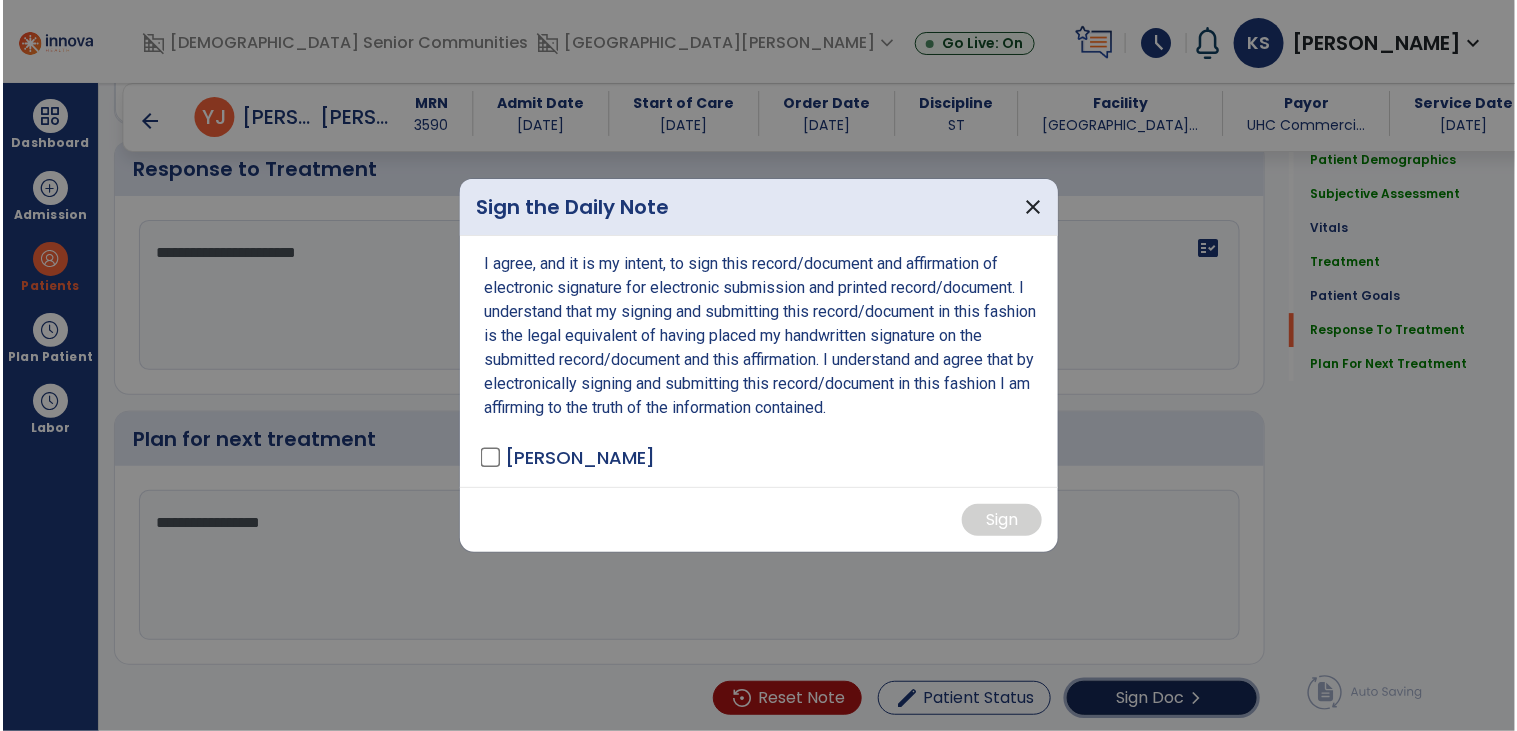 scroll, scrollTop: 2169, scrollLeft: 0, axis: vertical 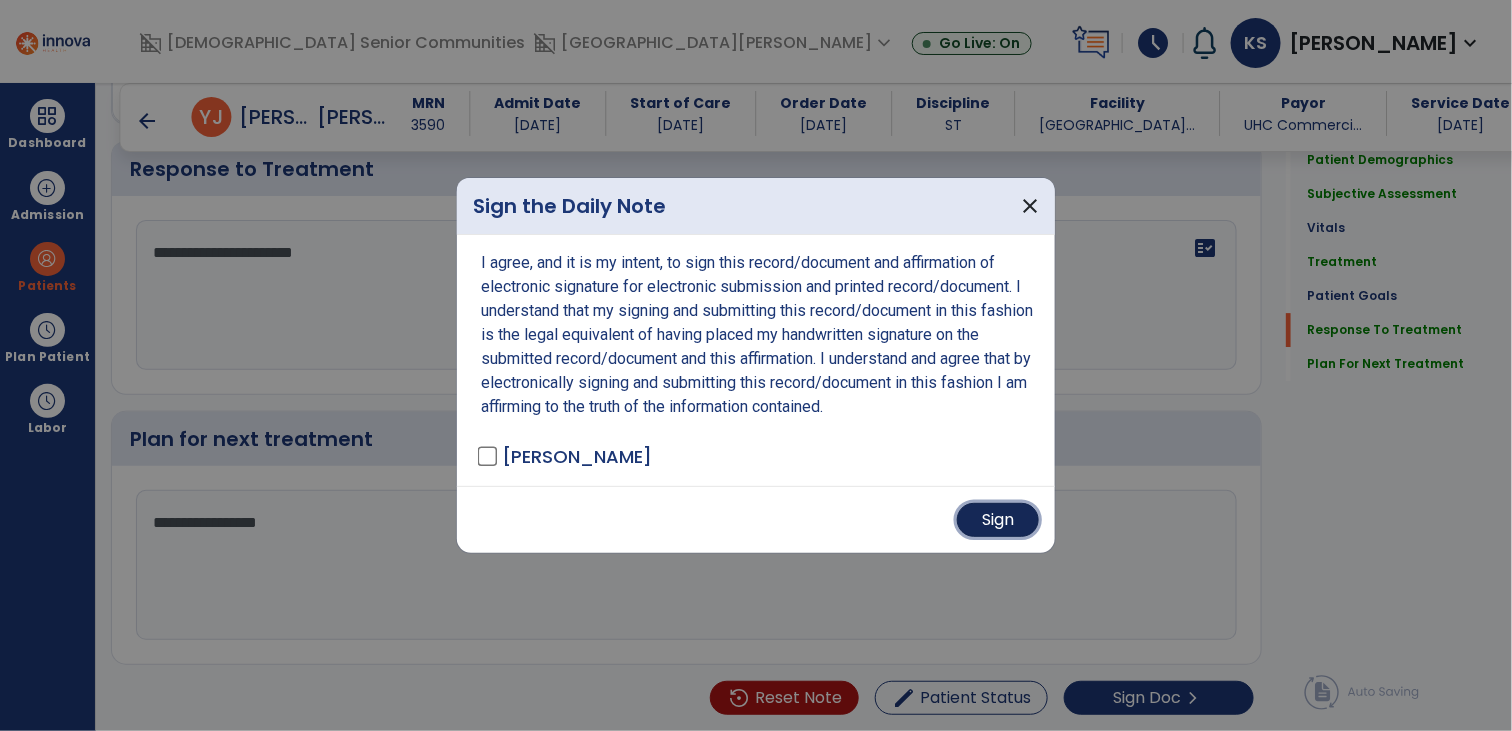 click on "Sign" at bounding box center [998, 520] 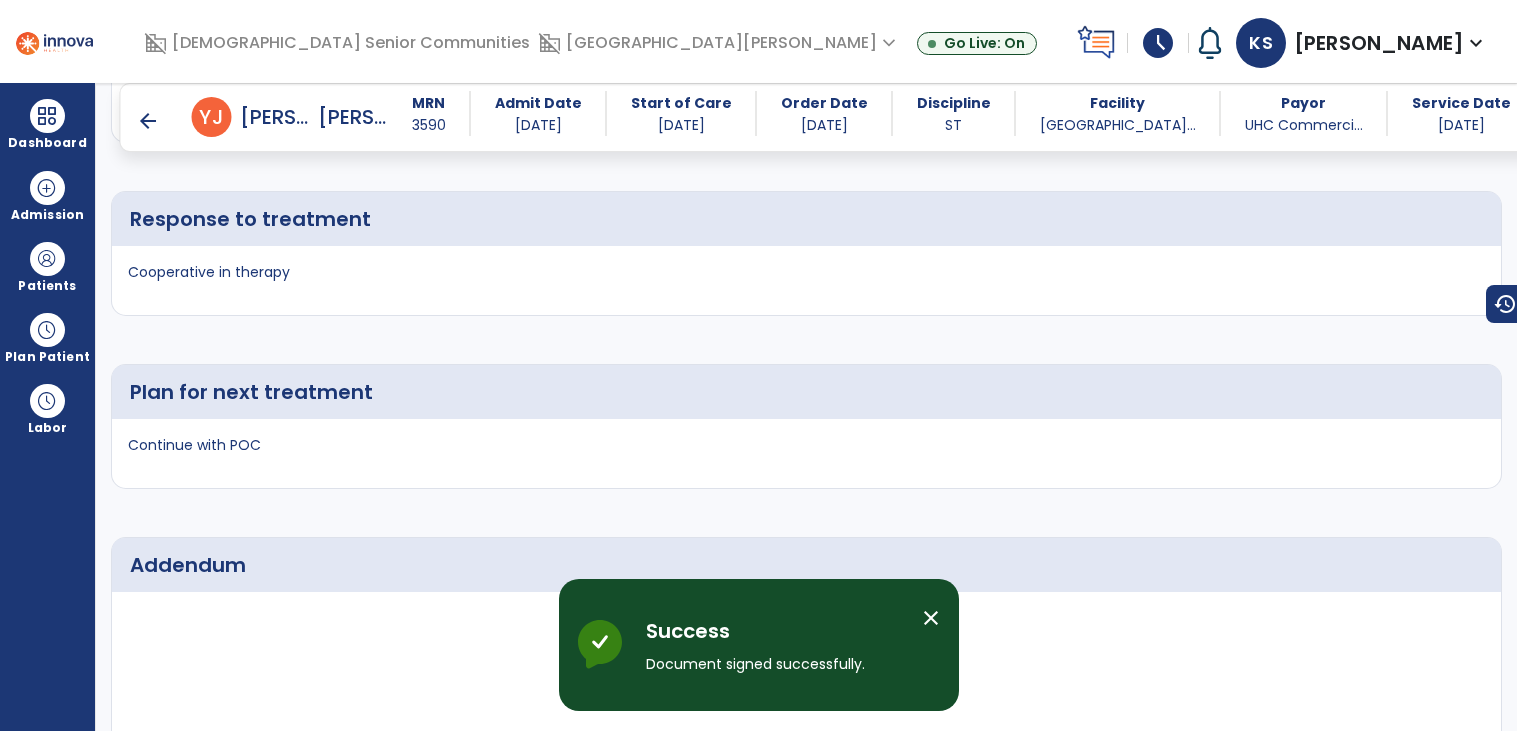 scroll, scrollTop: 2829, scrollLeft: 0, axis: vertical 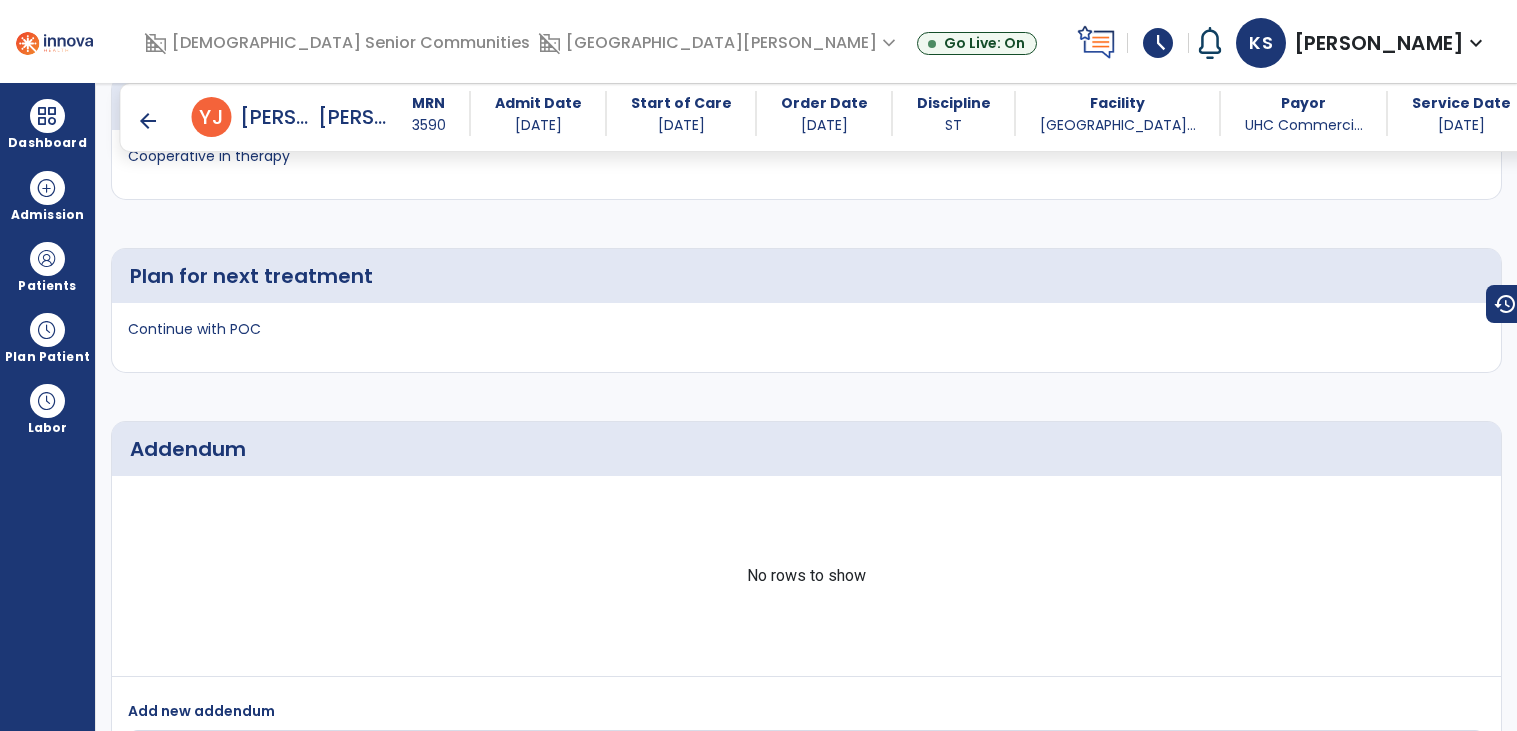 click on "arrow_back" at bounding box center (148, 121) 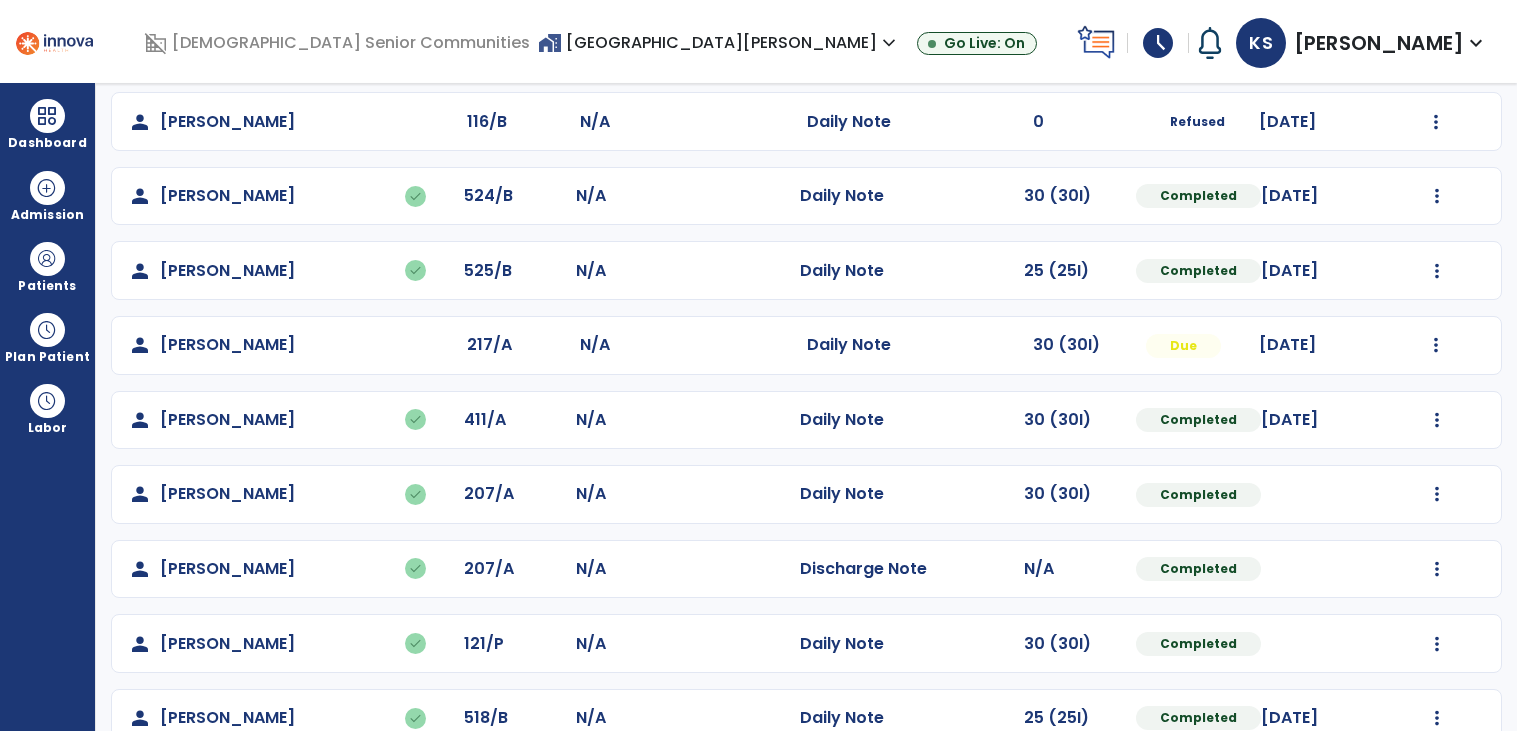 scroll, scrollTop: 948, scrollLeft: 0, axis: vertical 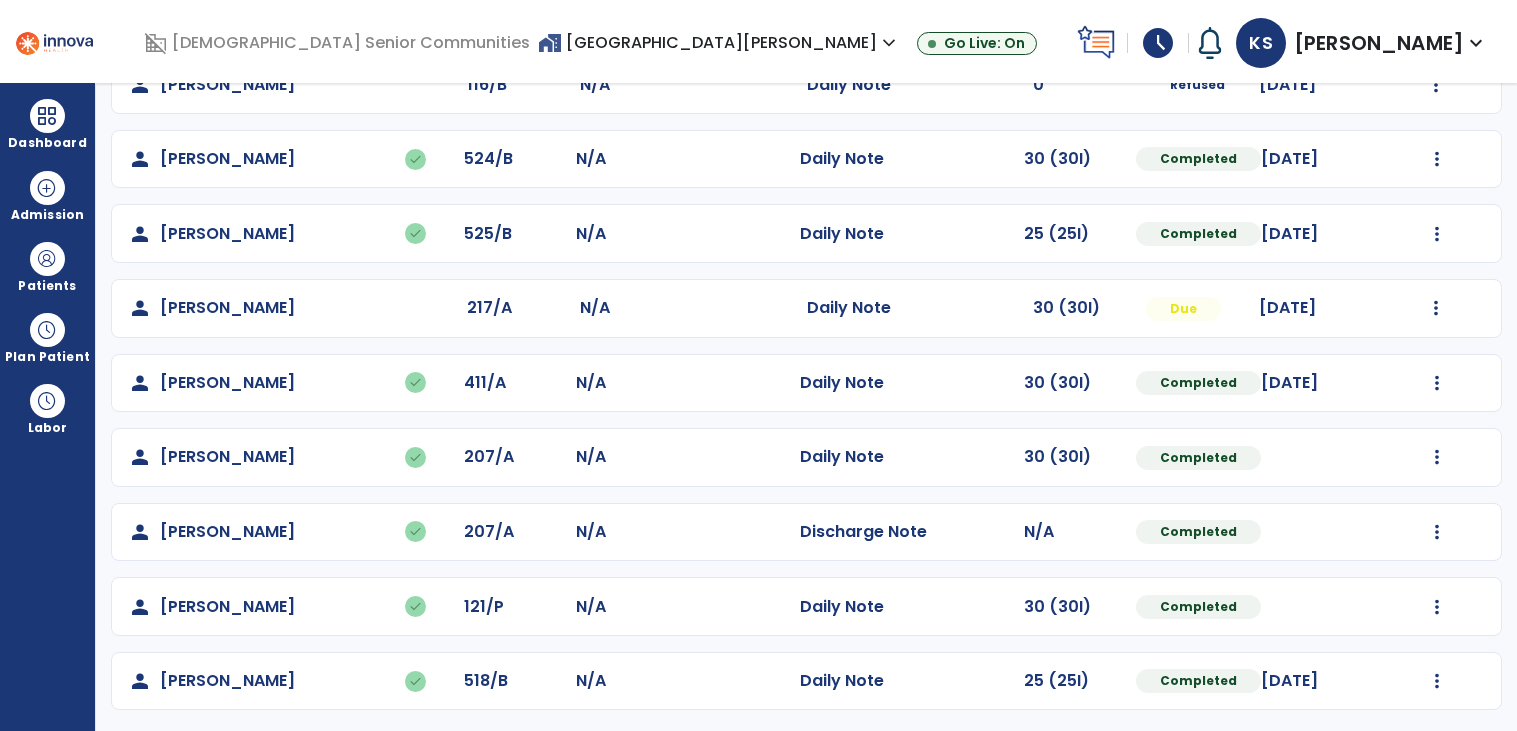 click on "home_work   Allisonville Meadows   expand_more" at bounding box center (719, 42) 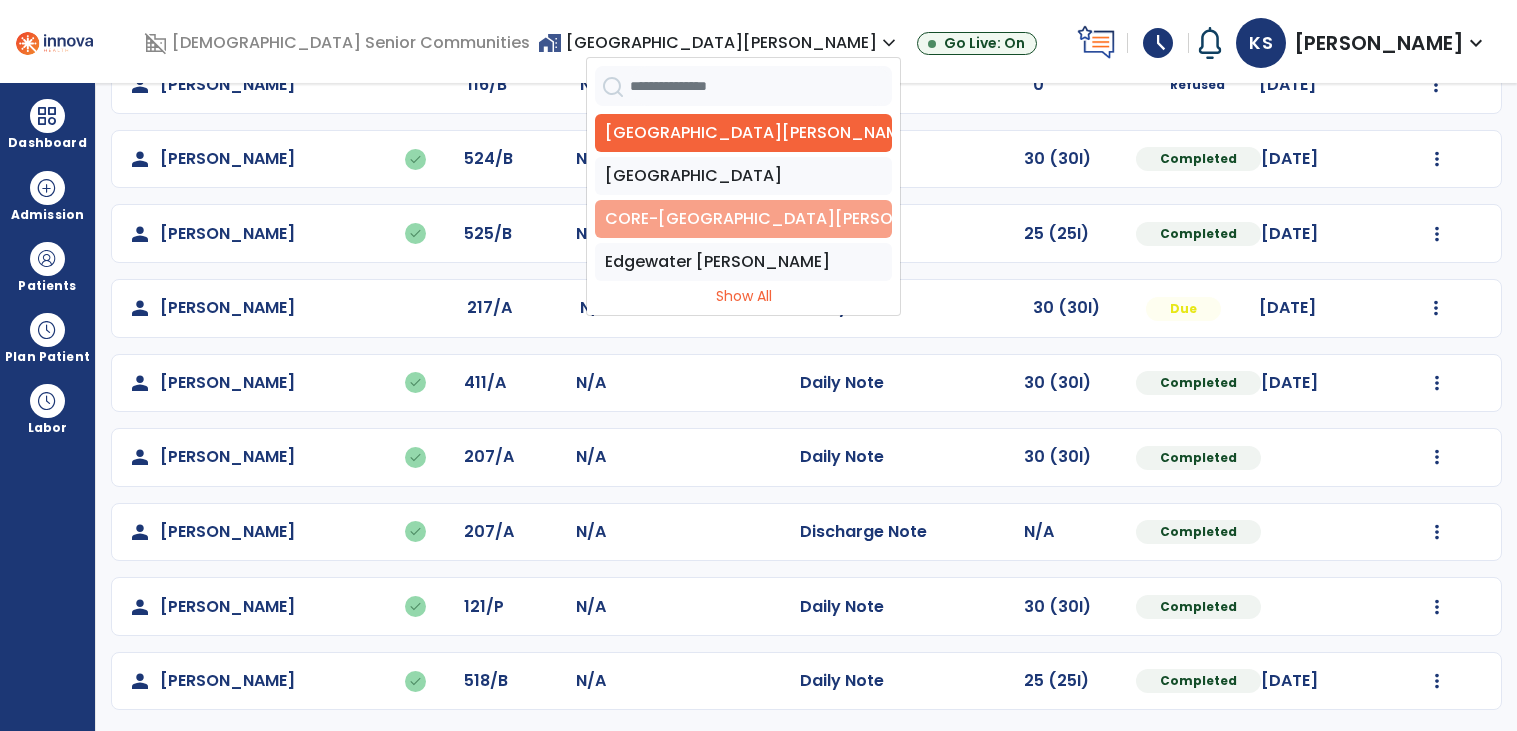 click on "CORE-[GEOGRAPHIC_DATA][PERSON_NAME]" at bounding box center (743, 219) 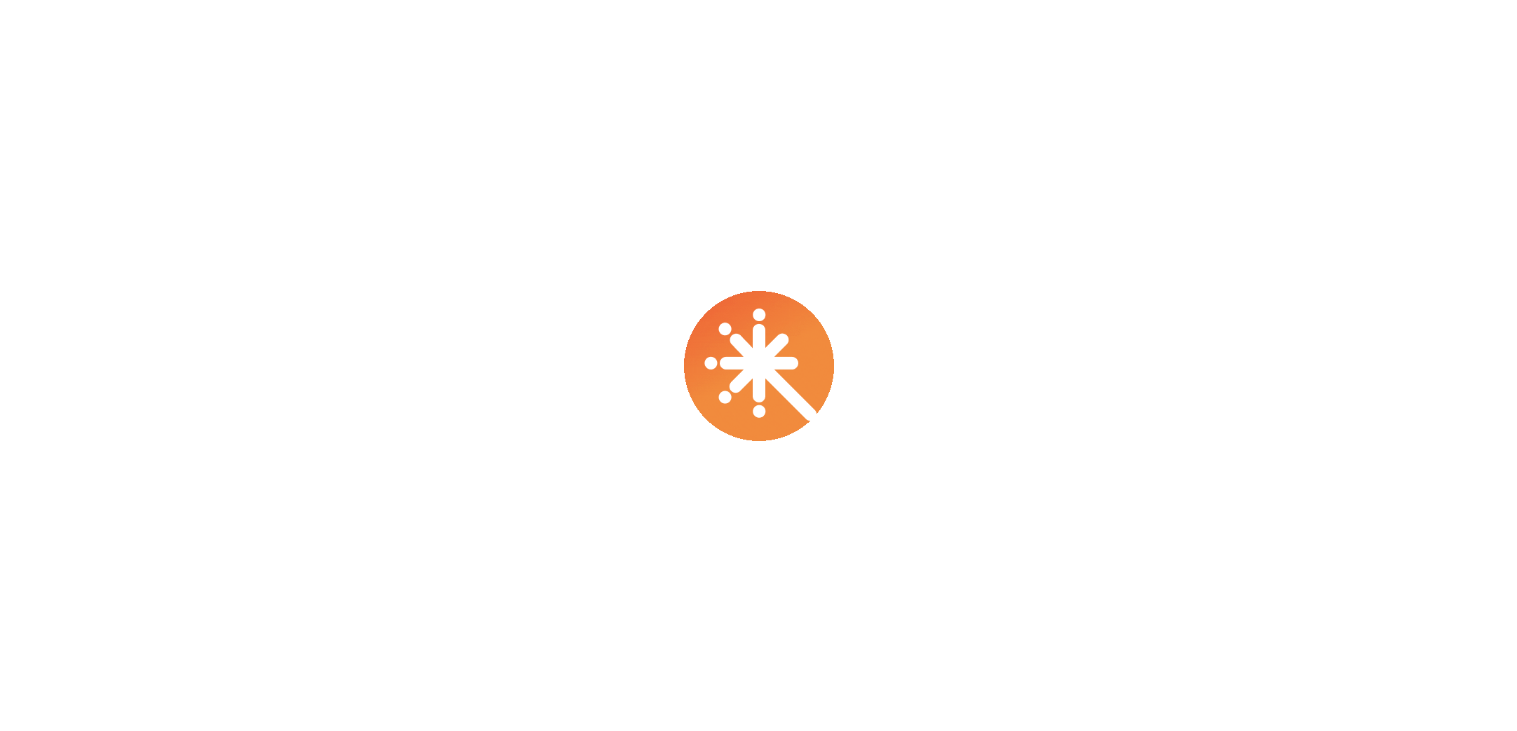 scroll, scrollTop: 0, scrollLeft: 0, axis: both 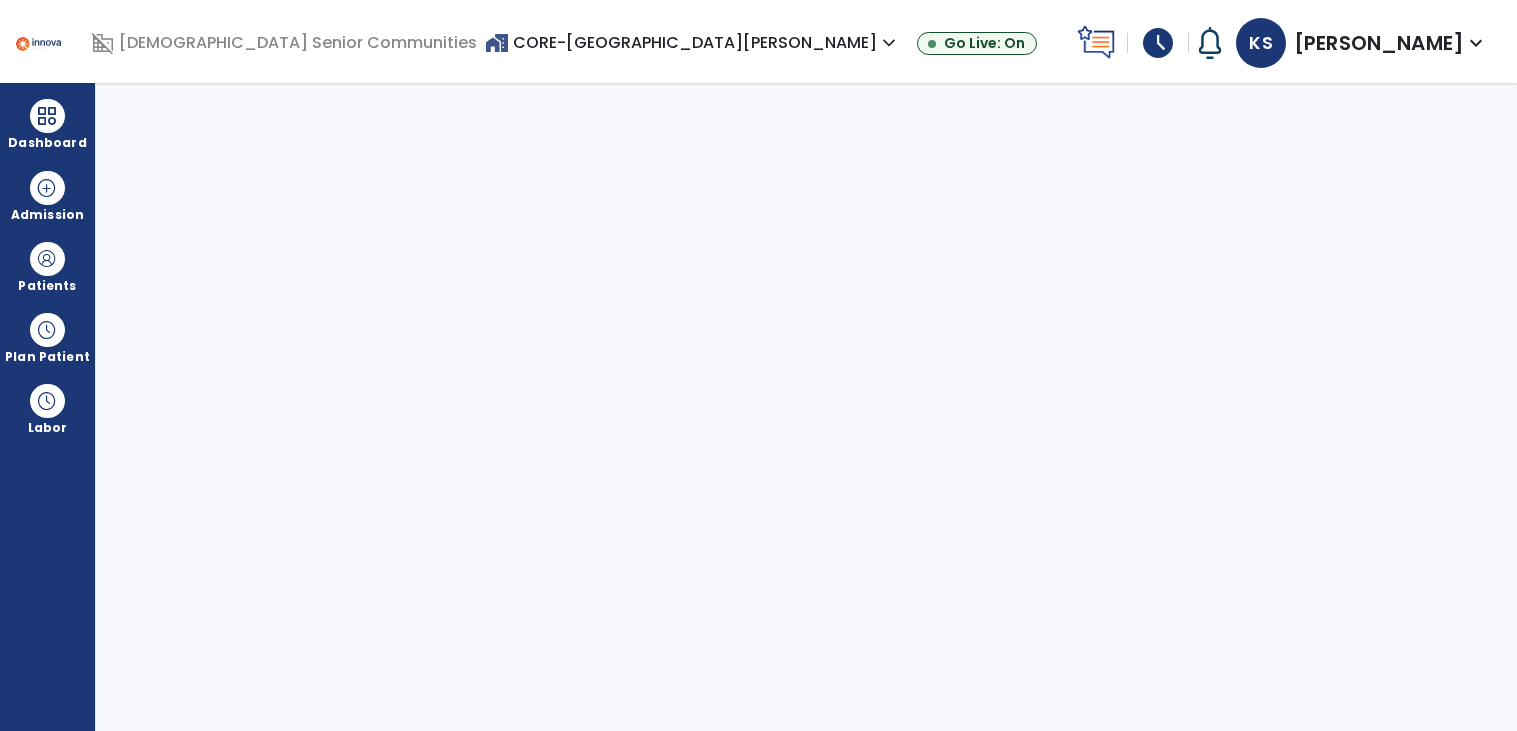 select on "****" 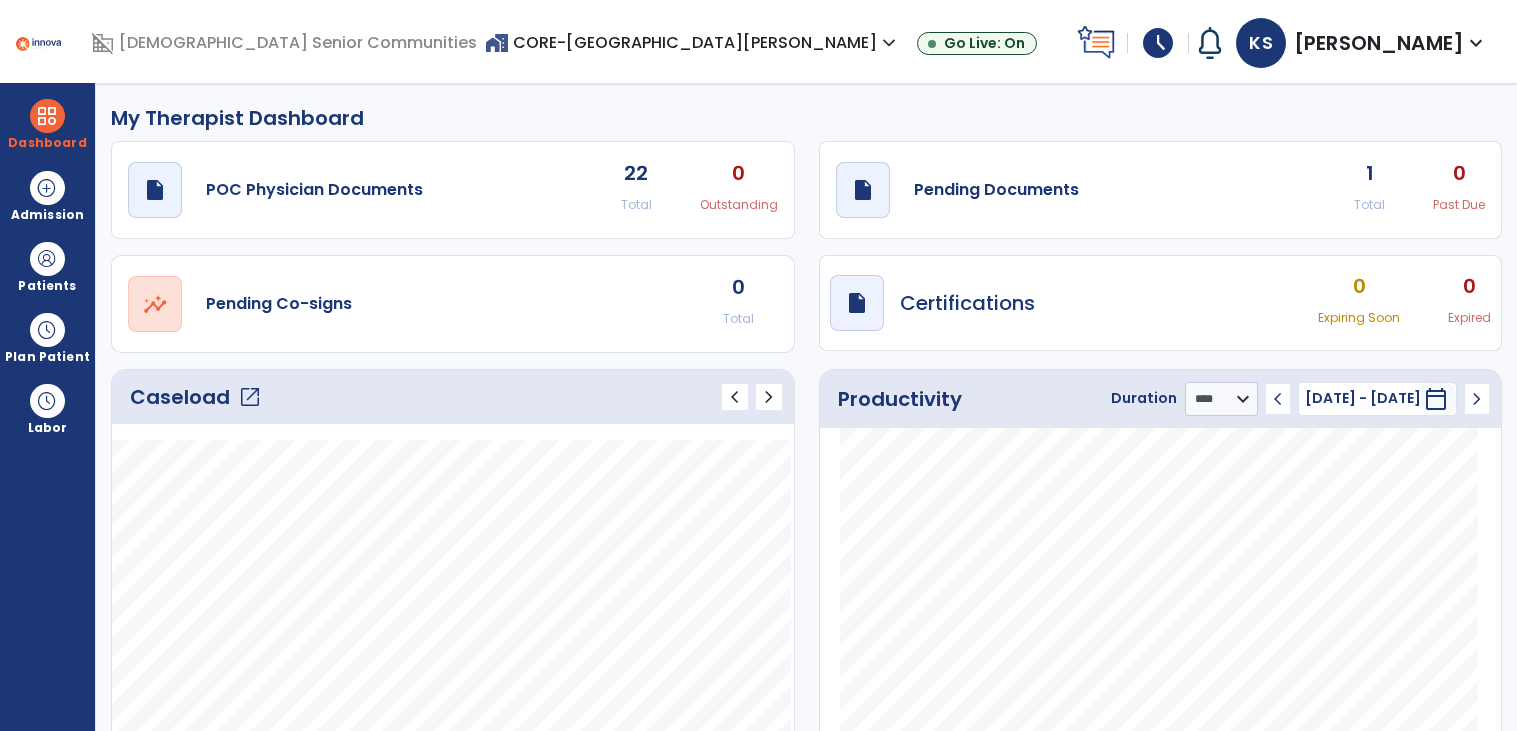 click on "open_in_new" 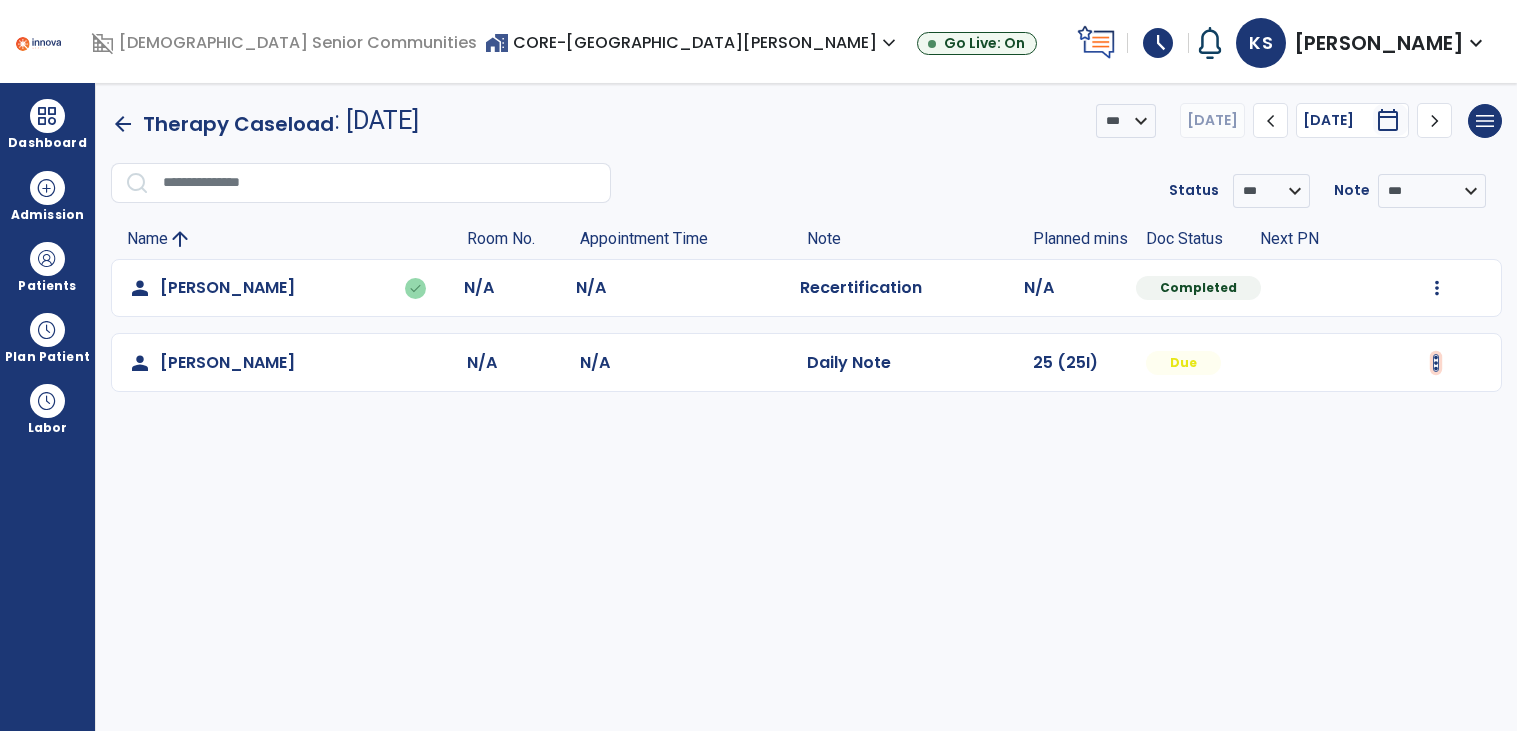 click at bounding box center (1437, 288) 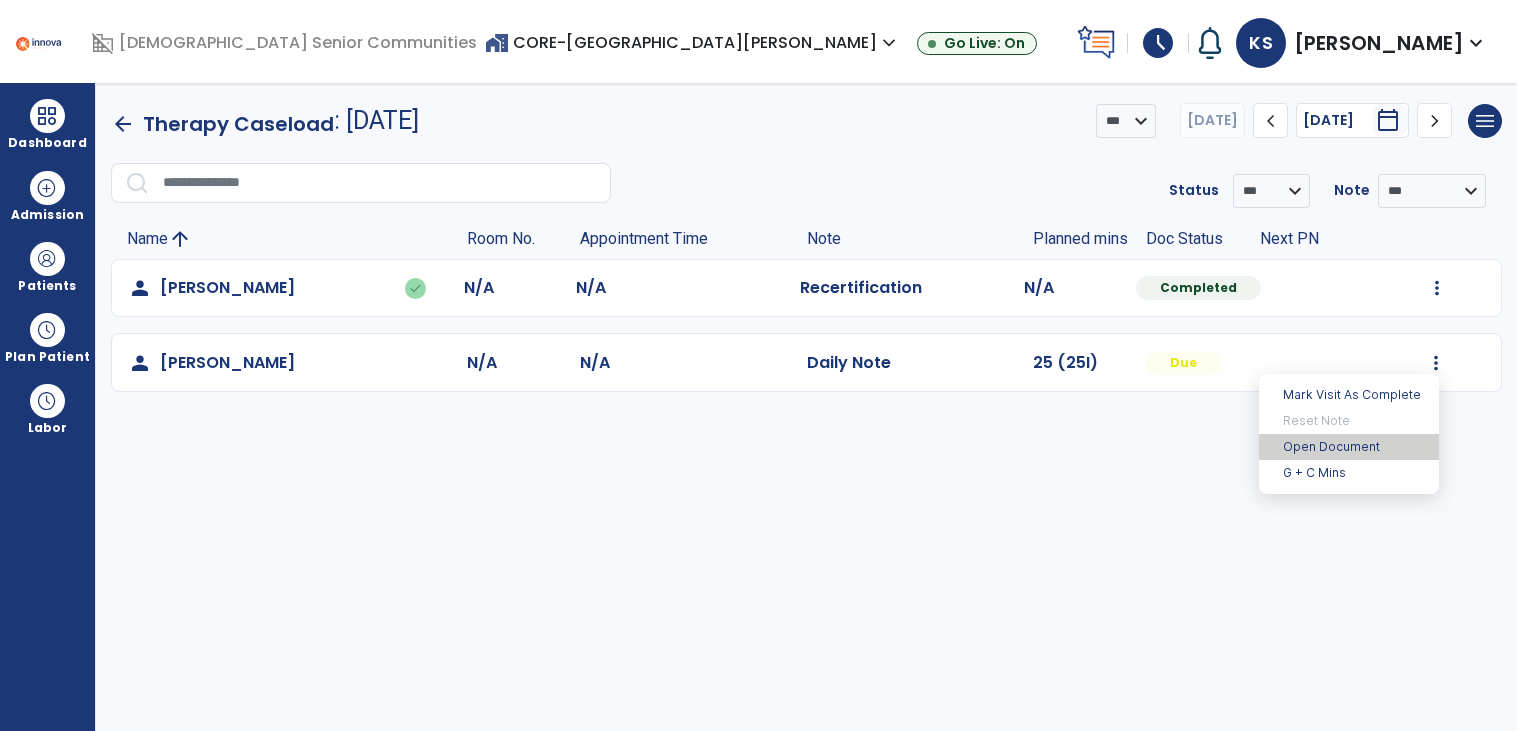 click on "Open Document" at bounding box center [1349, 447] 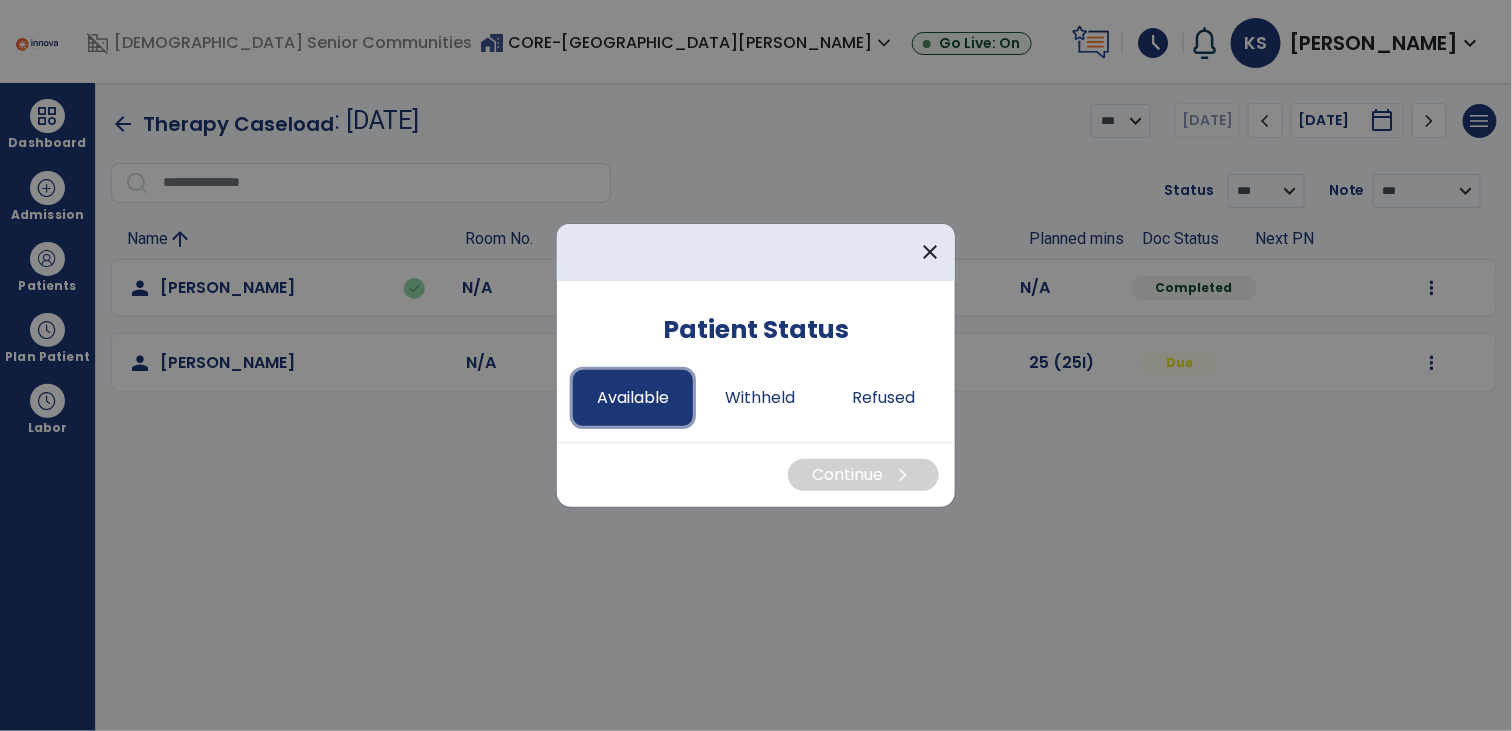 click on "Available" at bounding box center [633, 398] 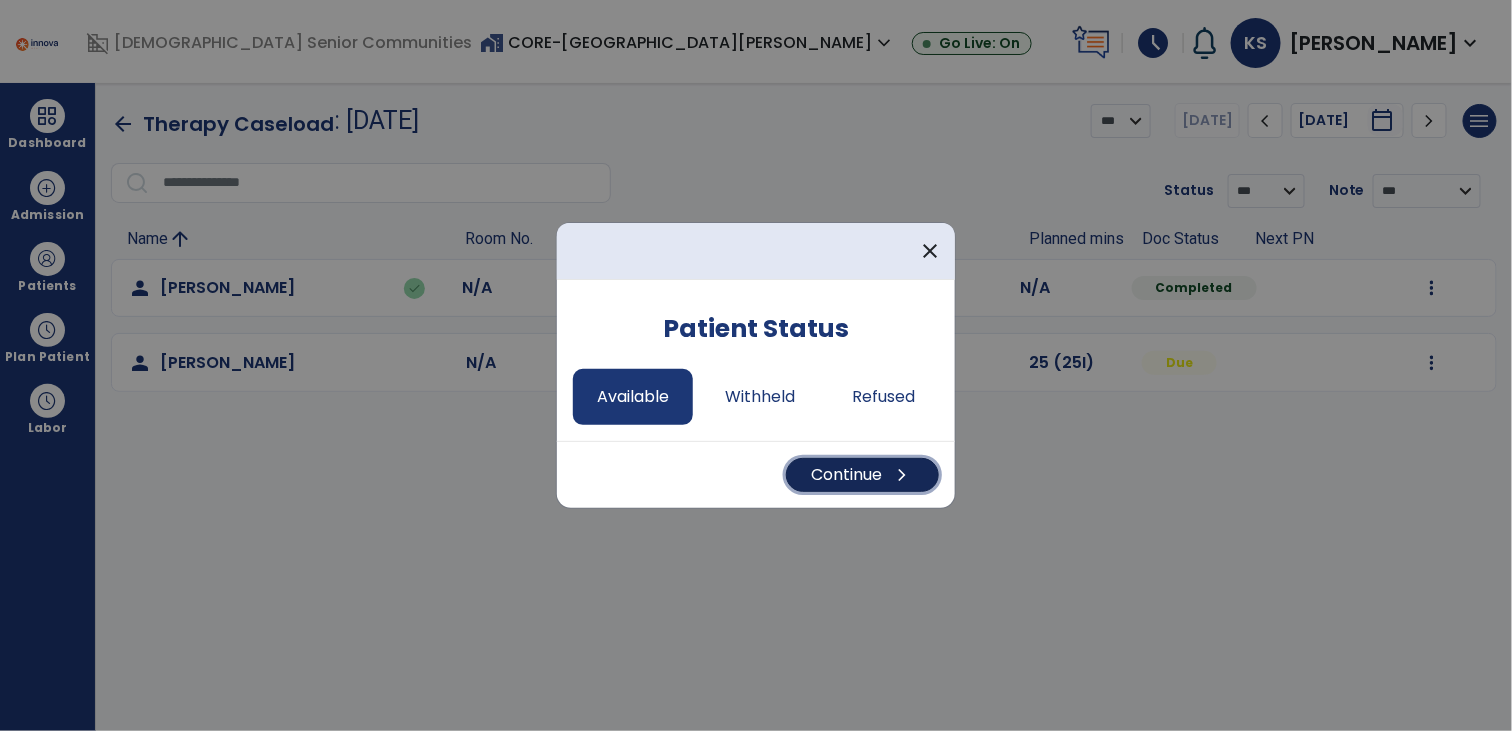 click on "Continue   chevron_right" at bounding box center (862, 475) 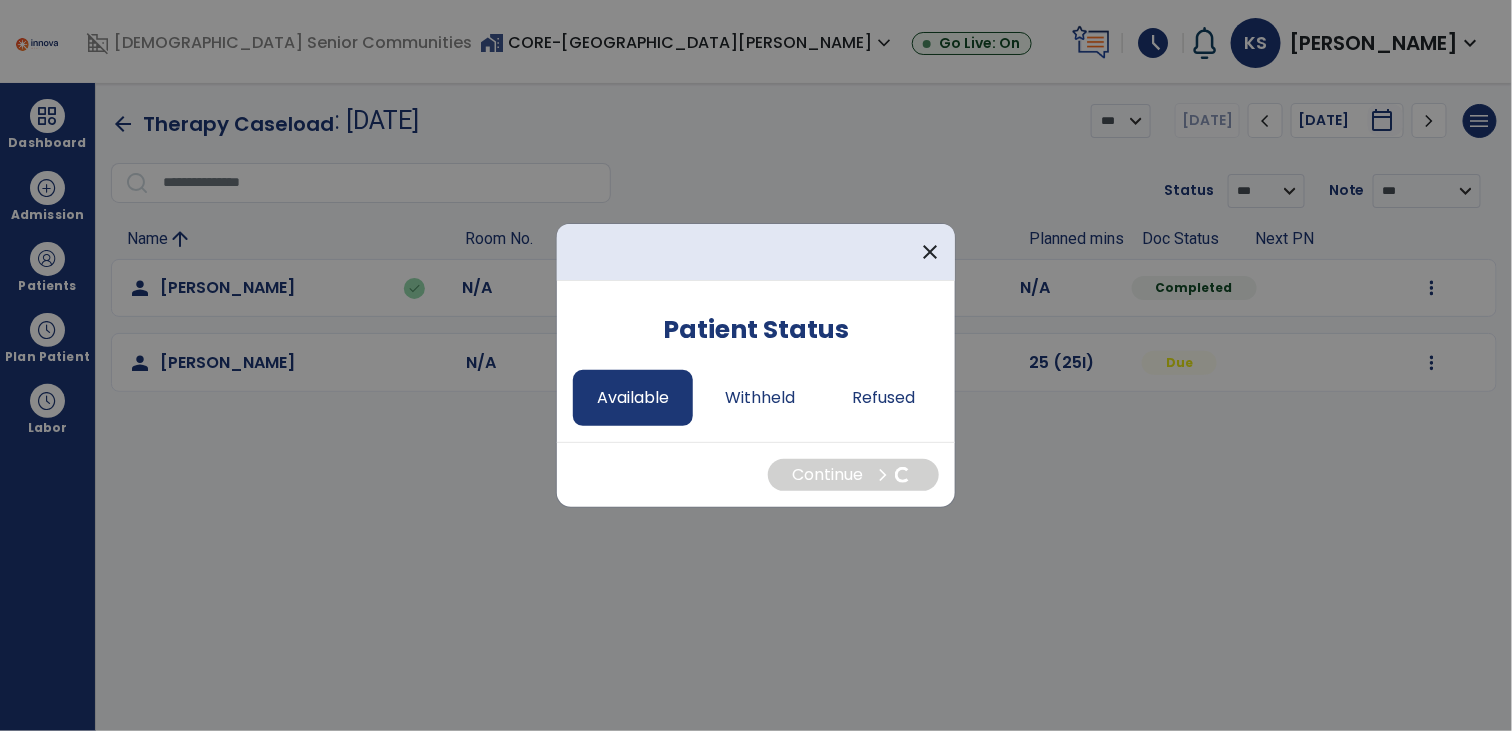 select on "*" 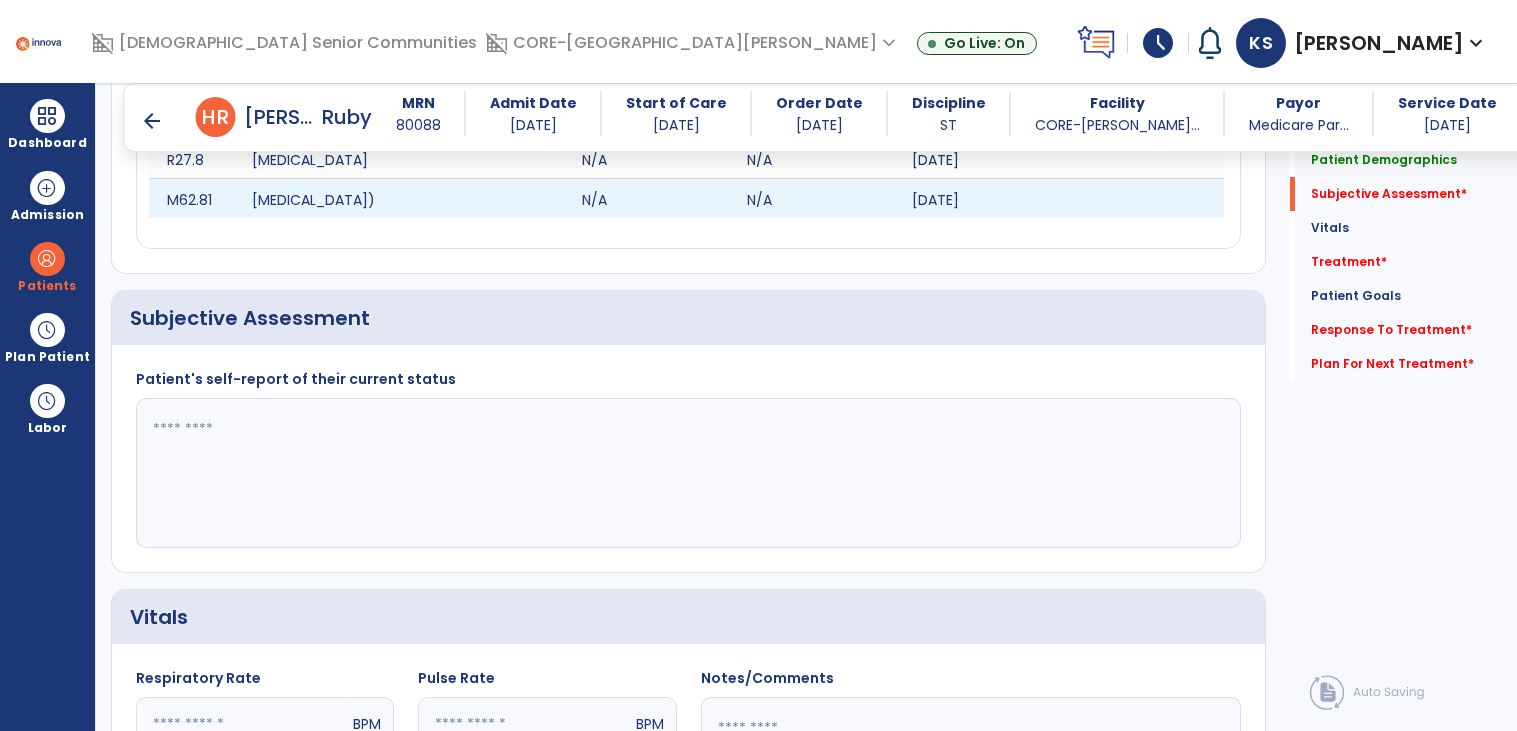 scroll, scrollTop: 358, scrollLeft: 0, axis: vertical 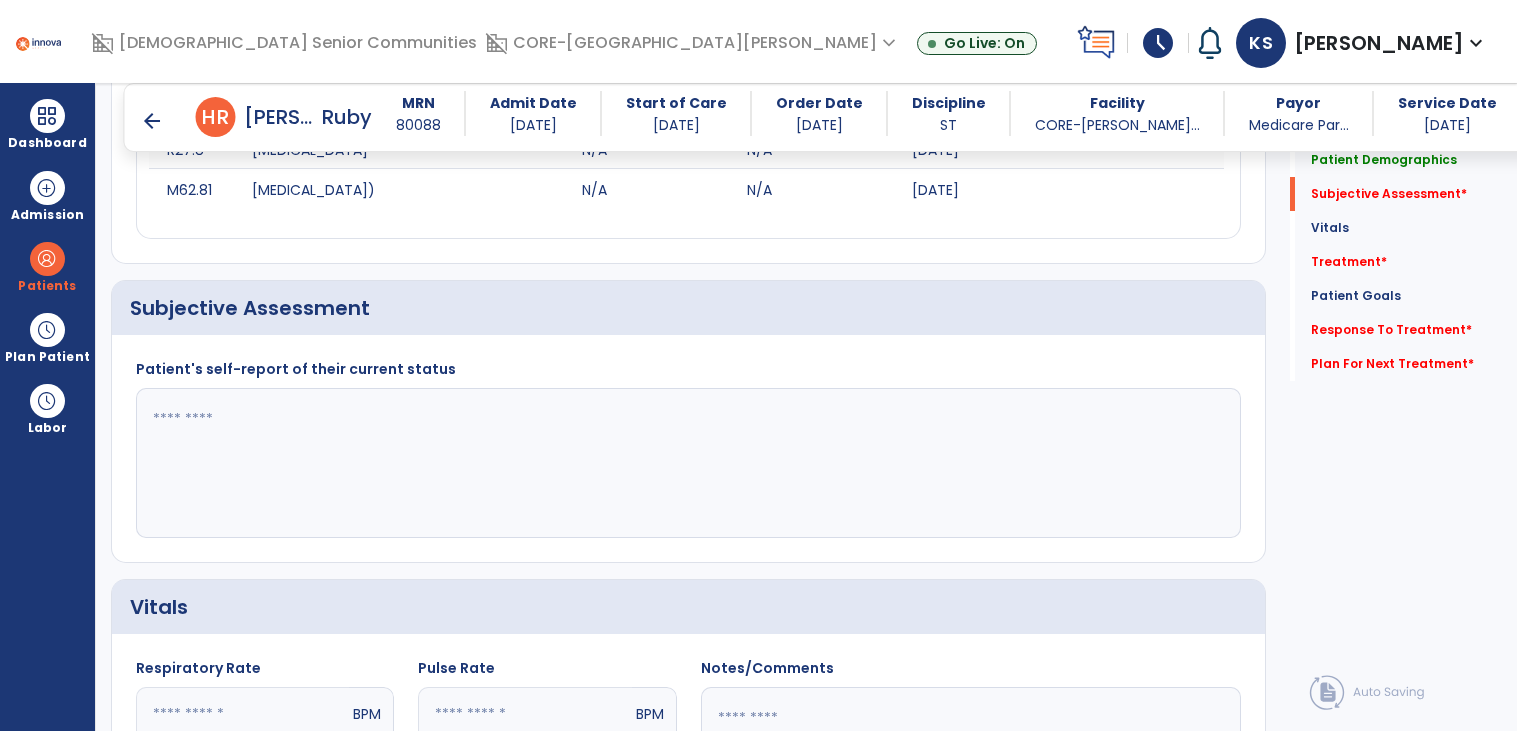 click 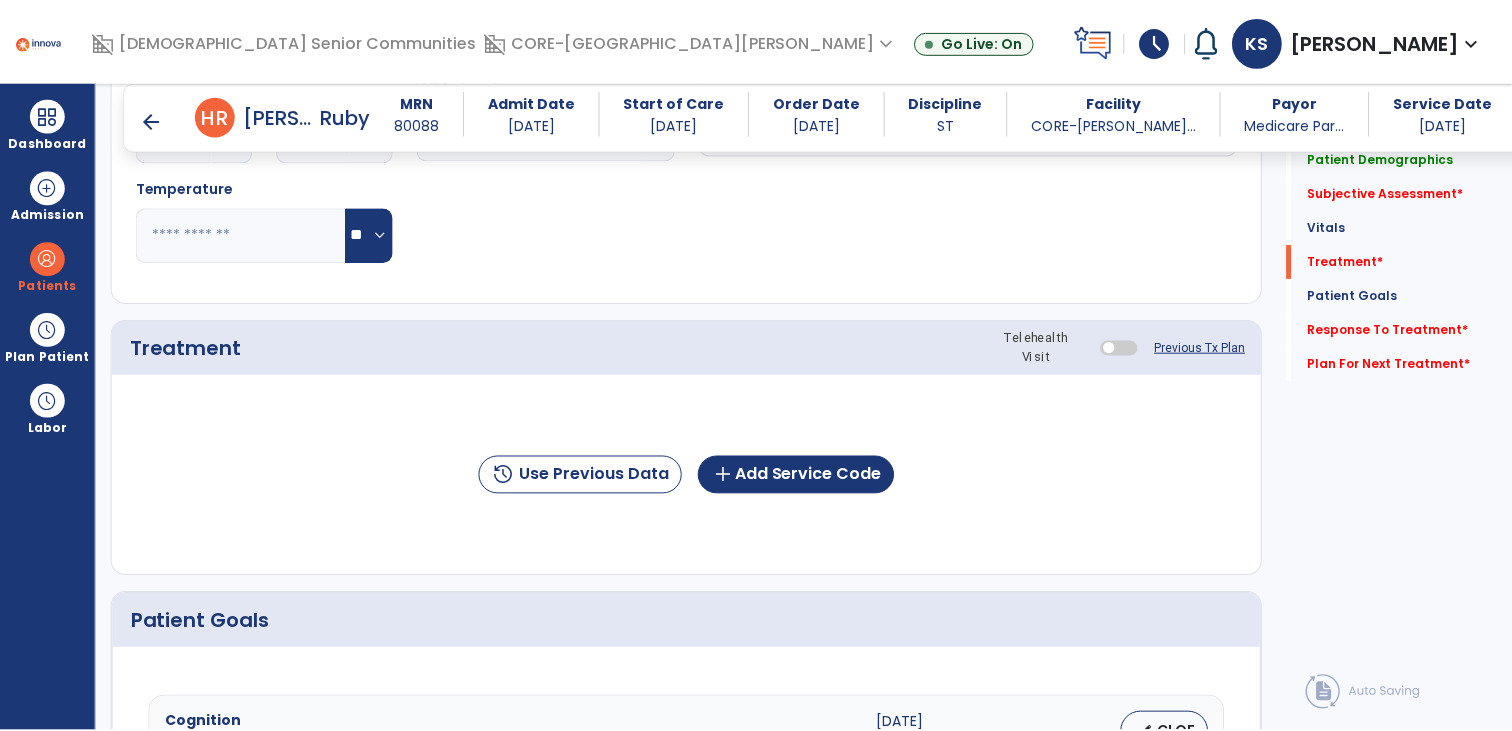 scroll, scrollTop: 1048, scrollLeft: 0, axis: vertical 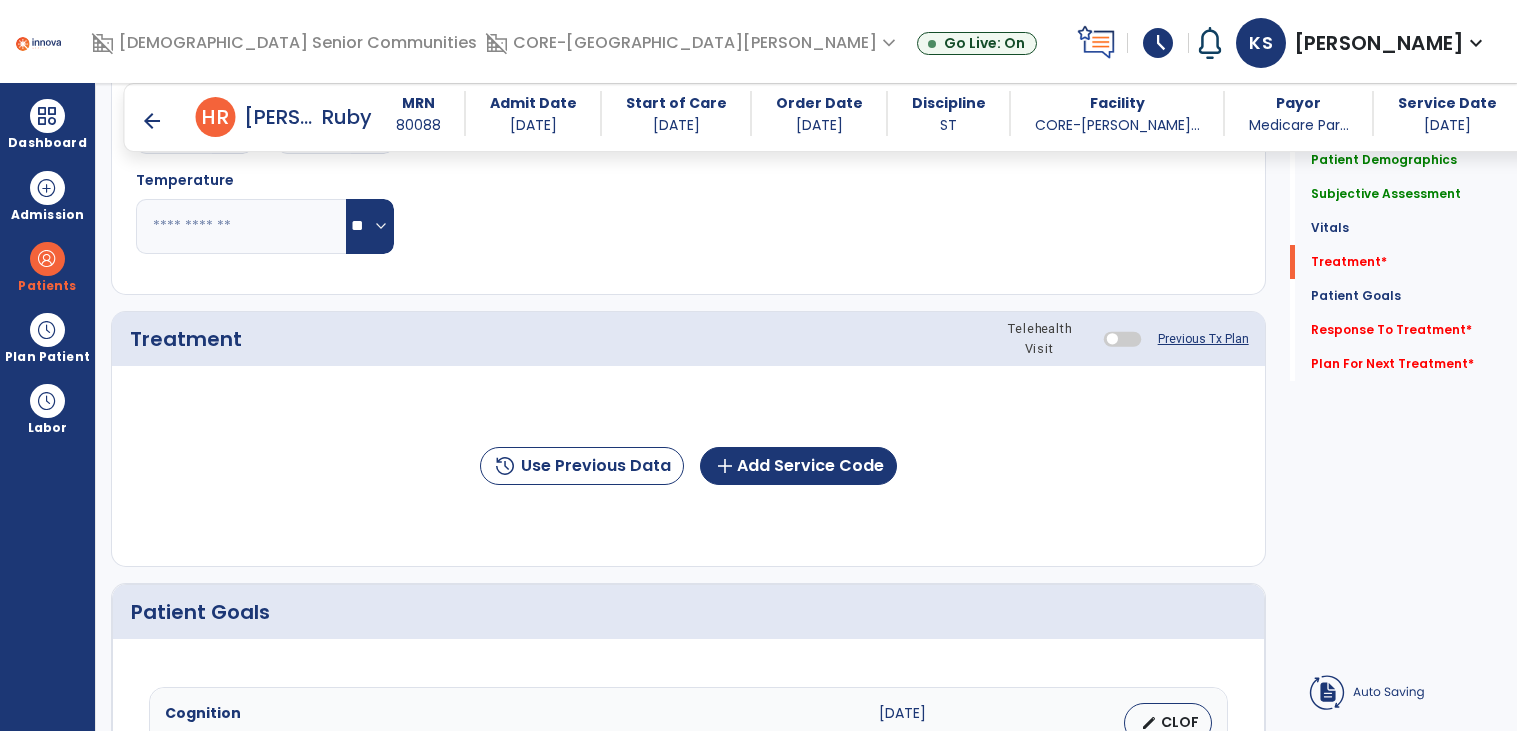 type on "**********" 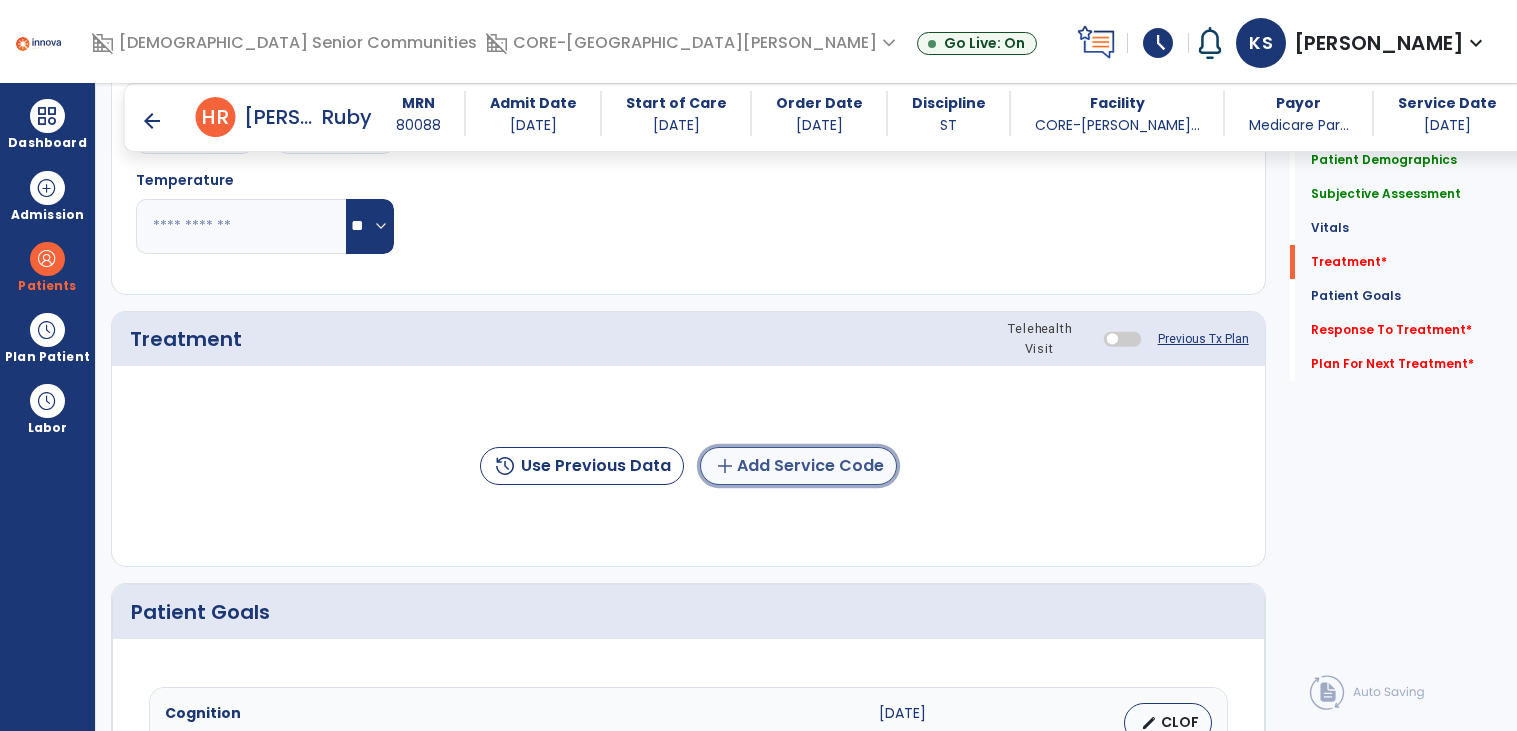 click on "add  Add Service Code" 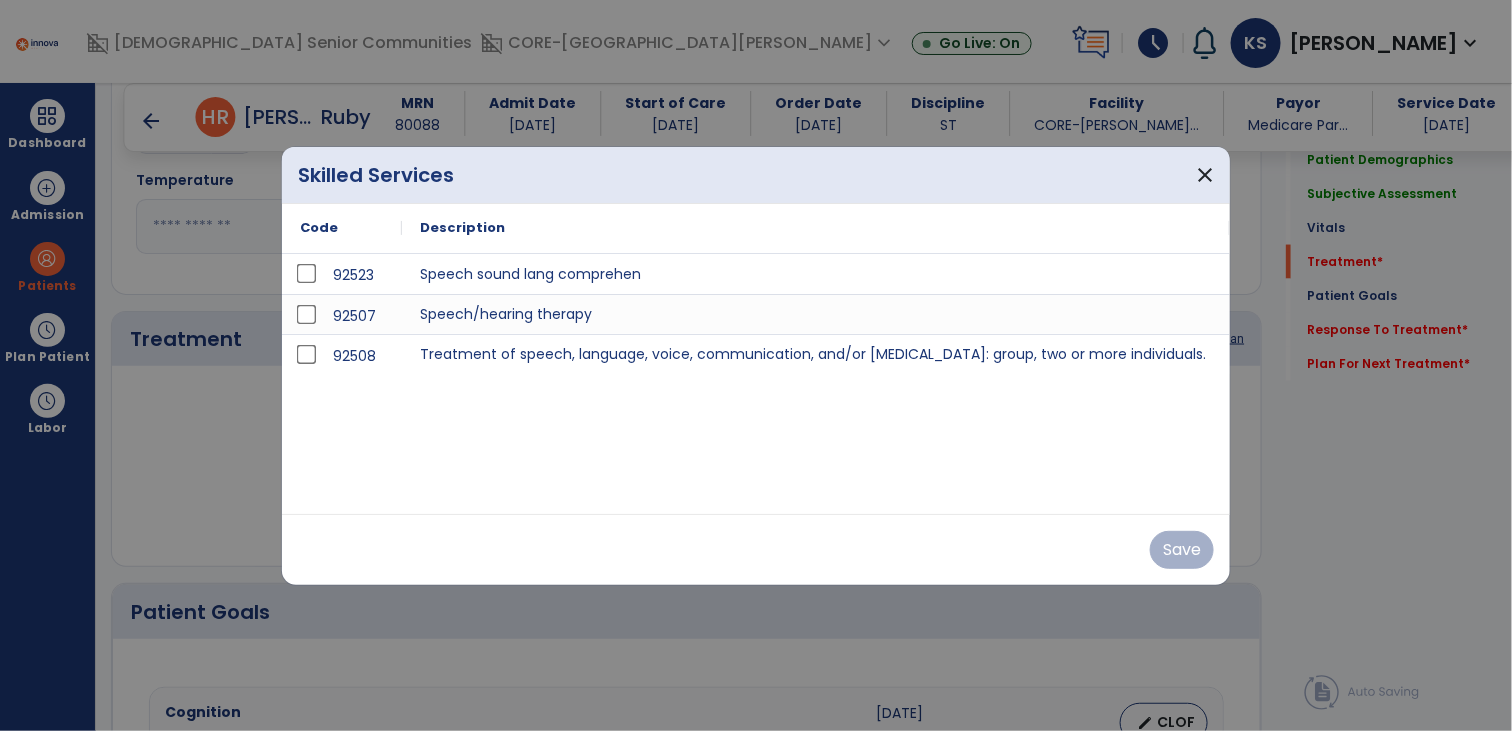 scroll, scrollTop: 1048, scrollLeft: 0, axis: vertical 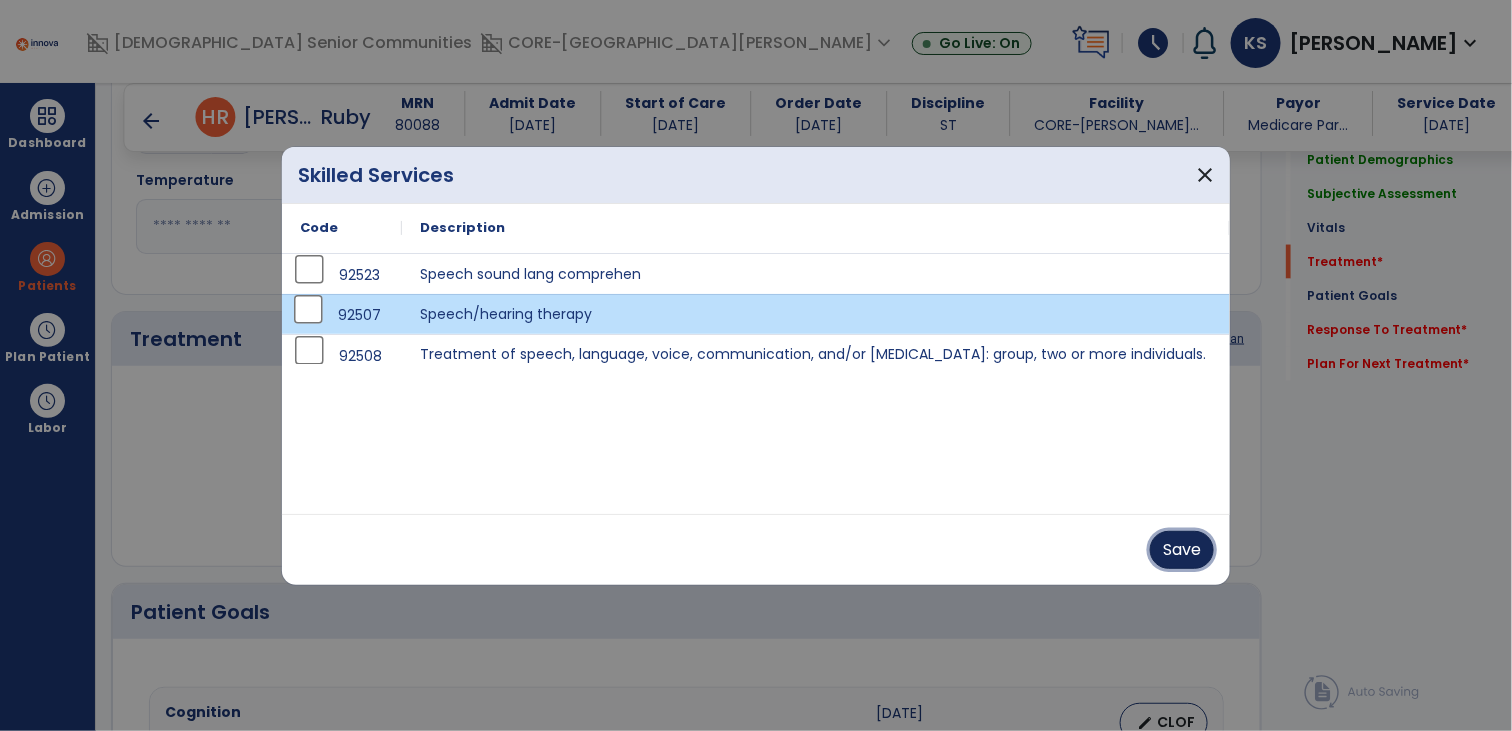 click on "Save" at bounding box center (1182, 550) 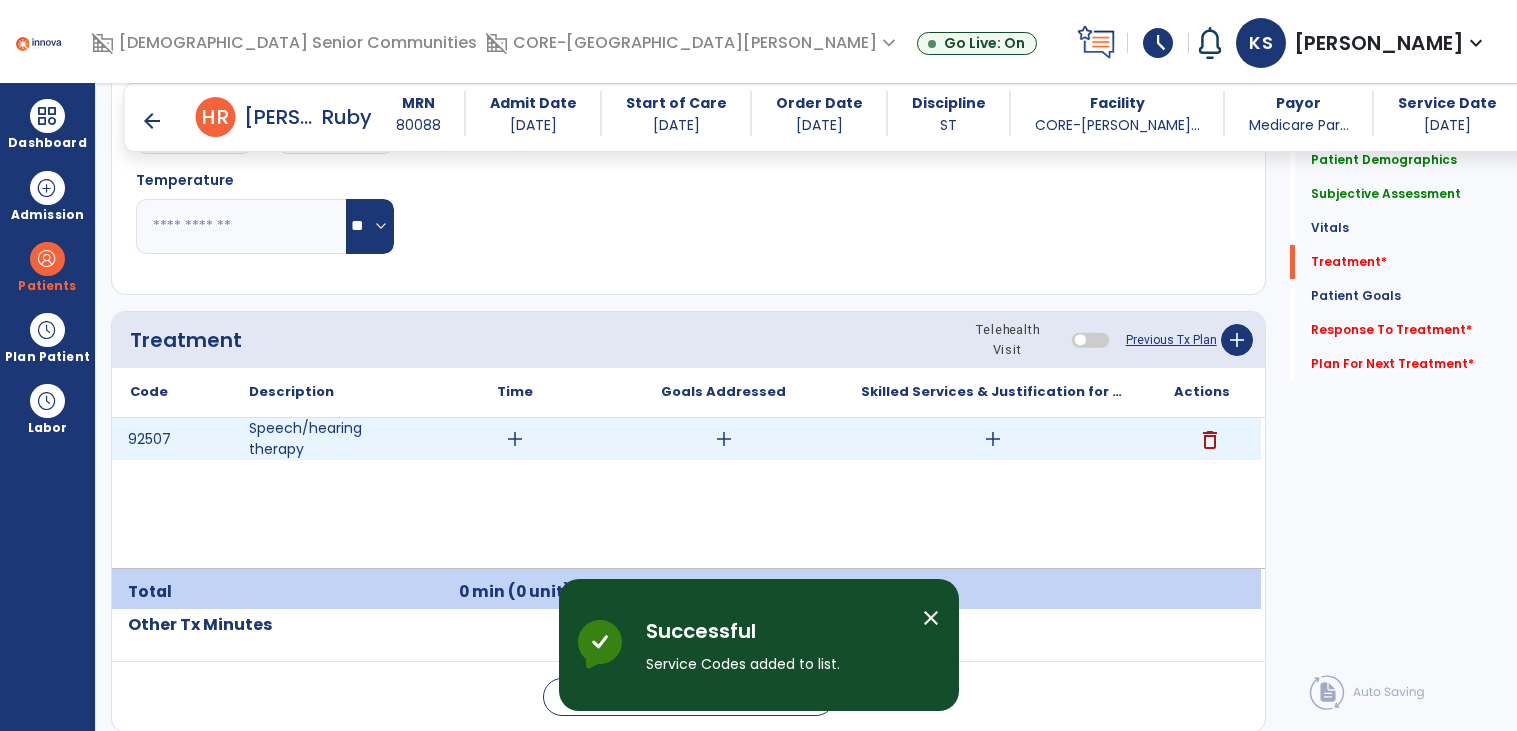 click on "add" at bounding box center (515, 439) 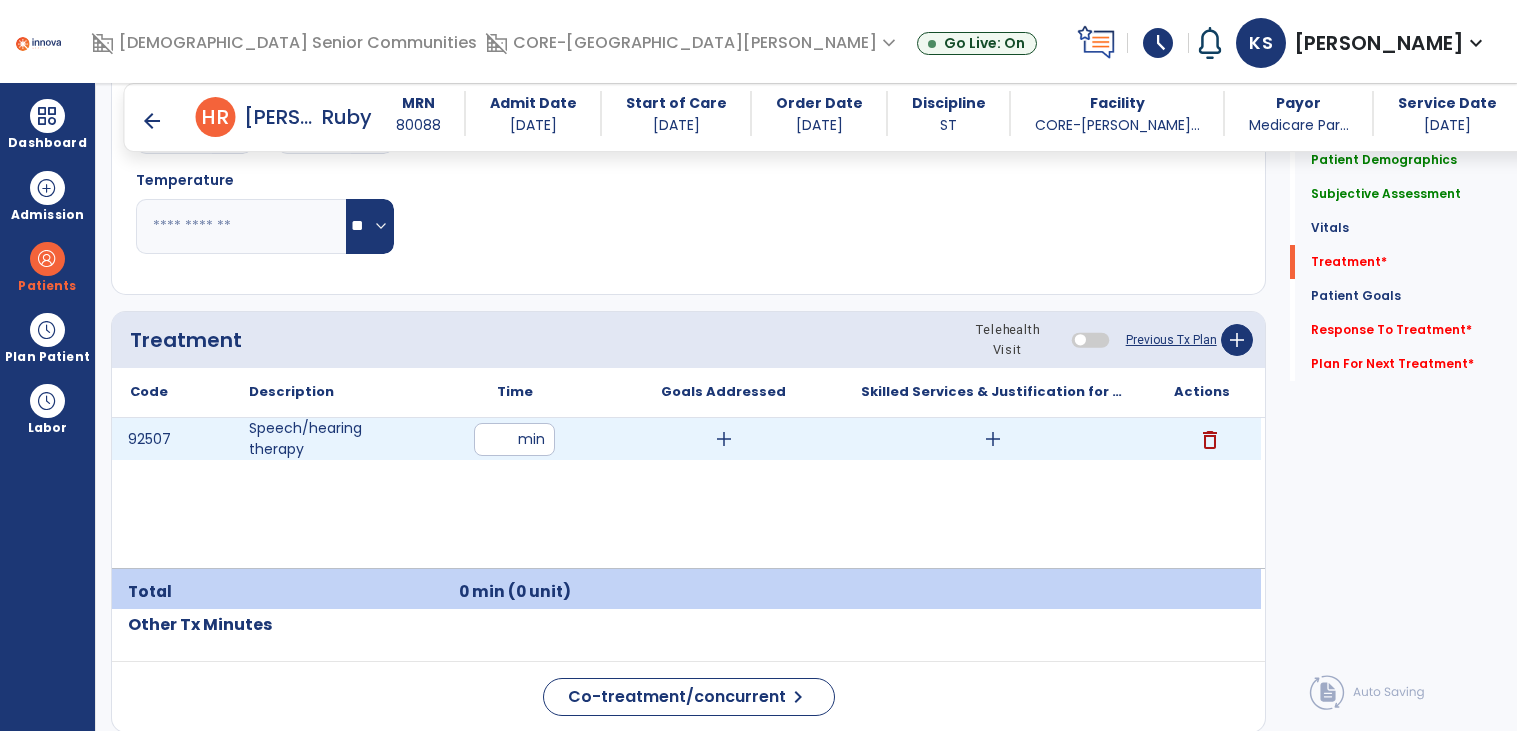 type on "**" 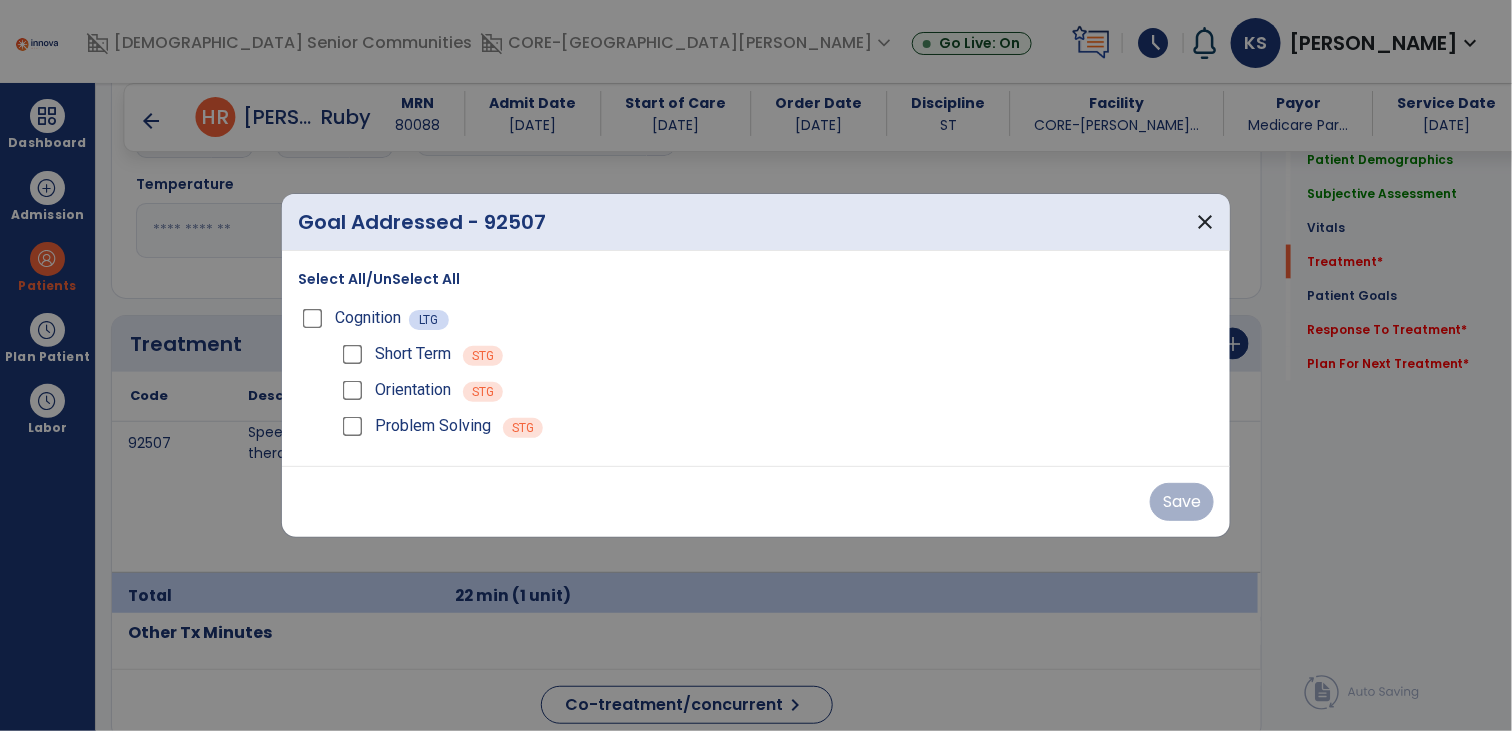 scroll, scrollTop: 1048, scrollLeft: 0, axis: vertical 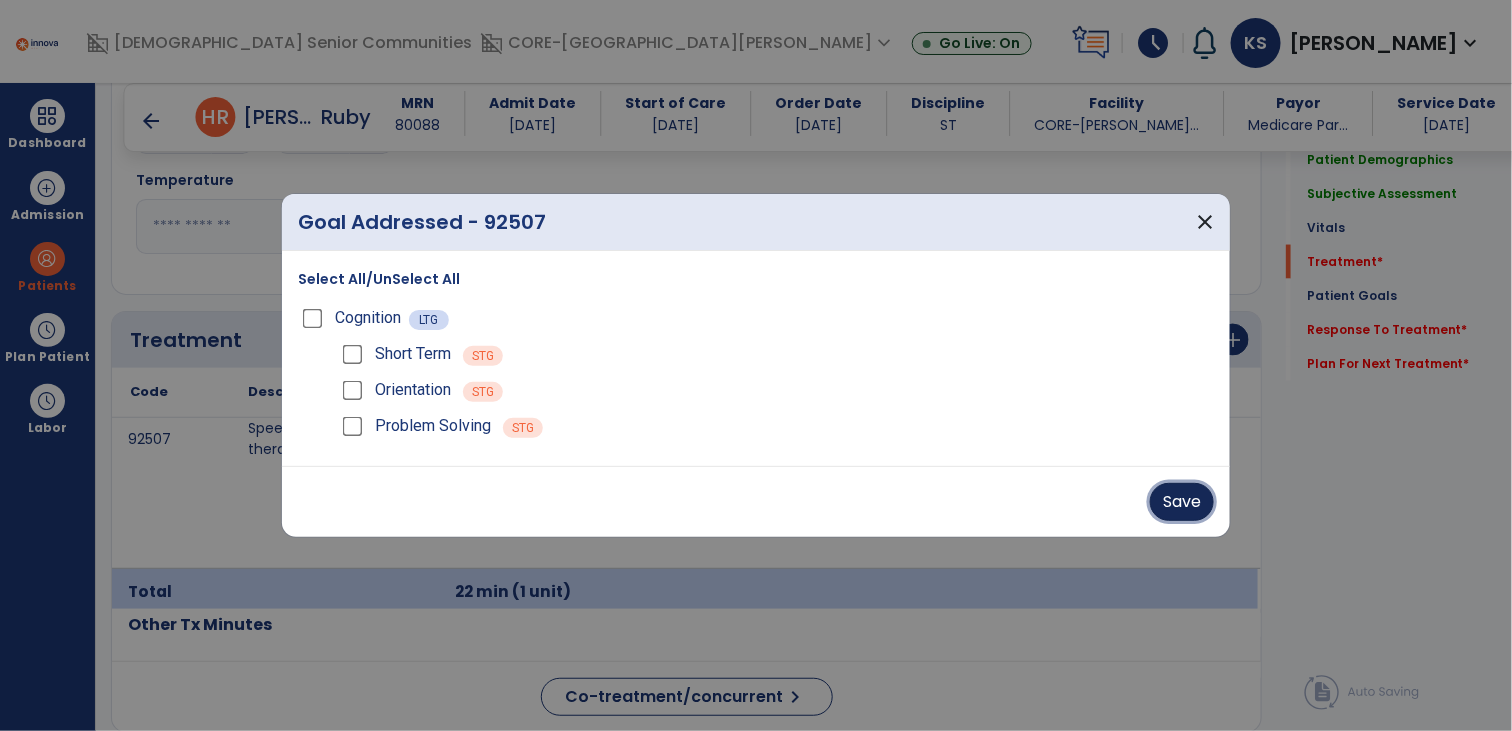 click on "Save" at bounding box center (1182, 502) 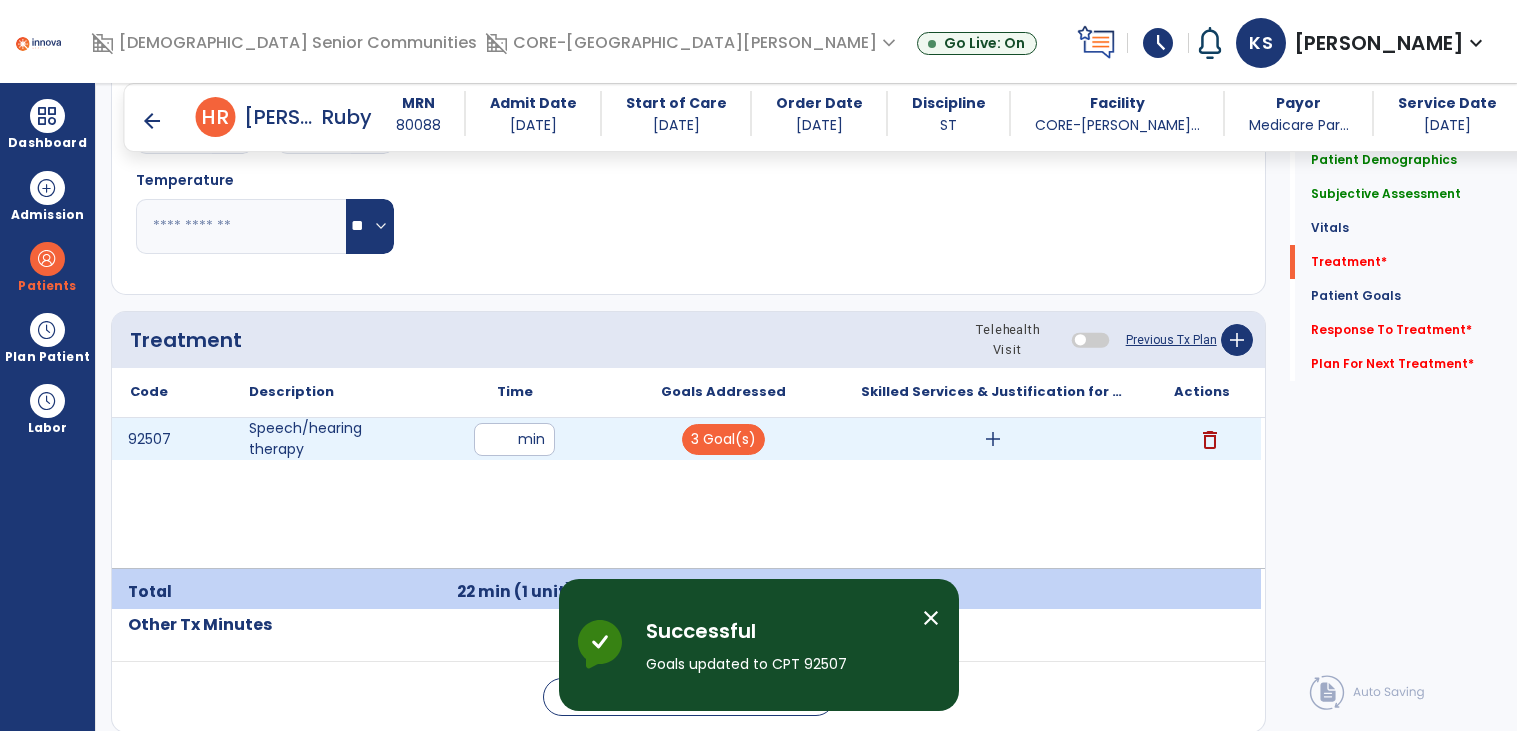 click on "add" at bounding box center (993, 439) 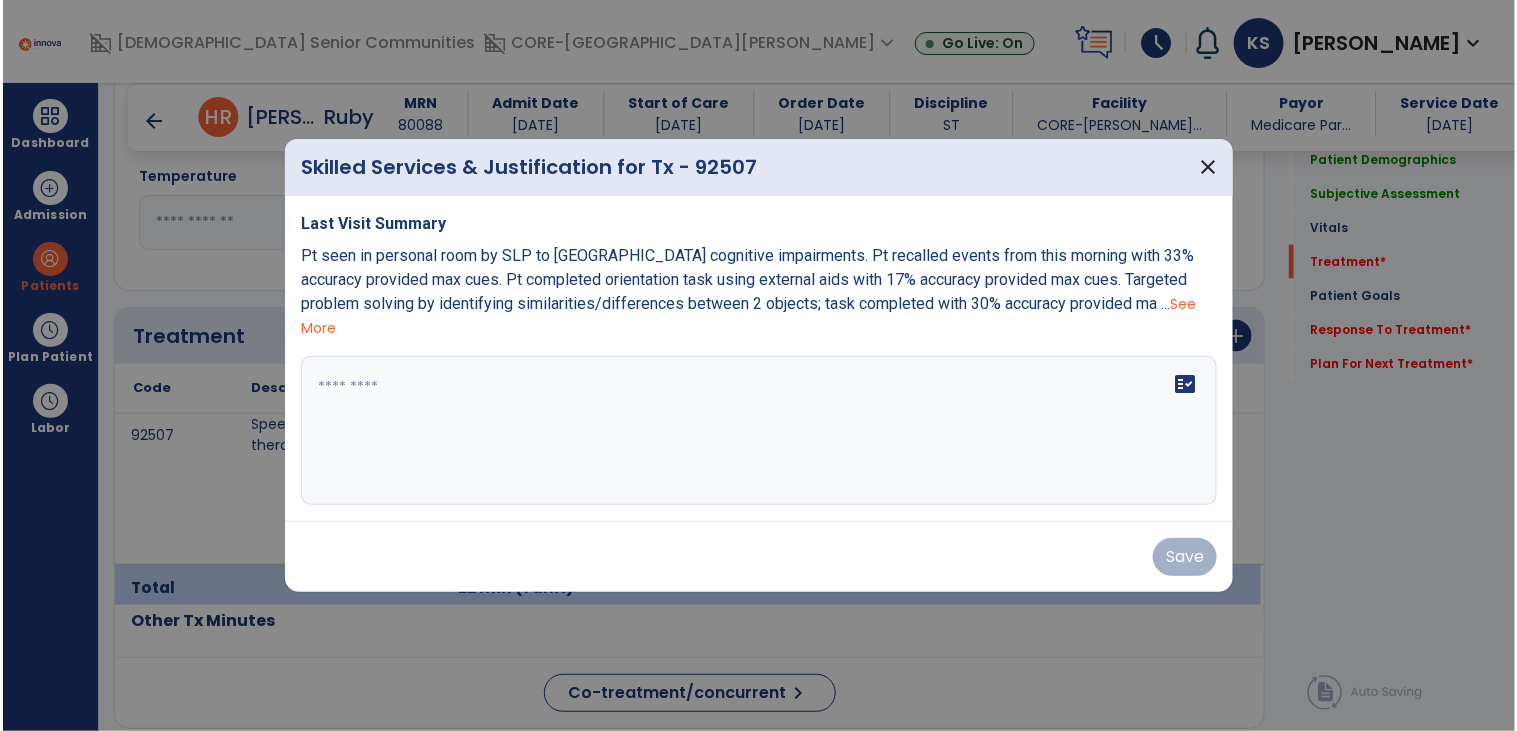 scroll, scrollTop: 1048, scrollLeft: 0, axis: vertical 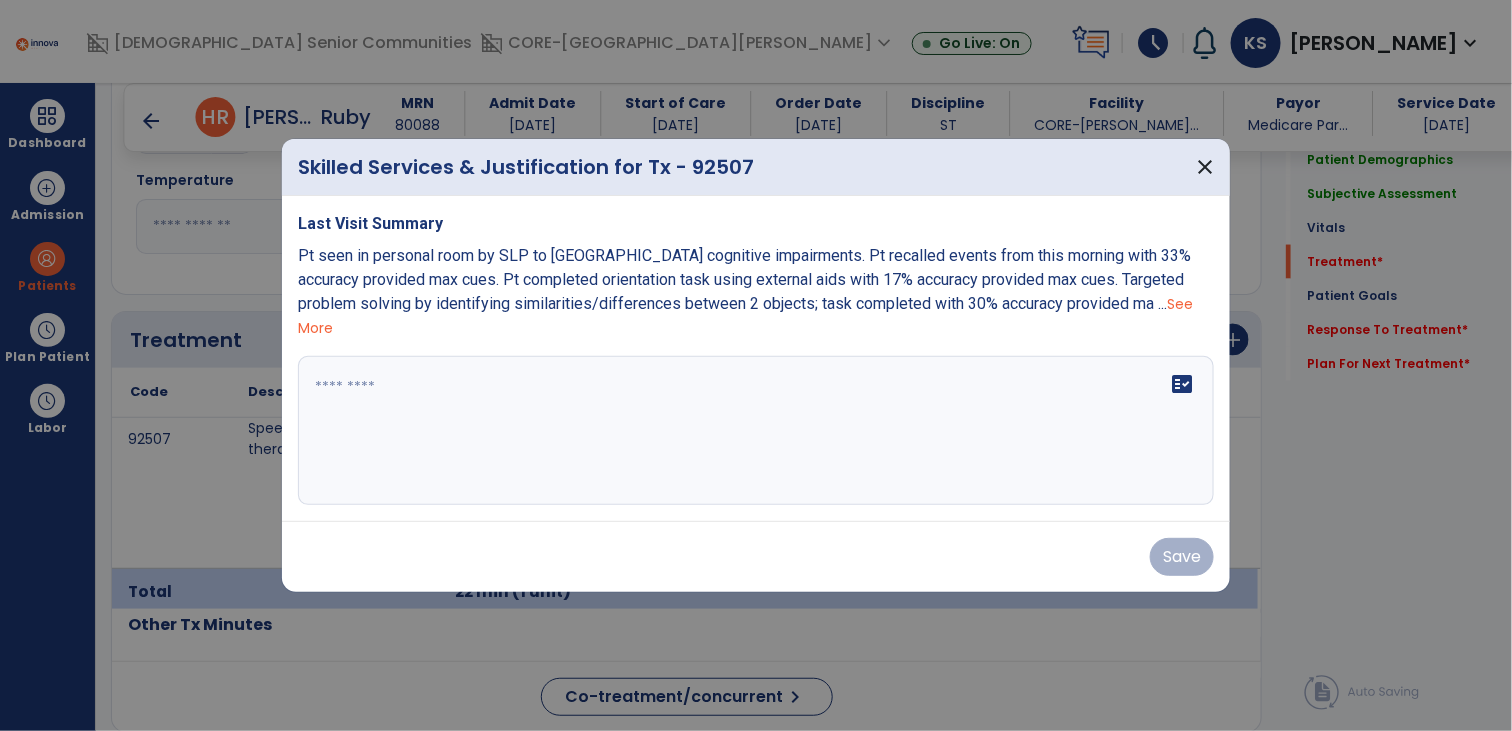 click on "fact_check" at bounding box center (756, 431) 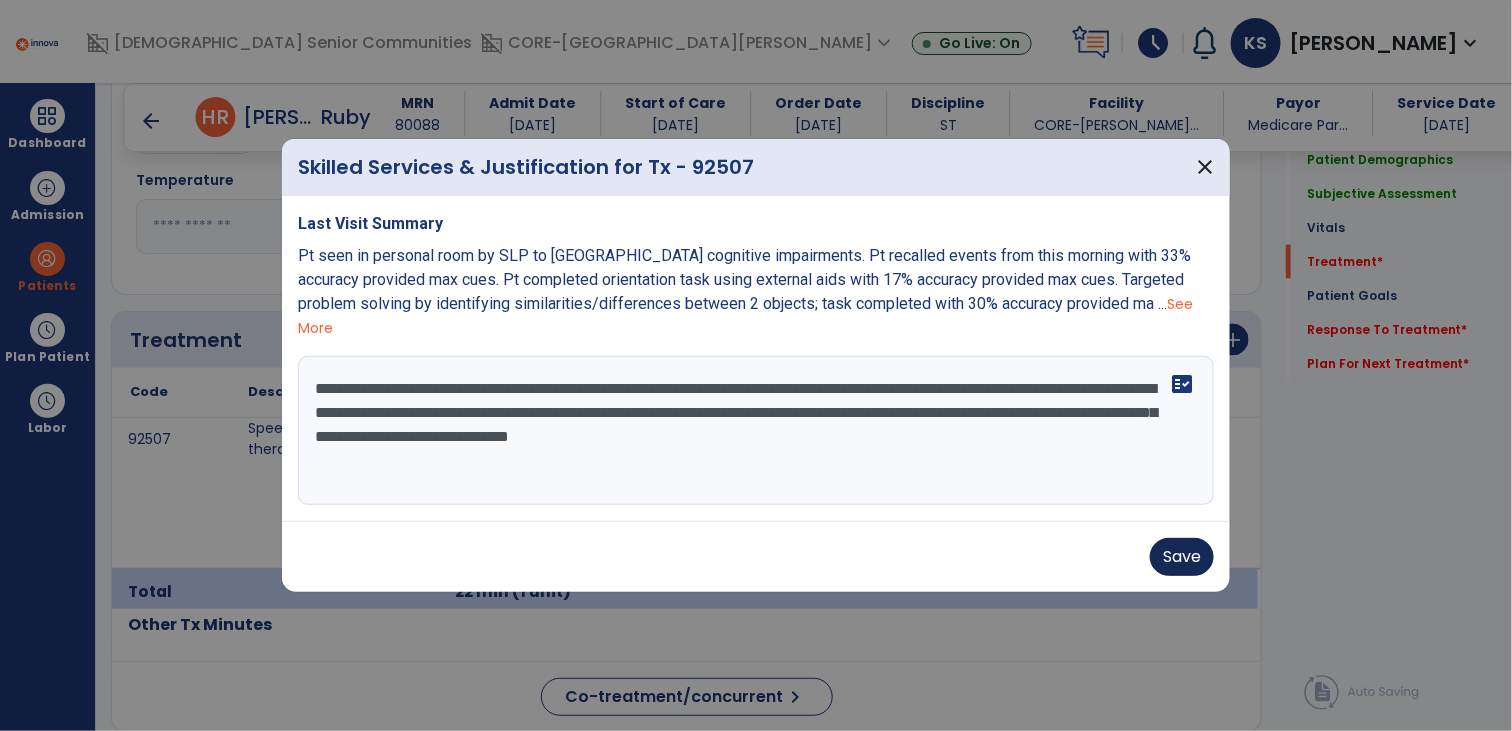 type on "**********" 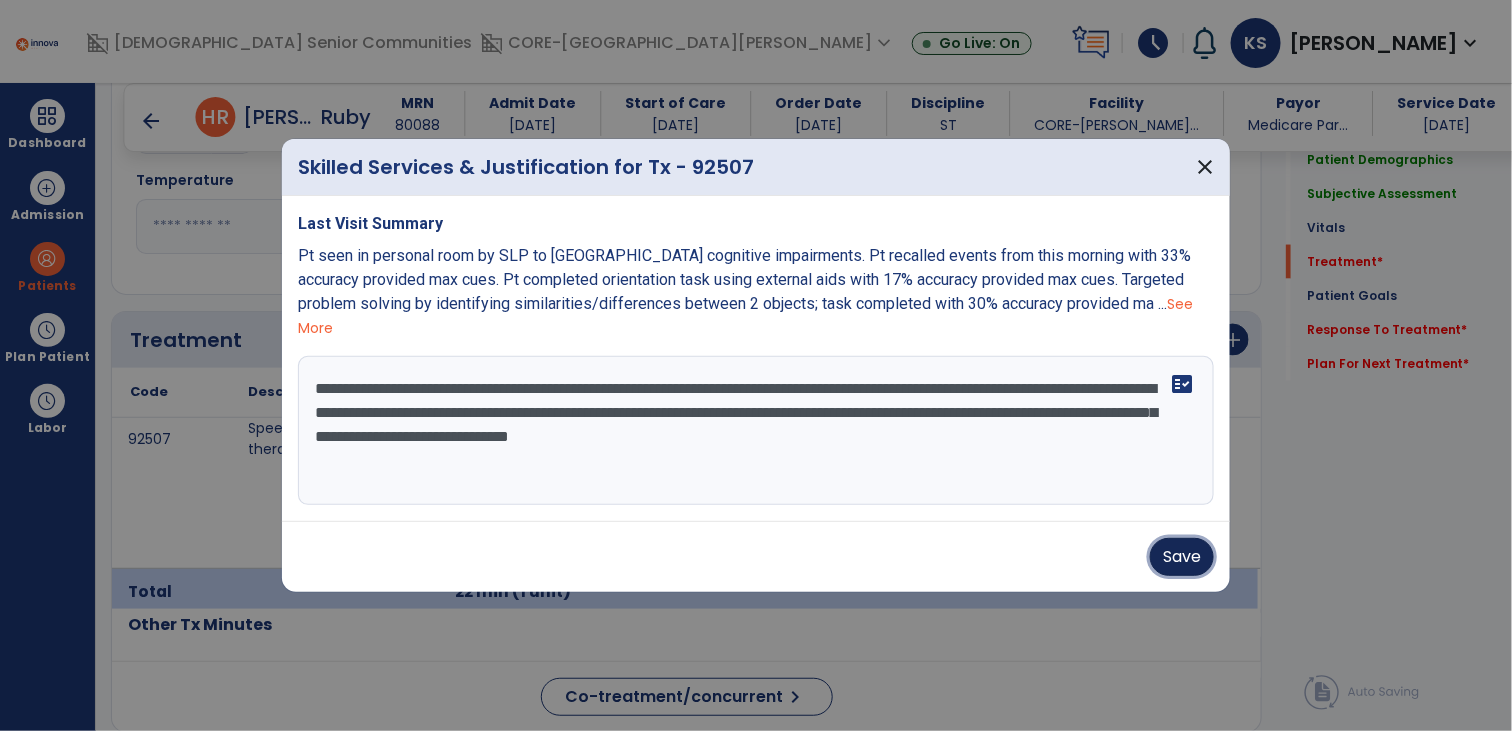 click on "Save" at bounding box center [1182, 557] 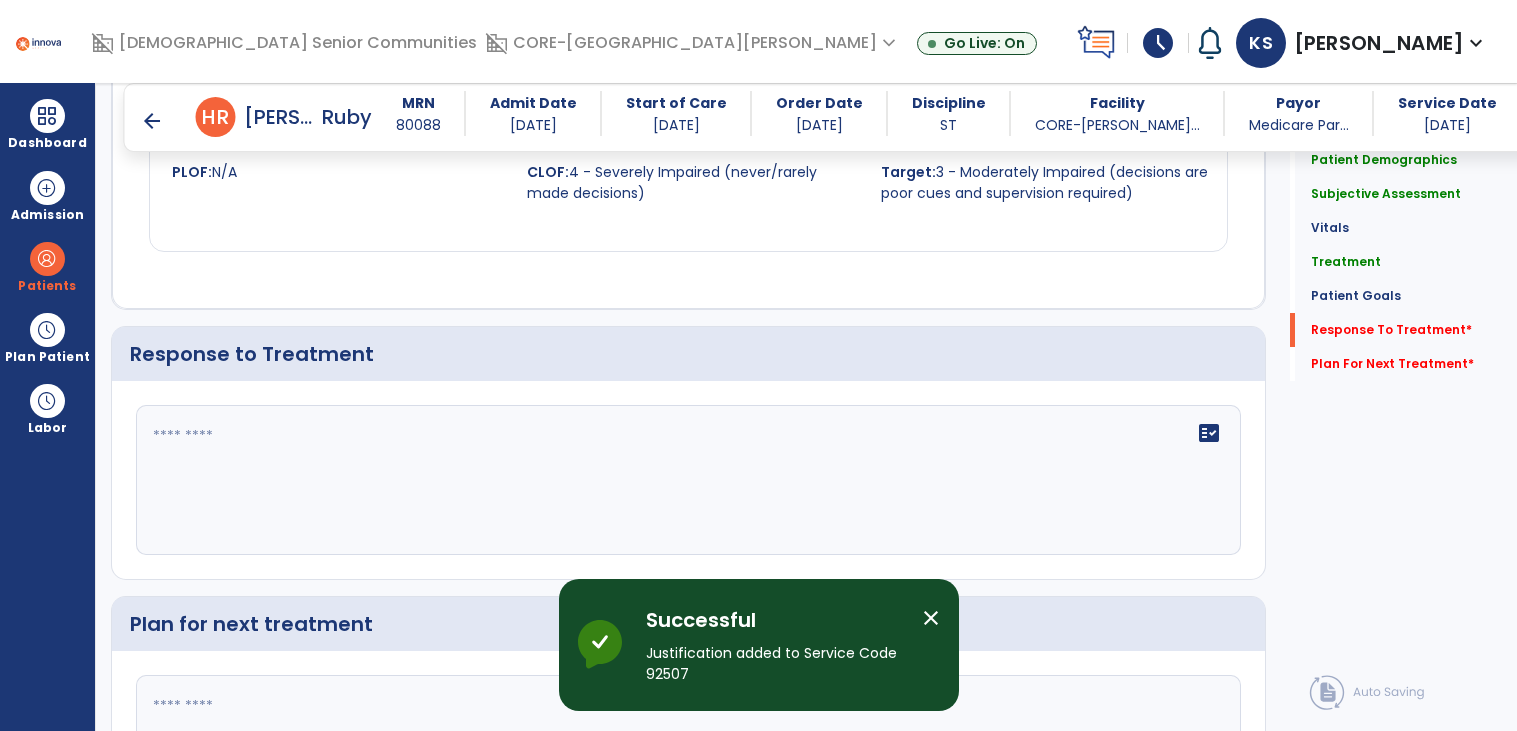 scroll, scrollTop: 2313, scrollLeft: 0, axis: vertical 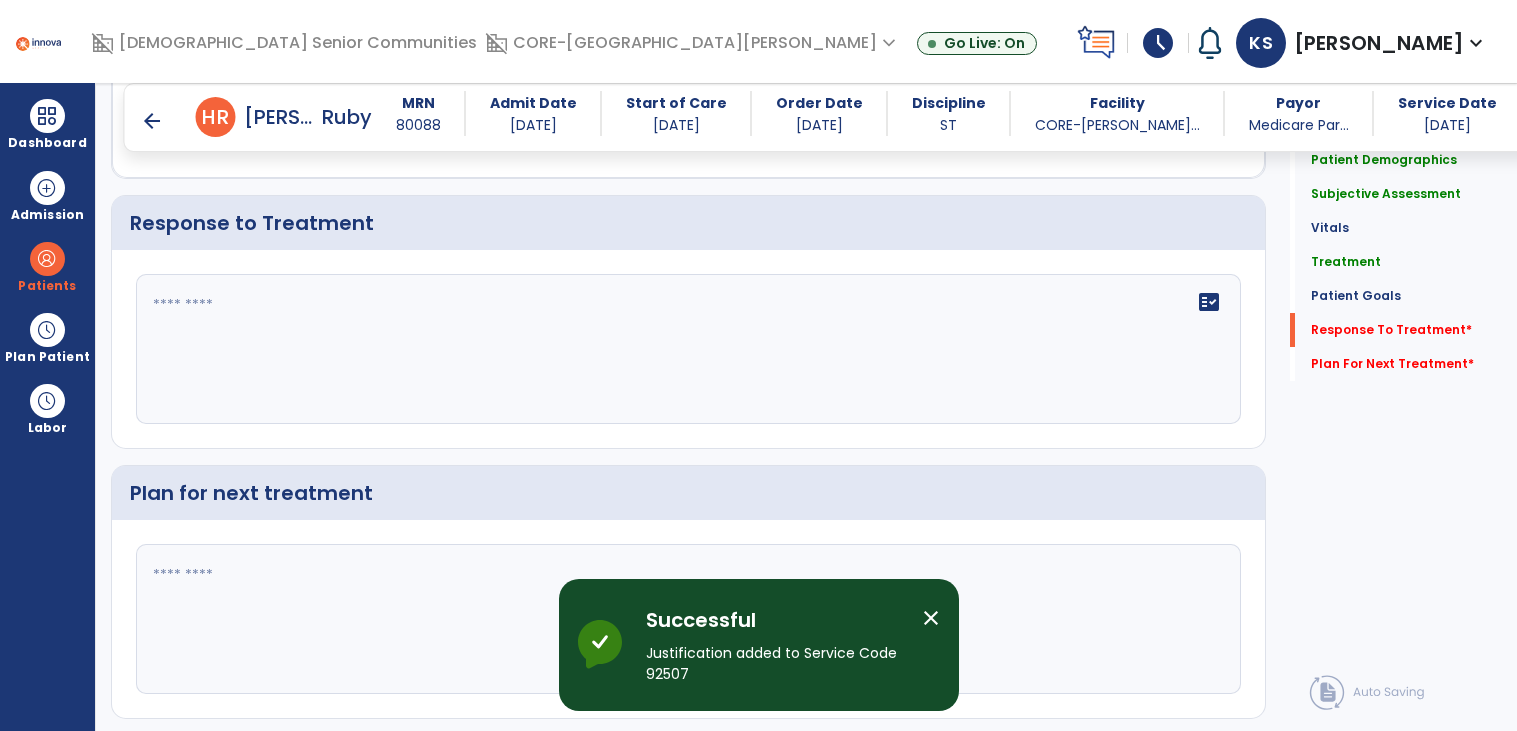 click on "fact_check" 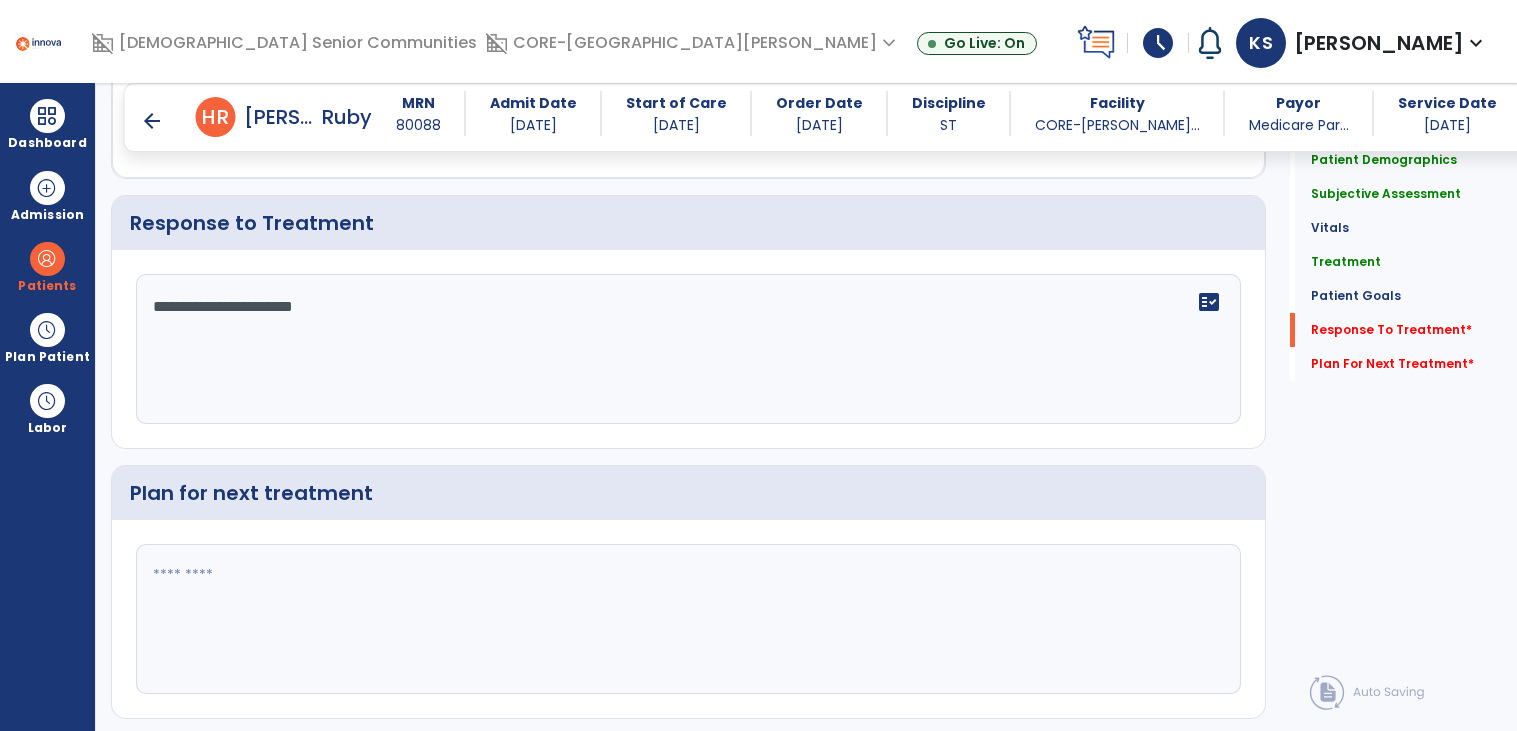type on "**********" 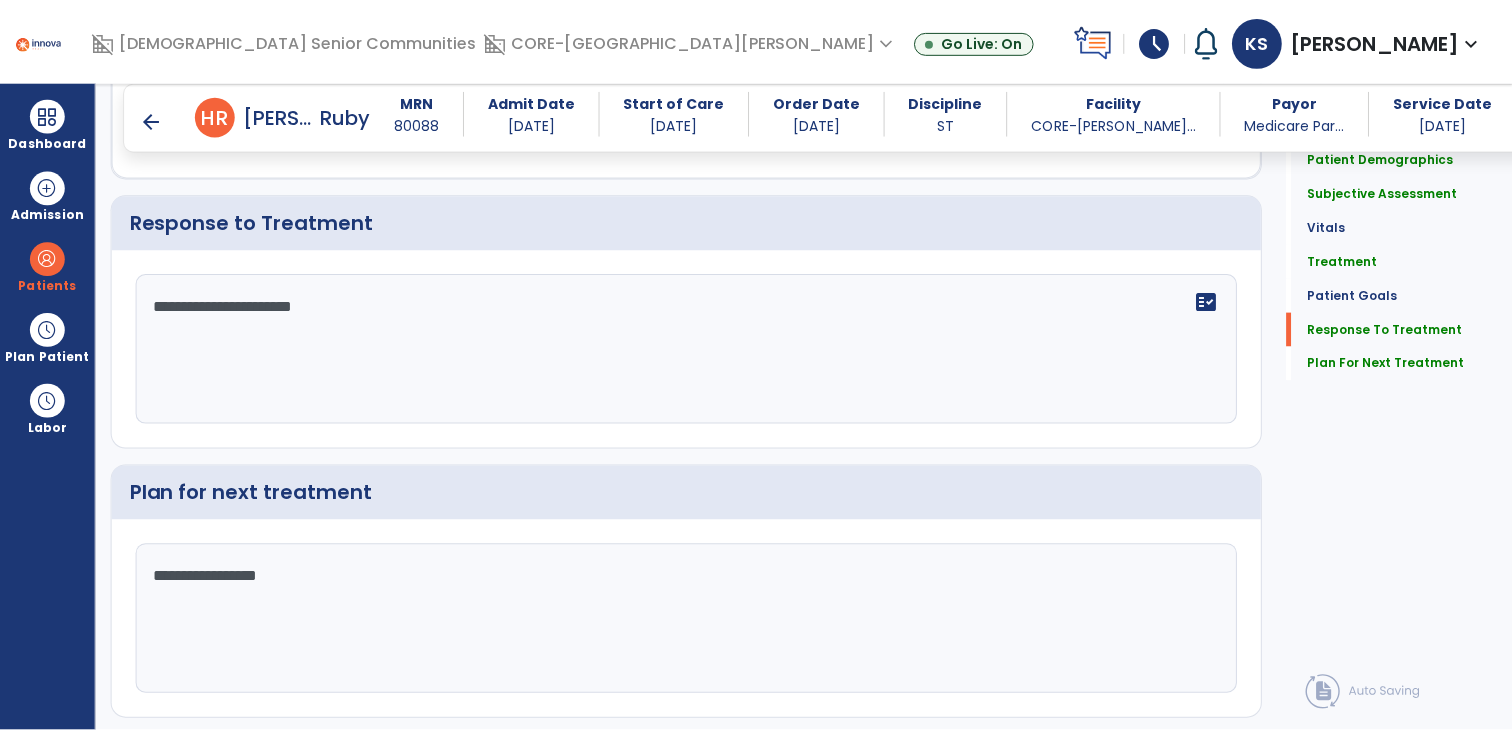 scroll, scrollTop: 2368, scrollLeft: 0, axis: vertical 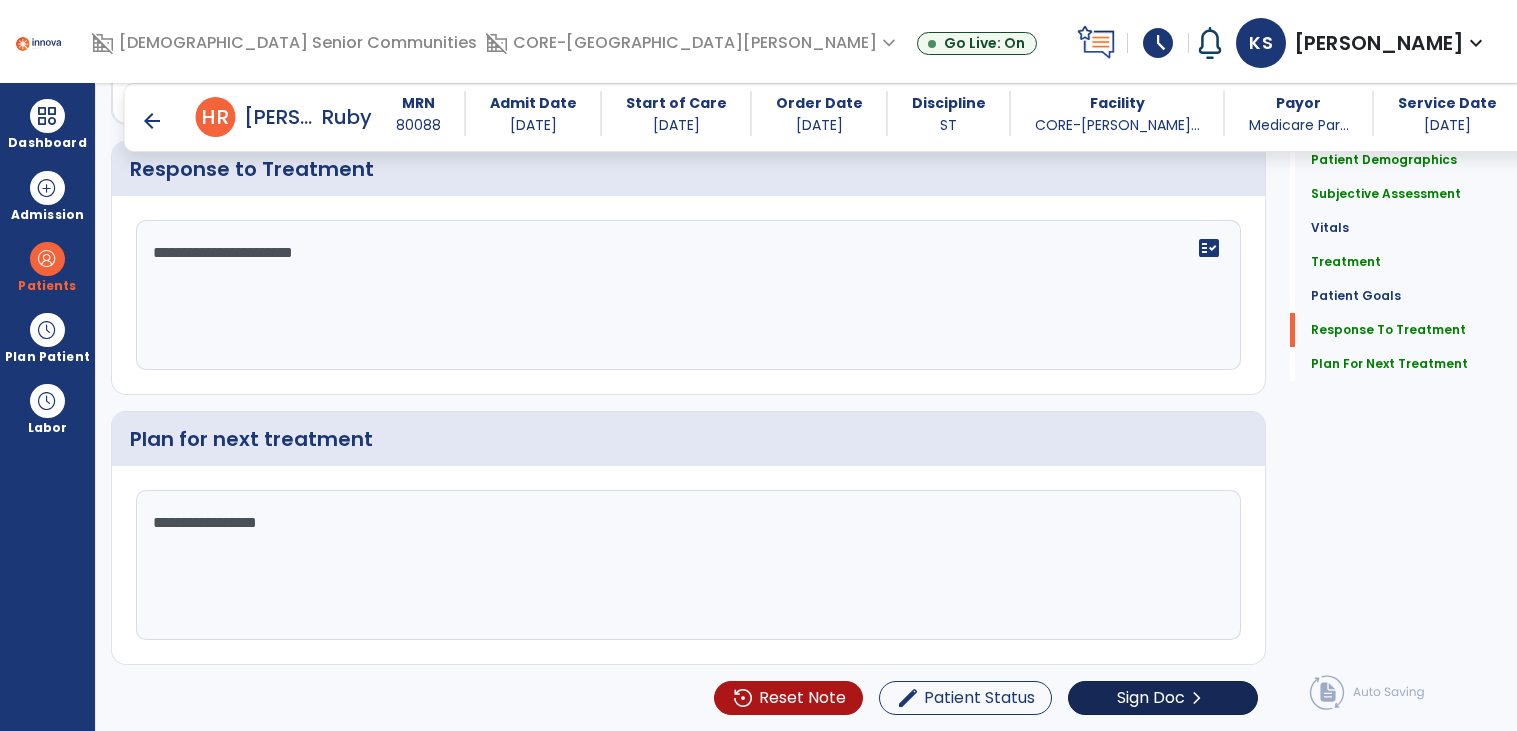 type on "**********" 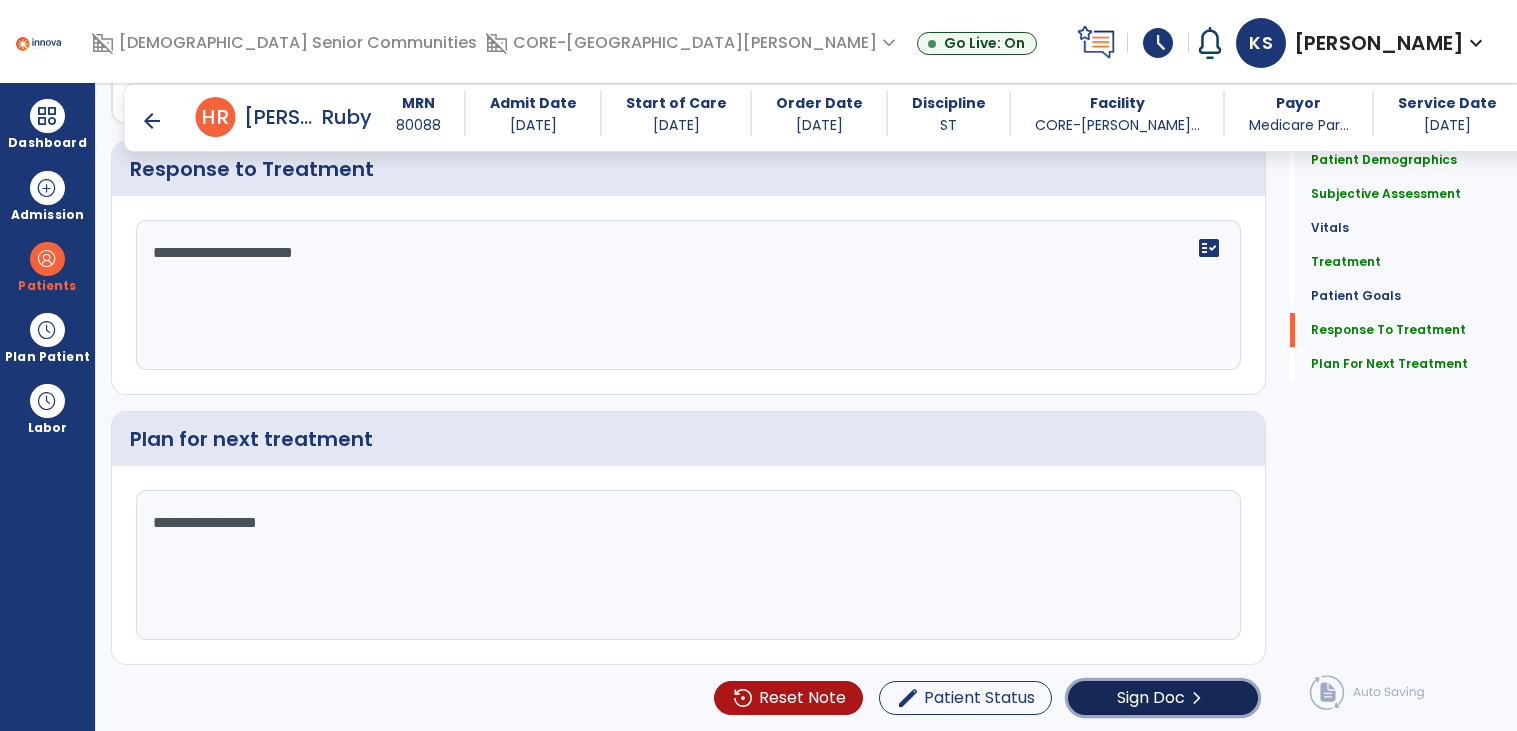 click on "Sign Doc  chevron_right" 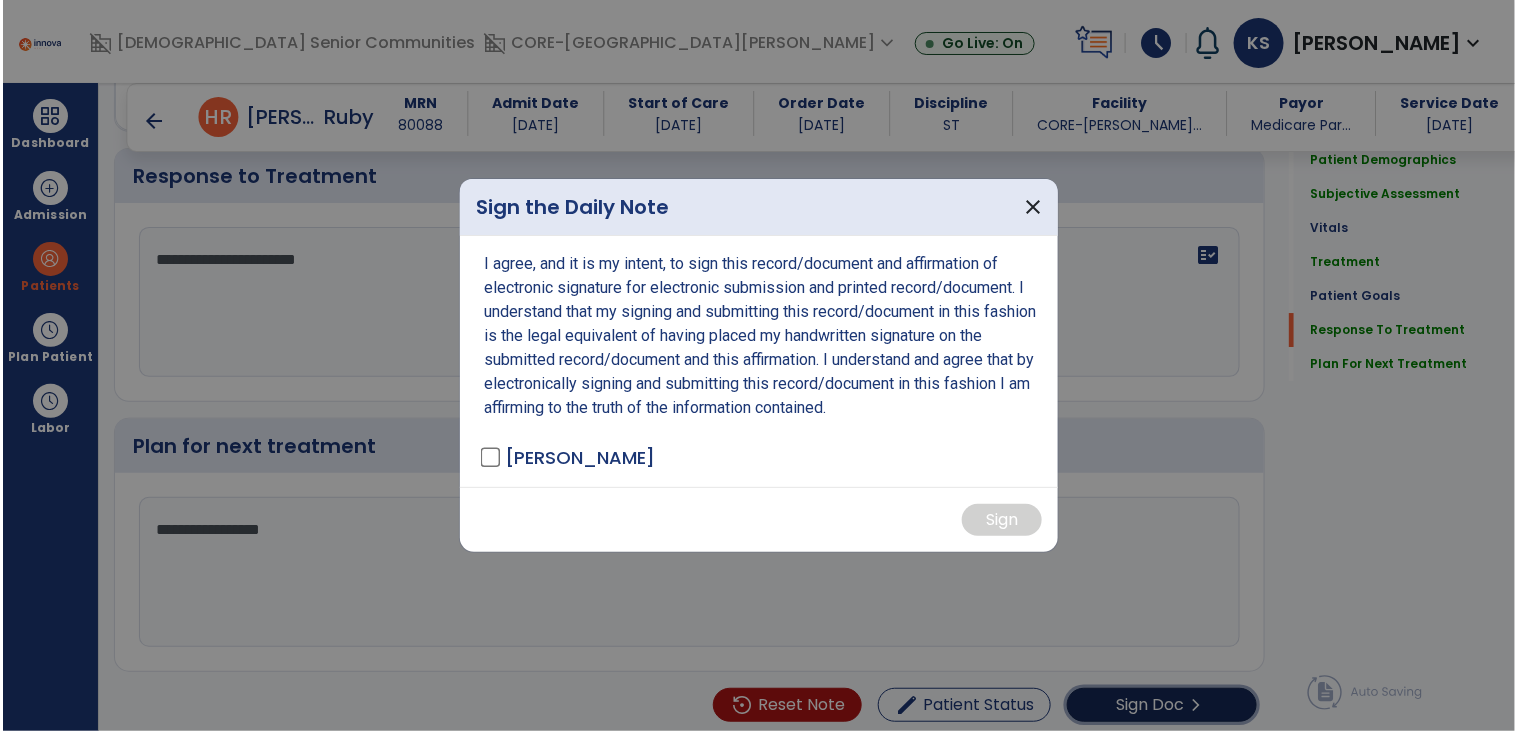 scroll, scrollTop: 2368, scrollLeft: 0, axis: vertical 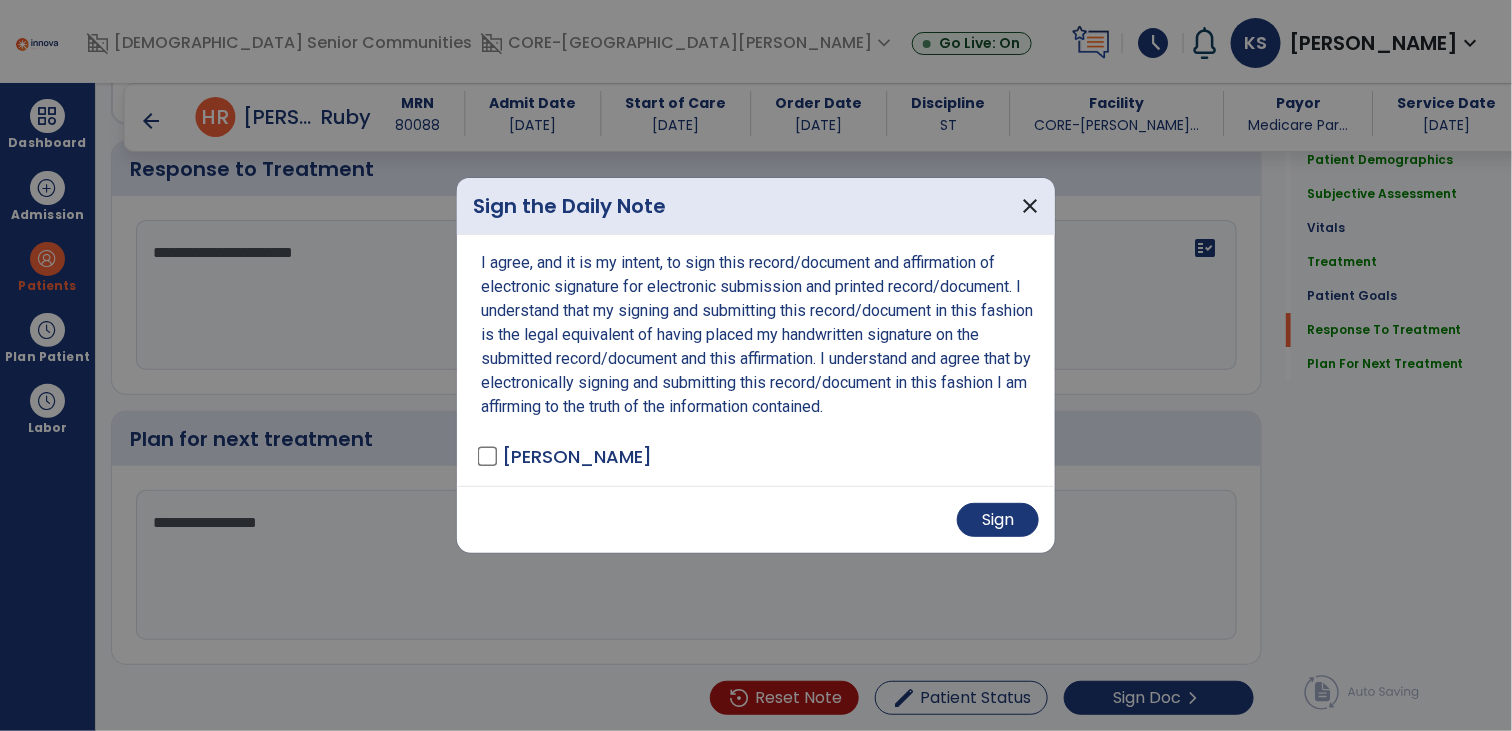 click on "Sign" at bounding box center [756, 519] 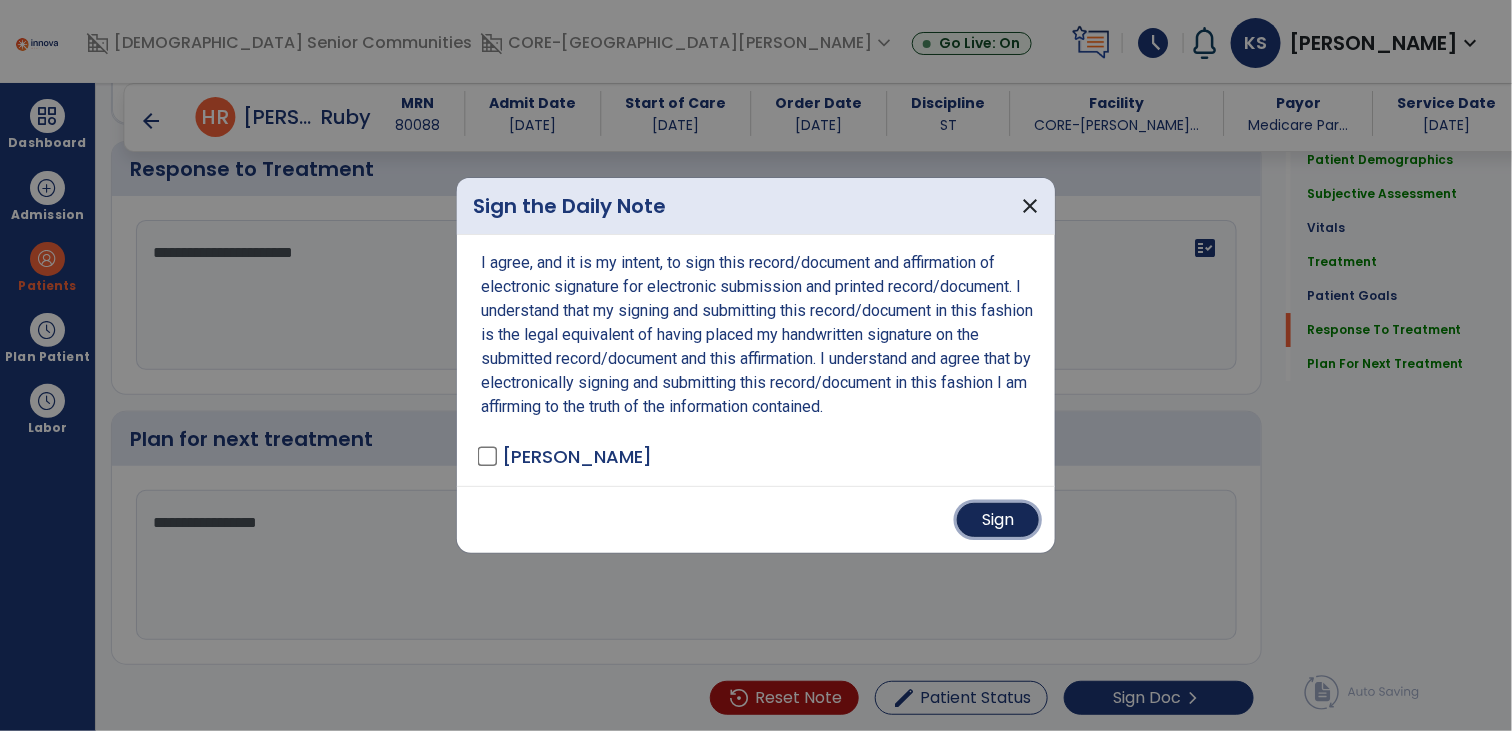 click on "Sign" at bounding box center (998, 520) 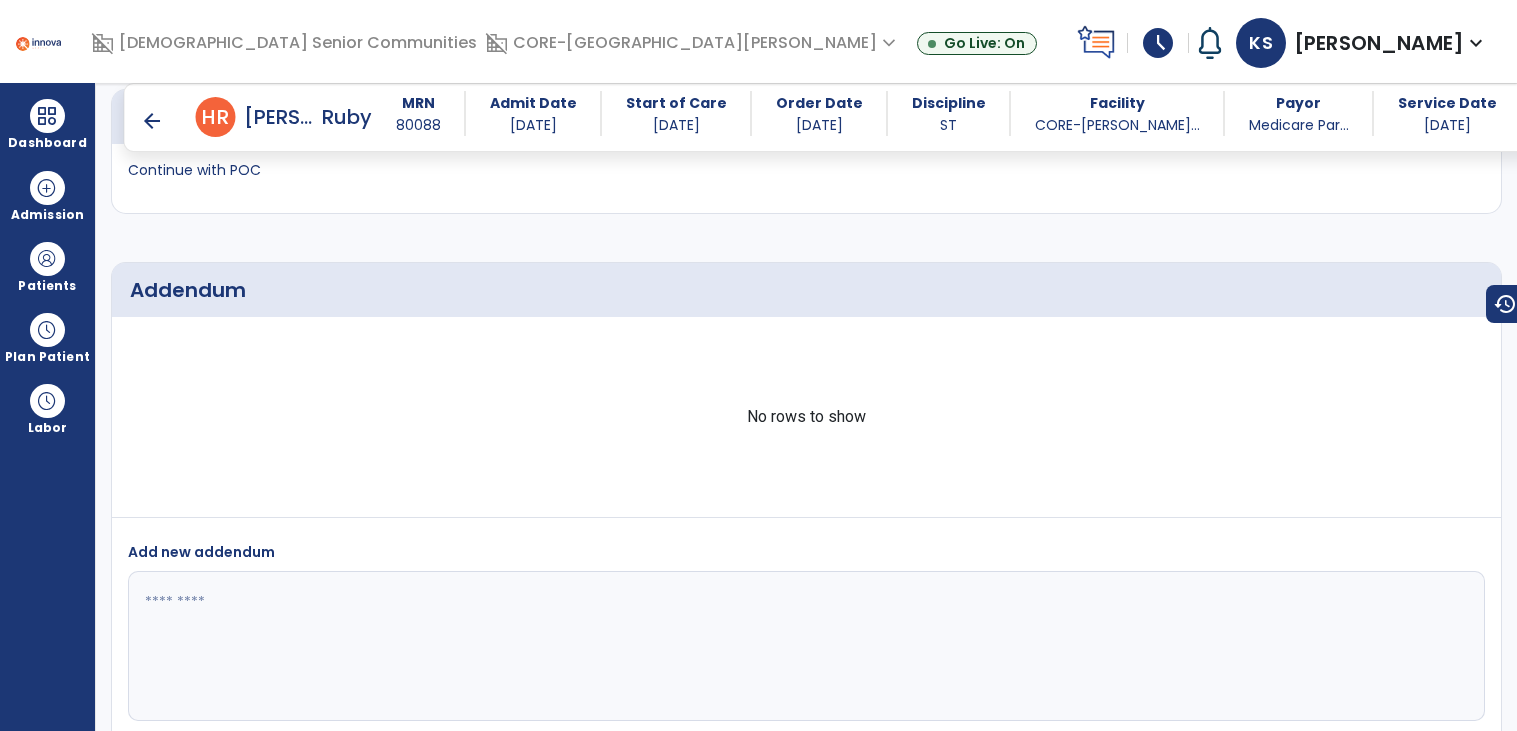 scroll, scrollTop: 3108, scrollLeft: 0, axis: vertical 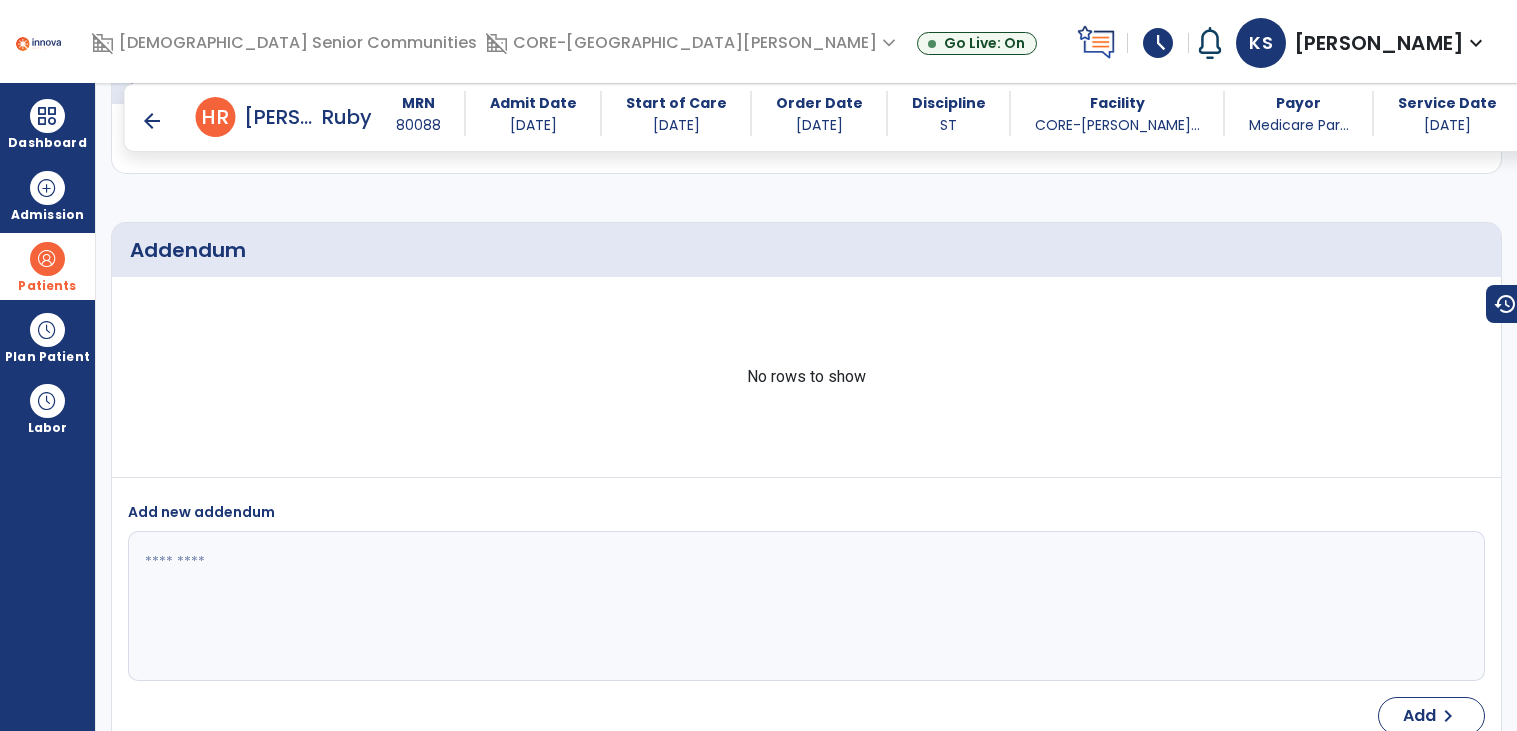 click at bounding box center (47, 259) 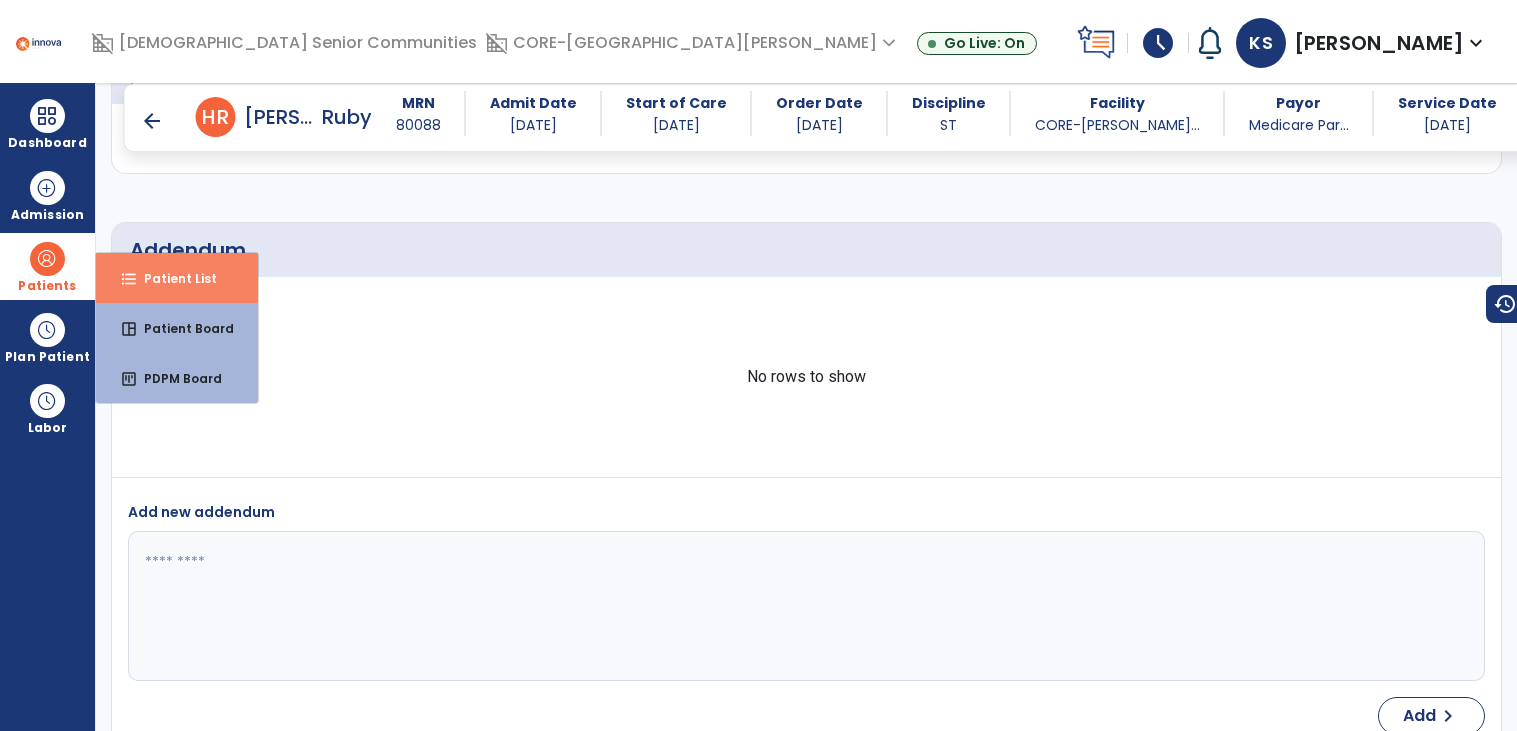 click on "Patient List" at bounding box center (172, 278) 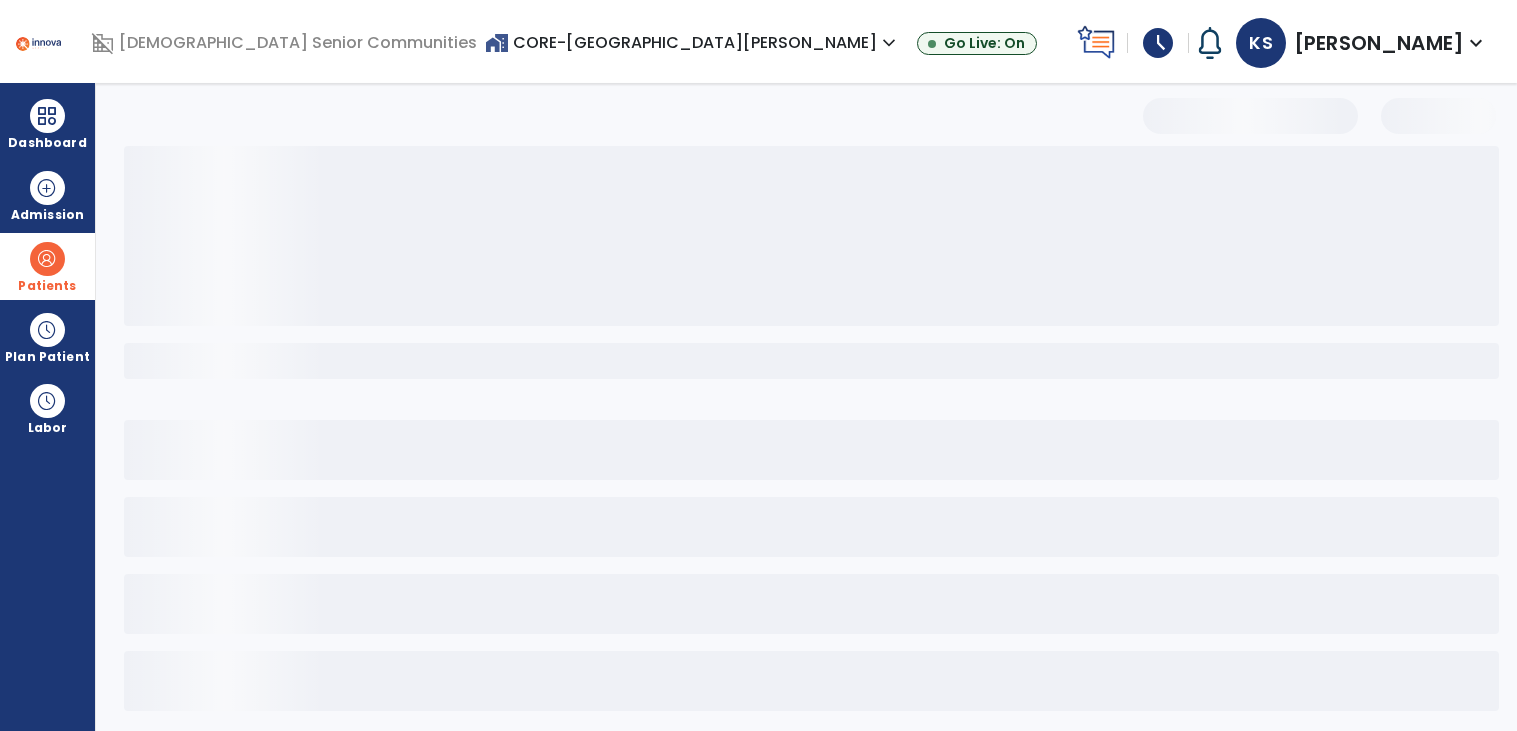scroll, scrollTop: 12, scrollLeft: 0, axis: vertical 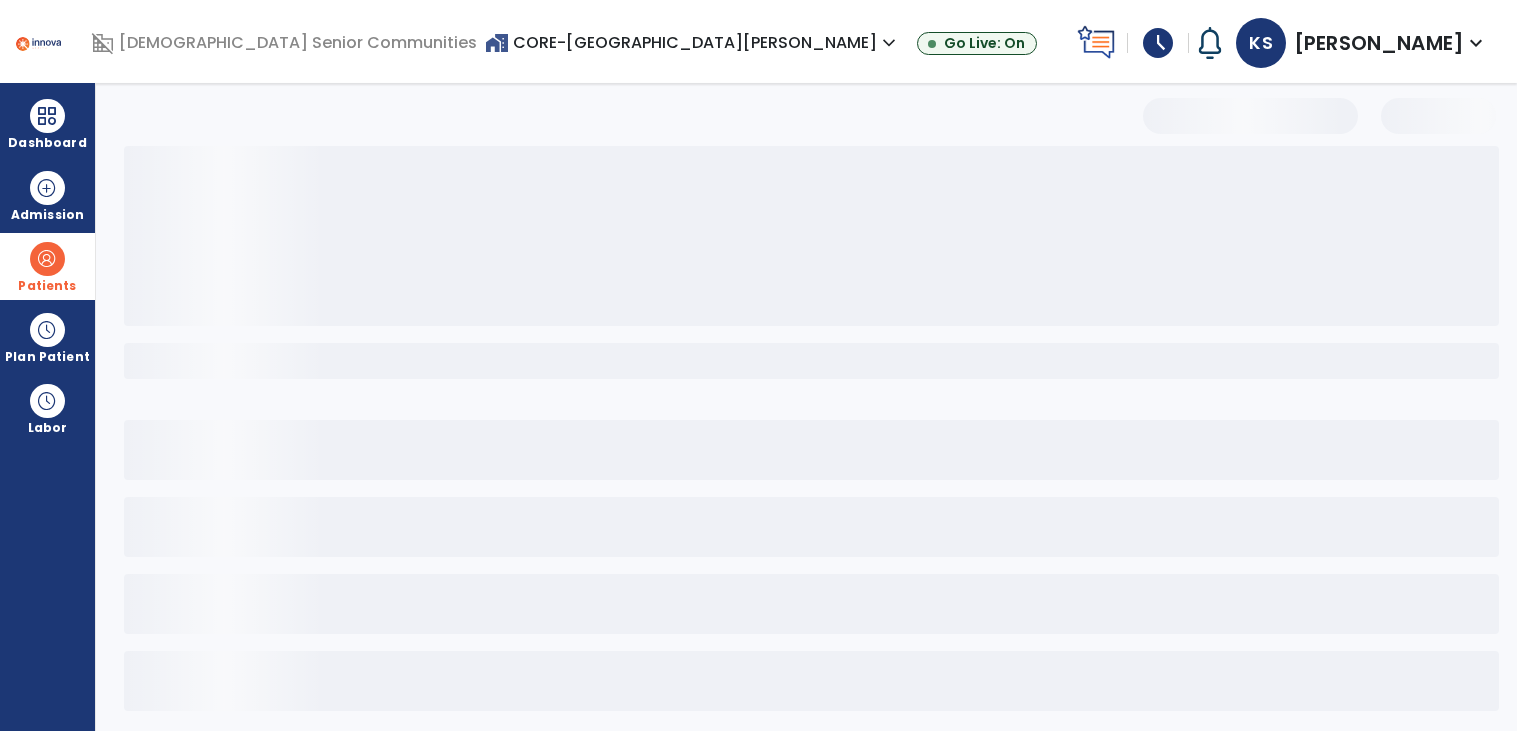 select on "***" 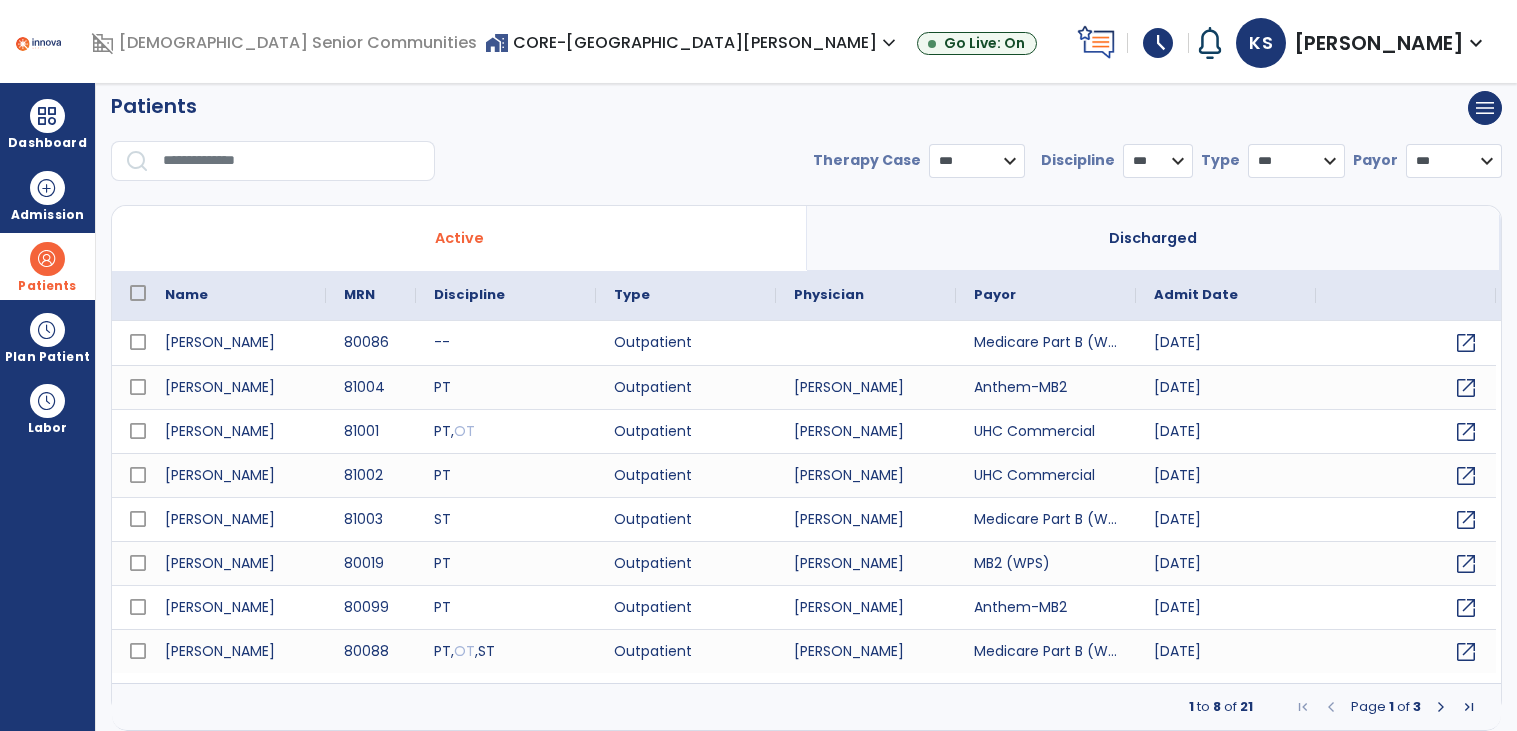 click at bounding box center (292, 161) 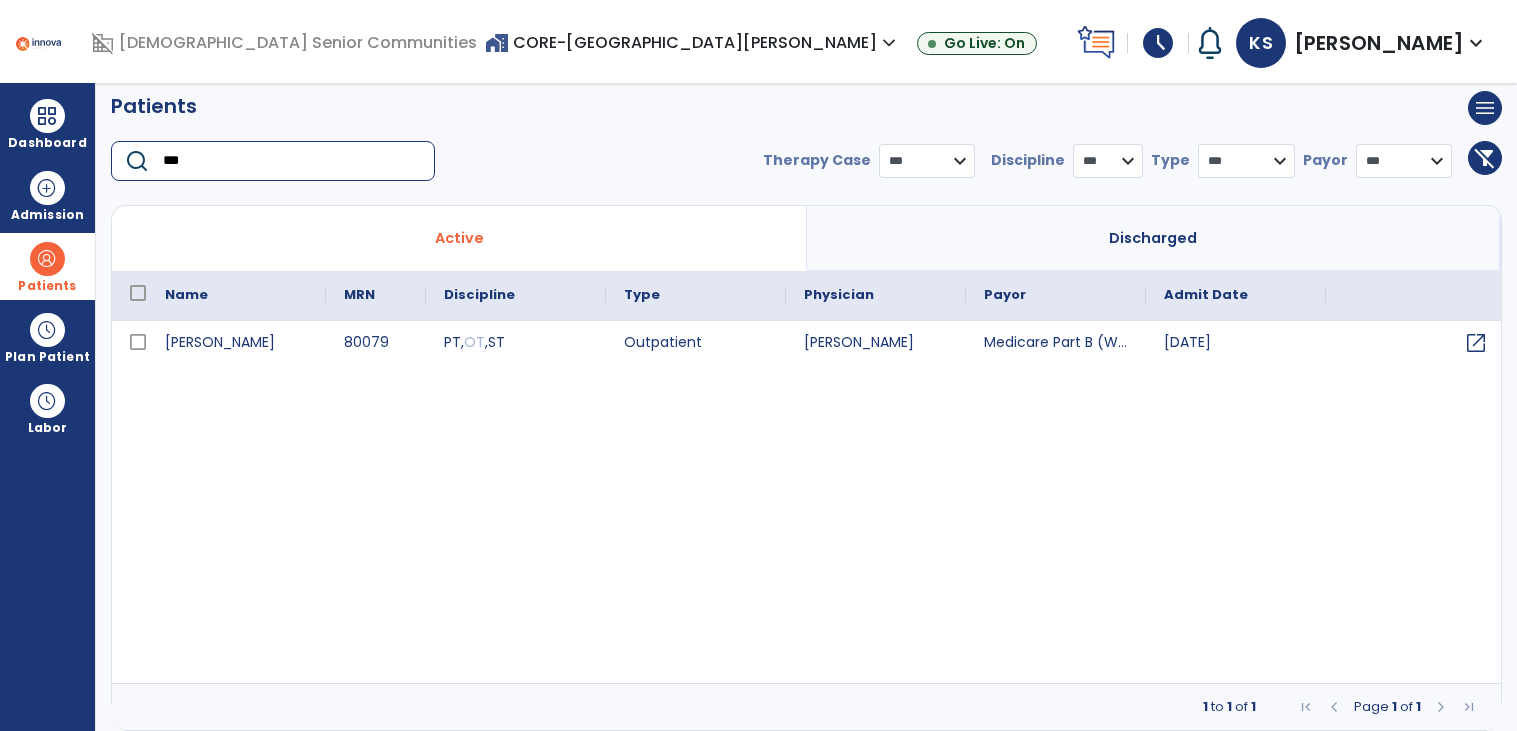 scroll, scrollTop: 11, scrollLeft: 0, axis: vertical 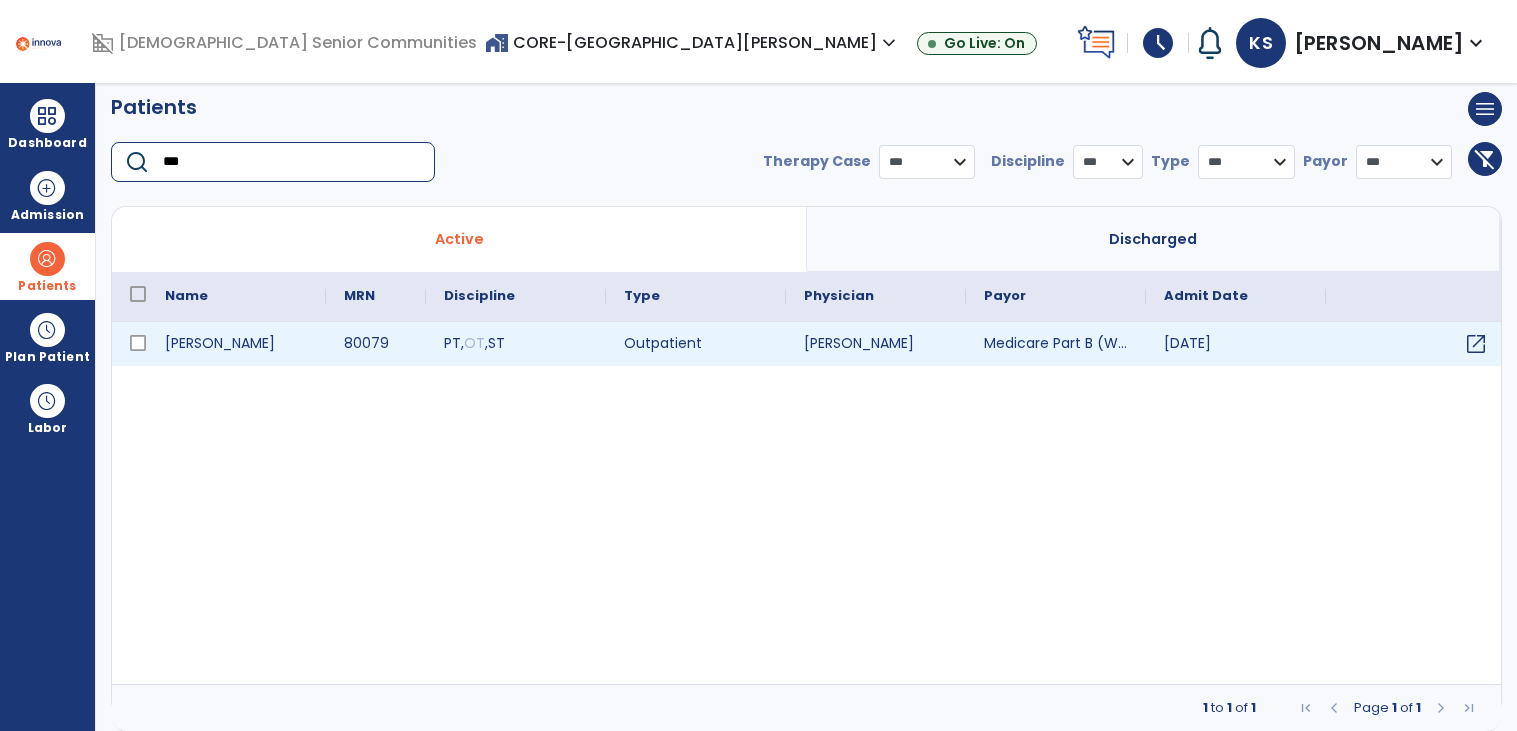 type on "***" 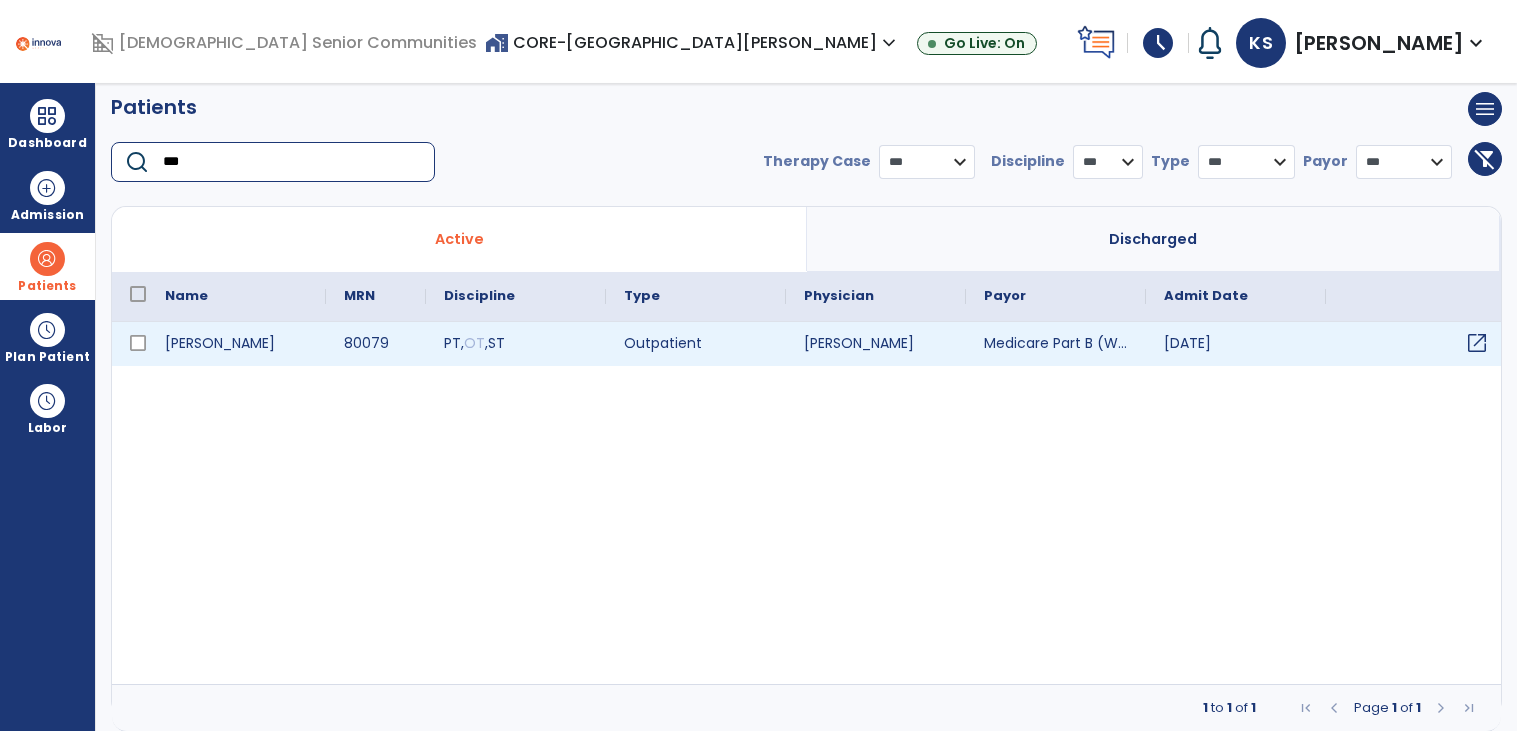 click on "open_in_new" at bounding box center [1477, 343] 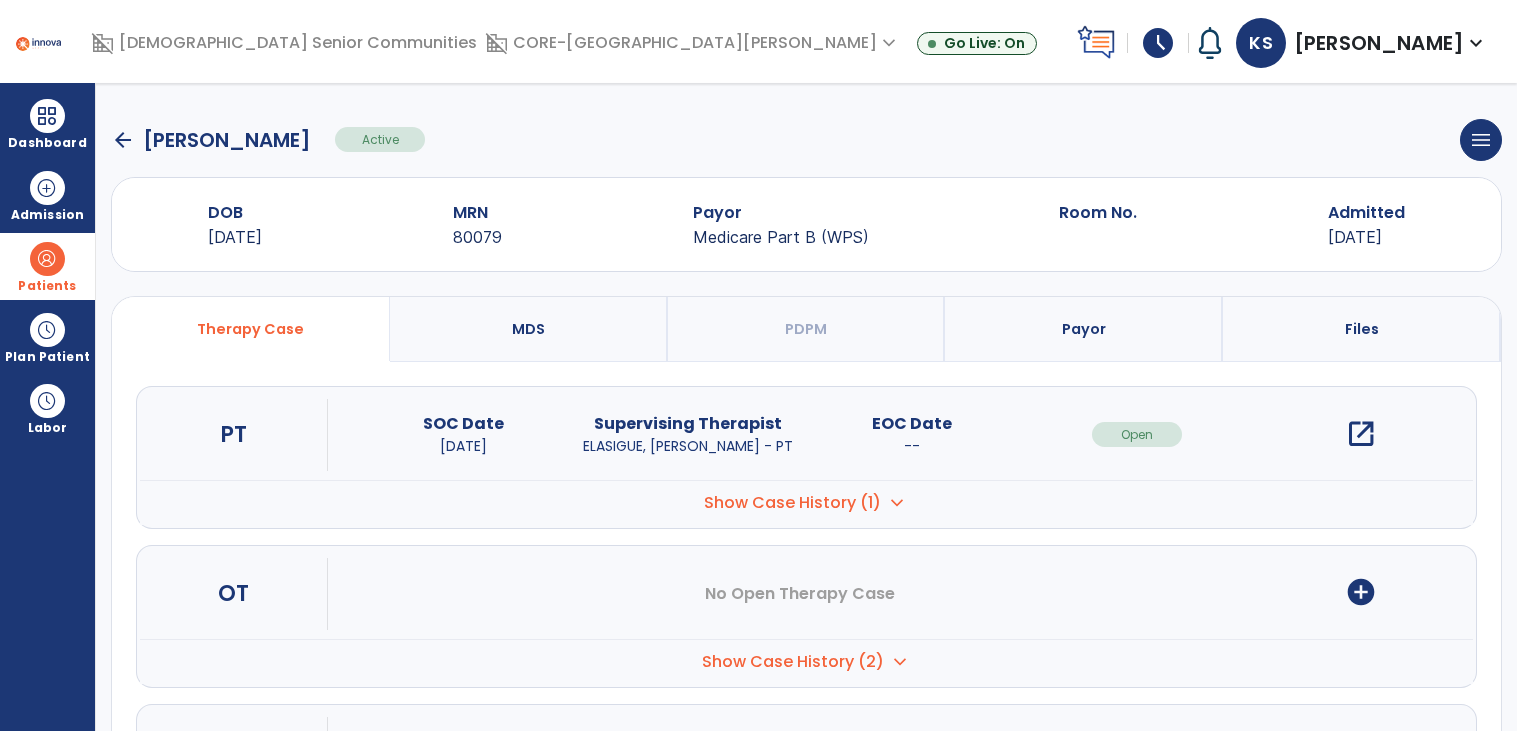 scroll, scrollTop: 119, scrollLeft: 0, axis: vertical 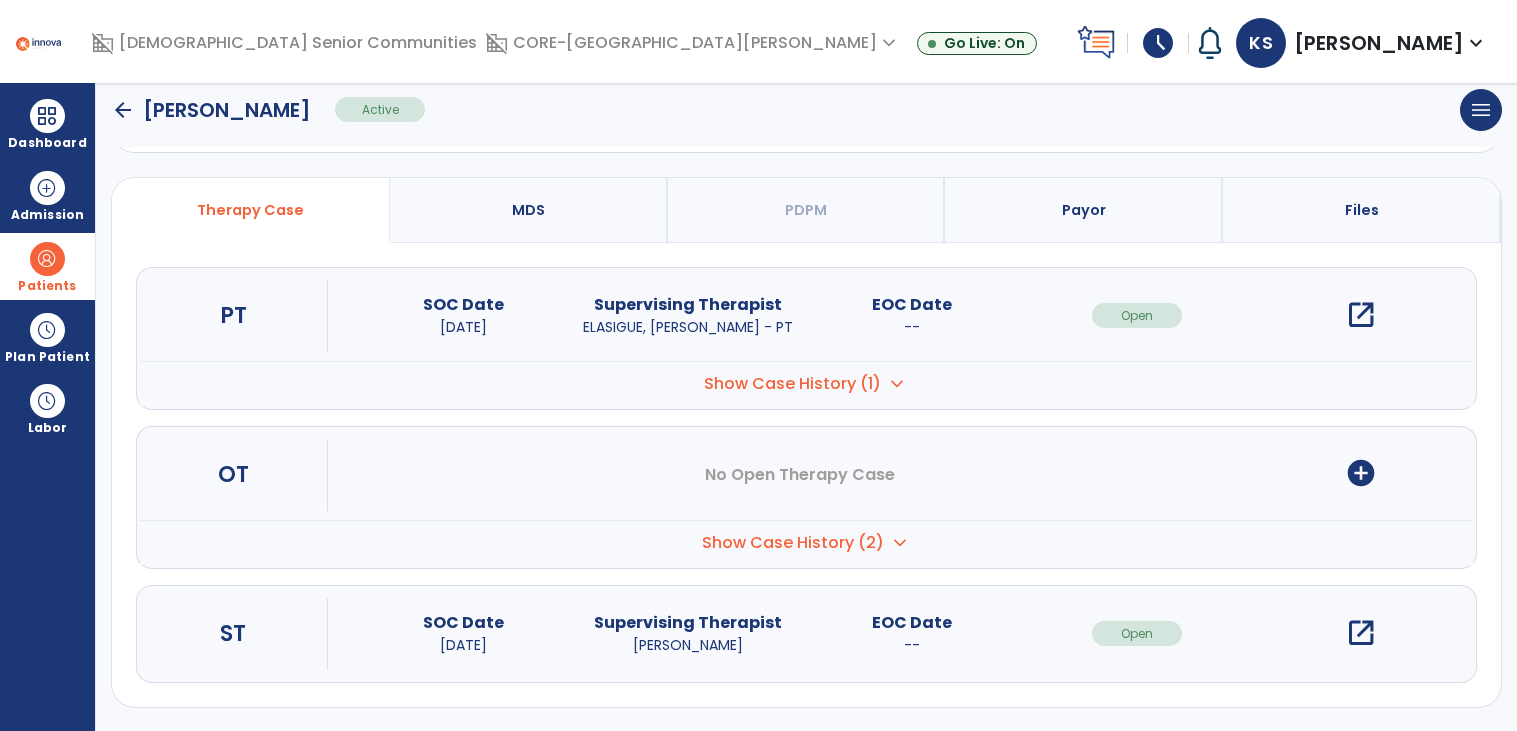 click on "open_in_new" at bounding box center [1361, 633] 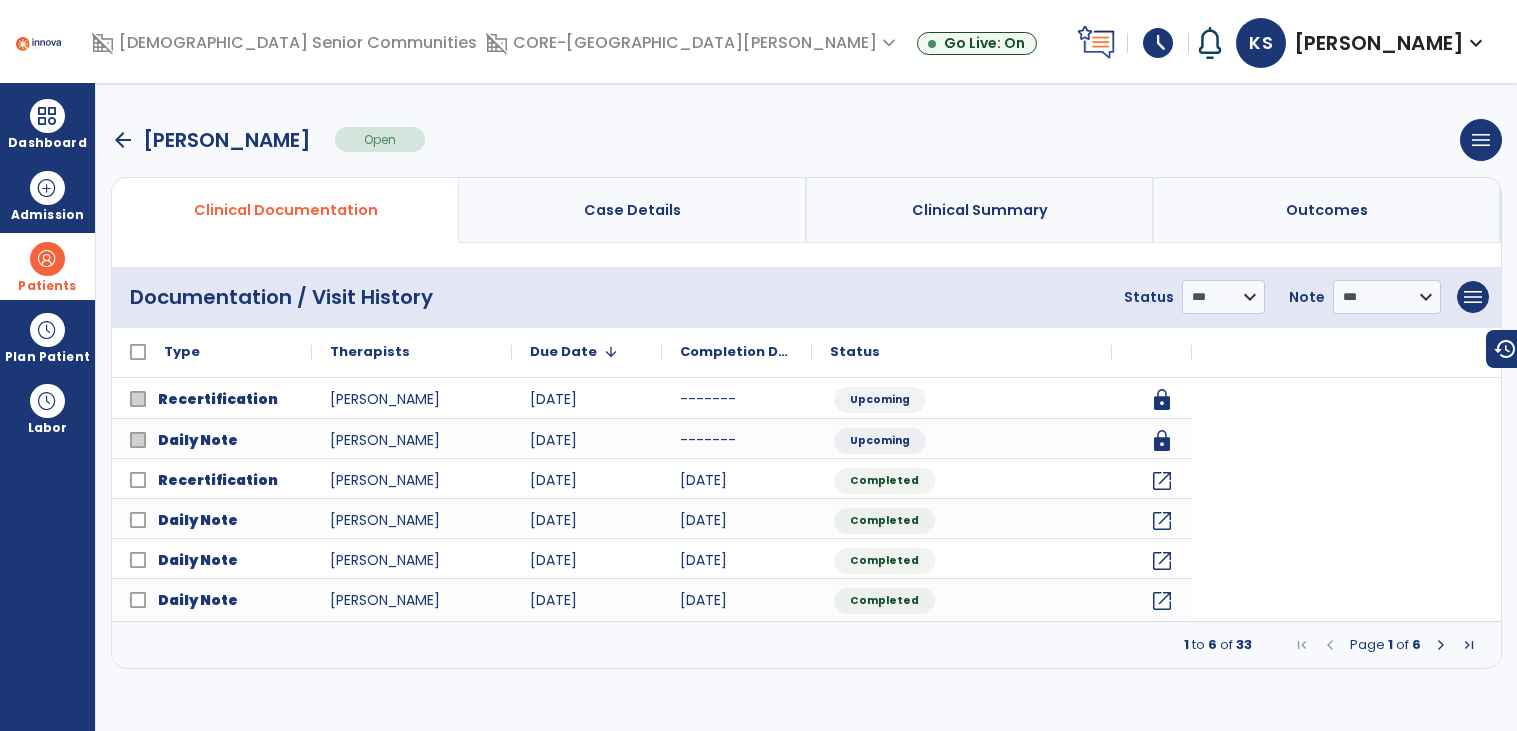 scroll, scrollTop: 0, scrollLeft: 0, axis: both 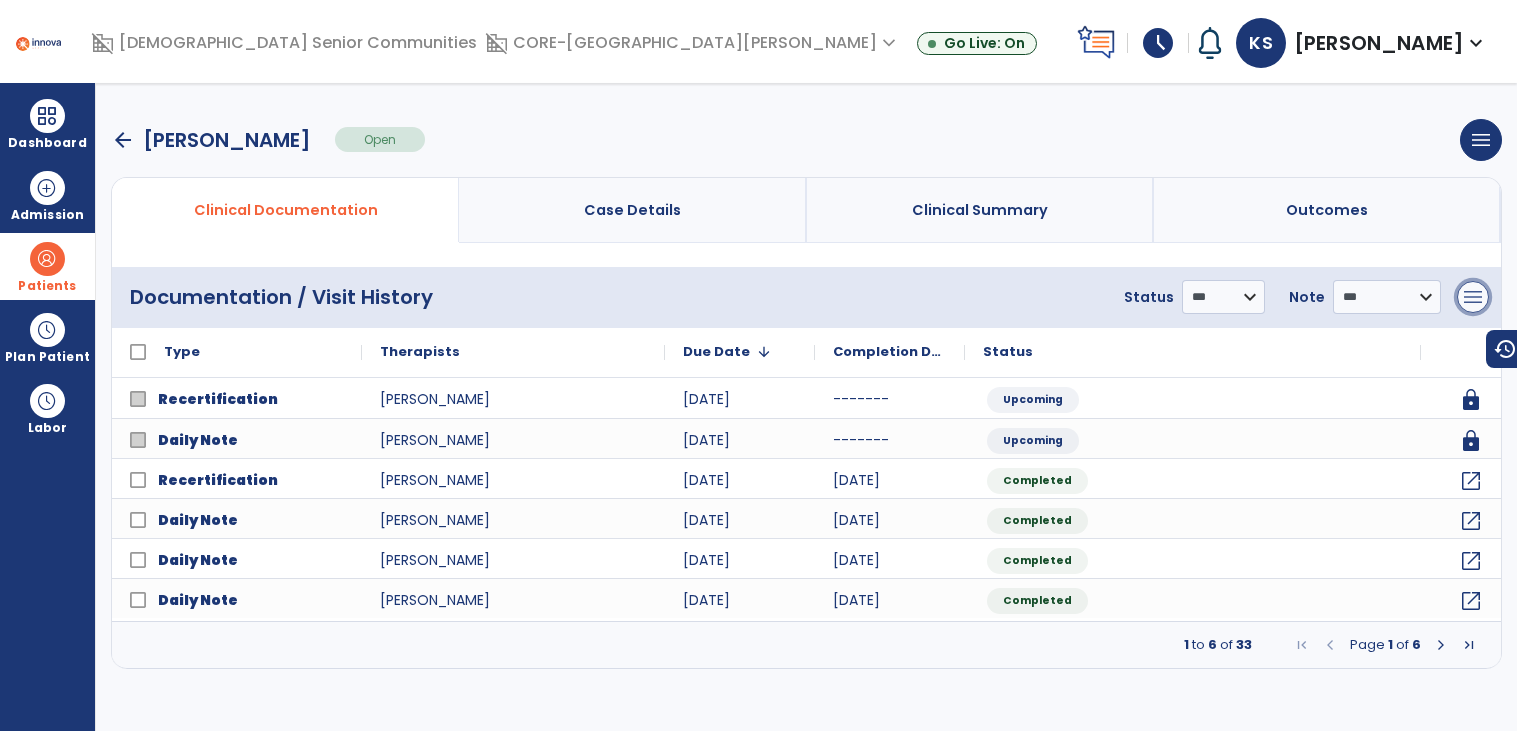 click on "menu" at bounding box center [1473, 297] 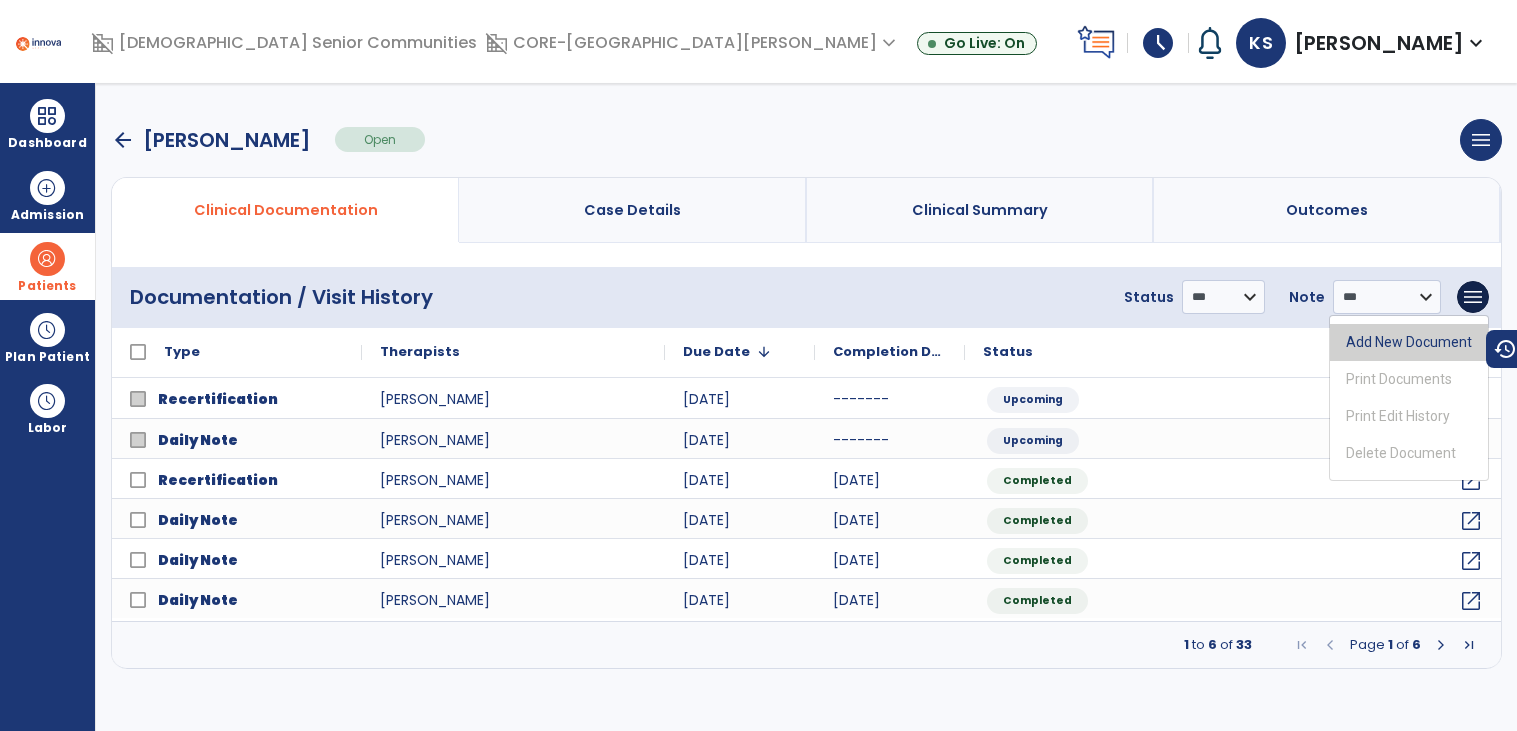 click on "Add New Document" at bounding box center [1409, 342] 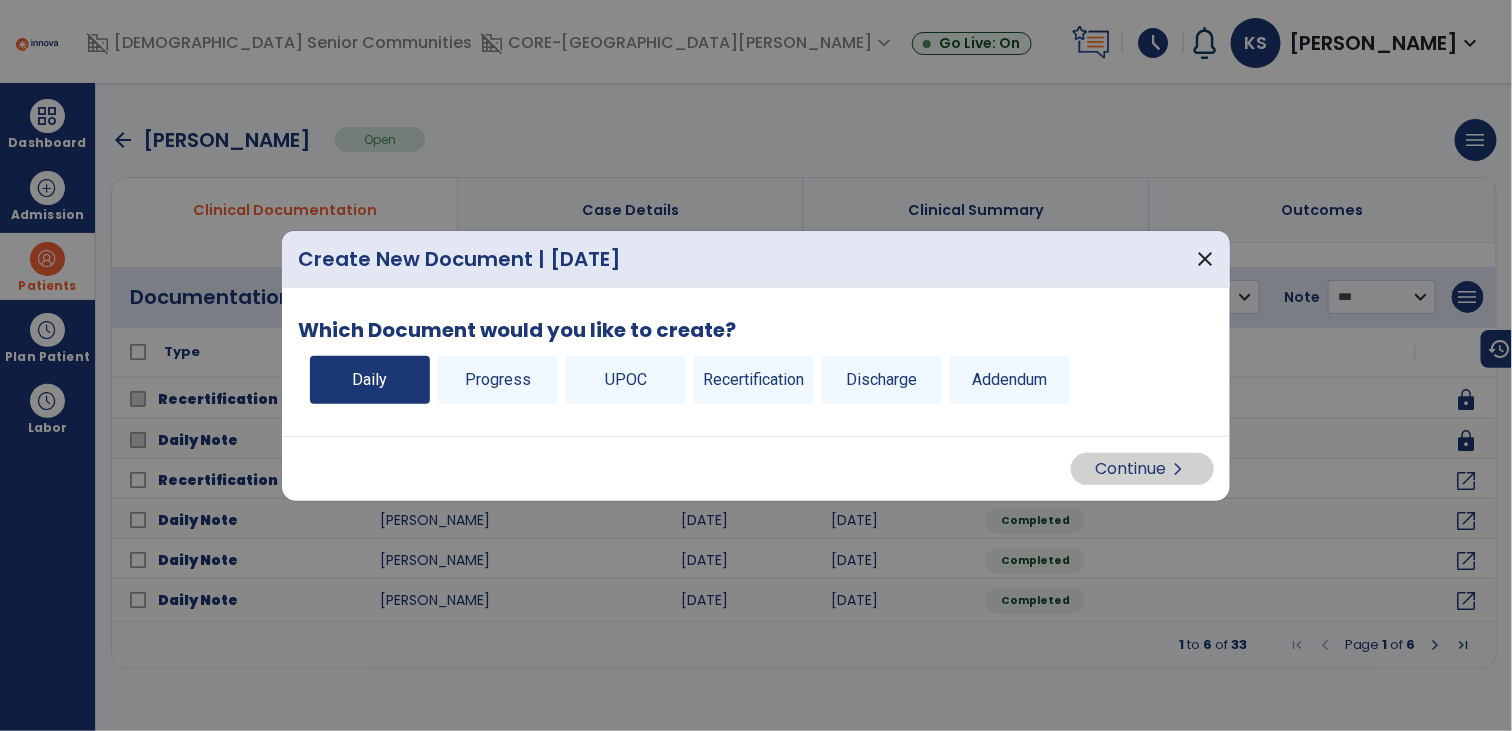 click on "Daily" at bounding box center (370, 380) 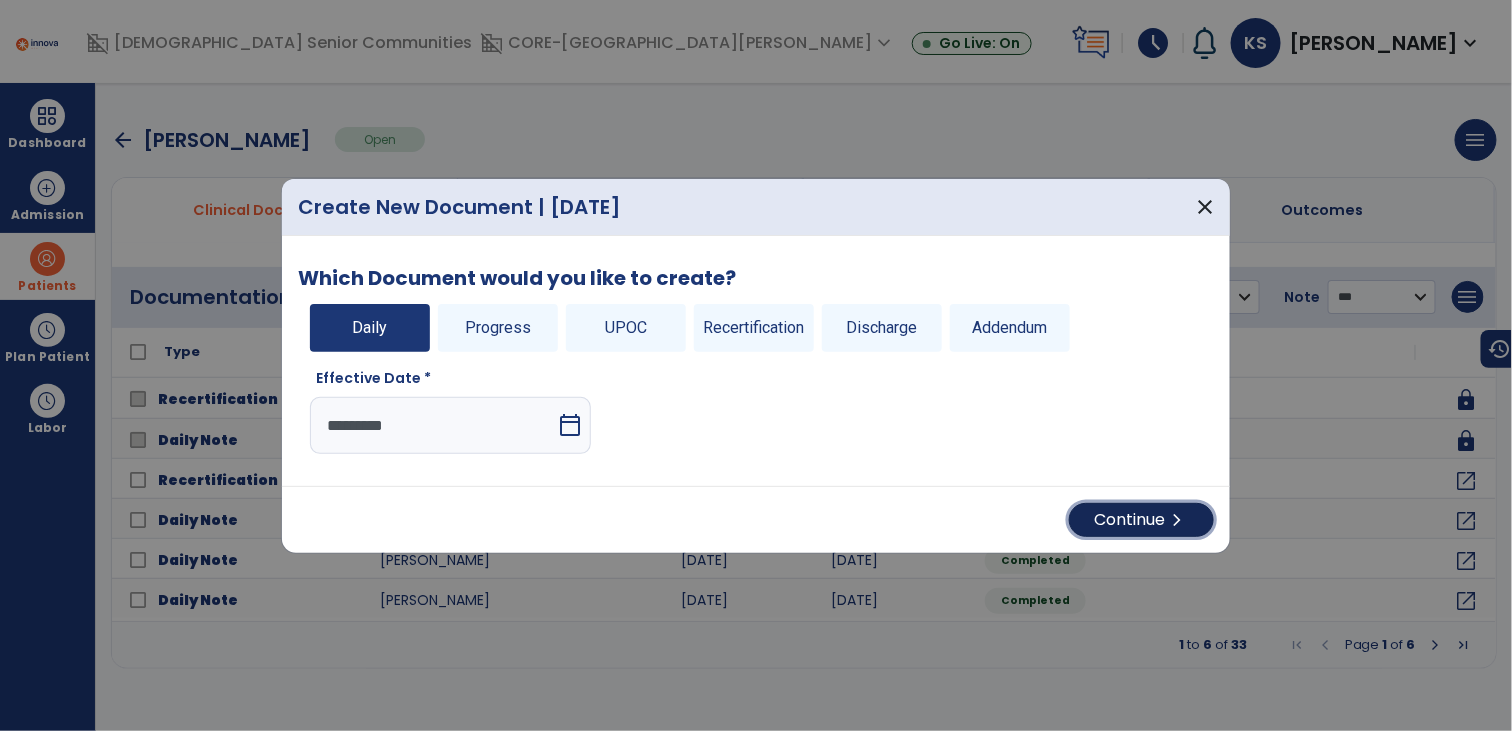 click on "Continue   chevron_right" at bounding box center (1141, 520) 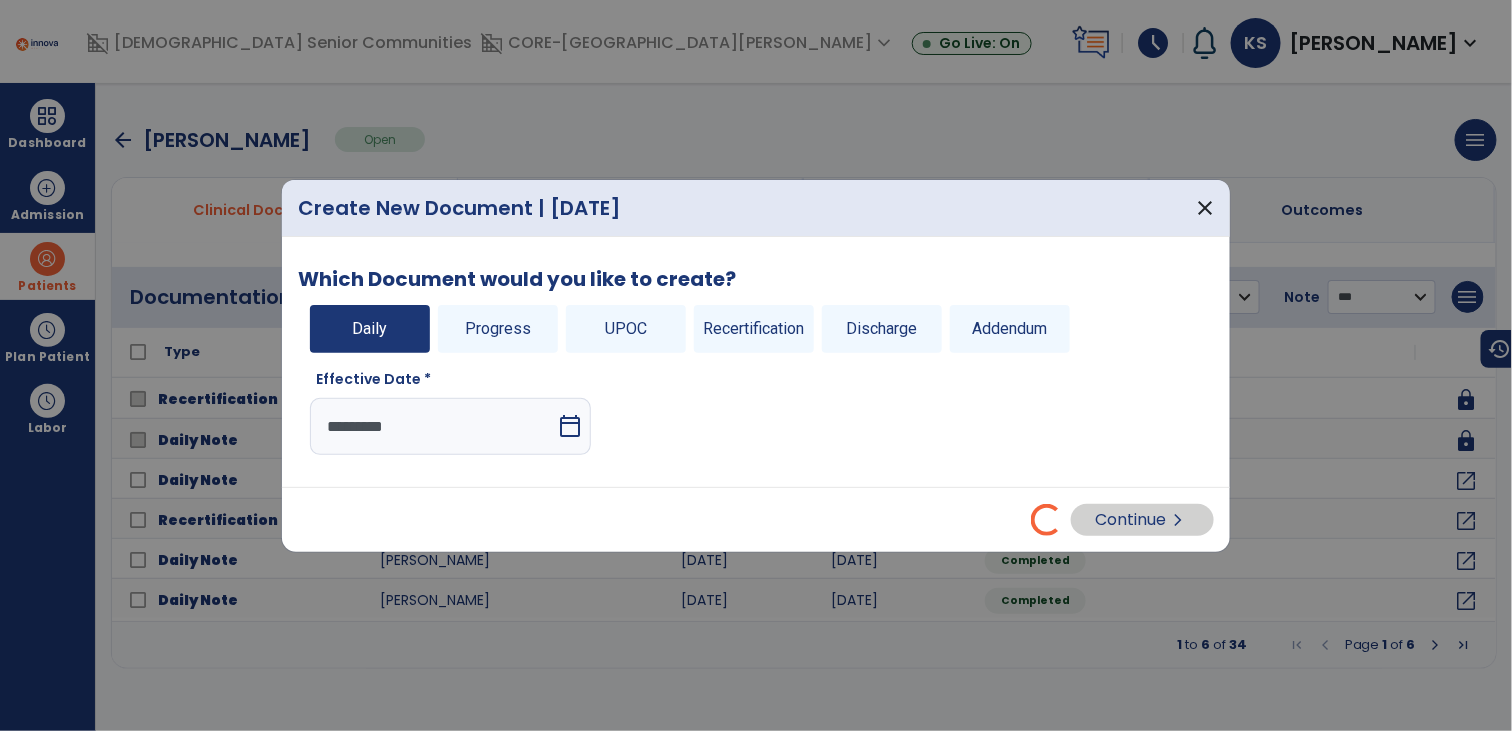 select on "*" 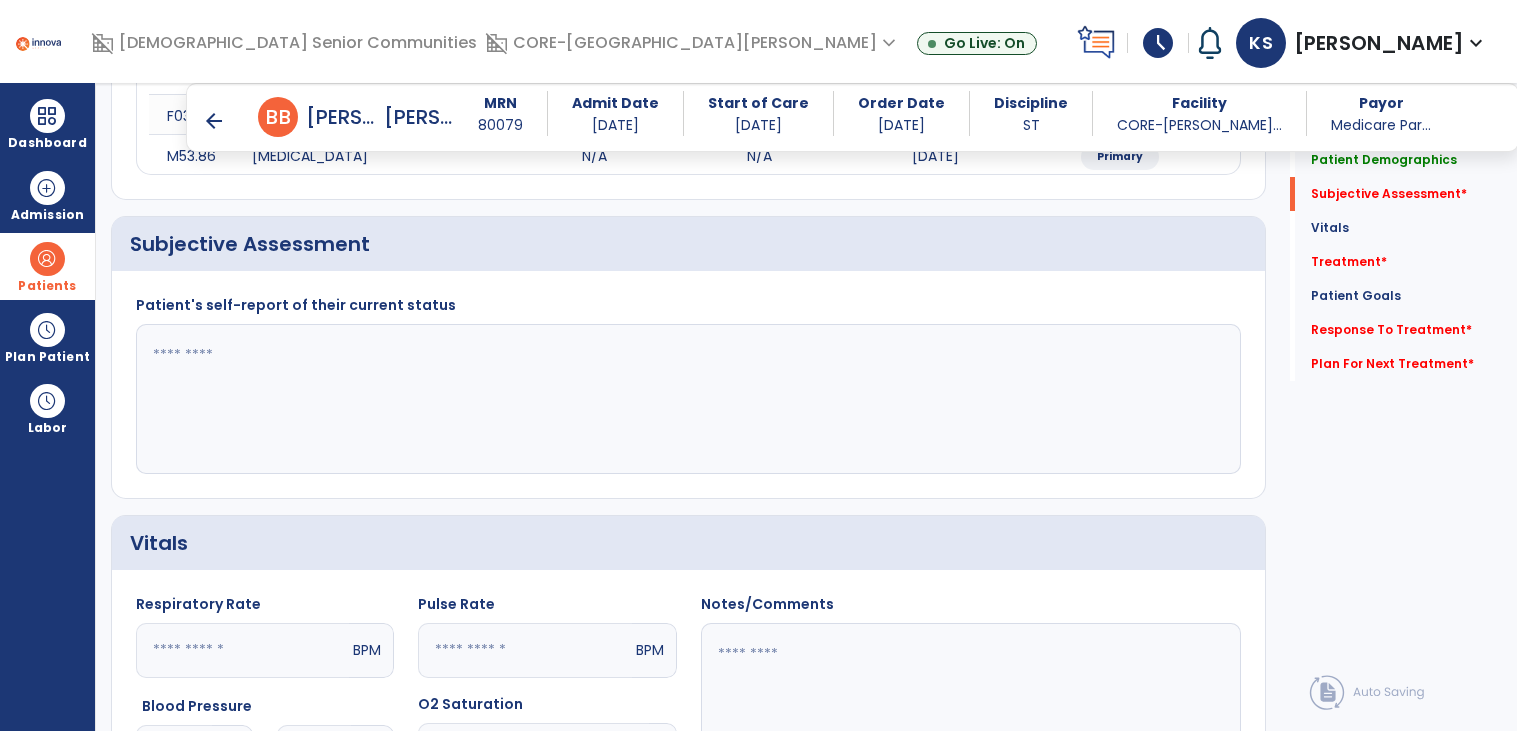 scroll, scrollTop: 395, scrollLeft: 0, axis: vertical 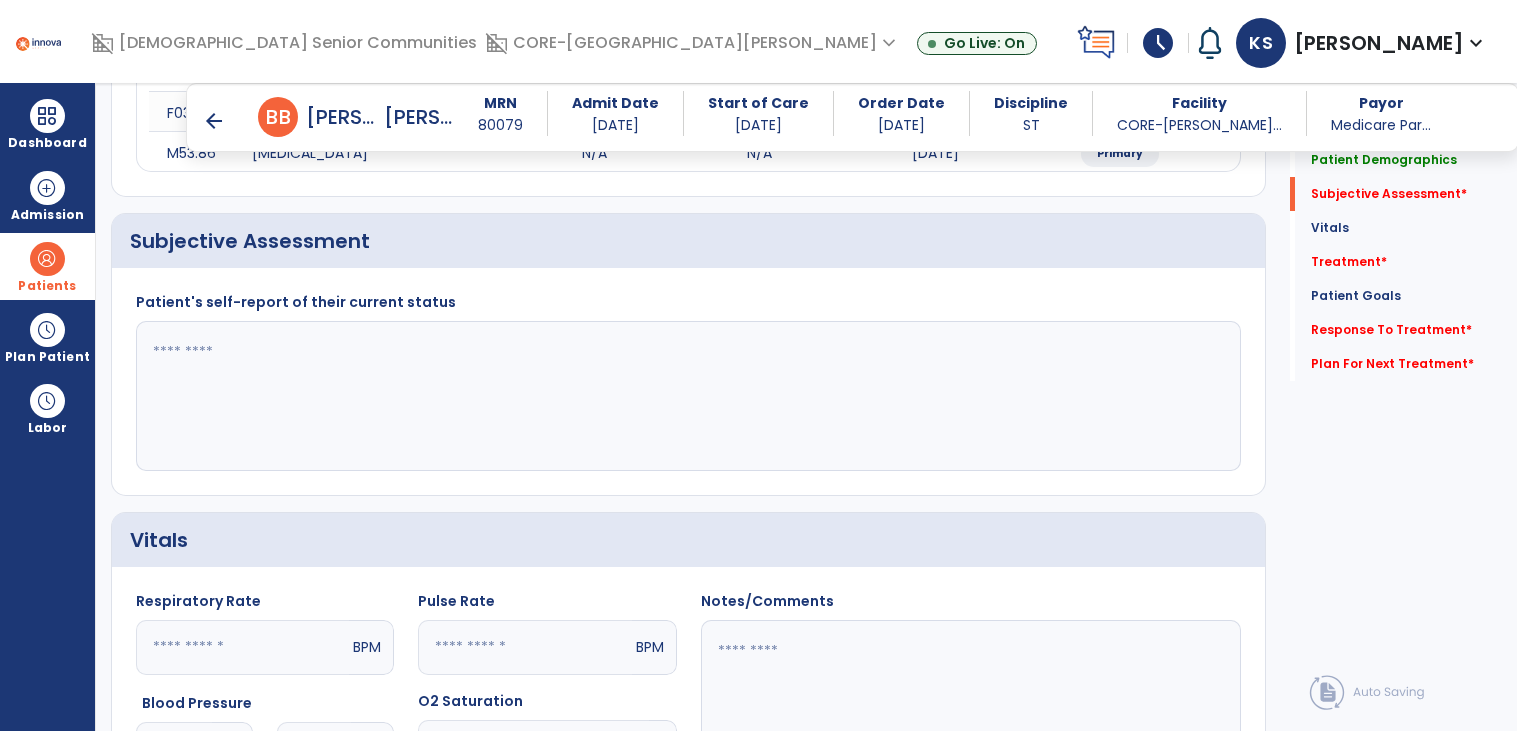 click 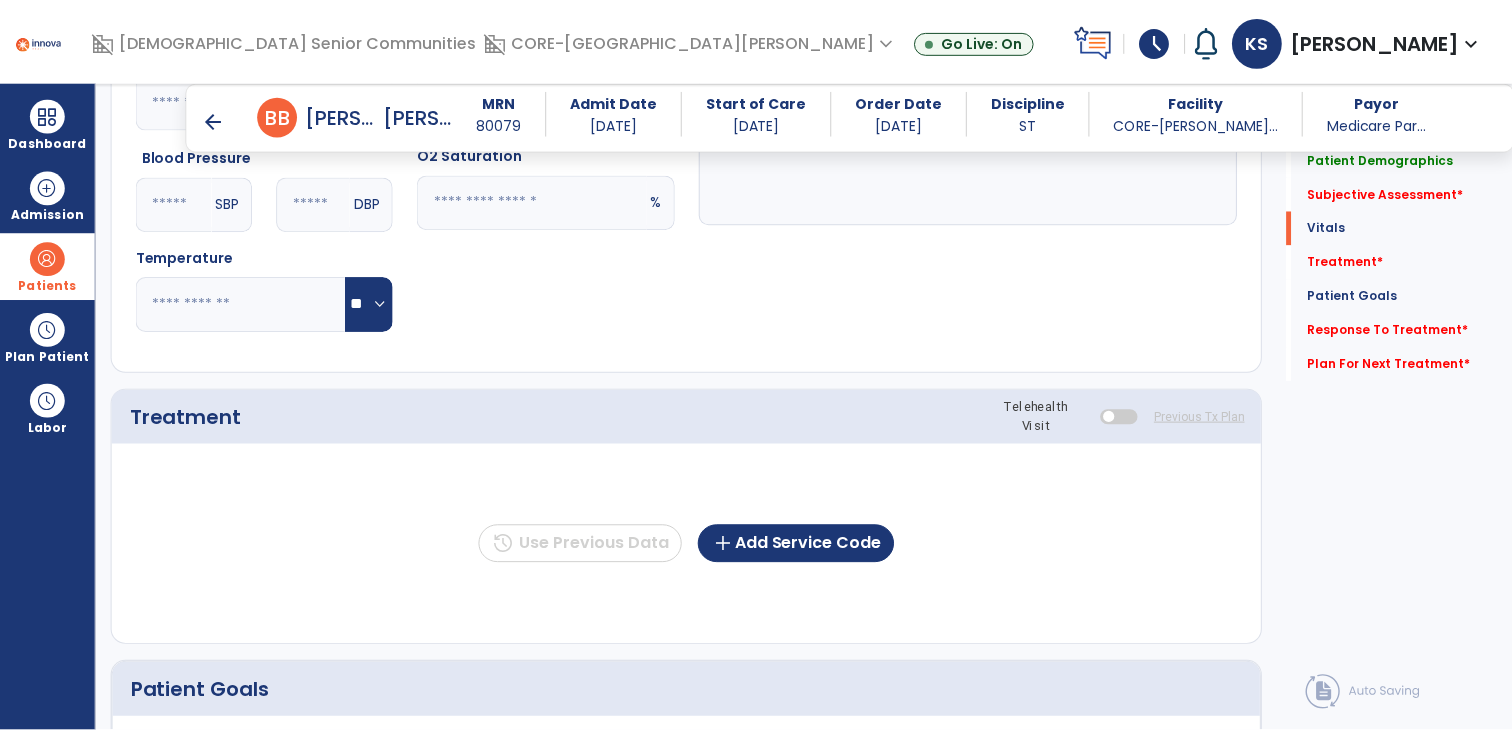 scroll, scrollTop: 961, scrollLeft: 0, axis: vertical 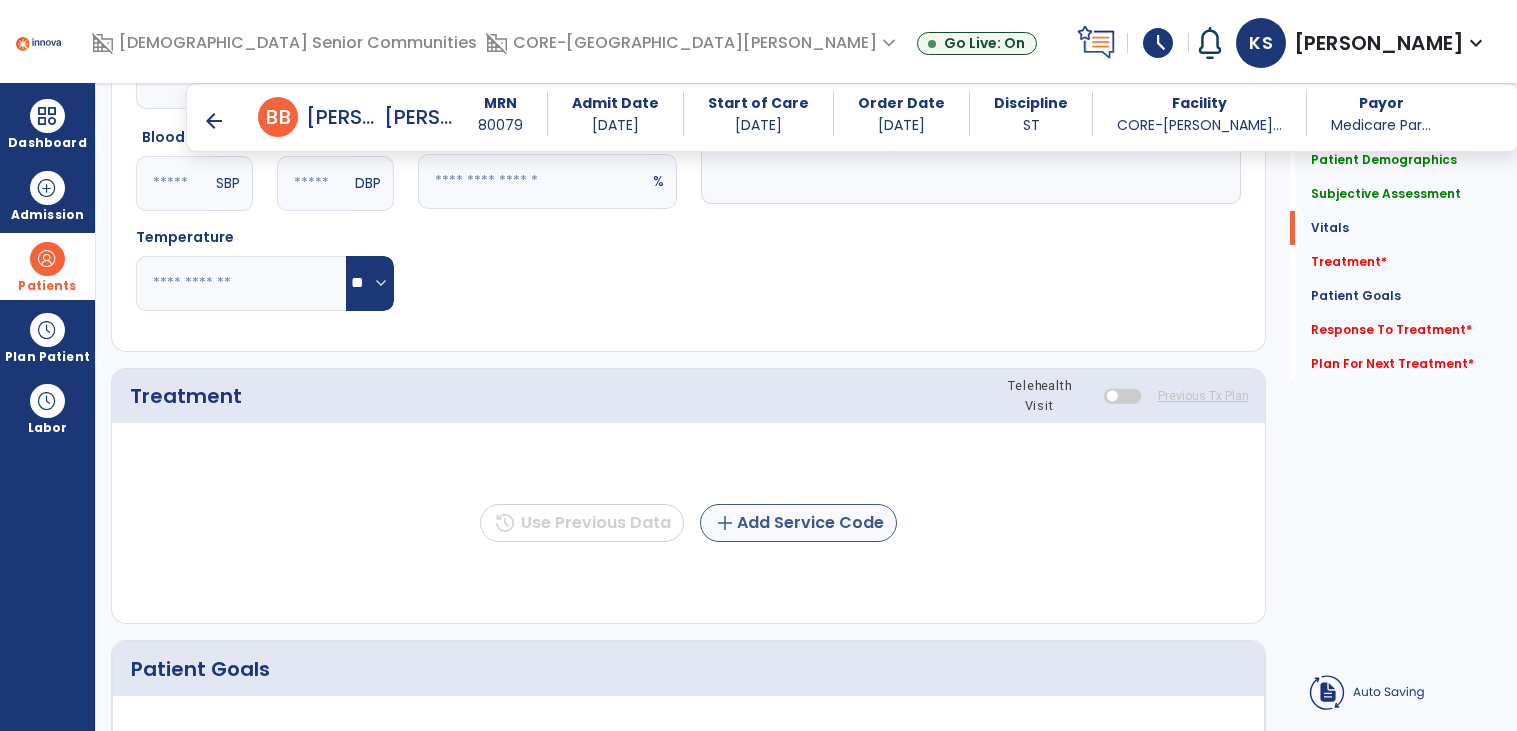type on "**********" 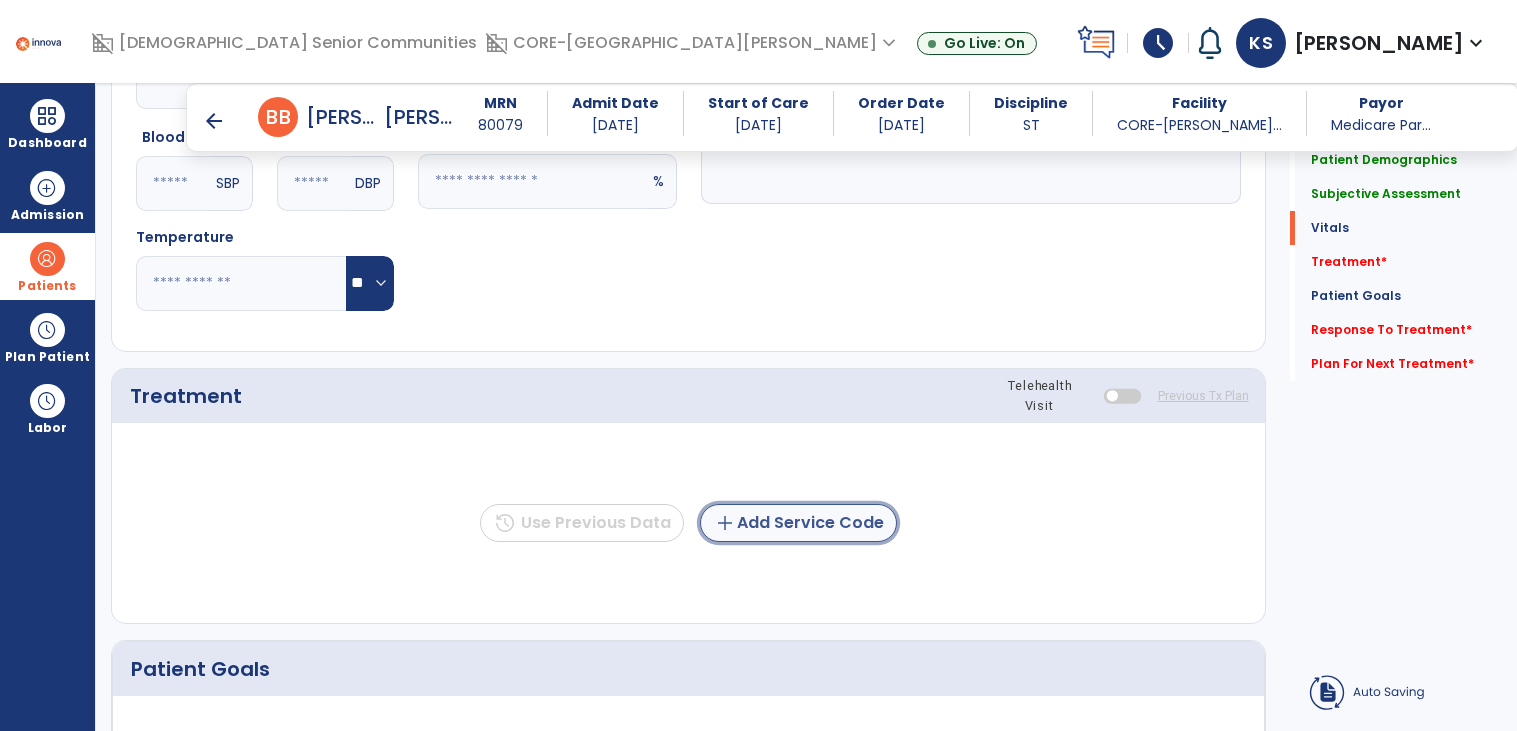 click on "add  Add Service Code" 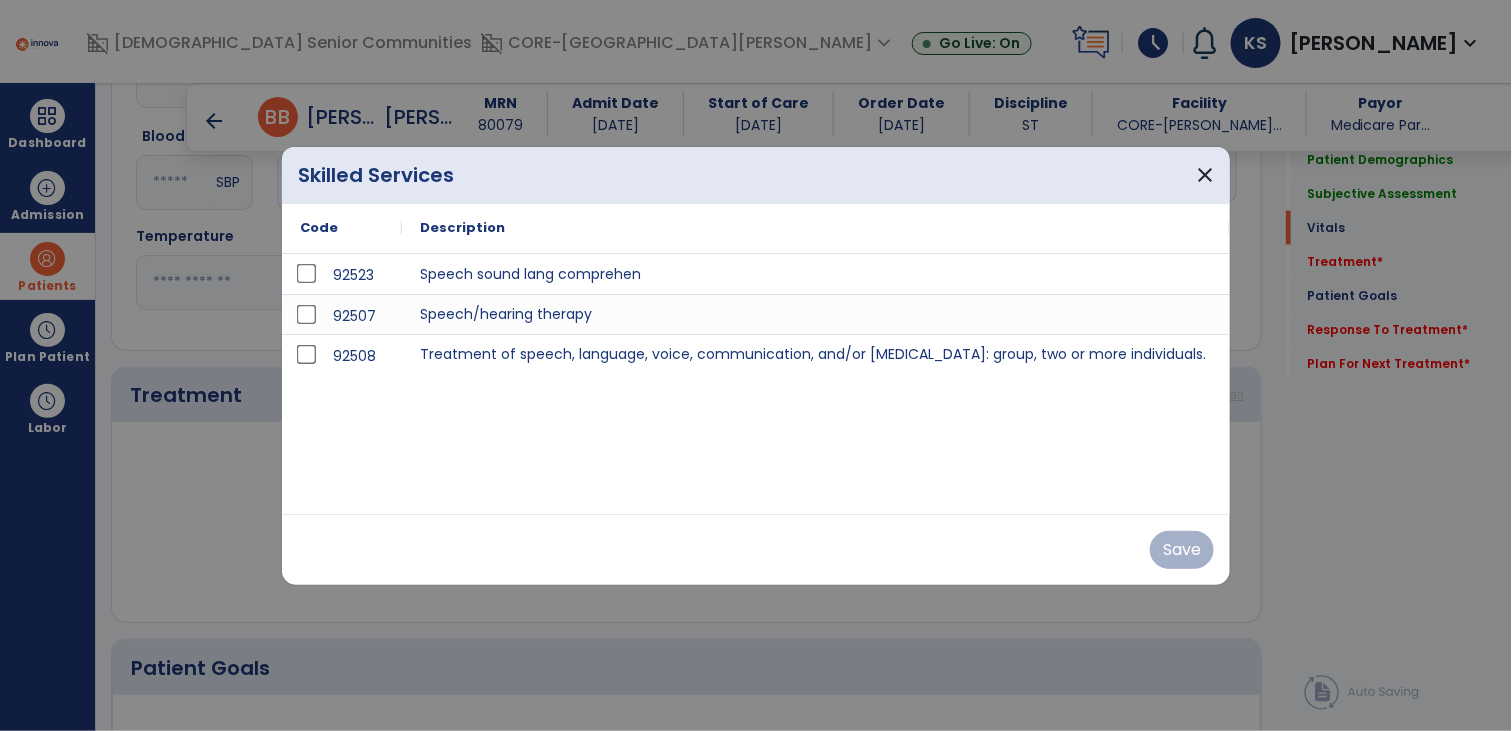 scroll, scrollTop: 961, scrollLeft: 0, axis: vertical 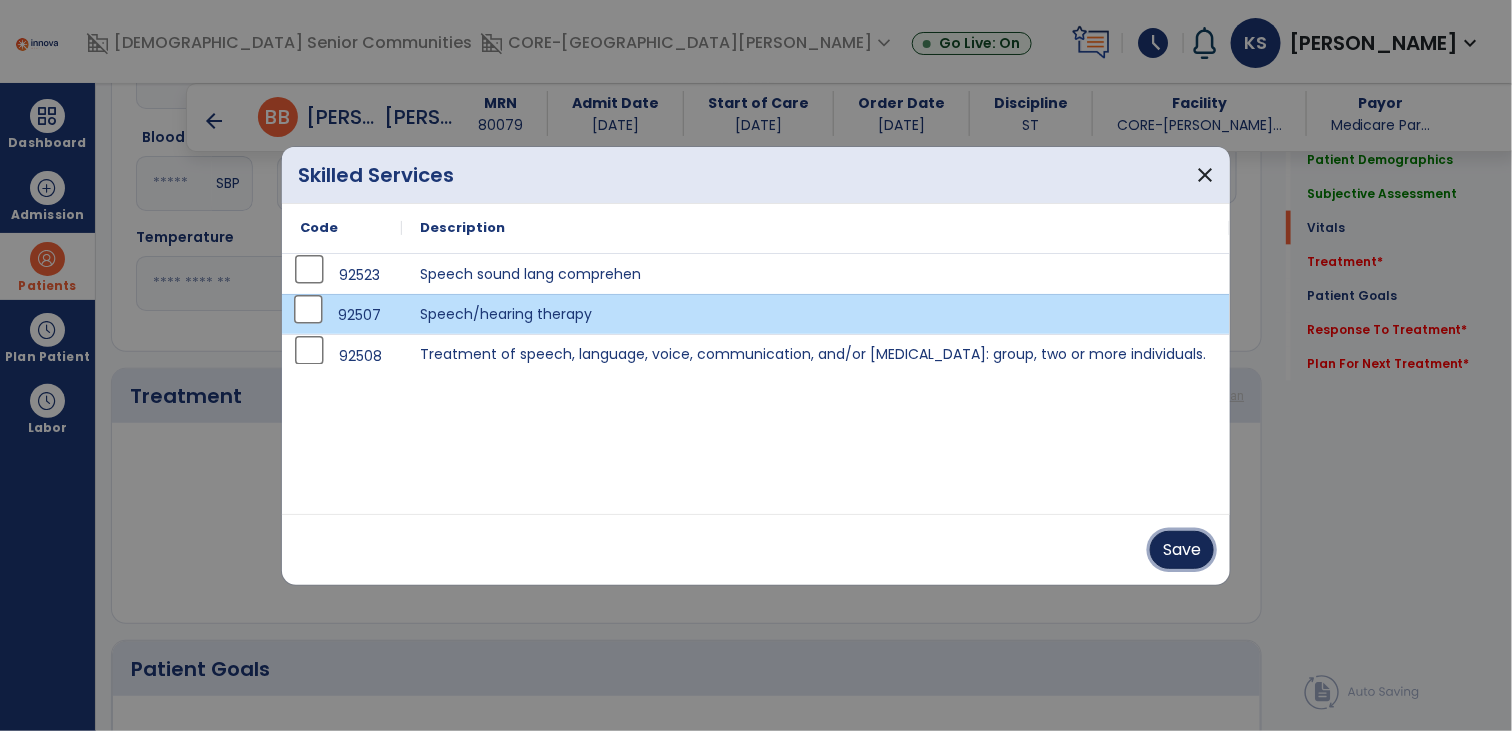 click on "Save" at bounding box center (1182, 550) 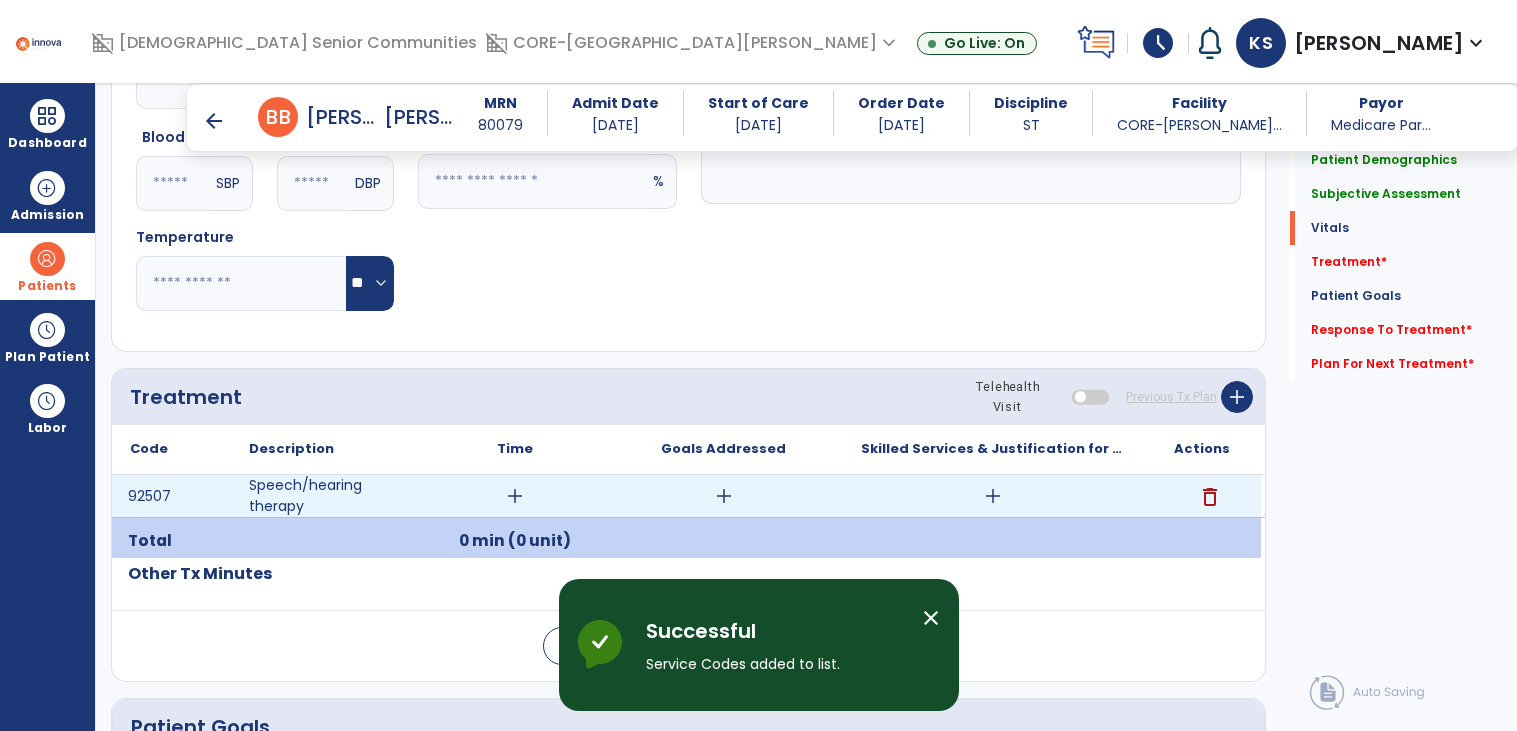 click on "add" at bounding box center (515, 496) 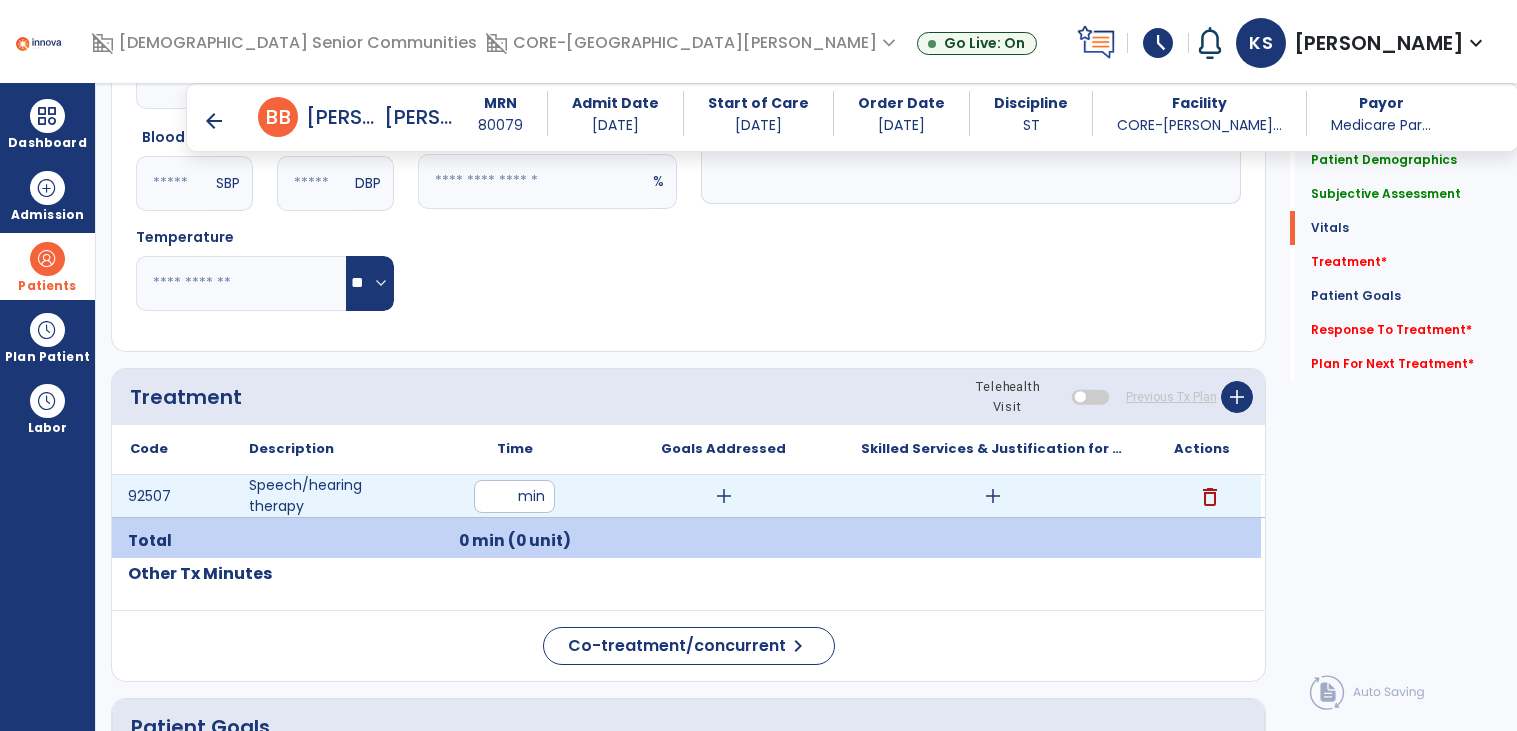type on "**" 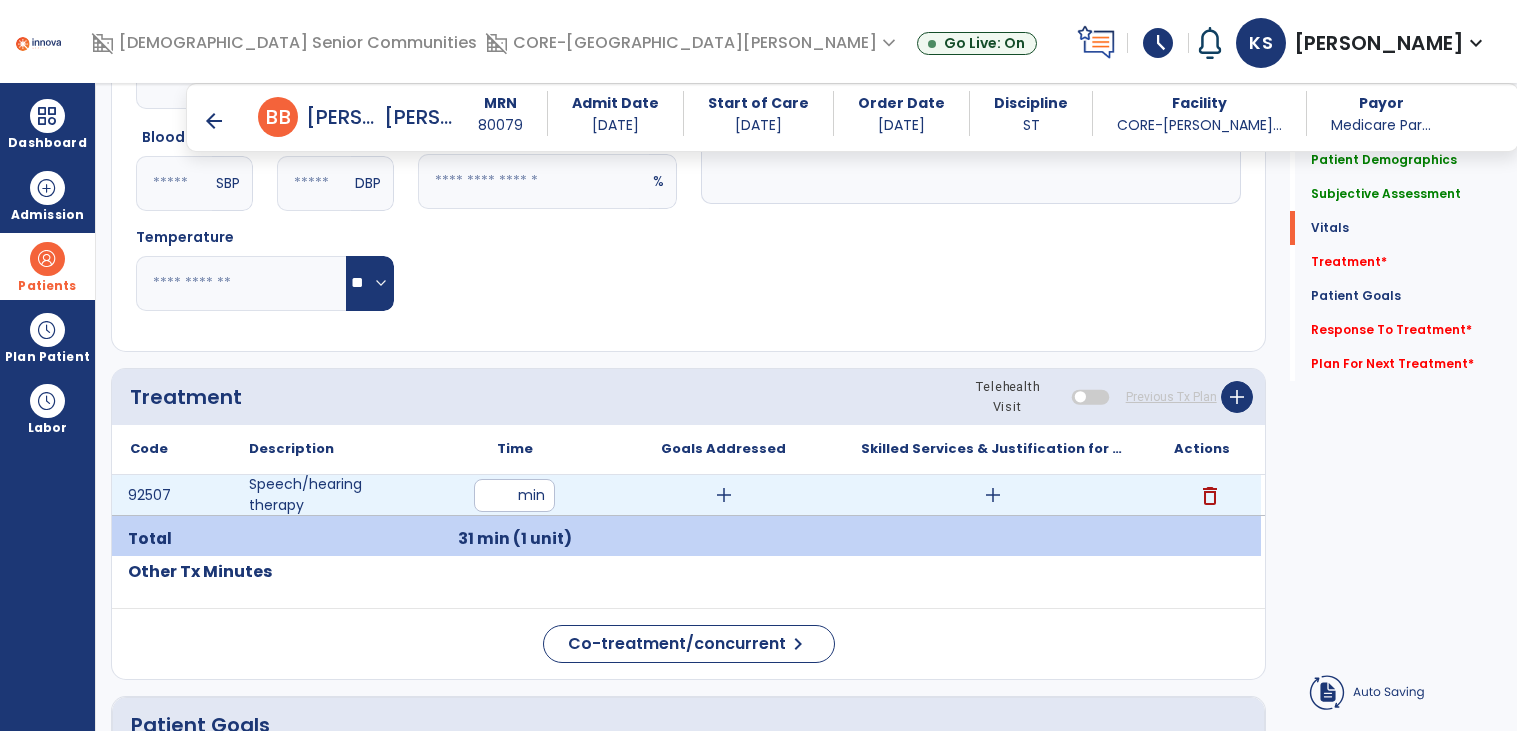 click on "add" at bounding box center [724, 495] 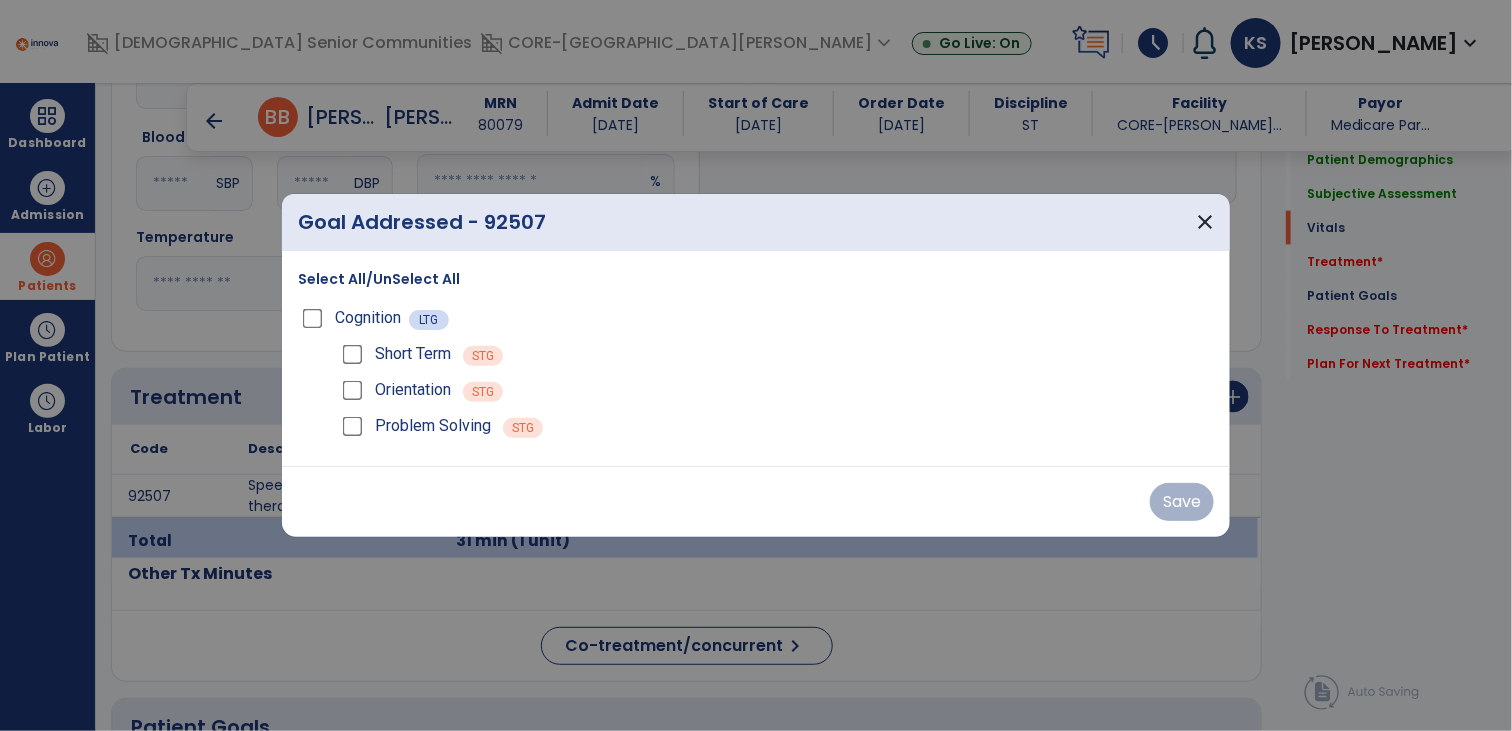 scroll, scrollTop: 961, scrollLeft: 0, axis: vertical 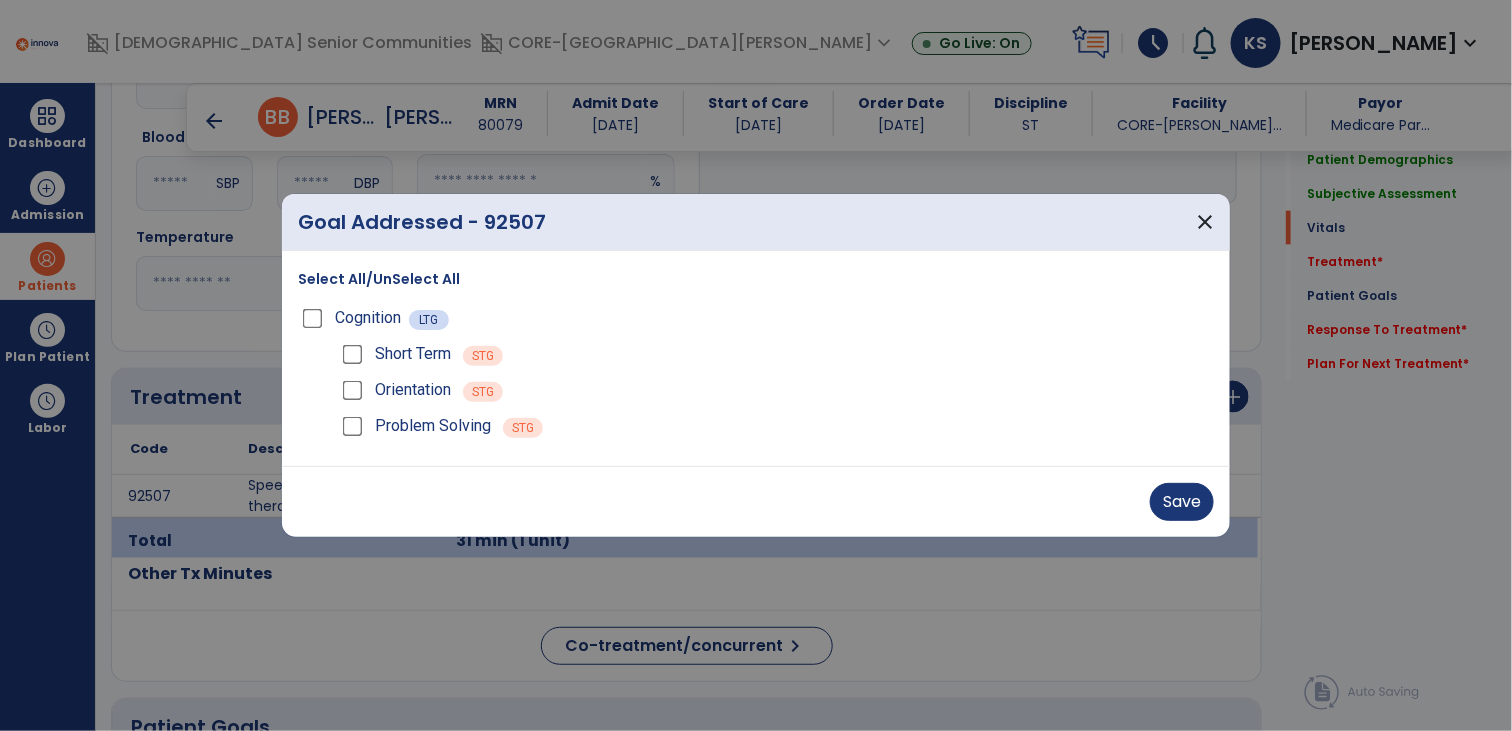click on "Orientation  STG" at bounding box center [776, 390] 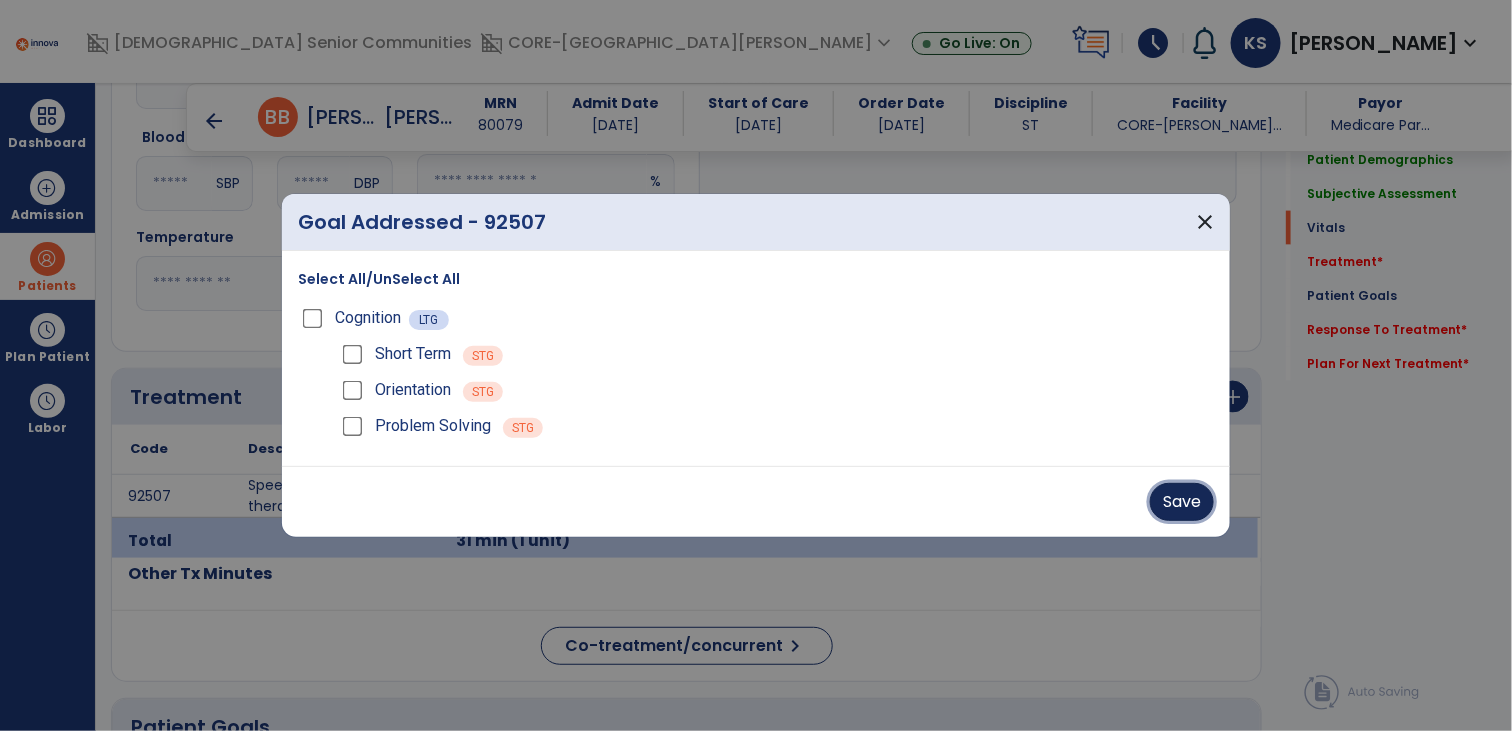 click on "Save" at bounding box center [1182, 502] 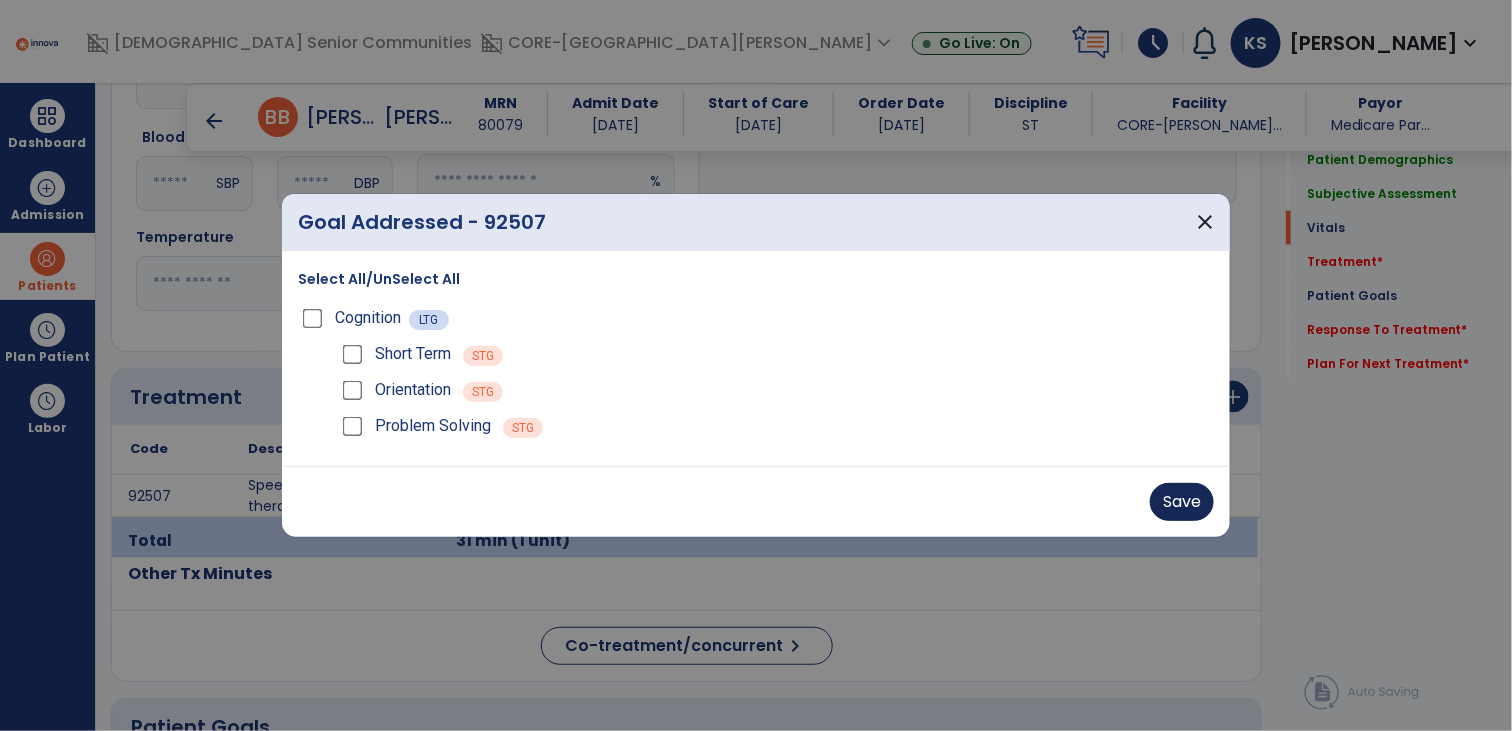 click on "Save" at bounding box center [756, 502] 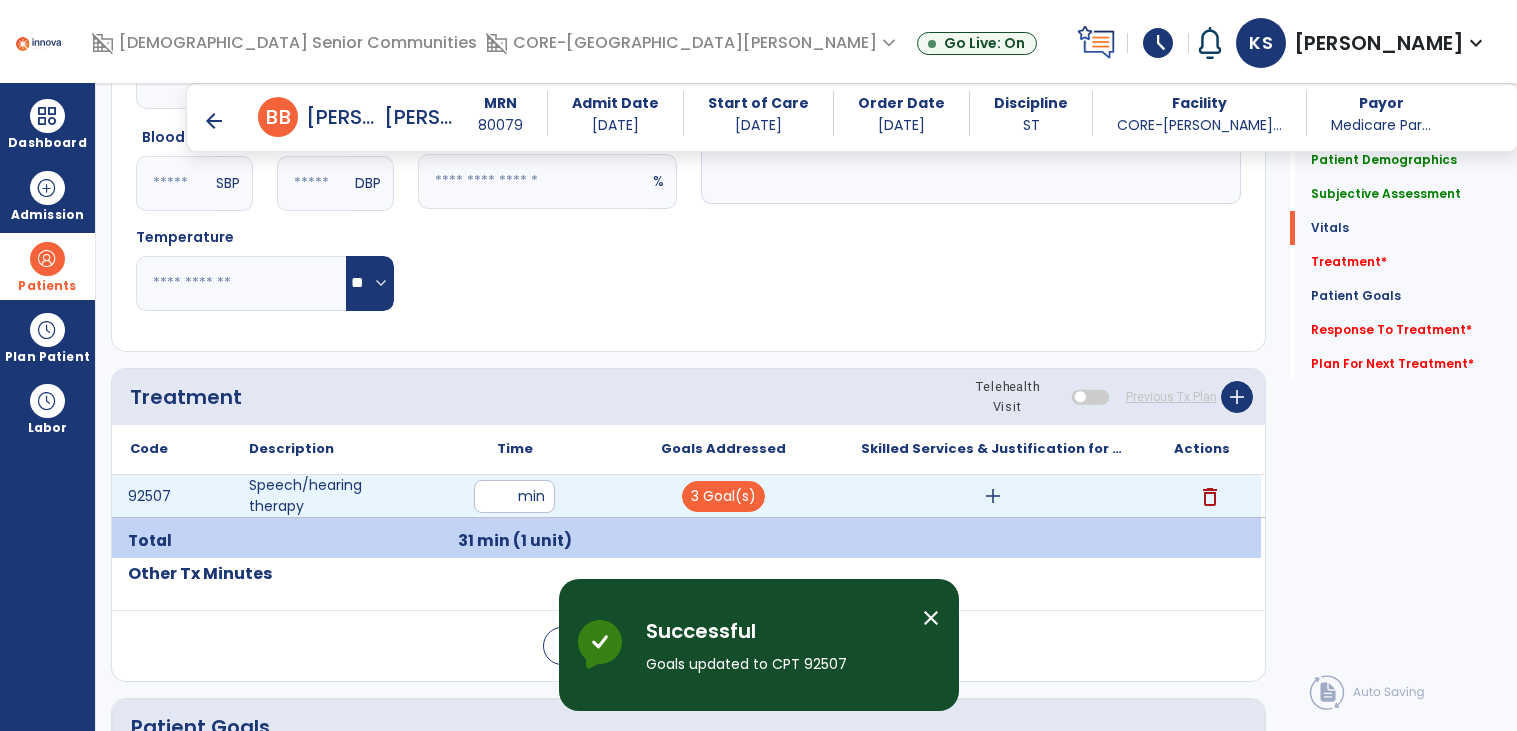 click on "add" at bounding box center (993, 496) 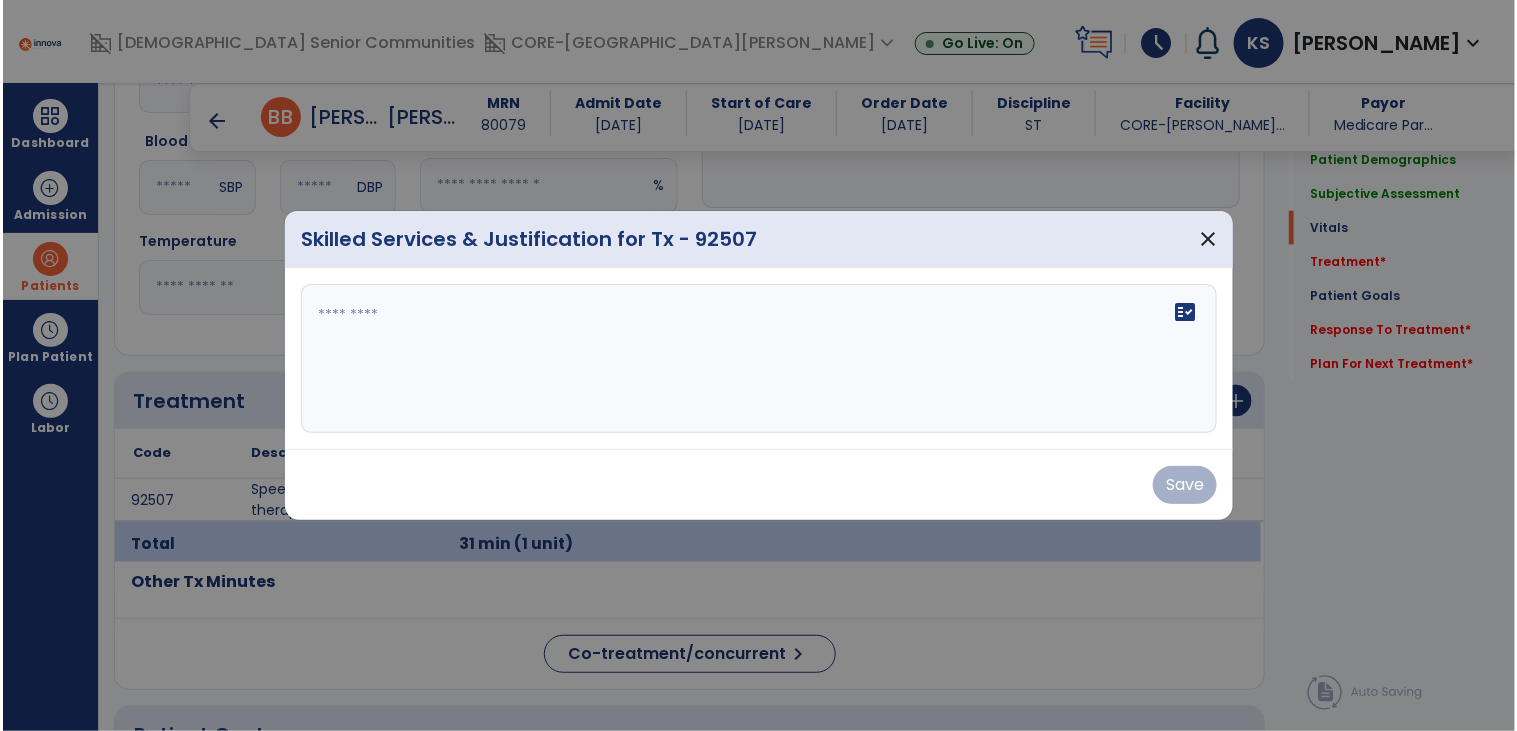 scroll, scrollTop: 961, scrollLeft: 0, axis: vertical 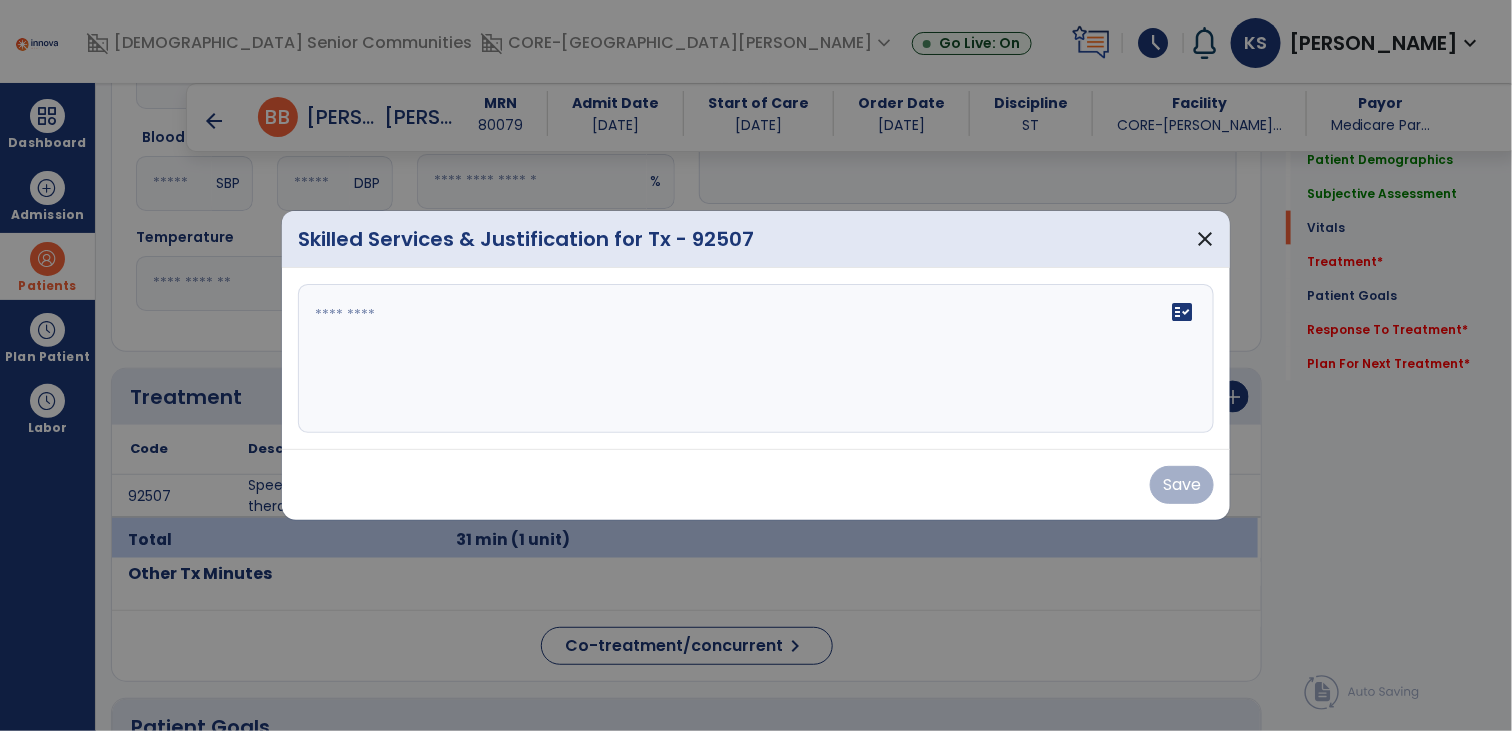 click on "fact_check" at bounding box center (756, 359) 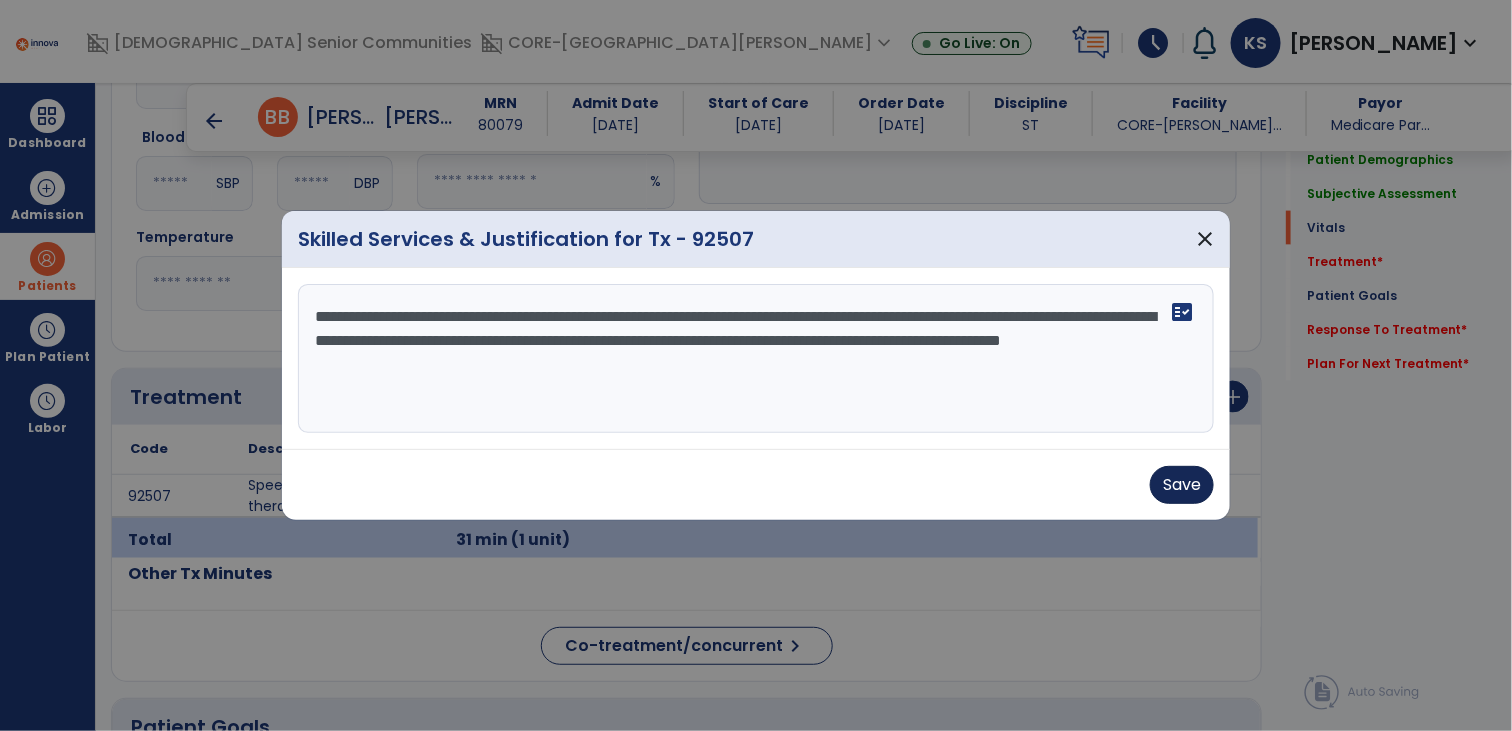 type on "**********" 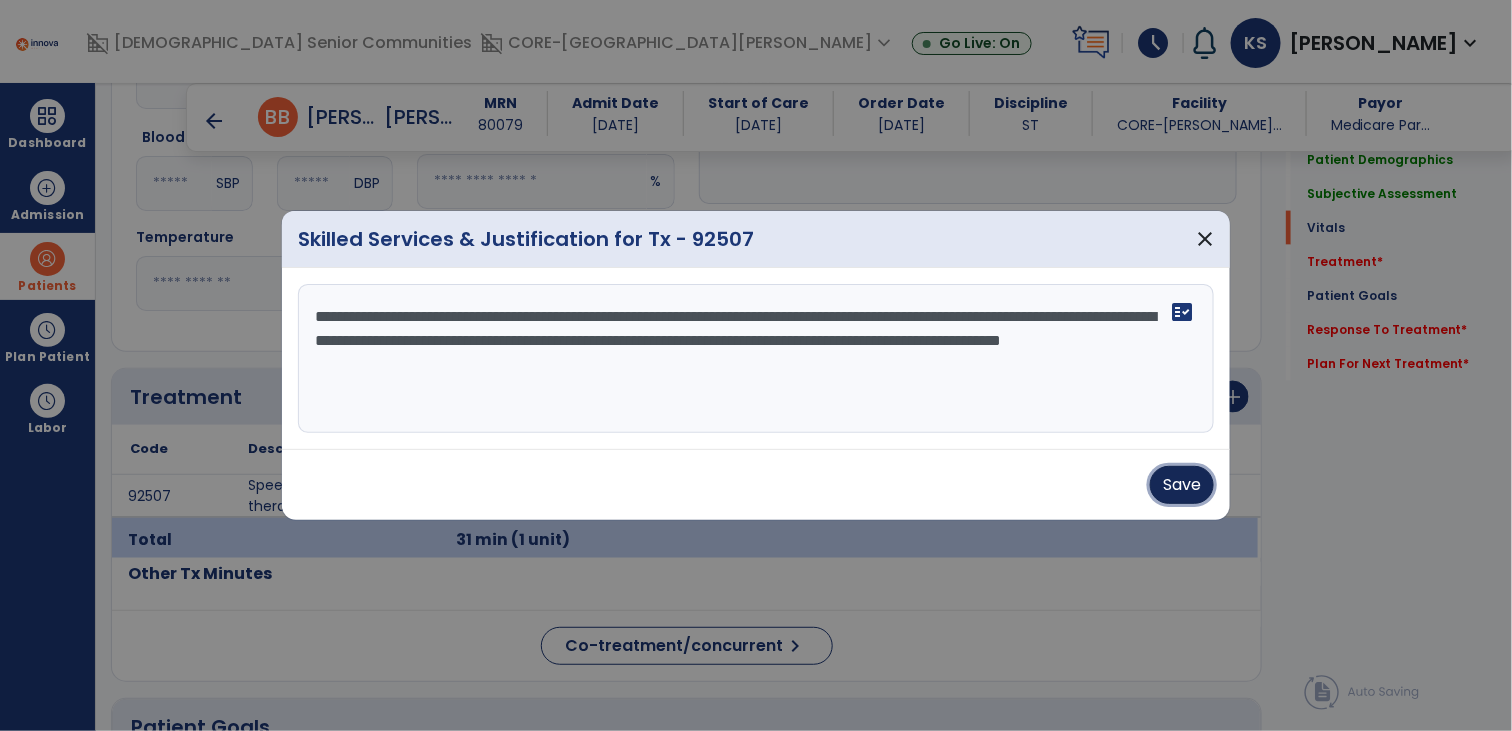 click on "Save" at bounding box center (1182, 485) 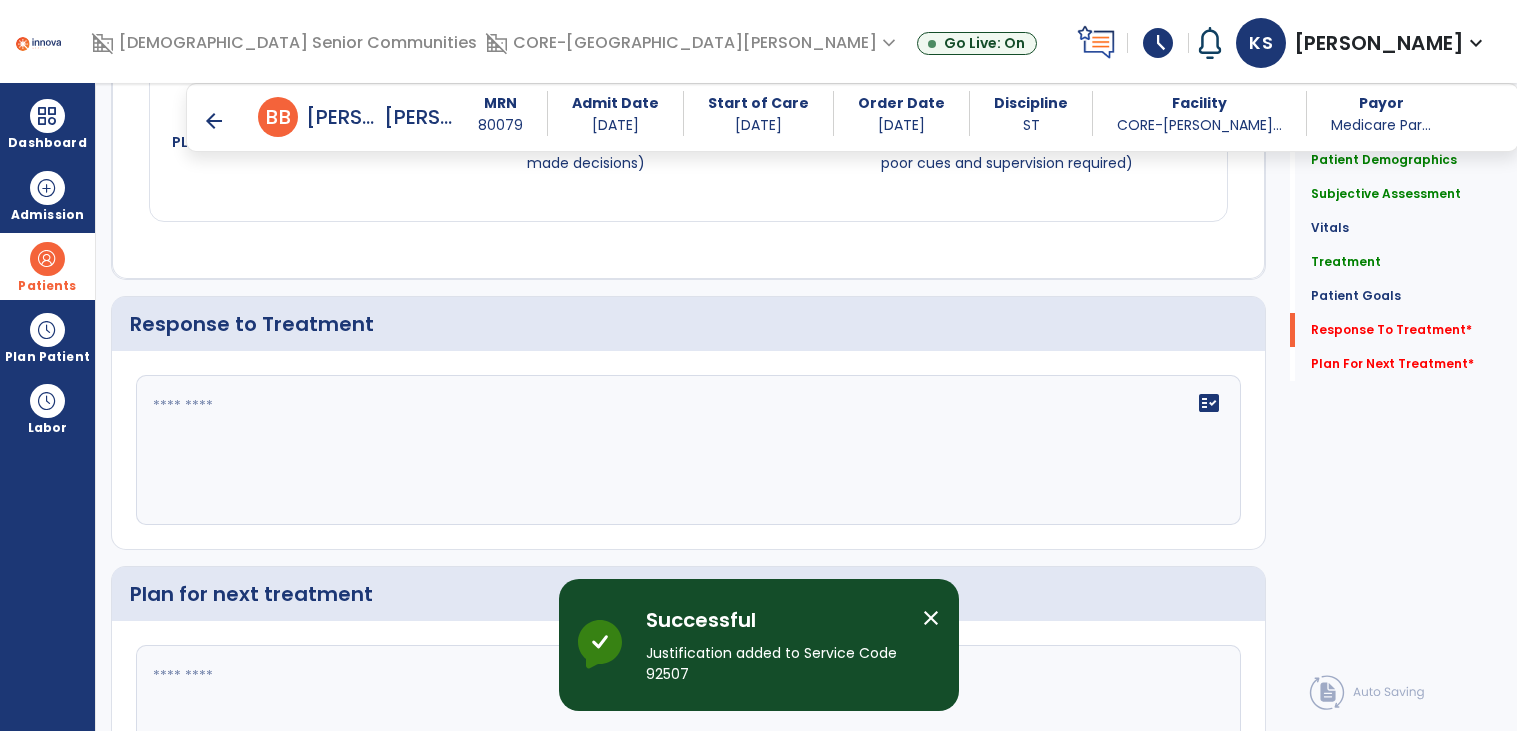 scroll, scrollTop: 2106, scrollLeft: 0, axis: vertical 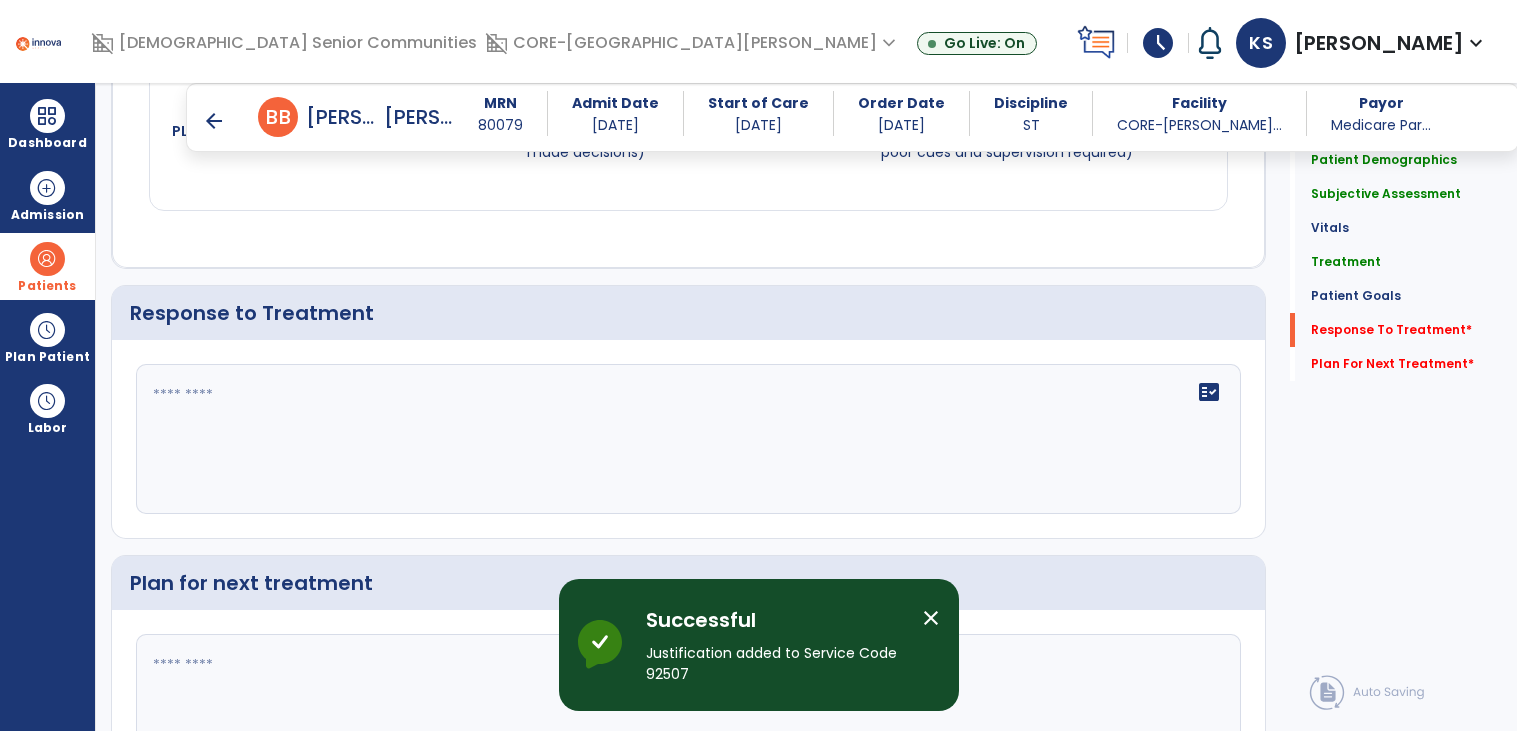 click on "fact_check" 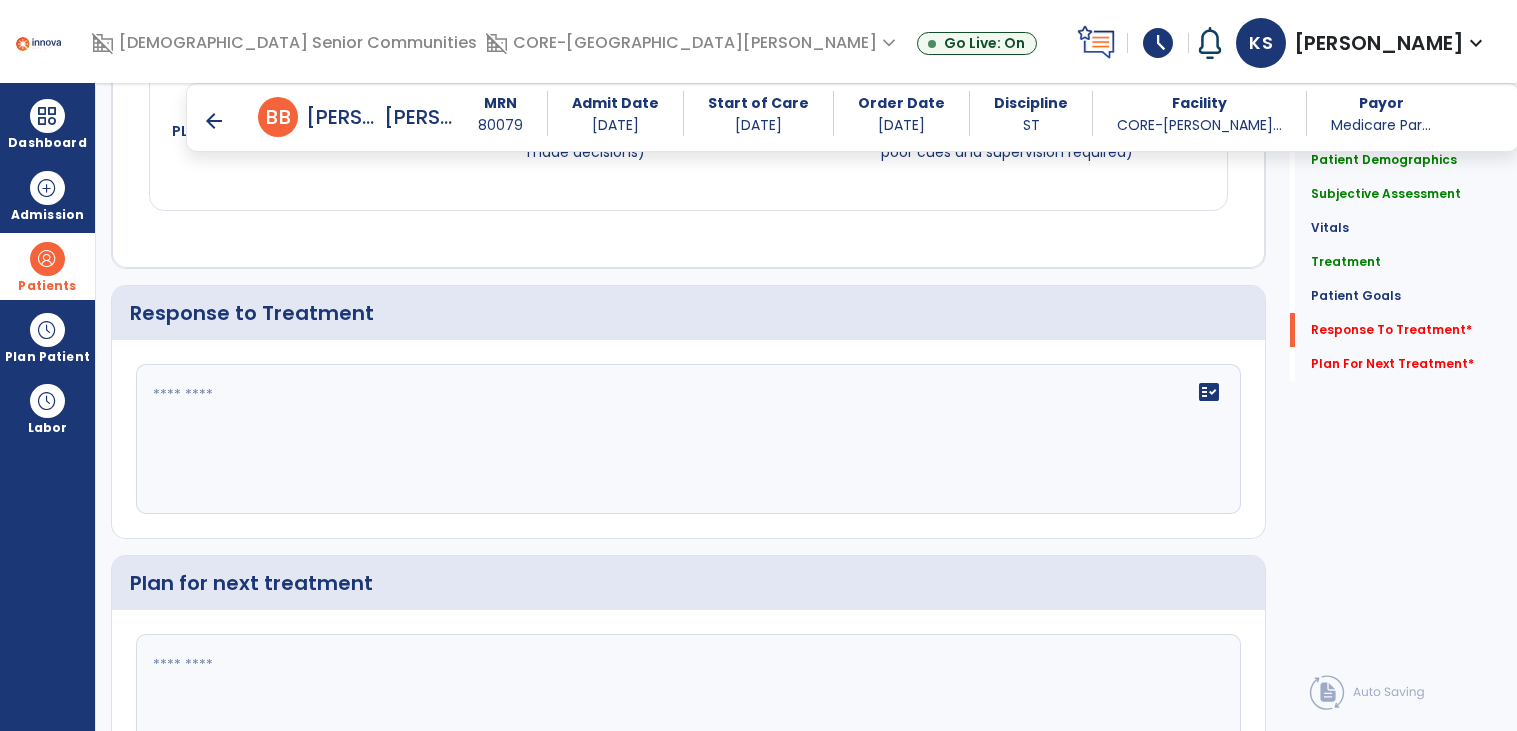 click on "fact_check" 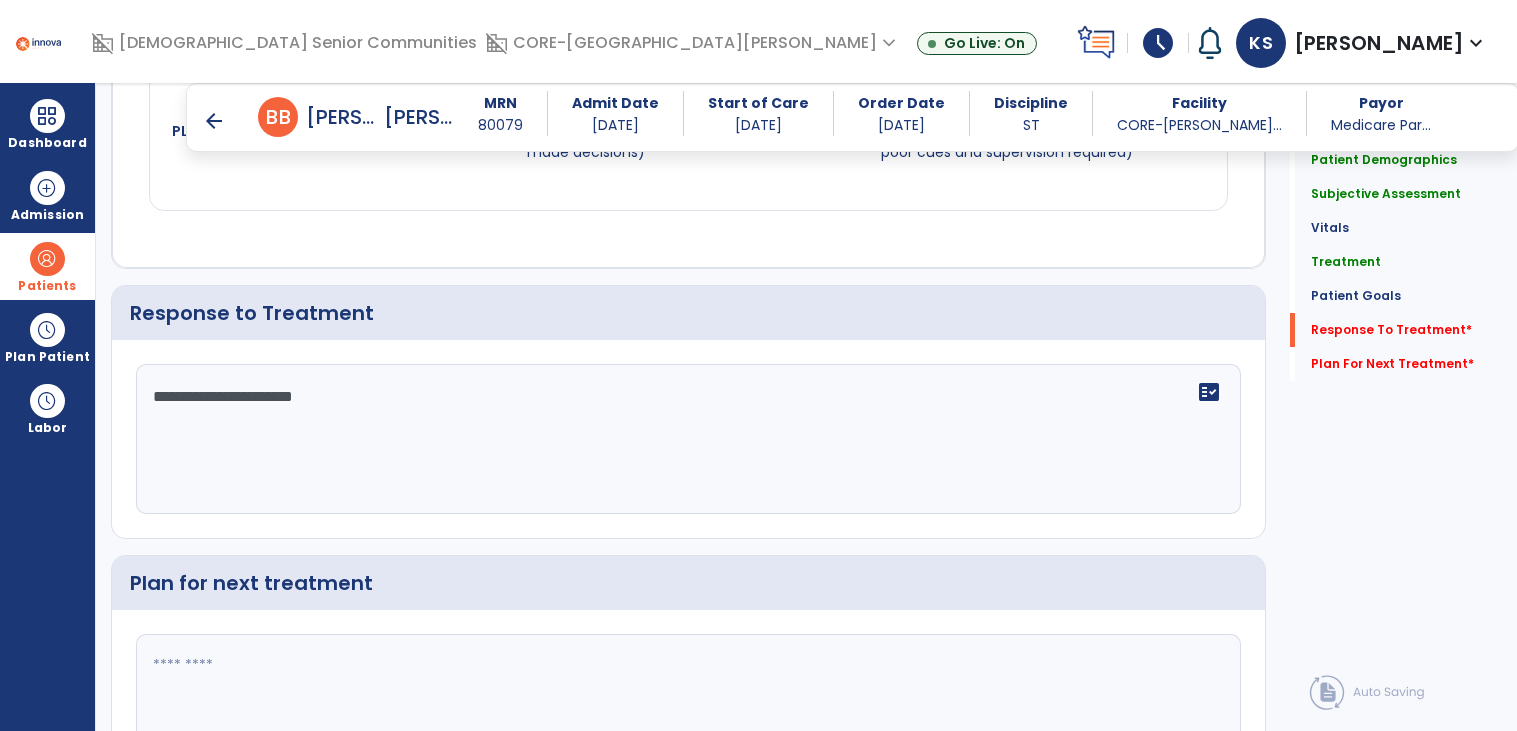 type on "**********" 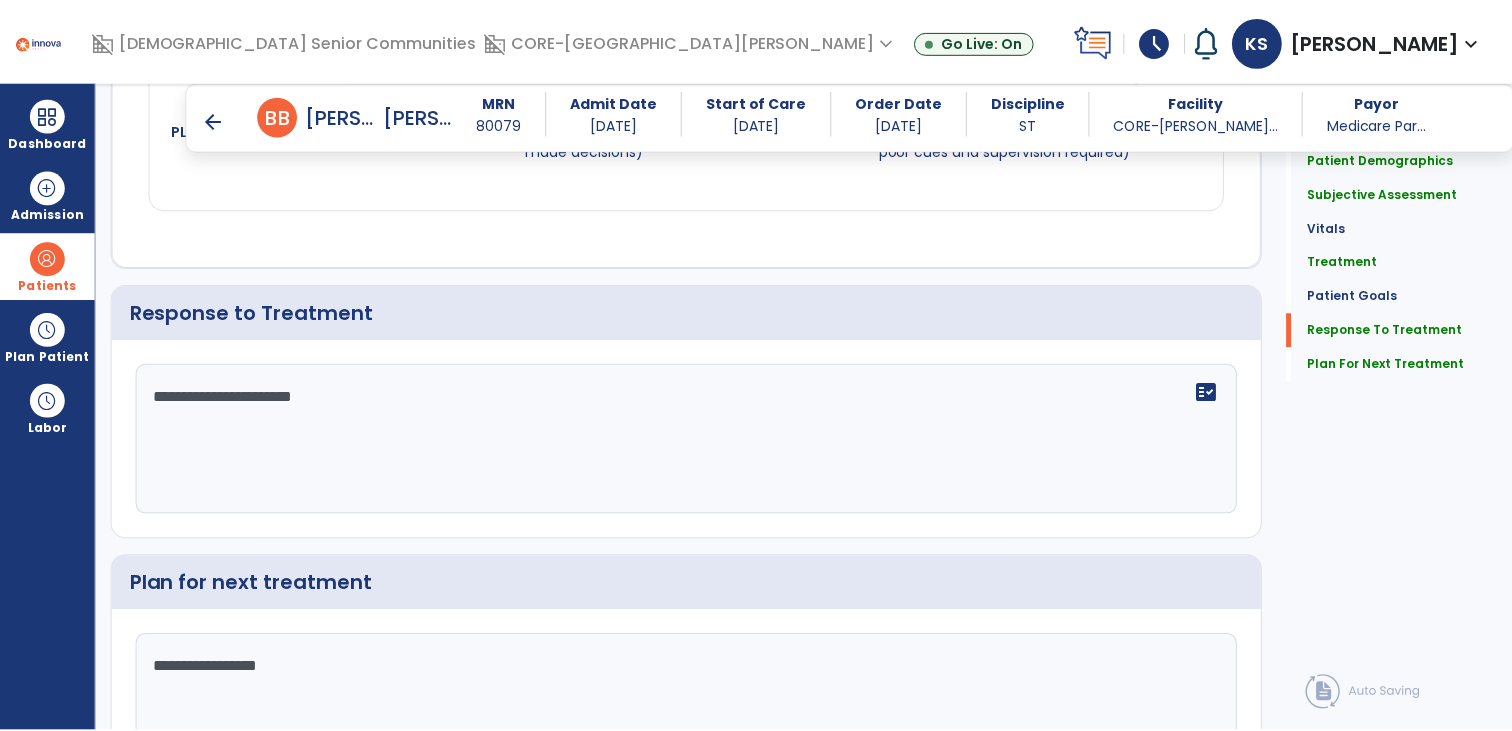 scroll, scrollTop: 2252, scrollLeft: 0, axis: vertical 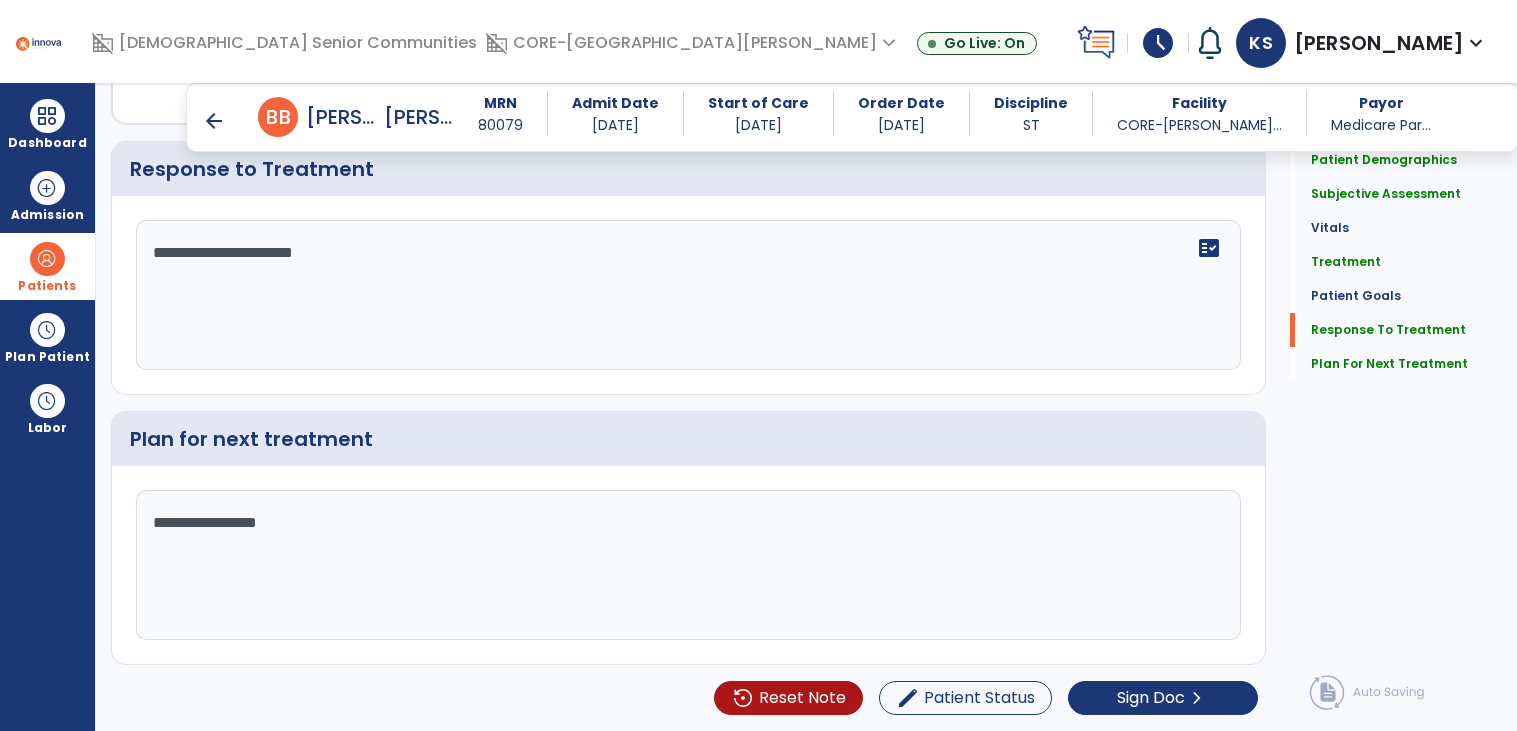 type on "**********" 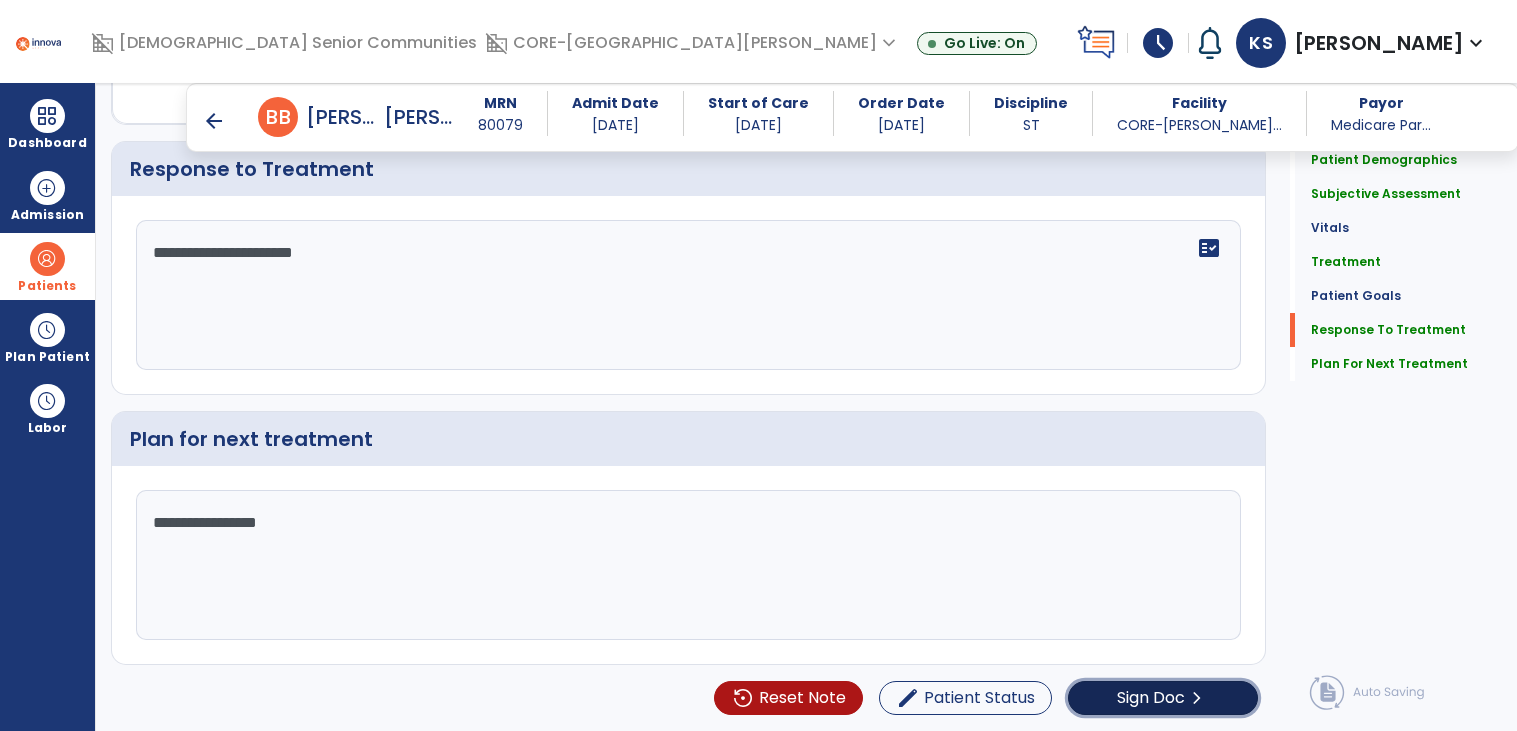 click on "Sign Doc" 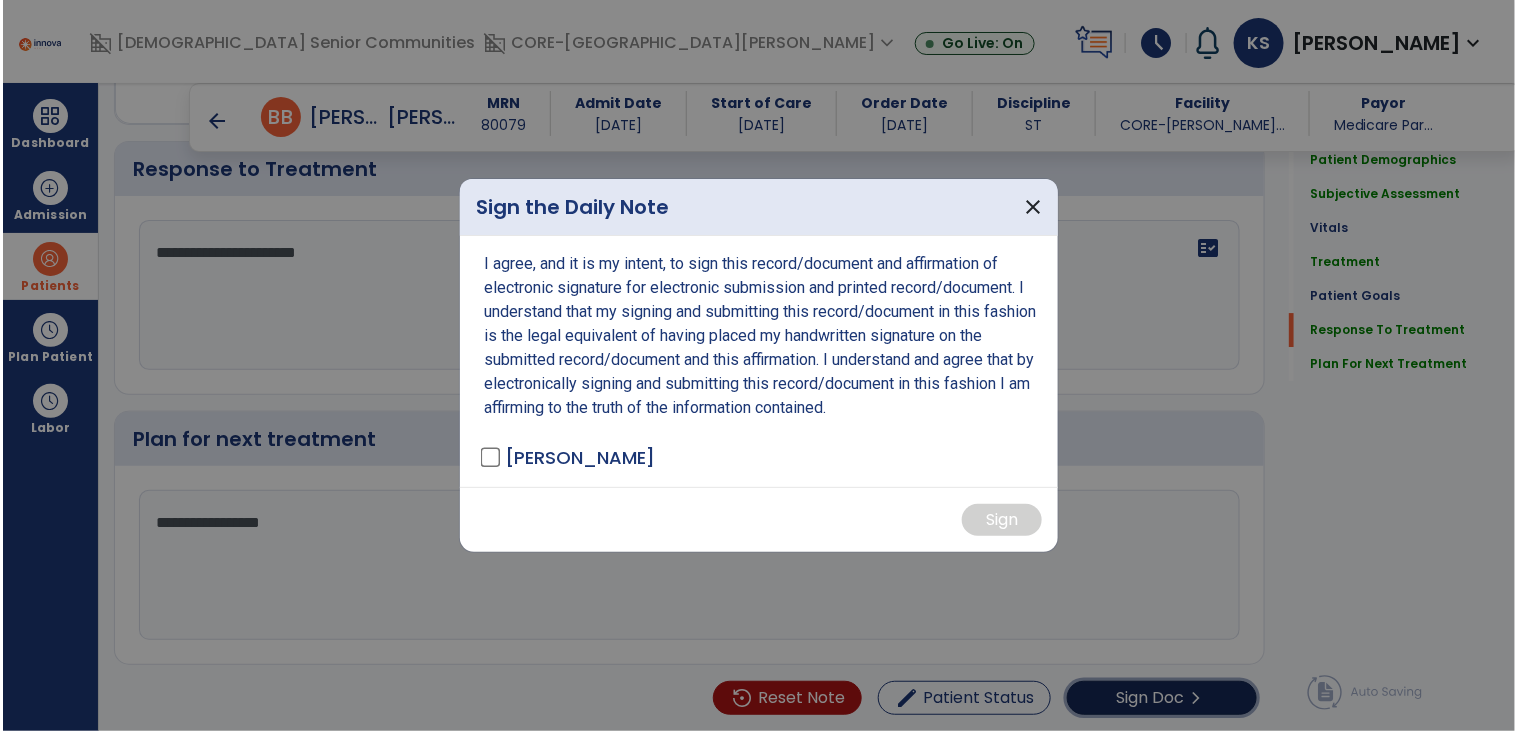 scroll, scrollTop: 2252, scrollLeft: 0, axis: vertical 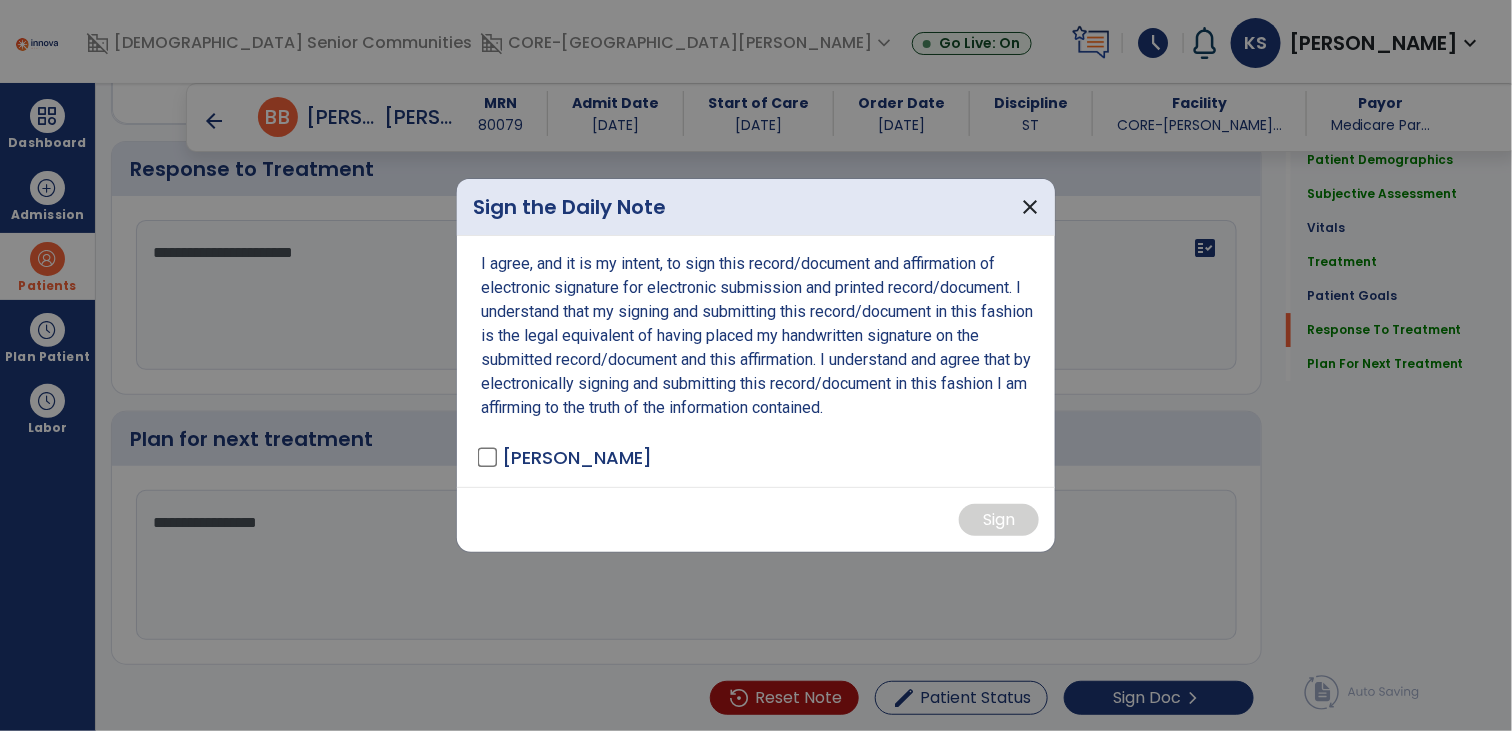 click on "[PERSON_NAME]" at bounding box center [566, 457] 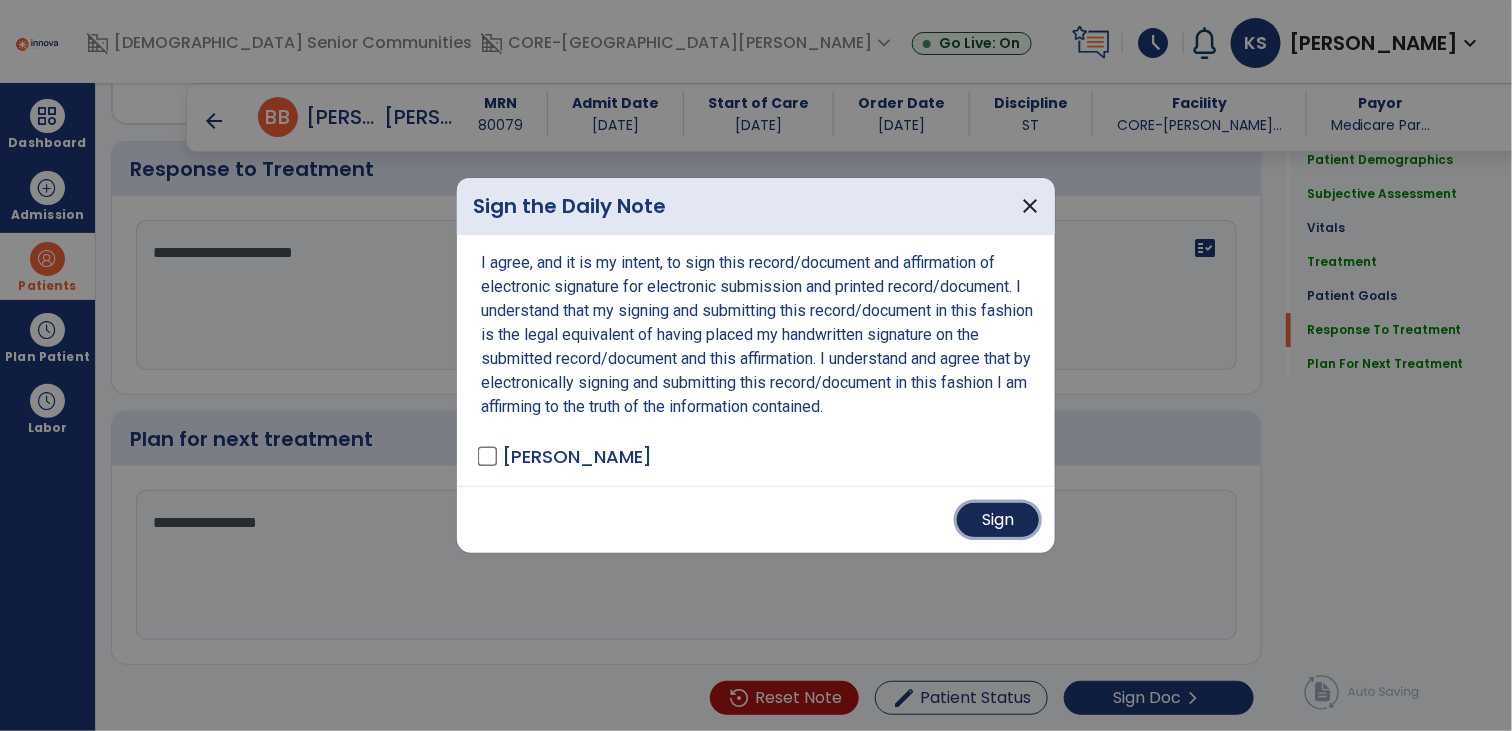 click on "Sign" at bounding box center (998, 520) 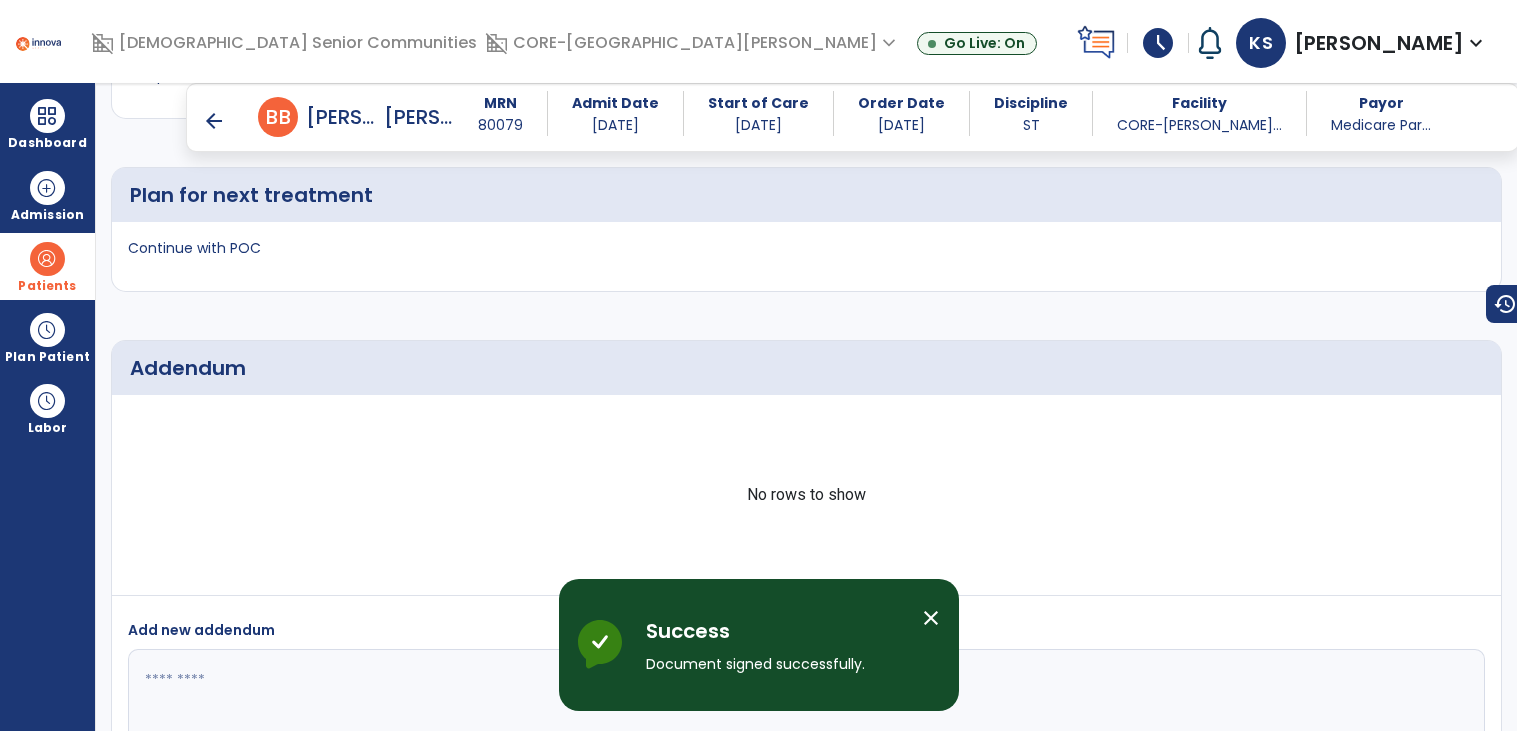 scroll, scrollTop: 3108, scrollLeft: 0, axis: vertical 